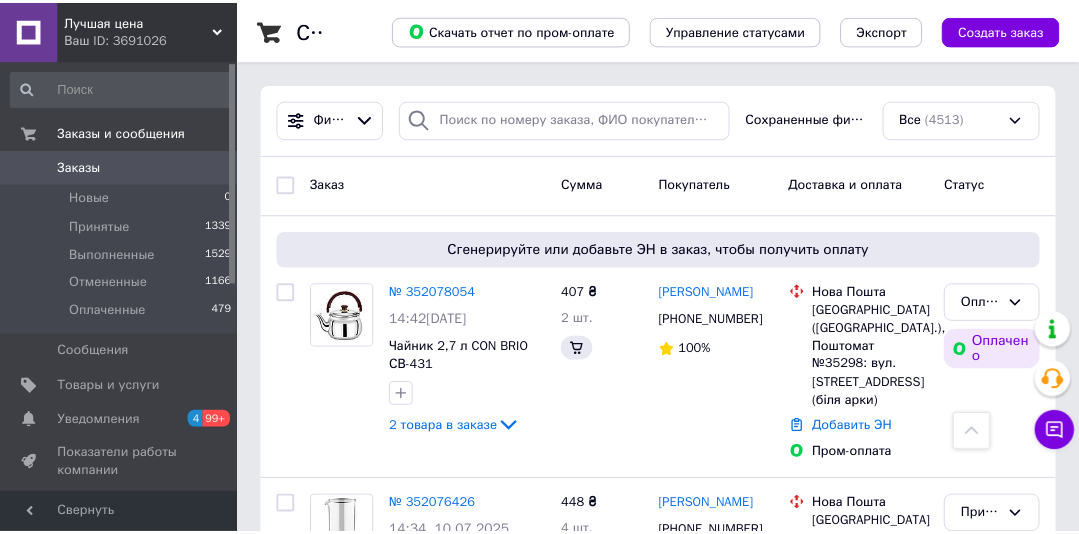 scroll, scrollTop: 779, scrollLeft: 0, axis: vertical 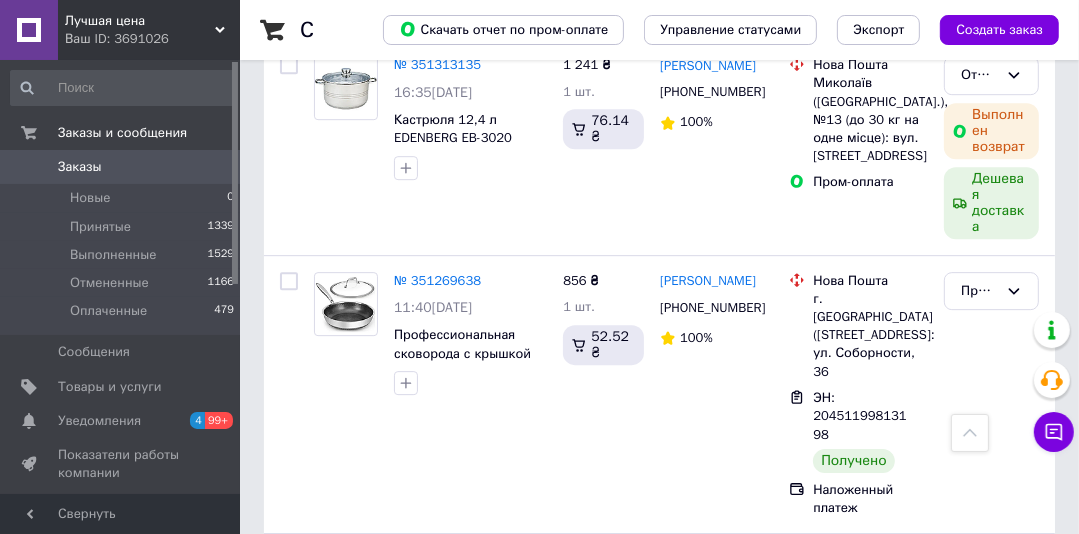 click on "Лучшая цена" at bounding box center (140, 21) 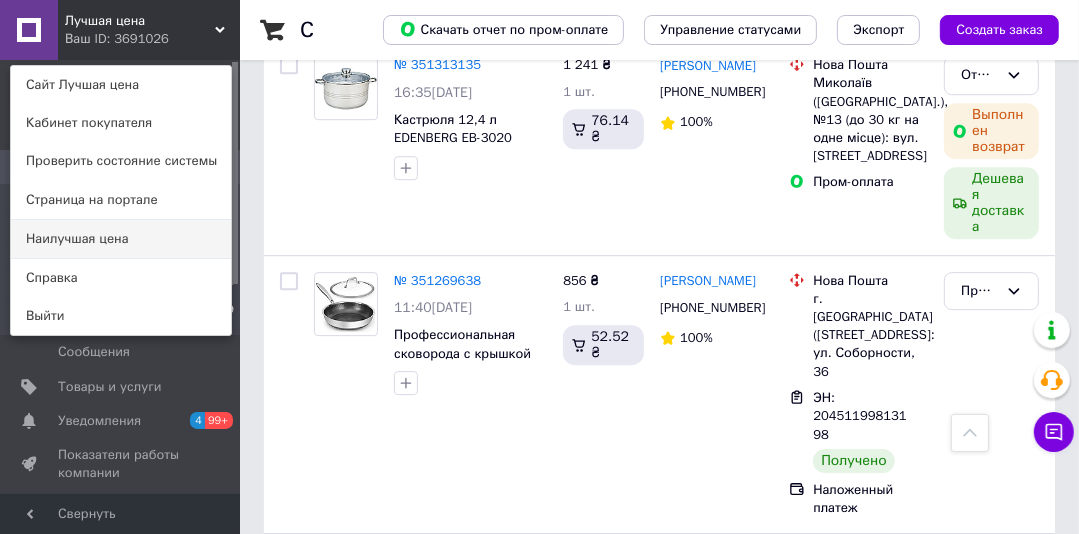 click on "Наилучшая цена" at bounding box center [121, 239] 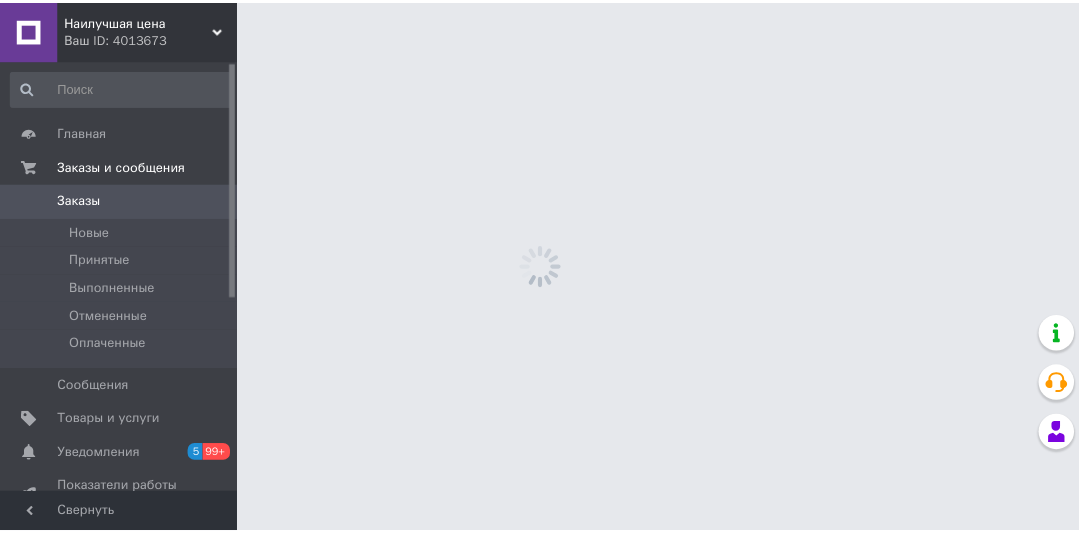 scroll, scrollTop: 0, scrollLeft: 0, axis: both 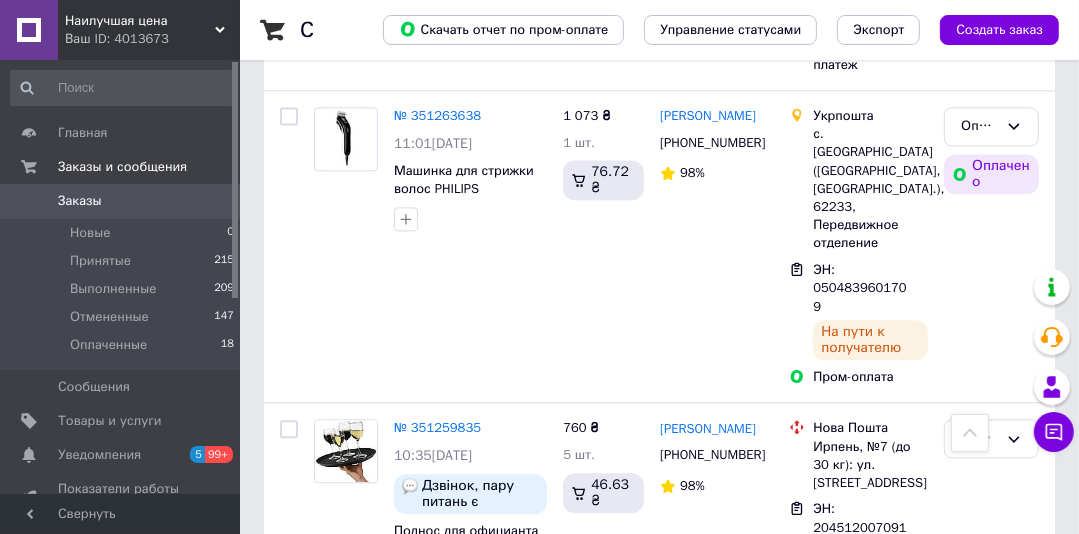 click on "Наилучшая цена" at bounding box center [140, 21] 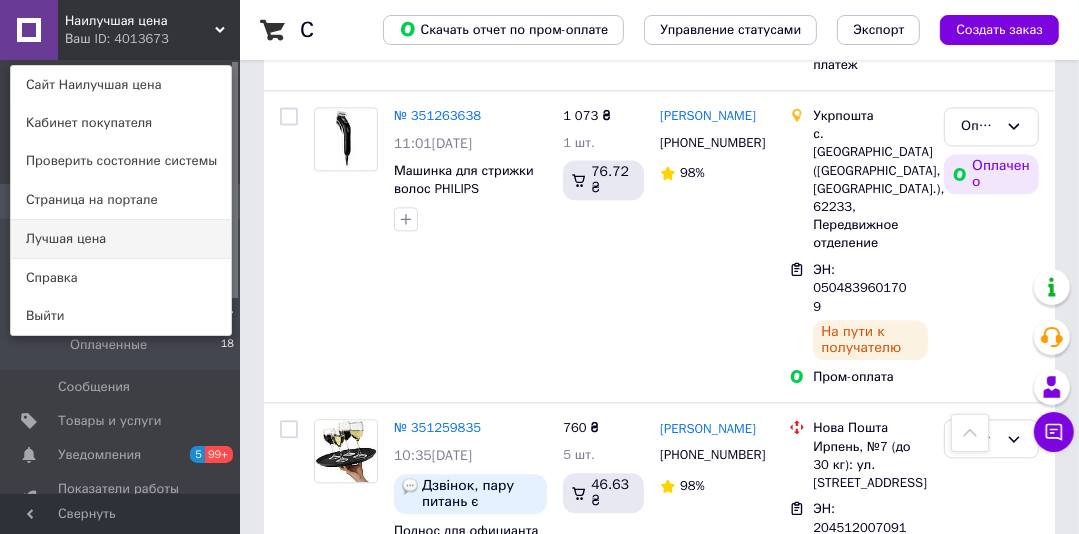 click on "Лучшая цена" at bounding box center [121, 239] 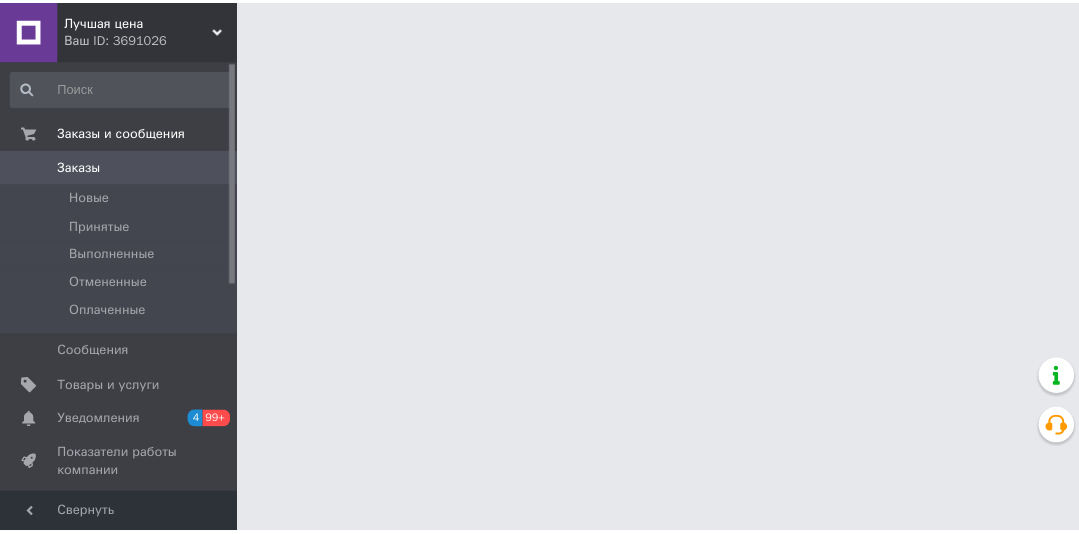 scroll, scrollTop: 0, scrollLeft: 0, axis: both 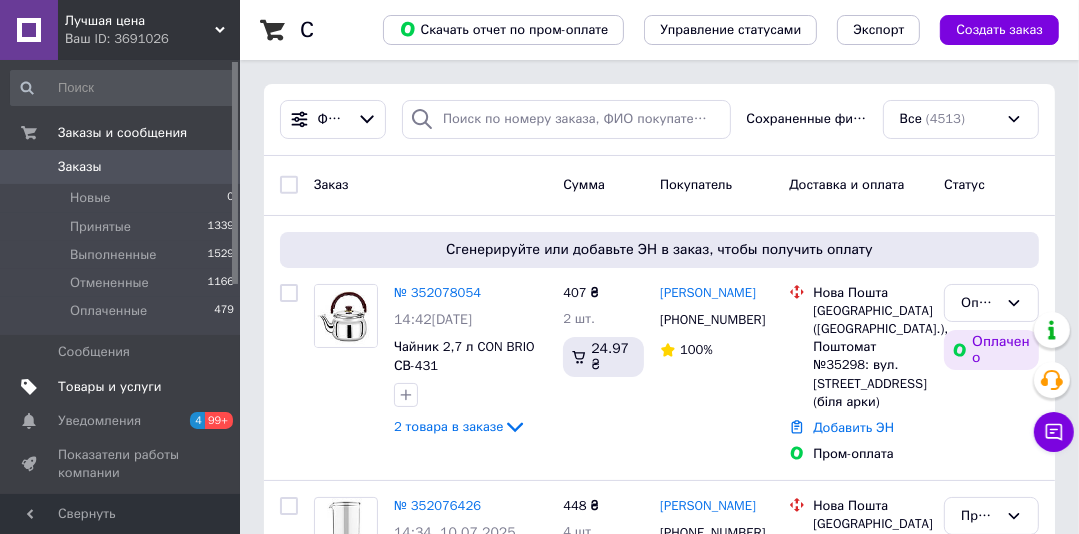 click on "Товары и услуги" at bounding box center [110, 387] 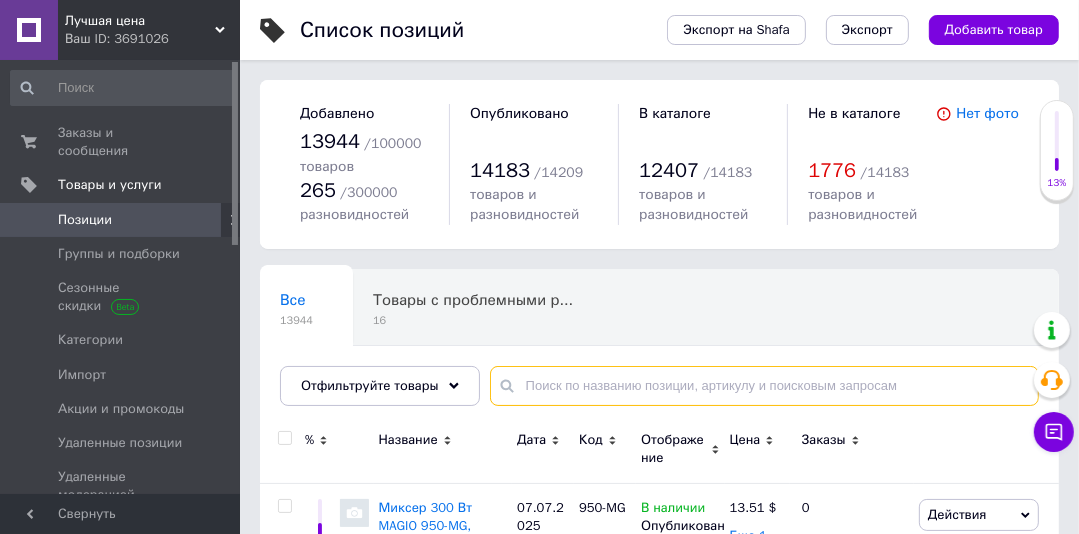 paste on "Krauff" 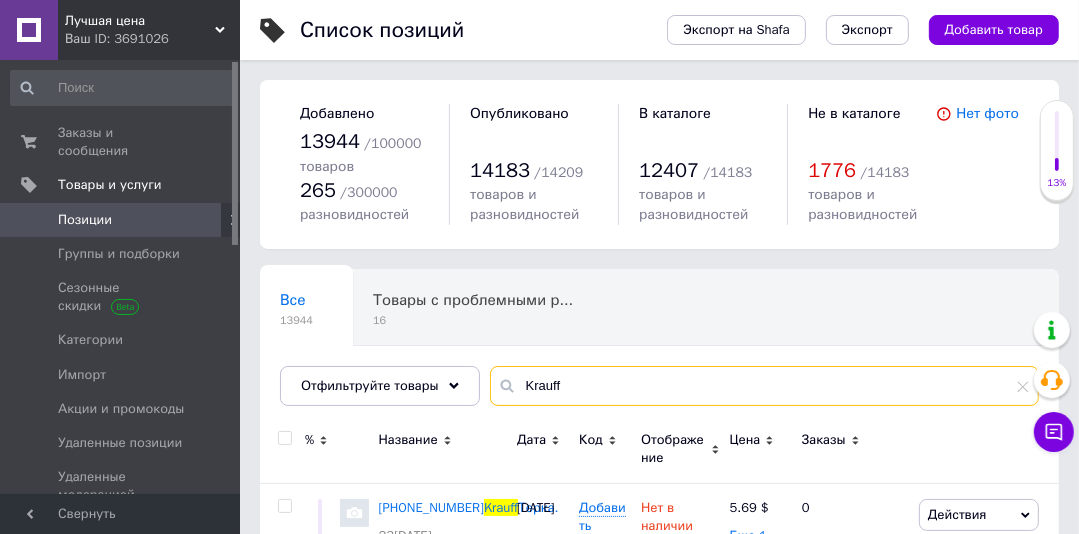 drag, startPoint x: 560, startPoint y: 387, endPoint x: 509, endPoint y: 385, distance: 51.0392 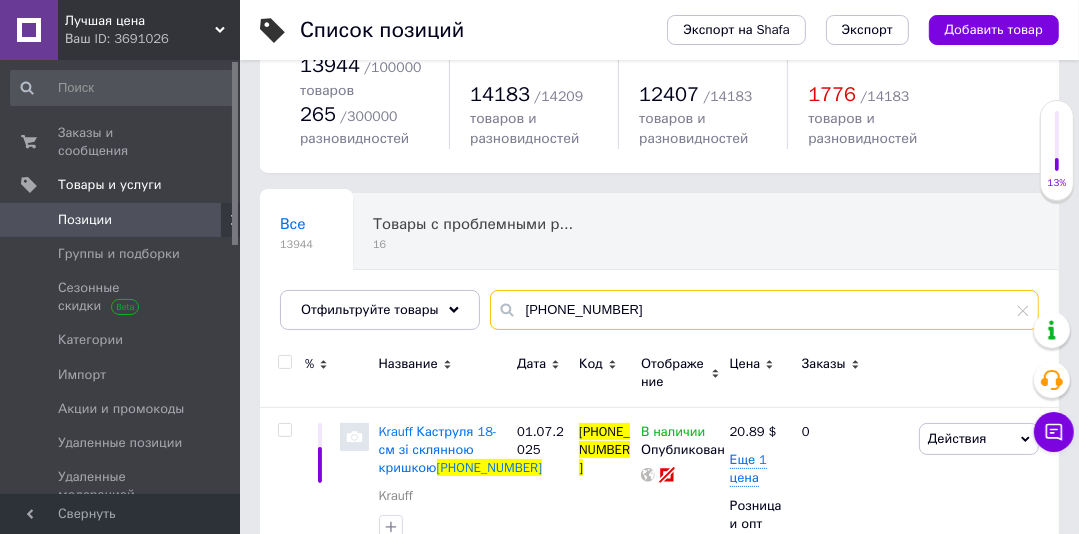 scroll, scrollTop: 80, scrollLeft: 0, axis: vertical 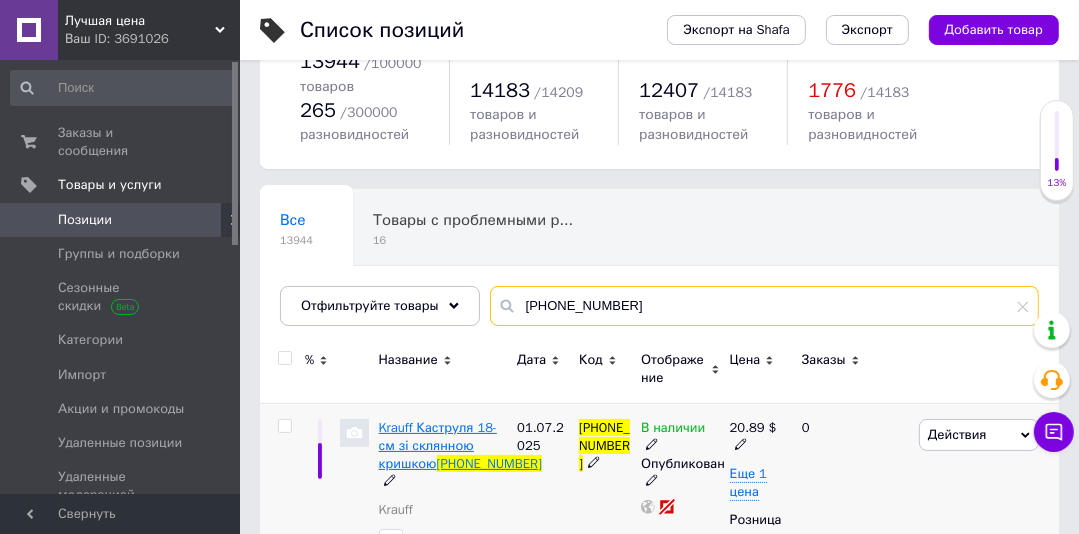 type on "26-242-033" 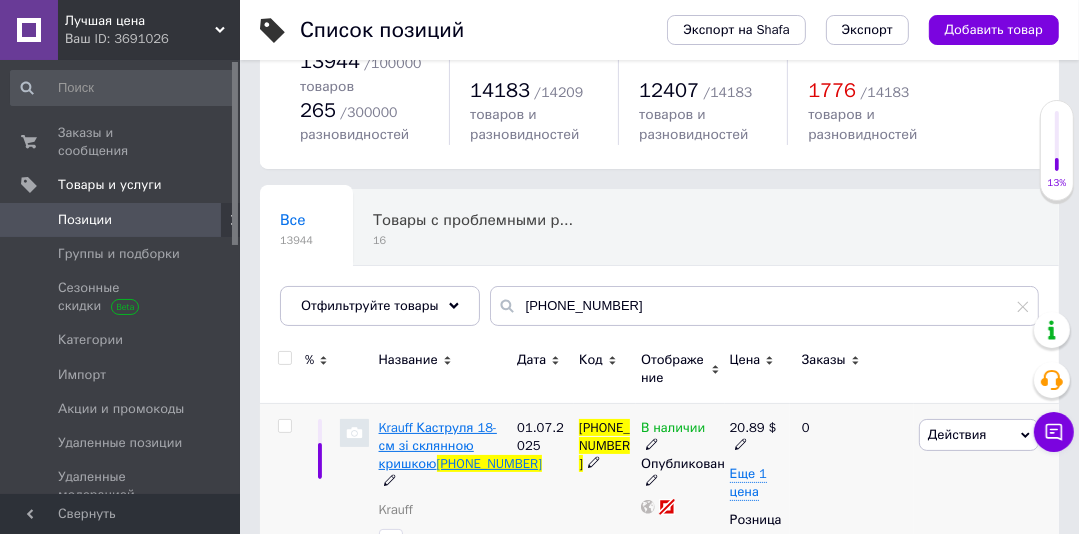 click on "Krauff Каструля 18-см зі склянною кришкою" at bounding box center (438, 445) 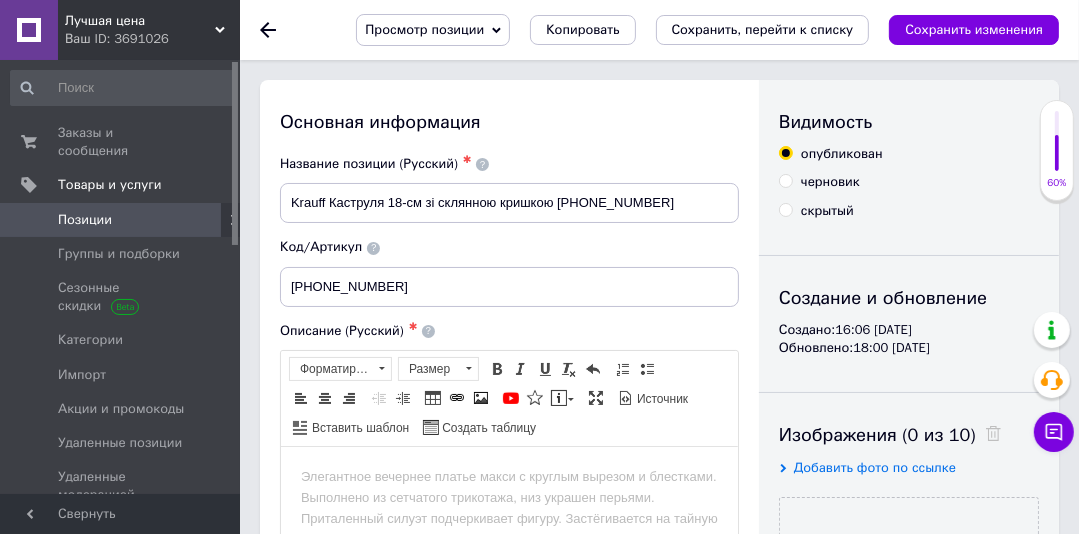 scroll, scrollTop: 0, scrollLeft: 0, axis: both 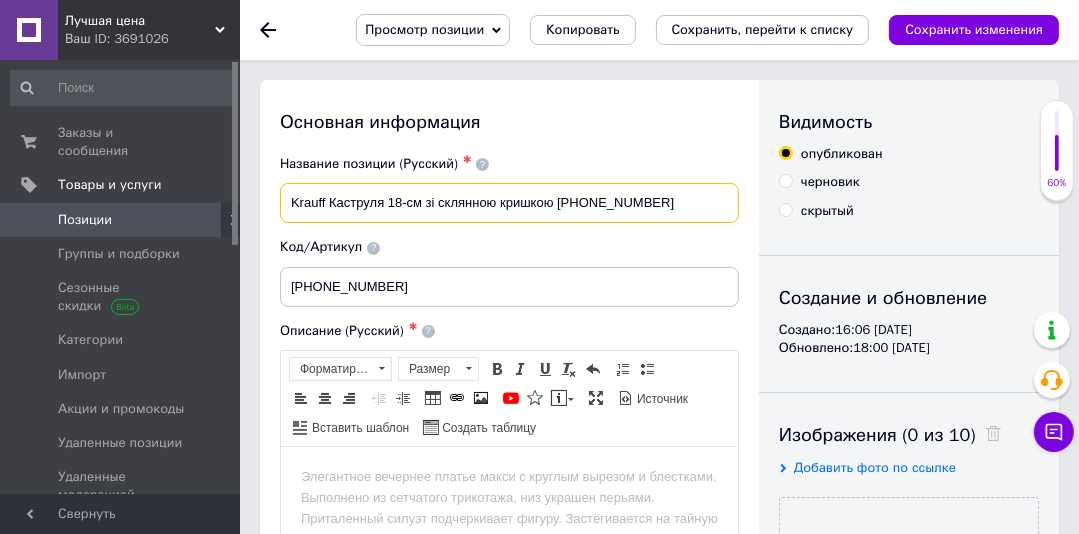 drag, startPoint x: 552, startPoint y: 204, endPoint x: 331, endPoint y: 201, distance: 221.02036 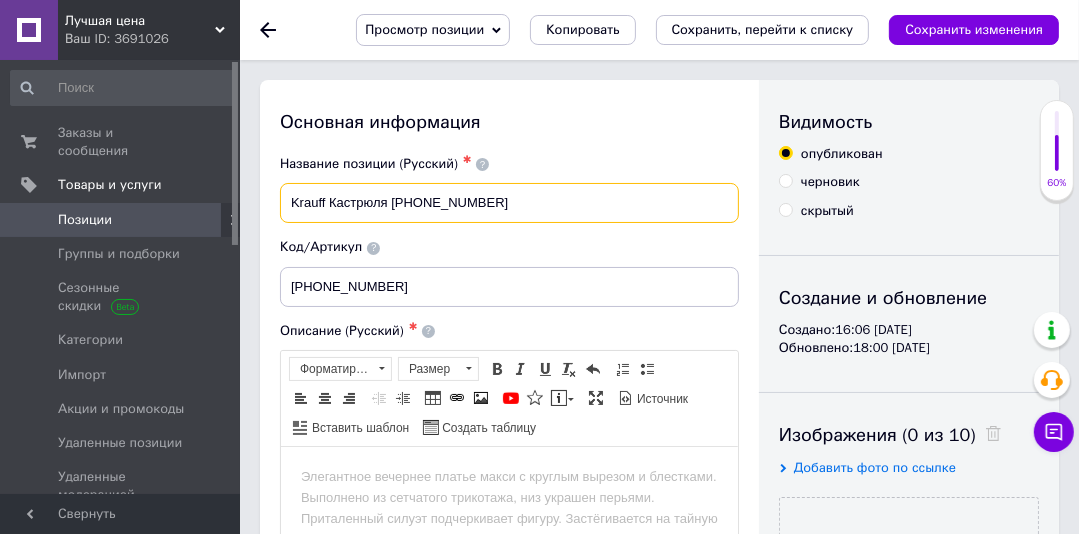 drag, startPoint x: 330, startPoint y: 204, endPoint x: 292, endPoint y: 196, distance: 38.832977 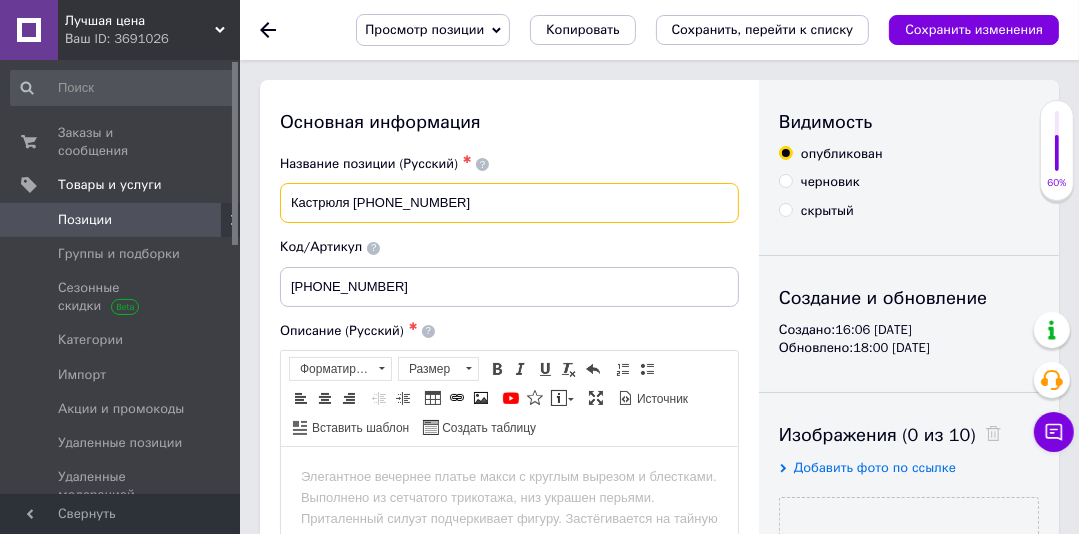 click on "Кастрюля 26-242-033" at bounding box center [509, 203] 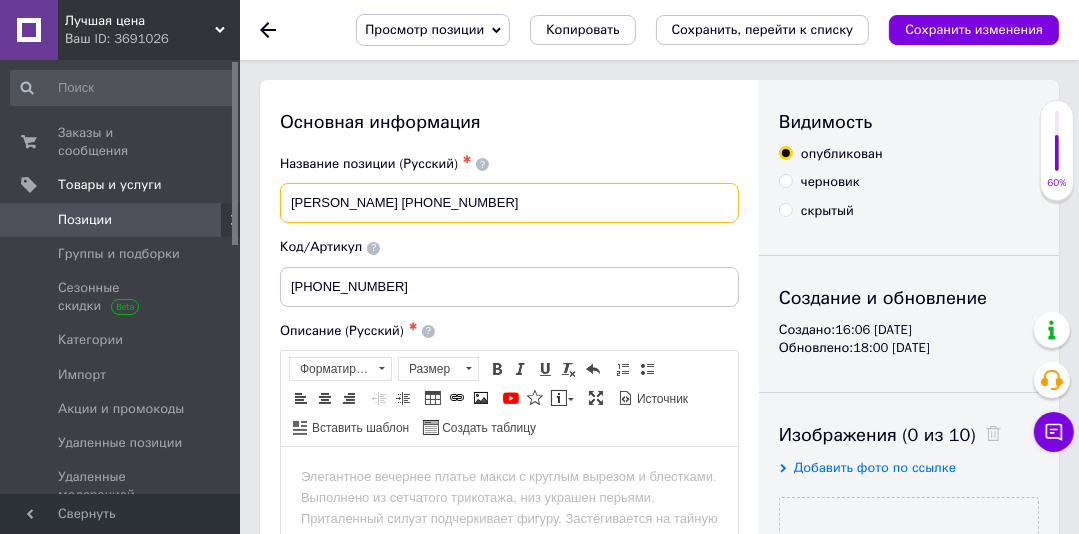 click on "Кастрюля Krauff 26-242-033" at bounding box center [509, 203] 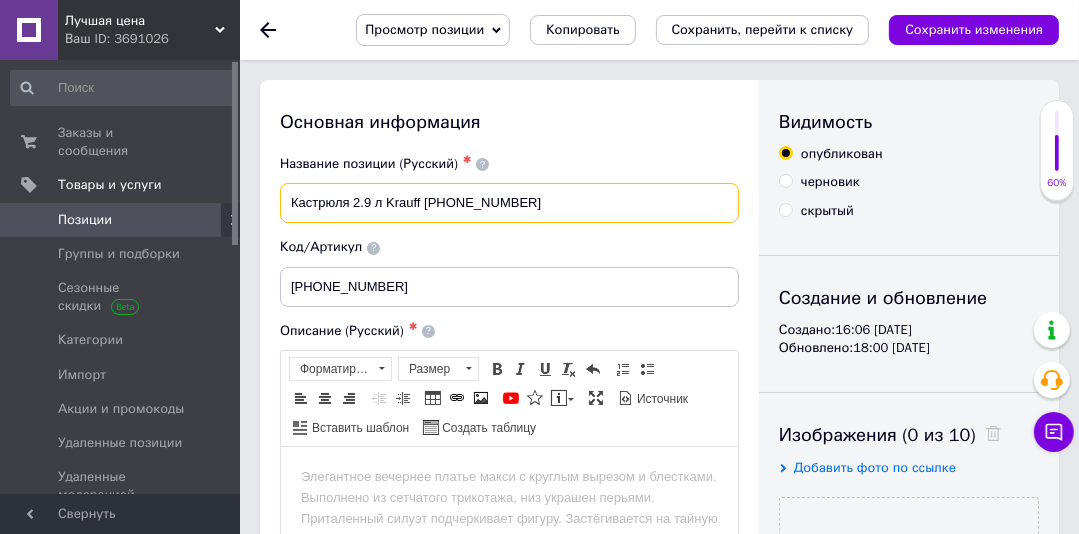 type on "Кастрюля 2.9 л Krauff 26-242-033" 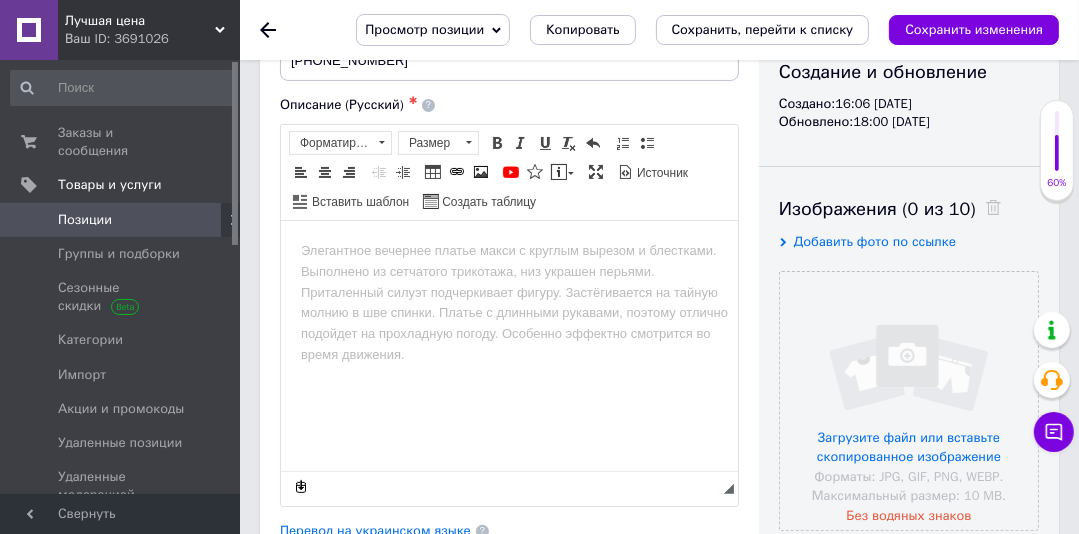 click on "Добавить фото по ссылке" at bounding box center (875, 241) 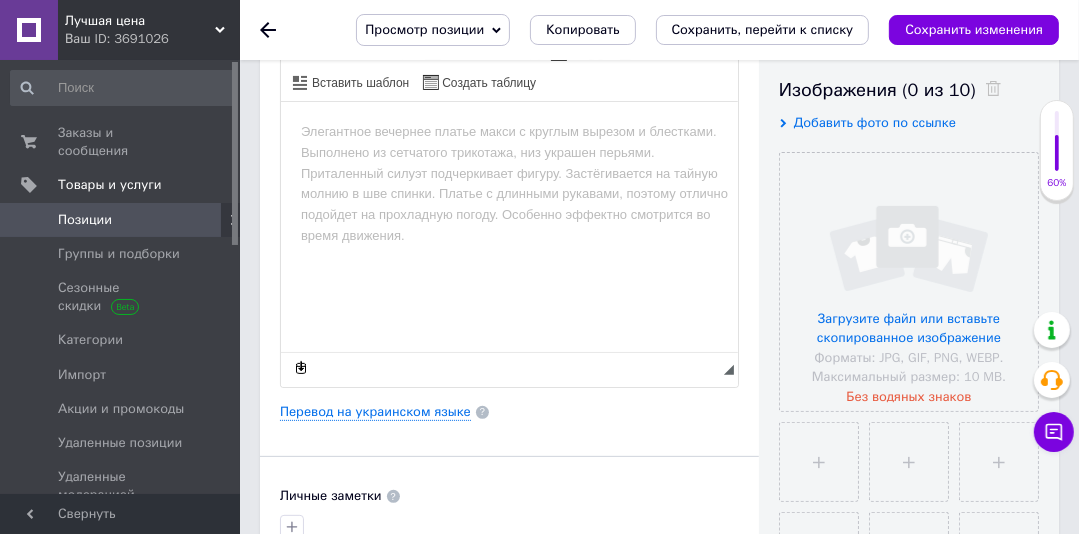 click on "Добавить фото по ссылке" at bounding box center [875, 122] 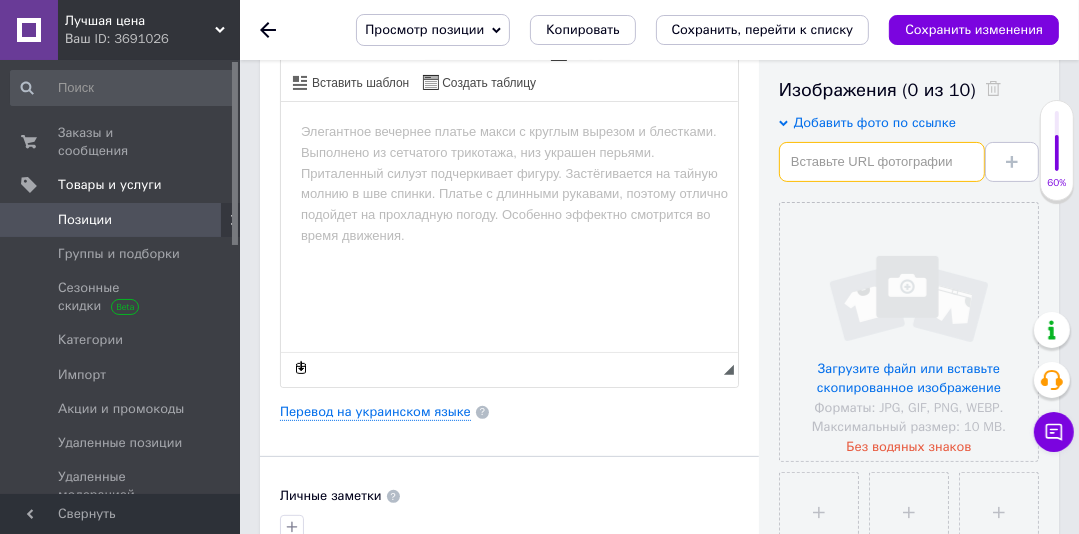 paste on "https://content1.rozetka.com.ua/goods/images/big/11172039.jpg" 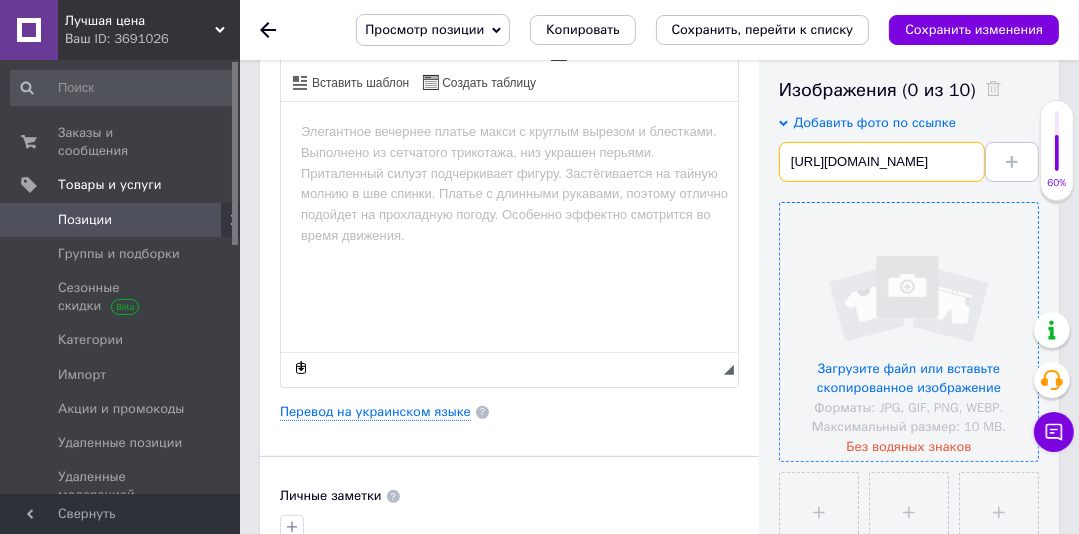 scroll, scrollTop: 0, scrollLeft: 184, axis: horizontal 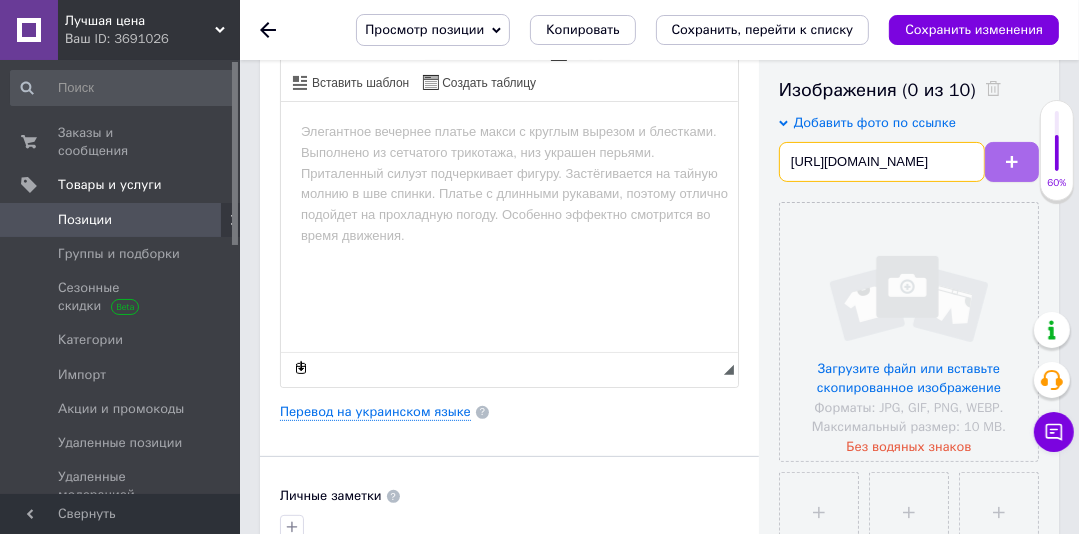 type on "https://content1.rozetka.com.ua/goods/images/big/11172039.jpg" 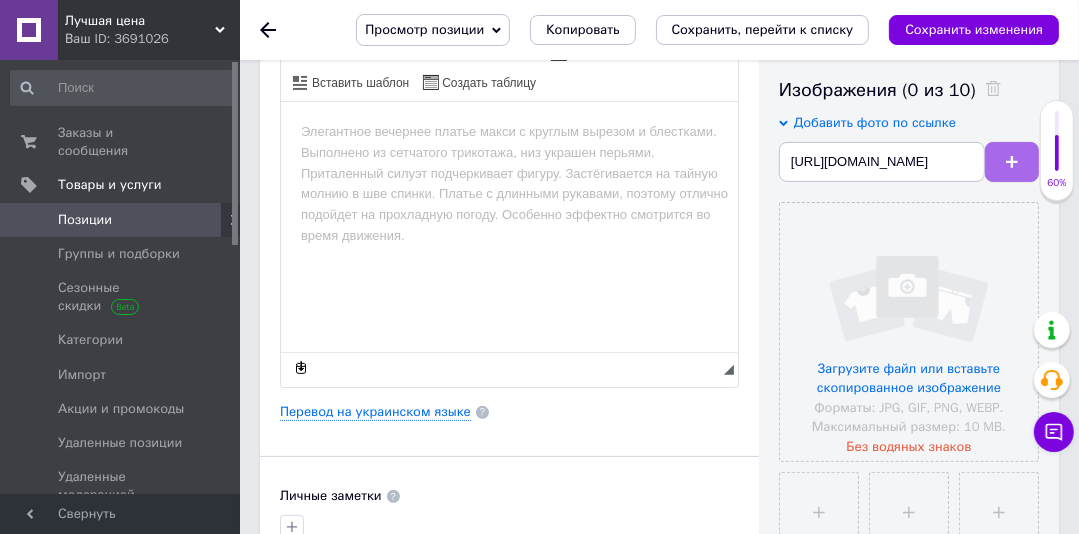 scroll, scrollTop: 0, scrollLeft: 0, axis: both 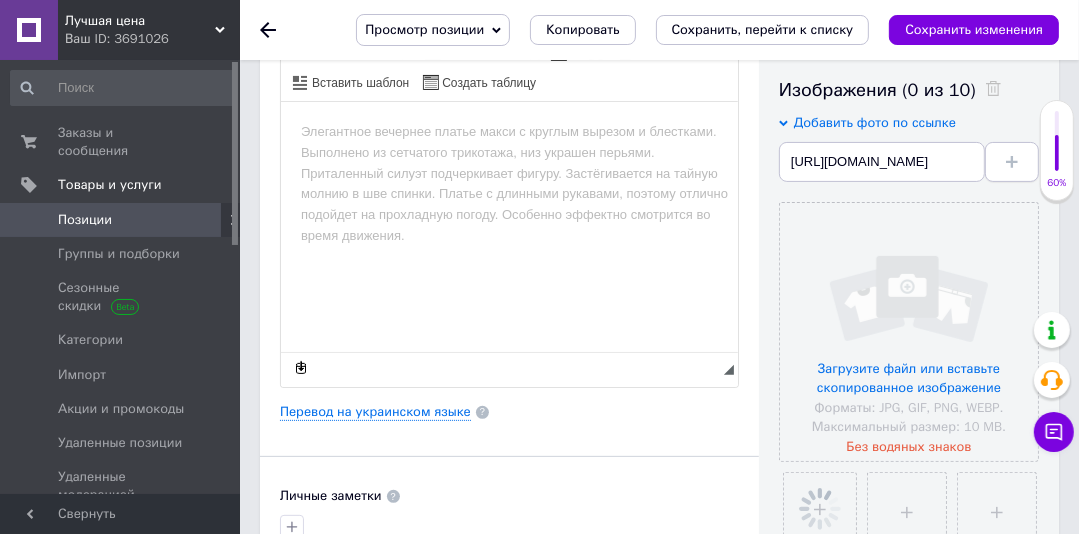type 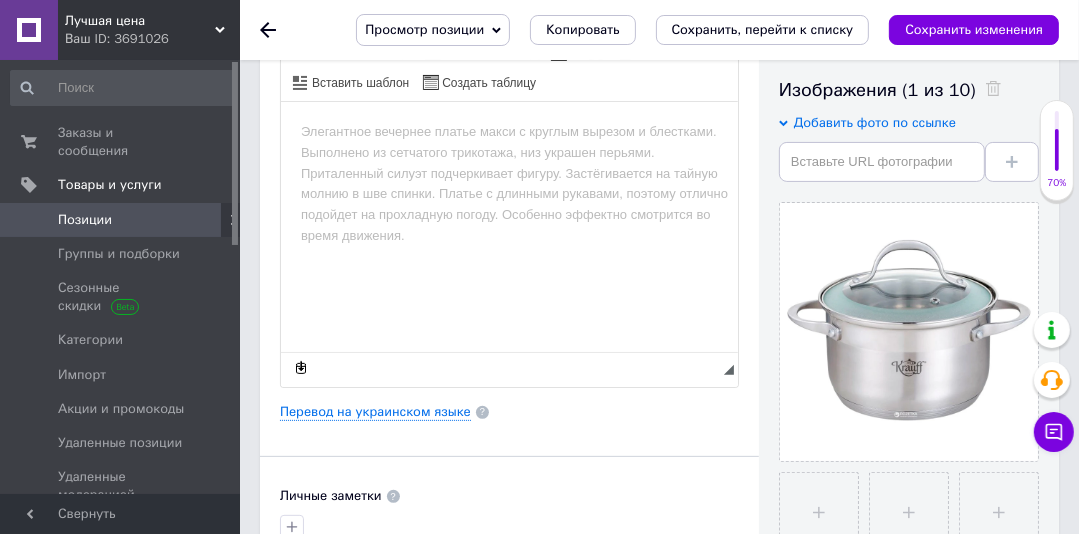 scroll, scrollTop: 0, scrollLeft: 0, axis: both 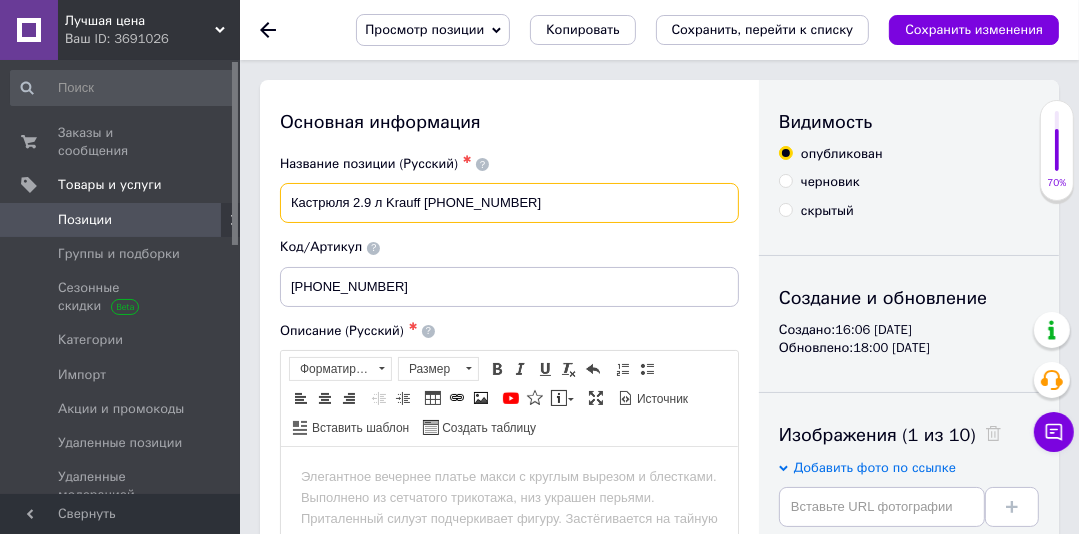 click on "Кастрюля 2.9 л Krauff 26-242-033" at bounding box center (509, 203) 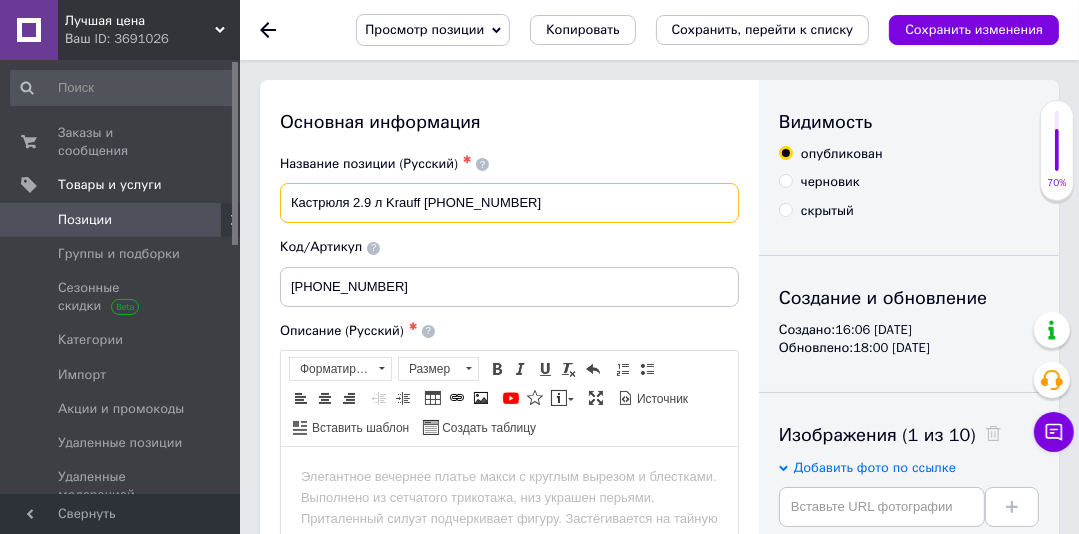 paste on "Lokka" 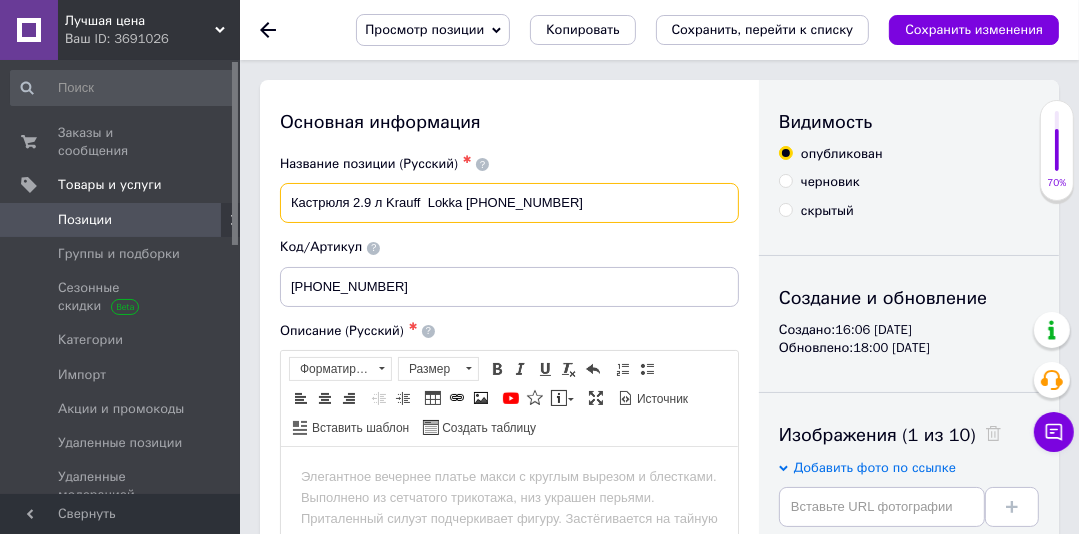 click on "Кастрюля 2.9 л Krauff  Lokka 26-242-033" at bounding box center [509, 203] 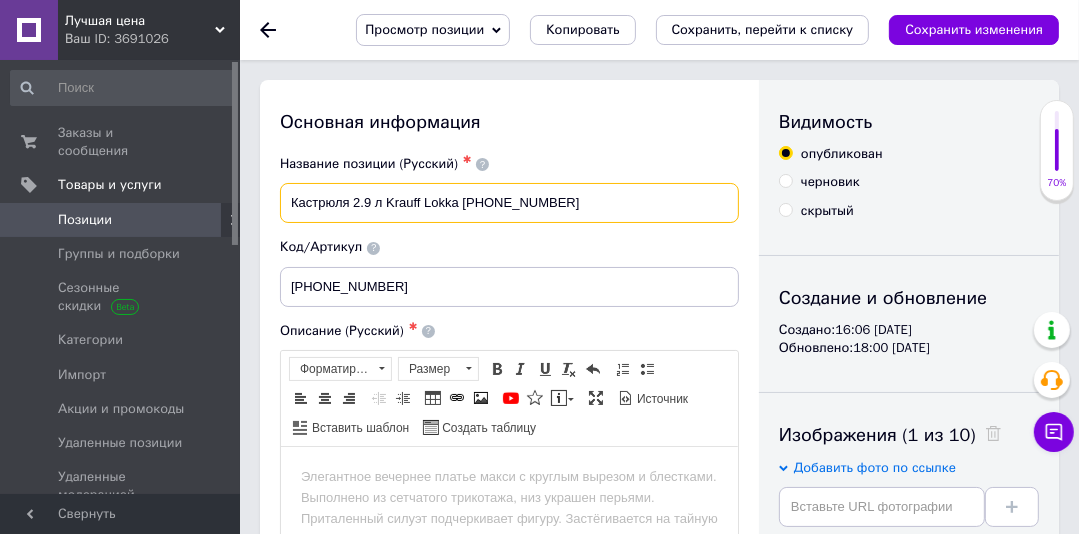 click on "Кастрюля 2.9 л Krauff Lokka 26-242-033" at bounding box center (509, 203) 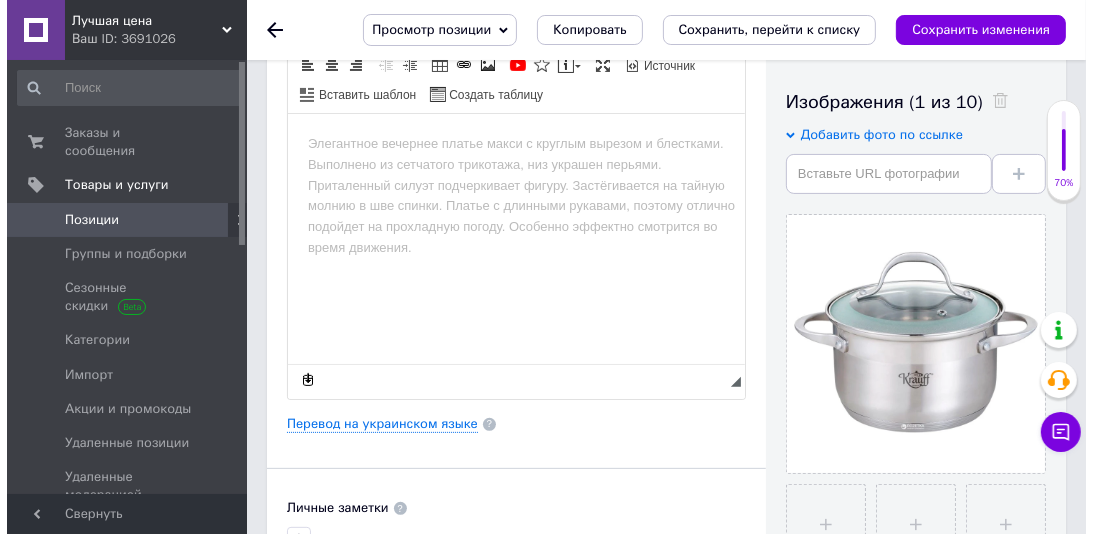 scroll, scrollTop: 476, scrollLeft: 0, axis: vertical 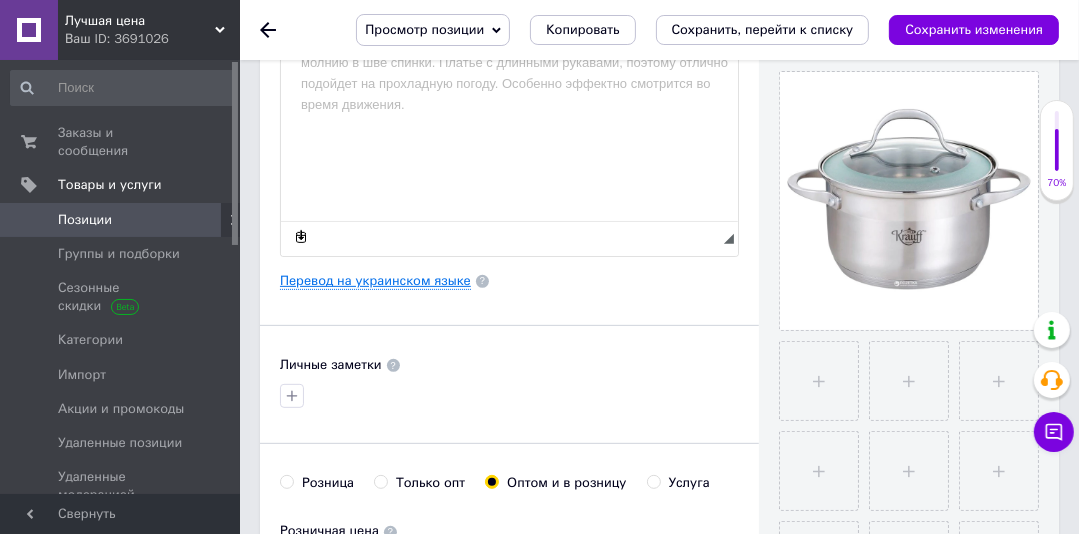 type on "Кастрюля 2.9 л Krauff Lokka 26-242-033" 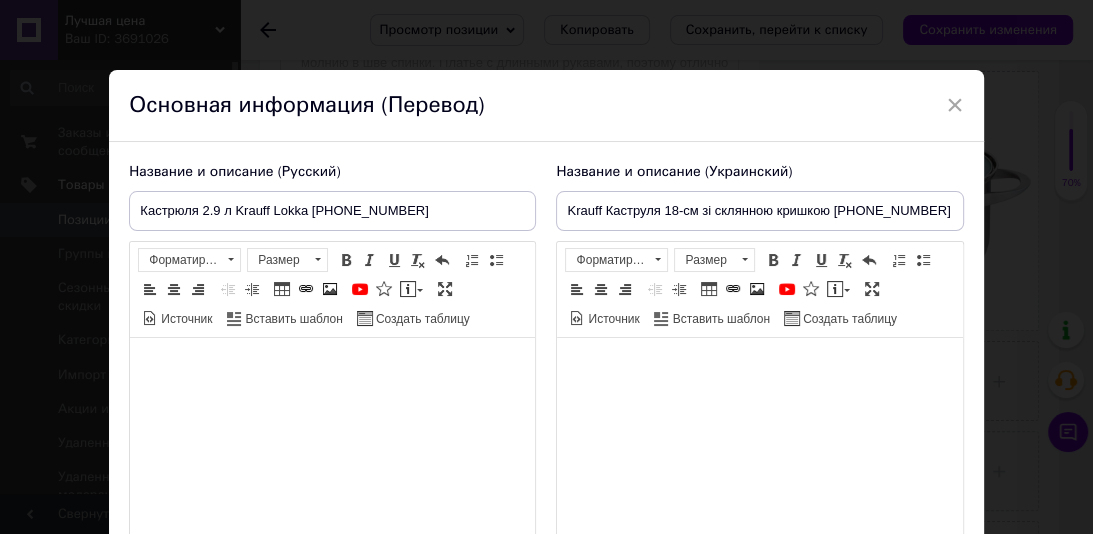 scroll, scrollTop: 0, scrollLeft: 0, axis: both 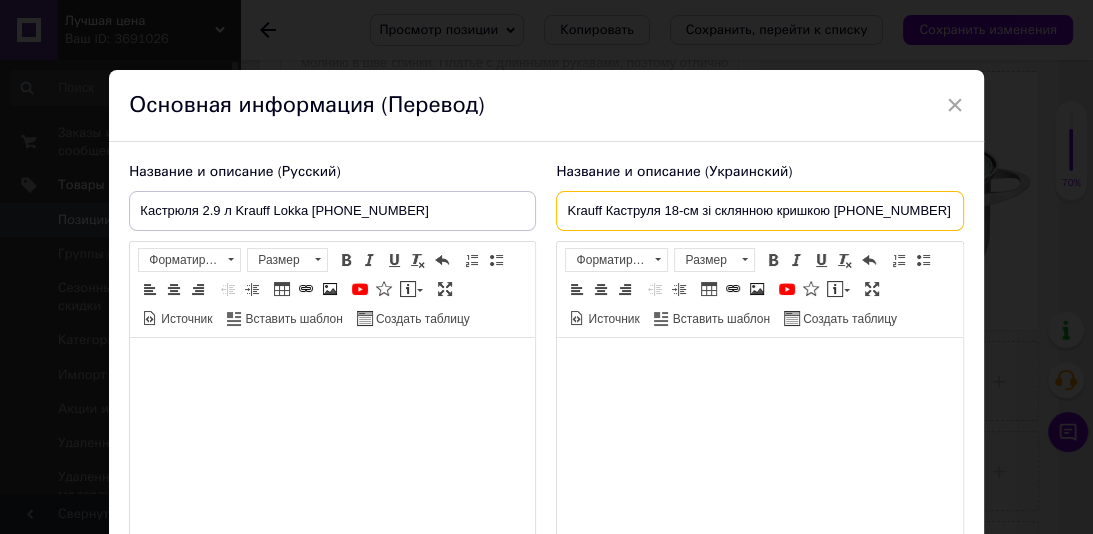 drag, startPoint x: 601, startPoint y: 214, endPoint x: 545, endPoint y: 220, distance: 56.32051 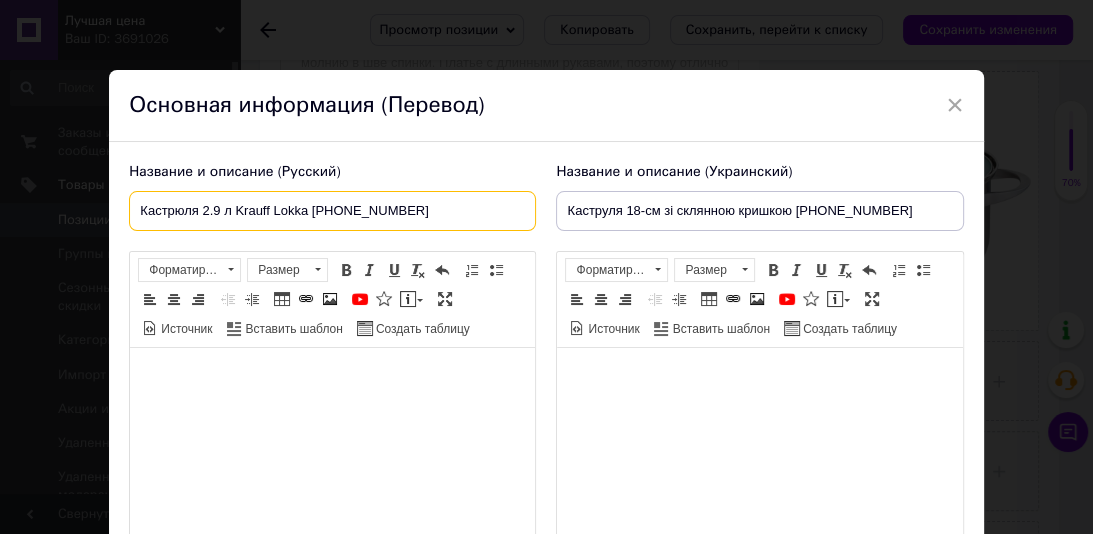 drag, startPoint x: 205, startPoint y: 212, endPoint x: 387, endPoint y: 209, distance: 182.02472 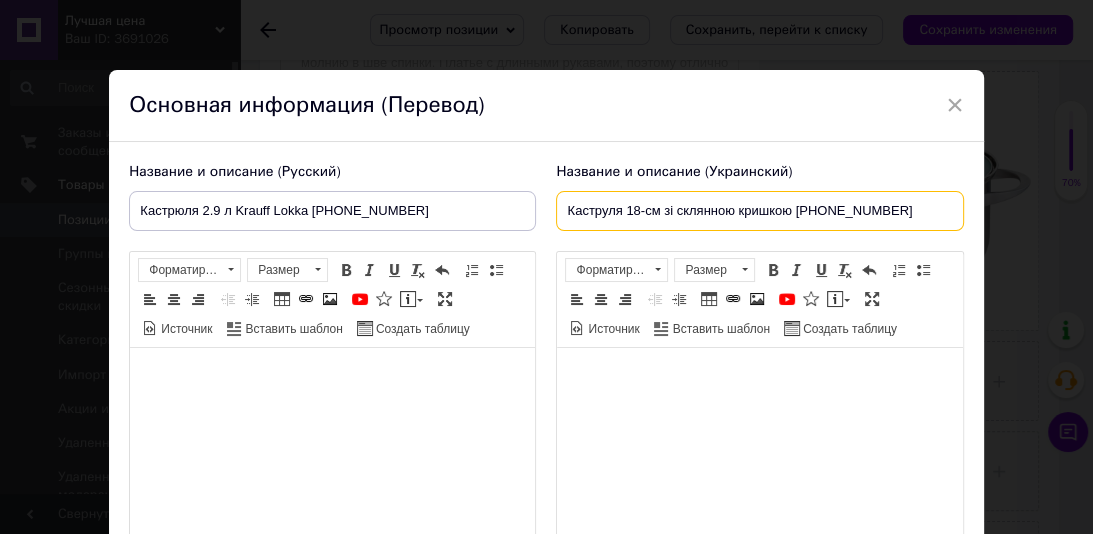 drag, startPoint x: 620, startPoint y: 210, endPoint x: 924, endPoint y: 216, distance: 304.0592 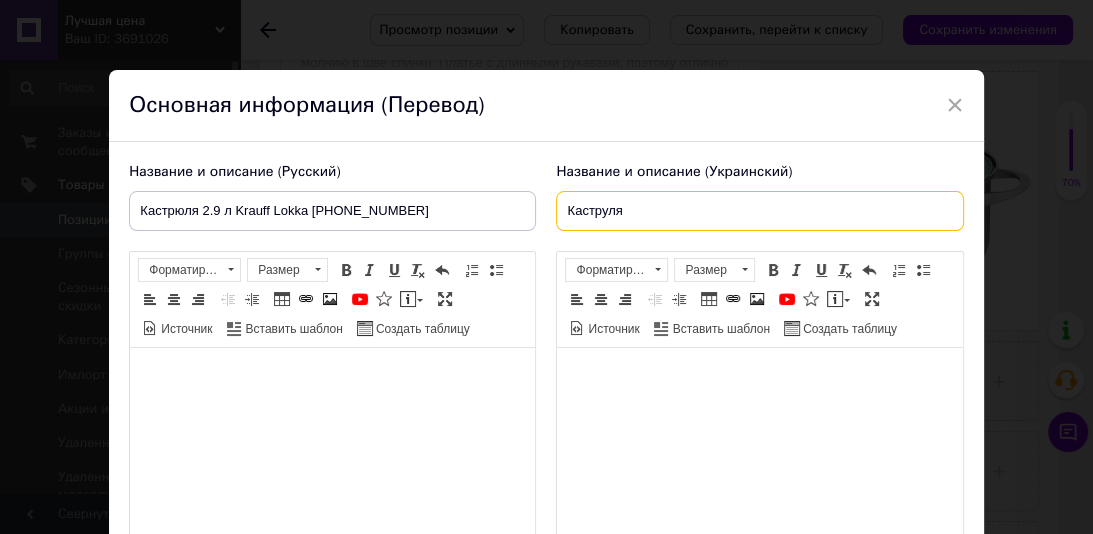 paste on "2.9 л Krauff Lokka 26-242-033" 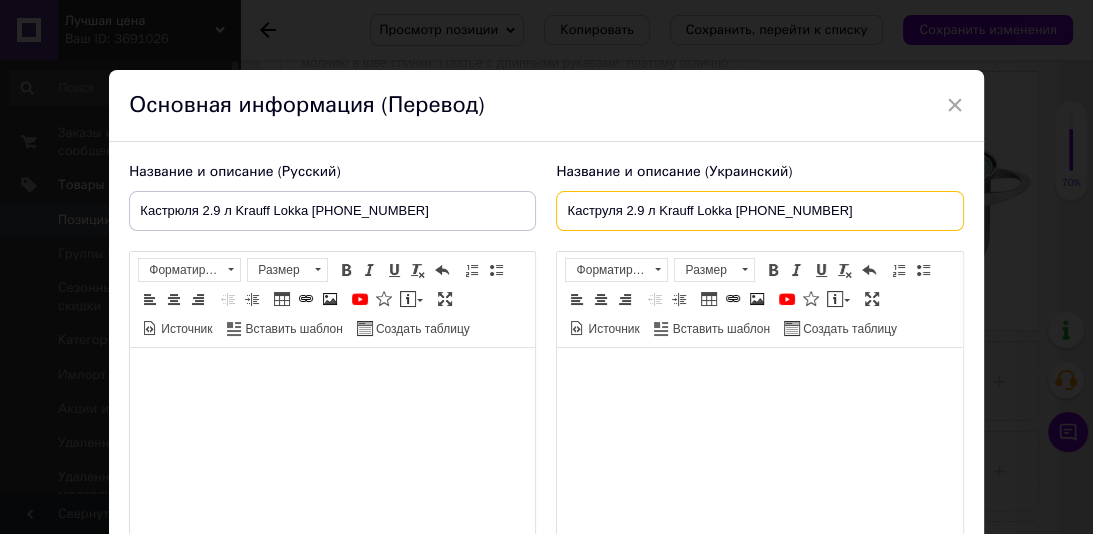 type on "Каструля 2.9 л Krauff Lokka 26-242-033" 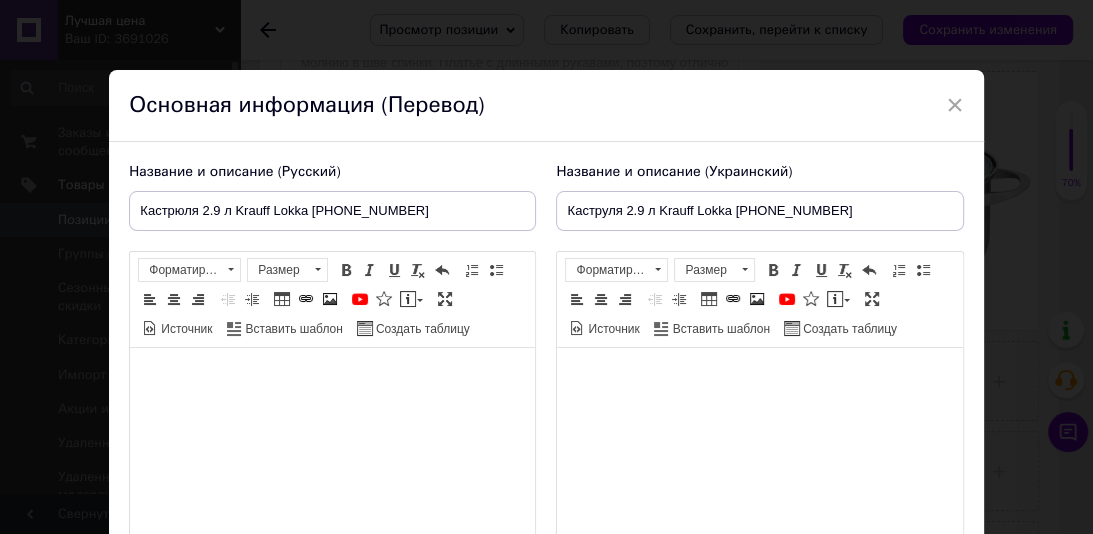 click at bounding box center (759, 378) 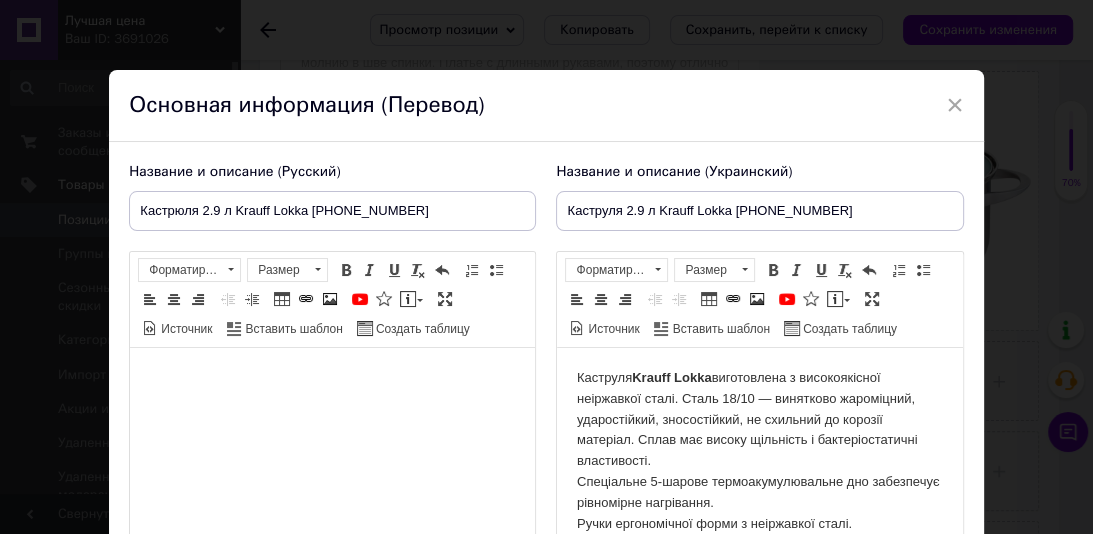 scroll, scrollTop: 61, scrollLeft: 0, axis: vertical 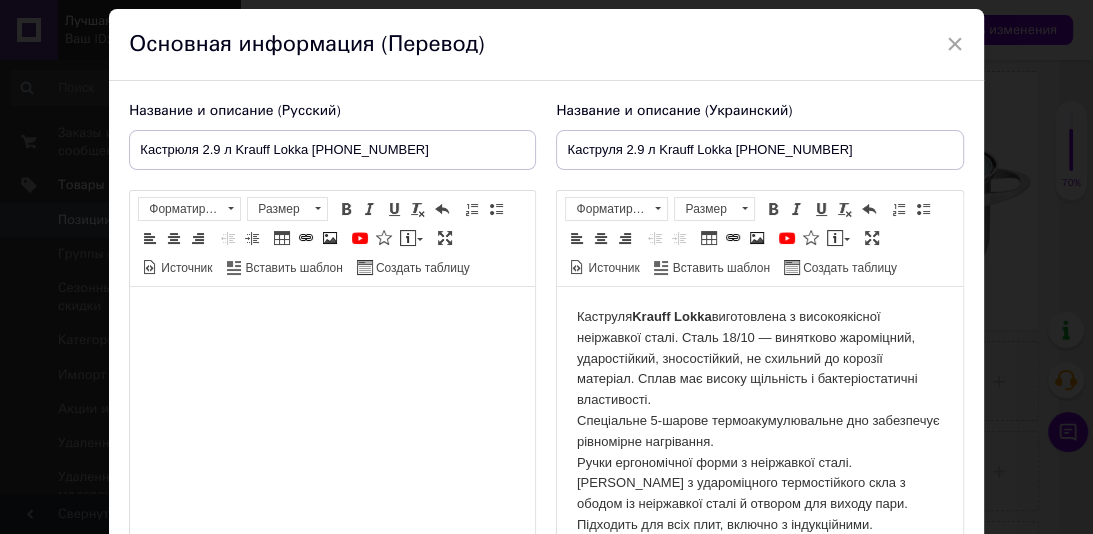 click at bounding box center (332, 317) 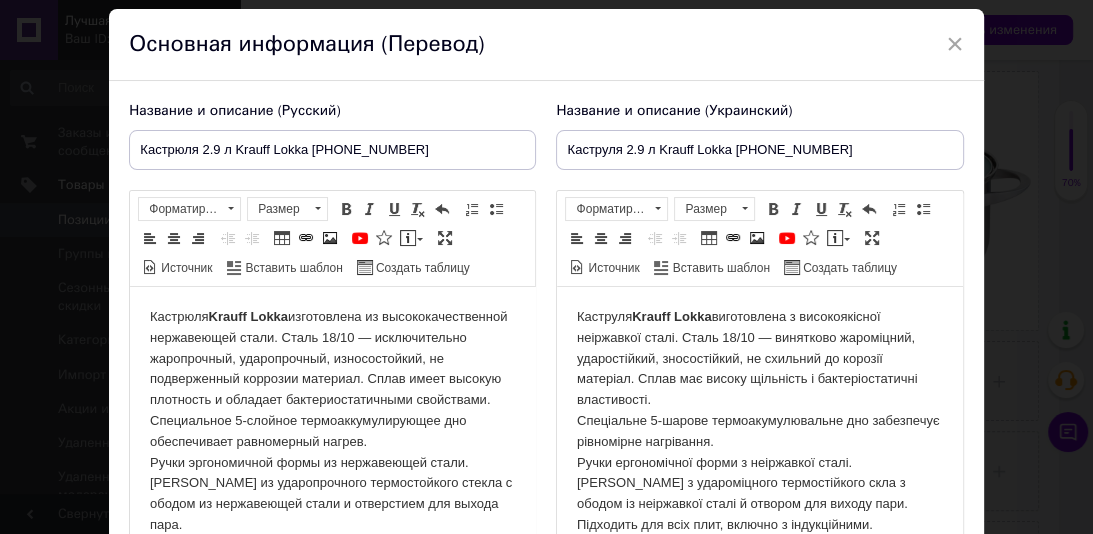 scroll, scrollTop: 57, scrollLeft: 0, axis: vertical 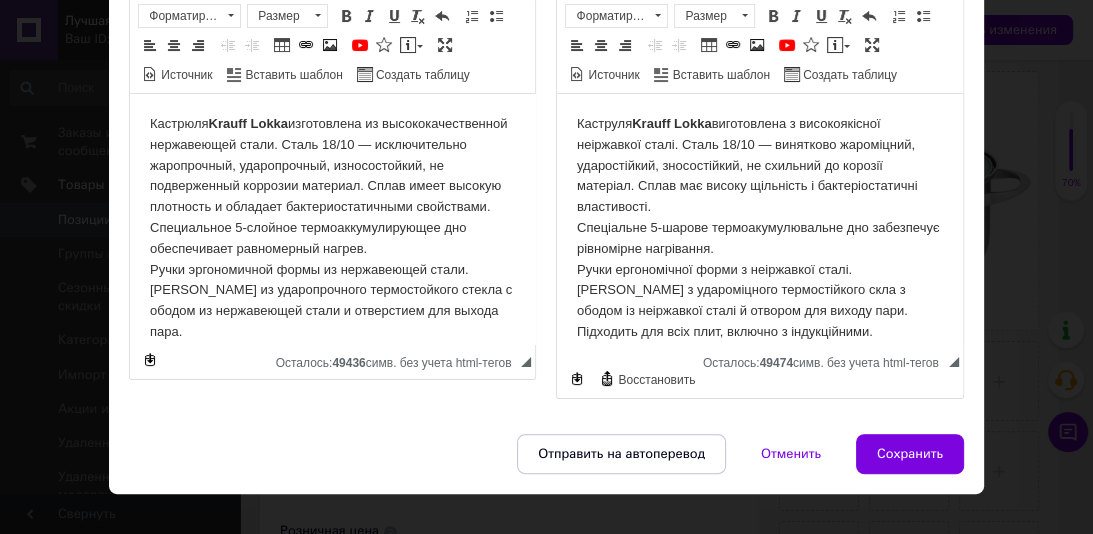 drag, startPoint x: 924, startPoint y: 459, endPoint x: 1092, endPoint y: 132, distance: 367.63162 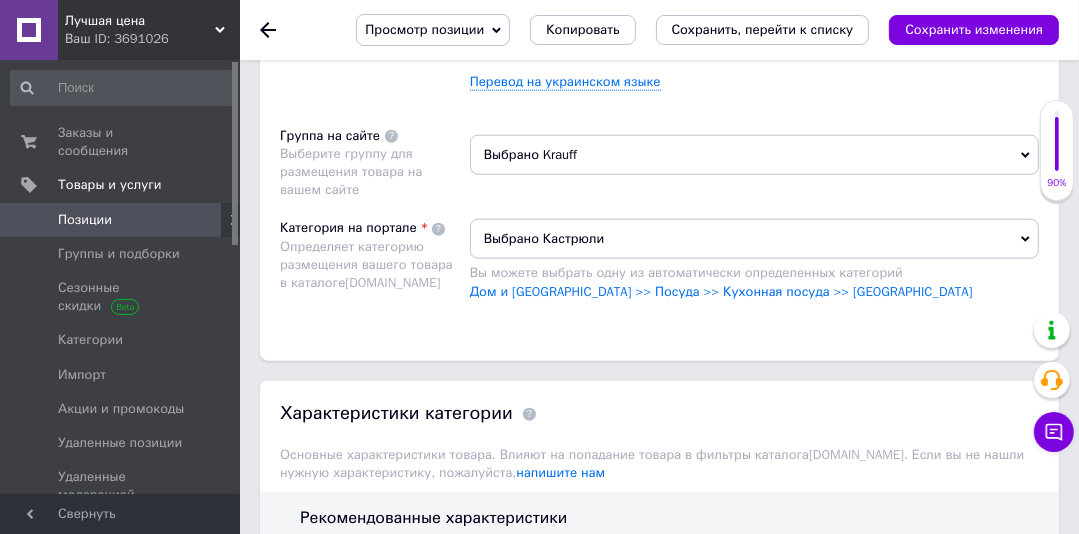 scroll, scrollTop: 1600, scrollLeft: 0, axis: vertical 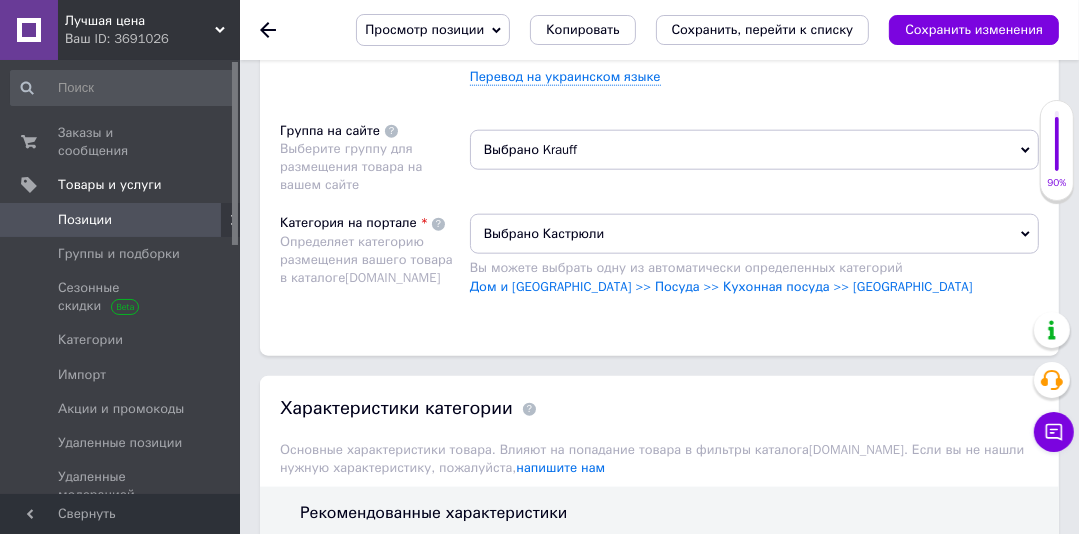 click on "Выбрано Krauff" at bounding box center (754, 150) 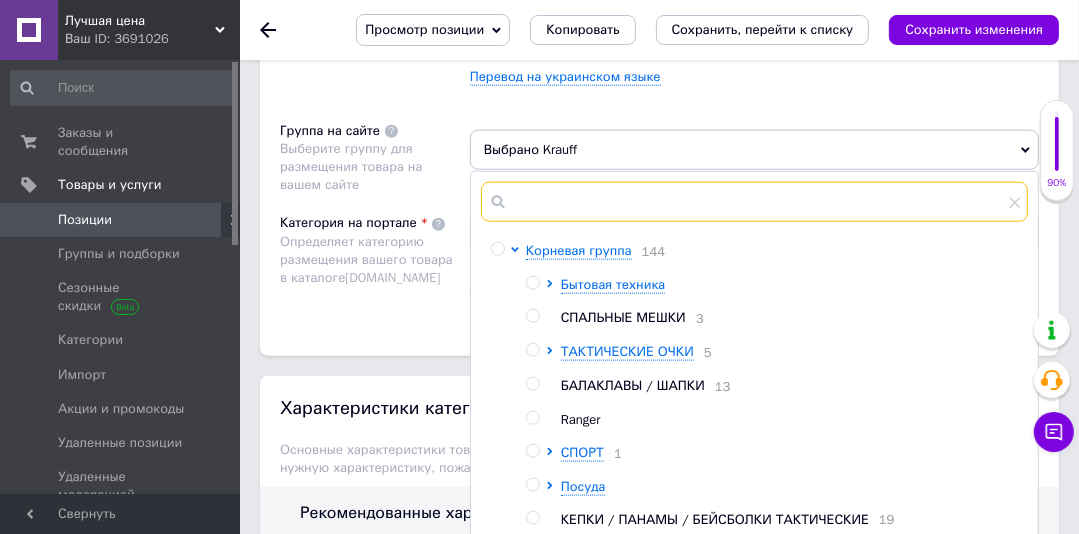 click at bounding box center (754, 202) 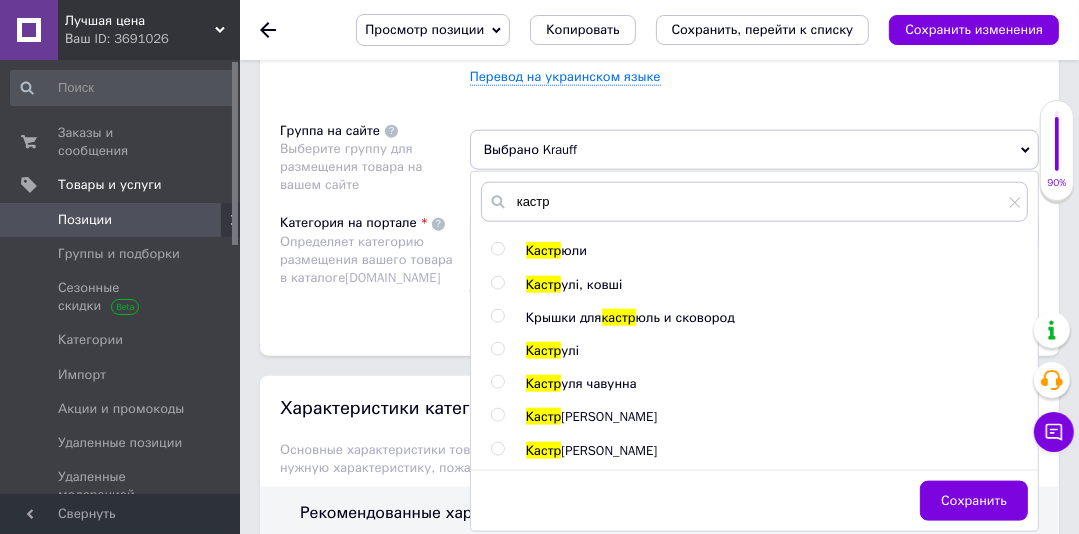 click at bounding box center (497, 249) 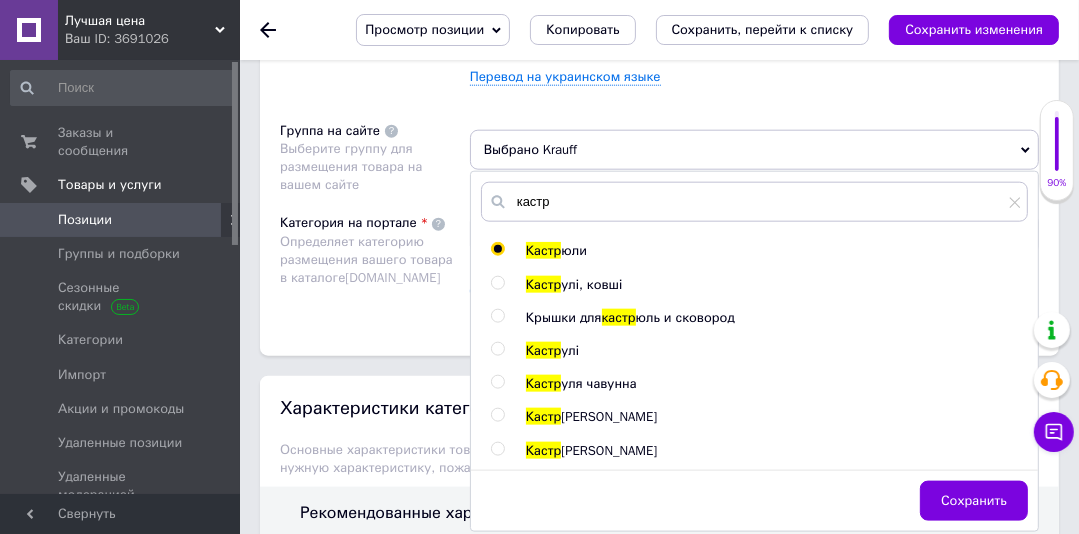 radio on "true" 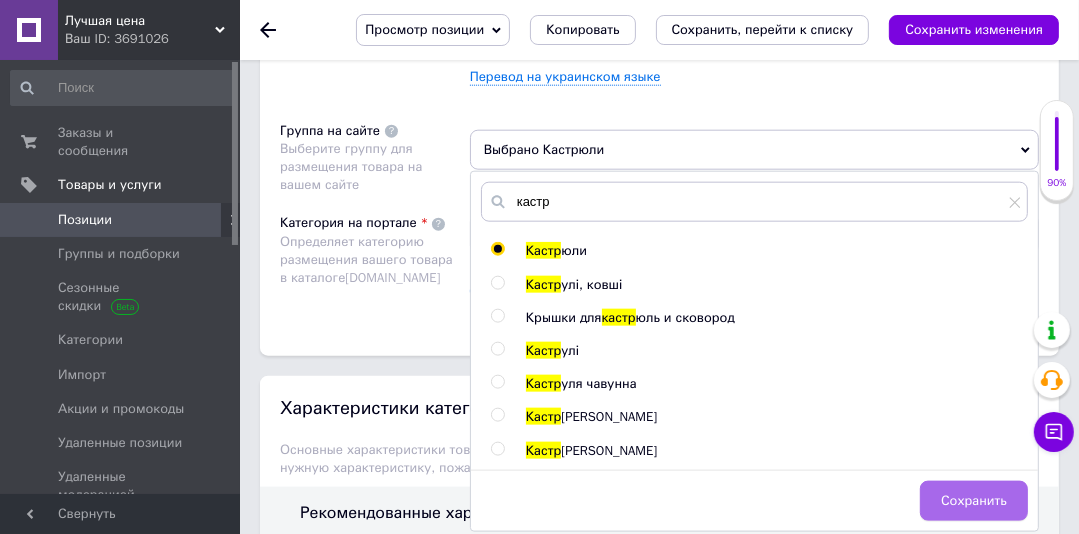 click on "Сохранить" at bounding box center [974, 501] 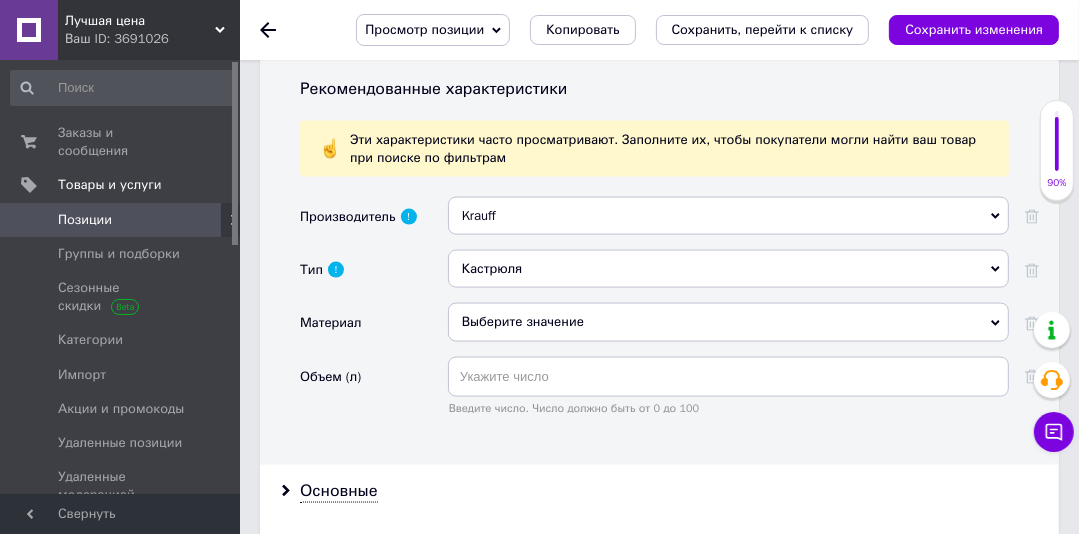 scroll, scrollTop: 2077, scrollLeft: 0, axis: vertical 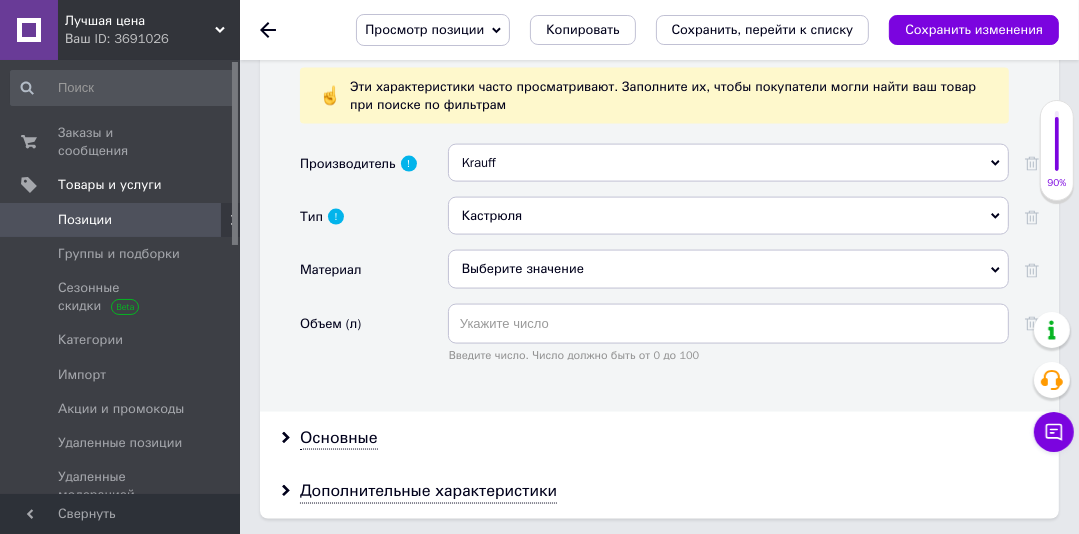 click on "Выберите значение" at bounding box center (728, 269) 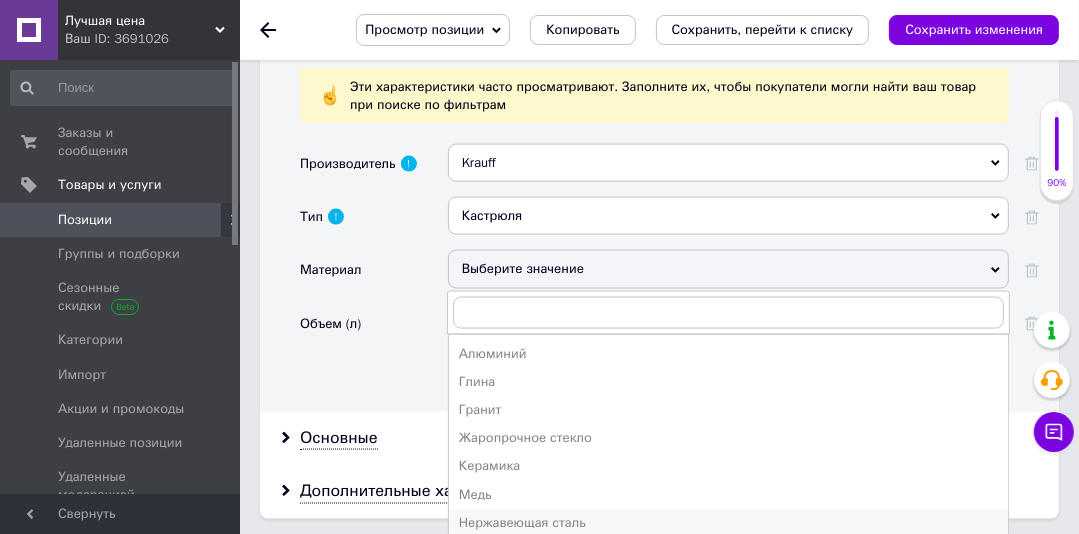 click on "Нержавеющая сталь" at bounding box center [728, 523] 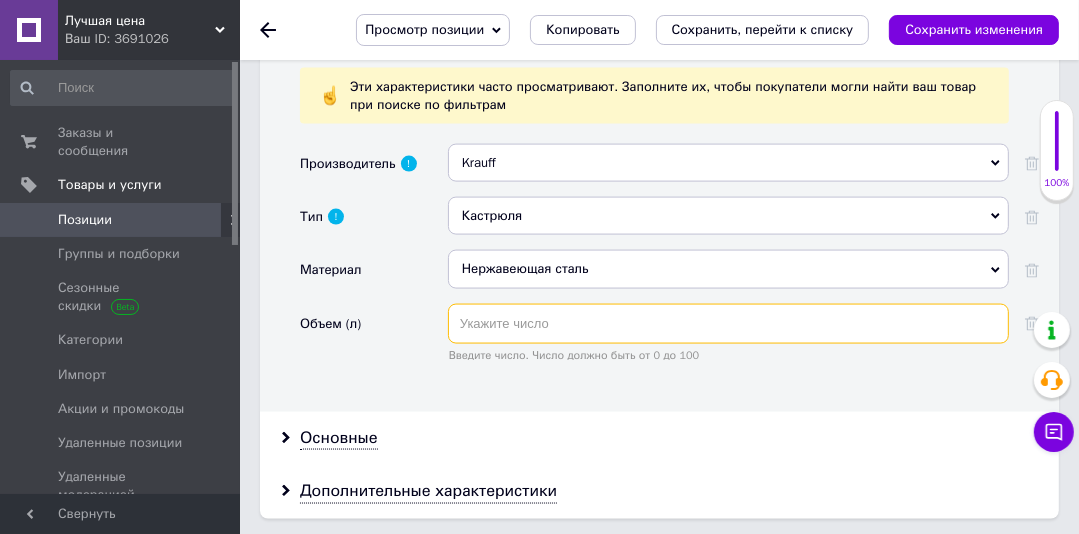 click at bounding box center [728, 324] 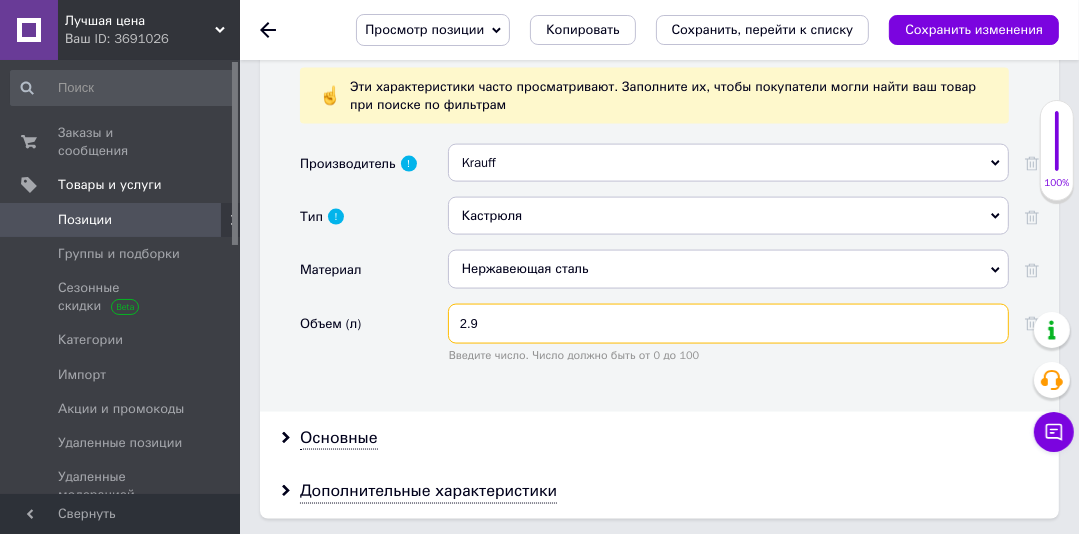 type on "2.9" 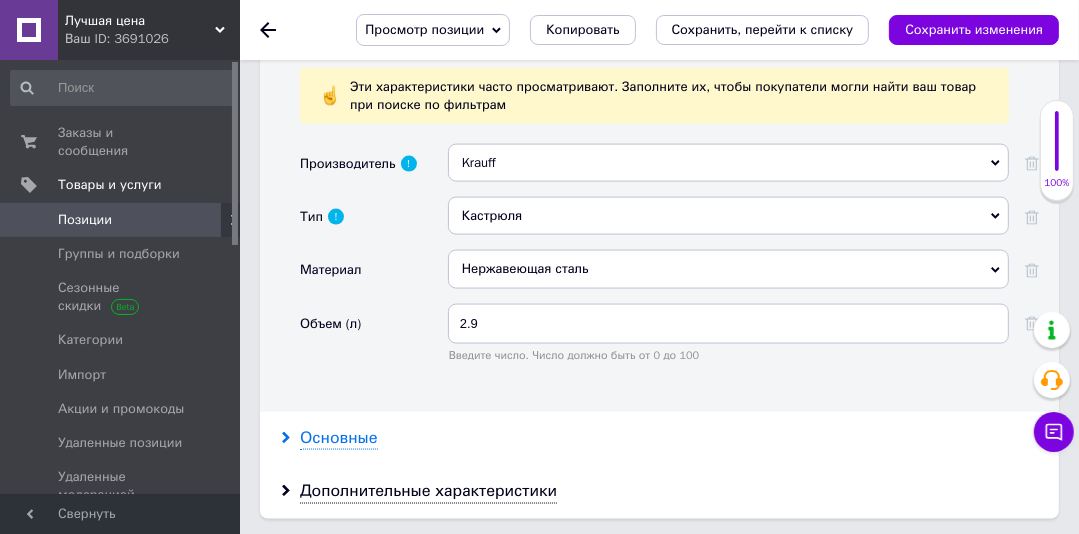click on "Основные" at bounding box center [339, 438] 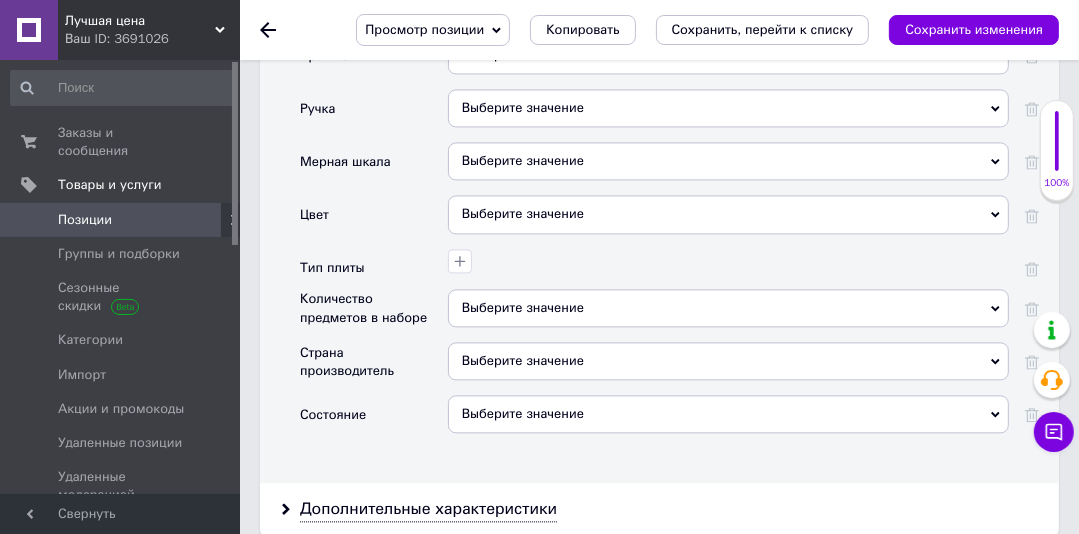 scroll, scrollTop: 3004, scrollLeft: 0, axis: vertical 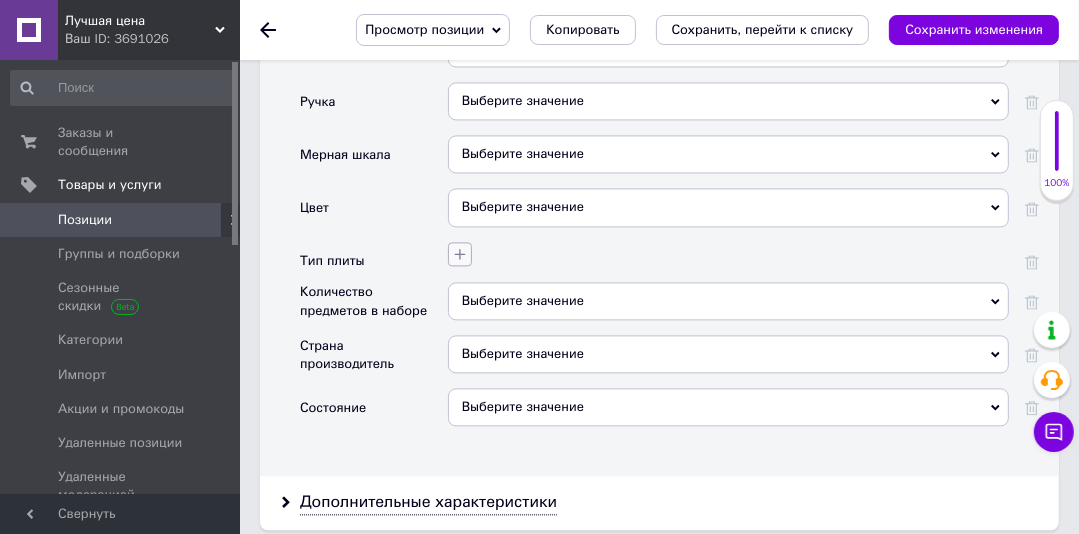click 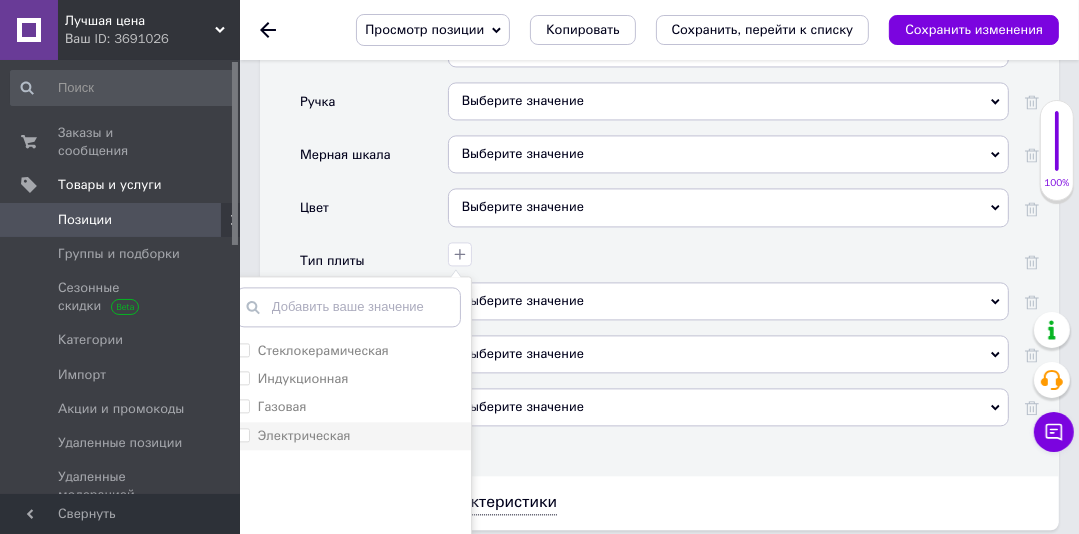 click on "Электрическая" at bounding box center (242, 434) 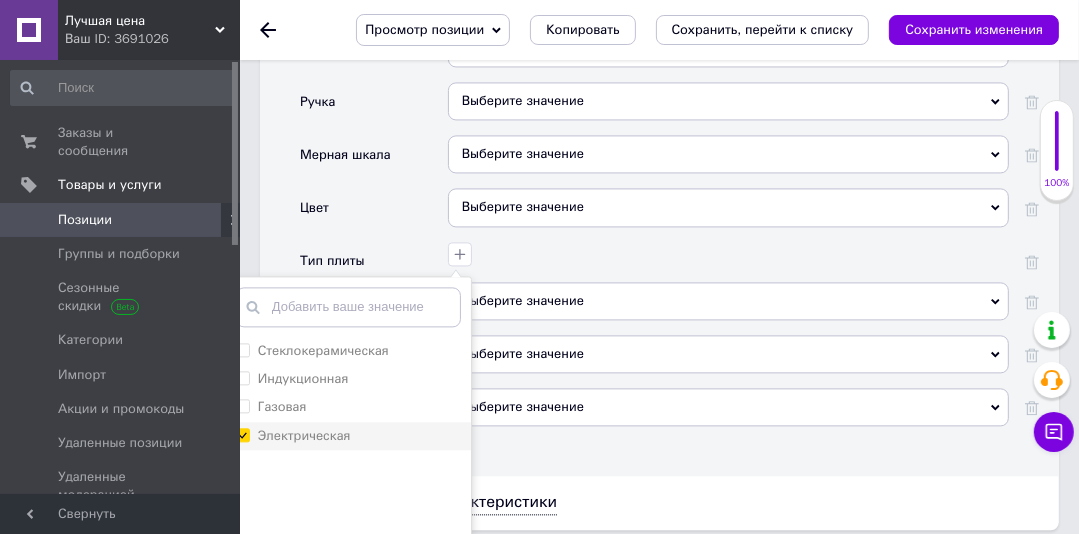 checkbox on "true" 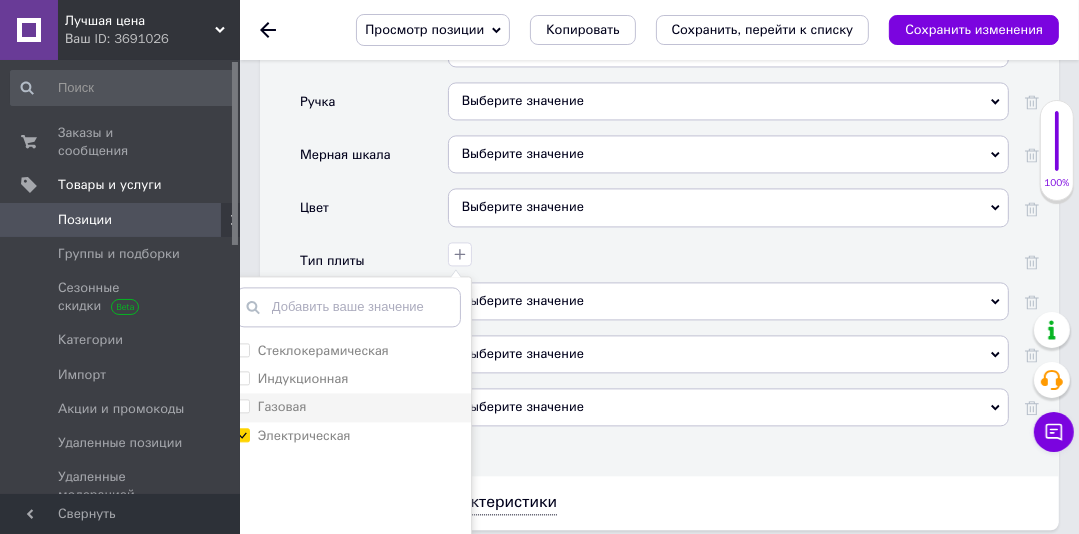 click on "Газовая" at bounding box center (242, 405) 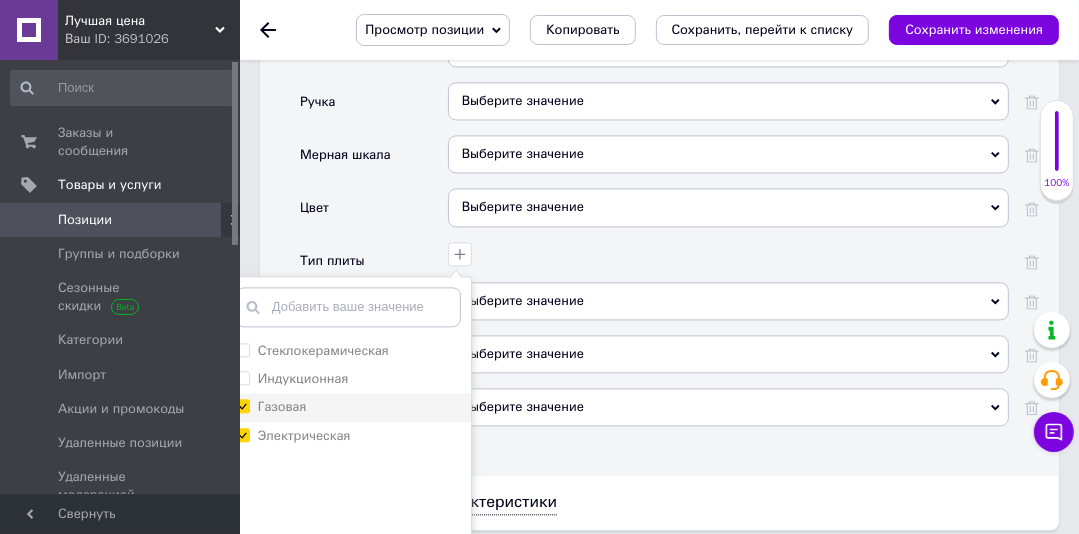 checkbox on "true" 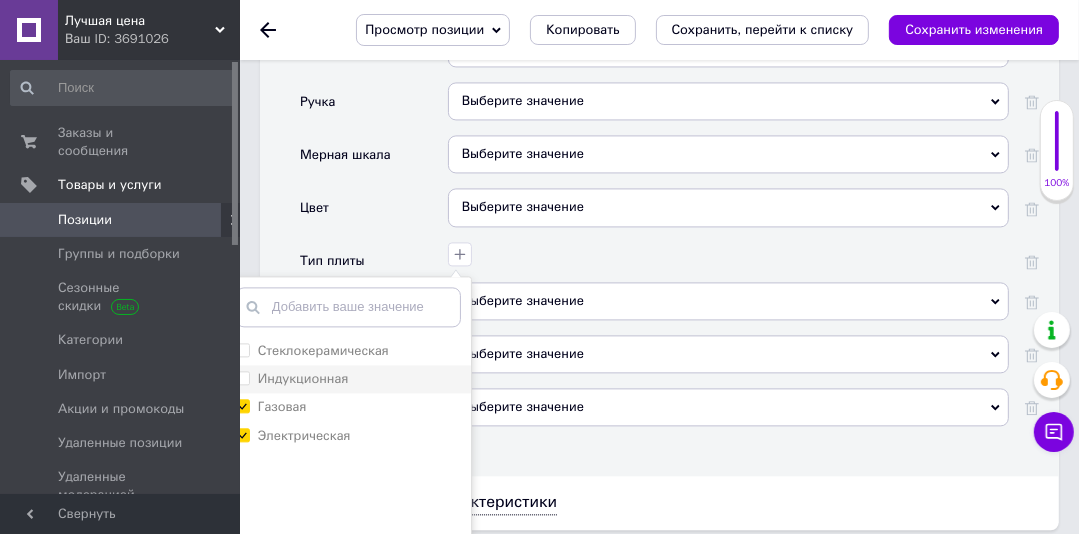 click on "Индукционная" at bounding box center (242, 377) 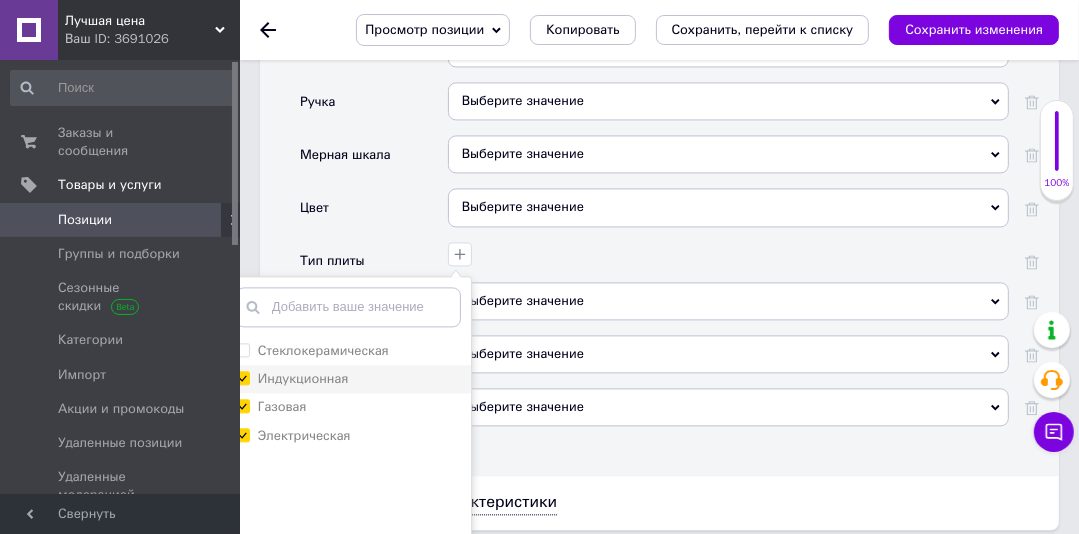 checkbox on "true" 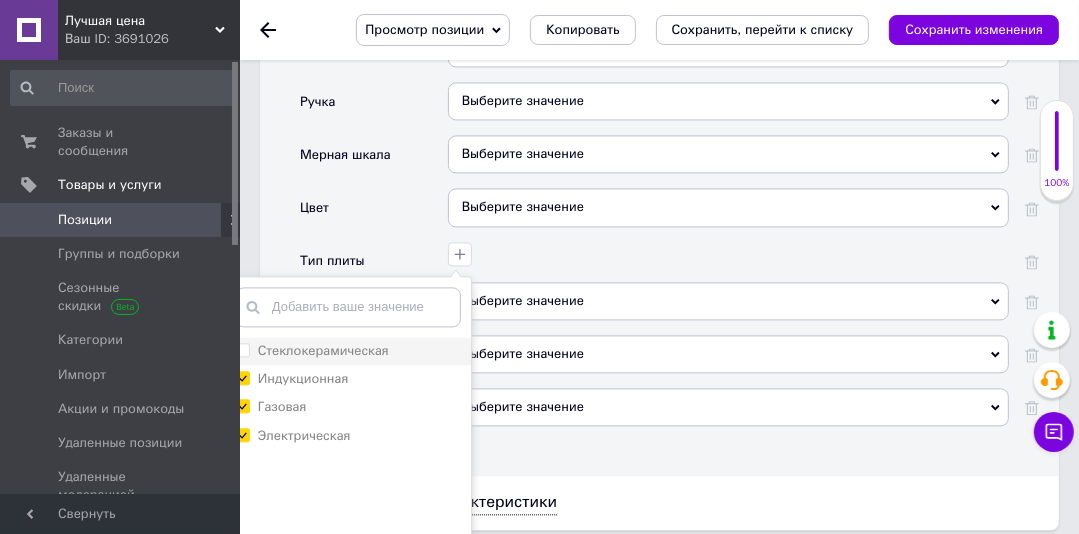 click on "Стеклокерамическая" at bounding box center (242, 349) 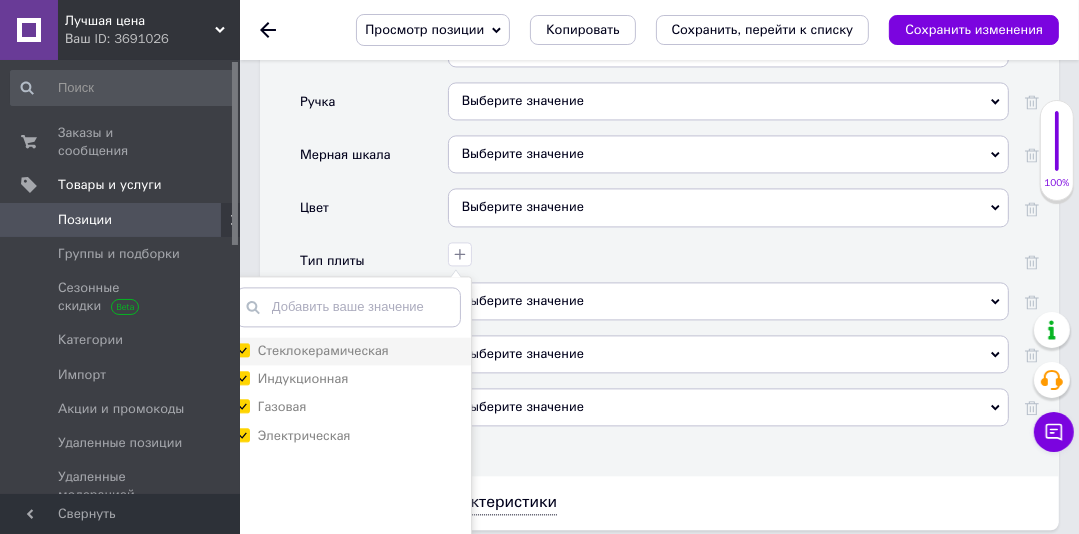 checkbox on "true" 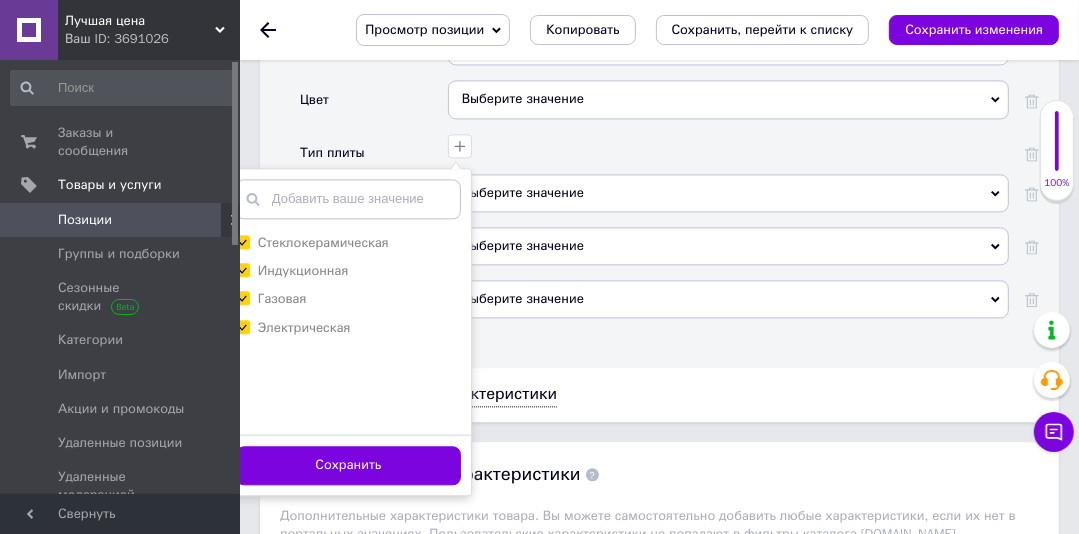 scroll, scrollTop: 3244, scrollLeft: 0, axis: vertical 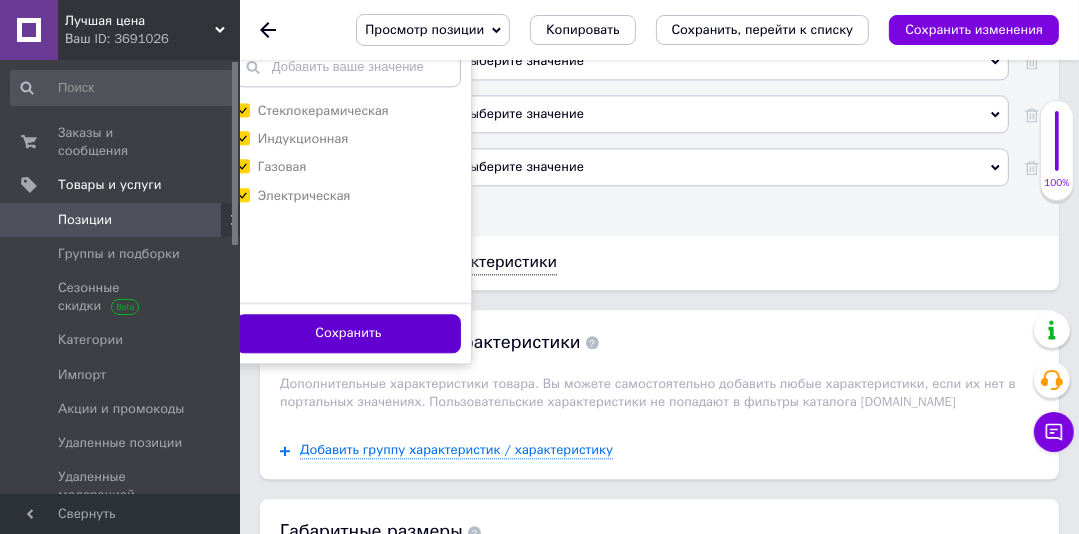 click on "Сохранить" at bounding box center (348, 333) 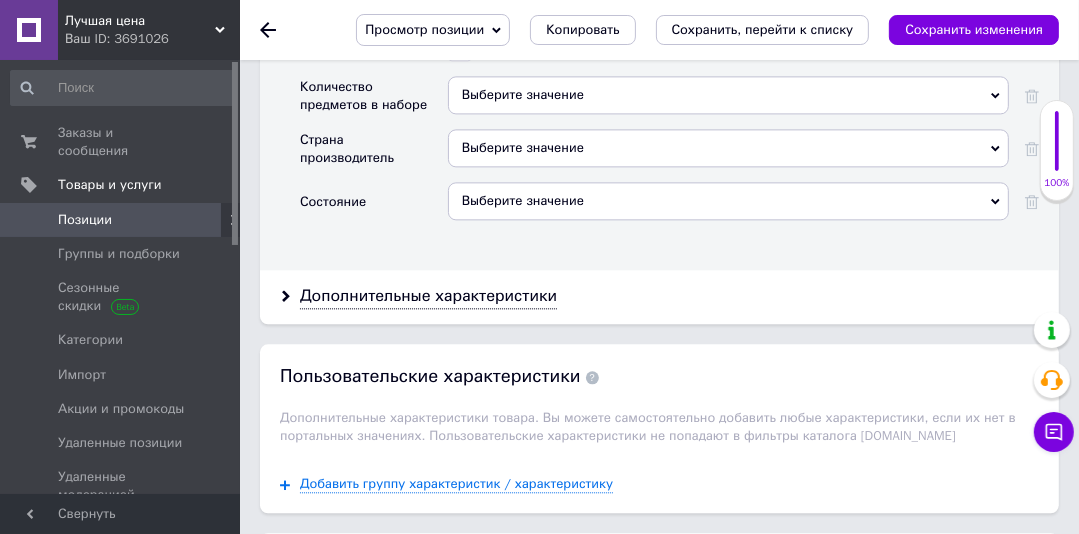 click on "Выберите значение" at bounding box center (728, 201) 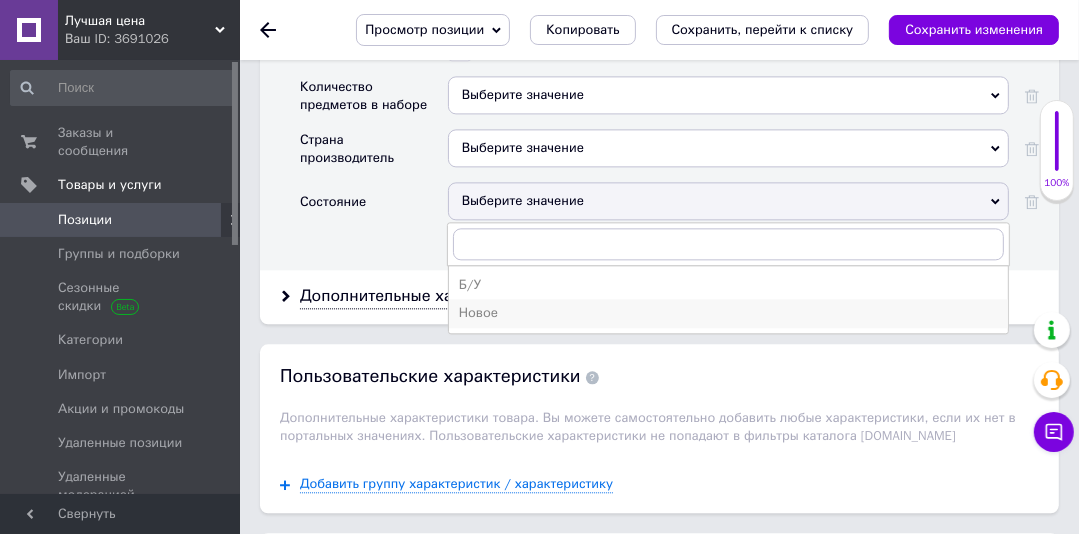click on "Новое" at bounding box center (728, 313) 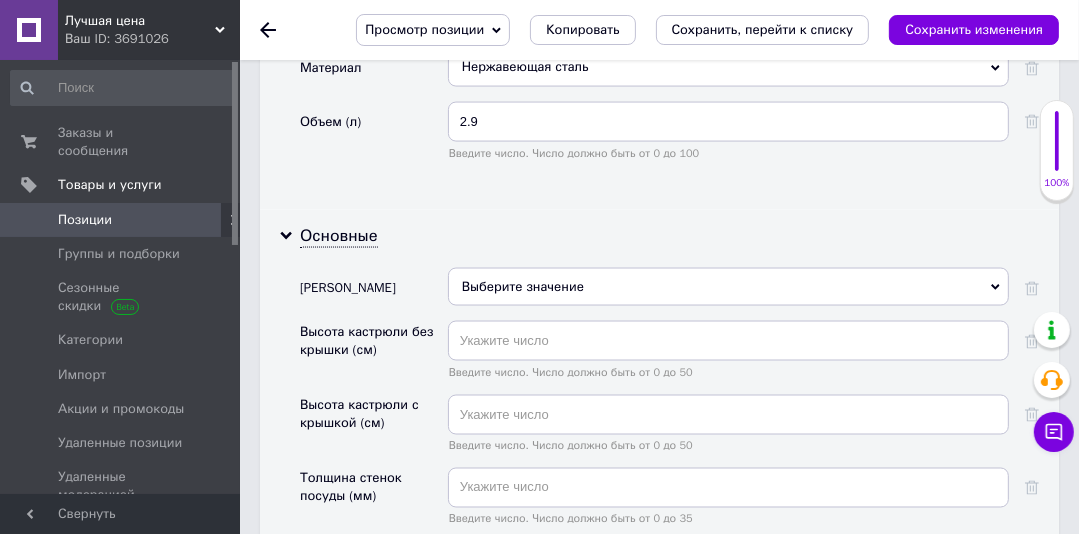 scroll, scrollTop: 2264, scrollLeft: 0, axis: vertical 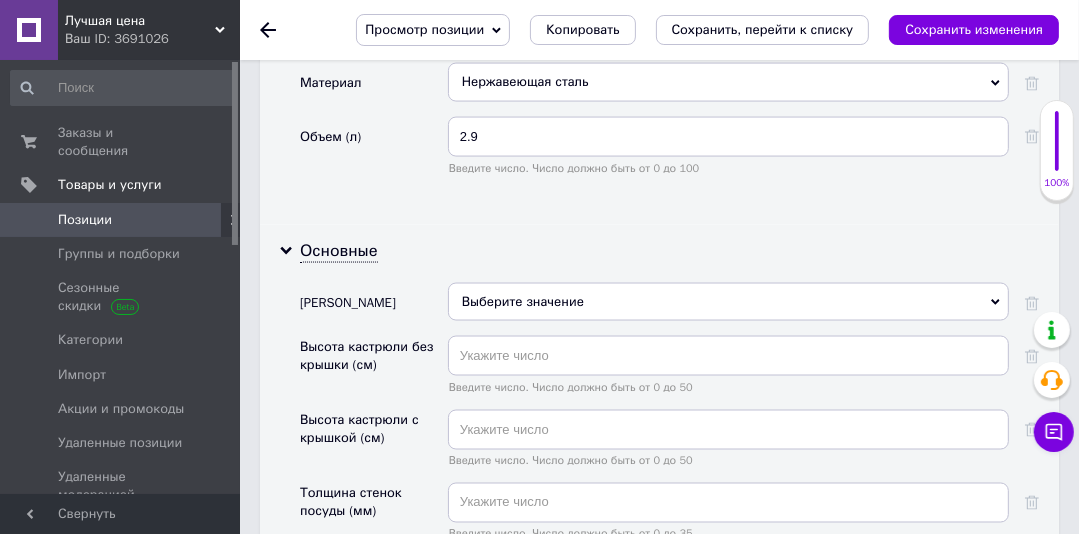 drag, startPoint x: 560, startPoint y: 284, endPoint x: 548, endPoint y: 301, distance: 20.808653 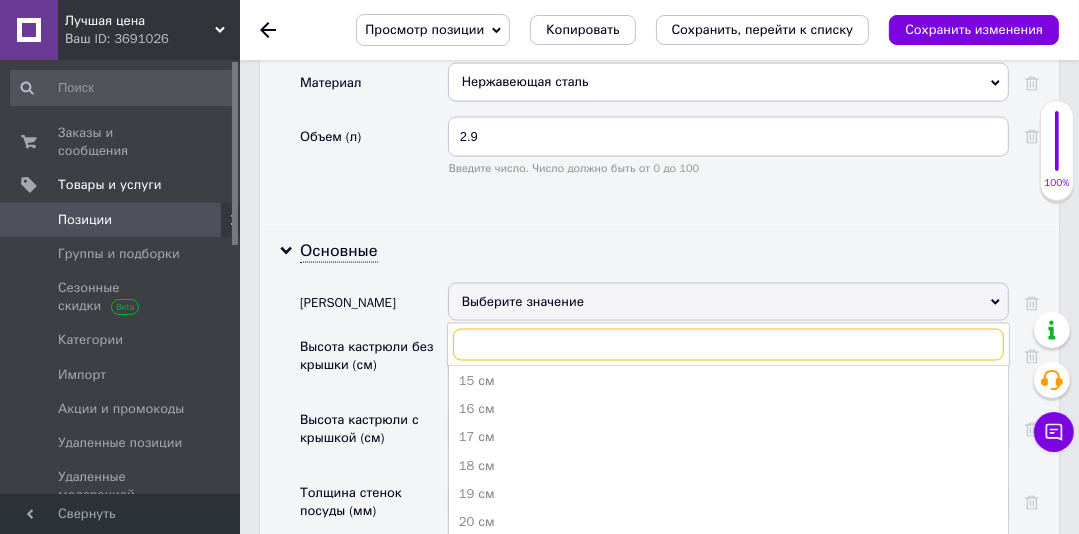 scroll, scrollTop: 80, scrollLeft: 0, axis: vertical 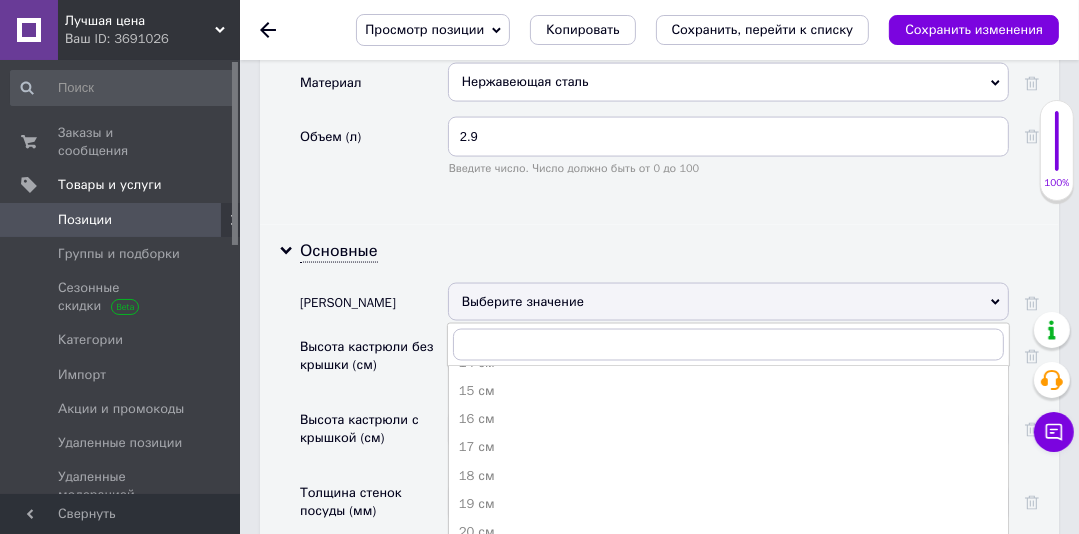 drag, startPoint x: 474, startPoint y: 465, endPoint x: 1092, endPoint y: 353, distance: 628.0669 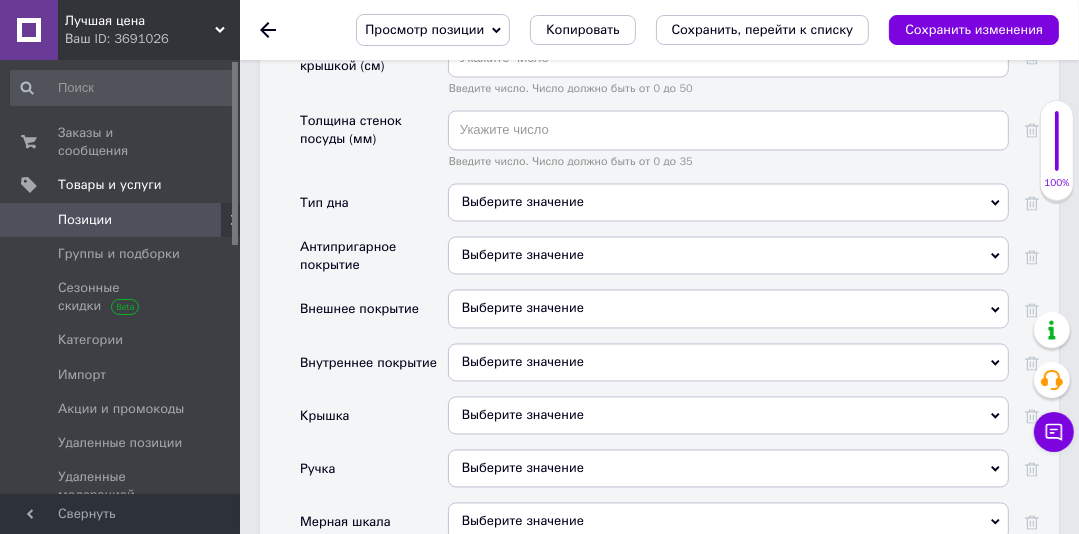scroll, scrollTop: 2724, scrollLeft: 0, axis: vertical 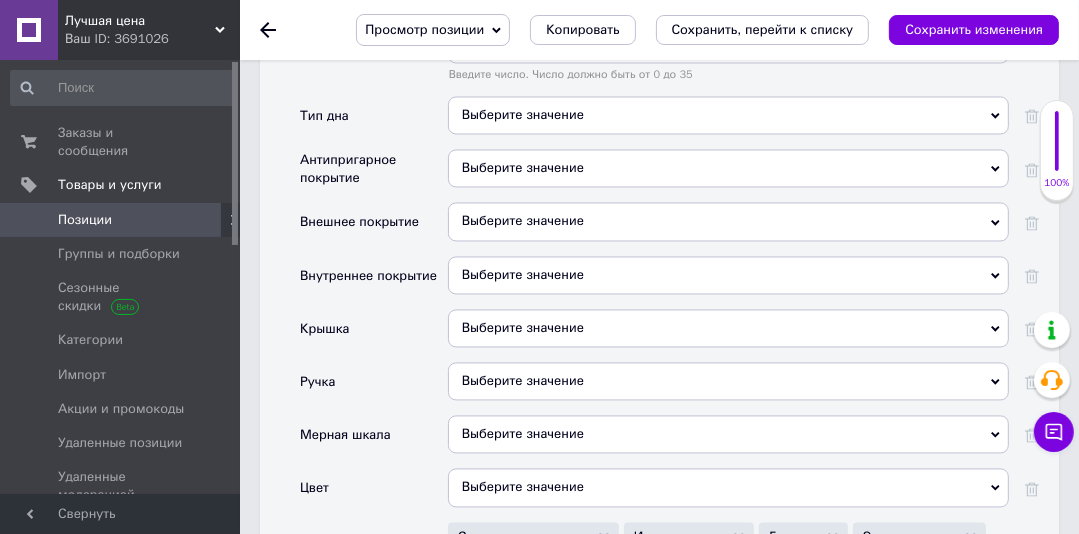 click on "Выберите значение" at bounding box center [728, 328] 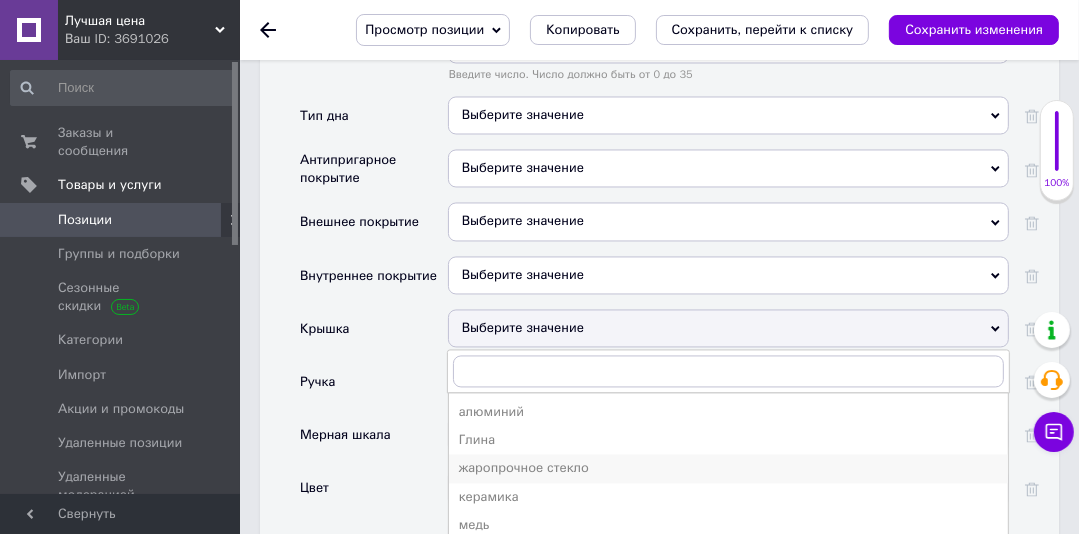 click on "жаропрочное стекло" at bounding box center [728, 468] 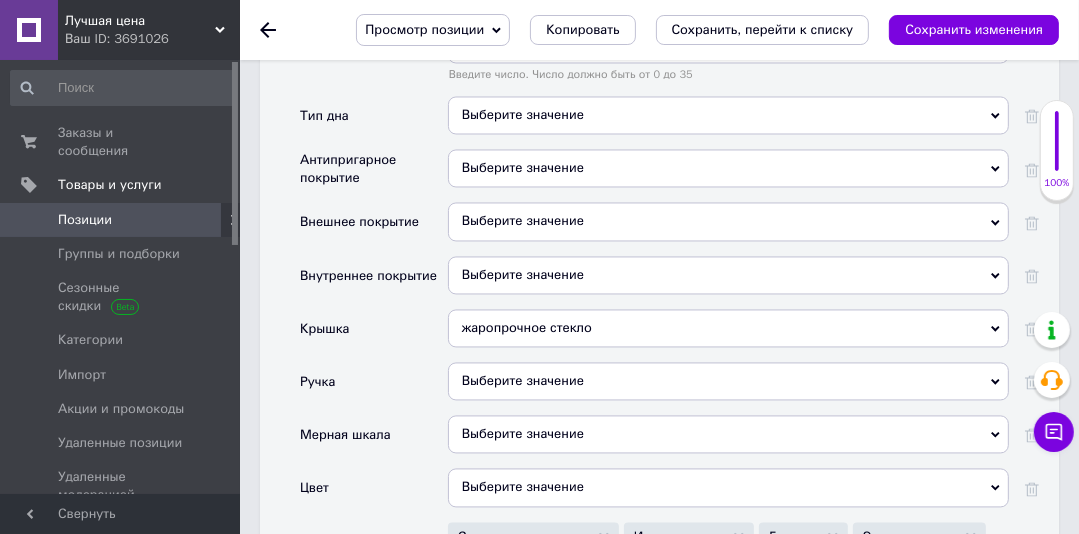 click on "Выберите значение" at bounding box center [728, 275] 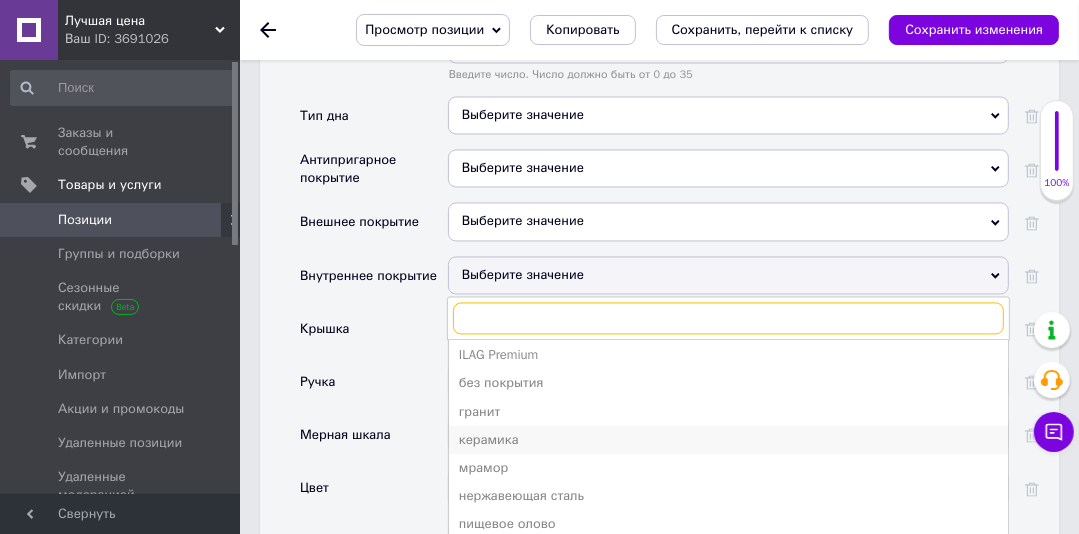 scroll, scrollTop: 78, scrollLeft: 0, axis: vertical 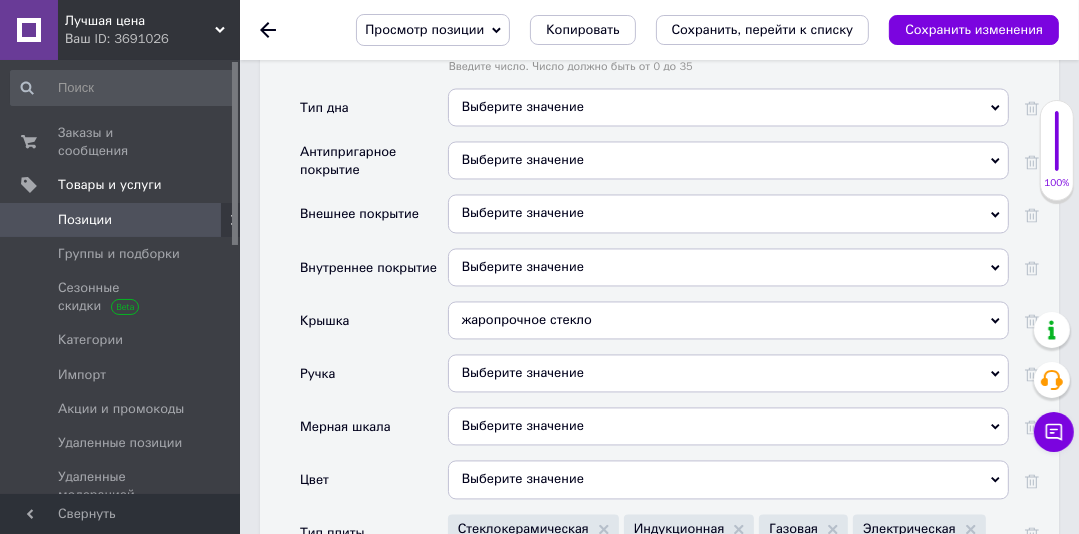 click on "Выберите значение" at bounding box center [728, 267] 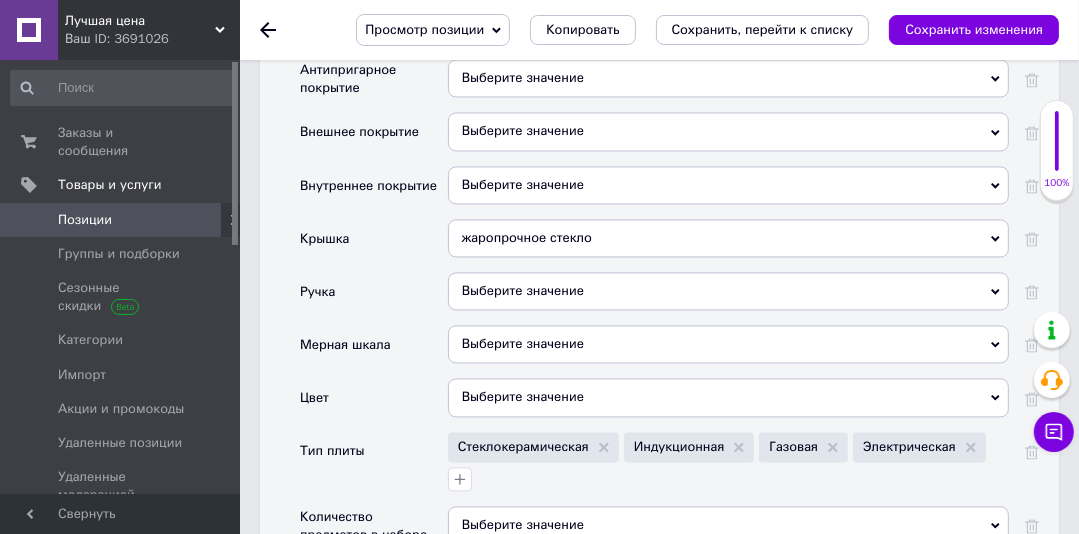 click on "Выберите значение" at bounding box center (728, 78) 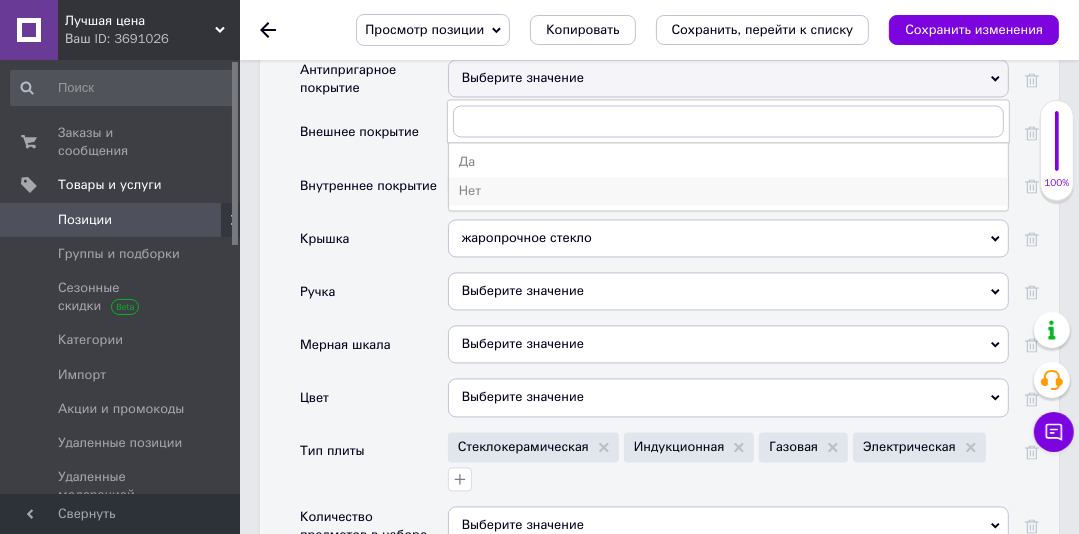 click on "Нет" at bounding box center (728, 191) 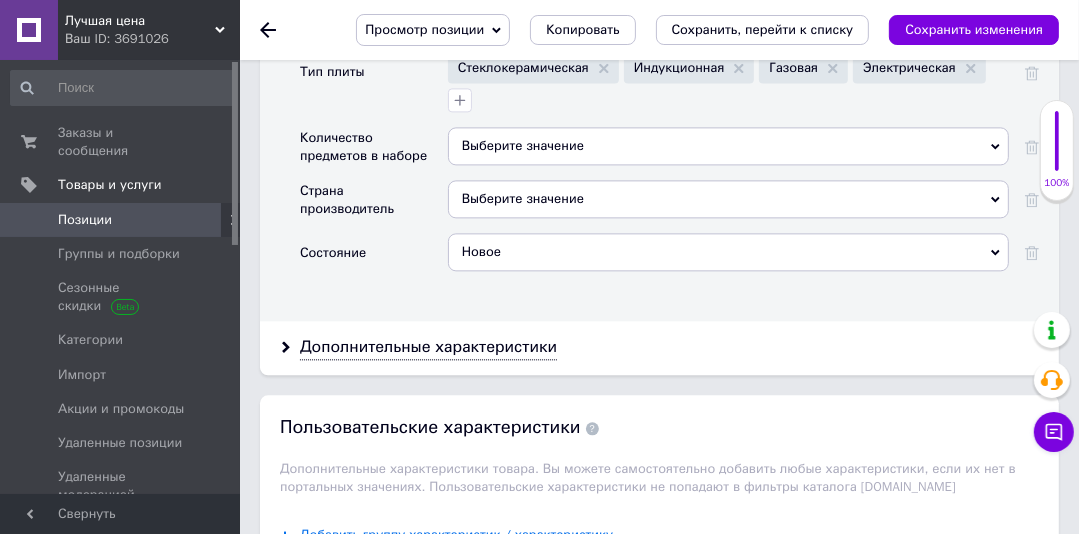 scroll, scrollTop: 3230, scrollLeft: 0, axis: vertical 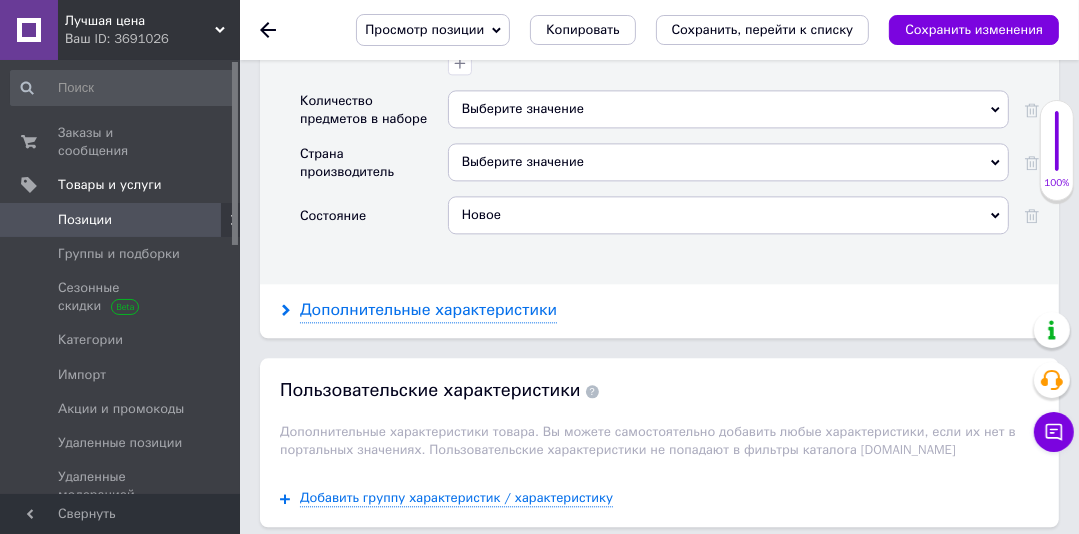 click on "Дополнительные характеристики" at bounding box center (428, 310) 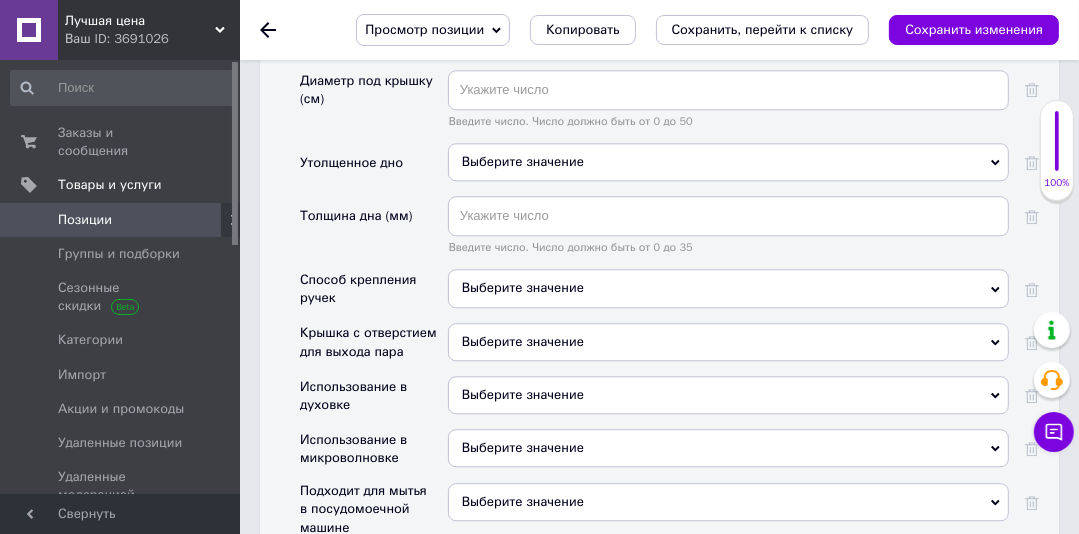 scroll, scrollTop: 3592, scrollLeft: 0, axis: vertical 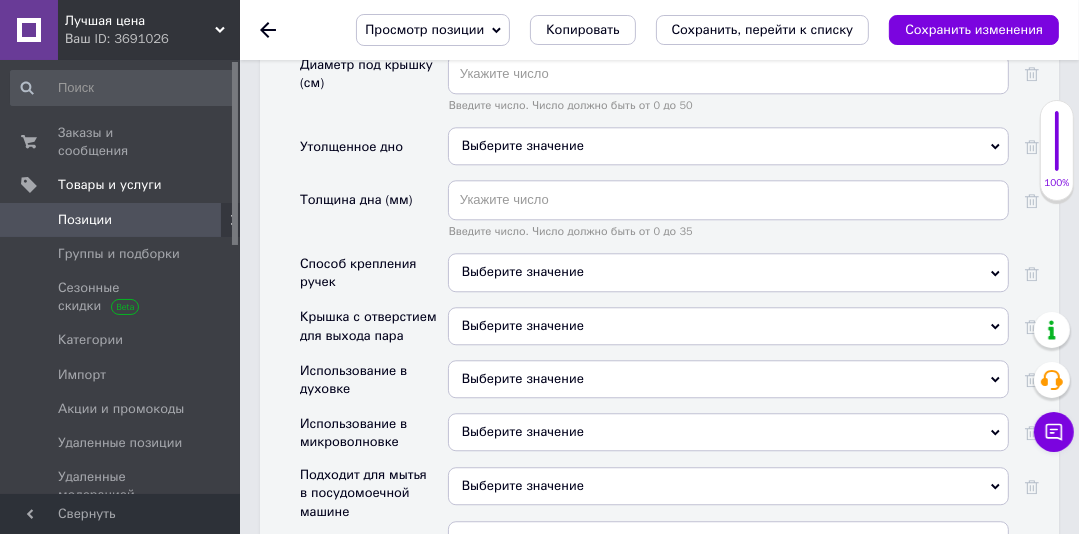 click on "Выберите значение" at bounding box center [728, 326] 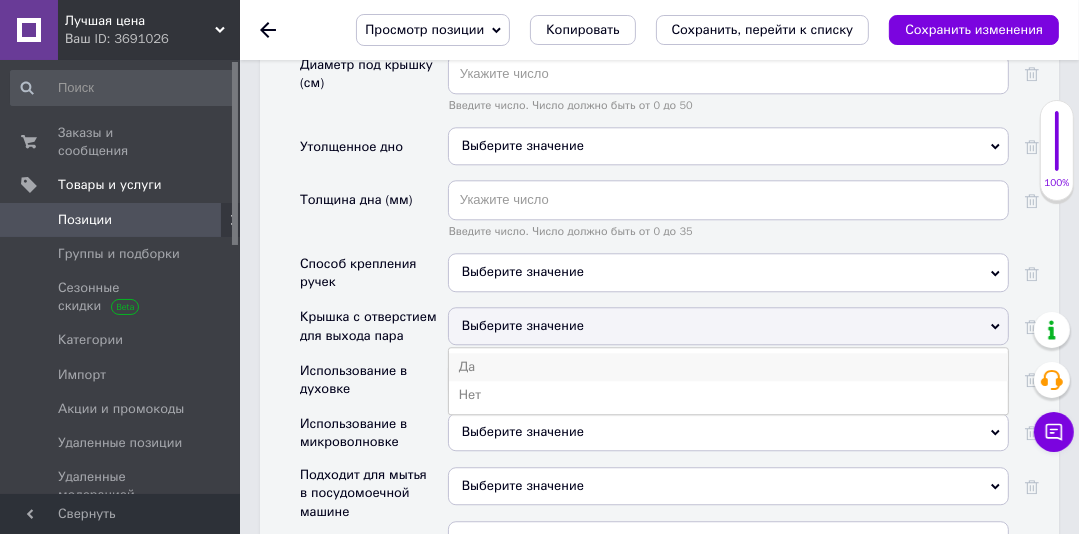 click on "Да" at bounding box center [728, 367] 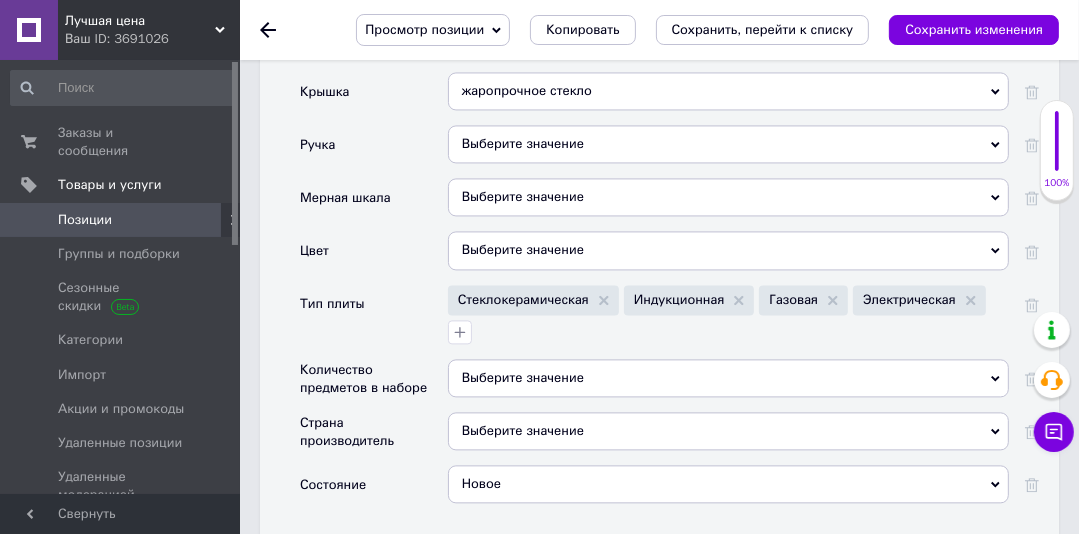 scroll, scrollTop: 2936, scrollLeft: 0, axis: vertical 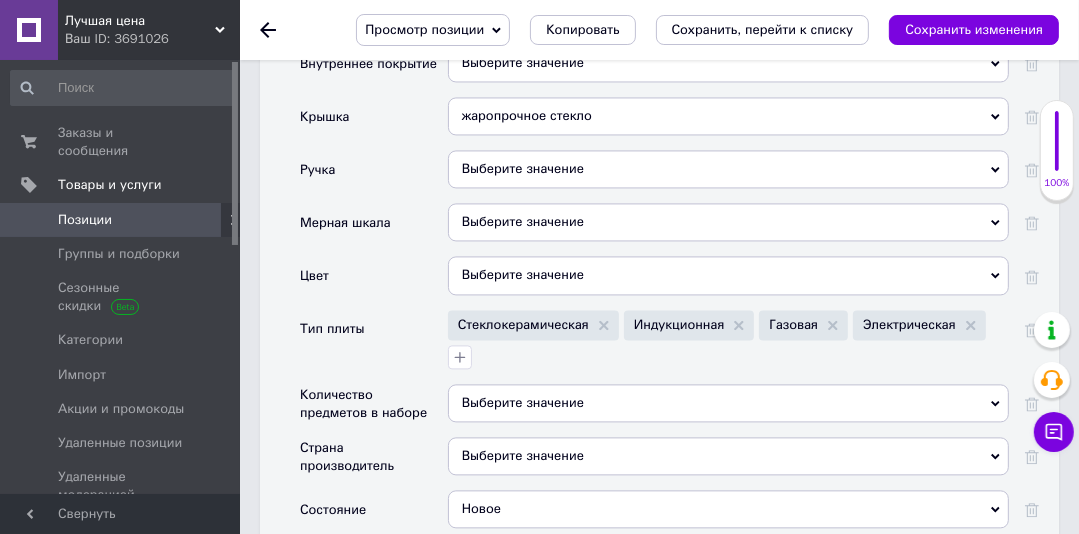 click on "Выберите значение" at bounding box center [728, 169] 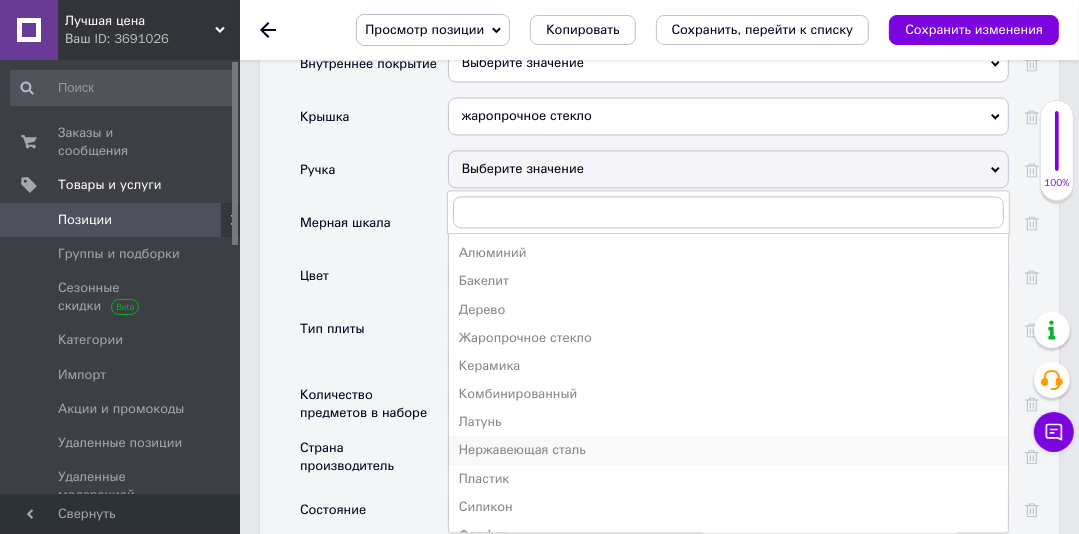 click on "Нержавеющая сталь" at bounding box center (728, 450) 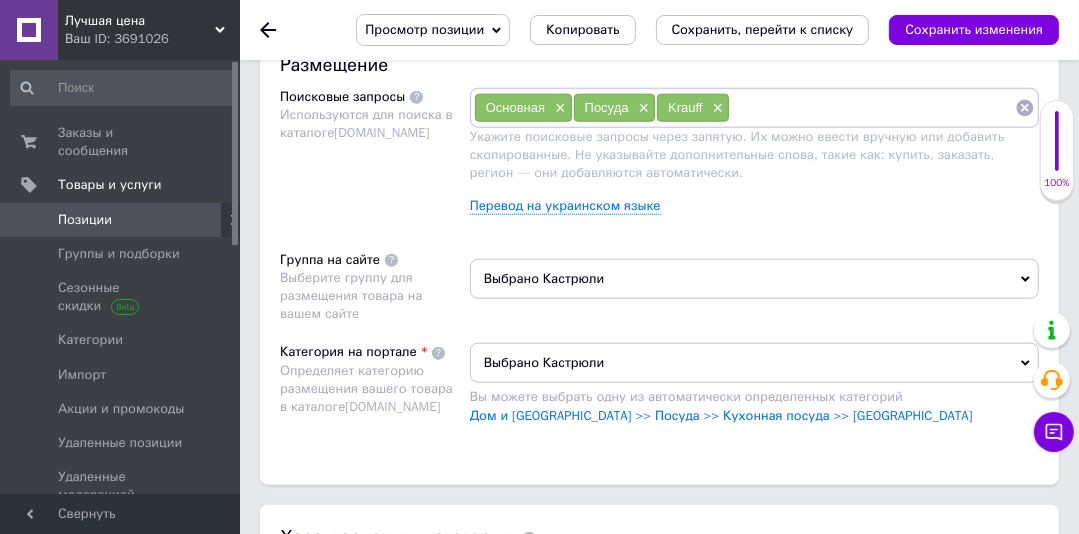 scroll, scrollTop: 1378, scrollLeft: 0, axis: vertical 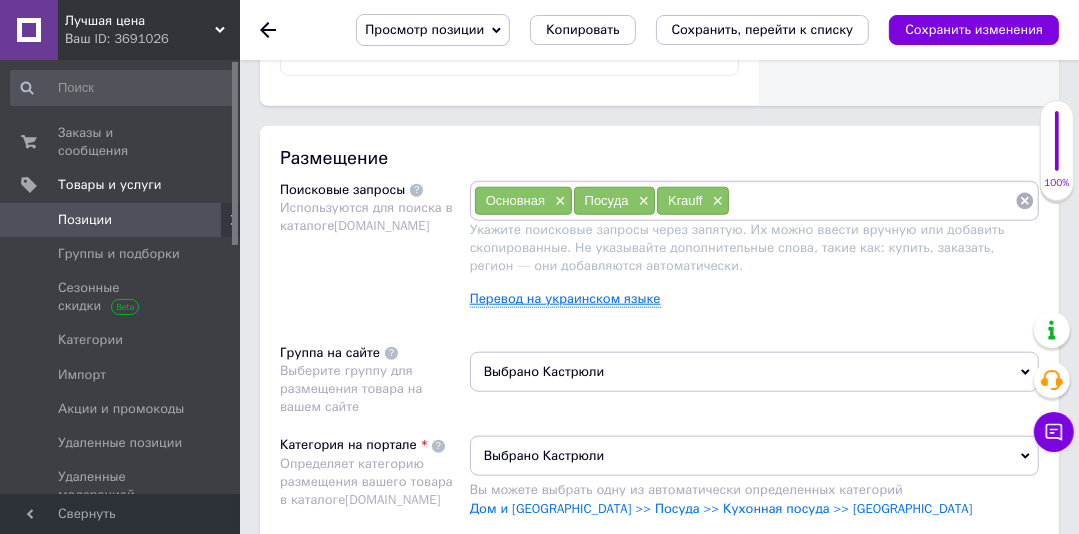 click on "Перевод на украинском языке" at bounding box center [565, 299] 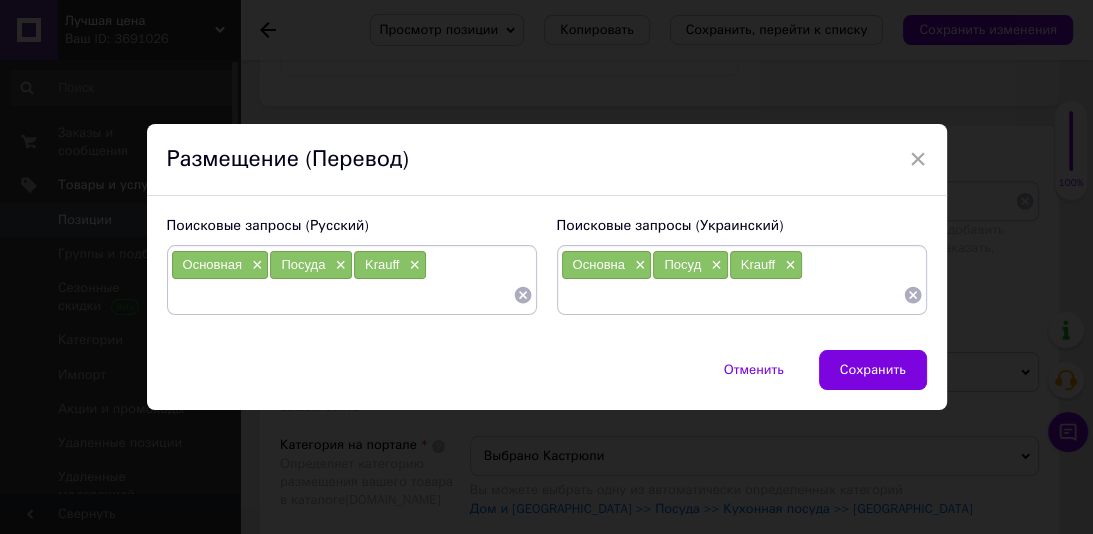 paste on "[PERSON_NAME]" 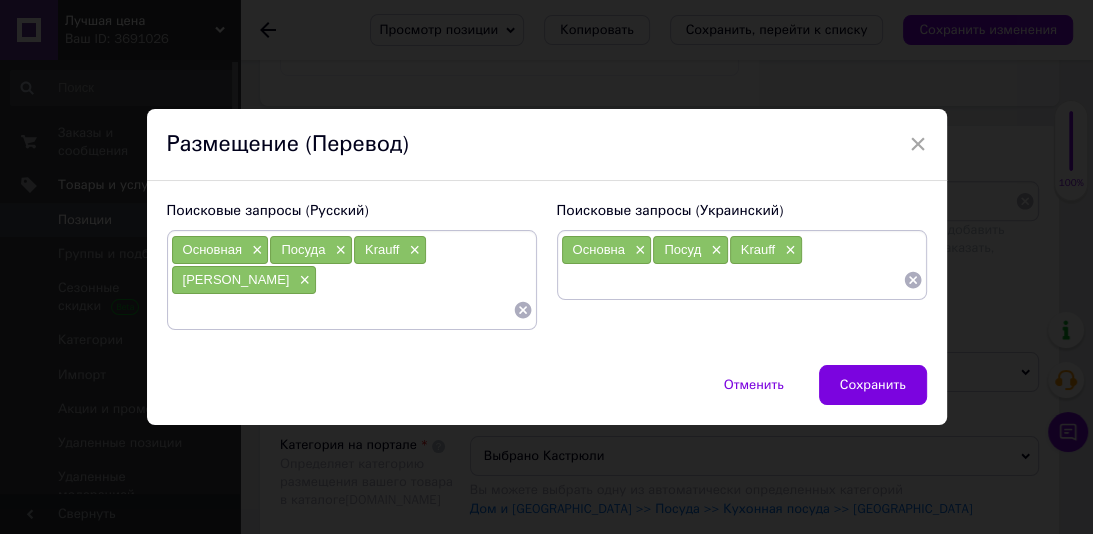 paste on "[PERSON_NAME]" 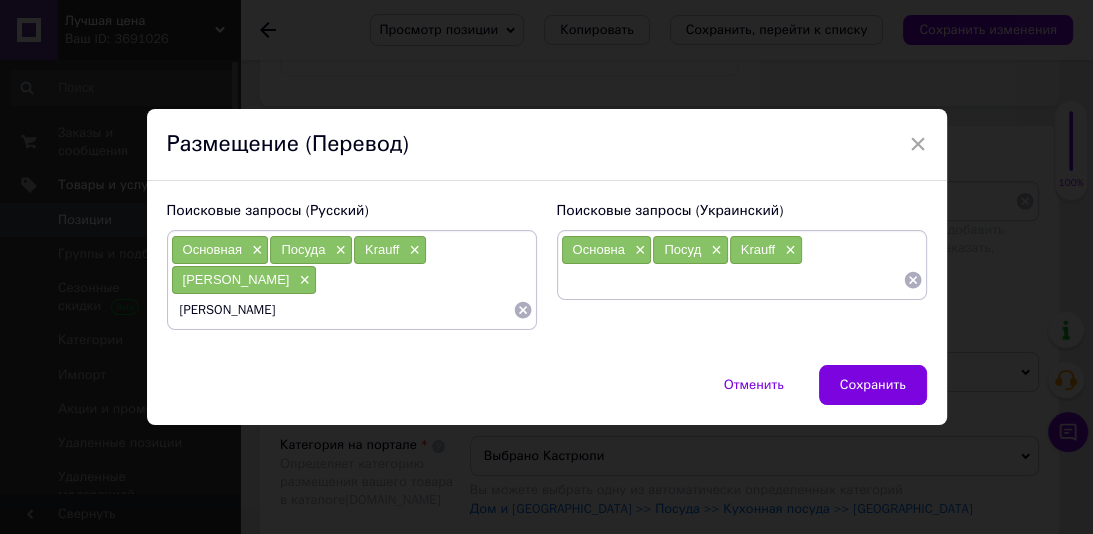 type on "Кастрюля" 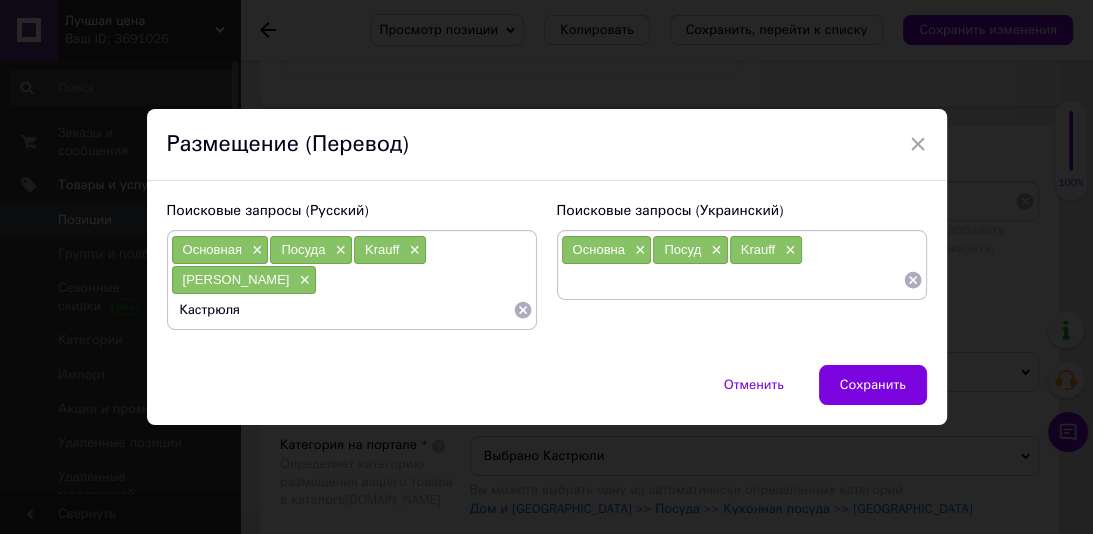 type 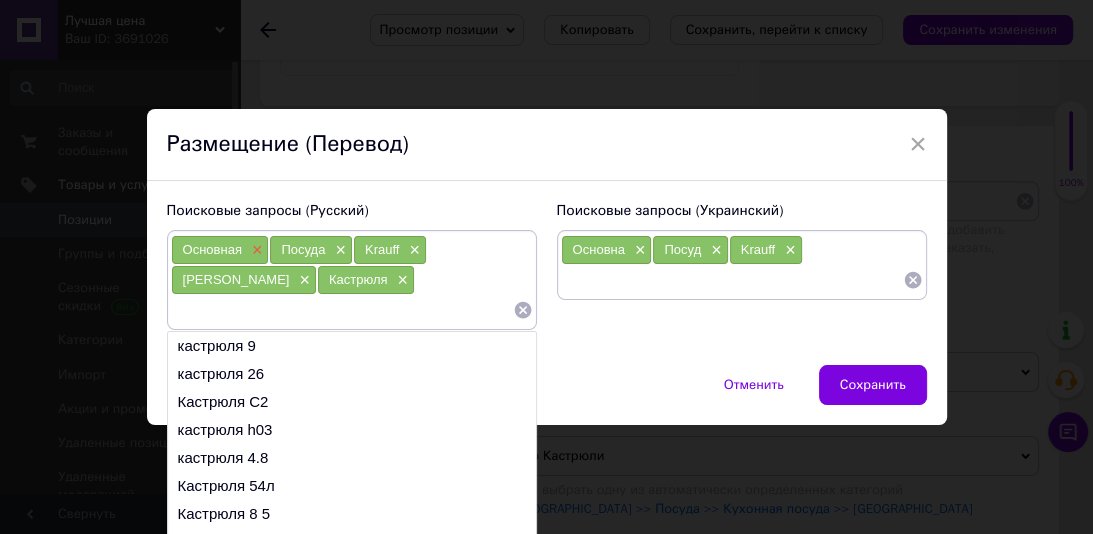 click on "×" at bounding box center (255, 250) 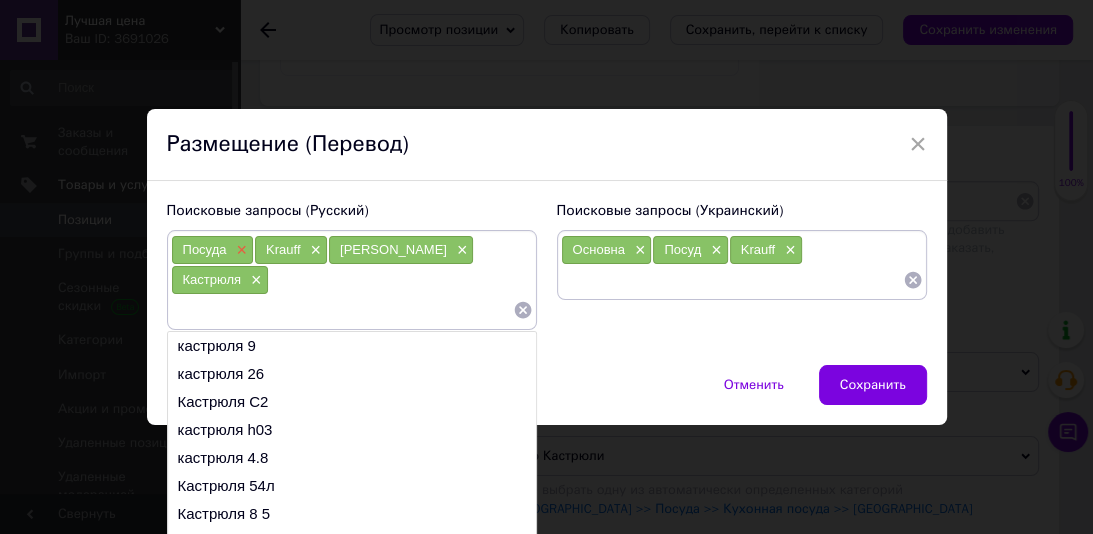 click on "×" at bounding box center [239, 250] 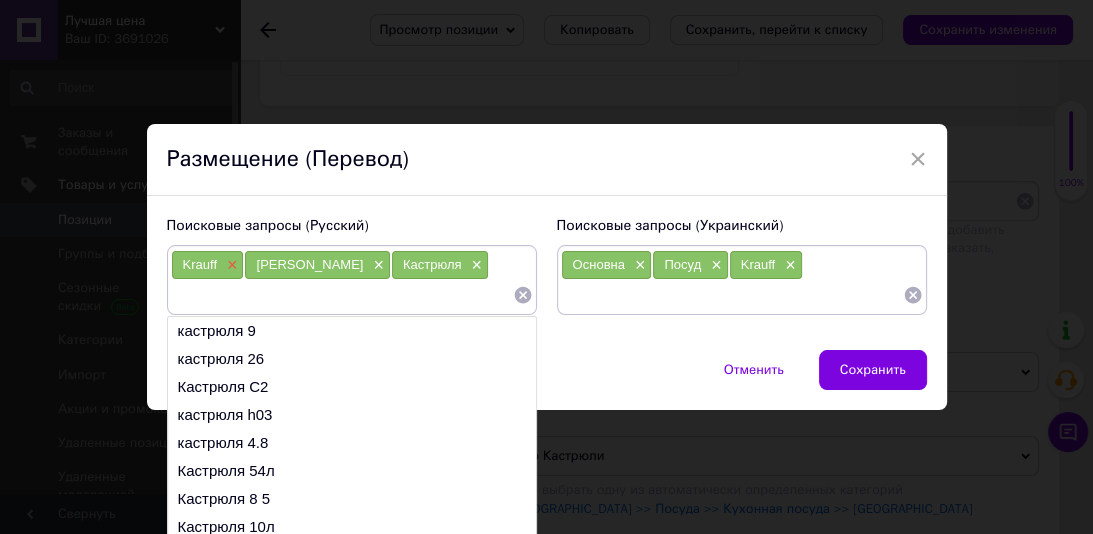 click on "×" at bounding box center (230, 265) 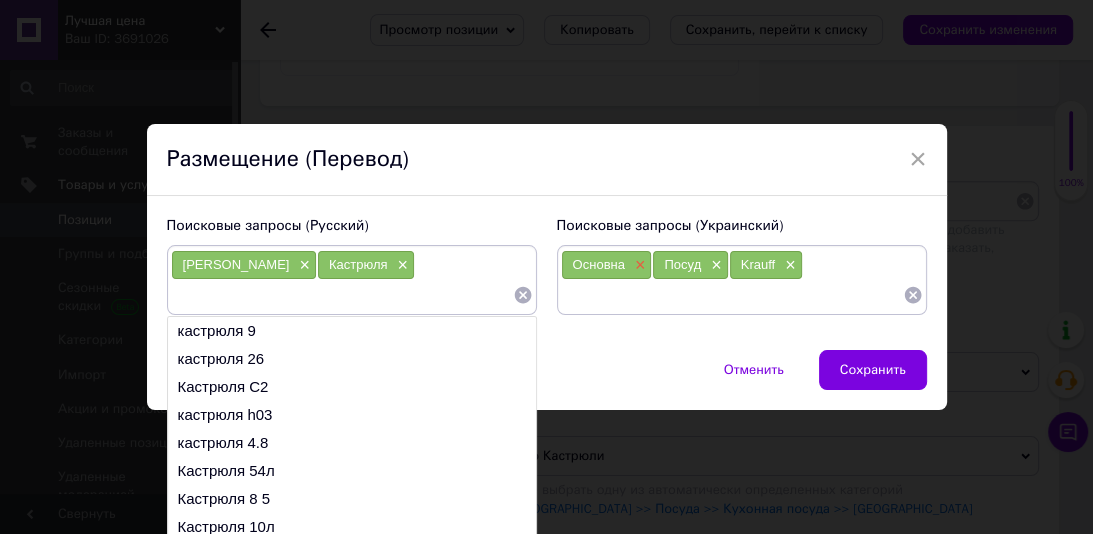 click on "×" at bounding box center (638, 265) 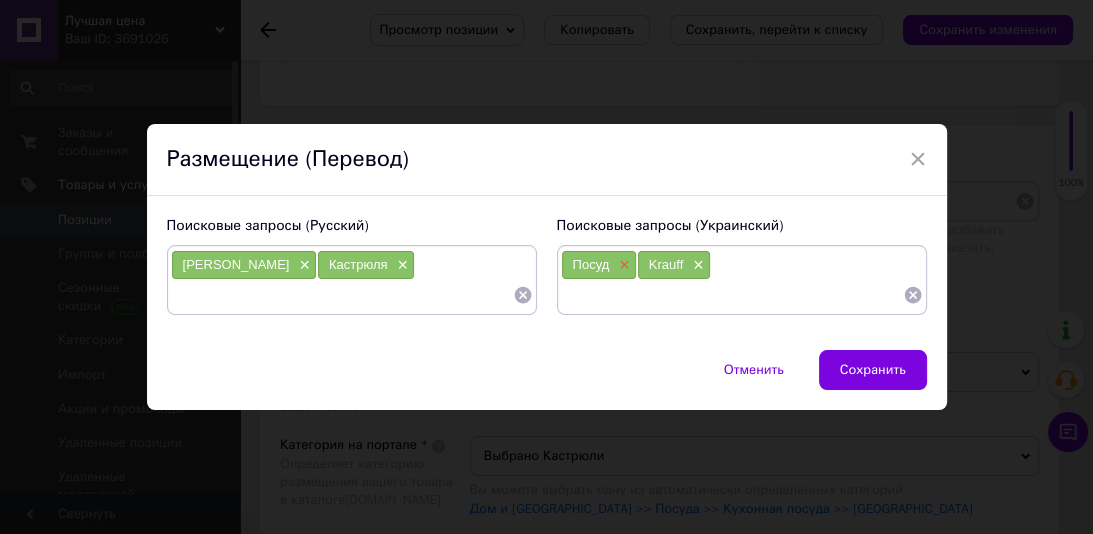 click on "×" at bounding box center (622, 265) 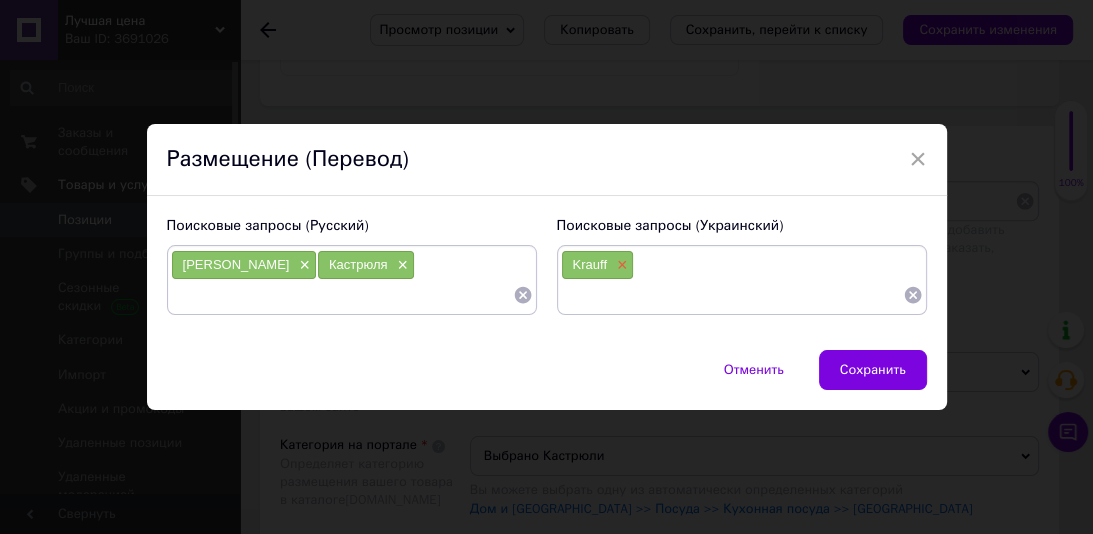click on "×" at bounding box center (620, 265) 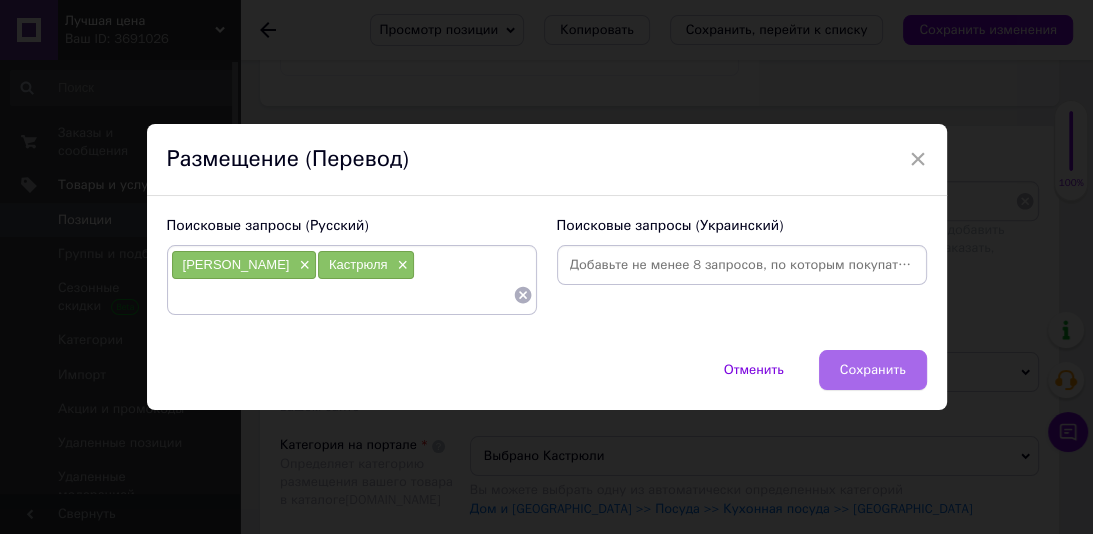 click on "Сохранить" at bounding box center [873, 370] 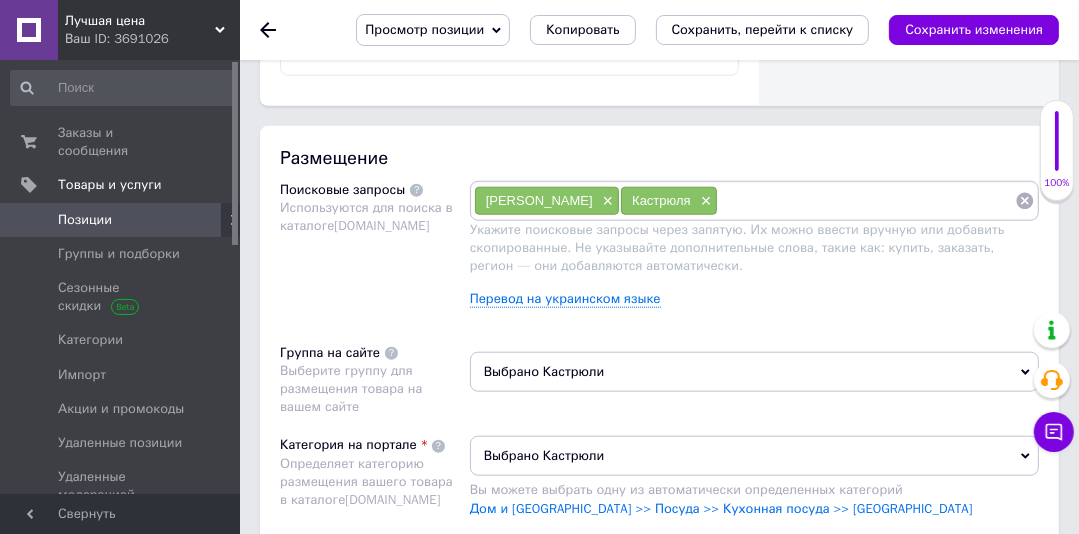 scroll, scrollTop: 0, scrollLeft: 0, axis: both 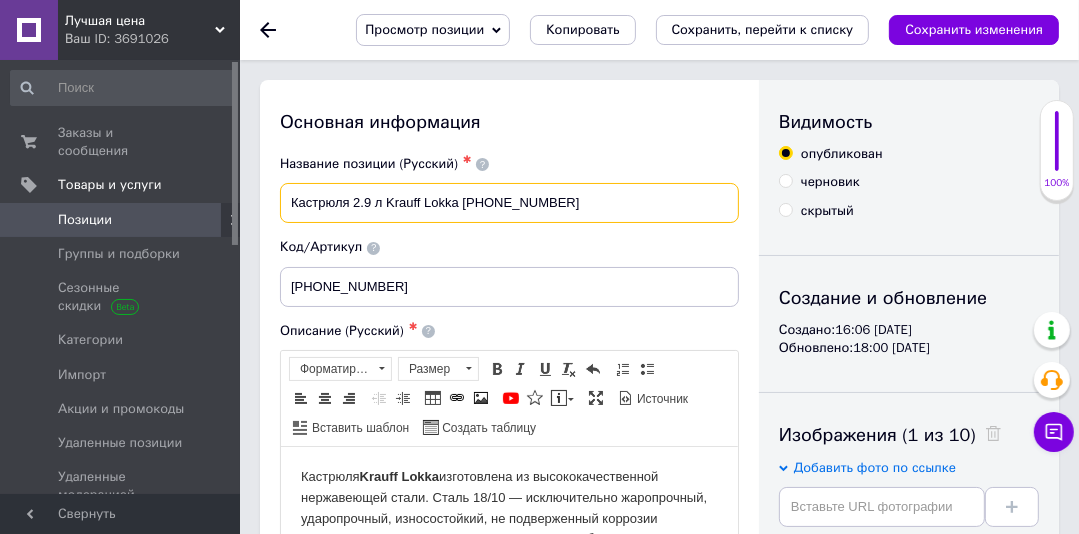 drag, startPoint x: 579, startPoint y: 205, endPoint x: 386, endPoint y: 203, distance: 193.01036 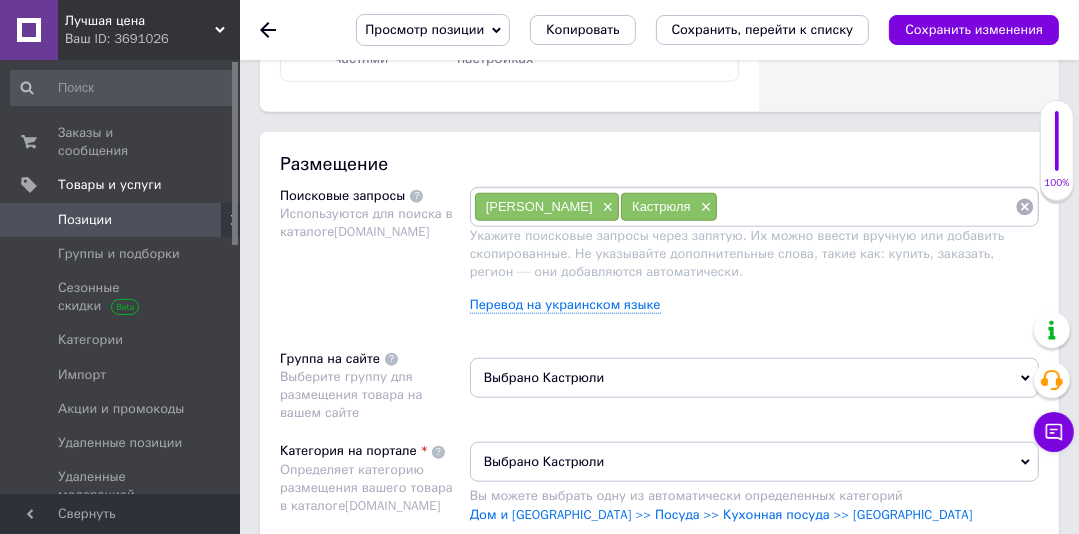 scroll, scrollTop: 1406, scrollLeft: 0, axis: vertical 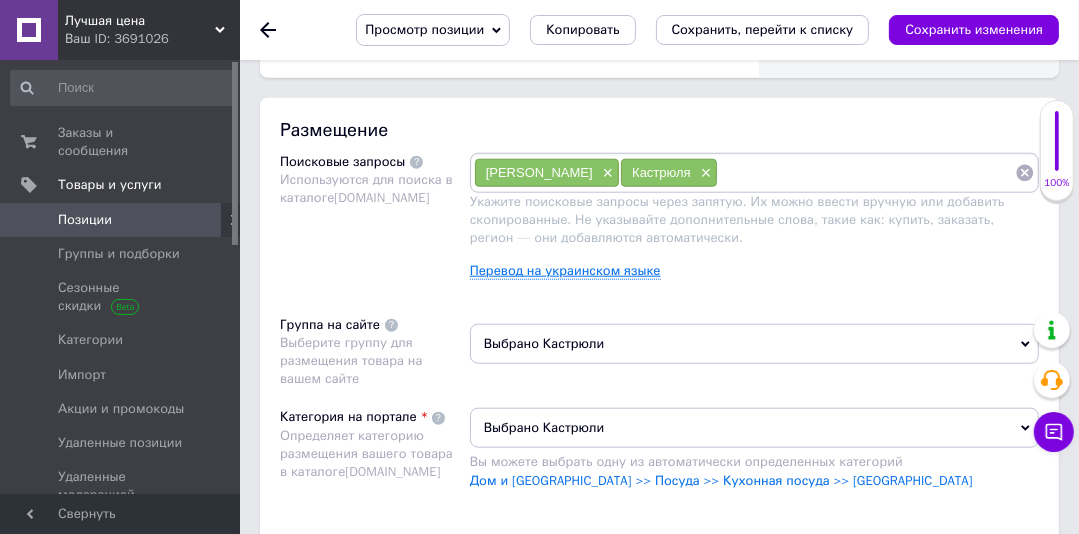 click on "Перевод на украинском языке" at bounding box center [565, 271] 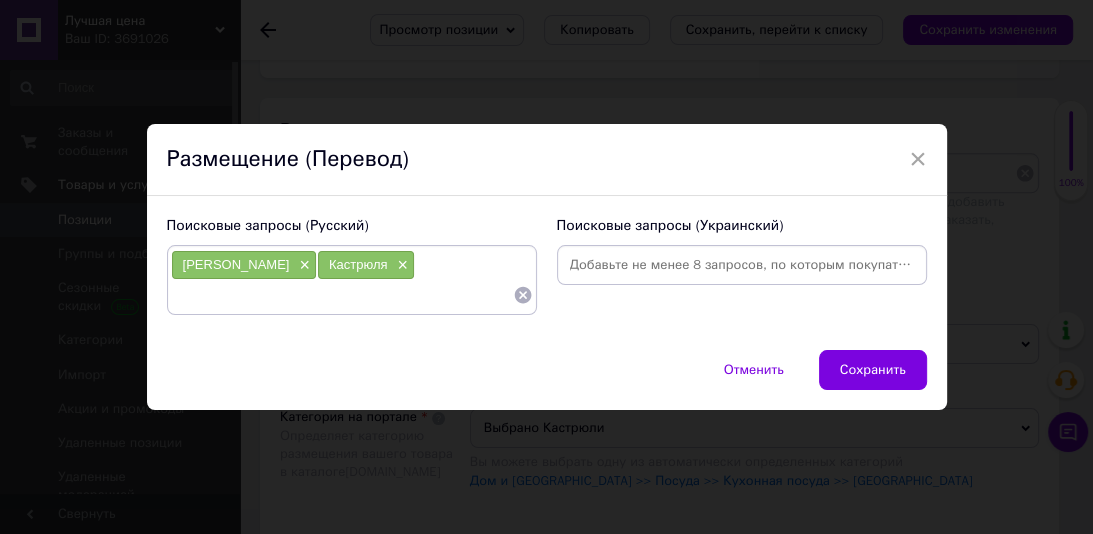 paste on "Krauff Lokka 26-242-033" 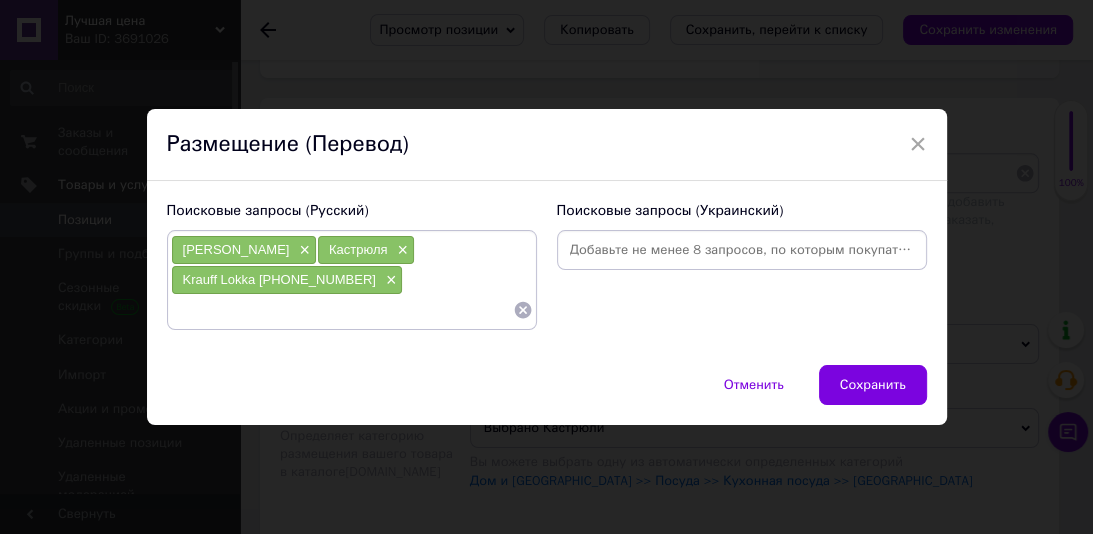 paste on "Krauff Lokka 26-242-033" 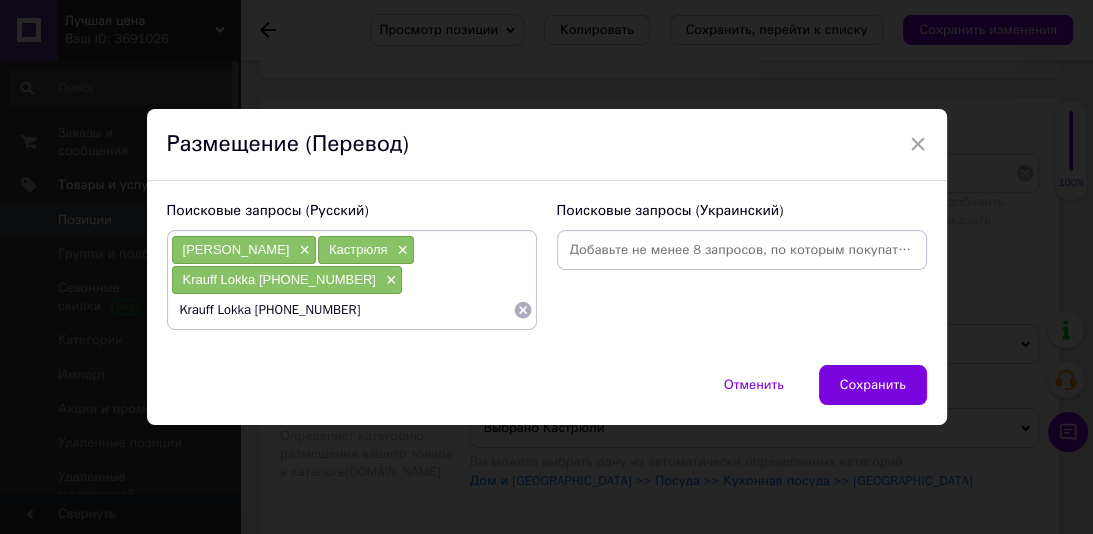 drag, startPoint x: 253, startPoint y: 308, endPoint x: 264, endPoint y: 388, distance: 80.75271 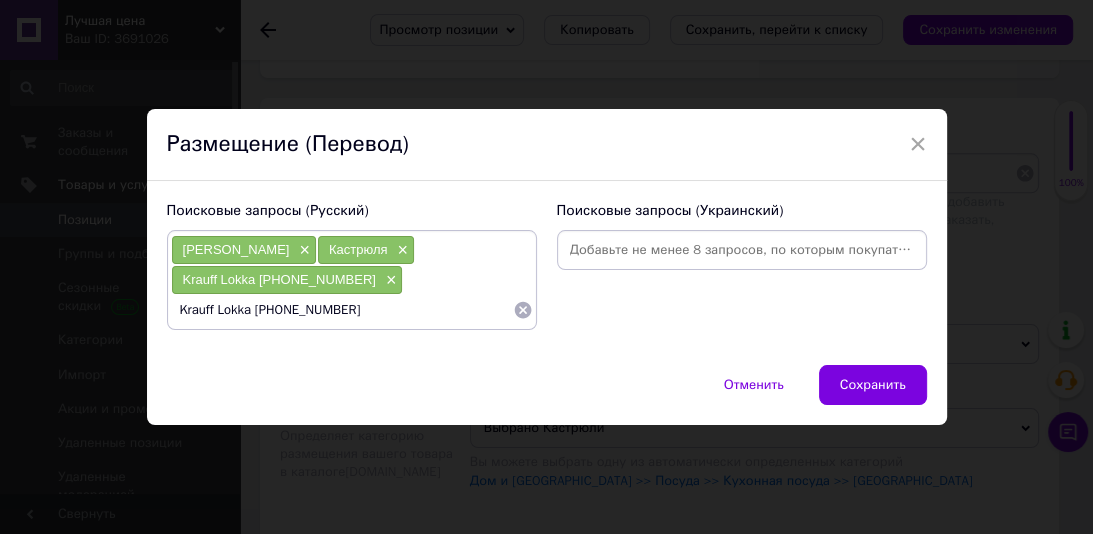 click on "Krauff Lokka 26-242-033" at bounding box center (342, 310) 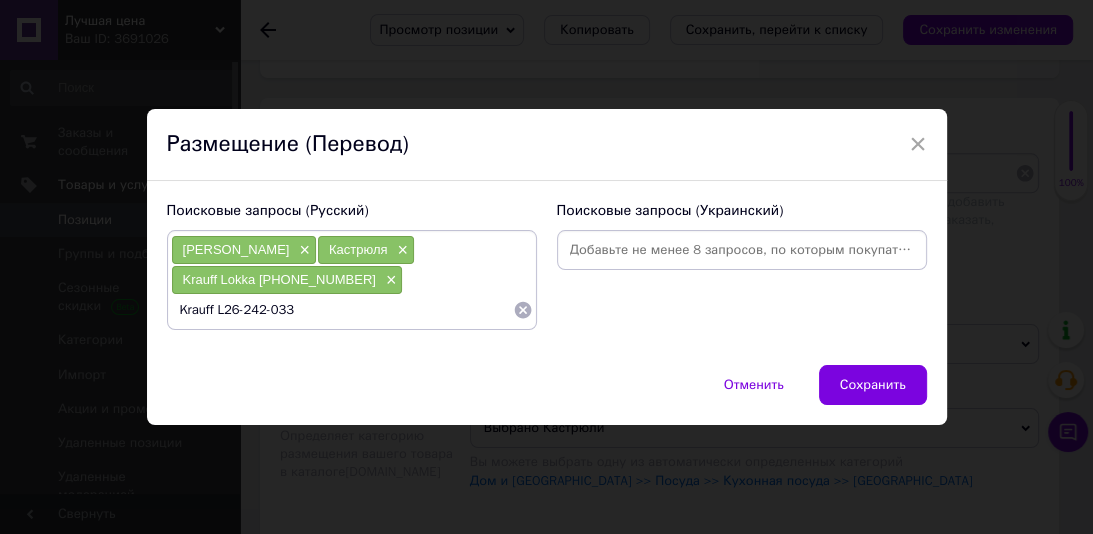 type on "Krauff 26-242-033" 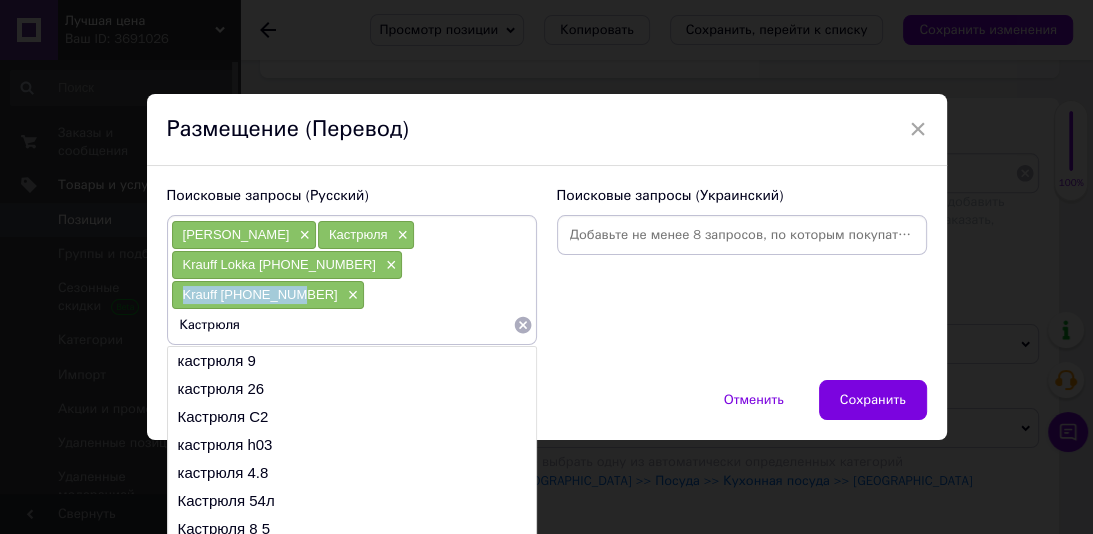 drag, startPoint x: 470, startPoint y: 285, endPoint x: 355, endPoint y: 280, distance: 115.10864 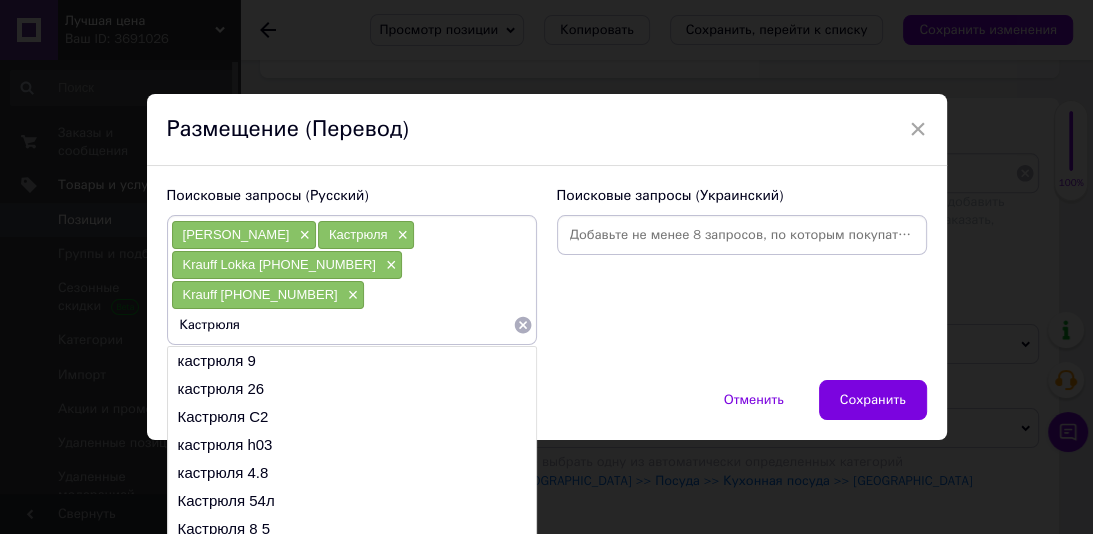 click on "Кастрюля" at bounding box center [342, 325] 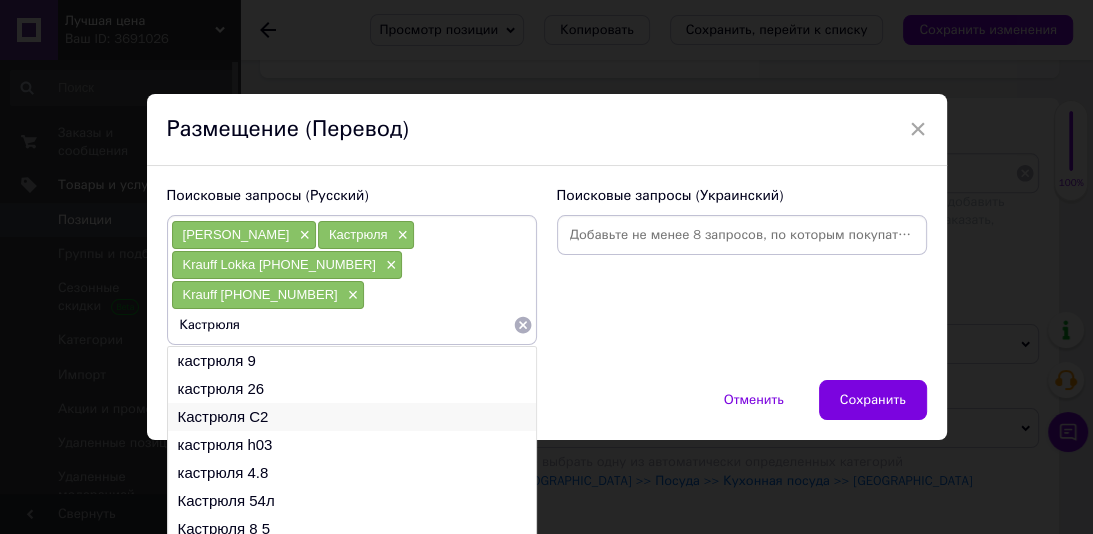 type on "Кастрюля Krauff 26-242-033" 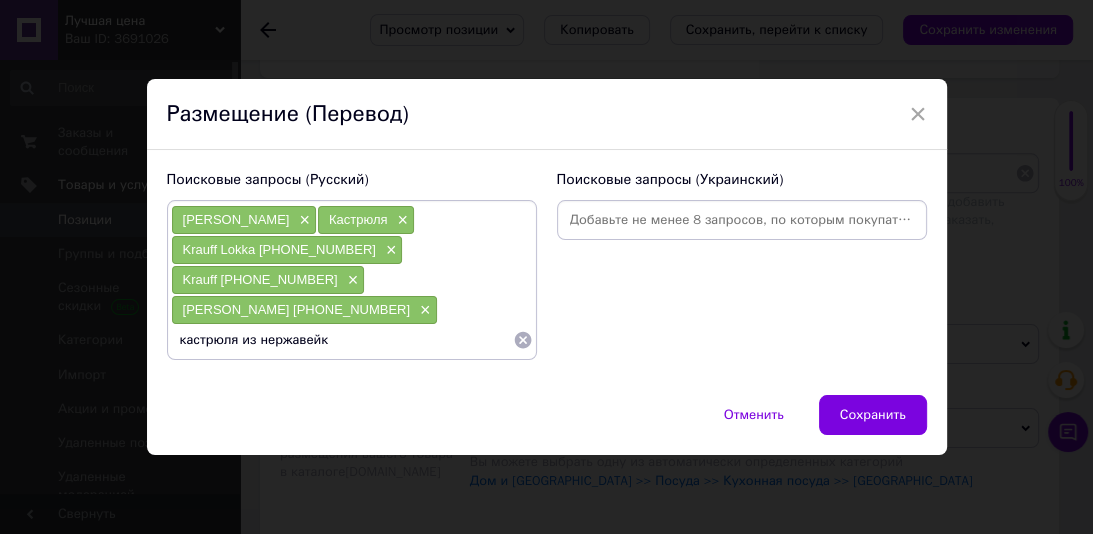 type on "кастрюля из нержавейки" 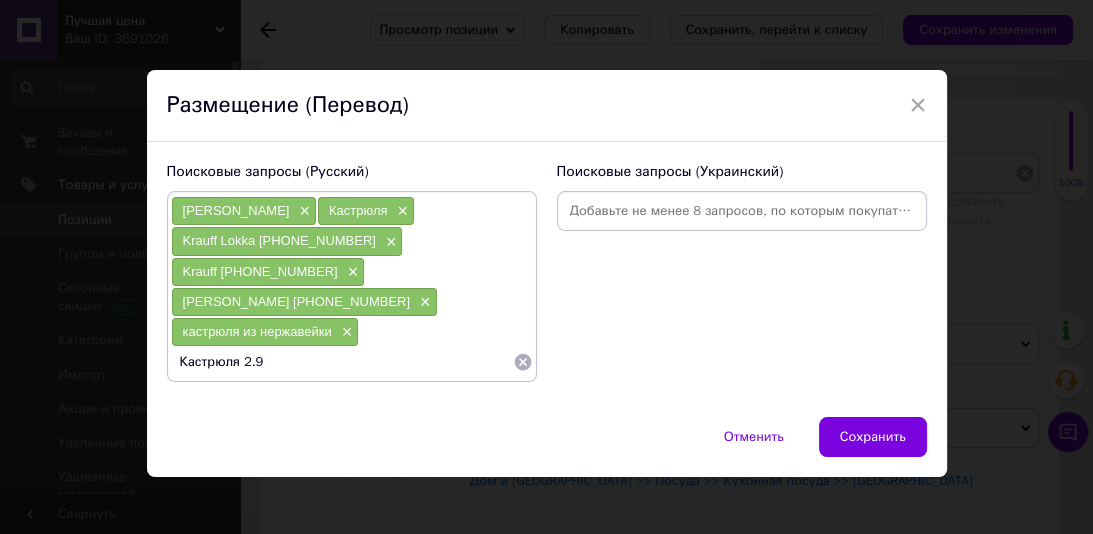 type on "Кастрюля 2.9 л" 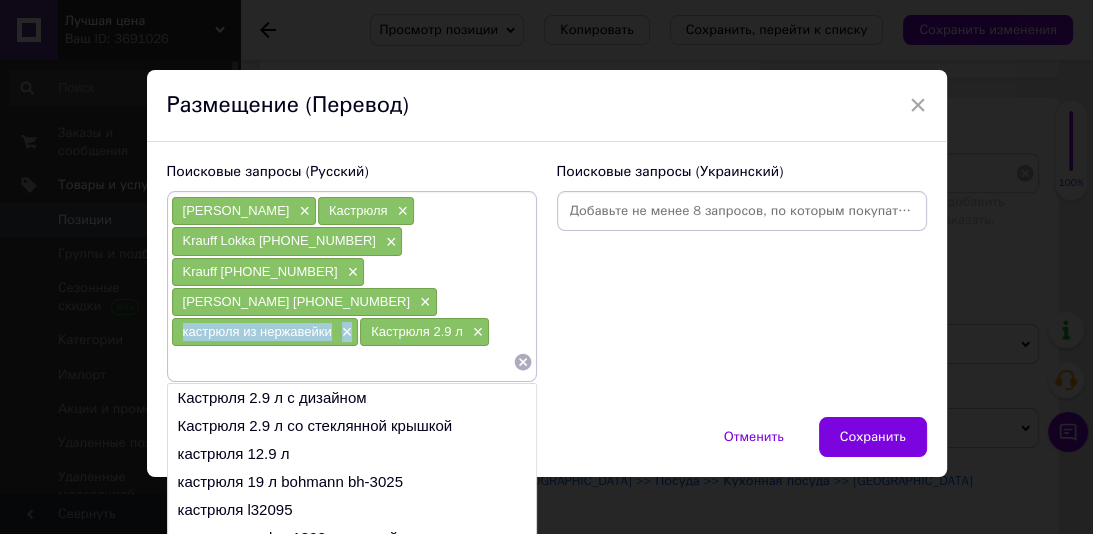 drag, startPoint x: 326, startPoint y: 309, endPoint x: 181, endPoint y: 310, distance: 145.00345 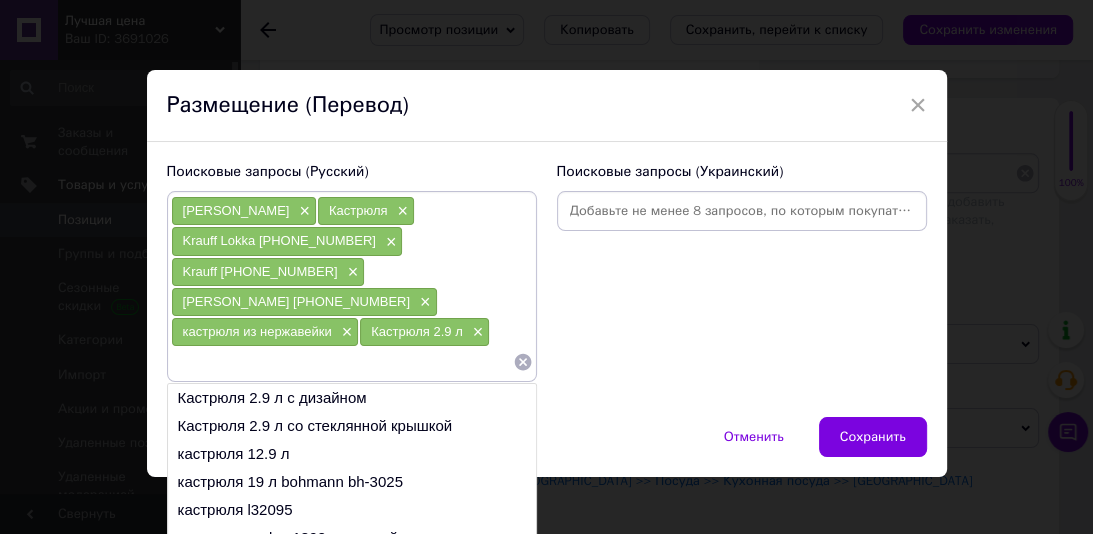 click at bounding box center [342, 362] 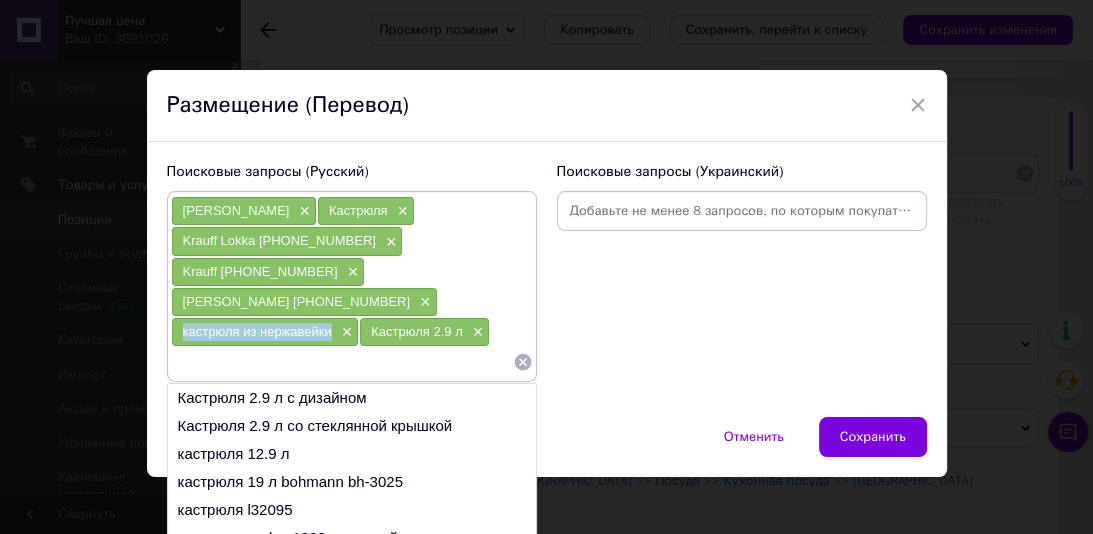 drag, startPoint x: 328, startPoint y: 309, endPoint x: 177, endPoint y: 312, distance: 151.0298 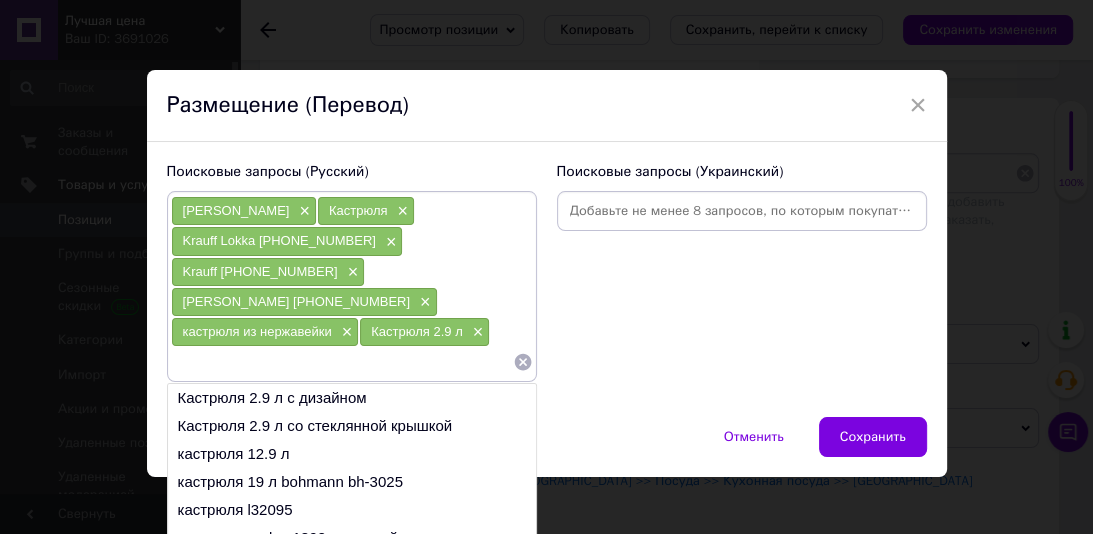 click at bounding box center [342, 362] 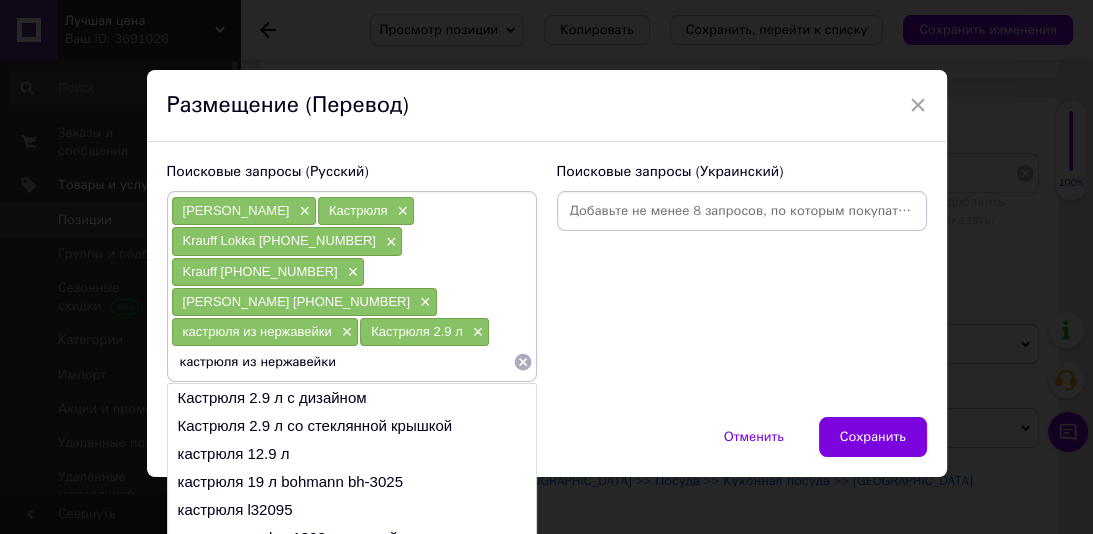 click on "кастрюля из нержавейки" at bounding box center (342, 362) 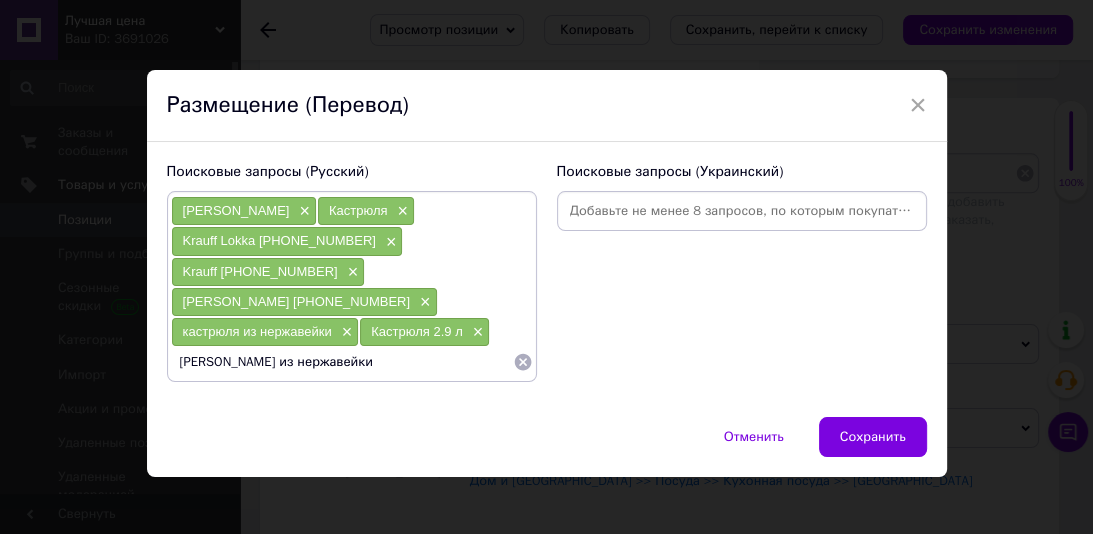 click on "[PERSON_NAME] из нержавейки" at bounding box center [342, 362] 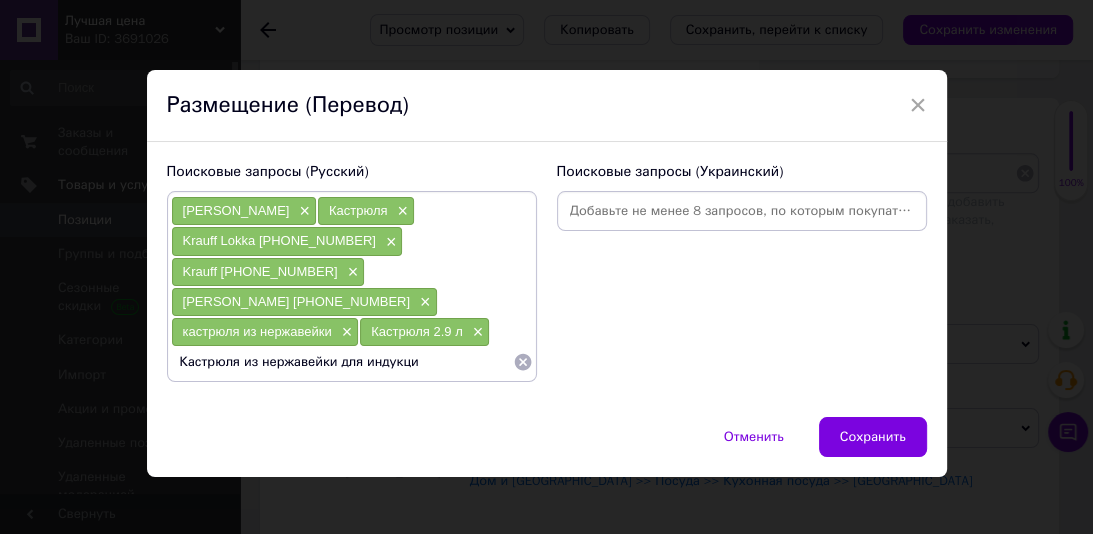 type on "Кастрюля из нержавейки для индукции" 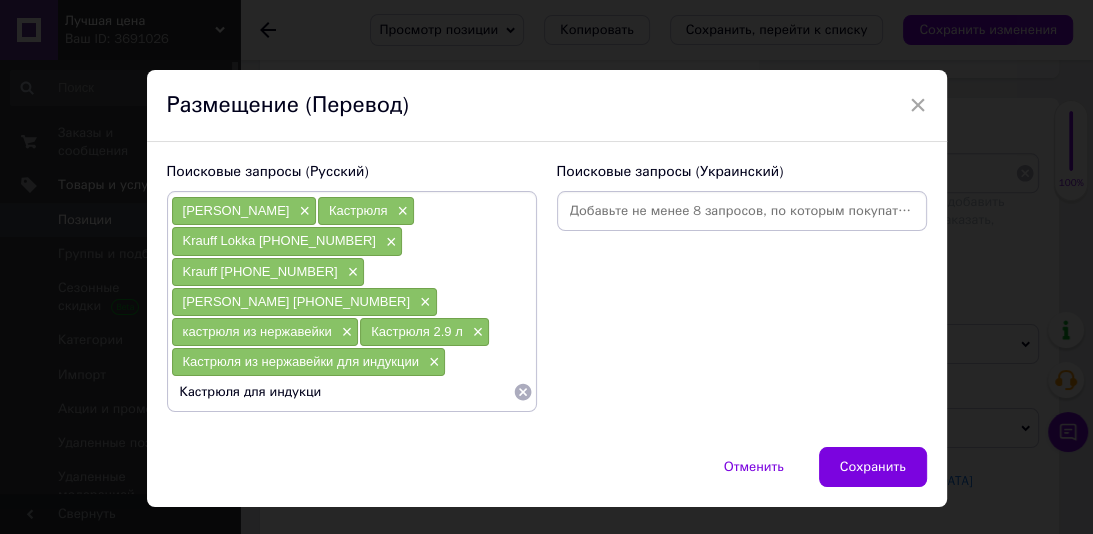 type on "Кастрюля для индукции" 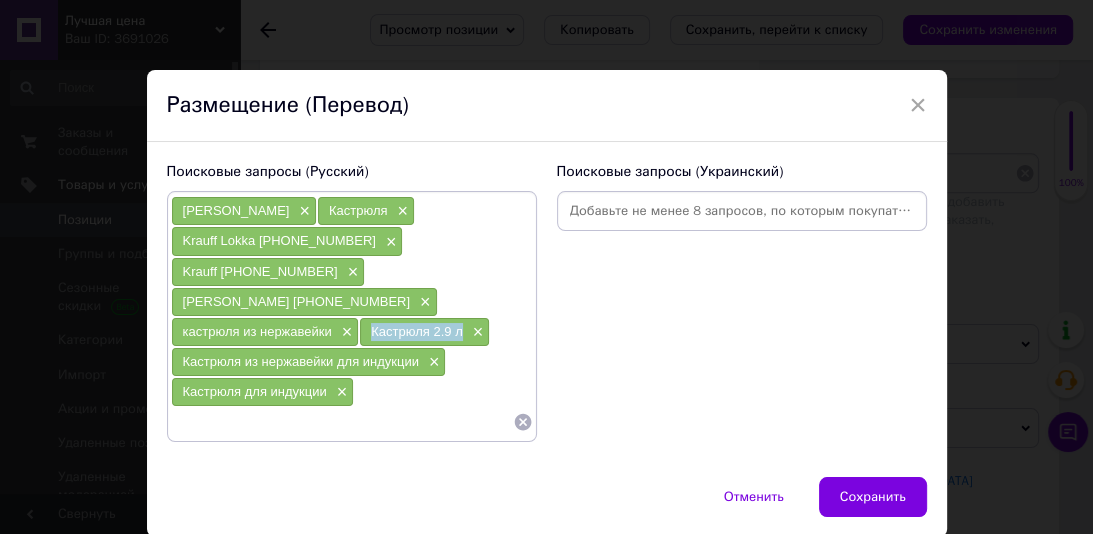 drag, startPoint x: 464, startPoint y: 300, endPoint x: 362, endPoint y: 300, distance: 102 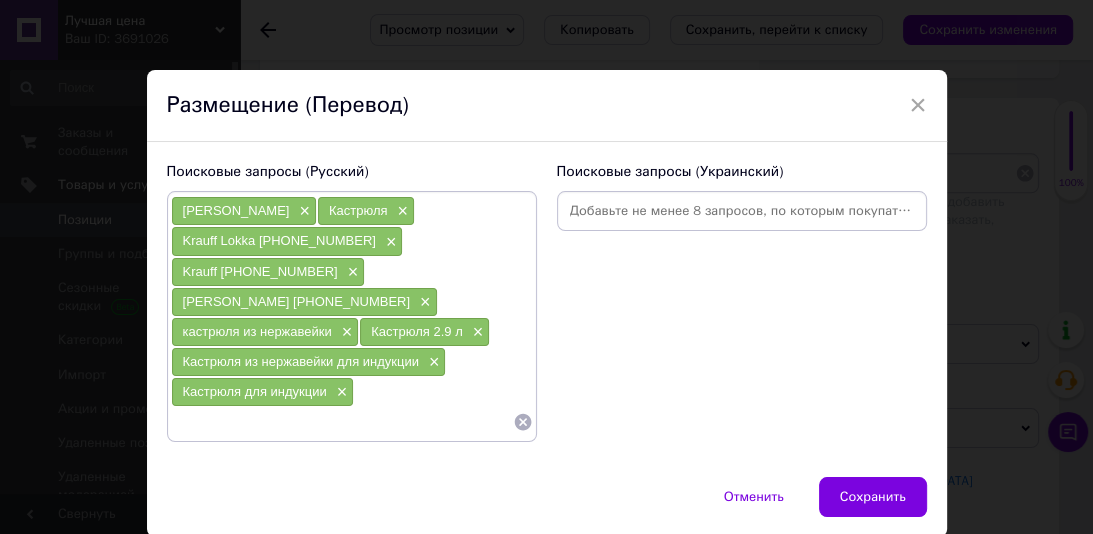 click at bounding box center [342, 422] 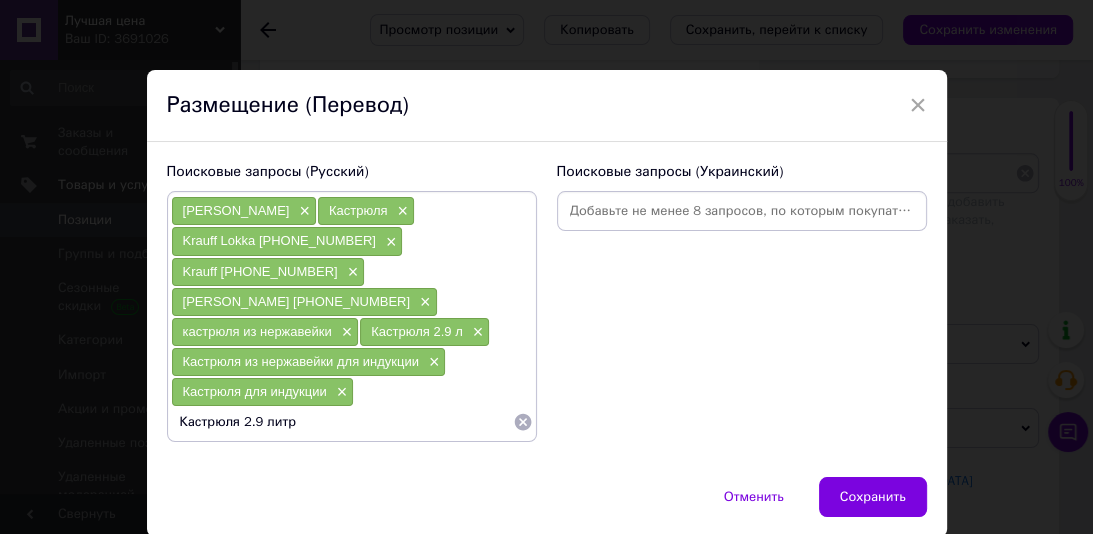 type on "Кастрюля 2.9 литра" 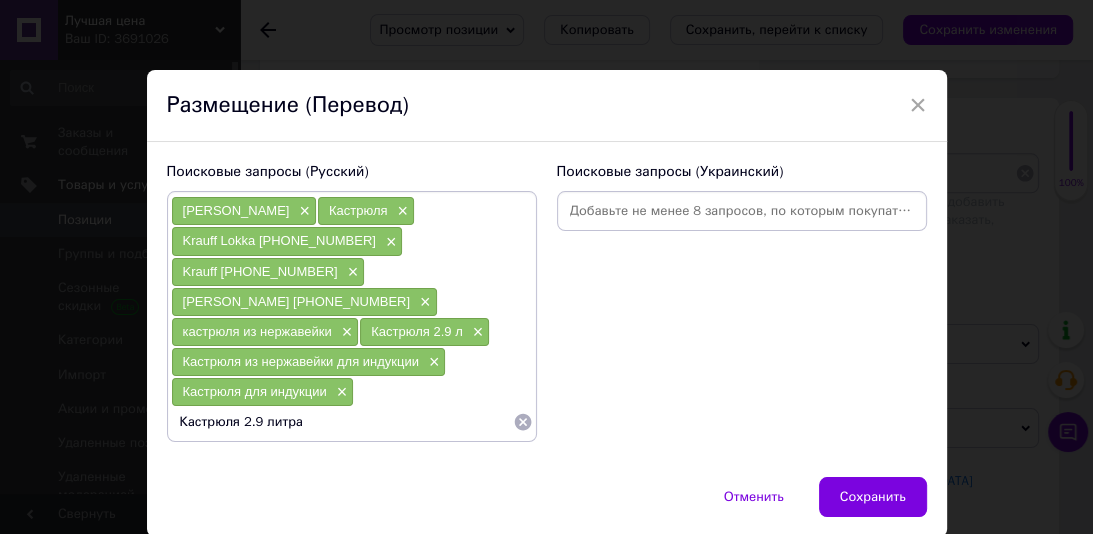 type 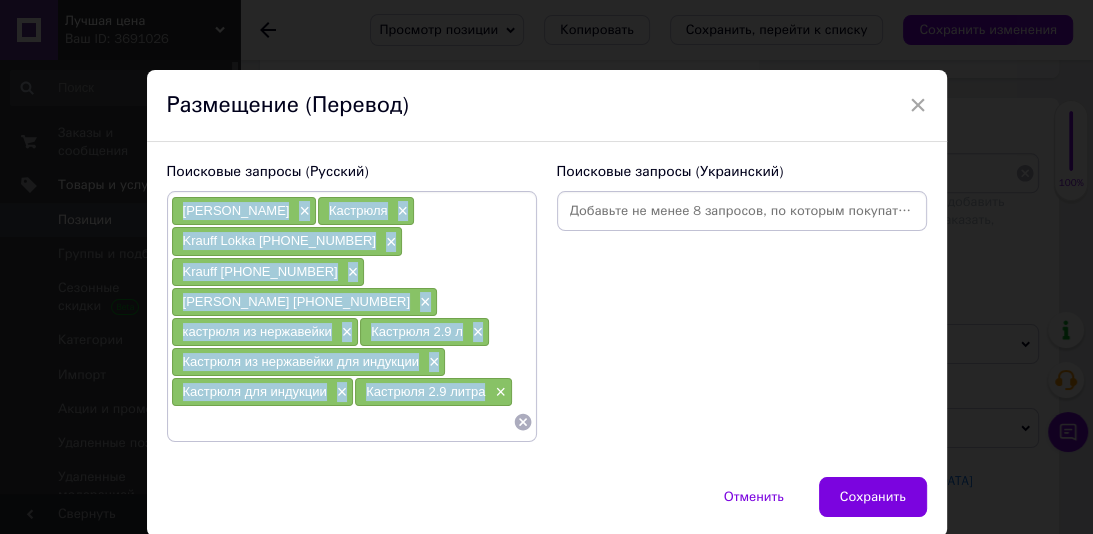 drag, startPoint x: 485, startPoint y: 360, endPoint x: 174, endPoint y: 209, distance: 345.71954 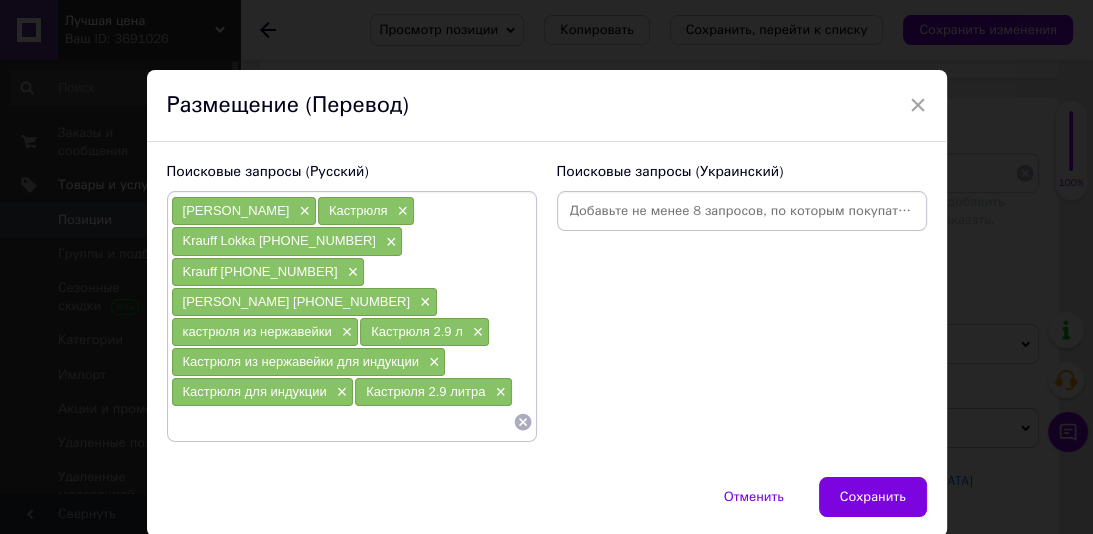 paste on "[PERSON_NAME]×" 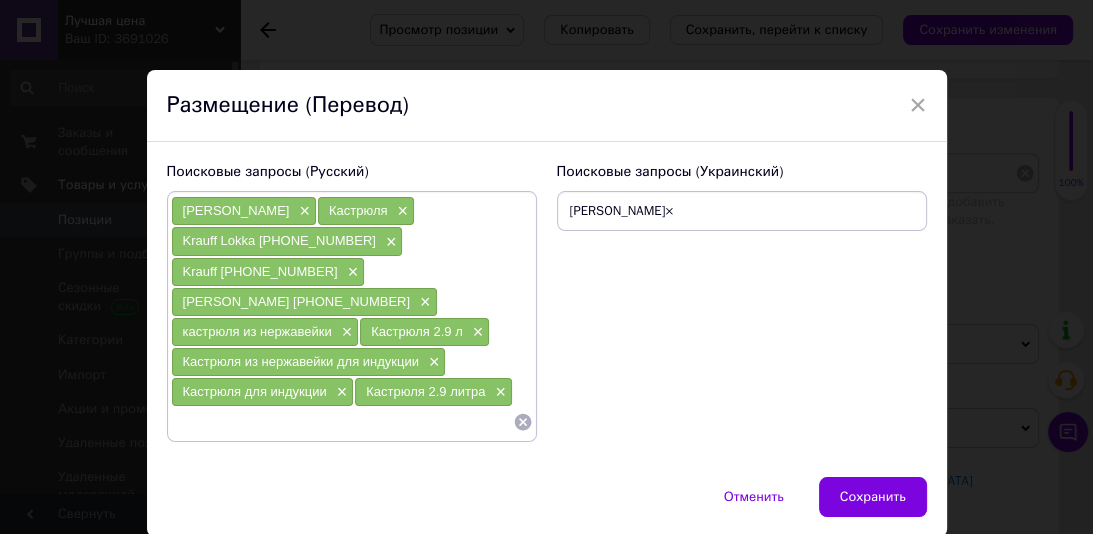 type on "[PERSON_NAME]" 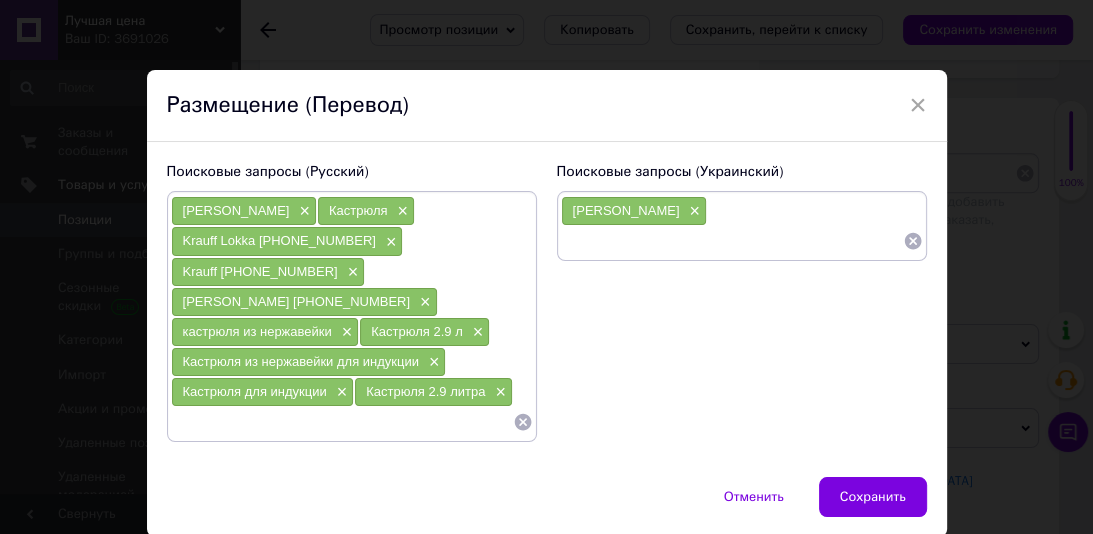 drag, startPoint x: 637, startPoint y: 224, endPoint x: 662, endPoint y: 349, distance: 127.47549 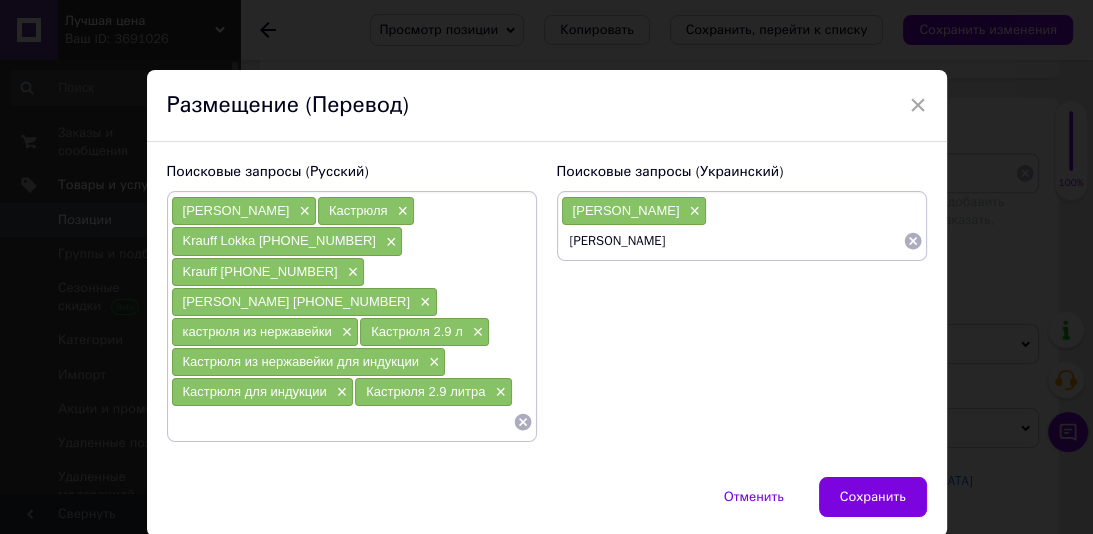 type on "Каструля" 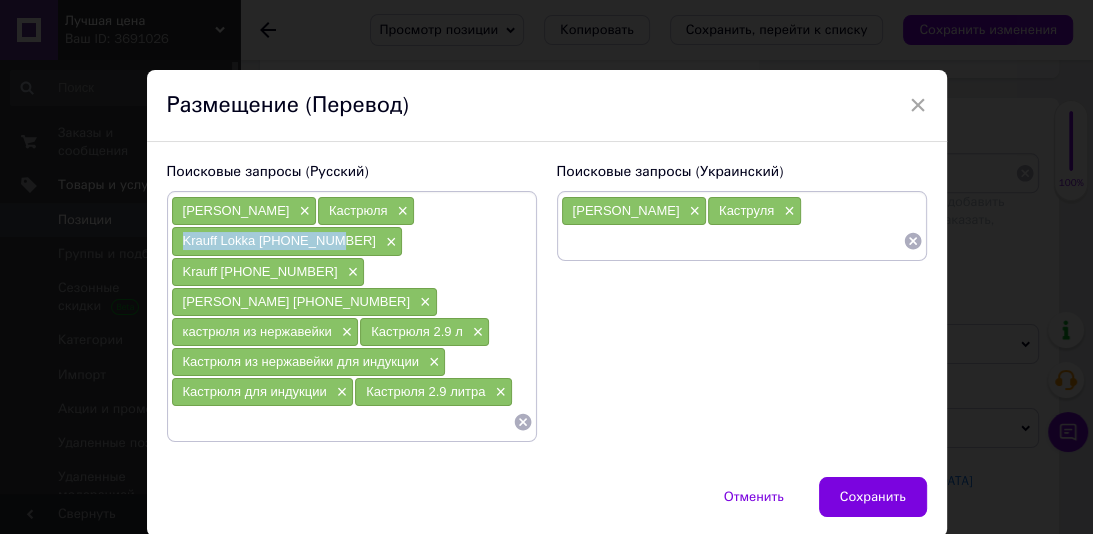 drag, startPoint x: 323, startPoint y: 237, endPoint x: 172, endPoint y: 248, distance: 151.40013 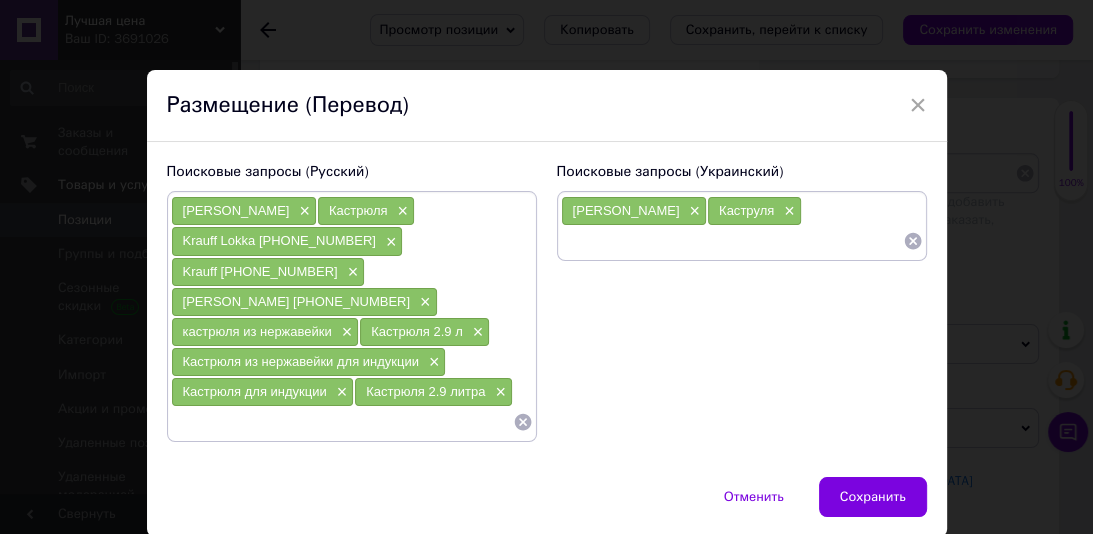 click at bounding box center (732, 241) 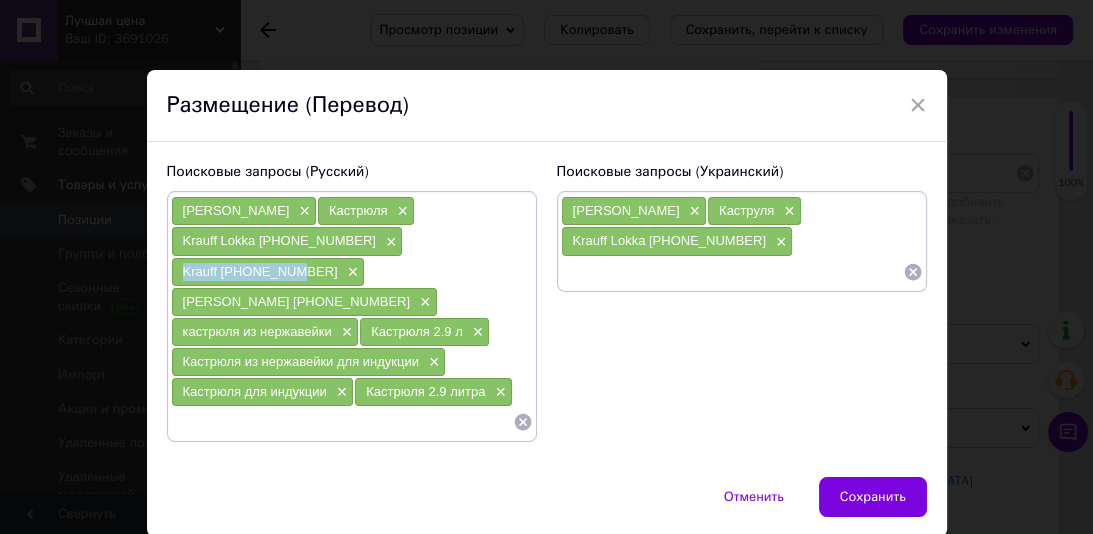 drag, startPoint x: 443, startPoint y: 247, endPoint x: 351, endPoint y: 251, distance: 92.086914 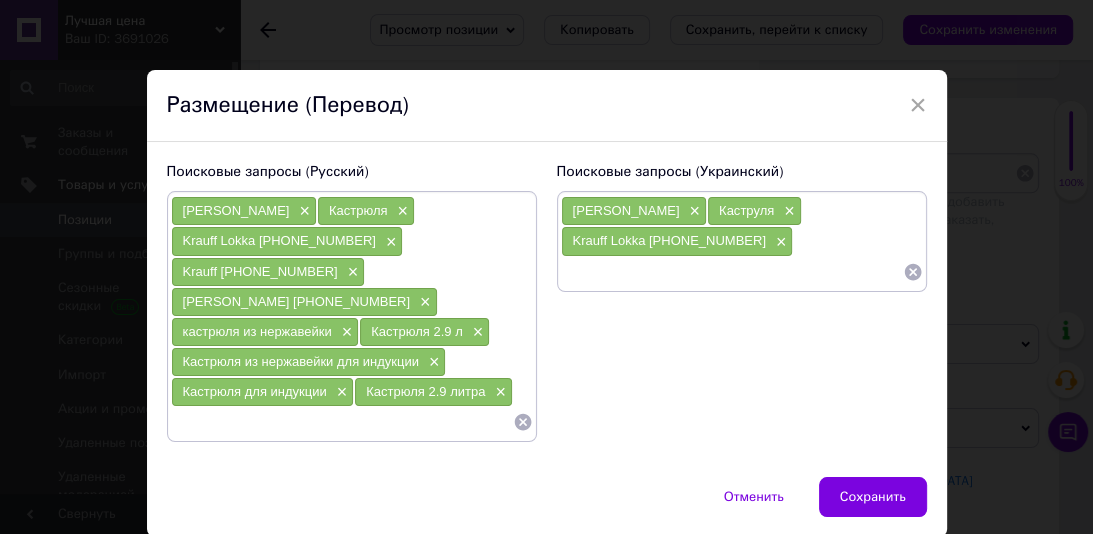 click at bounding box center [732, 272] 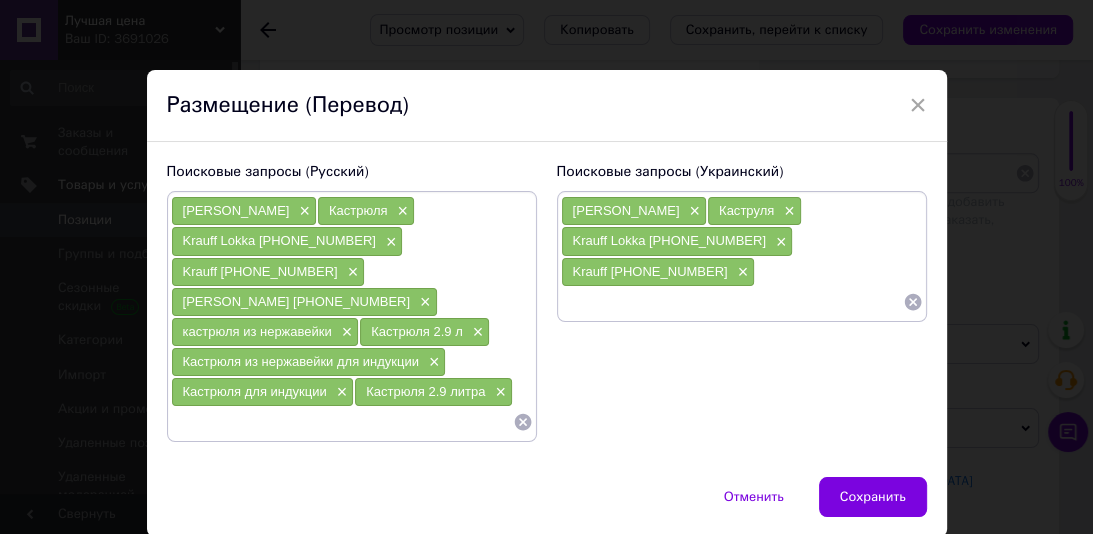drag, startPoint x: 671, startPoint y: 216, endPoint x: 578, endPoint y: 210, distance: 93.193344 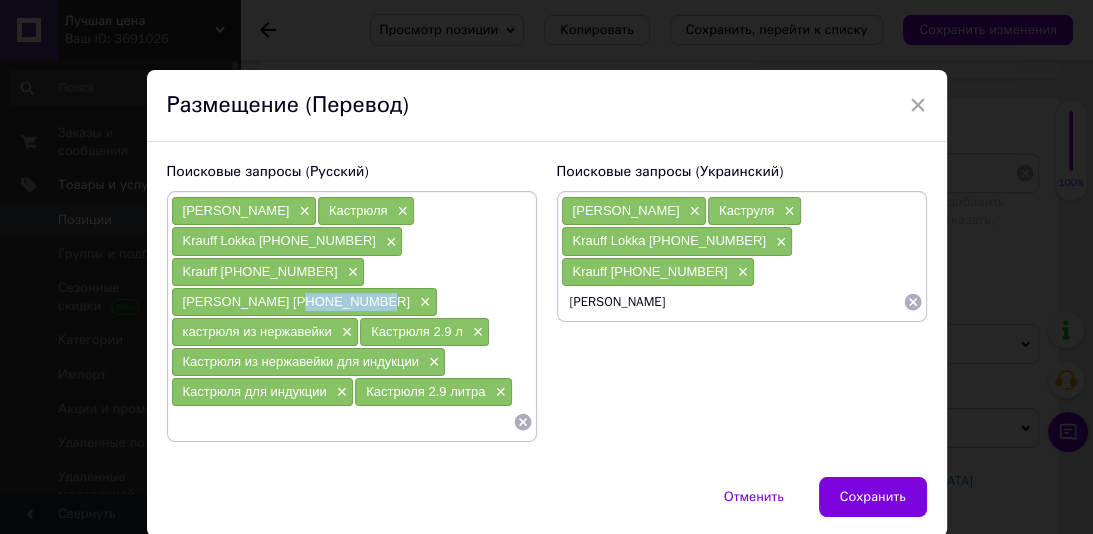drag, startPoint x: 346, startPoint y: 269, endPoint x: 279, endPoint y: 272, distance: 67.06713 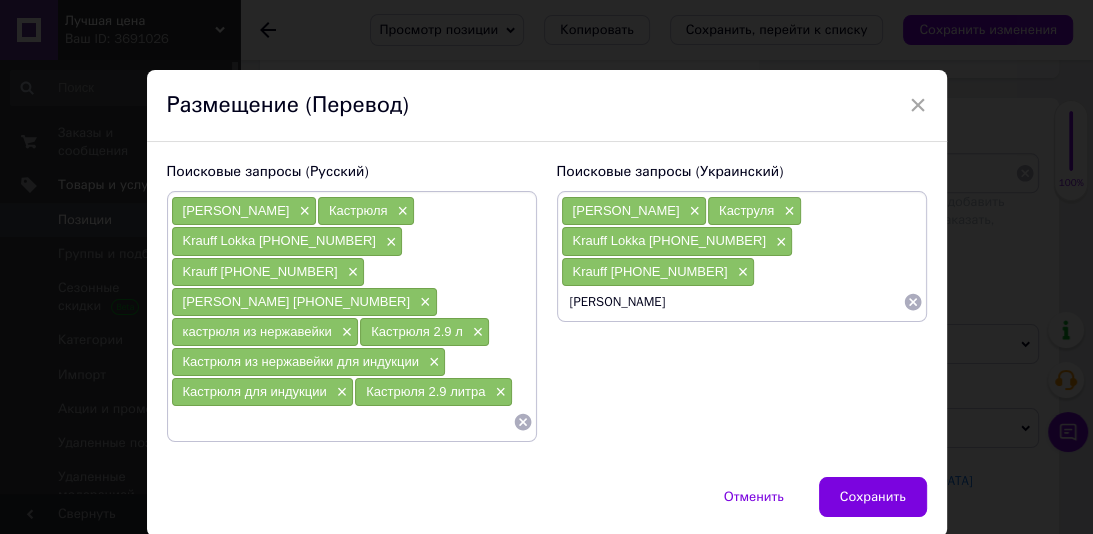 paste on "26-242-033" 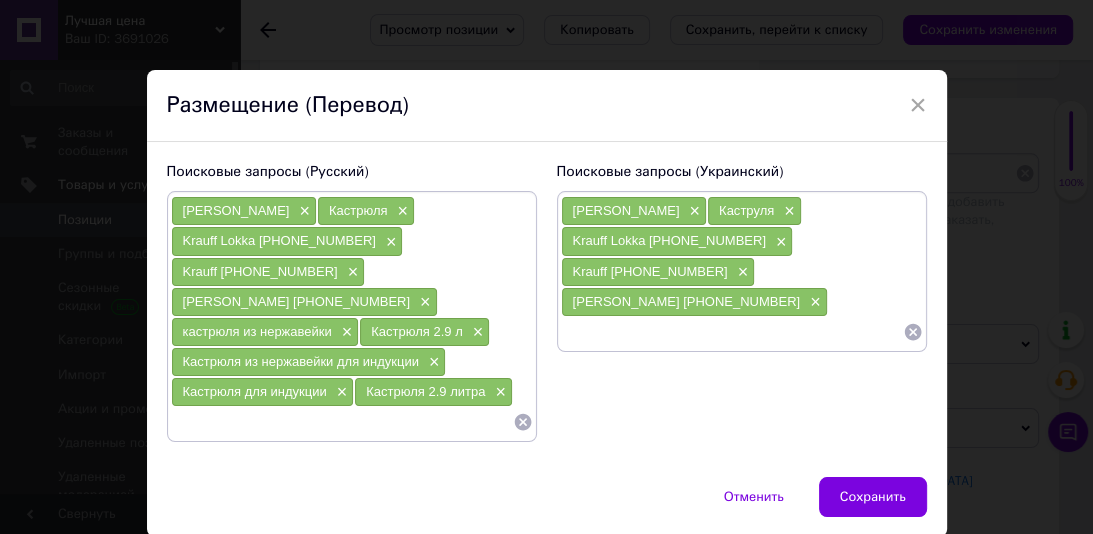 paste on "каструля з нержавіючої сталі×" 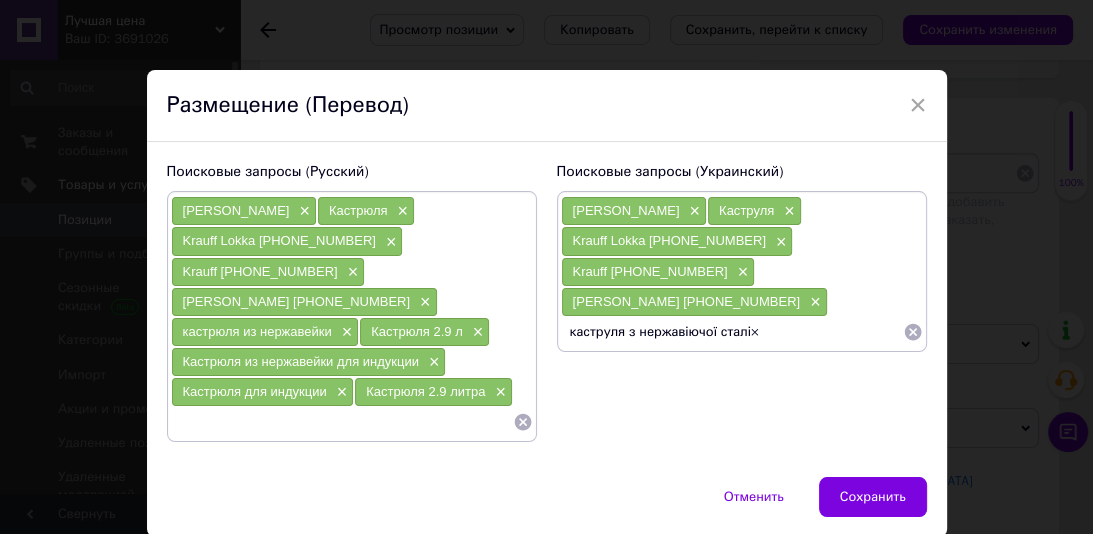 type on "каструля з нержавіючої сталі" 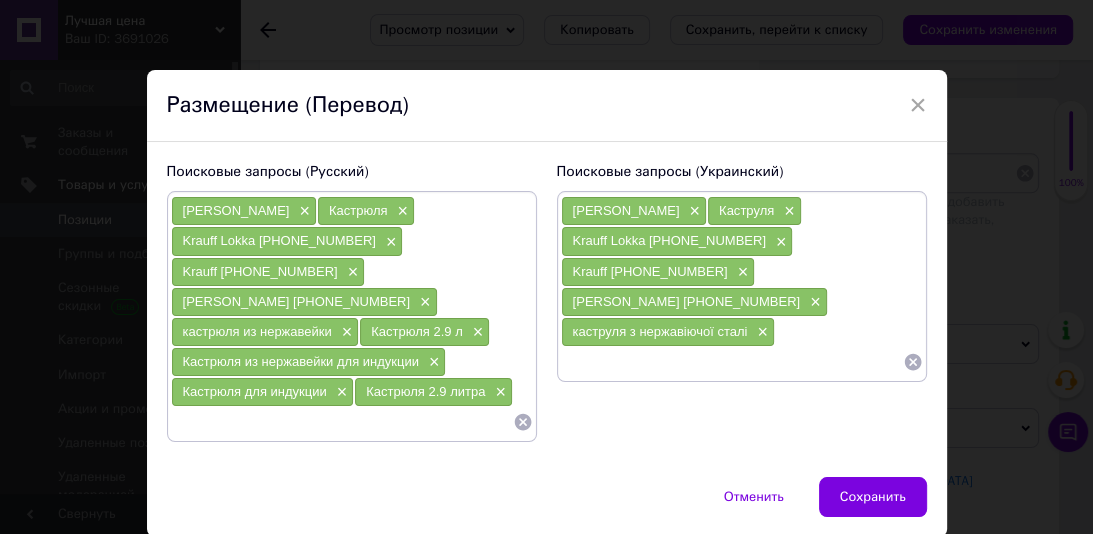 paste on "Каструля 2.9 л×" 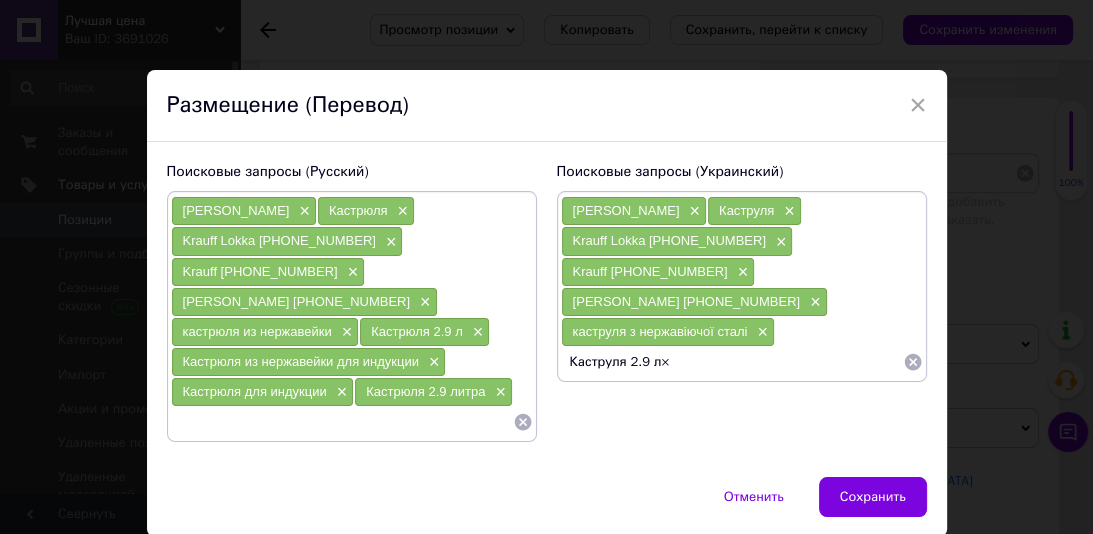type on "Каструля 2.9 л" 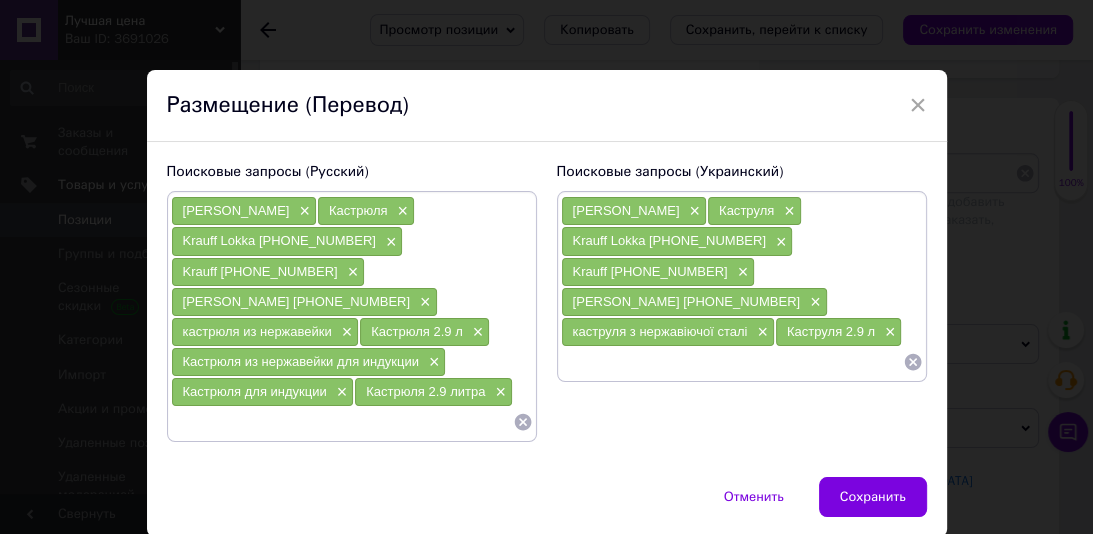 paste on "Каструля з нержавіючої сталі для індукції×" 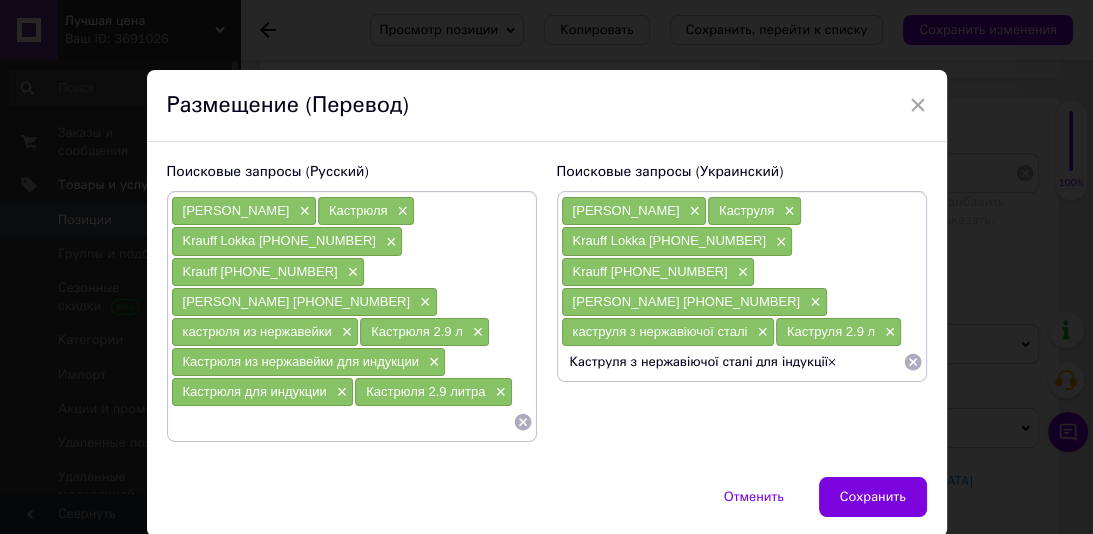 type on "Каструля з нержавіючої сталі для індукції" 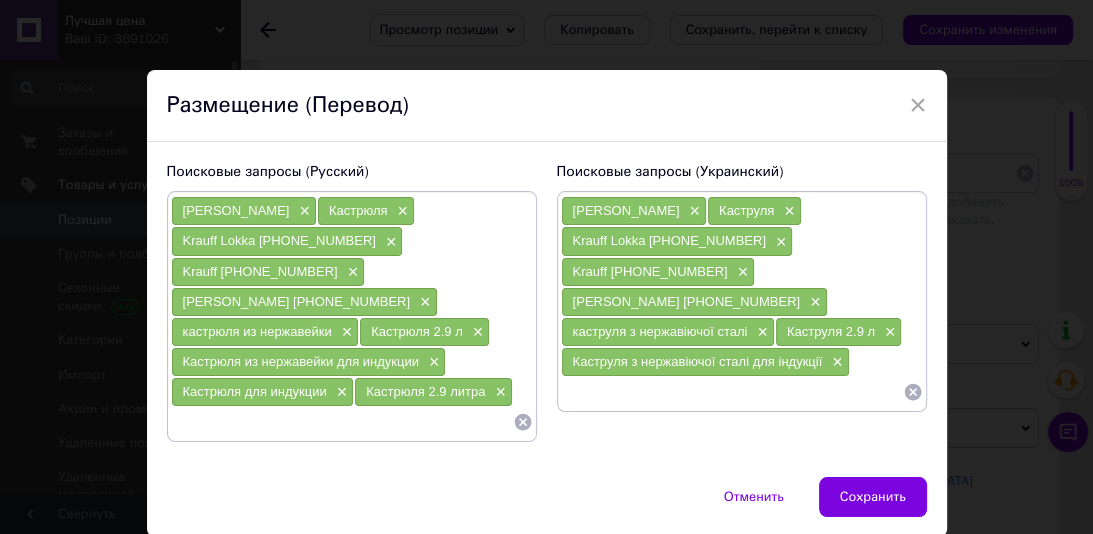 paste on "Каструля для індукції×" 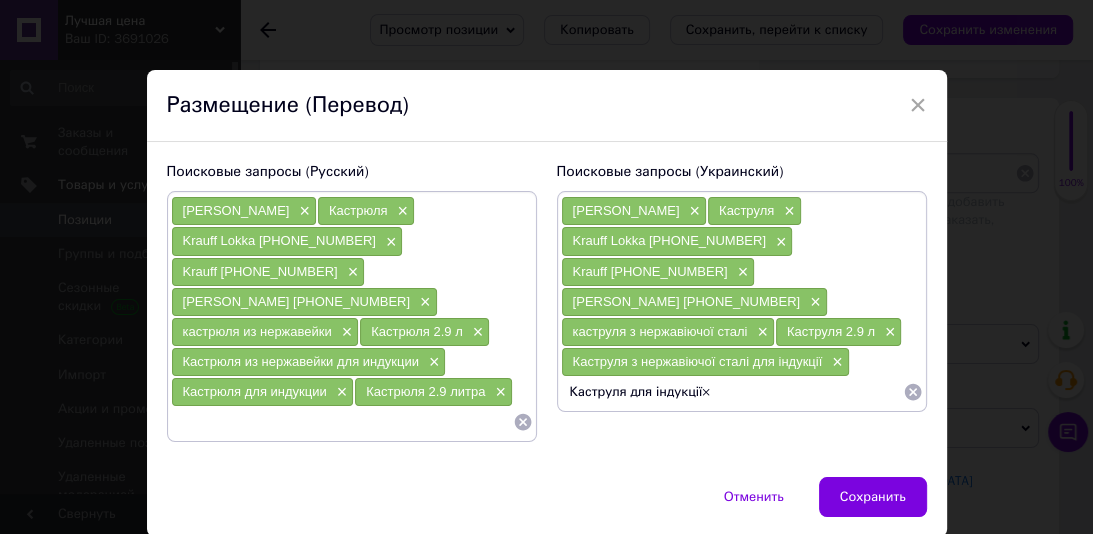 type on "Каструля для індукції" 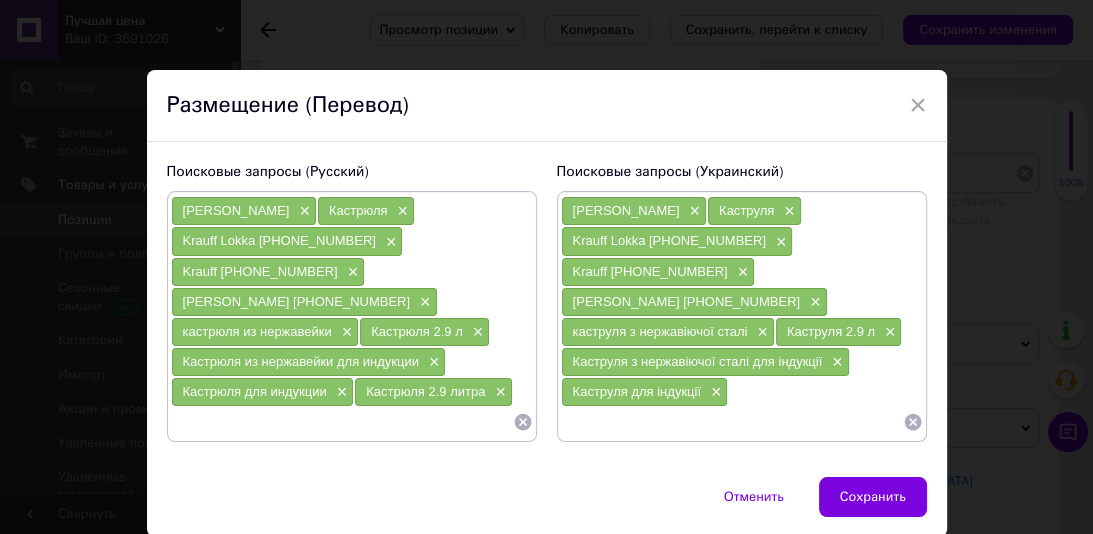 paste on "Каструля 2.9 літра" 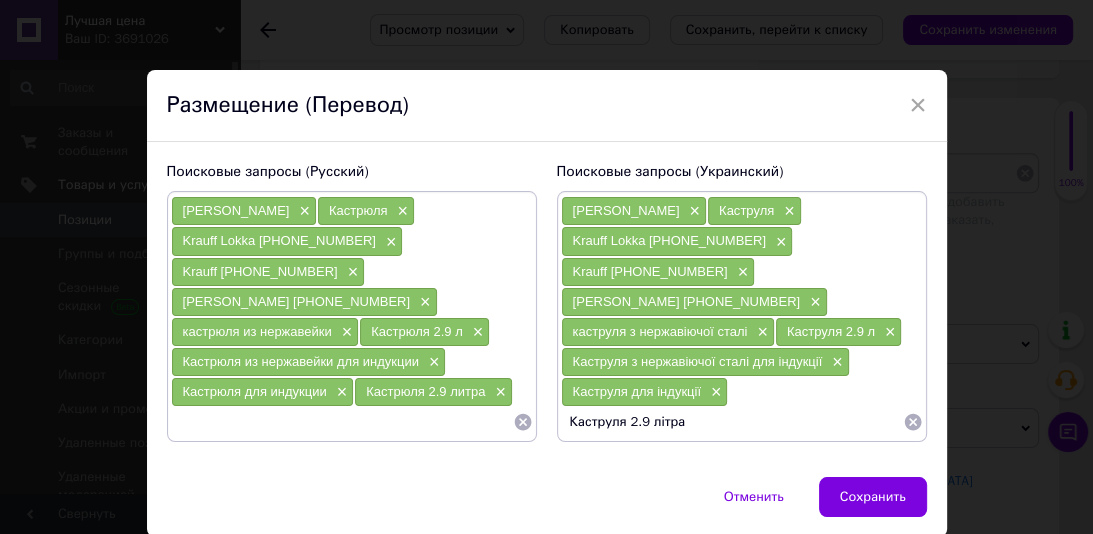 type 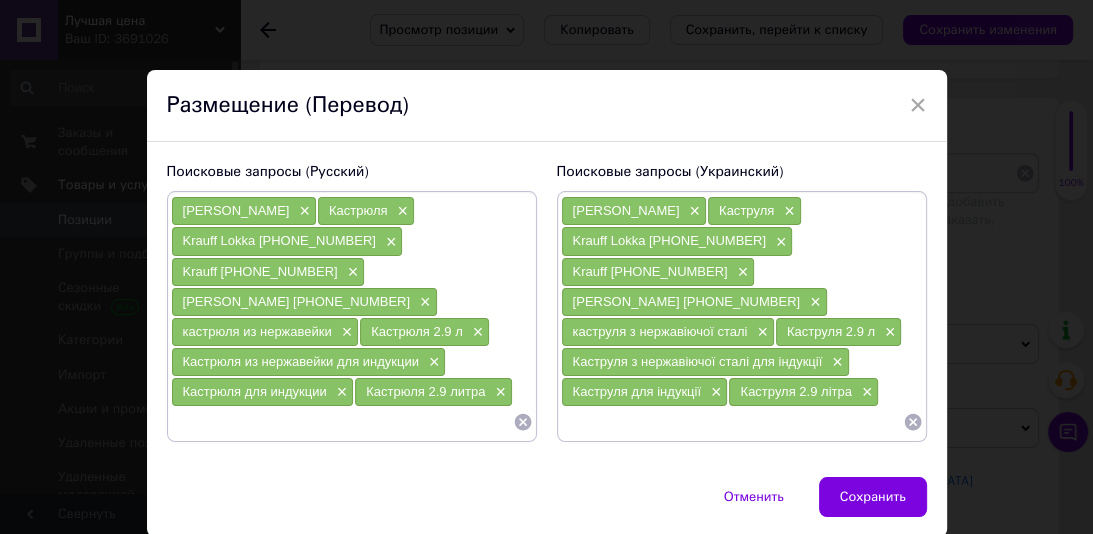 click on "Сохранить" at bounding box center [873, 497] 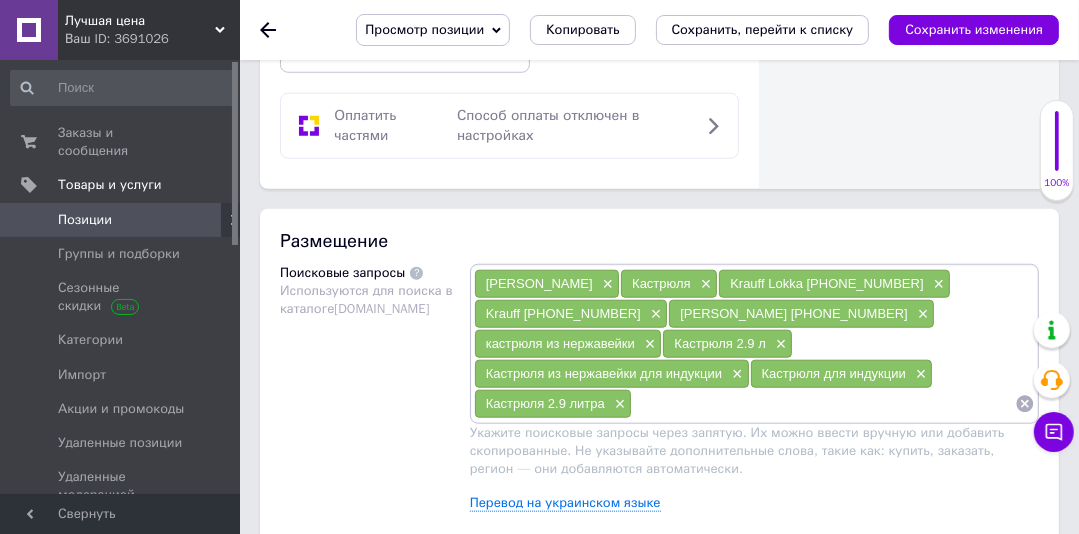 scroll, scrollTop: 1303, scrollLeft: 0, axis: vertical 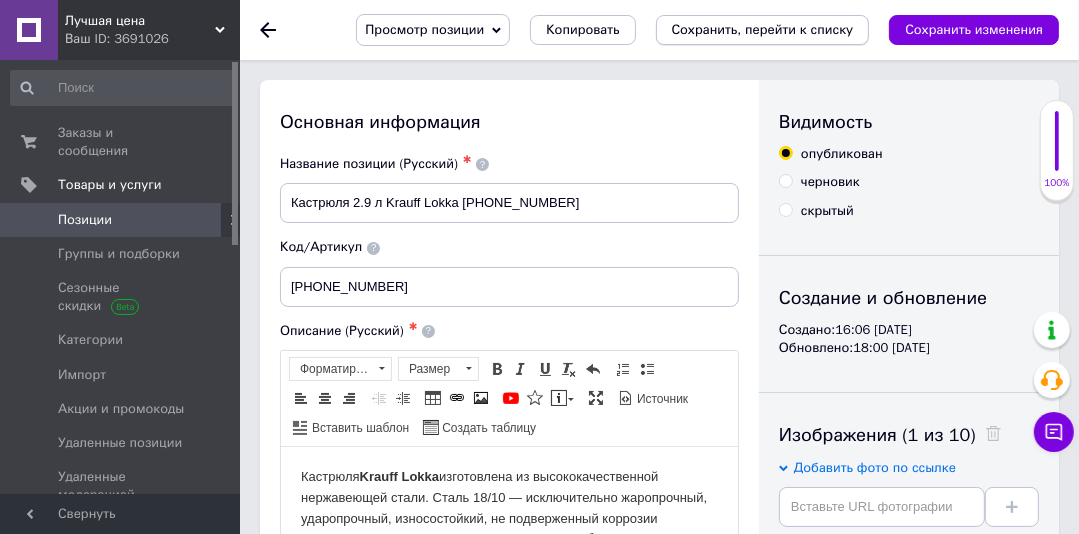 click on "Сохранить, перейти к списку" at bounding box center [763, 29] 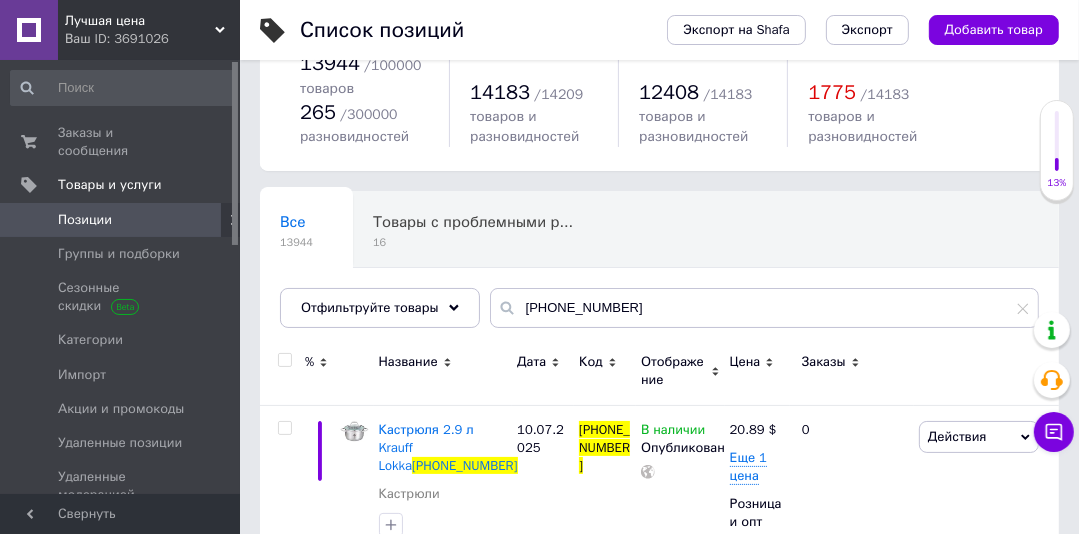 scroll, scrollTop: 83, scrollLeft: 0, axis: vertical 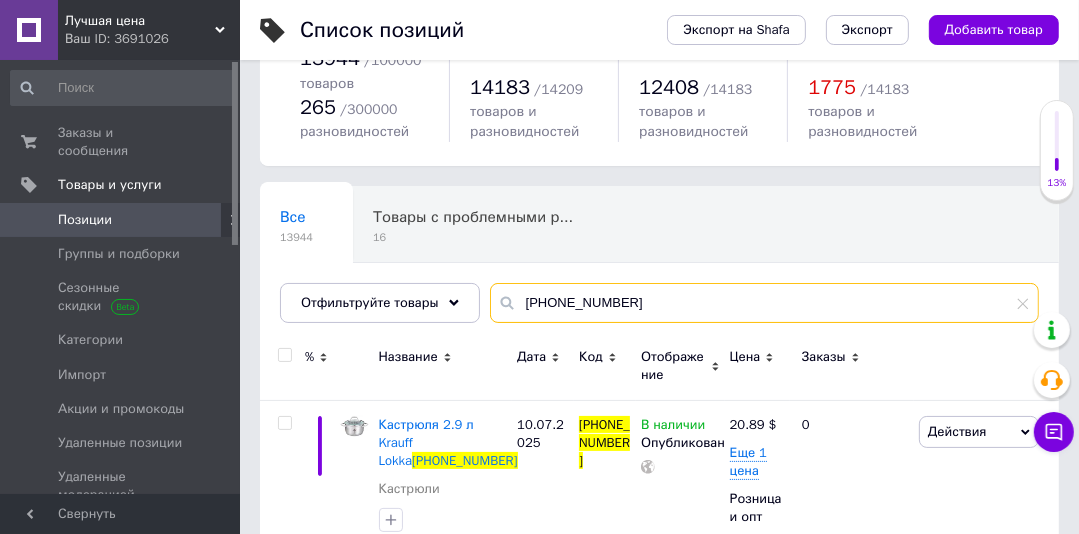 drag, startPoint x: 596, startPoint y: 300, endPoint x: 510, endPoint y: 302, distance: 86.023254 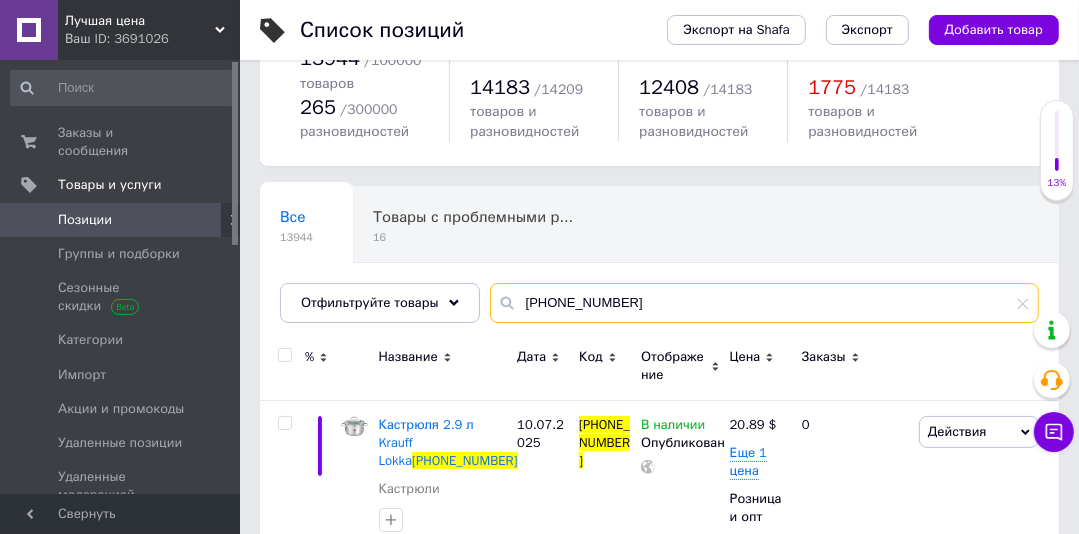 paste on "38-009" 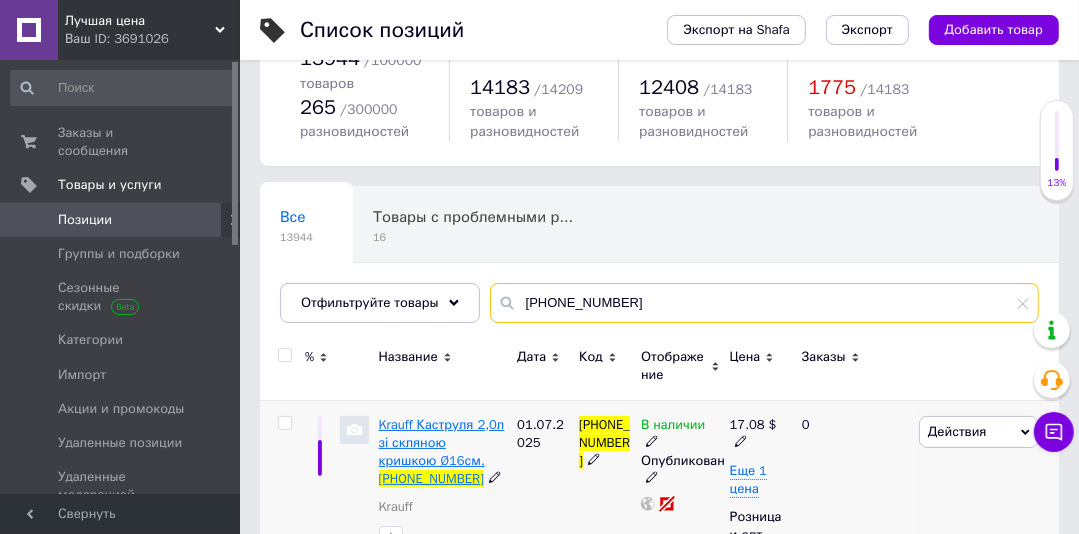 type on "26-238-009" 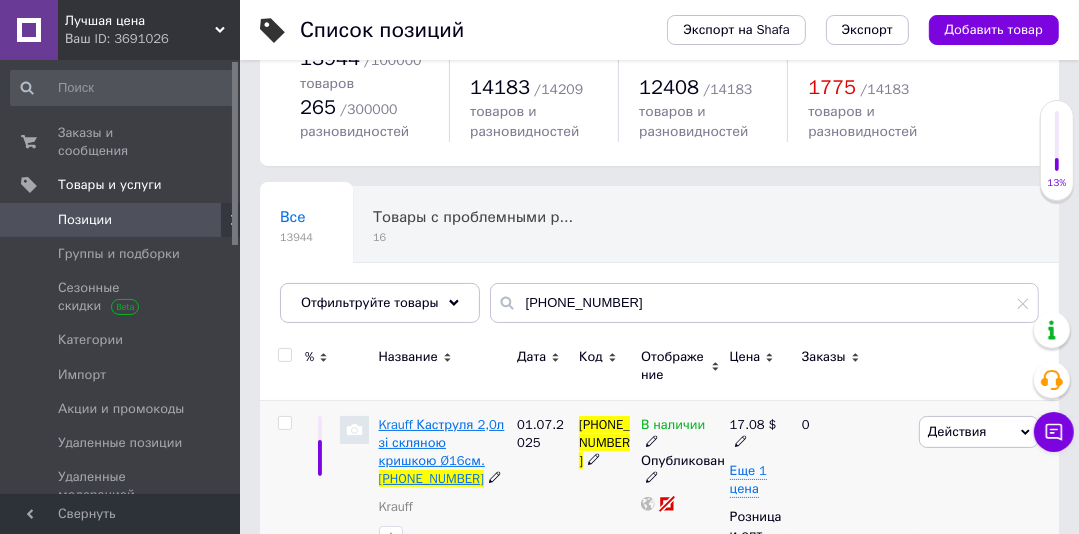 click on "Krauff Каструля 2,0л зі скляною кришкою Ø16см." at bounding box center [442, 442] 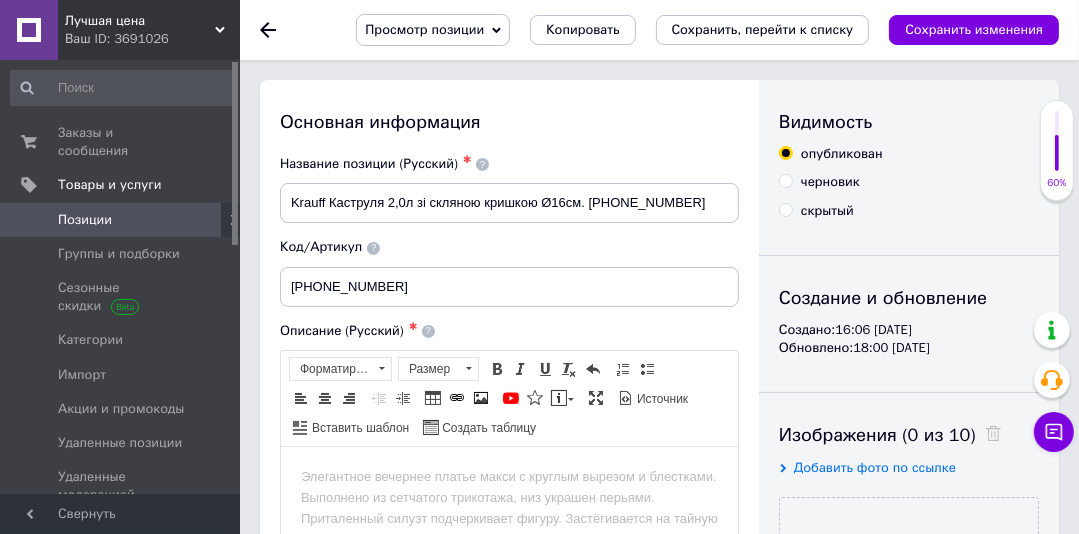 scroll, scrollTop: 0, scrollLeft: 0, axis: both 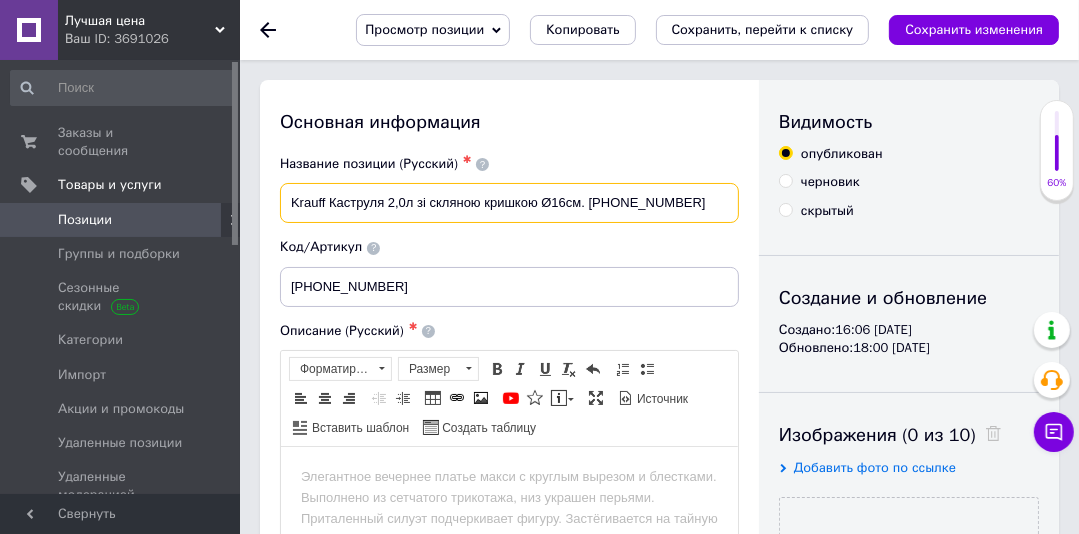 drag, startPoint x: 582, startPoint y: 209, endPoint x: 292, endPoint y: 202, distance: 290.08447 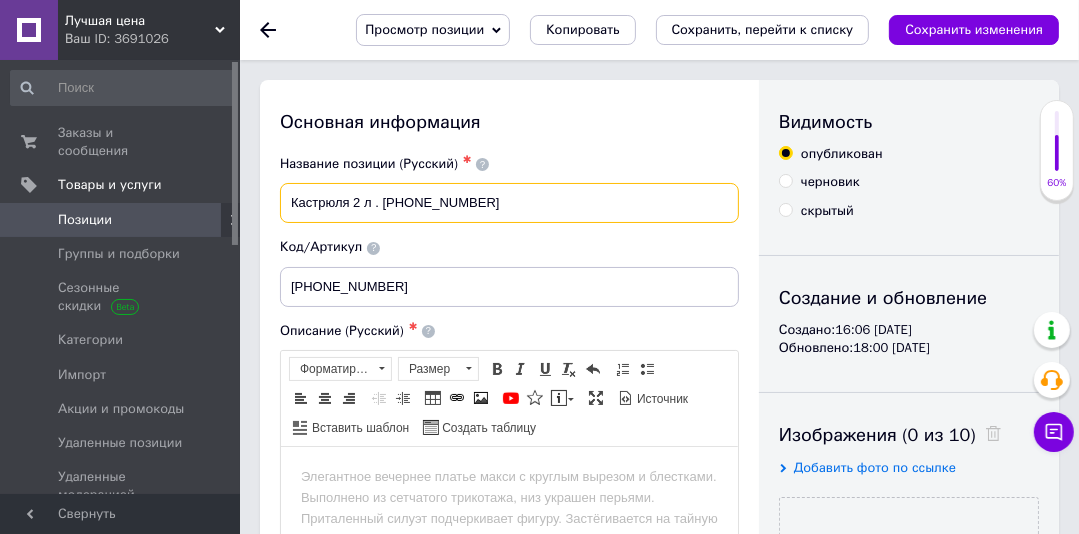 paste on "26-238-009" 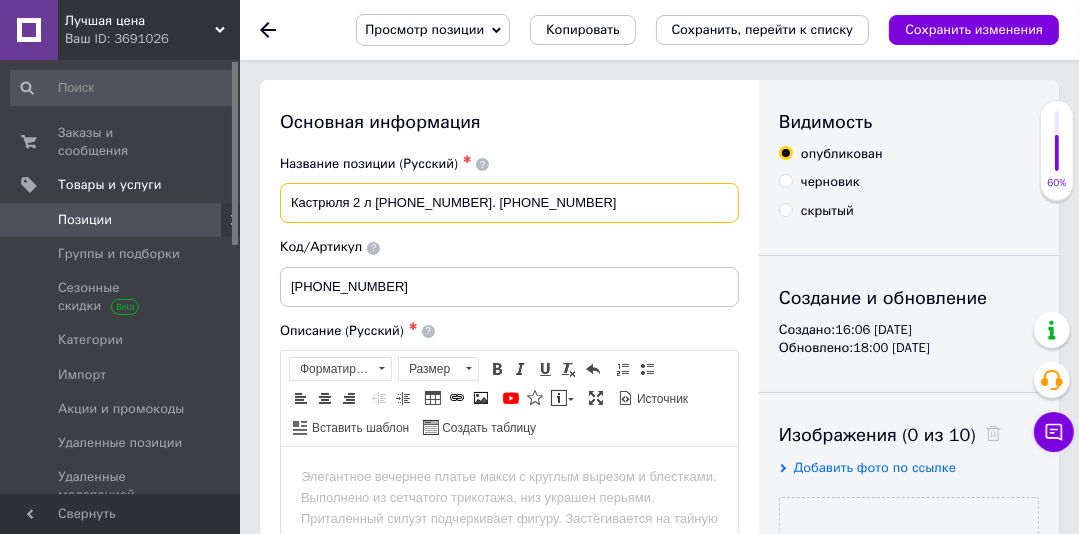 click on "Кастрюля 2 л 26-238-009. 26-238-009" at bounding box center (509, 203) 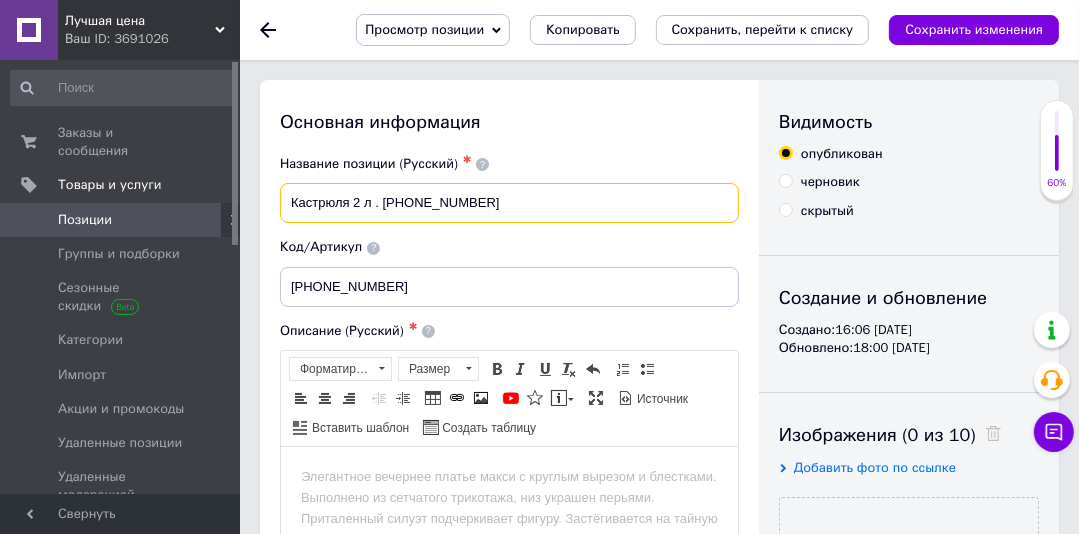 click on "Кастрюля 2 л . 26-238-009" at bounding box center (509, 203) 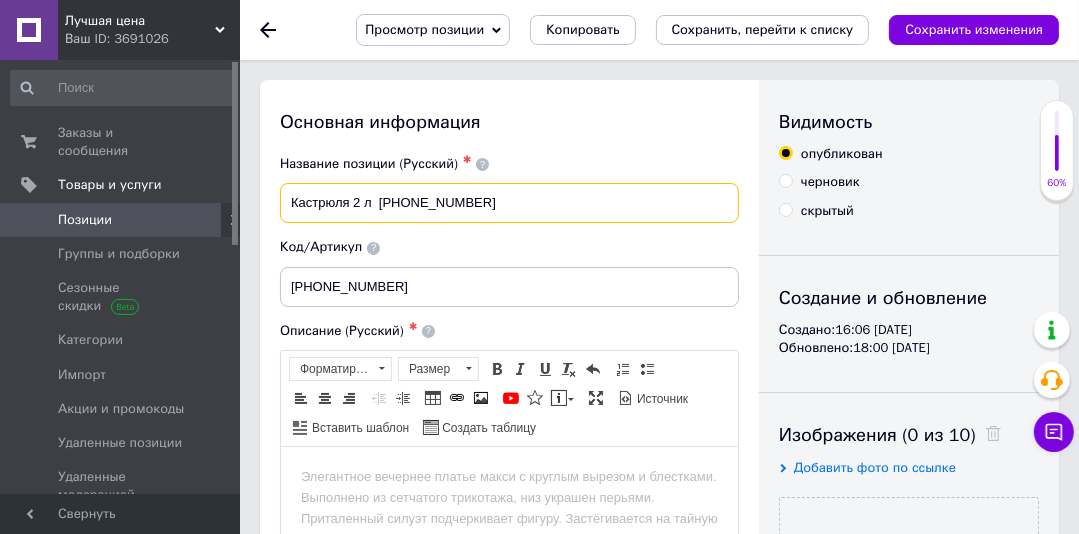 paste on "Krauff" 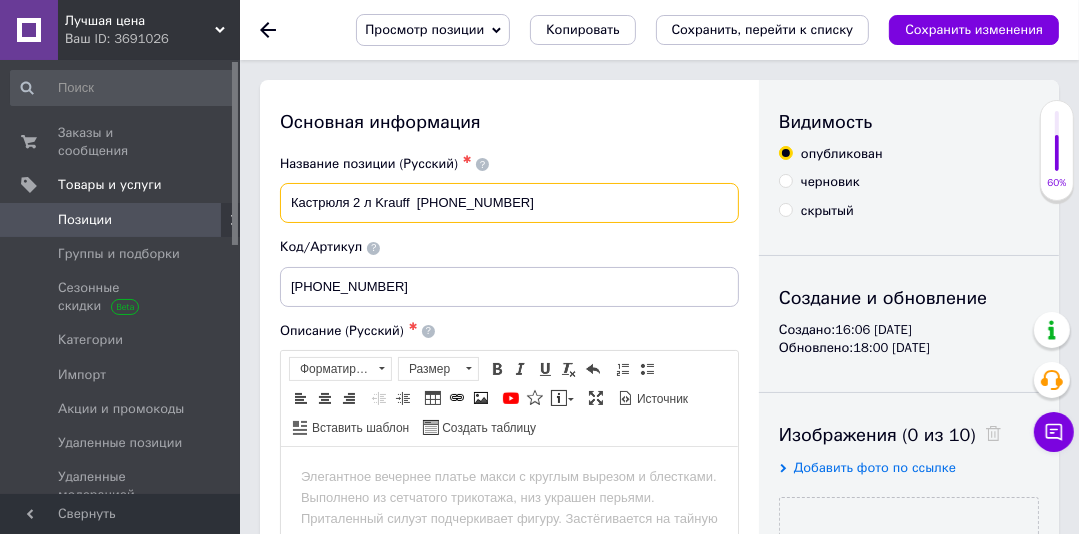 click on "Кастрюля 2 л Krauff  26-238-009" at bounding box center (509, 203) 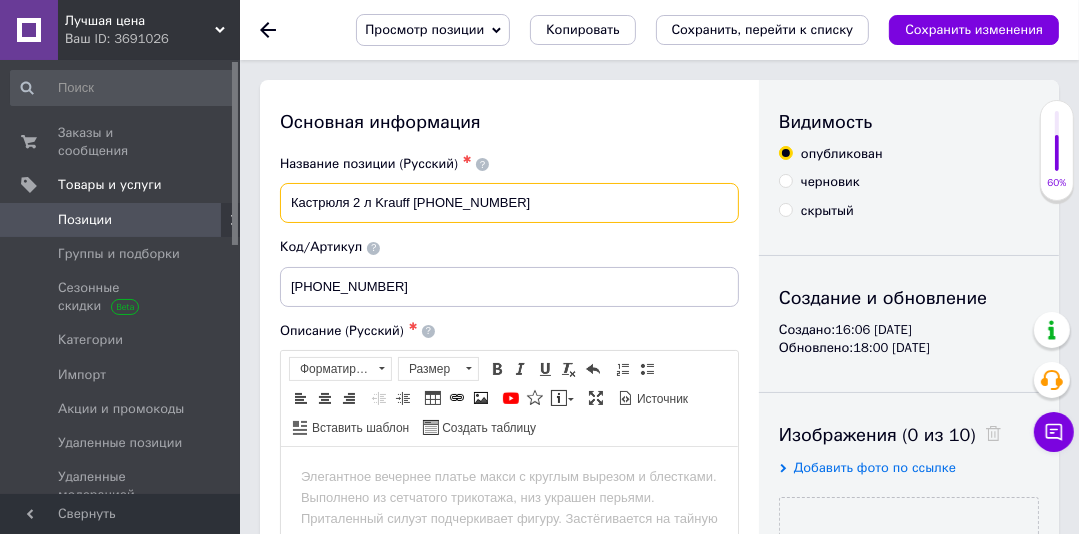 click on "Кастрюля 2 л Krauff 26-238-009" at bounding box center (509, 203) 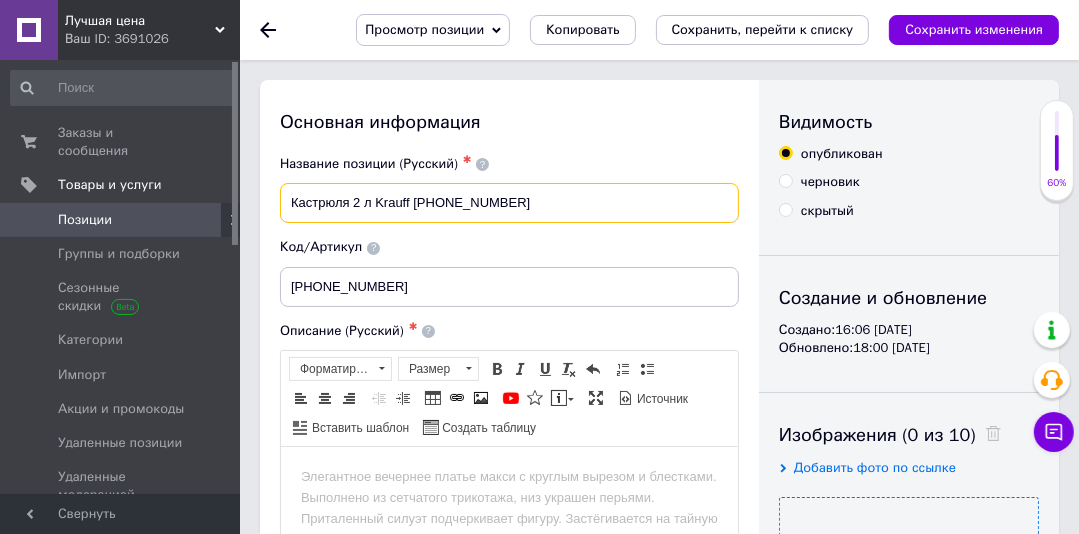 scroll, scrollTop: 404, scrollLeft: 0, axis: vertical 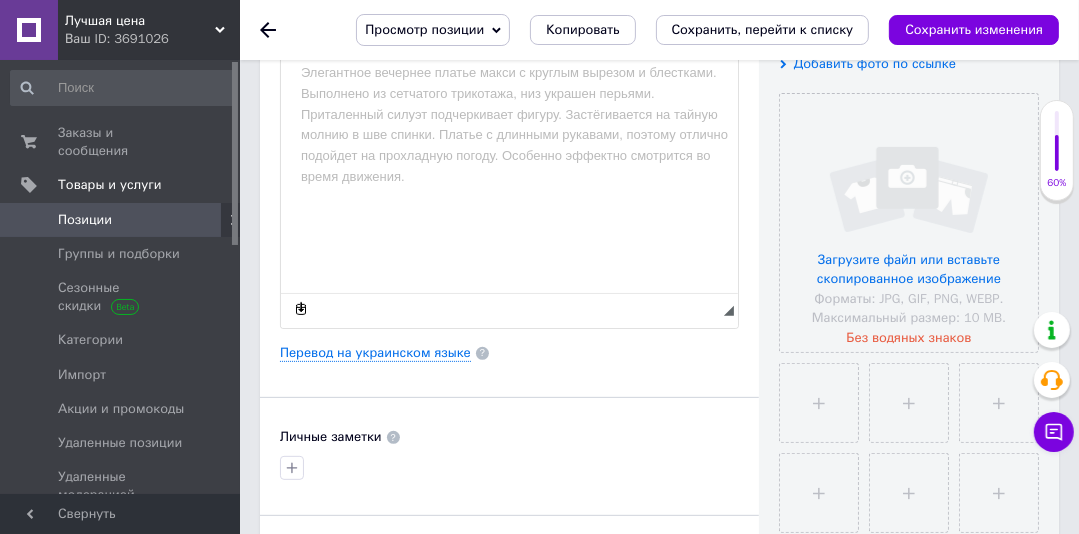 click on "Добавить фото по ссылке" at bounding box center [875, 63] 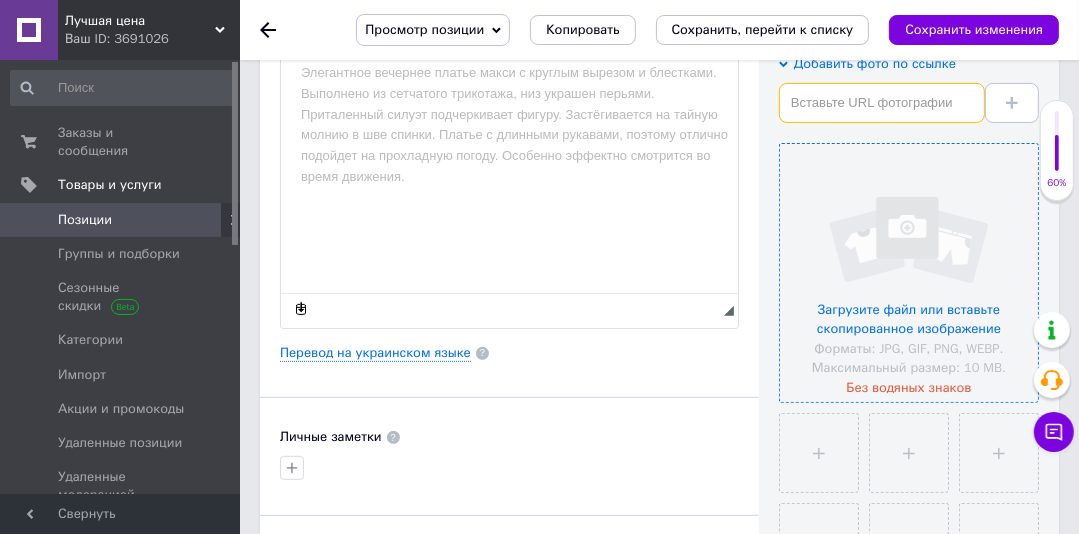 paste on "https://content.rozetka.com.ua/goods/images/big/11866304.jpg" 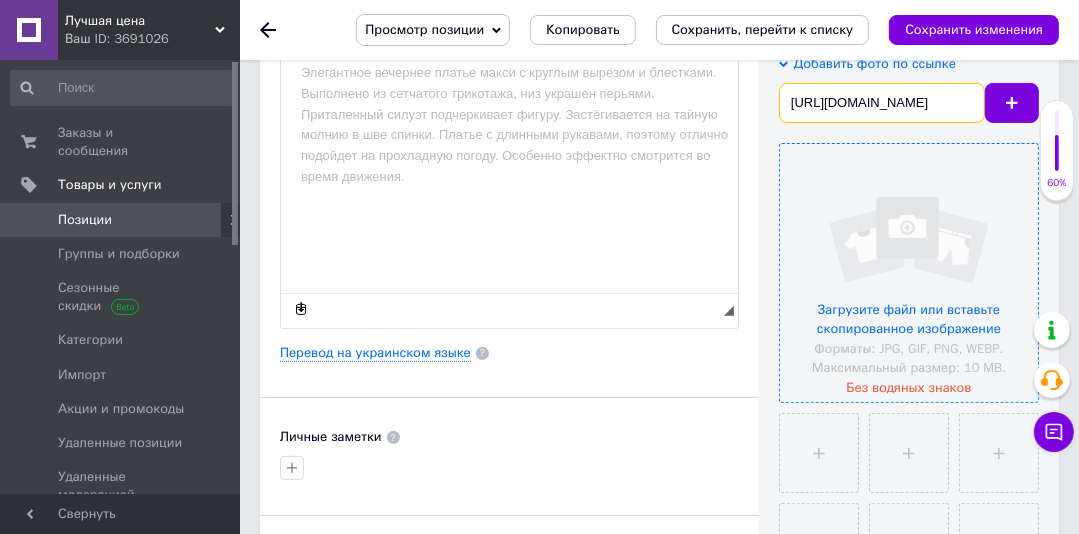scroll, scrollTop: 0, scrollLeft: 178, axis: horizontal 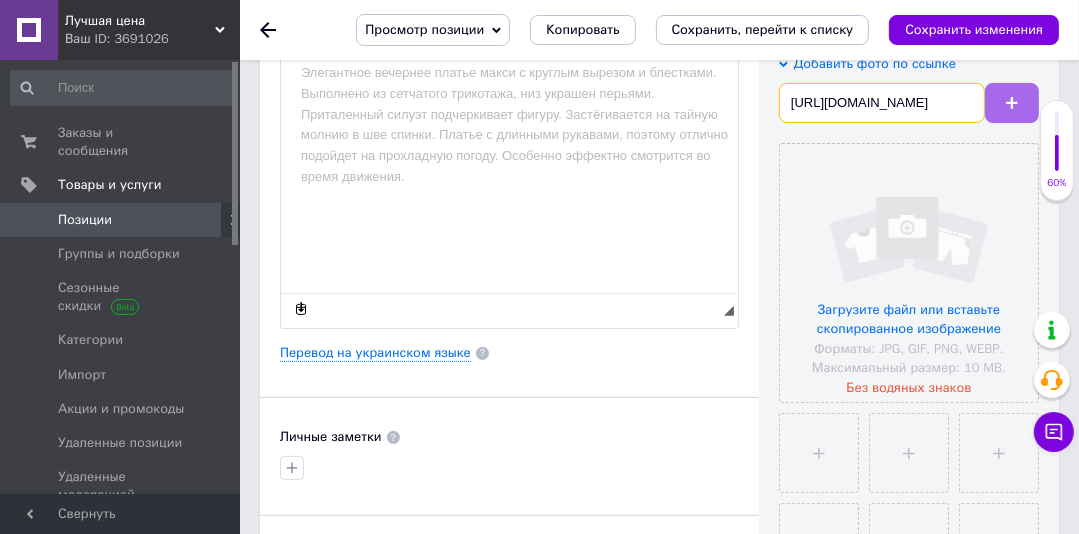type on "https://content.rozetka.com.ua/goods/images/big/11866304.jpg" 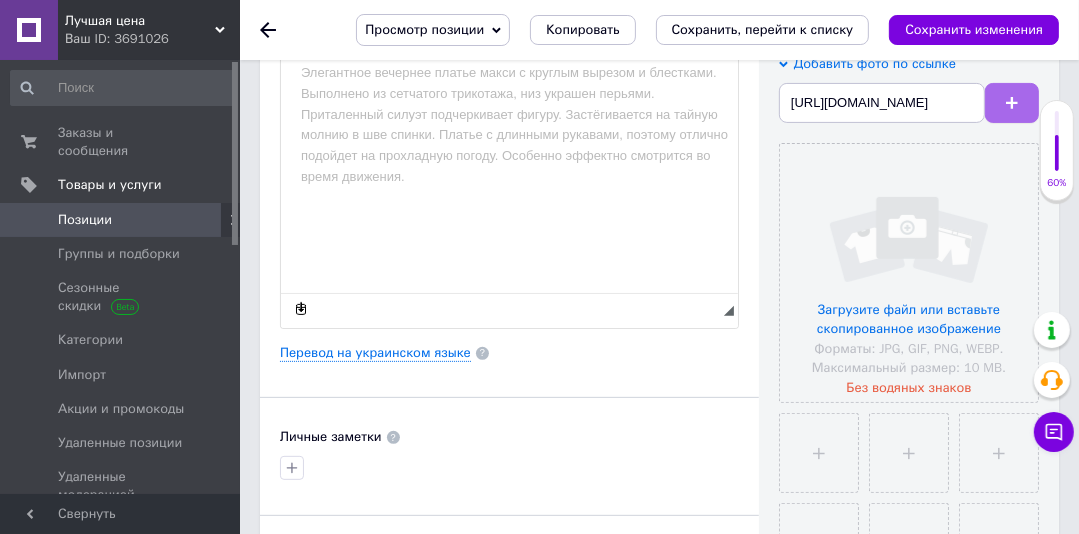 click 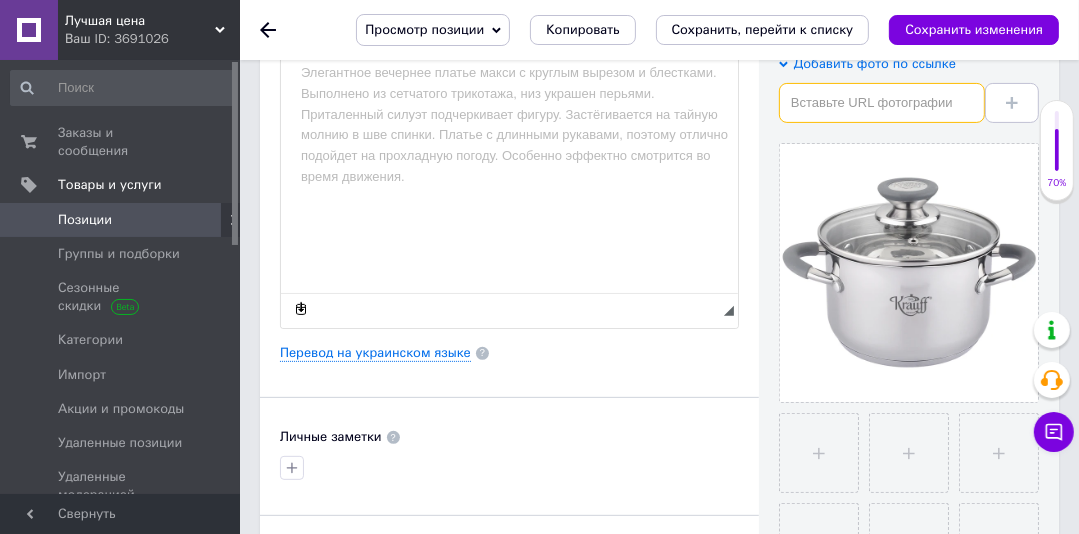 click at bounding box center (882, 103) 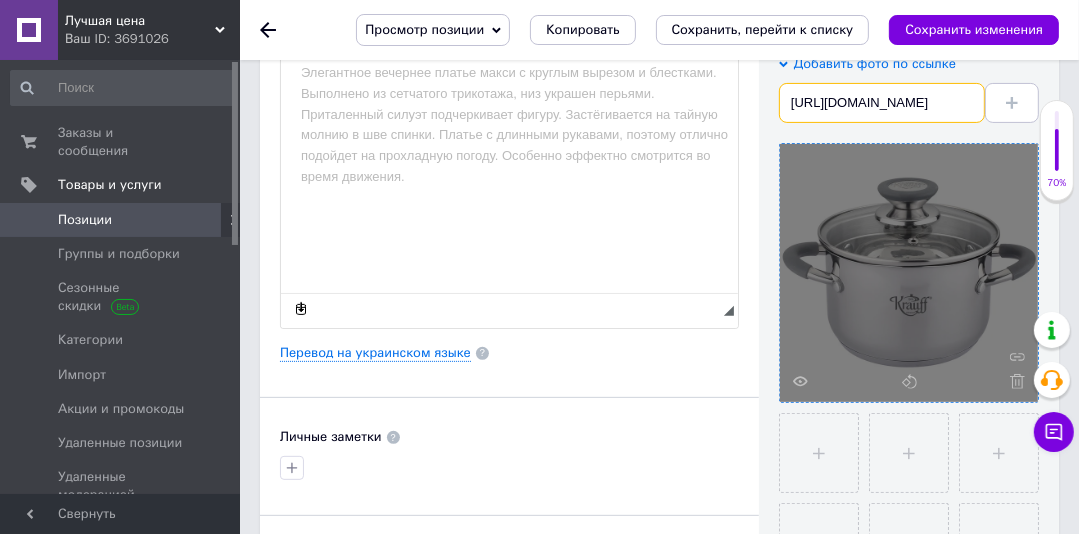 scroll, scrollTop: 0, scrollLeft: 193, axis: horizontal 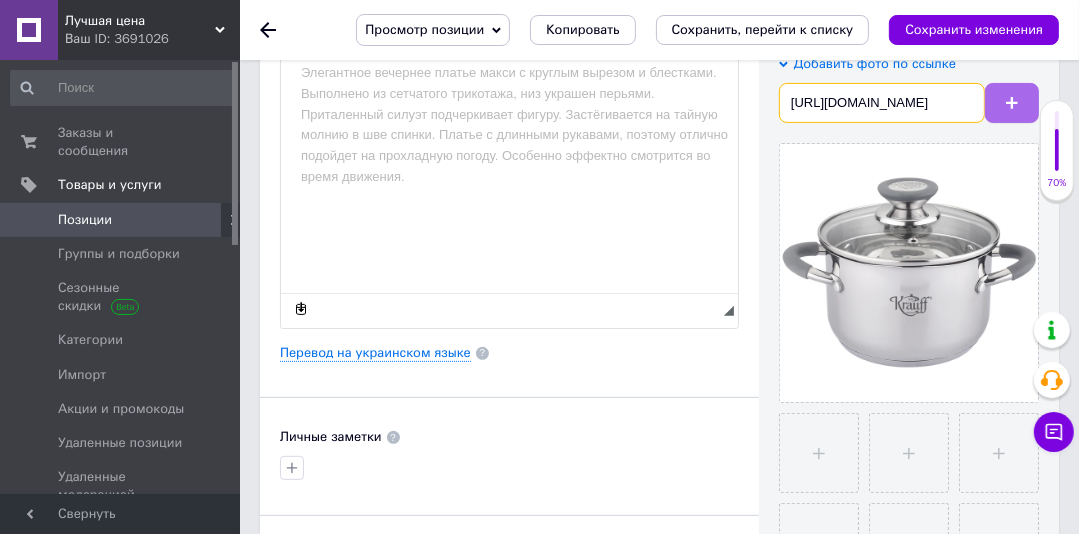 type on "https://content2.rozetka.com.ua/goods/images/big/568894567.jpg" 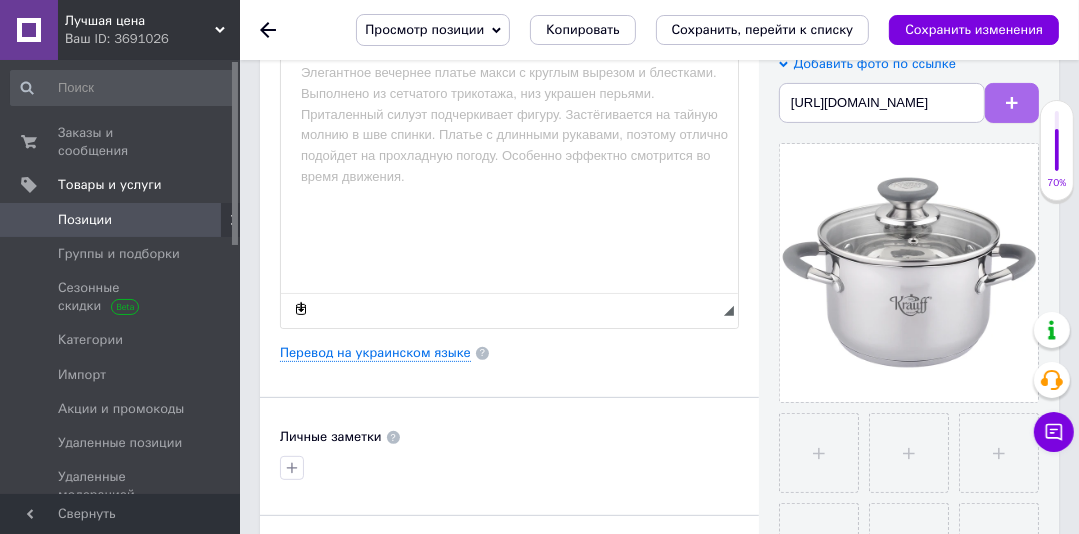 click 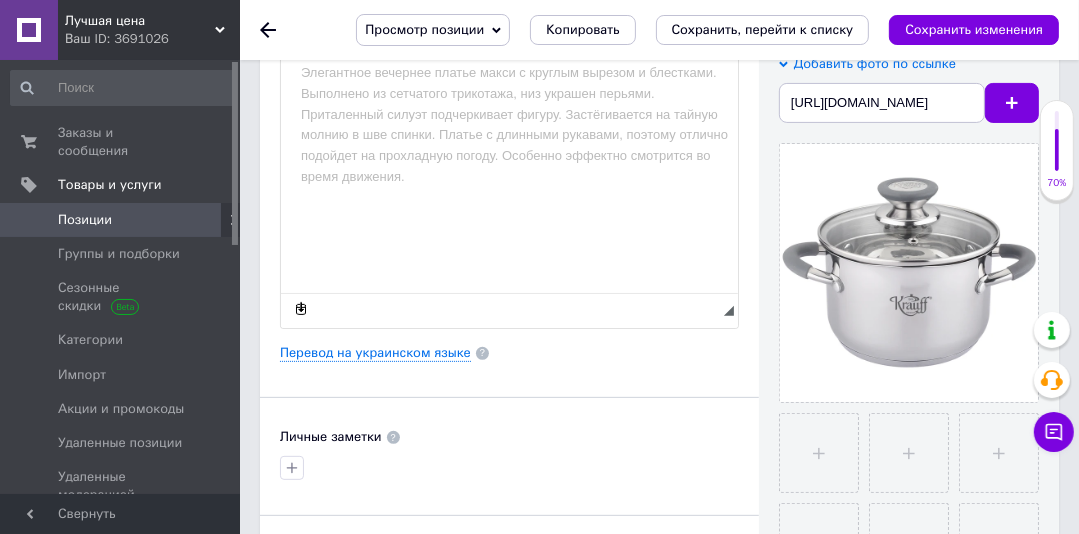 scroll, scrollTop: 0, scrollLeft: 0, axis: both 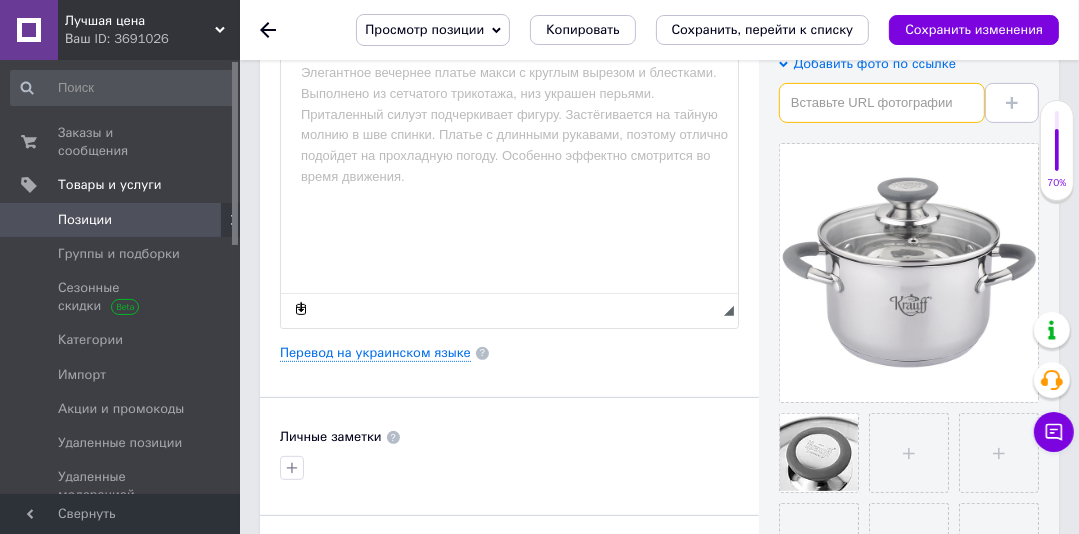 click at bounding box center [882, 103] 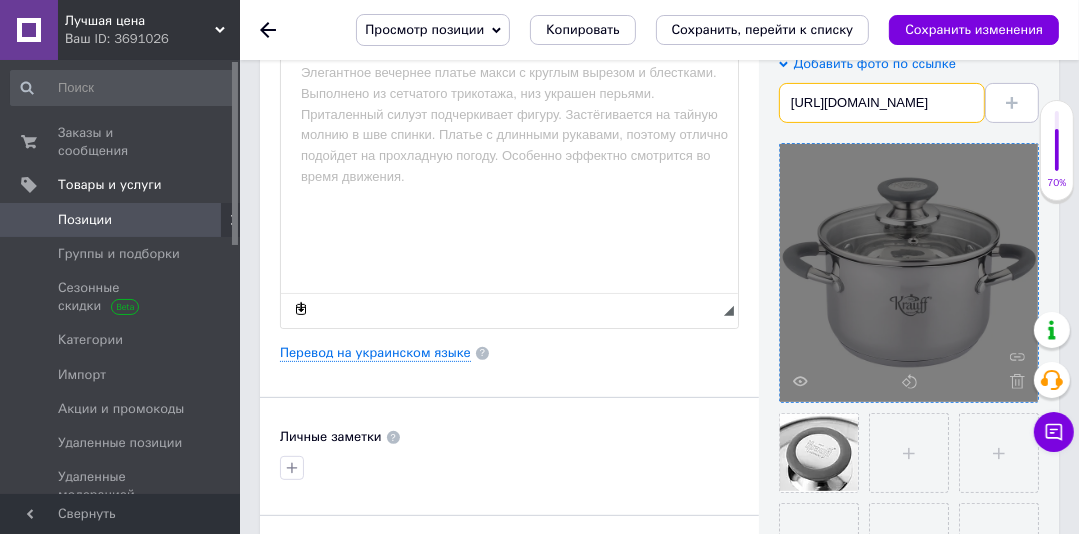 scroll, scrollTop: 0, scrollLeft: 193, axis: horizontal 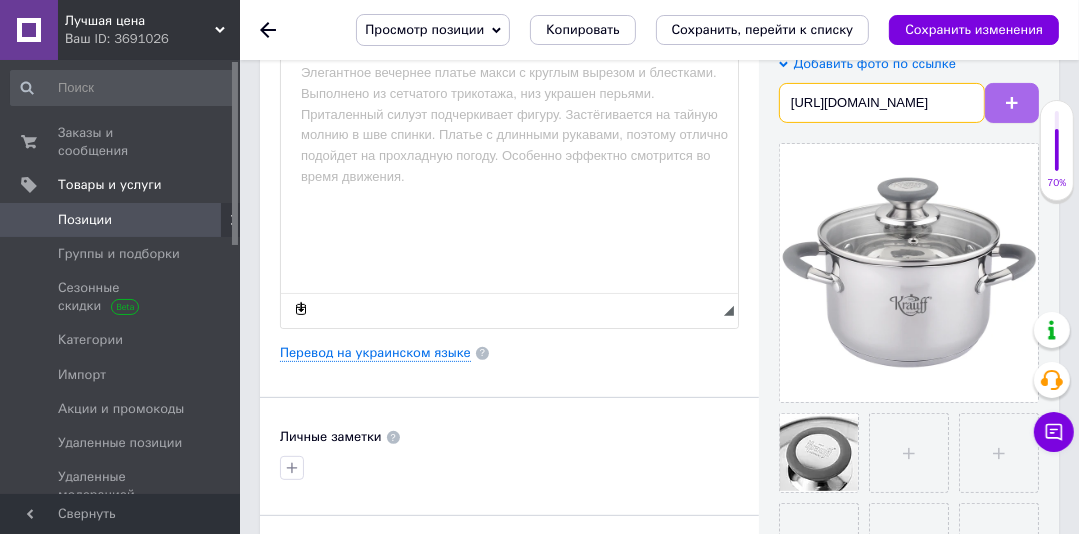 type on "https://content2.rozetka.com.ua/goods/images/big/568894568.jpg" 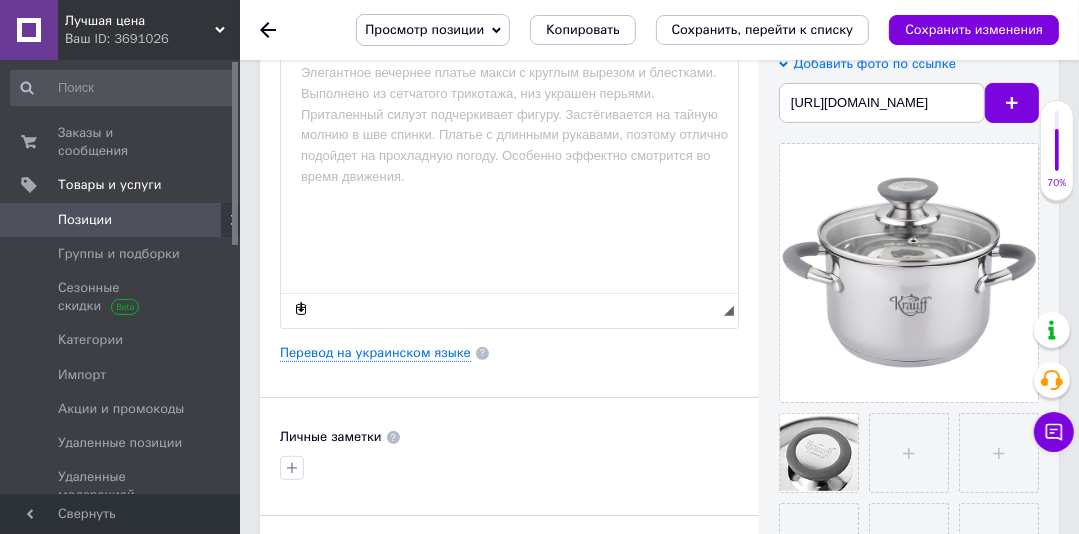 scroll, scrollTop: 0, scrollLeft: 0, axis: both 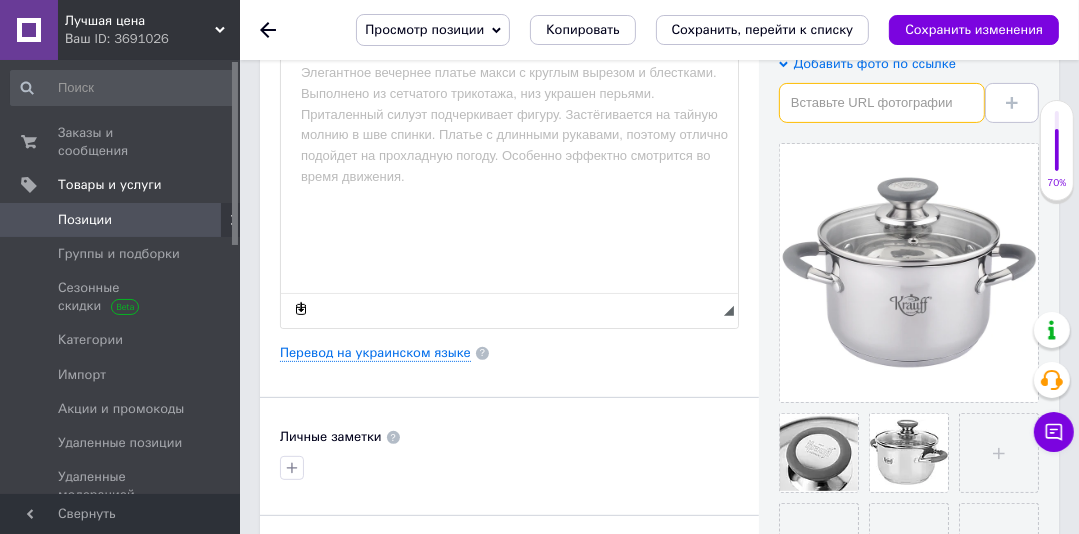 click at bounding box center [882, 103] 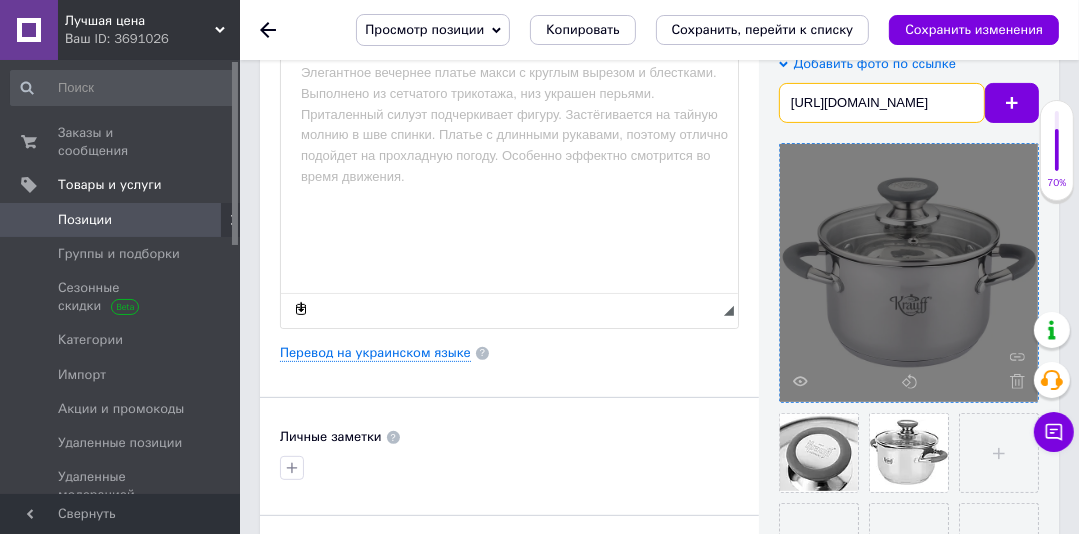 scroll, scrollTop: 0, scrollLeft: 193, axis: horizontal 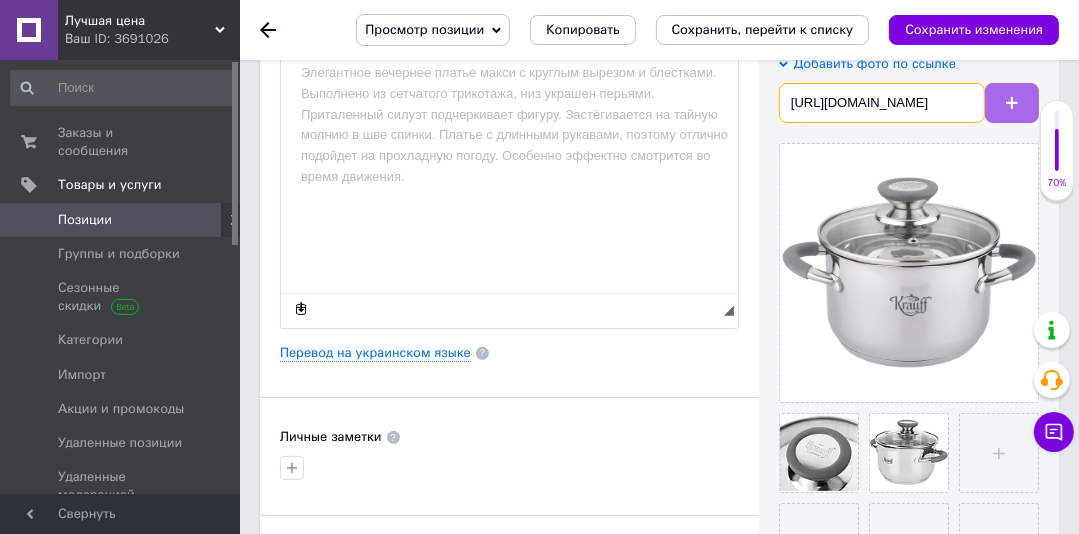 type on "https://content2.rozetka.com.ua/goods/images/big/568894569.jpg" 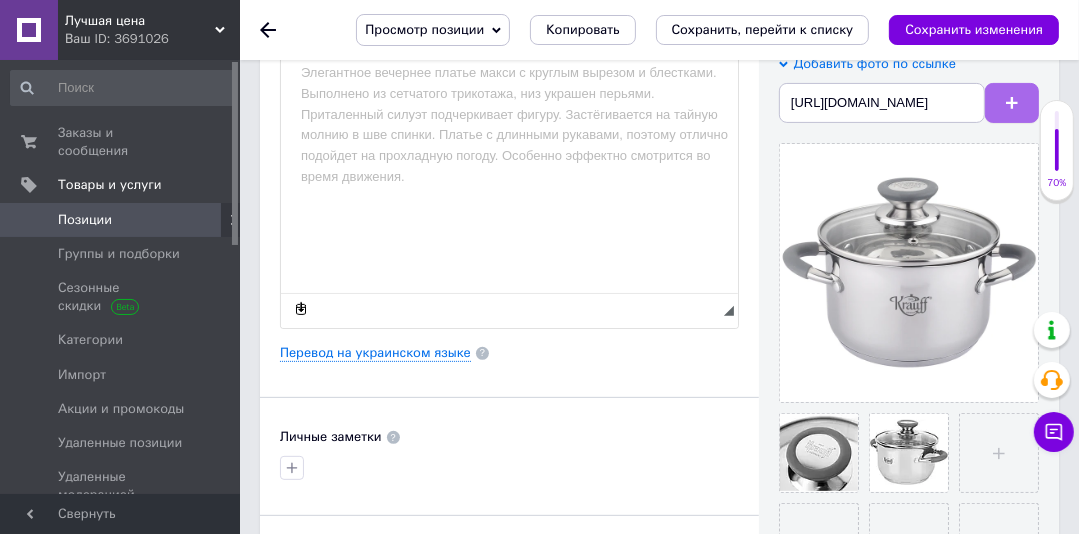 click at bounding box center (1012, 103) 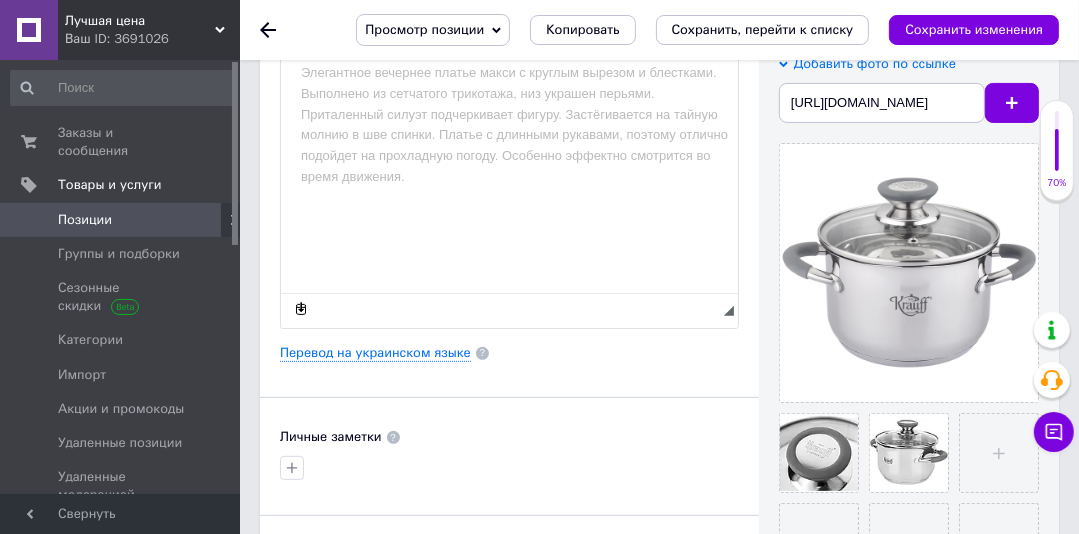 scroll, scrollTop: 0, scrollLeft: 0, axis: both 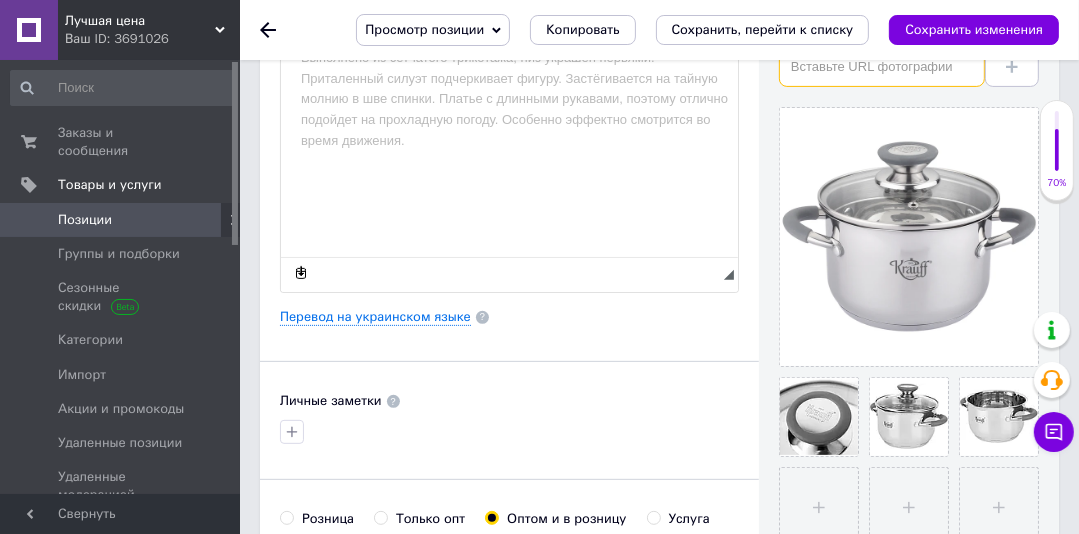 click at bounding box center (882, 67) 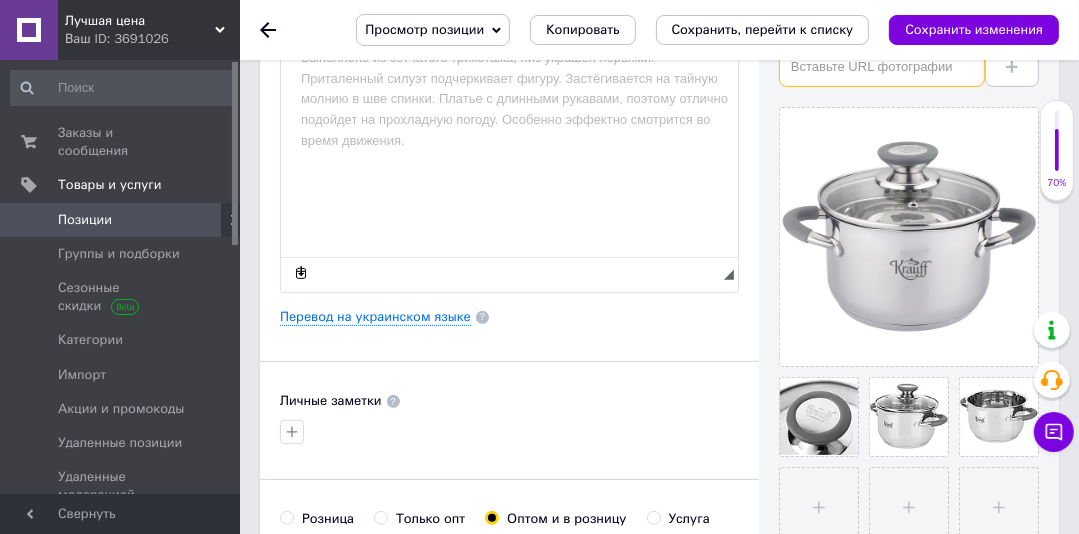 paste on "https://content1.rozetka.com.ua/goods/images/big/568894570.jpg" 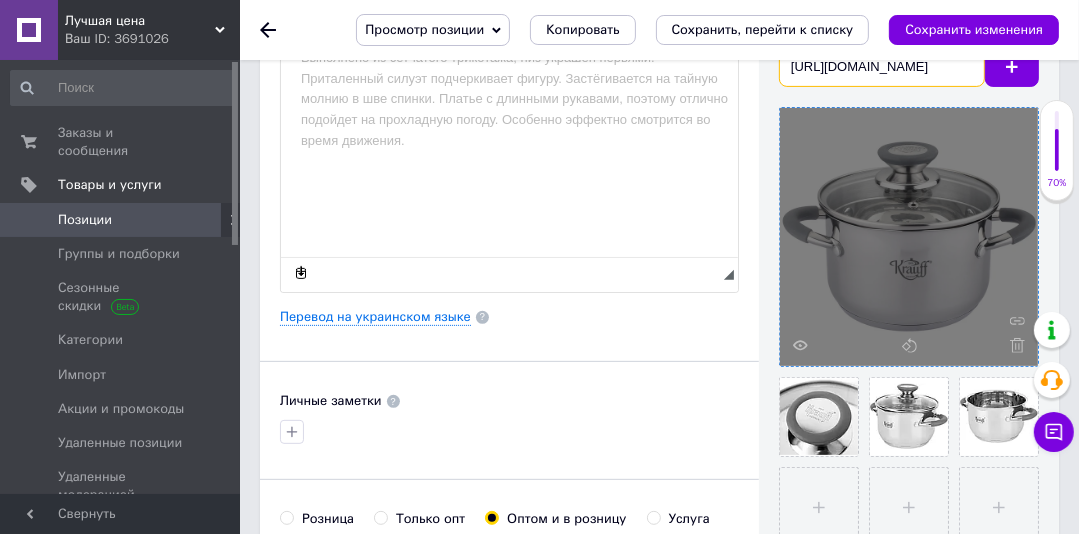 scroll, scrollTop: 0, scrollLeft: 193, axis: horizontal 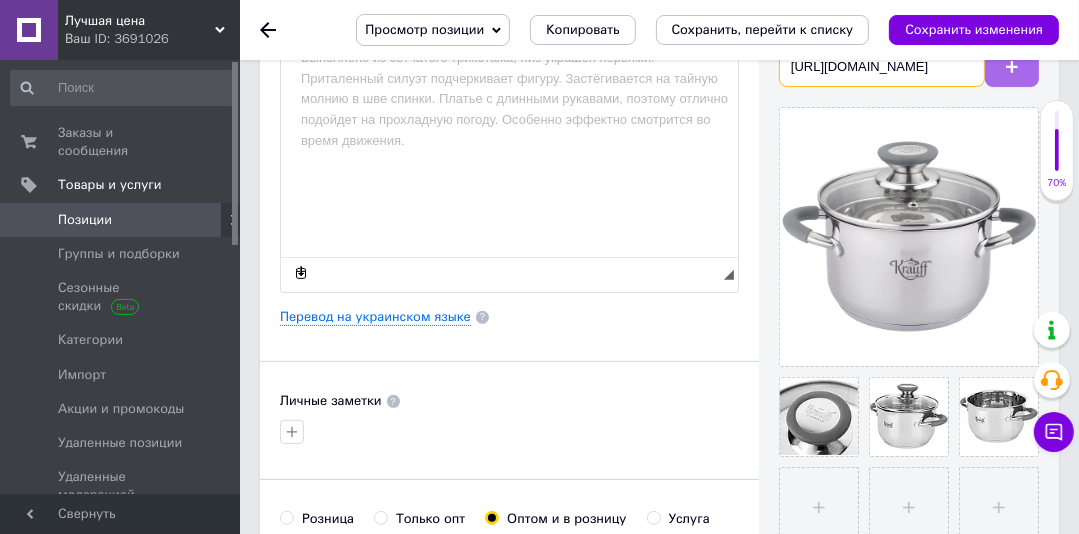 type on "https://content1.rozetka.com.ua/goods/images/big/568894570.jpg" 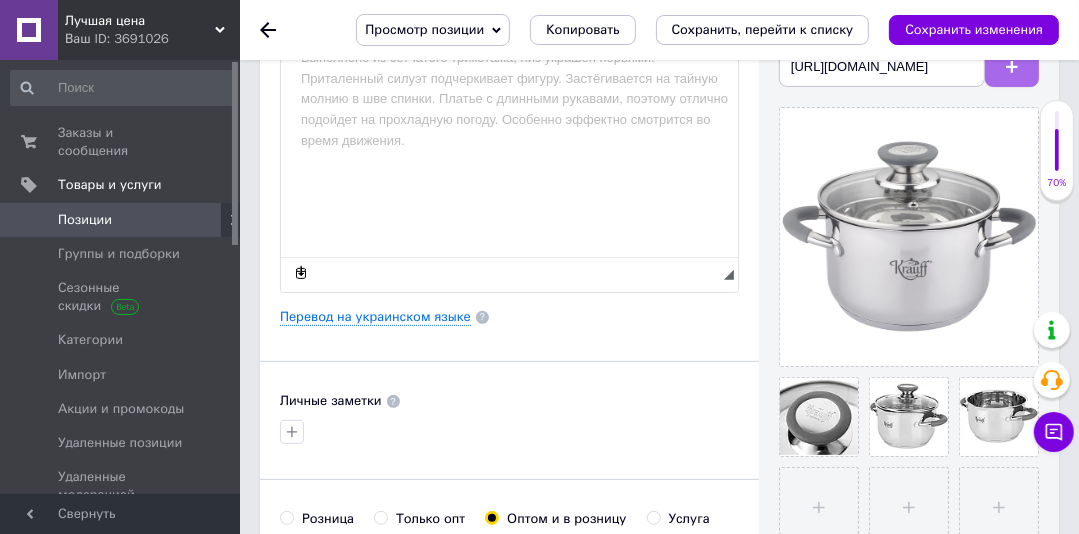 click at bounding box center [1012, 67] 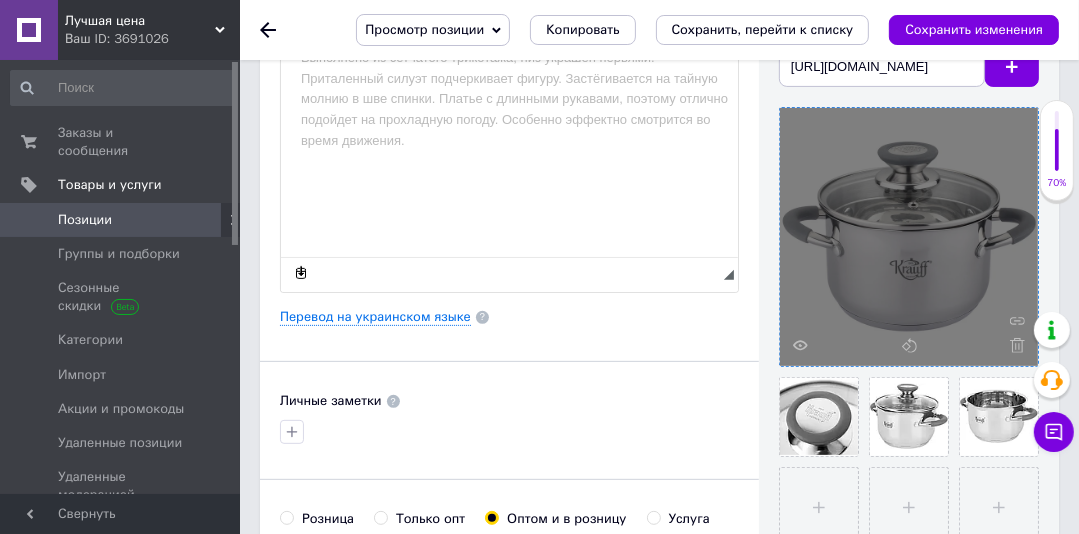 scroll, scrollTop: 0, scrollLeft: 0, axis: both 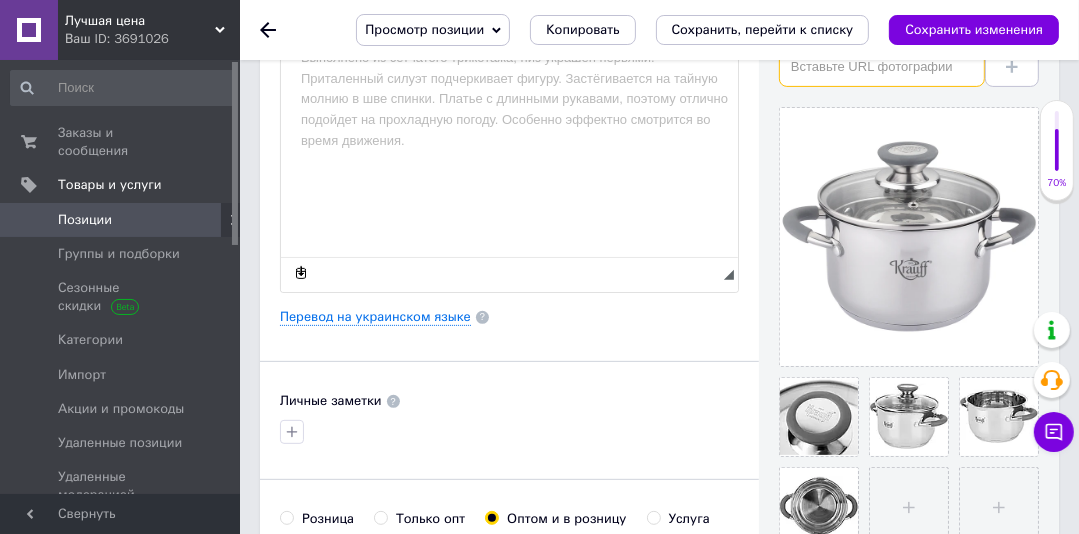 click at bounding box center (882, 67) 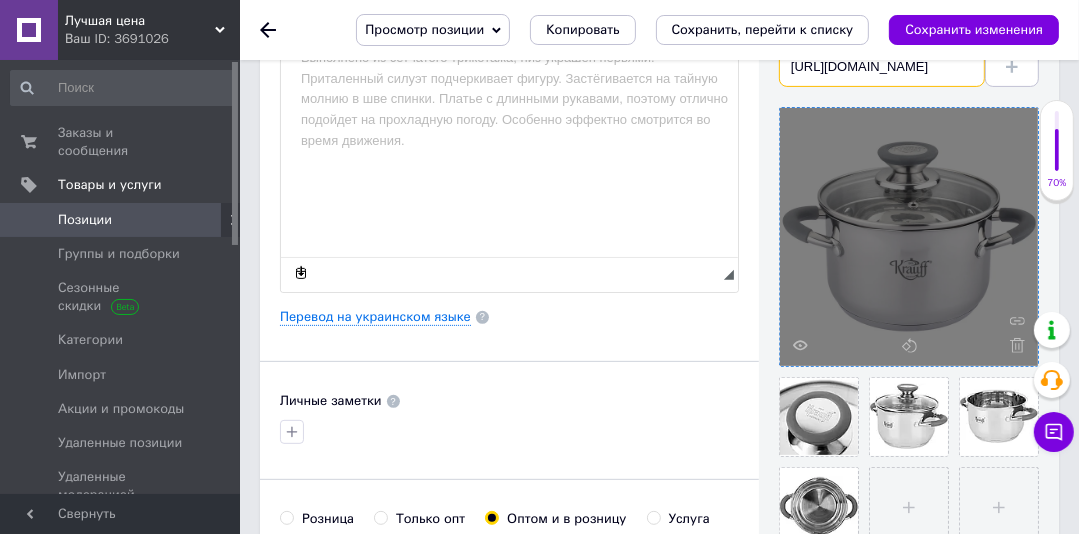 scroll, scrollTop: 0, scrollLeft: 186, axis: horizontal 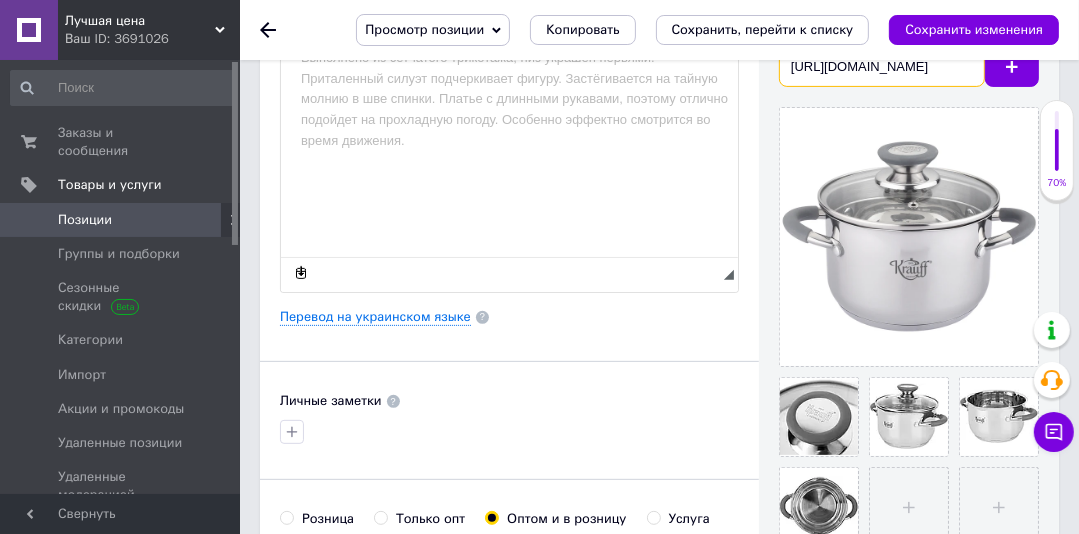 type on "https://content.rozetka.com.ua/goods/images/big/568894571.jpg" 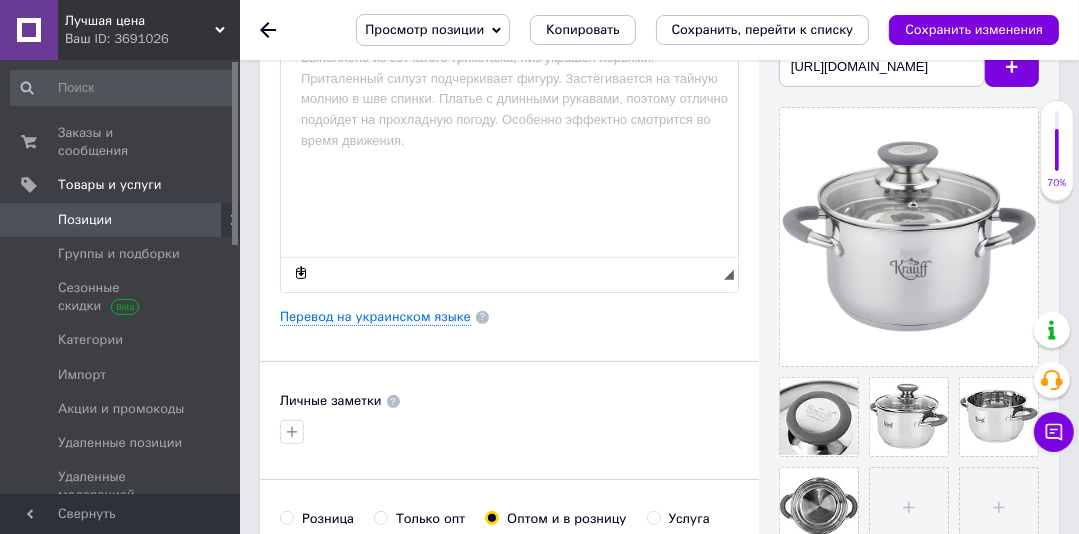 click on "Просмотр позиции Сохранить и посмотреть на сайте Сохранить и посмотреть на портале Копировать Сохранить, перейти к списку Сохранить изменения" at bounding box center [687, 30] 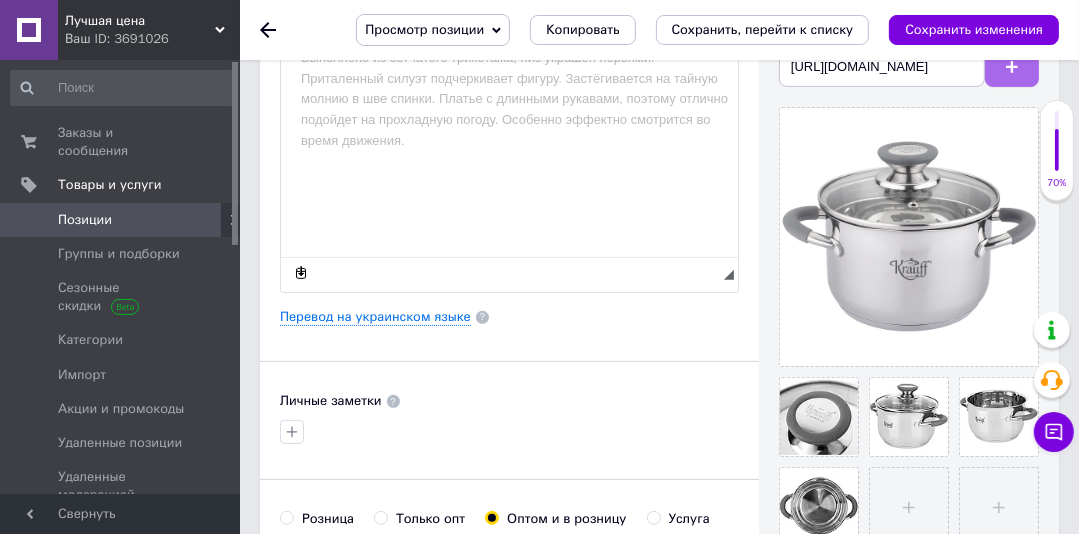 click at bounding box center [1012, 67] 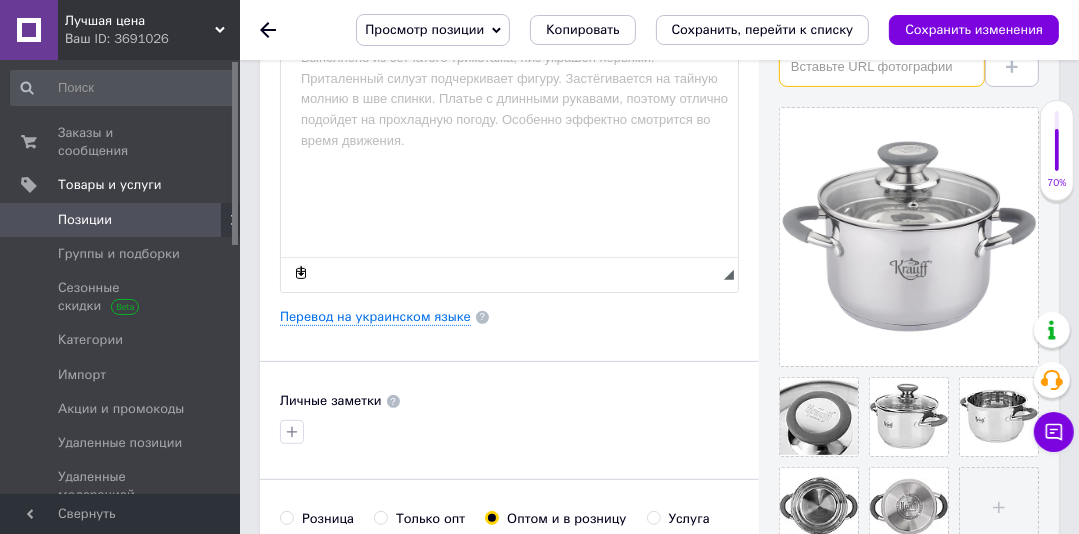 click at bounding box center (882, 67) 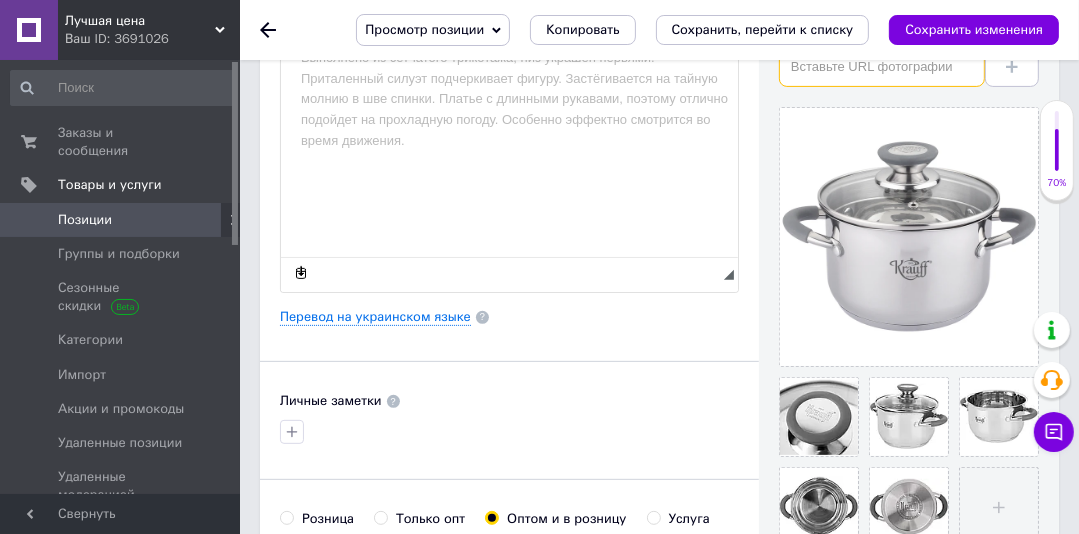paste on "https://content.rozetka.com.ua/goods/images/big/568894573.jpg" 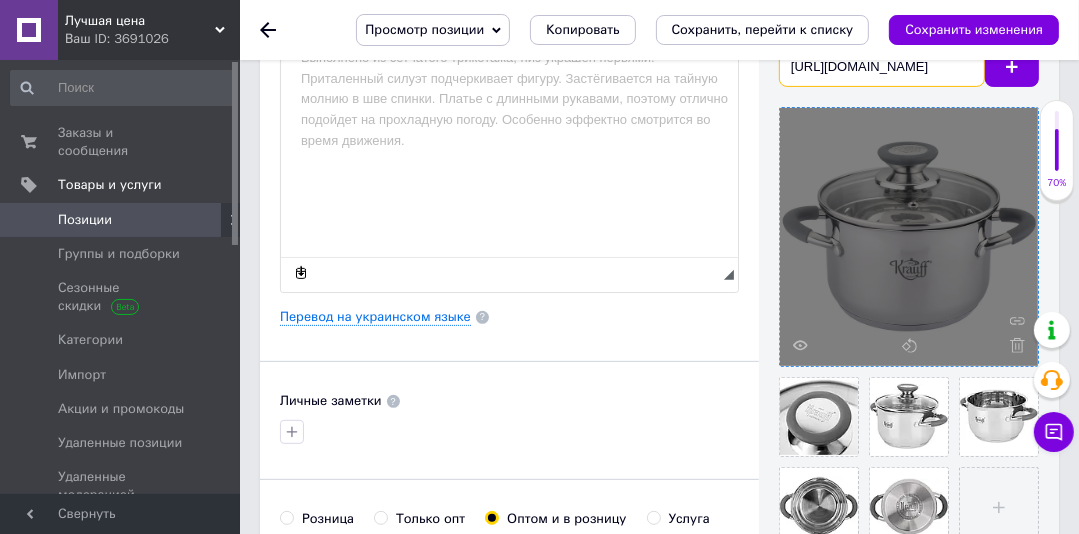 scroll, scrollTop: 0, scrollLeft: 186, axis: horizontal 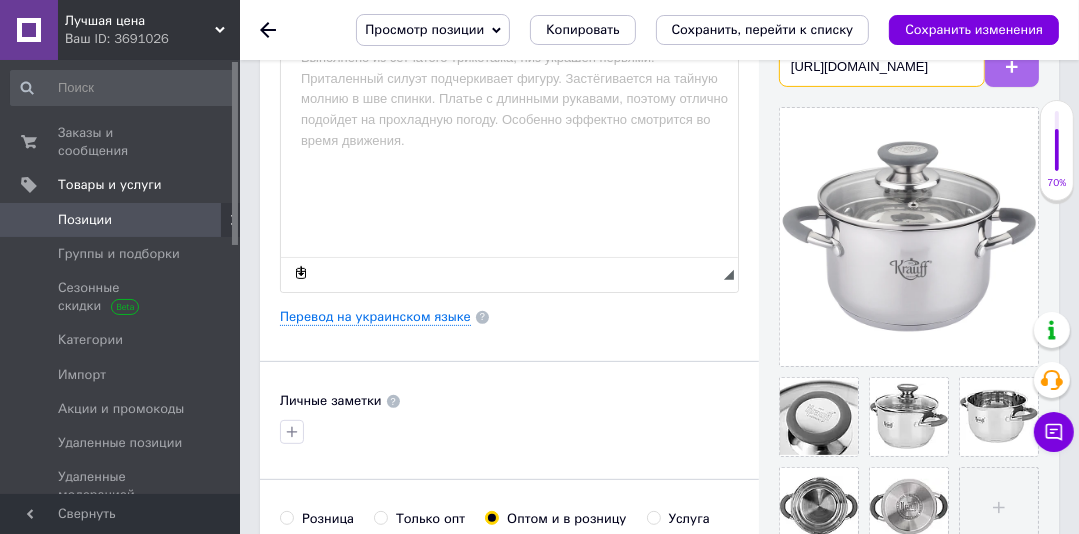 type on "https://content.rozetka.com.ua/goods/images/big/568894573.jpg" 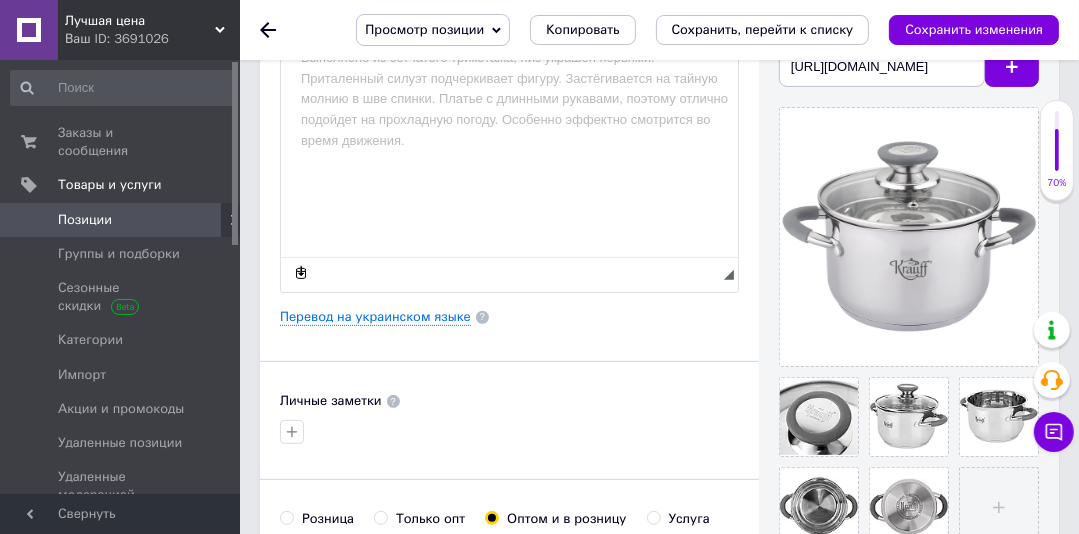 drag, startPoint x: 1017, startPoint y: 66, endPoint x: 752, endPoint y: 516, distance: 522.2308 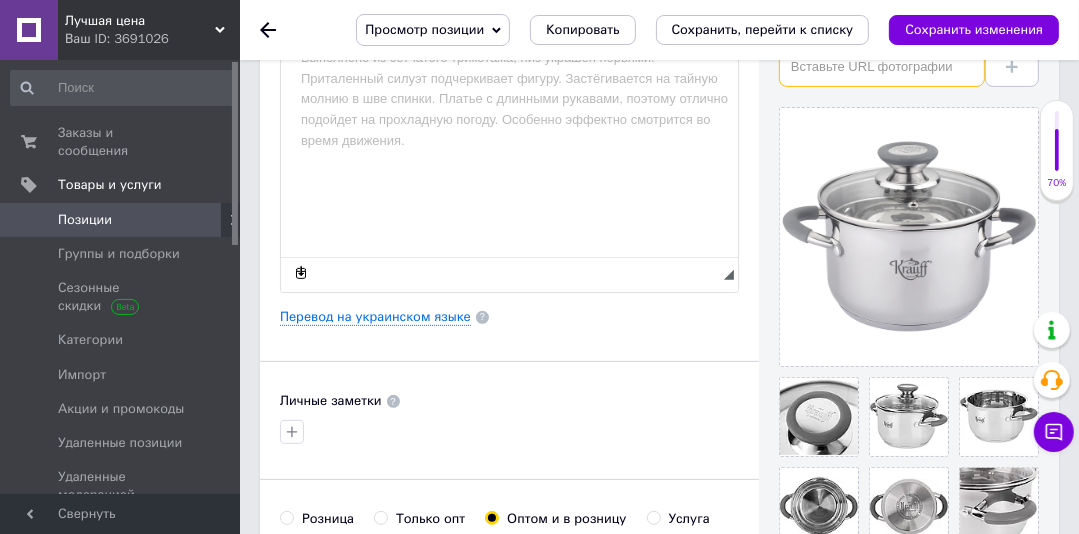 click at bounding box center [882, 67] 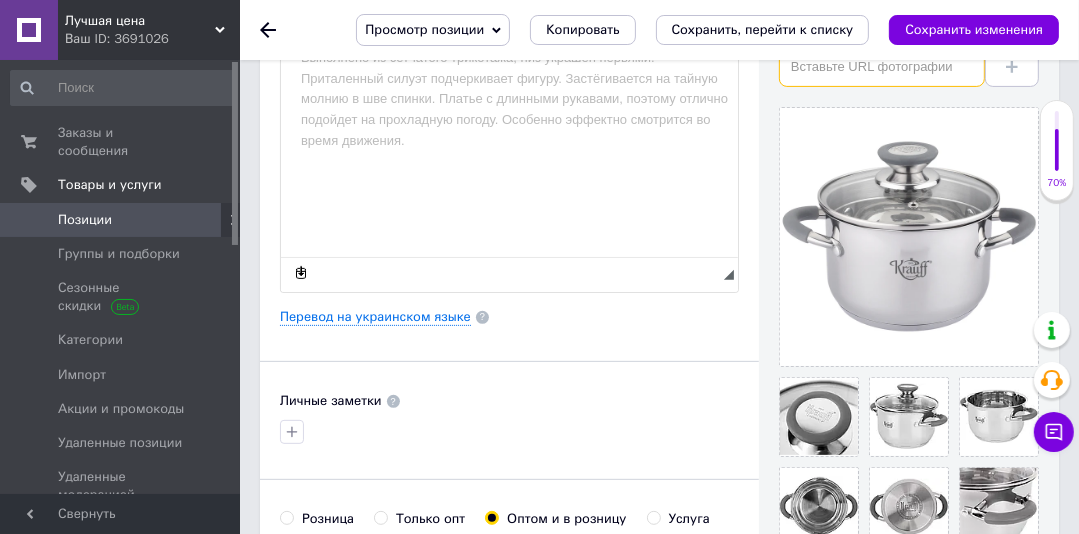 paste on "https://content1.rozetka.com.ua/goods/images/big/568894575.jpg" 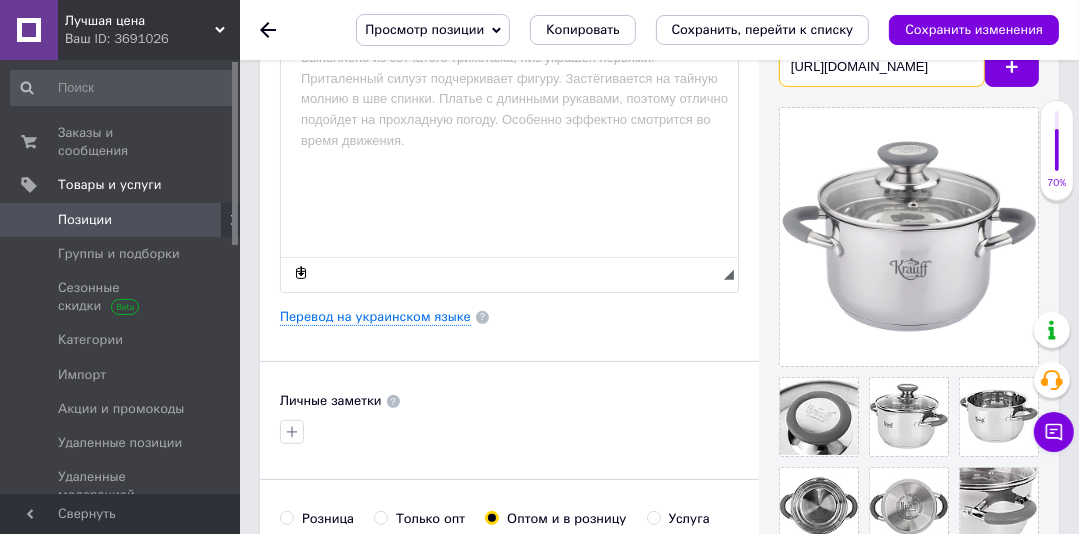 scroll, scrollTop: 0, scrollLeft: 193, axis: horizontal 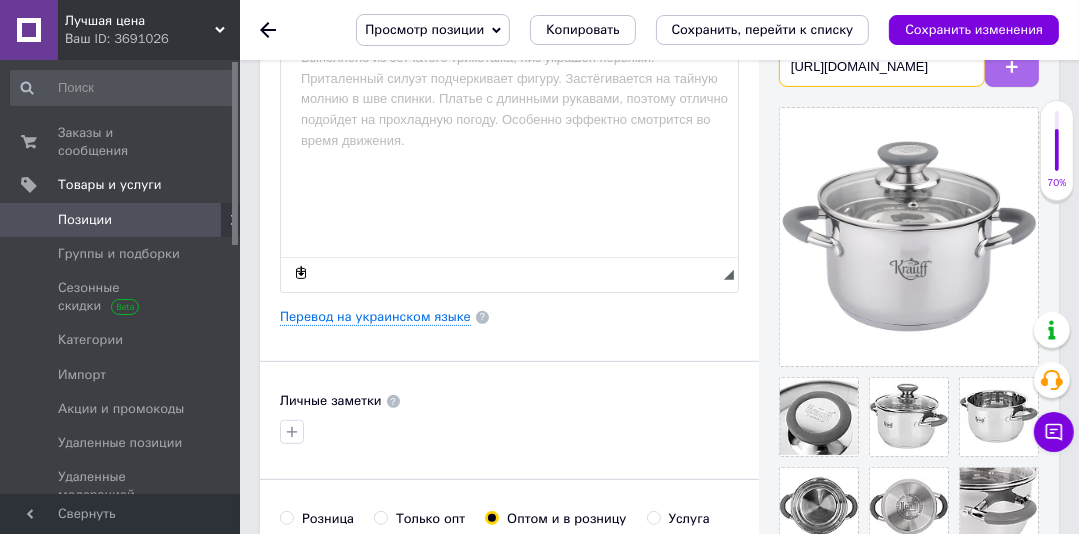 type on "https://content1.rozetka.com.ua/goods/images/big/568894575.jpg" 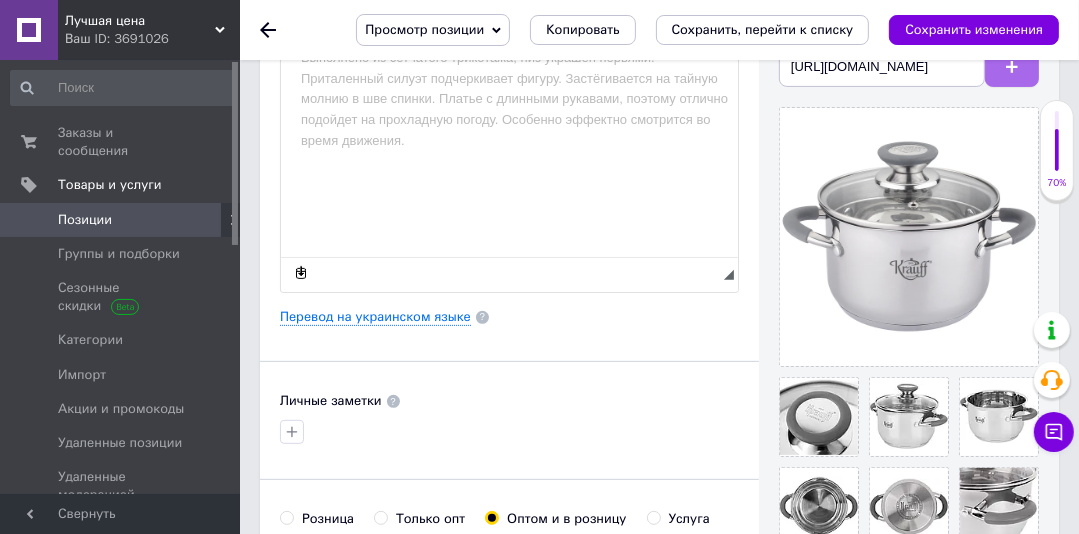 click at bounding box center [1012, 67] 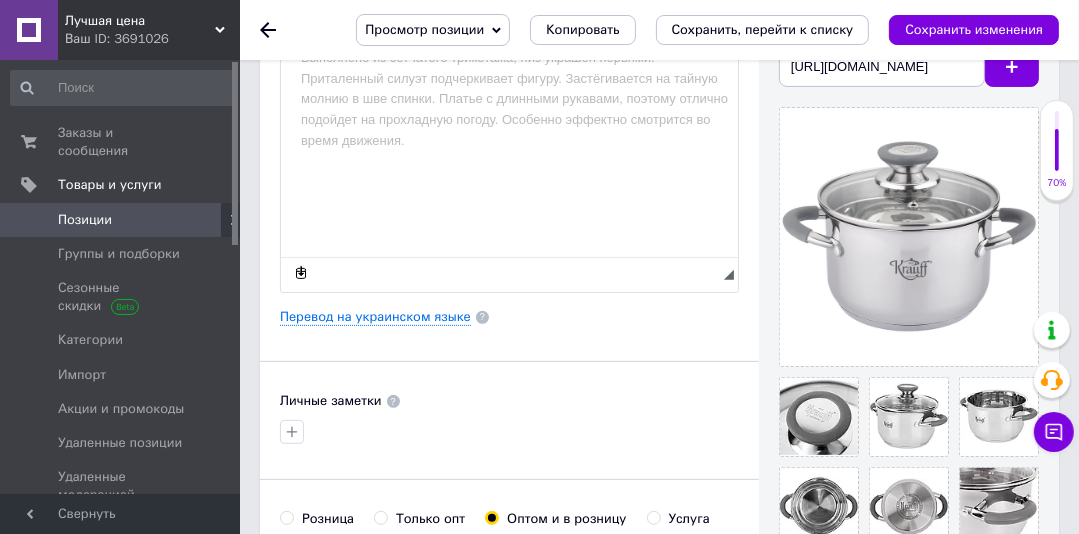 scroll, scrollTop: 0, scrollLeft: 0, axis: both 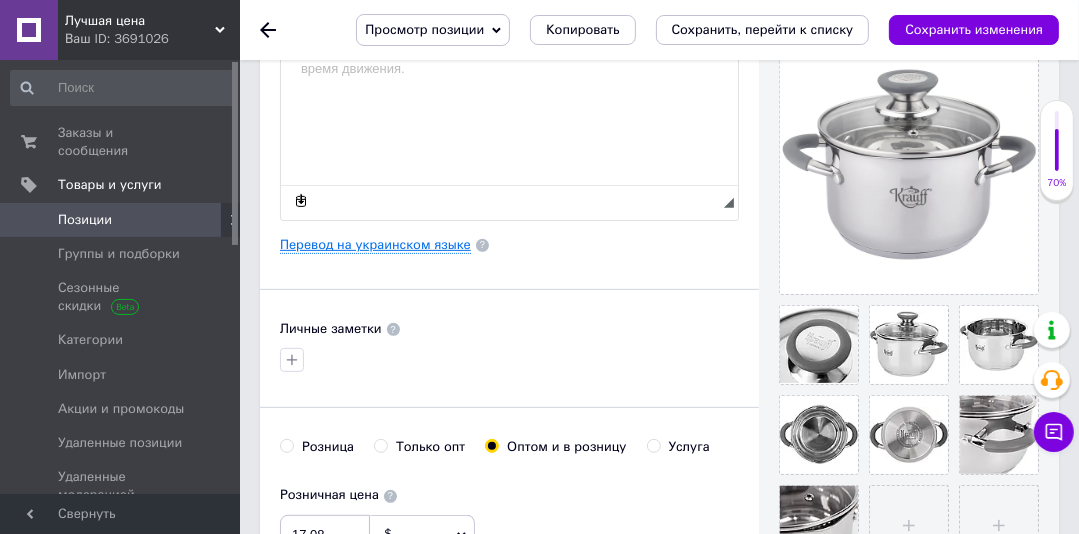 click on "Перевод на украинском языке" at bounding box center [375, 245] 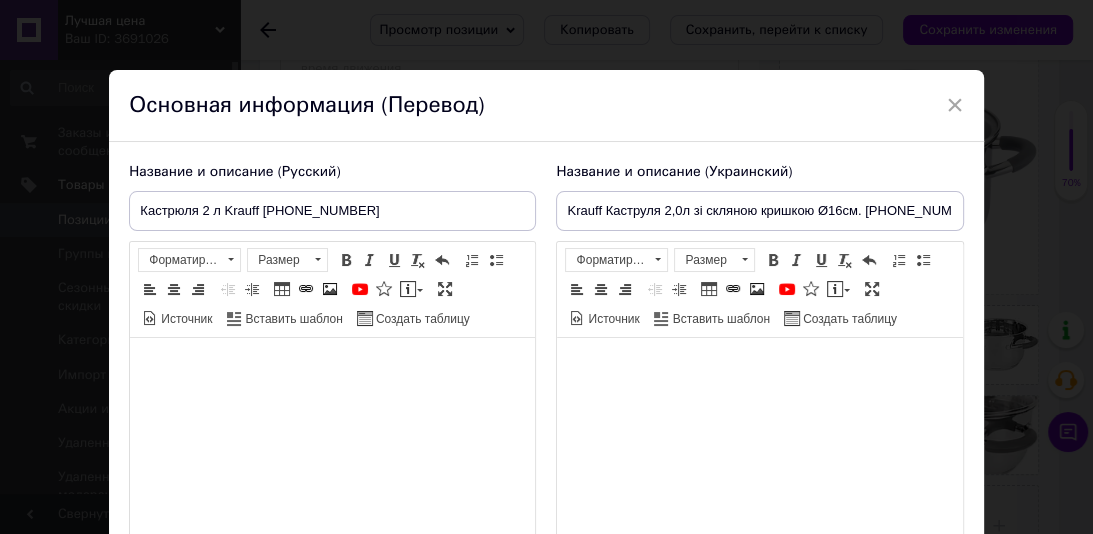 scroll, scrollTop: 0, scrollLeft: 0, axis: both 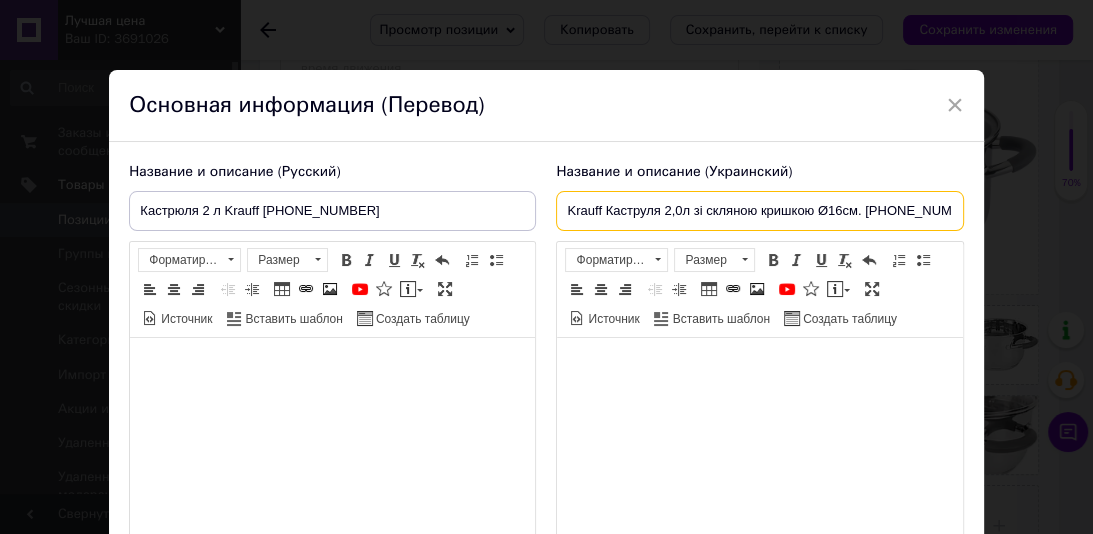 drag, startPoint x: 592, startPoint y: 208, endPoint x: 525, endPoint y: 209, distance: 67.00746 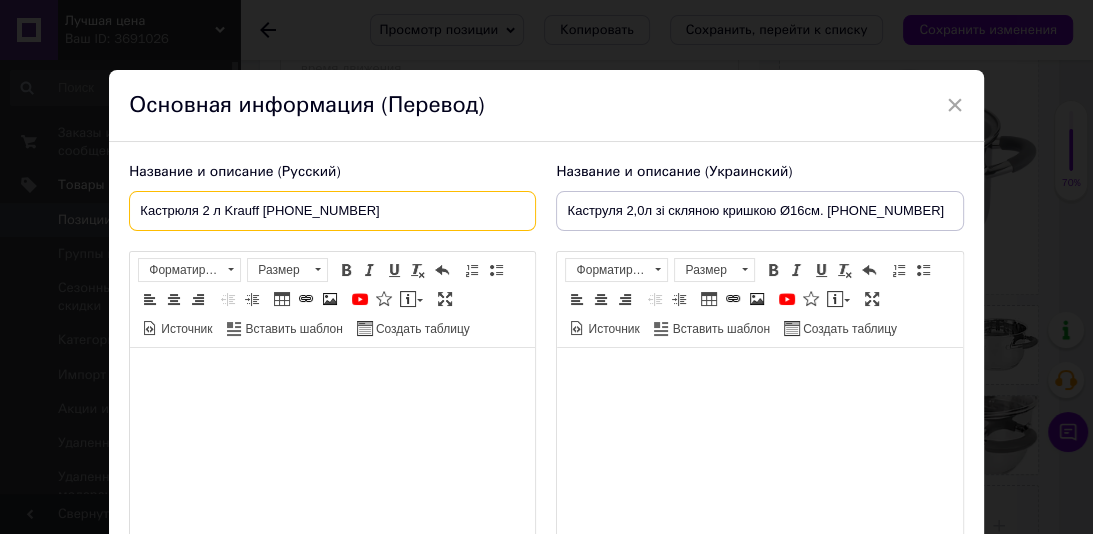 drag, startPoint x: 202, startPoint y: 203, endPoint x: 313, endPoint y: 200, distance: 111.040535 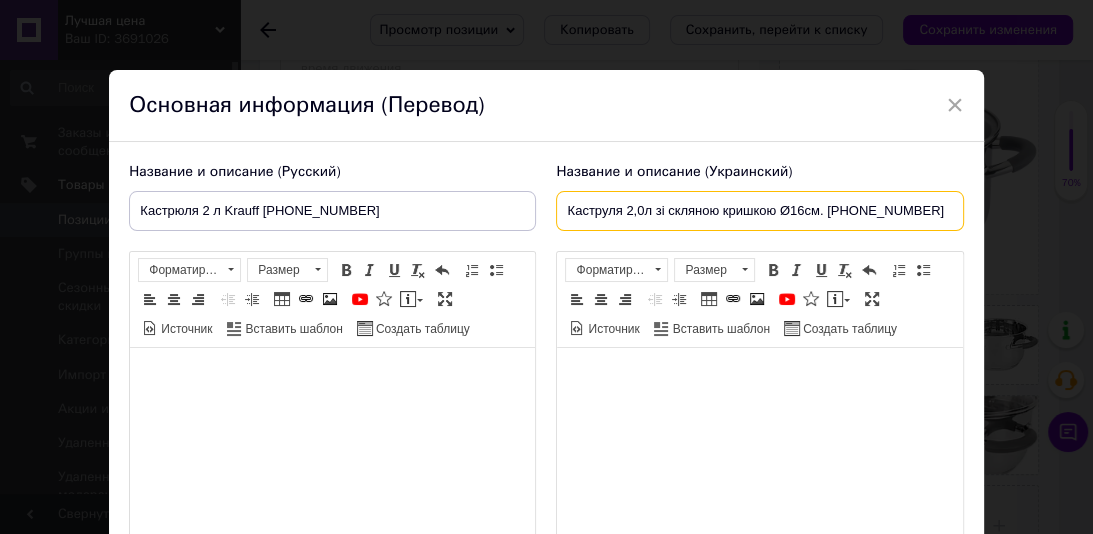 drag, startPoint x: 620, startPoint y: 208, endPoint x: 985, endPoint y: 208, distance: 365 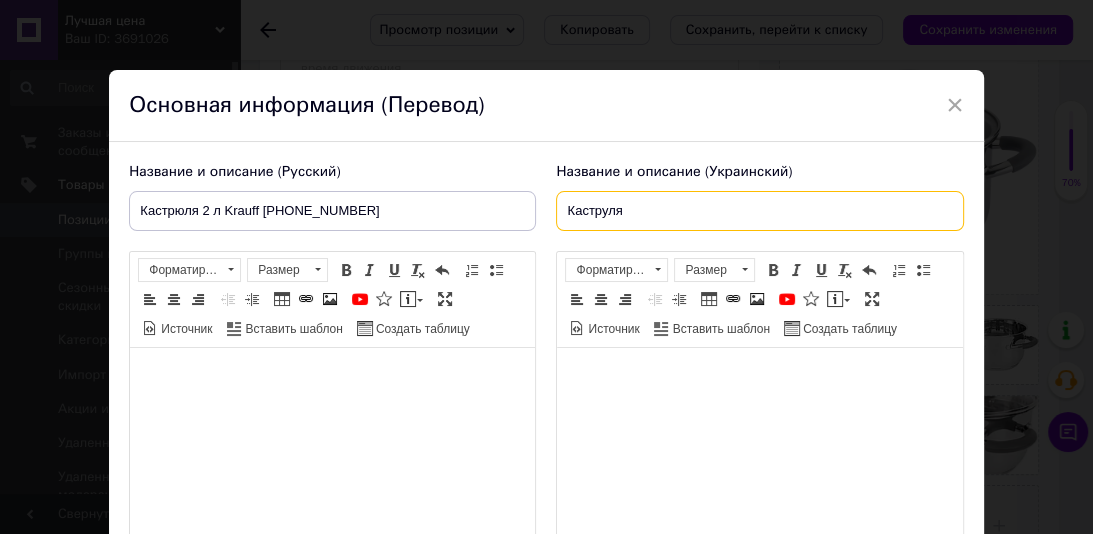 paste on "2 л Krauff 26-238-009" 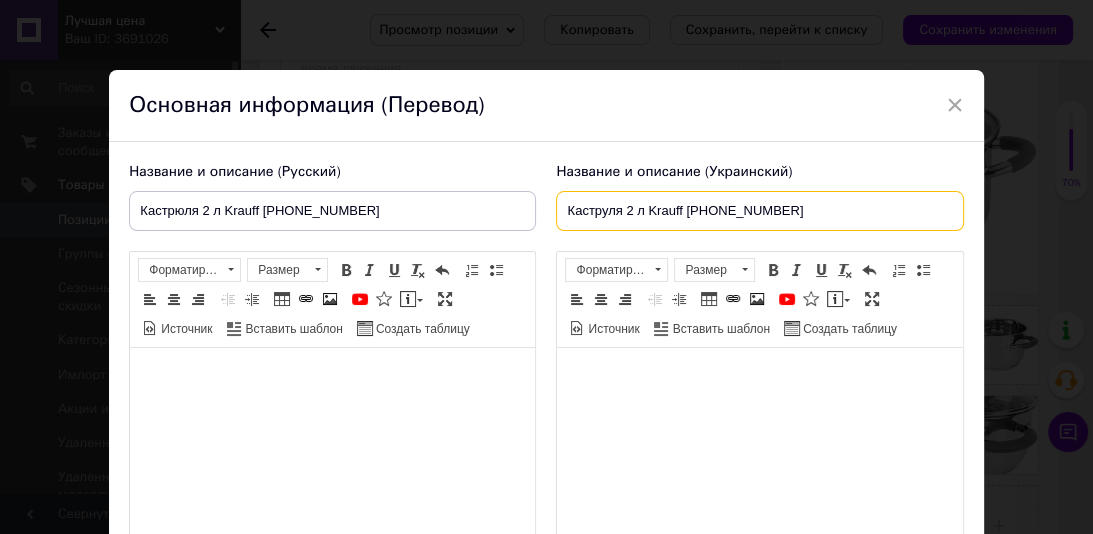 type on "Каструля 2 л Krauff 26-238-009" 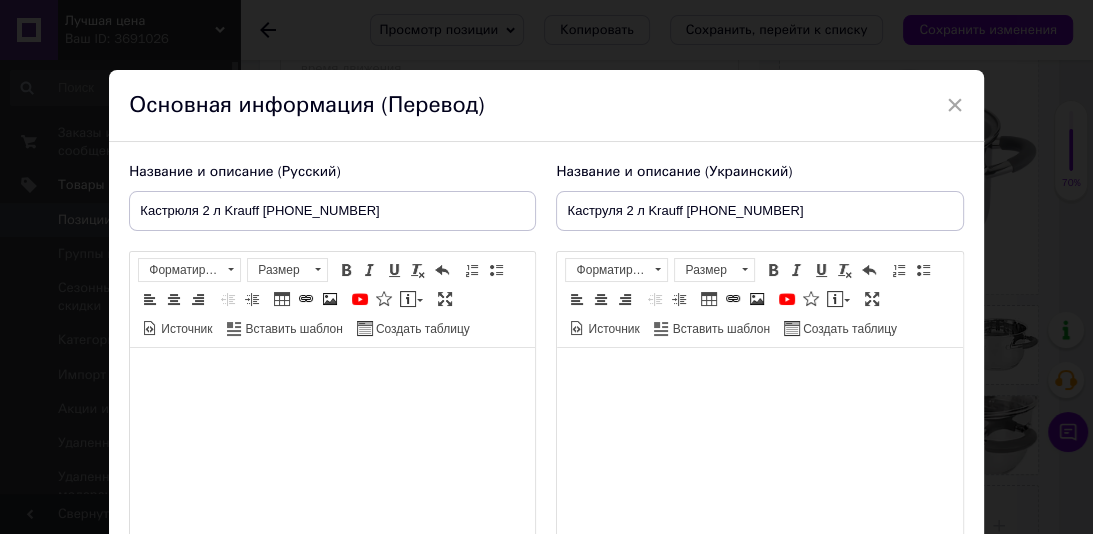 click at bounding box center (332, 378) 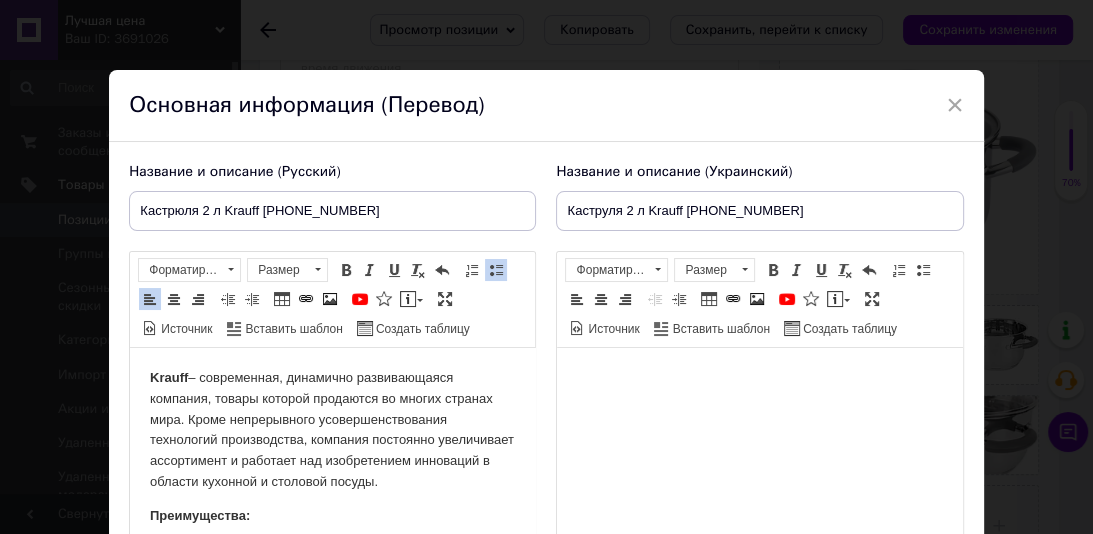 scroll, scrollTop: 62, scrollLeft: 0, axis: vertical 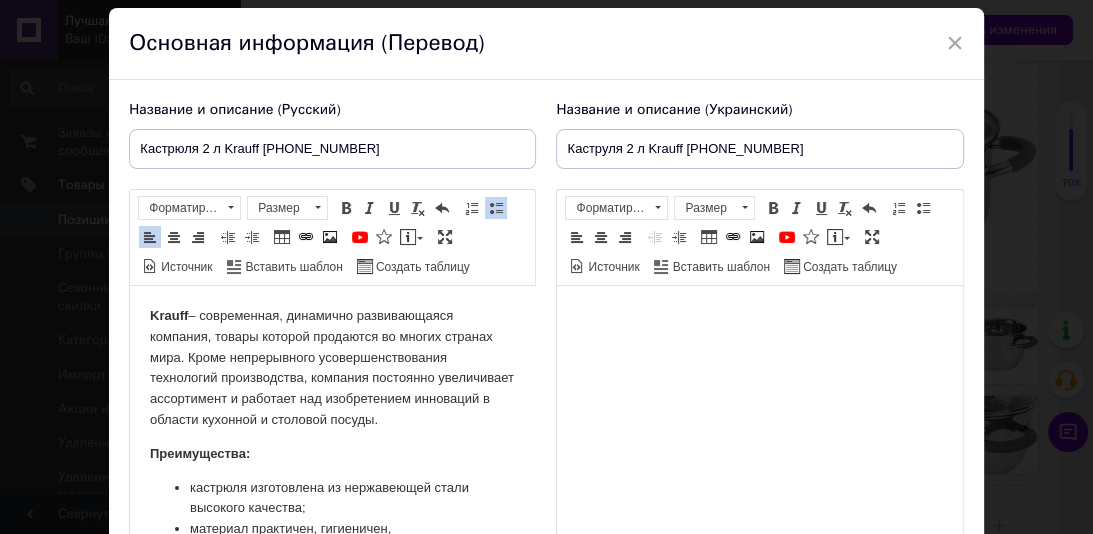drag, startPoint x: 473, startPoint y: 427, endPoint x: 220, endPoint y: 599, distance: 305.92972 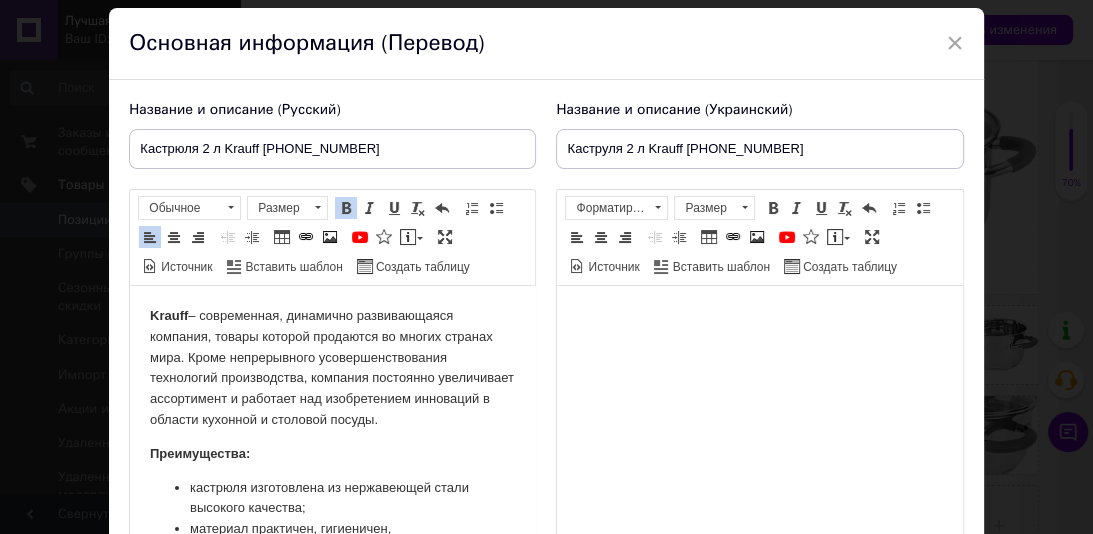type 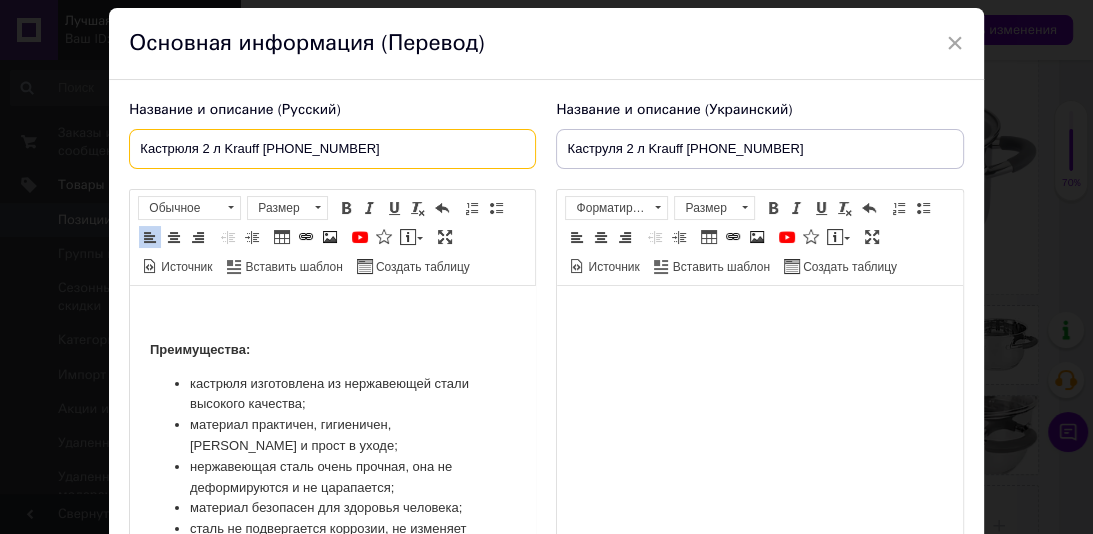 drag, startPoint x: 315, startPoint y: 146, endPoint x: 140, endPoint y: 142, distance: 175.04572 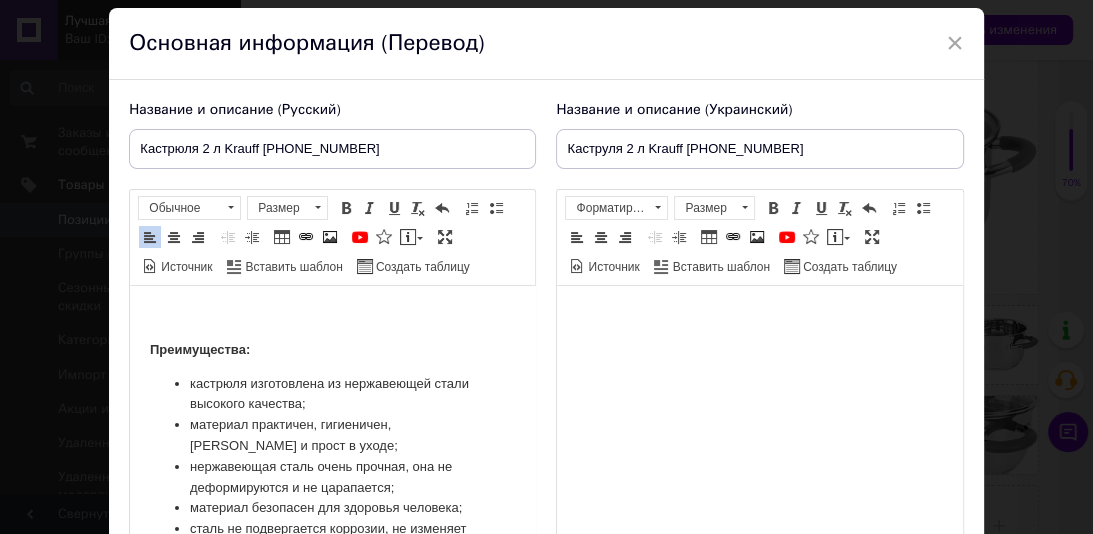click at bounding box center [332, 316] 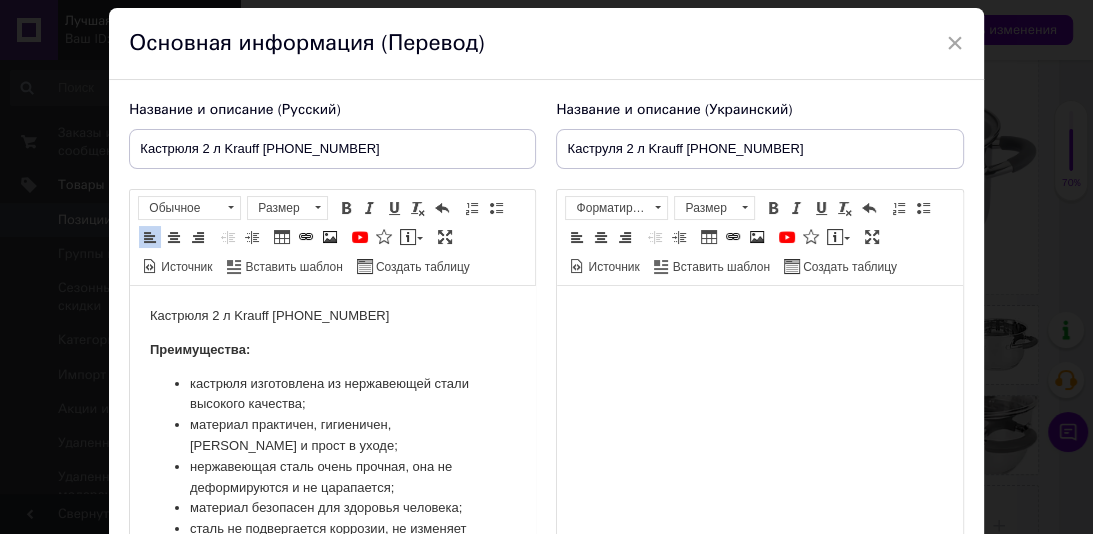 click on "Кастрюля 2 л Krauff 26-238-009" at bounding box center [332, 316] 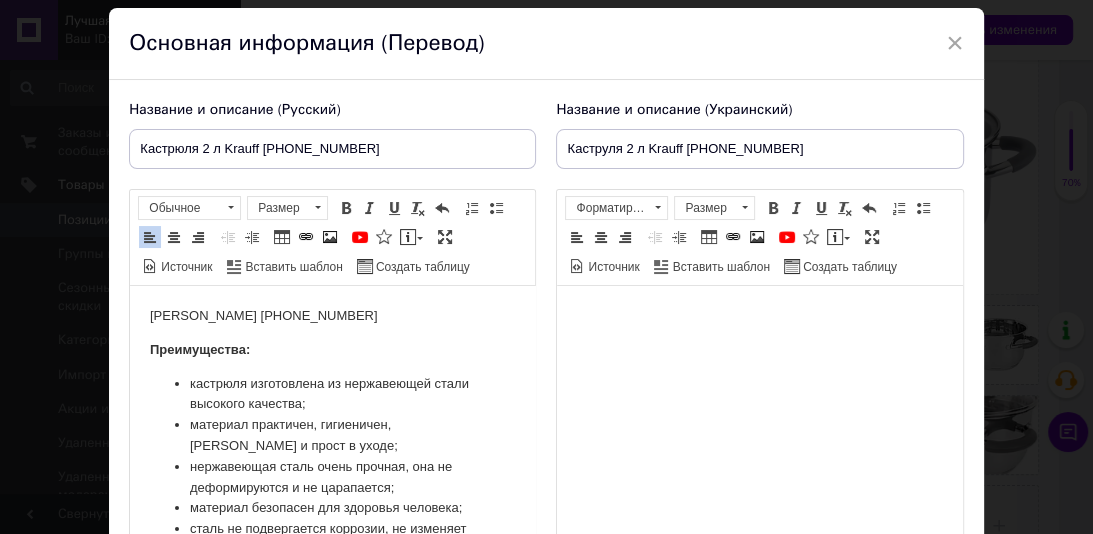 click on "Кастрюля Krauff 26-238-009" at bounding box center (332, 316) 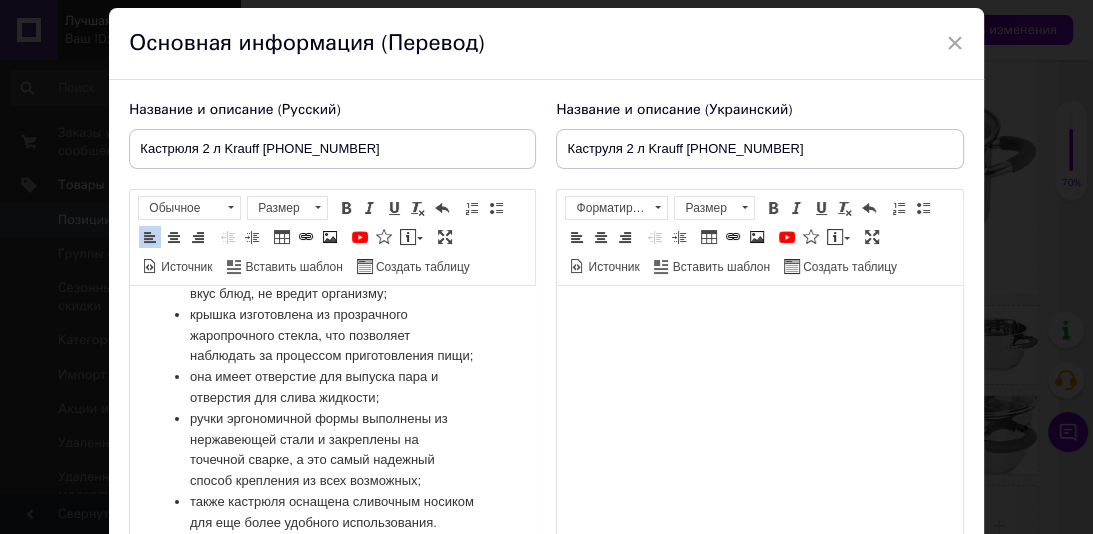 scroll, scrollTop: 262, scrollLeft: 0, axis: vertical 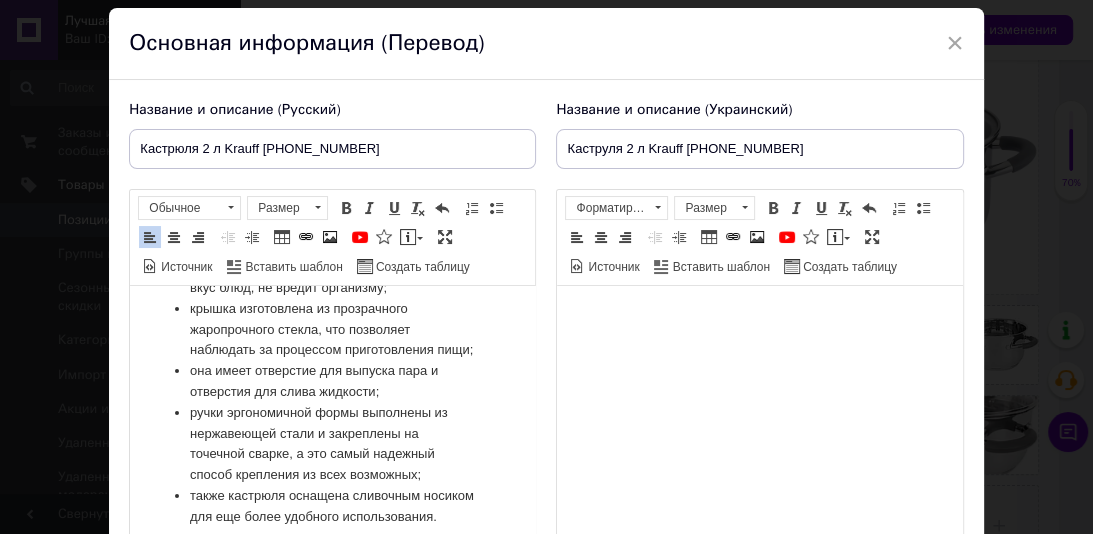 click on "кастрюля изготовлена из нержавеющей стали высокого качества; материал практичен, гигиеничен, долговечен и прост в уходе; нержавеющая сталь очень прочная, она не деформируются и не царапается; материал безопасен для здоровья человека; сталь не подвергается коррозии, не изменяет вкус блюд, не вредит организму; крышка изготовлена из прозрачного жаропрочного стекла, что позволяет наблюдать за процессом приготовления пищи; она имеет отверстие для выпуска пара и отверстия для слива жидкости;" at bounding box center [332, 320] 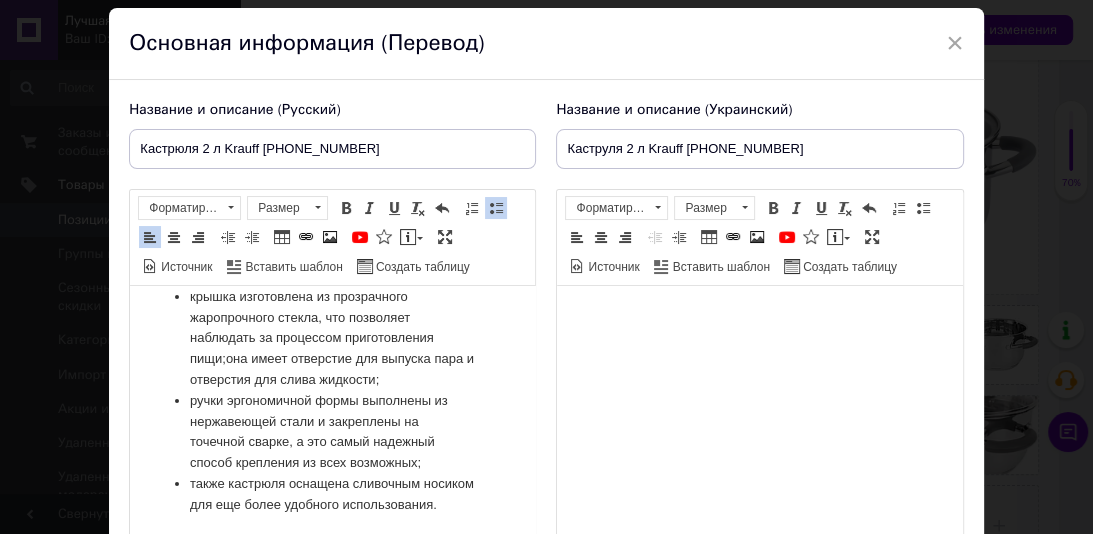 scroll, scrollTop: 315, scrollLeft: 0, axis: vertical 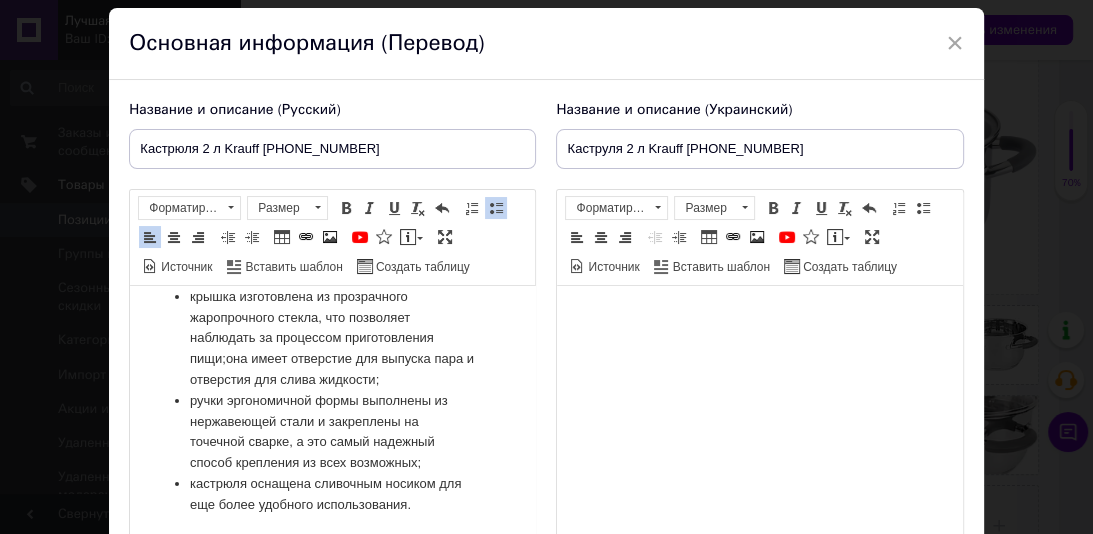 click on "кастрюля оснащена сливочным носиком для еще более удобного использования." at bounding box center [332, 495] 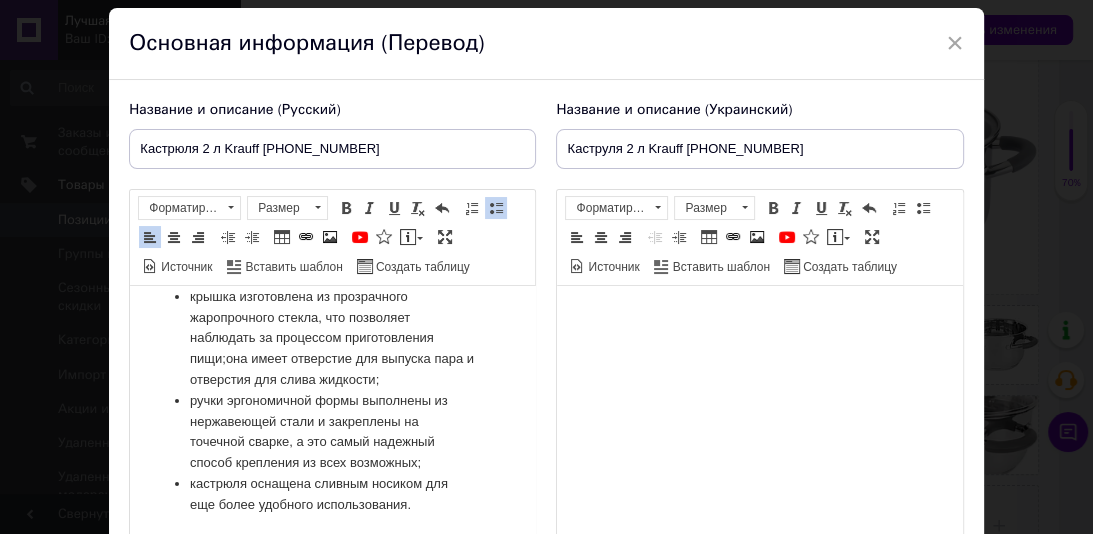 scroll, scrollTop: 0, scrollLeft: 0, axis: both 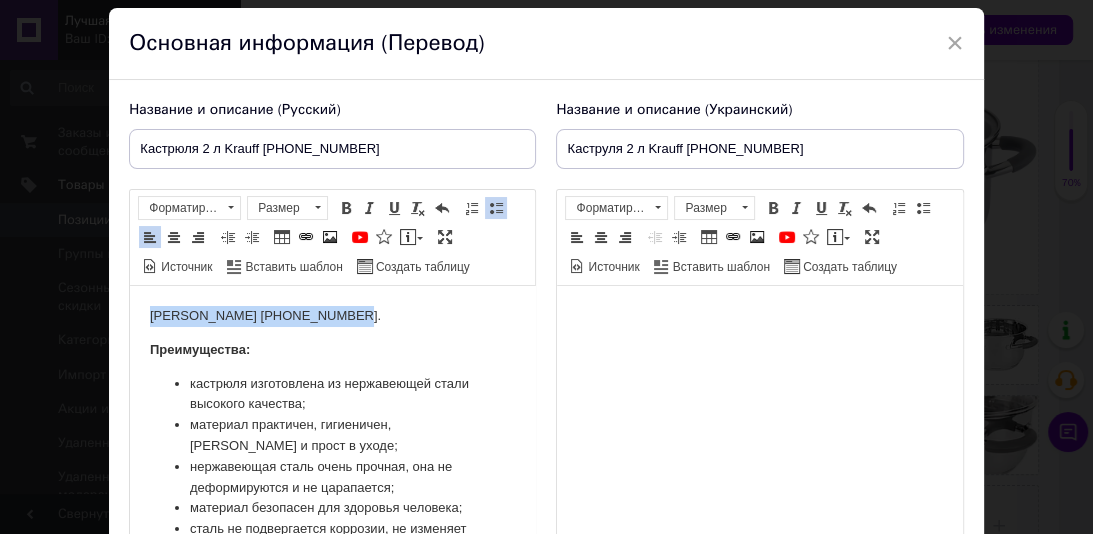 drag, startPoint x: 333, startPoint y: 316, endPoint x: 146, endPoint y: 312, distance: 187.04277 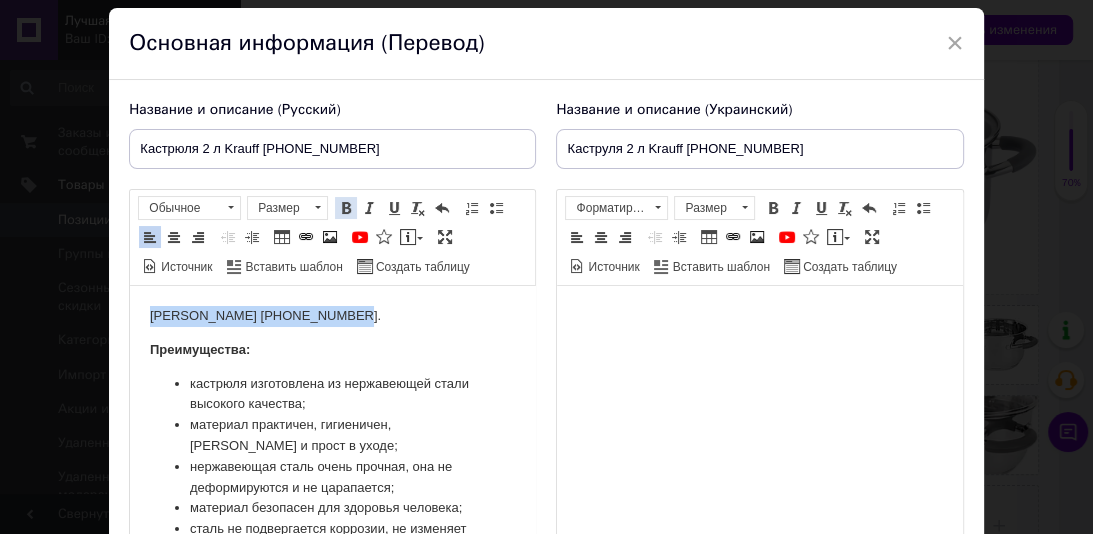 click at bounding box center [346, 208] 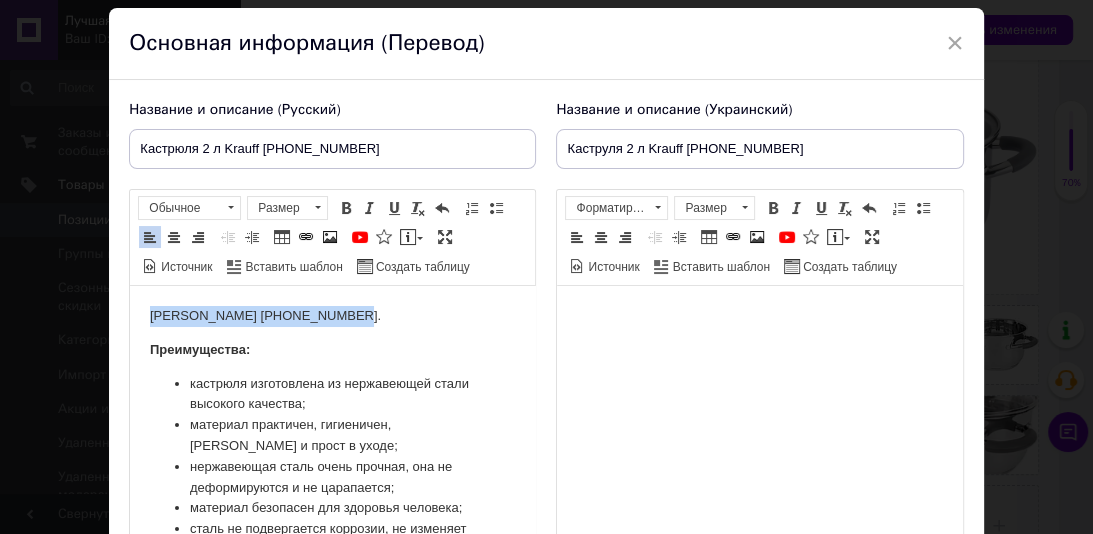 click on "Кастрюля Krauff 26-238-009." at bounding box center (332, 316) 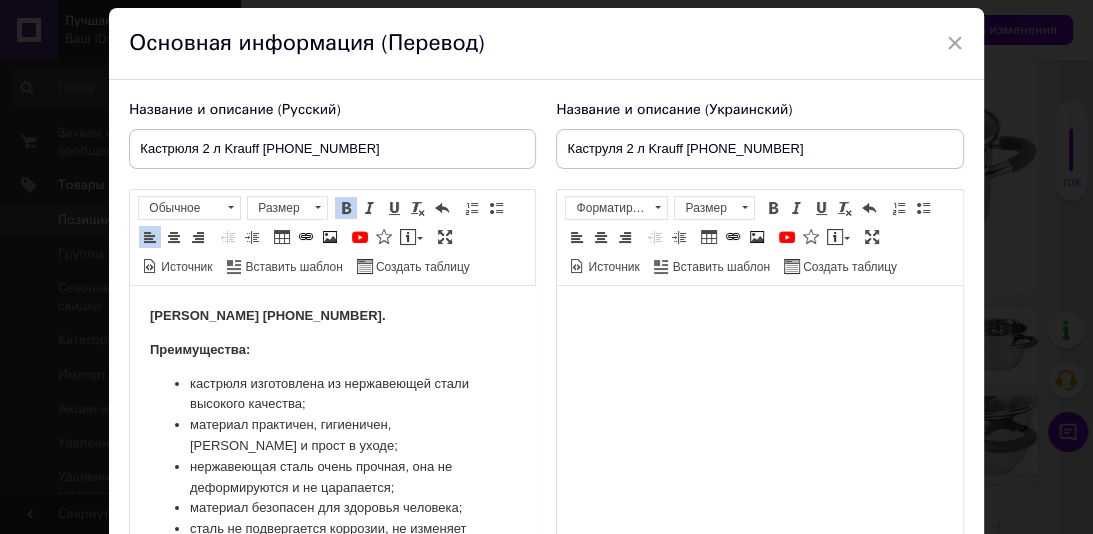 click at bounding box center (759, 316) 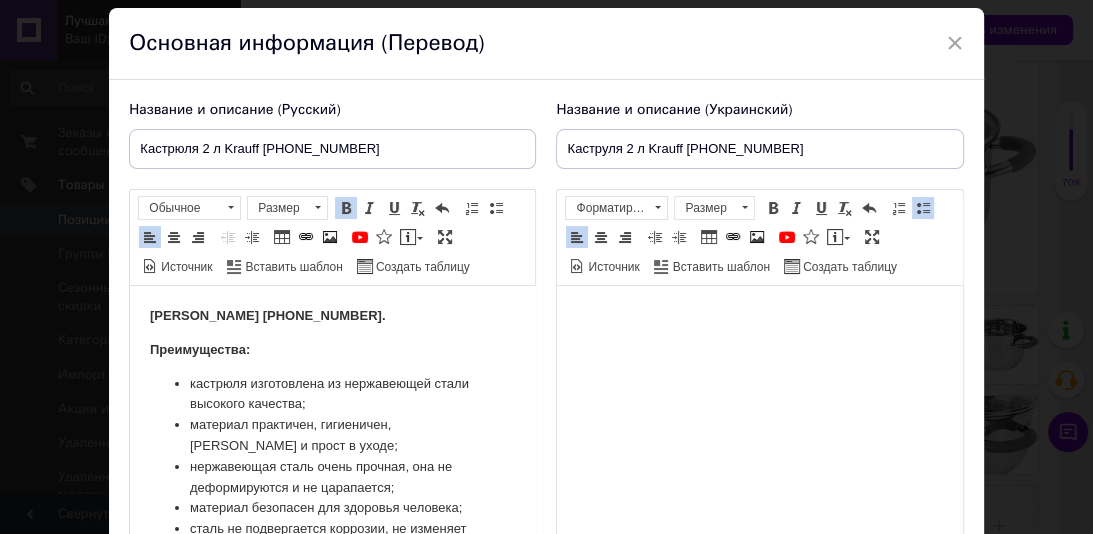scroll, scrollTop: 353, scrollLeft: 0, axis: vertical 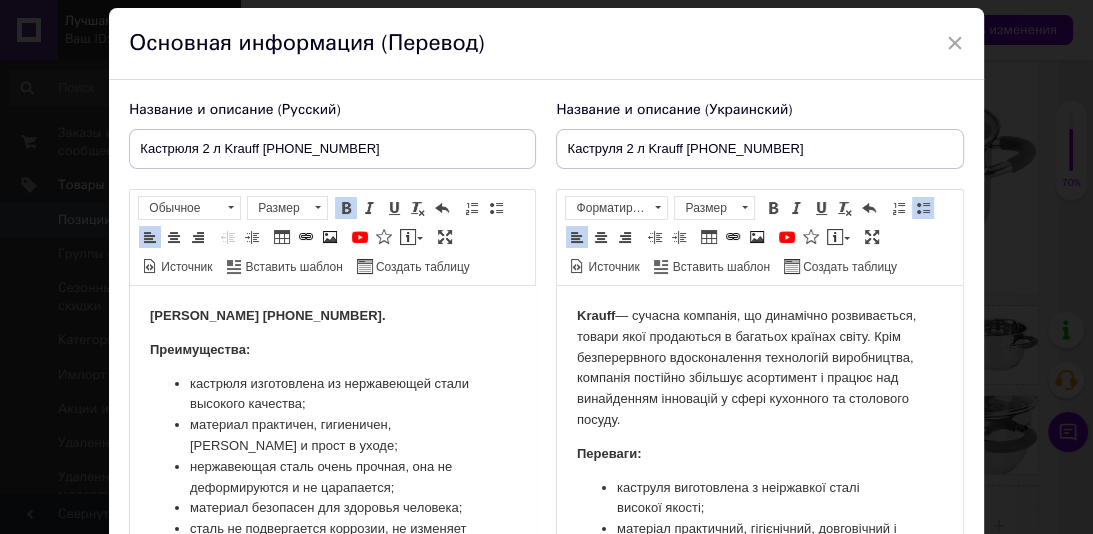 drag, startPoint x: 956, startPoint y: 463, endPoint x: 1483, endPoint y: 569, distance: 537.5546 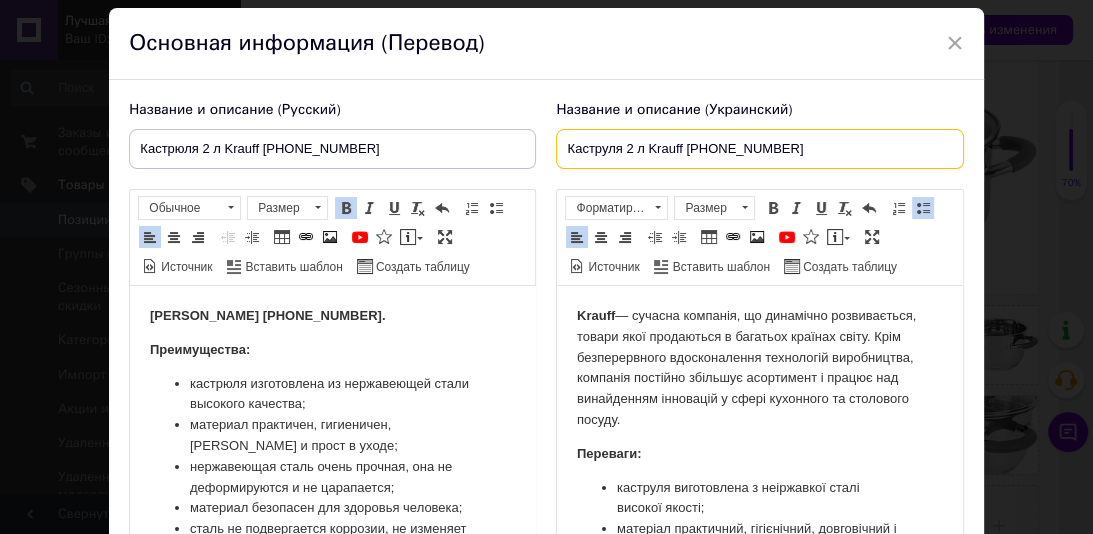 drag, startPoint x: 755, startPoint y: 150, endPoint x: 605, endPoint y: 158, distance: 150.21318 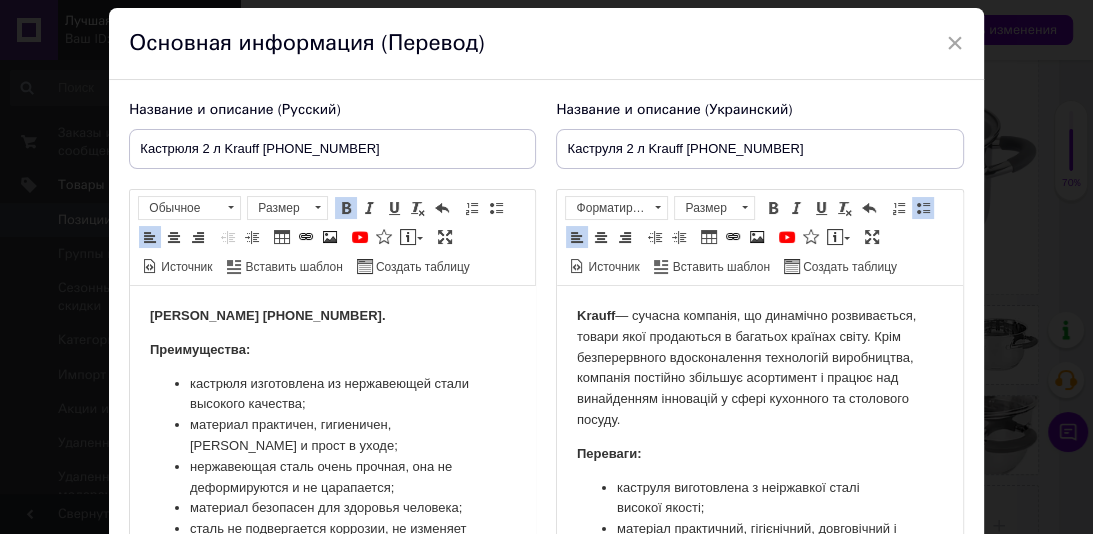 drag, startPoint x: 623, startPoint y: 425, endPoint x: 570, endPoint y: 312, distance: 124.81186 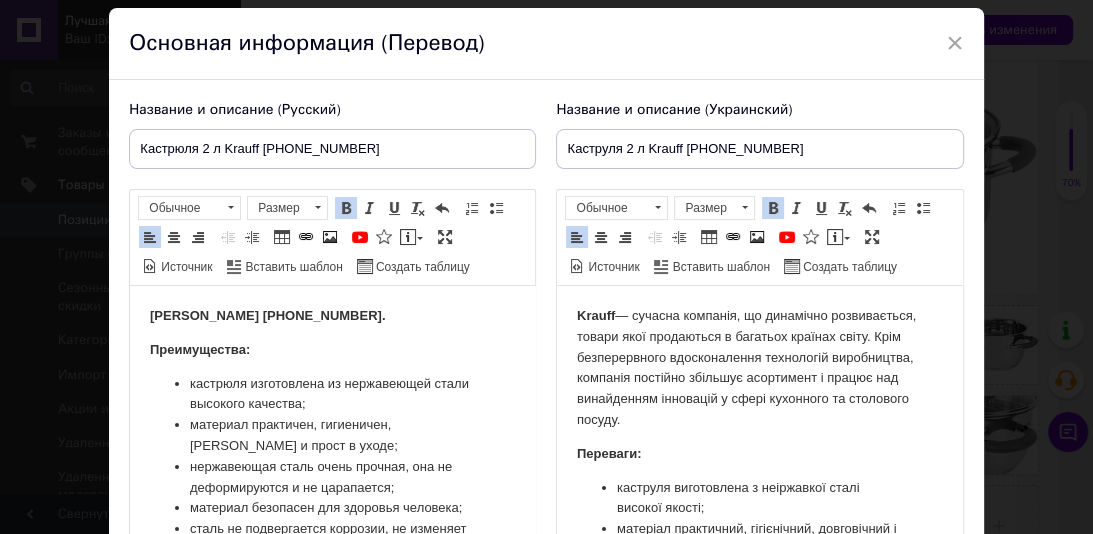 click on "Krauff  — сучасна компанія, що динамічно розвивається, товари якої продаються в багатьох країнах світу. Крім безперервного вдосконалення технологій виробництва, компанія постійно збільшує асортимент і працює над винайденням інновацій у сфері кухонного та столового посуду." at bounding box center [759, 368] 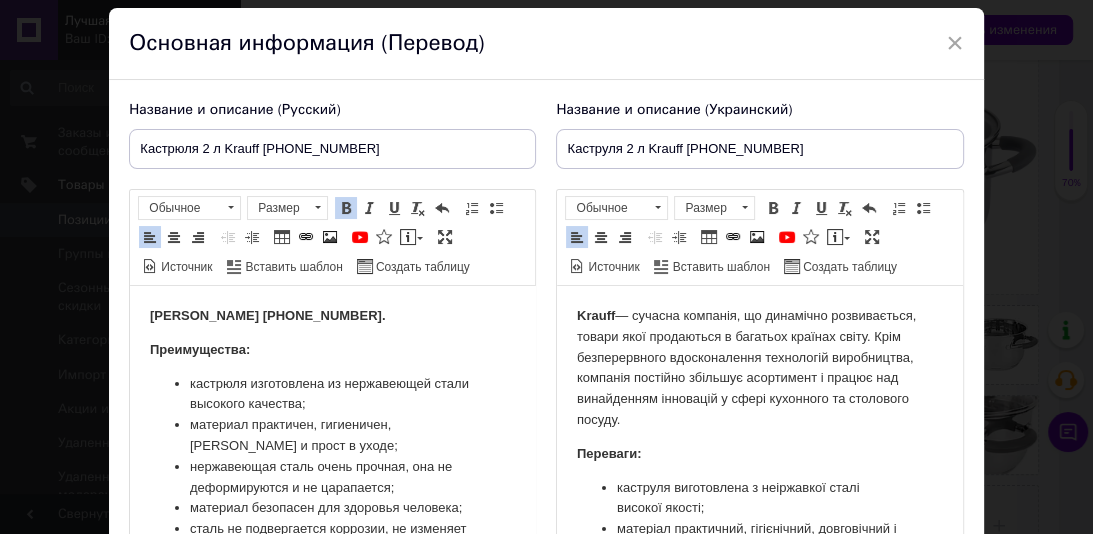 click on "Krauff  — сучасна компанія, що динамічно розвивається, товари якої продаються в багатьох країнах світу. Крім безперервного вдосконалення технологій виробництва, компанія постійно збільшує асортимент і працює над винайденням інновацій у сфері кухонного та столового посуду." at bounding box center (759, 368) 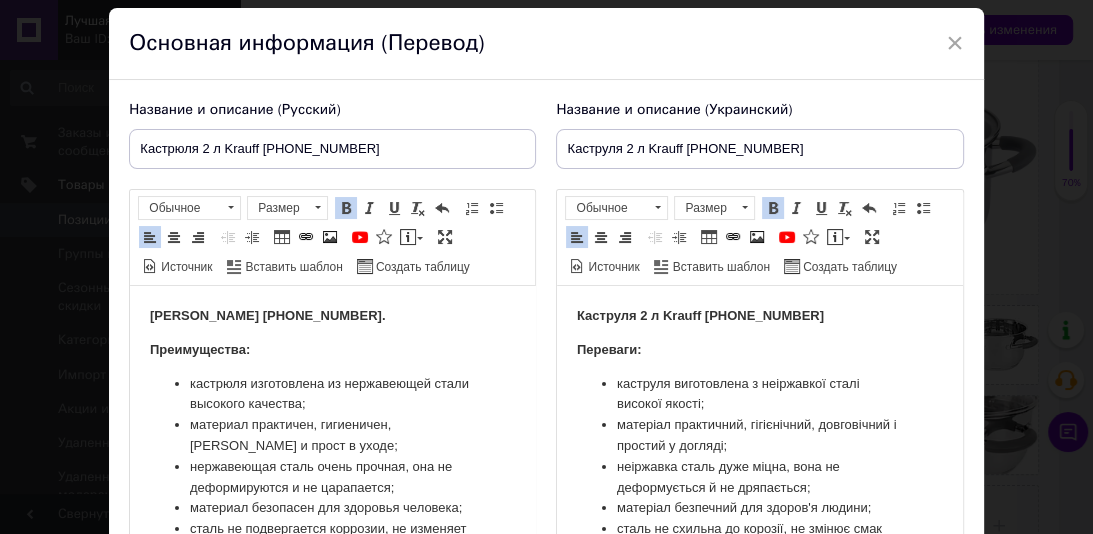 click on "Каструля 2 л Krauff 26-238-009" at bounding box center [700, 315] 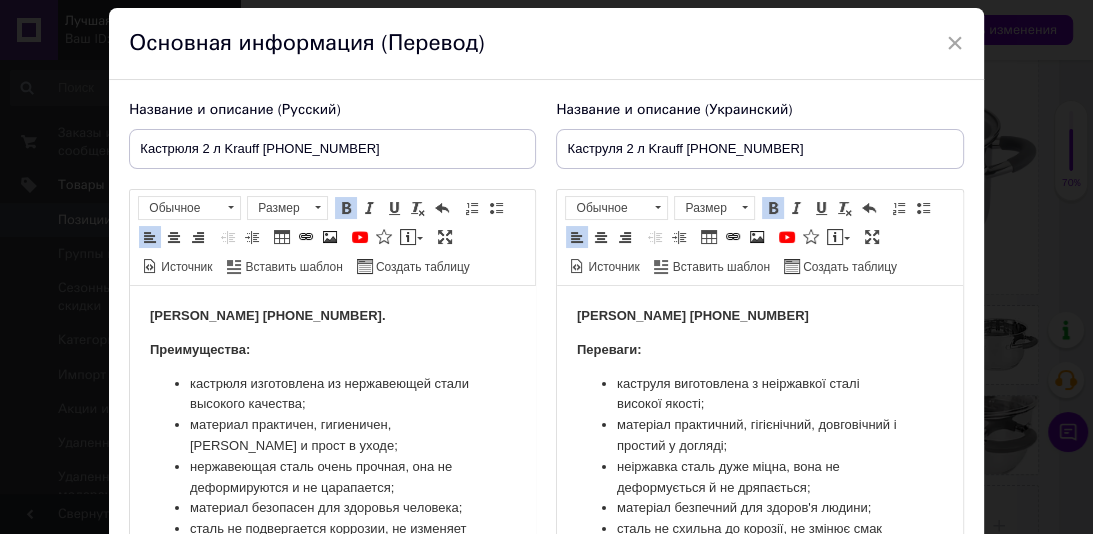 click on "Каструля Krauff 26-238-009" at bounding box center (759, 316) 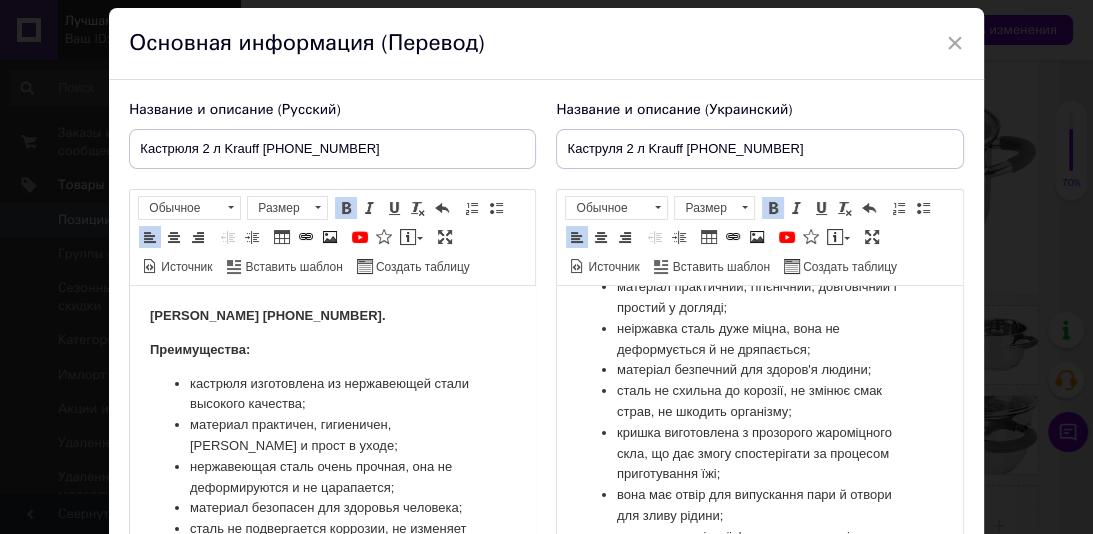 scroll, scrollTop: 142, scrollLeft: 0, axis: vertical 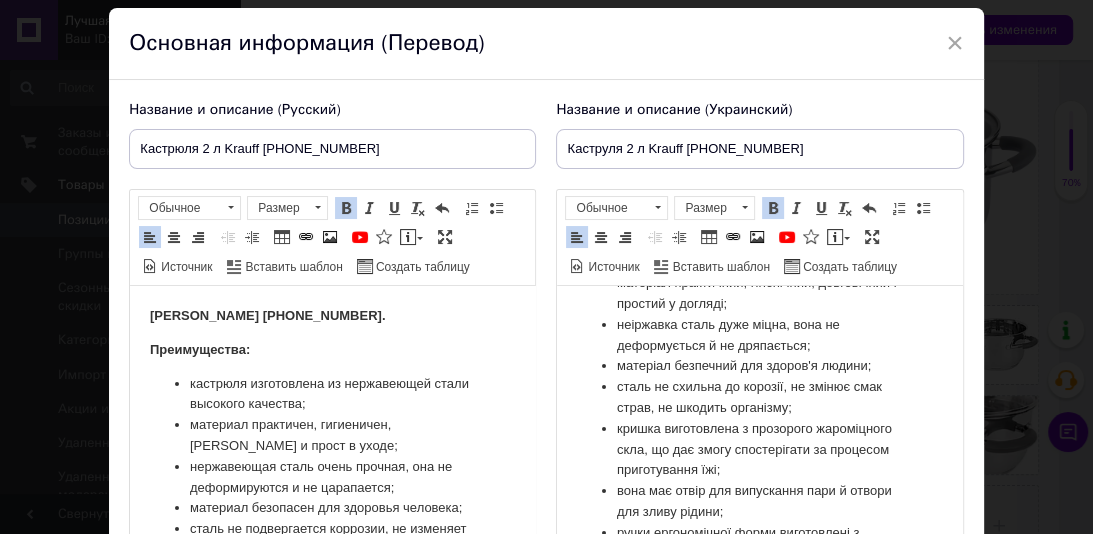 click on "вона має отвір для випускання пари й отвори для зливу рідини;" at bounding box center [759, 502] 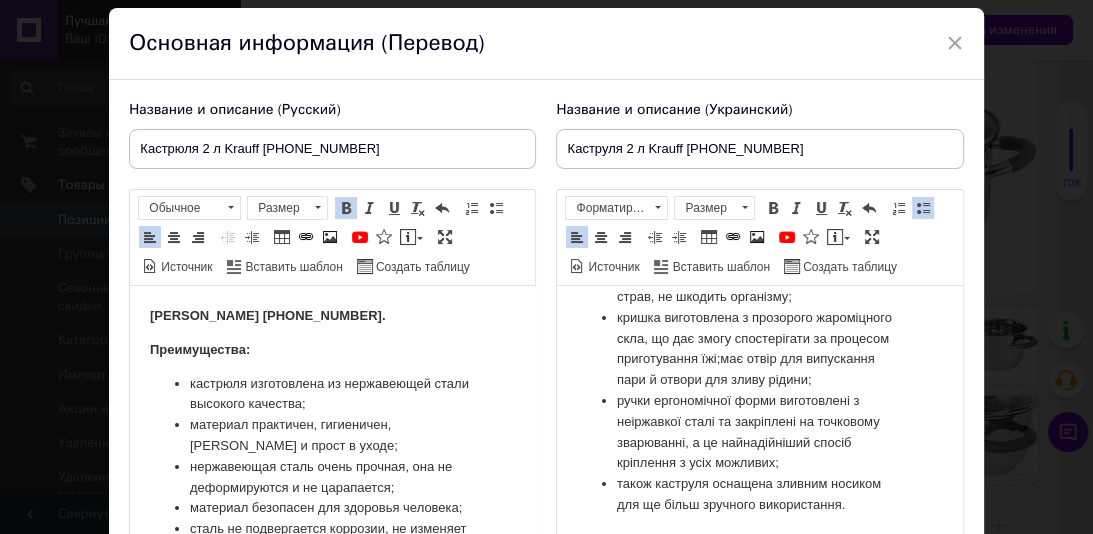 scroll, scrollTop: 273, scrollLeft: 0, axis: vertical 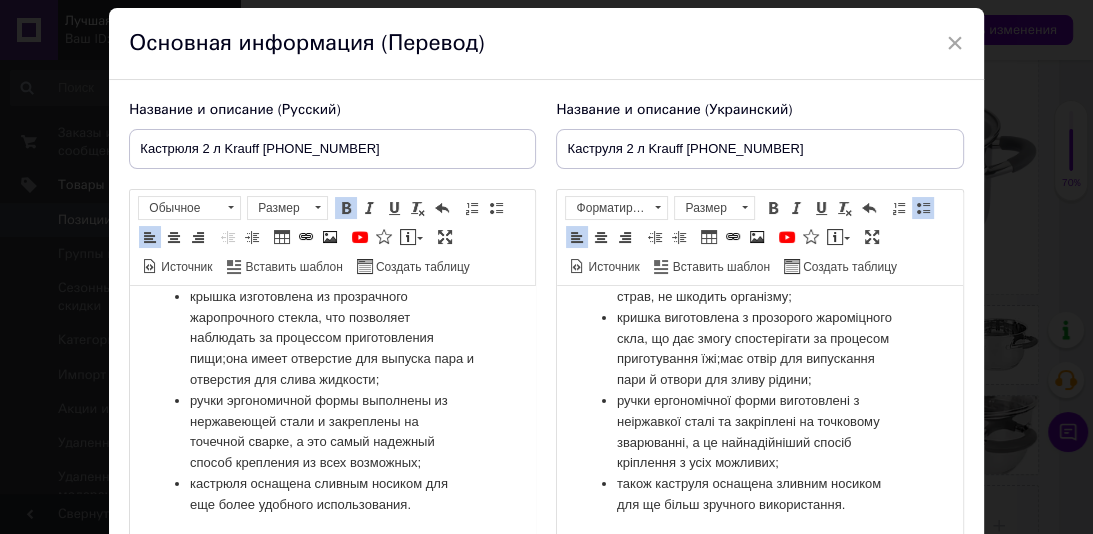 drag, startPoint x: 522, startPoint y: 388, endPoint x: 669, endPoint y: 812, distance: 448.7594 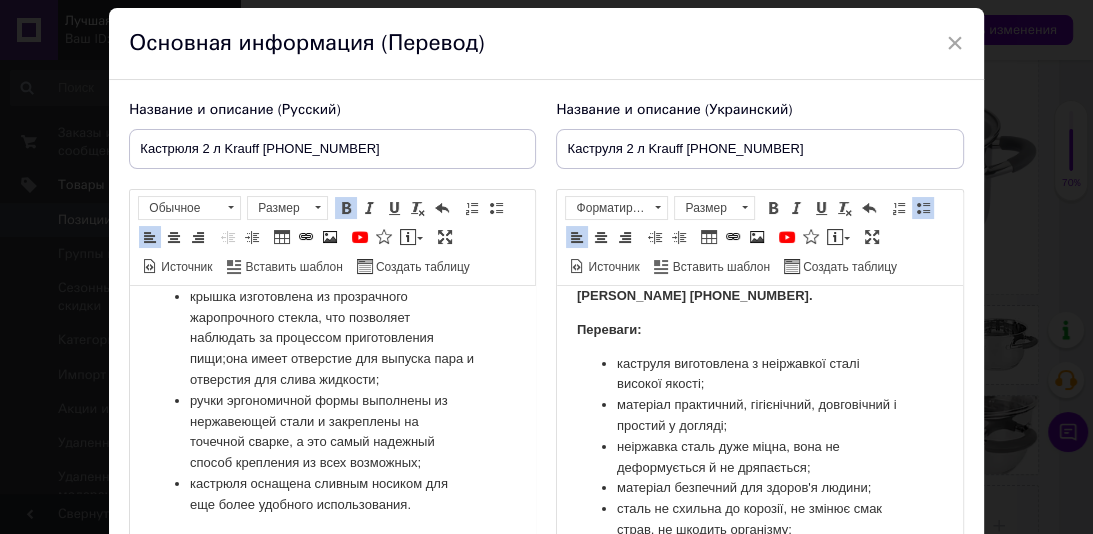 scroll, scrollTop: 0, scrollLeft: 0, axis: both 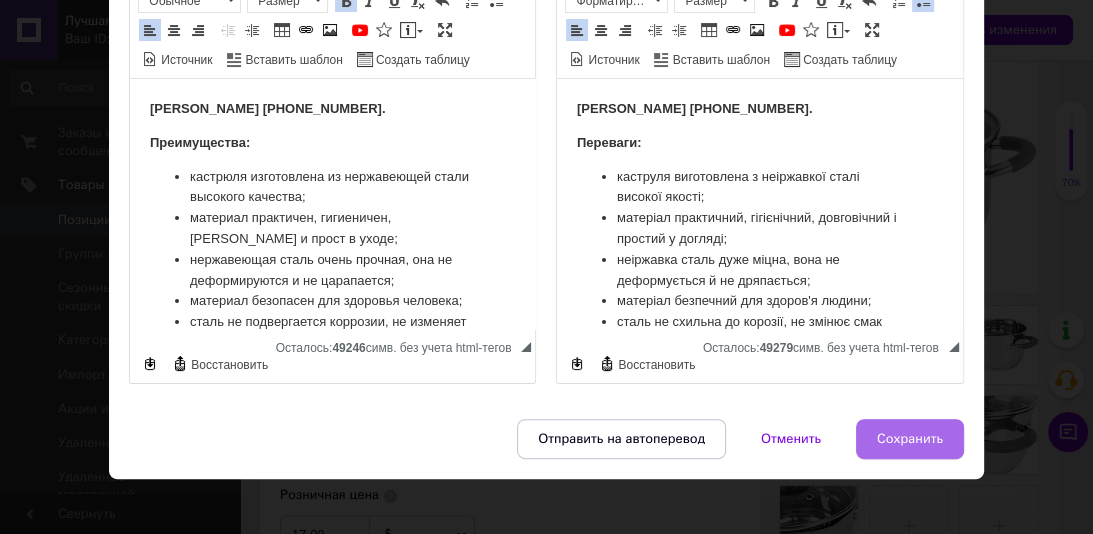 click on "Сохранить" at bounding box center (910, 439) 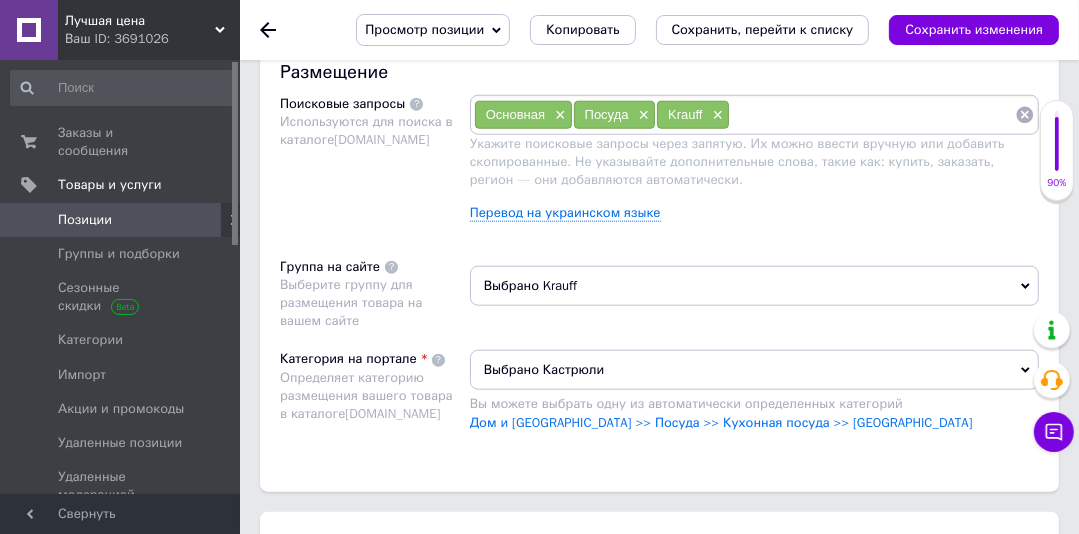 scroll, scrollTop: 1488, scrollLeft: 0, axis: vertical 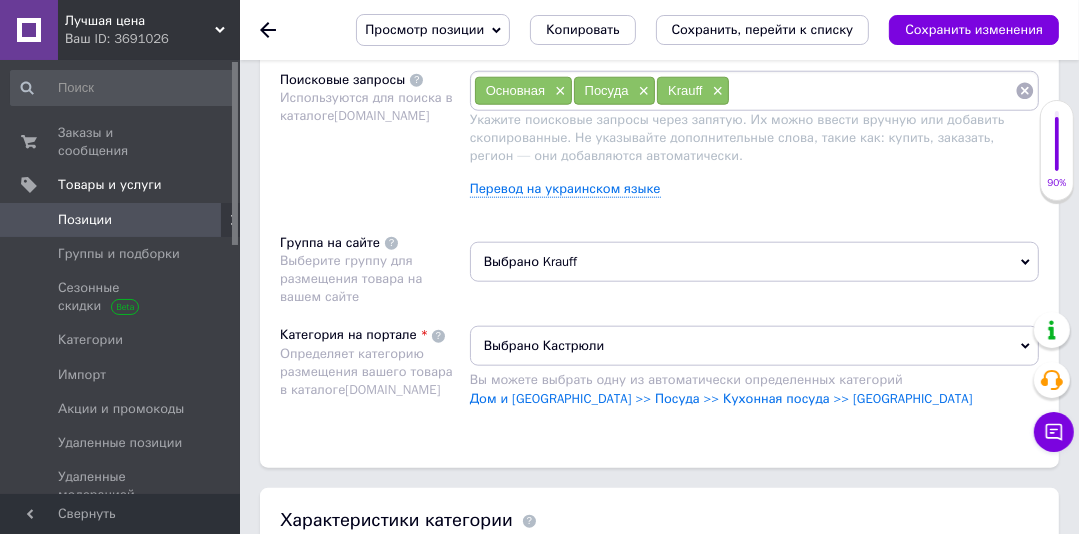 click on "Выбрано Krauff" at bounding box center (754, 262) 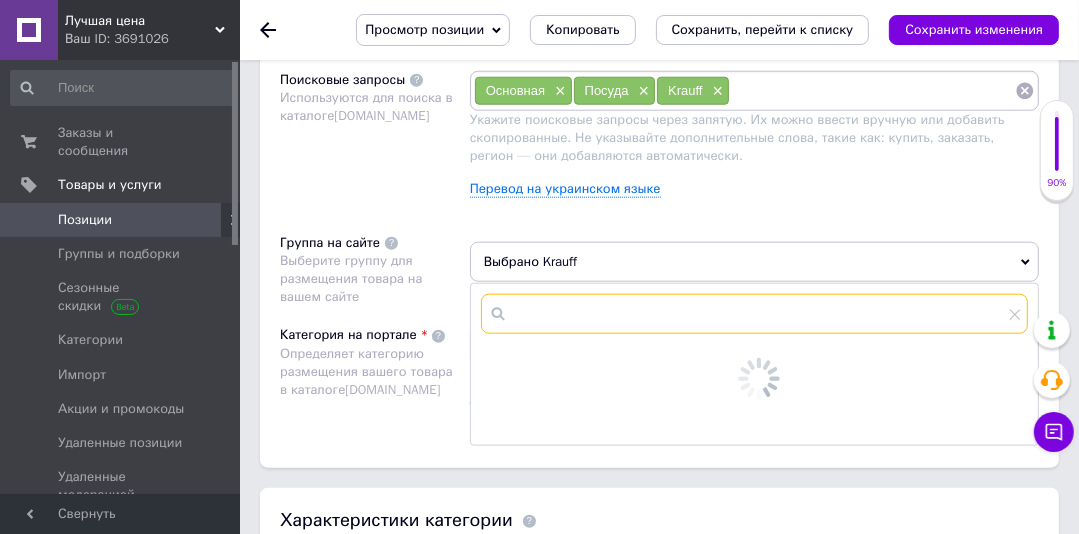 click at bounding box center [754, 314] 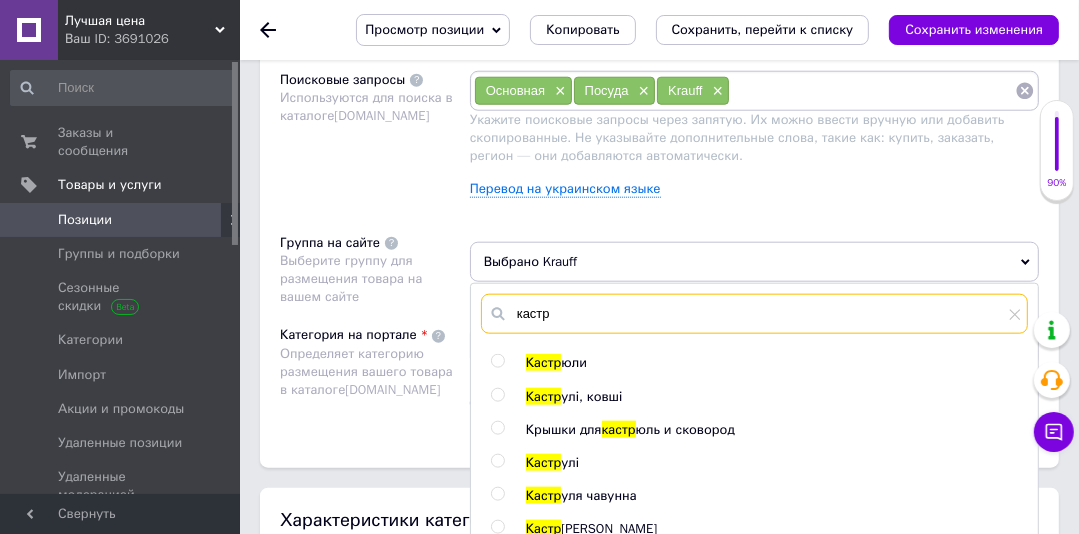 type on "кастр" 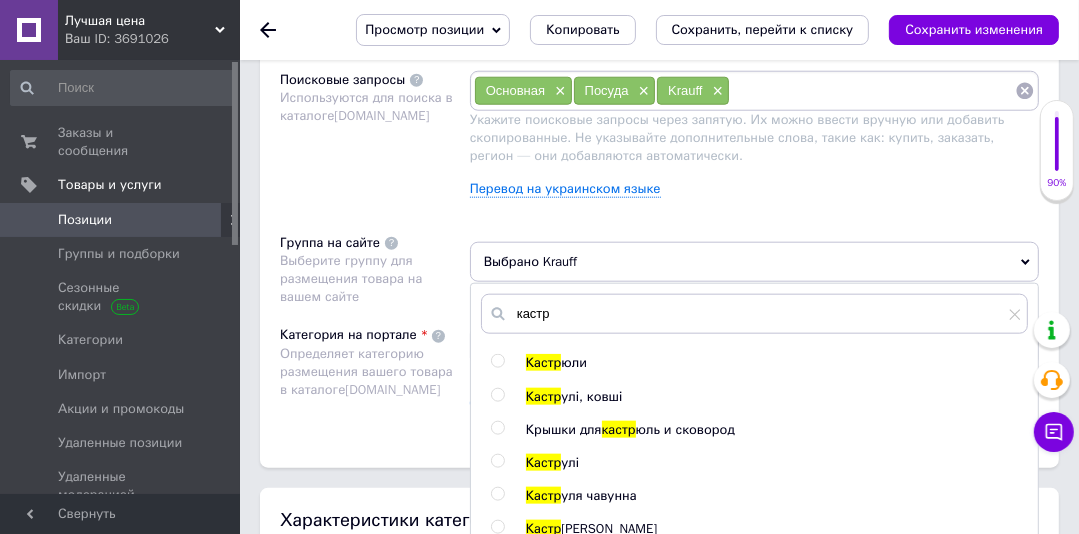 drag, startPoint x: 493, startPoint y: 352, endPoint x: 999, endPoint y: 311, distance: 507.65836 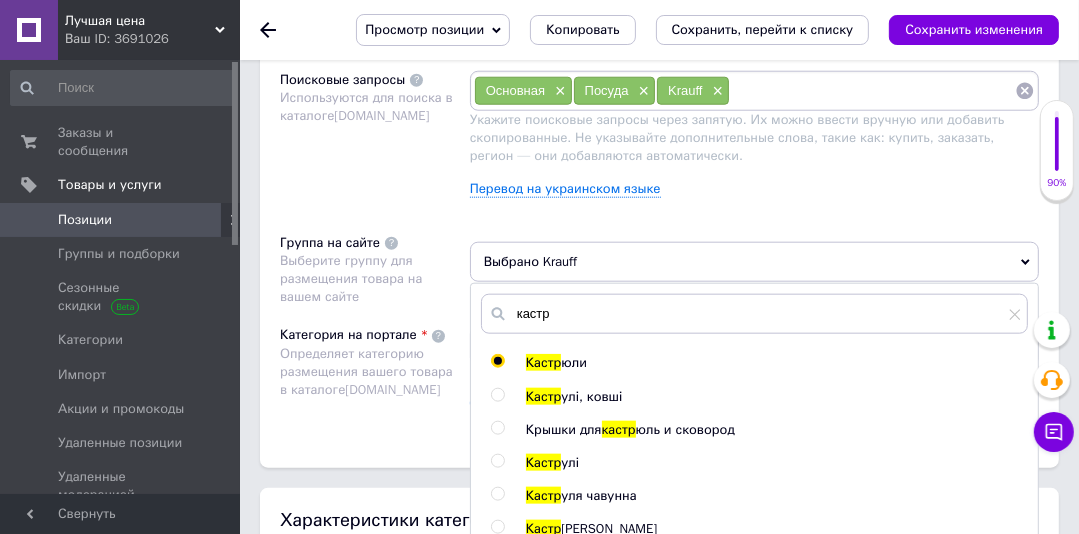 radio on "true" 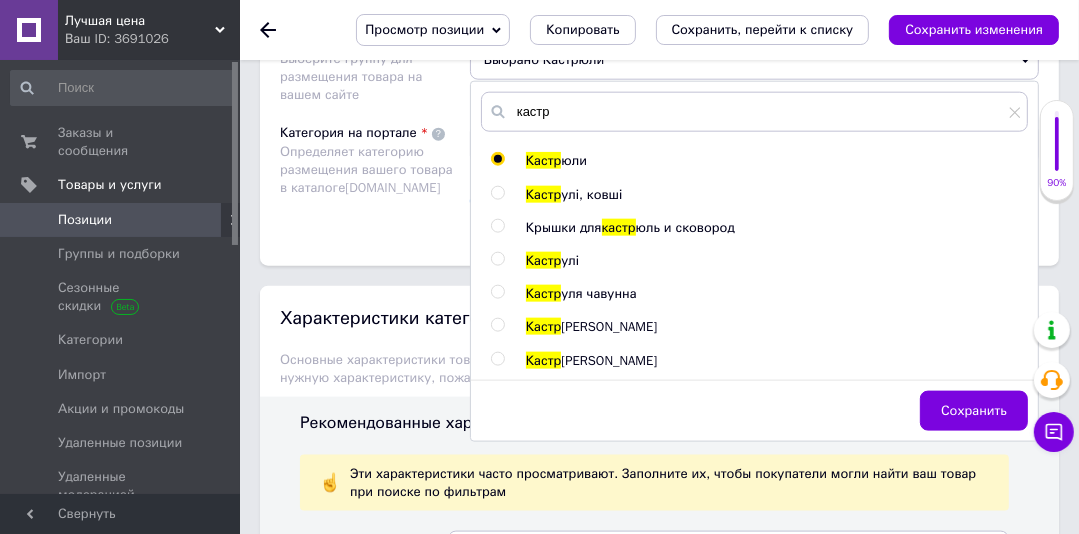 scroll, scrollTop: 1738, scrollLeft: 0, axis: vertical 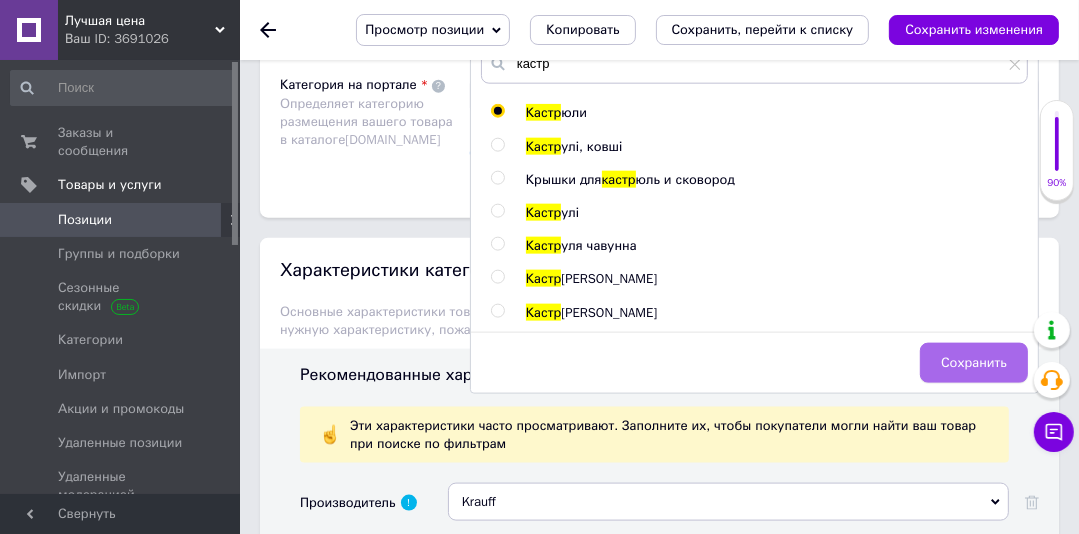 click on "Сохранить" at bounding box center (974, 363) 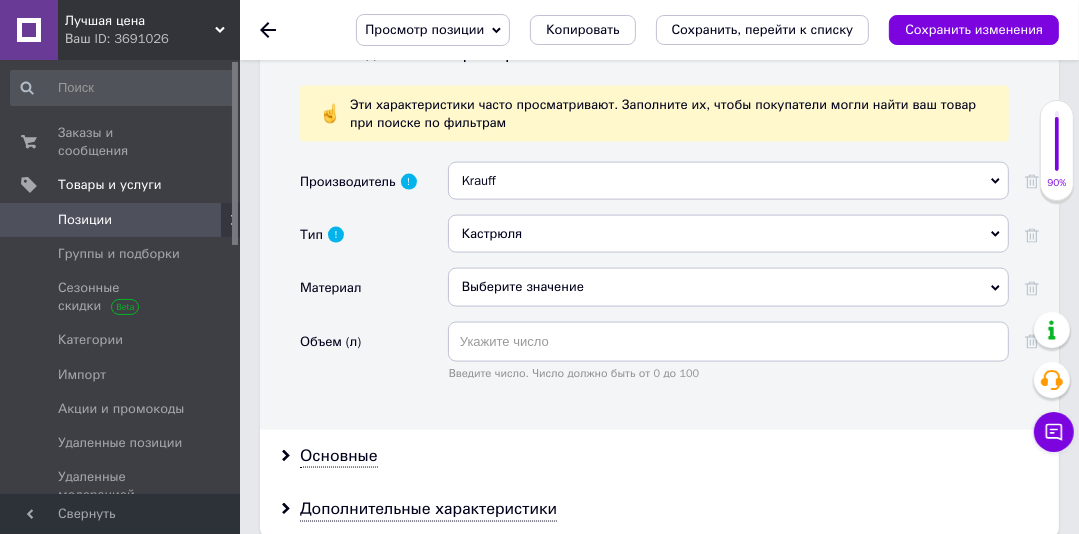 scroll, scrollTop: 2083, scrollLeft: 0, axis: vertical 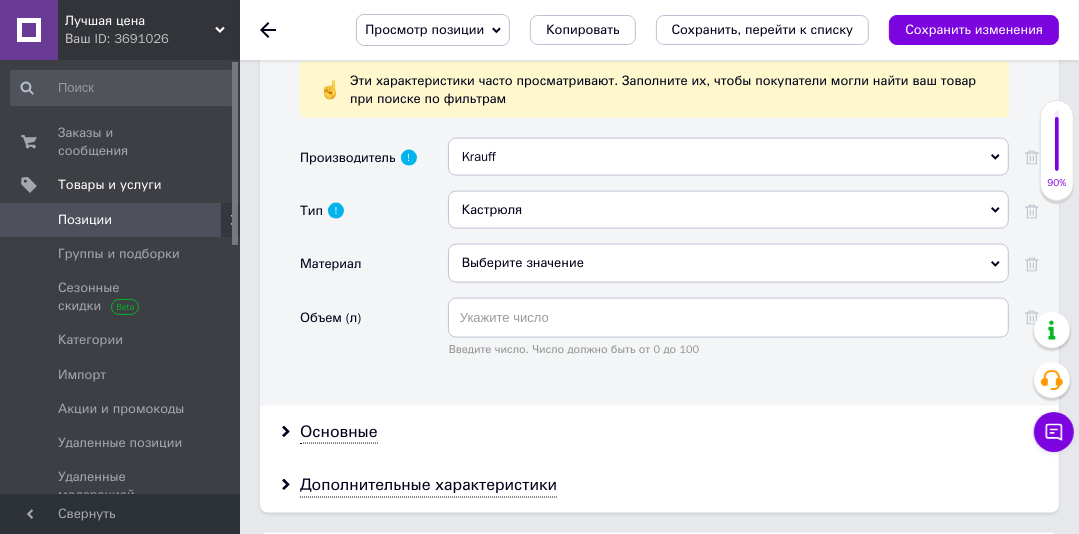 click on "Выберите значение" at bounding box center [728, 263] 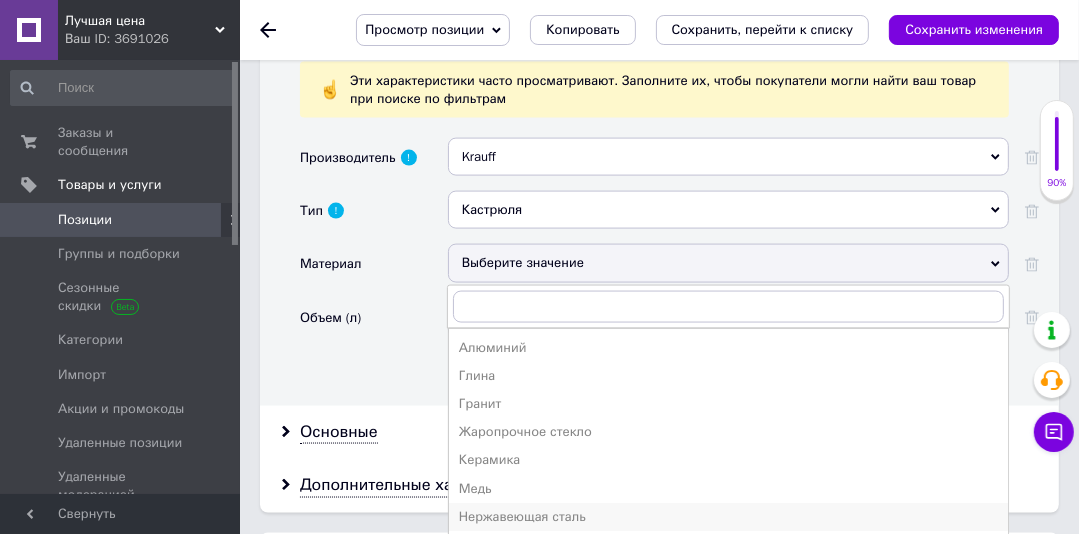 click on "Нержавеющая сталь" at bounding box center [728, 517] 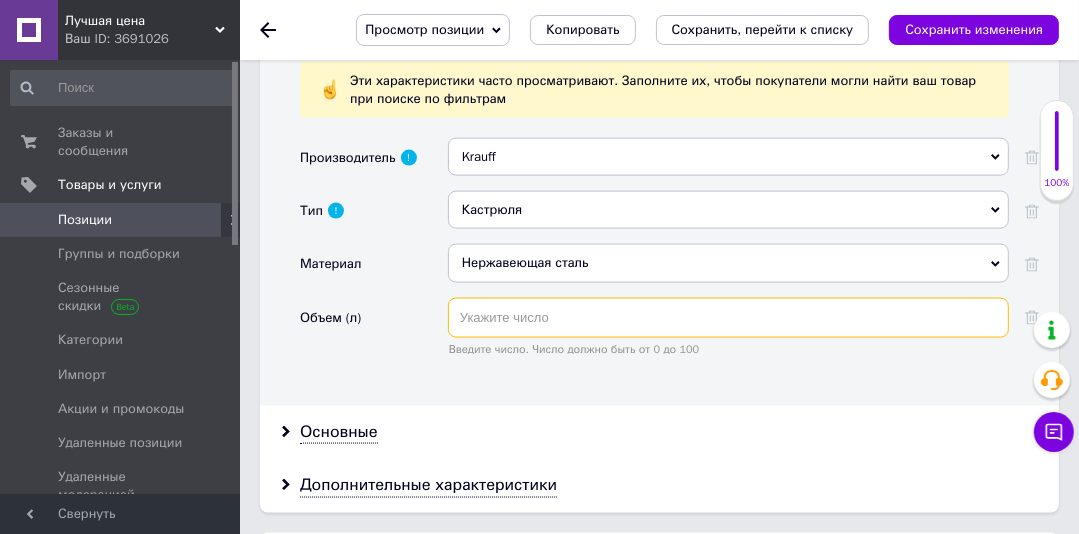 click at bounding box center [728, 318] 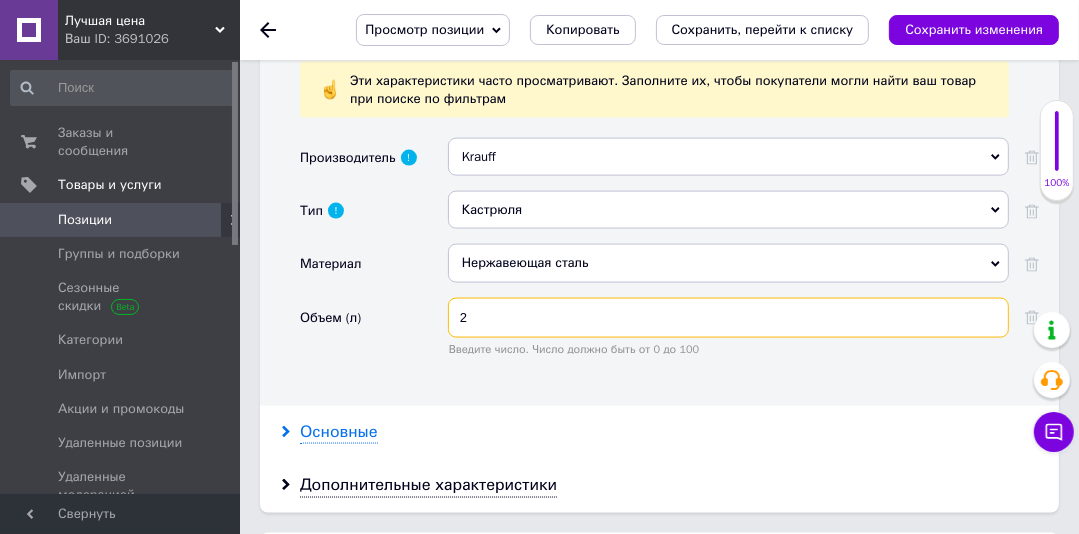 type on "2" 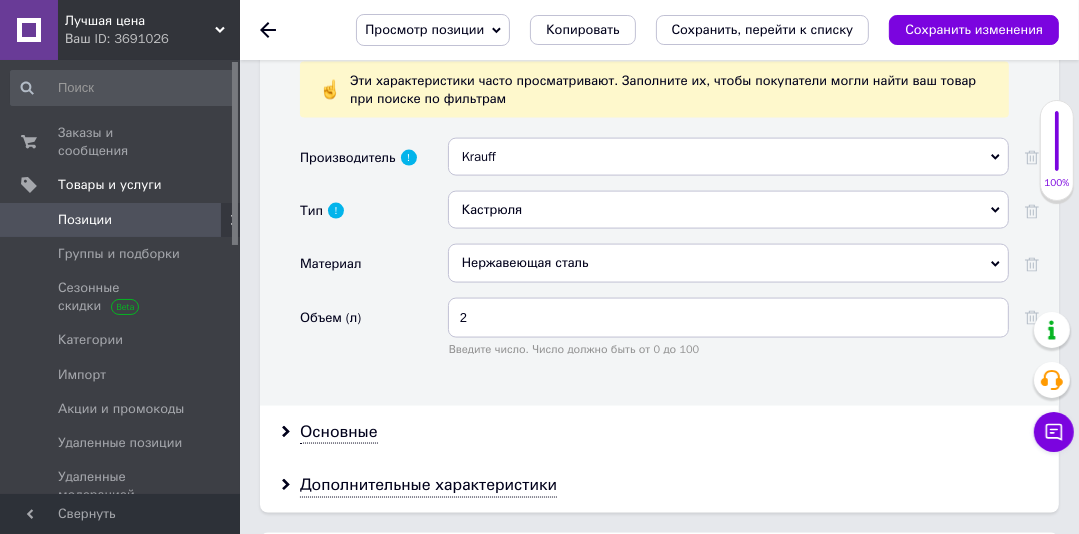 drag, startPoint x: 352, startPoint y: 422, endPoint x: 680, endPoint y: 0, distance: 534.4792 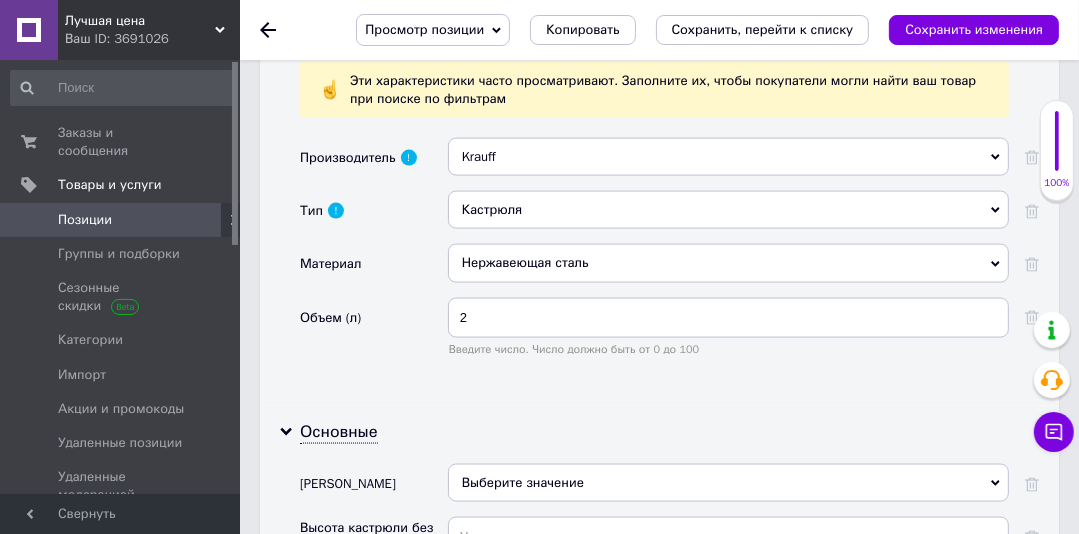 scroll, scrollTop: 2276, scrollLeft: 0, axis: vertical 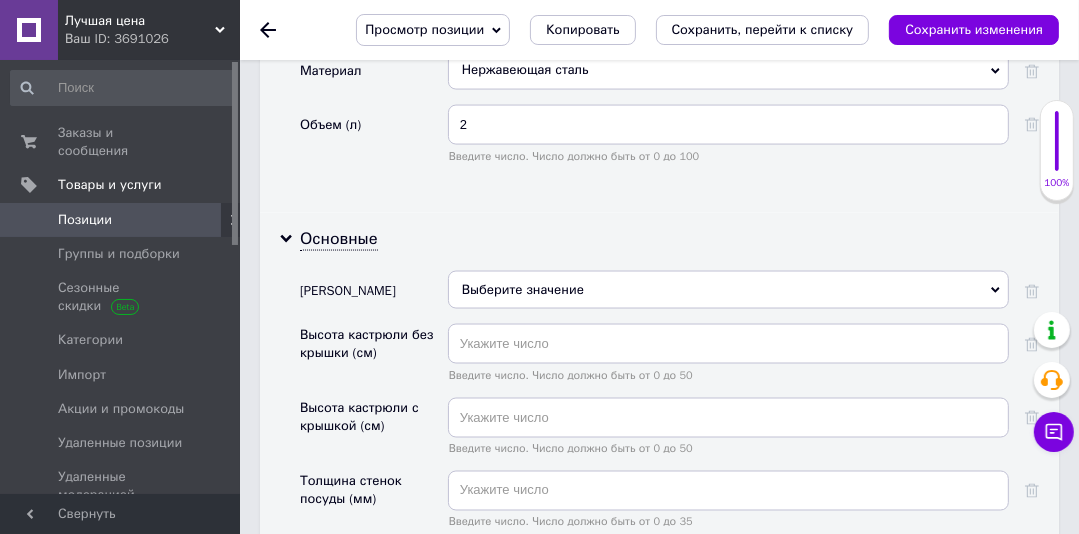 click on "Выберите значение" at bounding box center [728, 290] 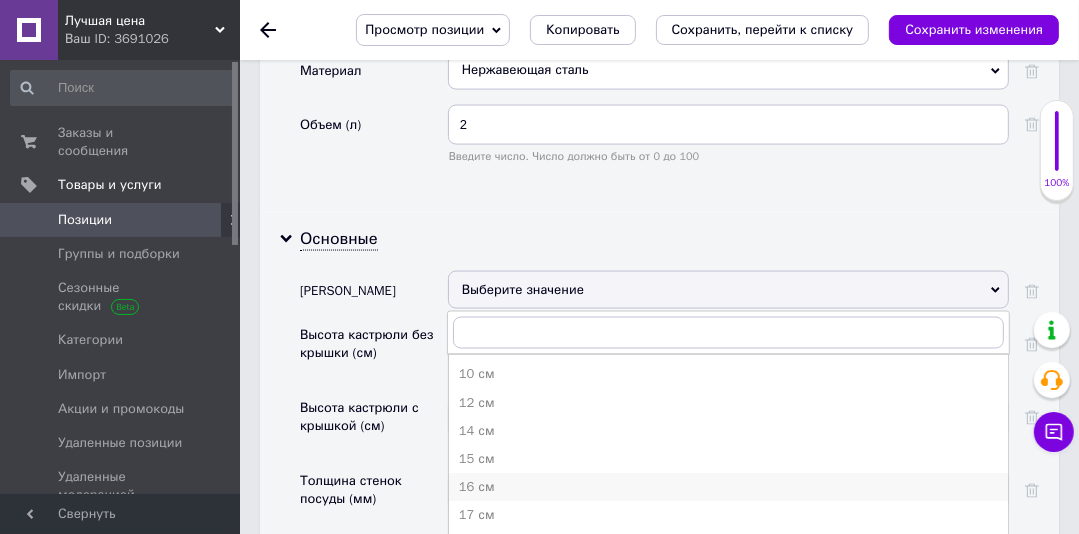 click on "16 см" at bounding box center (728, 487) 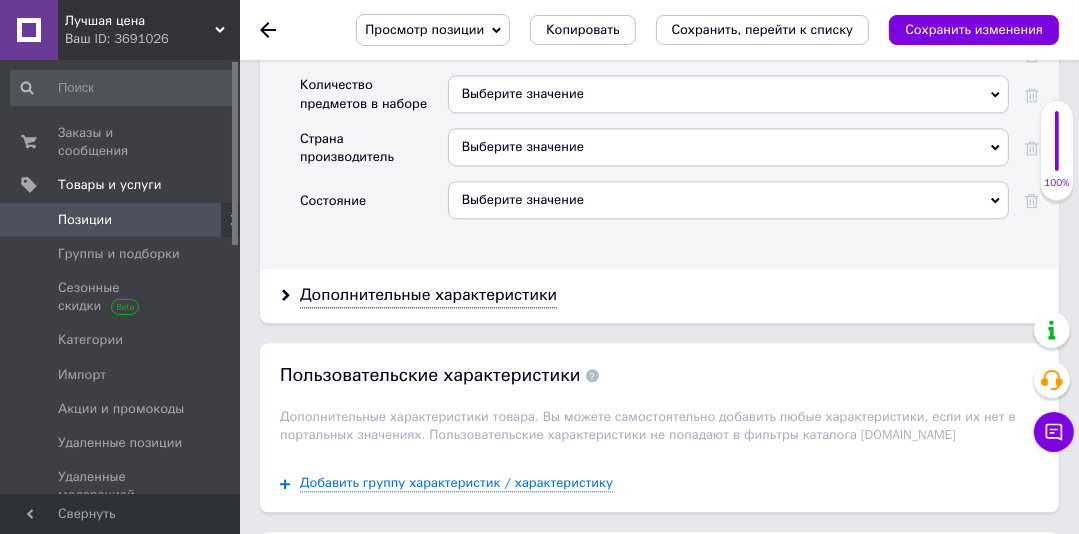 scroll, scrollTop: 3240, scrollLeft: 0, axis: vertical 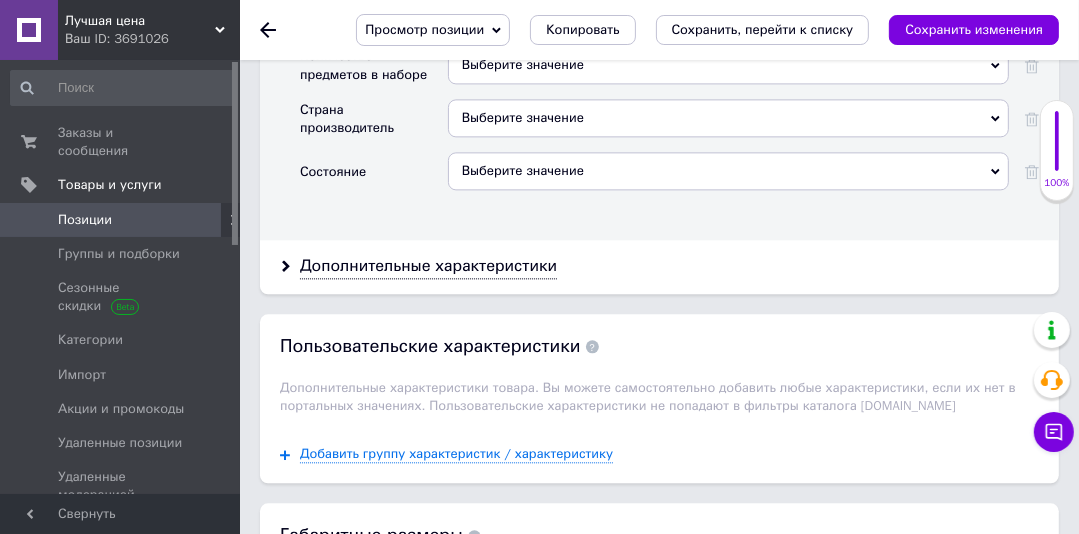 click on "Выберите значение" at bounding box center (728, 171) 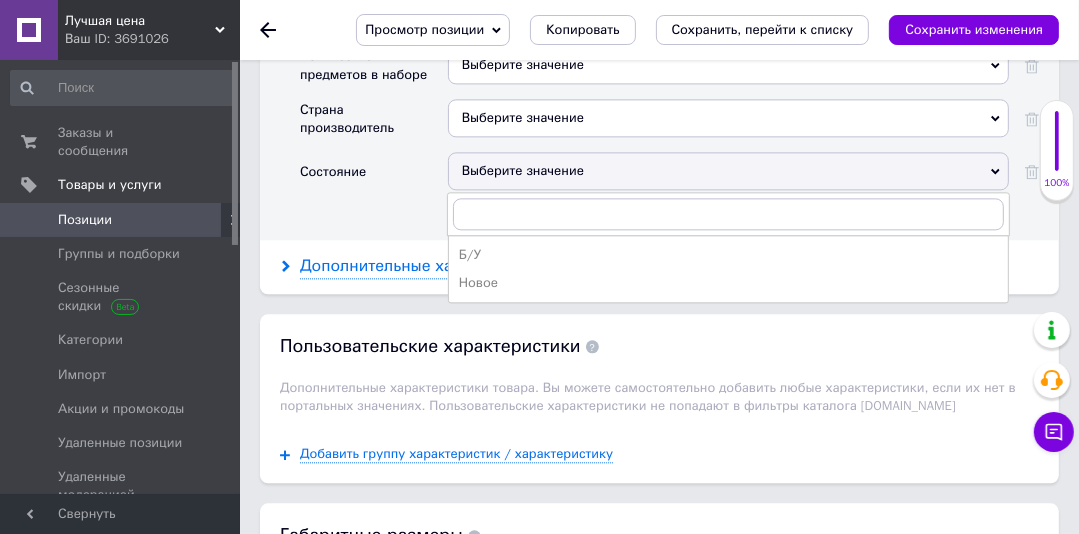 click on "Новое" at bounding box center [728, 283] 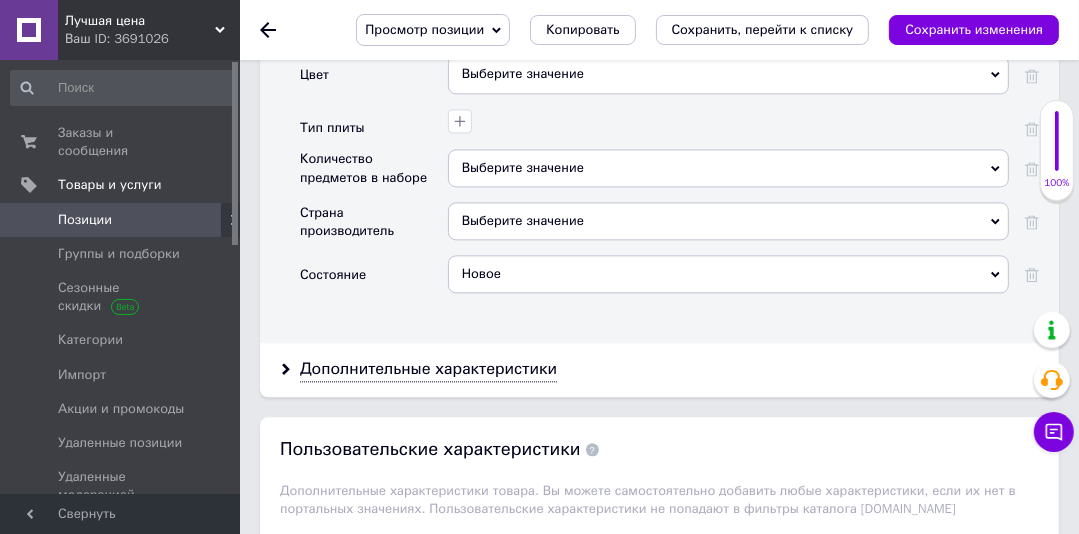 scroll, scrollTop: 3115, scrollLeft: 0, axis: vertical 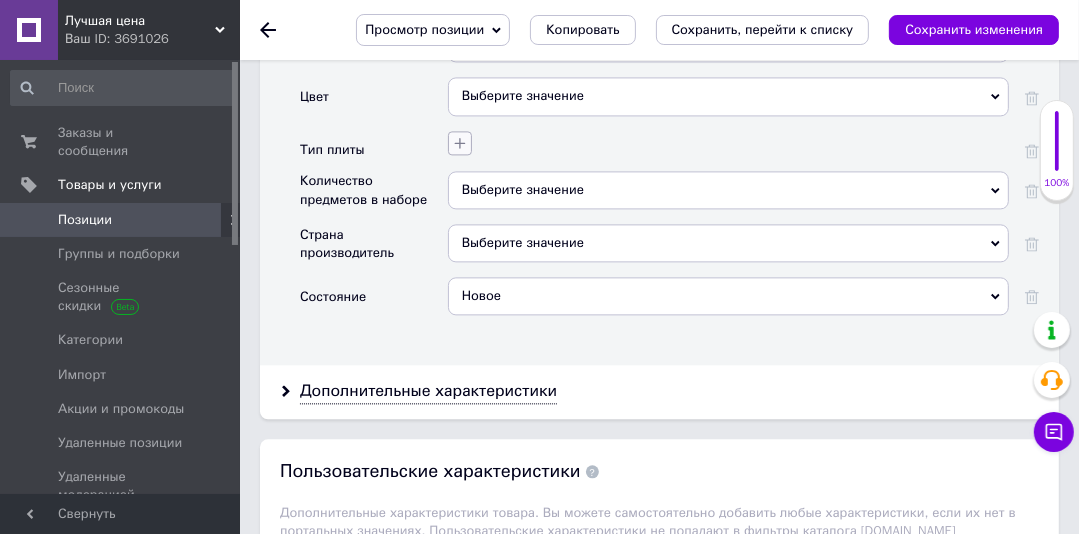 drag, startPoint x: 468, startPoint y: 136, endPoint x: 452, endPoint y: 125, distance: 19.416489 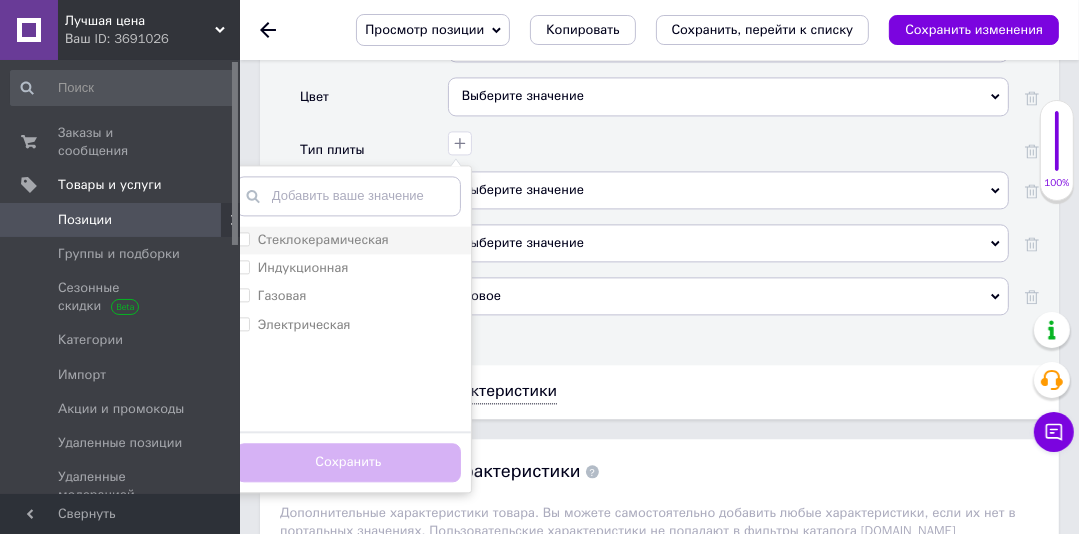 click on "Стеклокерамическая" at bounding box center (242, 238) 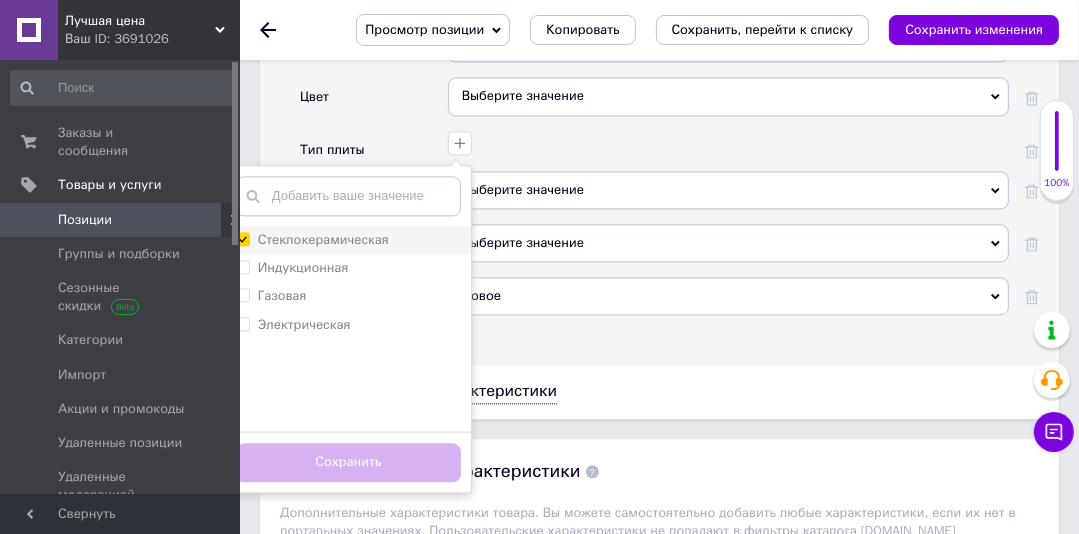 checkbox on "true" 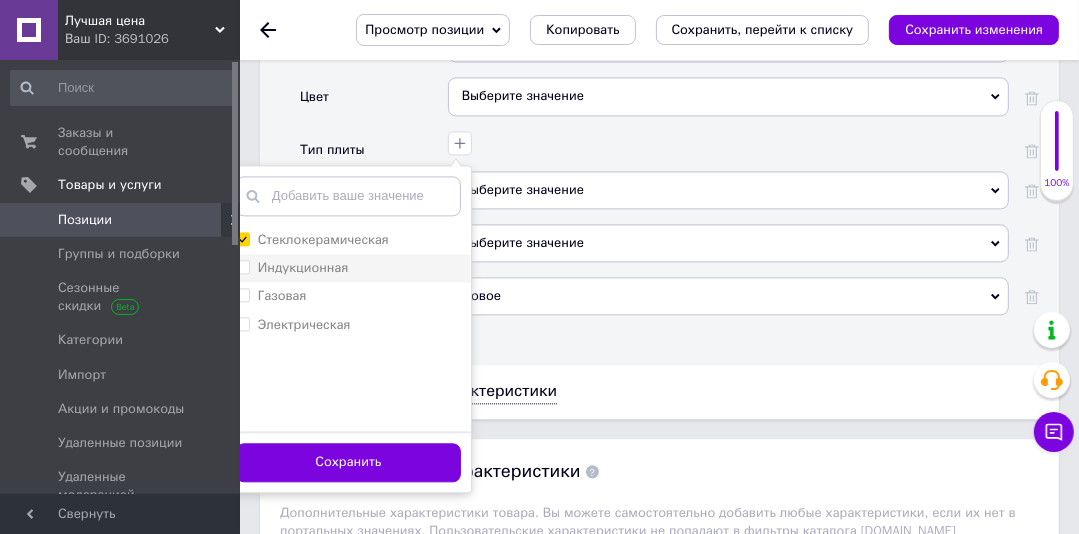 click on "Индукционная" at bounding box center [242, 266] 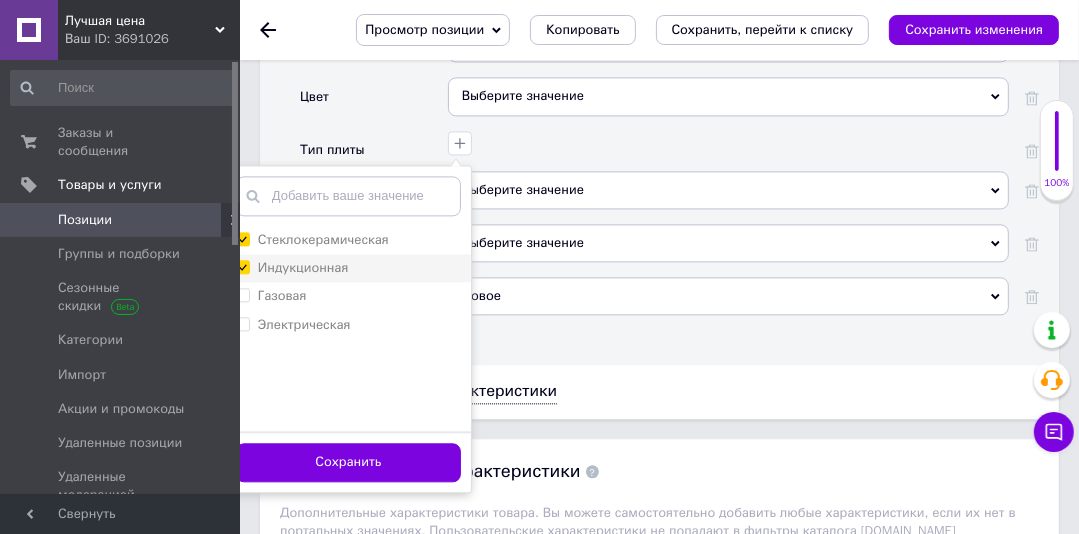 checkbox on "true" 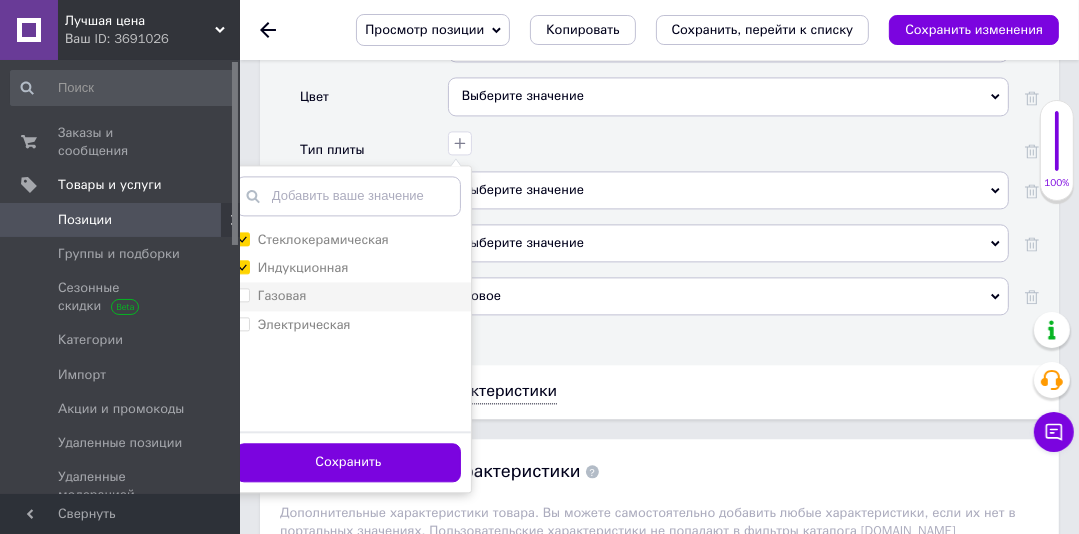 click on "Газовая" at bounding box center (242, 294) 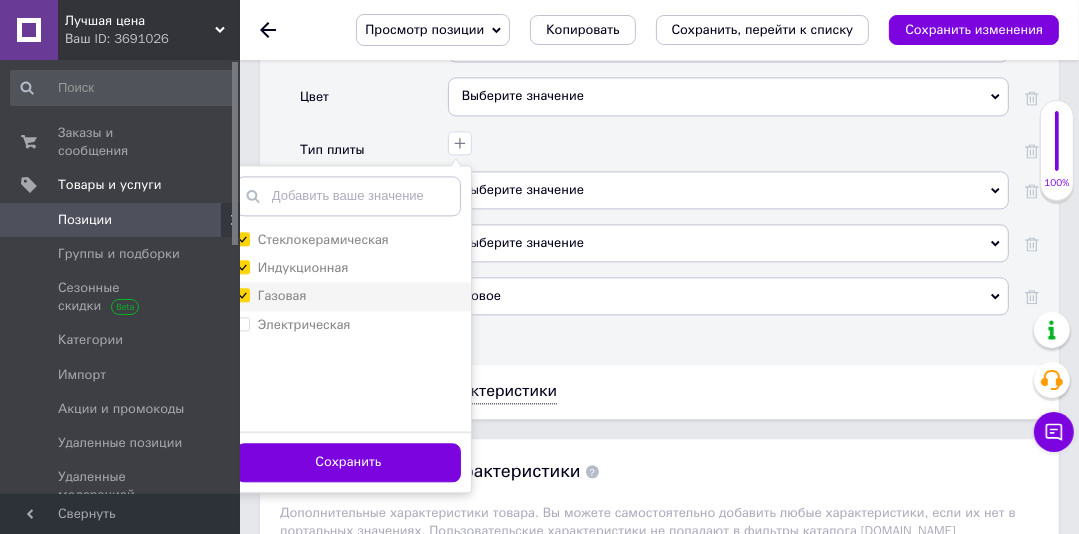 checkbox on "true" 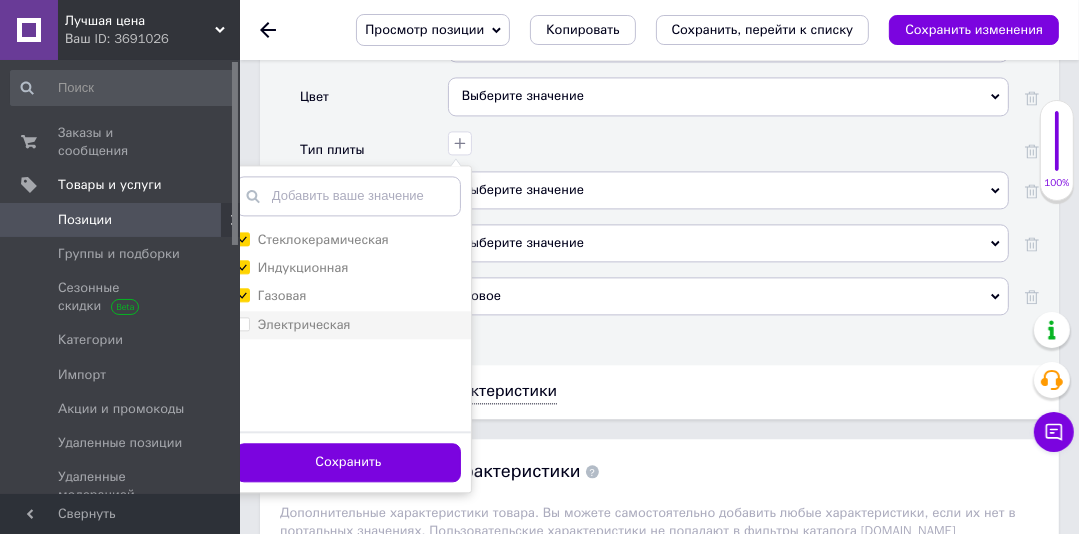 click on "Электрическая" at bounding box center (242, 323) 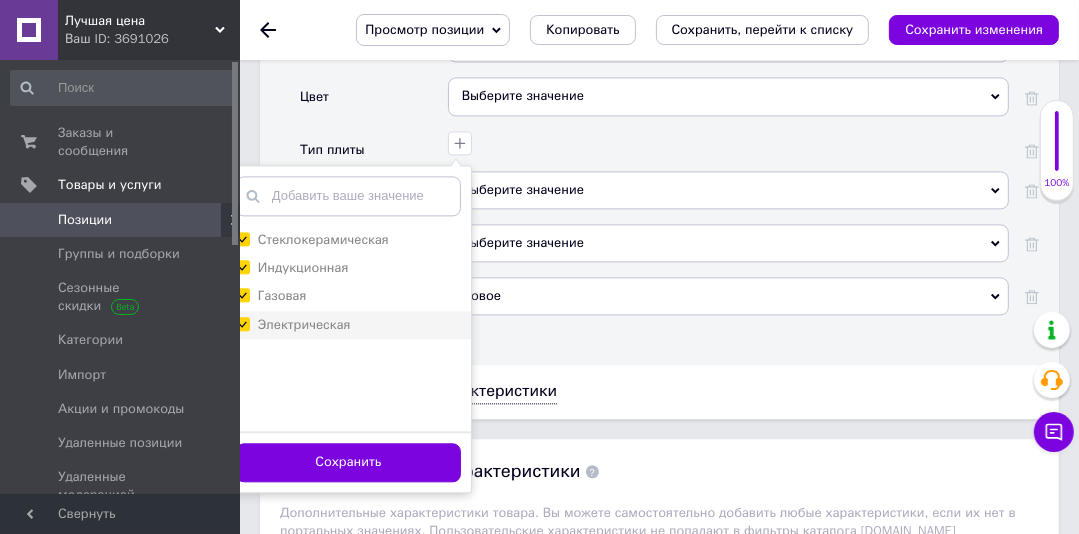 checkbox on "true" 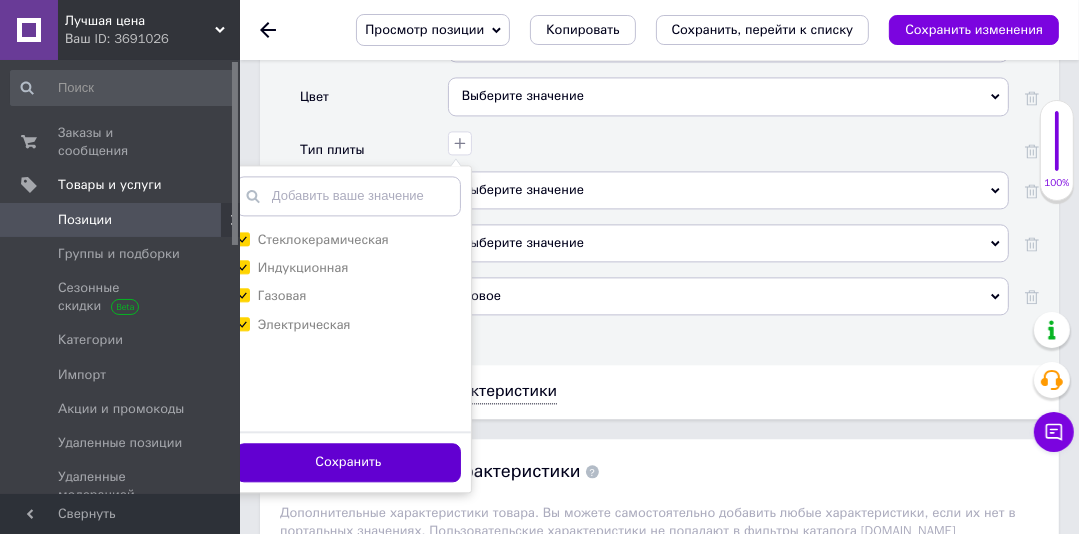 click on "Сохранить" at bounding box center (348, 462) 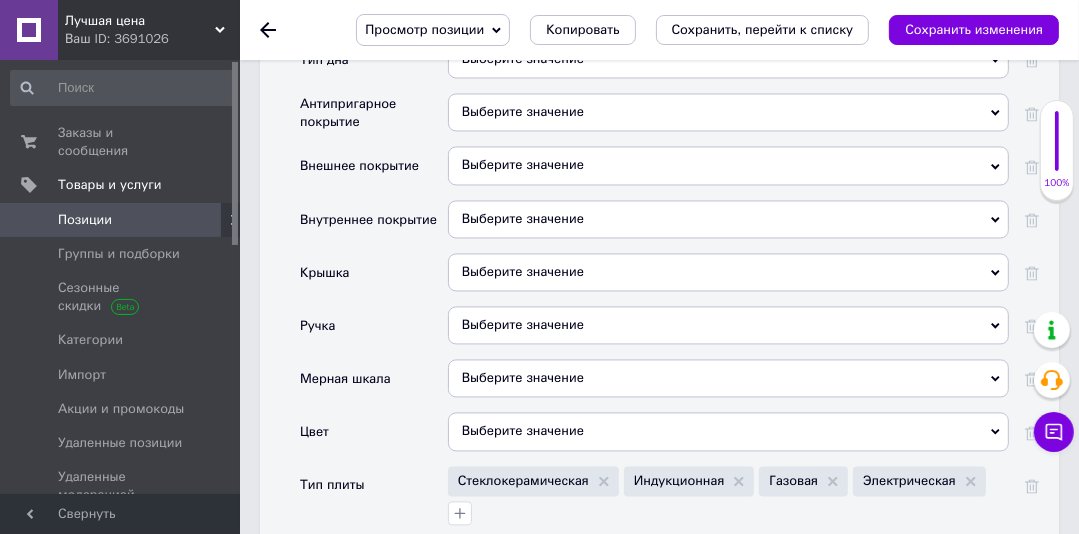 scroll, scrollTop: 2772, scrollLeft: 0, axis: vertical 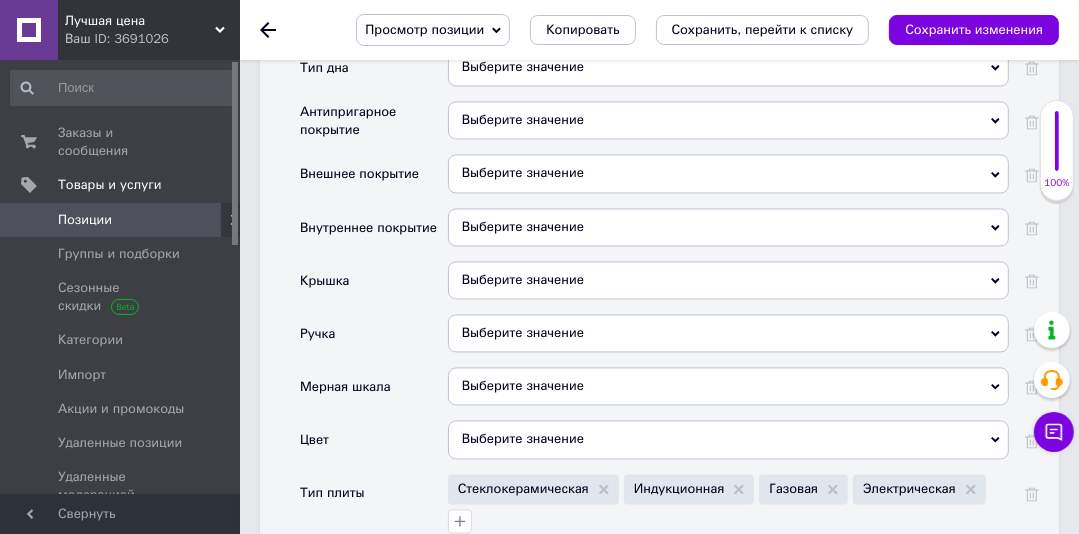 click on "Выберите значение" at bounding box center [728, 120] 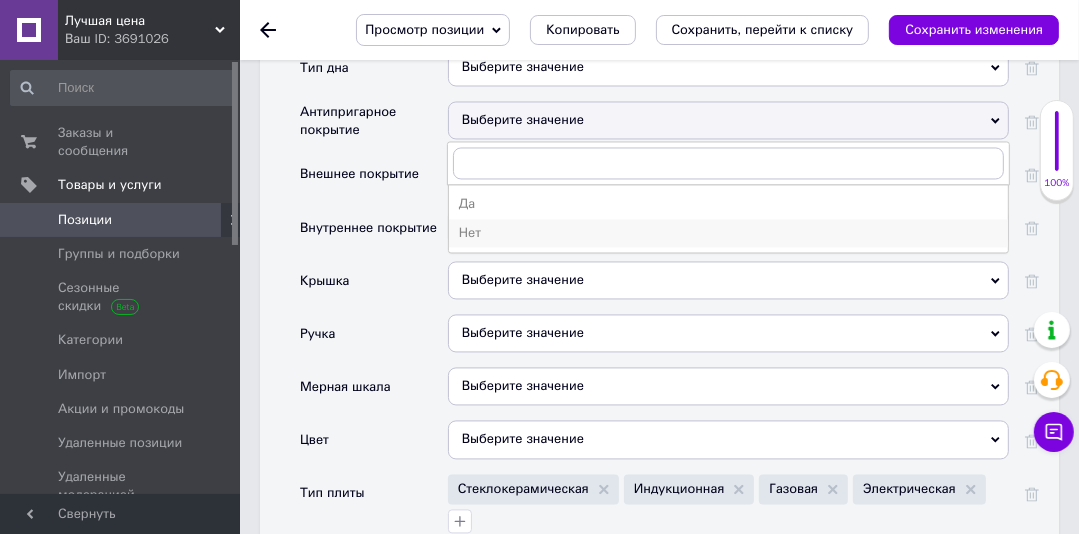 click on "Нет" at bounding box center [728, 233] 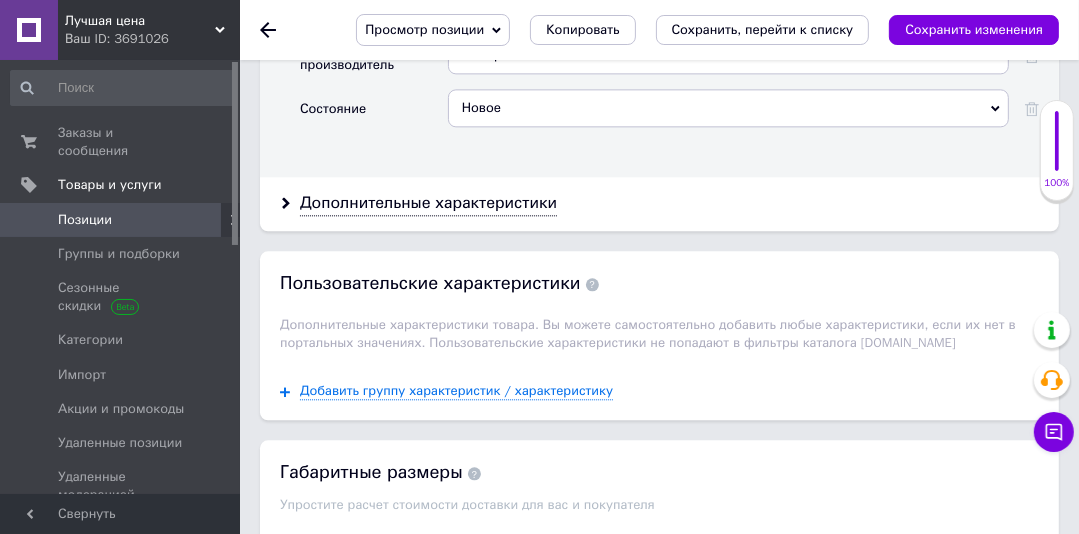 scroll, scrollTop: 3375, scrollLeft: 0, axis: vertical 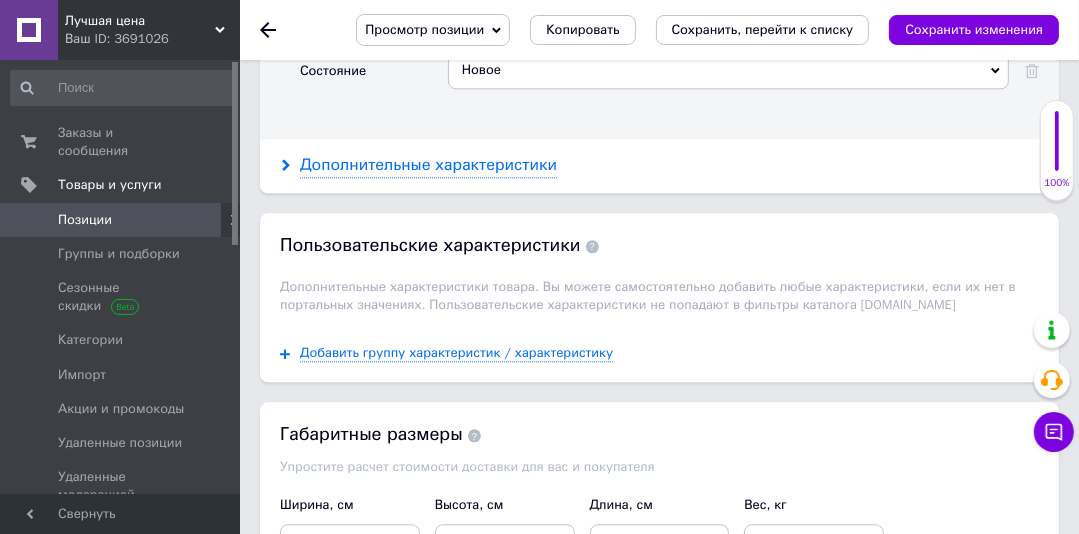 click on "Дополнительные характеристики" at bounding box center [428, 165] 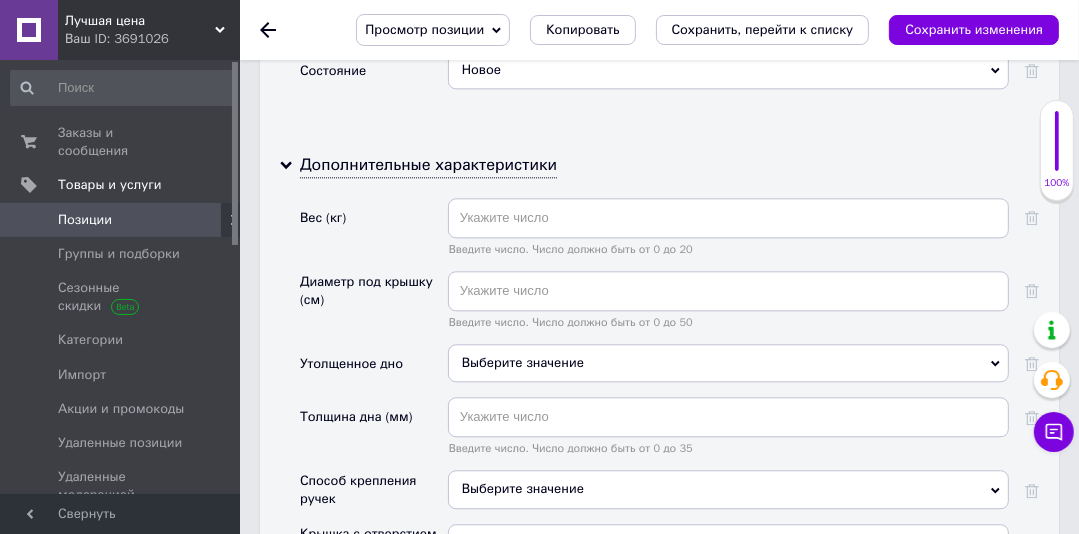 click on "Выберите значение" at bounding box center [728, 543] 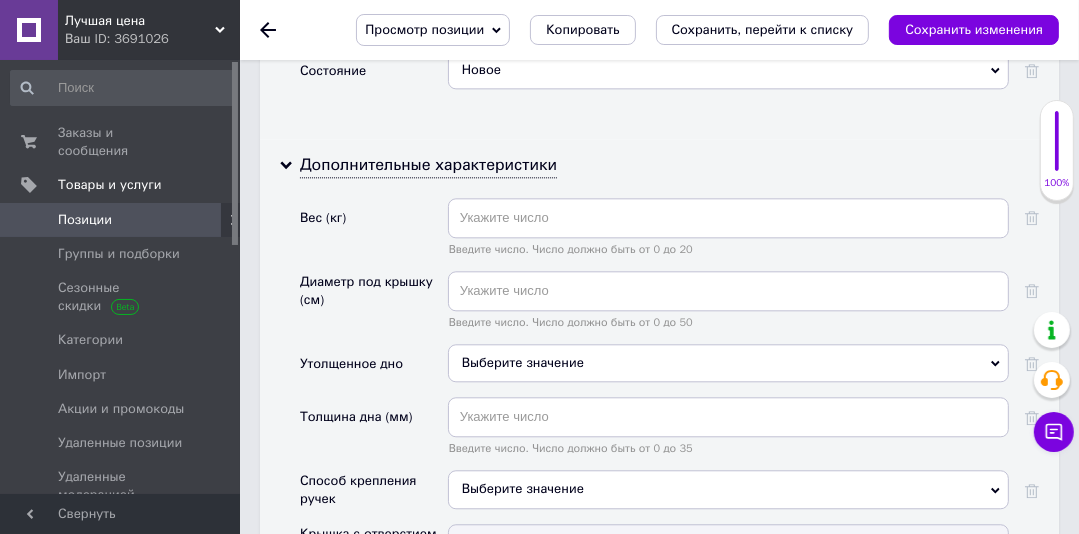 click on "Да" at bounding box center [728, 584] 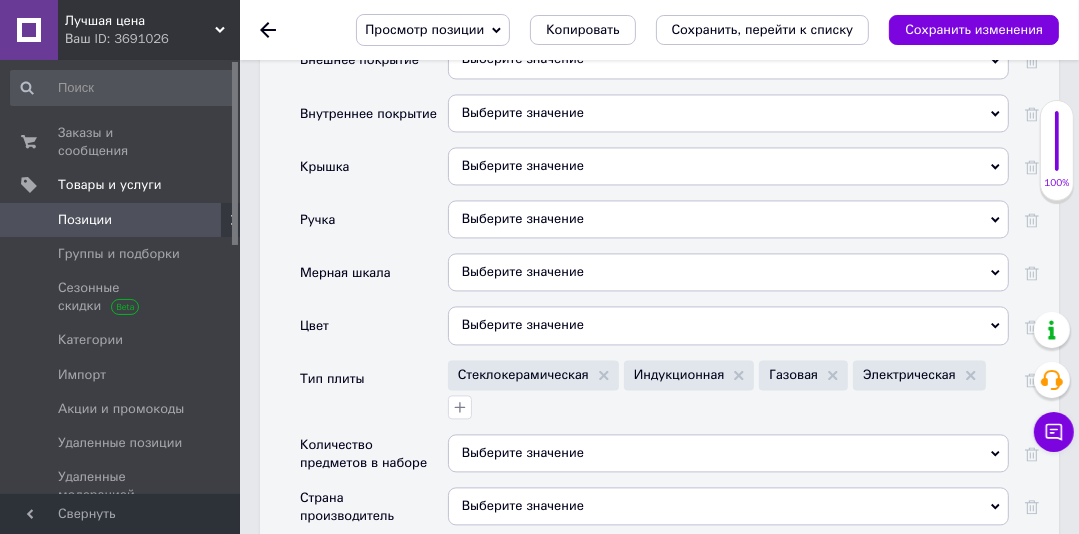 scroll, scrollTop: 2852, scrollLeft: 0, axis: vertical 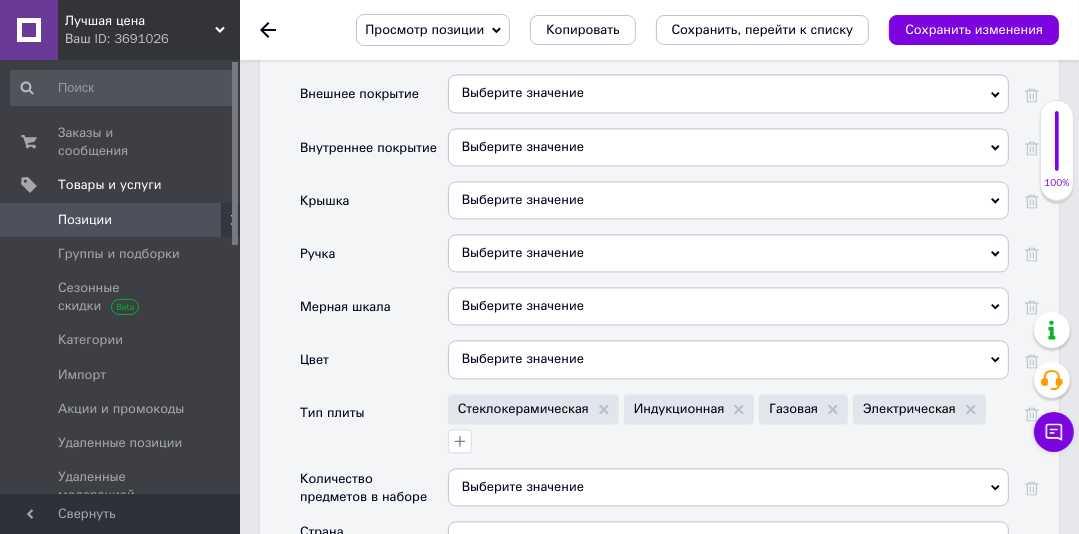 click on "Выберите значение" at bounding box center (728, 253) 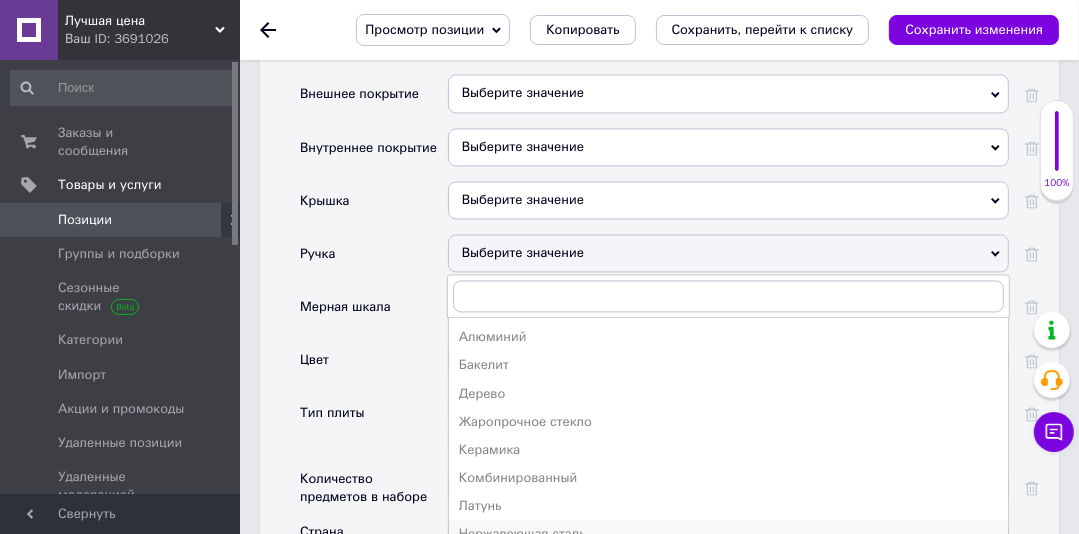 click on "Нержавеющая сталь" at bounding box center [728, 534] 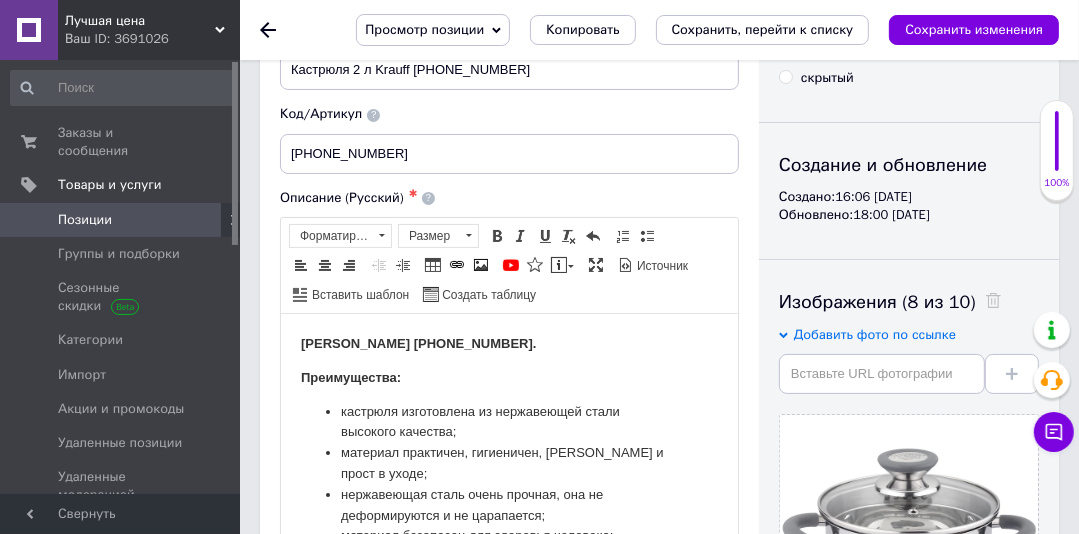 scroll, scrollTop: 0, scrollLeft: 0, axis: both 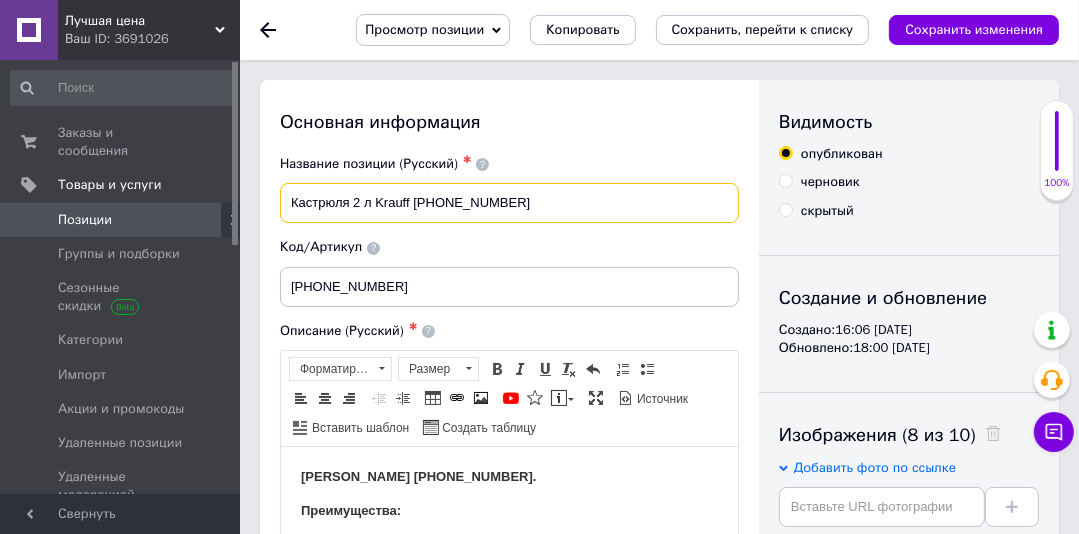 drag, startPoint x: 500, startPoint y: 200, endPoint x: 290, endPoint y: 202, distance: 210.00952 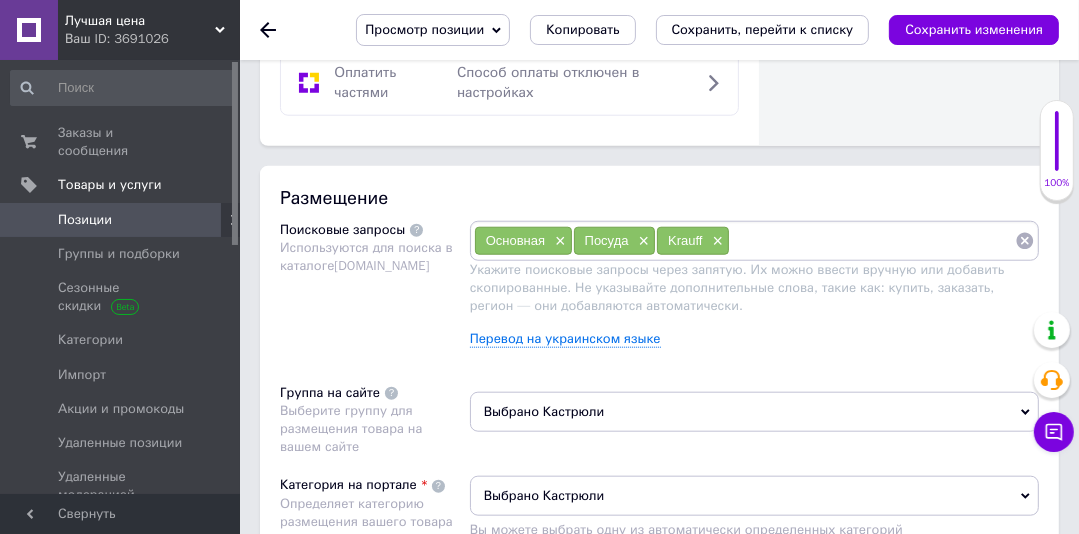 scroll, scrollTop: 1431, scrollLeft: 0, axis: vertical 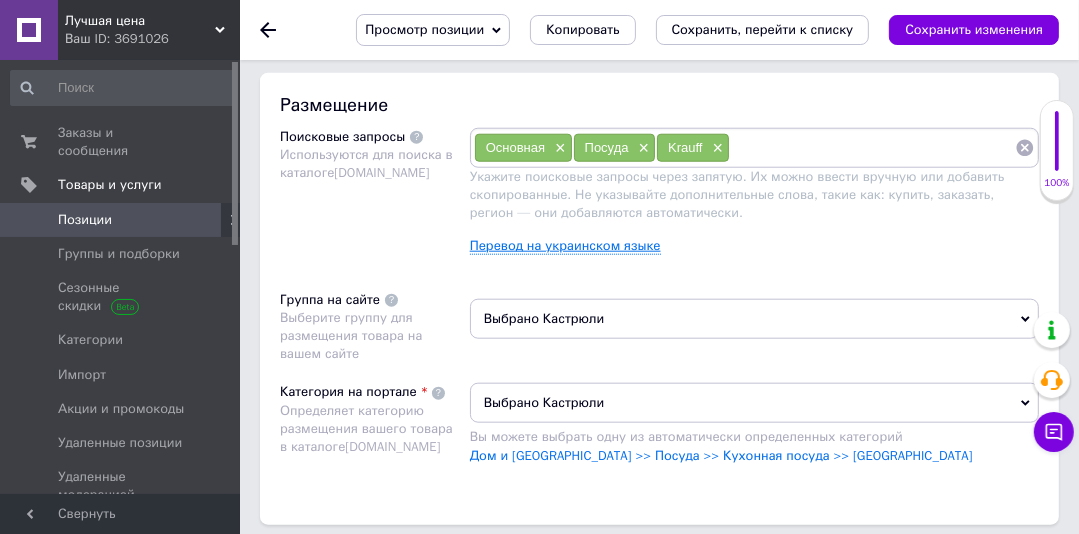 click on "Перевод на украинском языке" at bounding box center (565, 246) 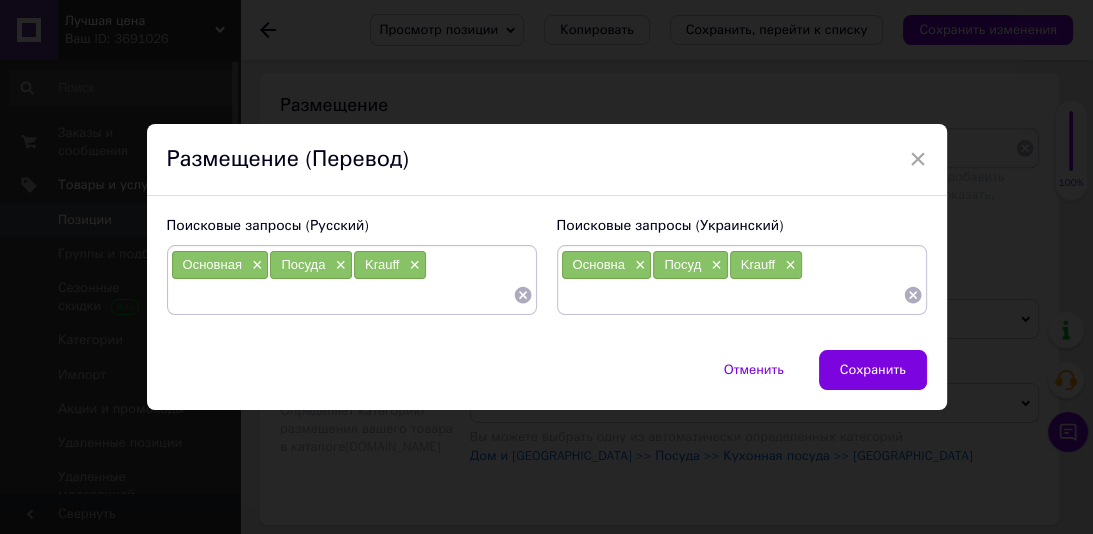 paste on "Кастрюля 2 л Krauff 26-238-009" 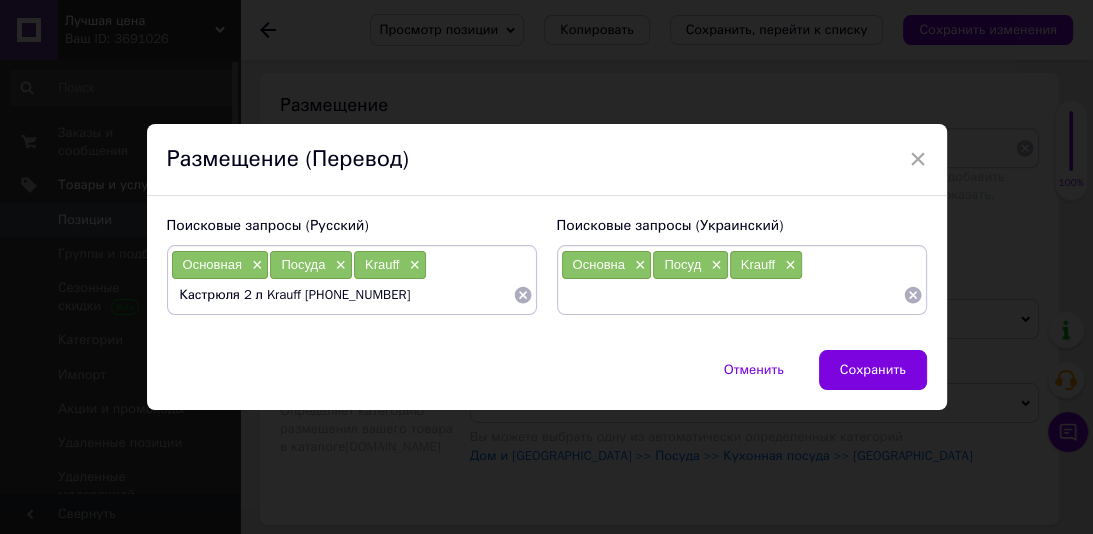 drag, startPoint x: 236, startPoint y: 297, endPoint x: 327, endPoint y: 289, distance: 91.350975 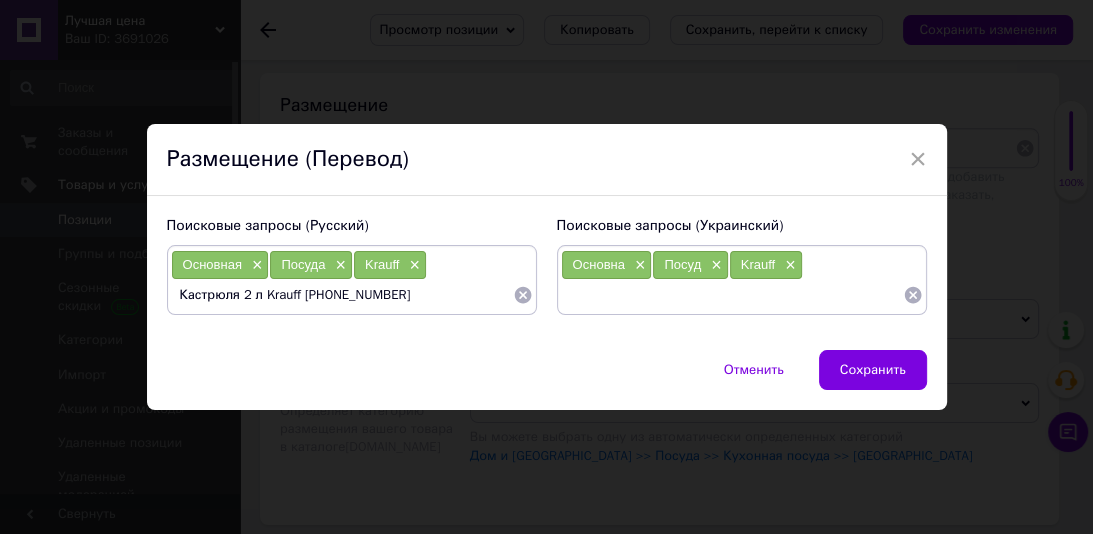 drag, startPoint x: 327, startPoint y: 289, endPoint x: 400, endPoint y: 292, distance: 73.061615 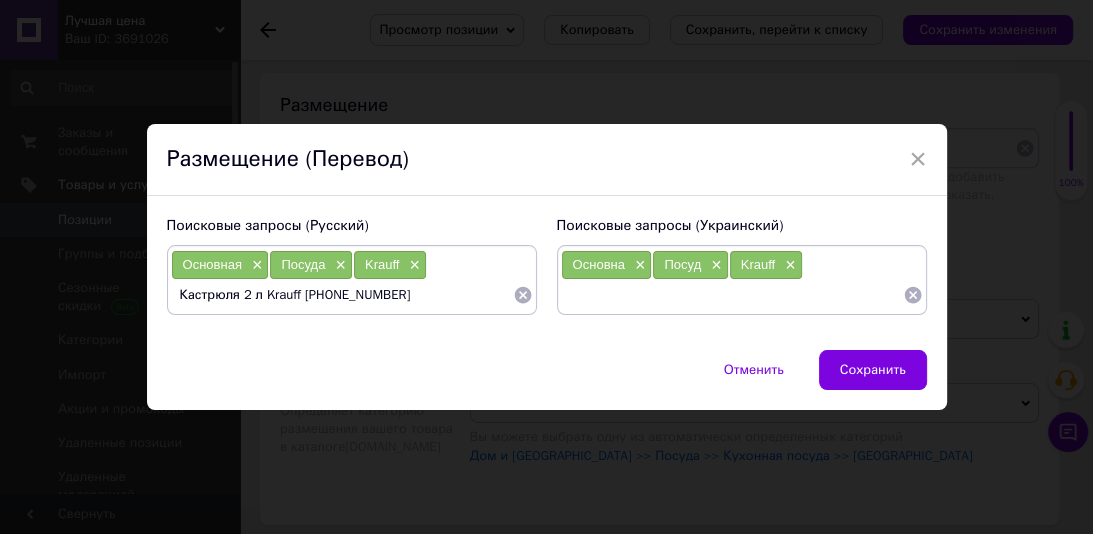 click on "Основная × Посуда × Krauff × Кастрюля 2 л Krauff 26-238-009" at bounding box center [352, 280] 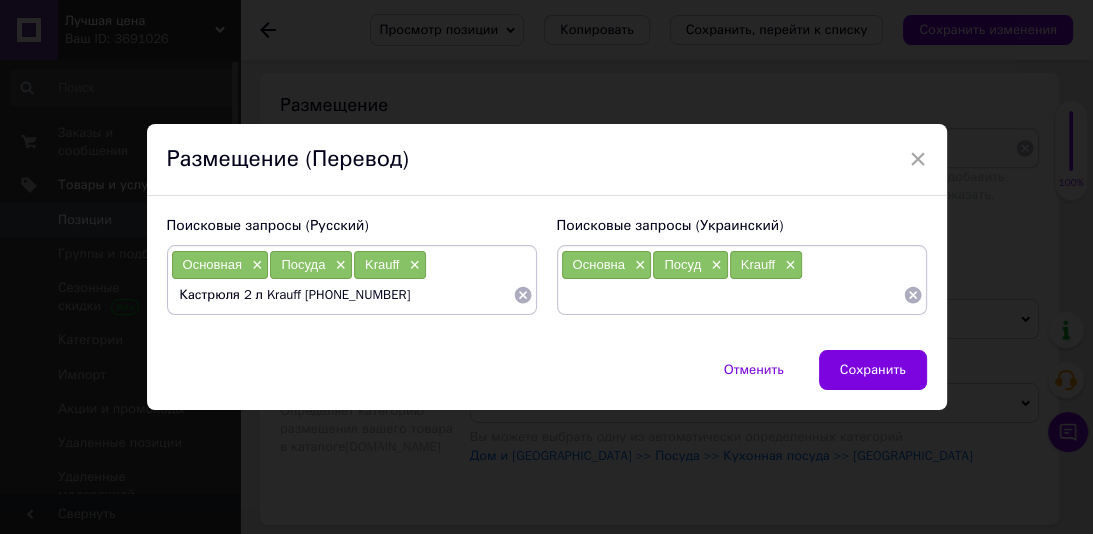 drag, startPoint x: 372, startPoint y: 296, endPoint x: 253, endPoint y: 294, distance: 119.01681 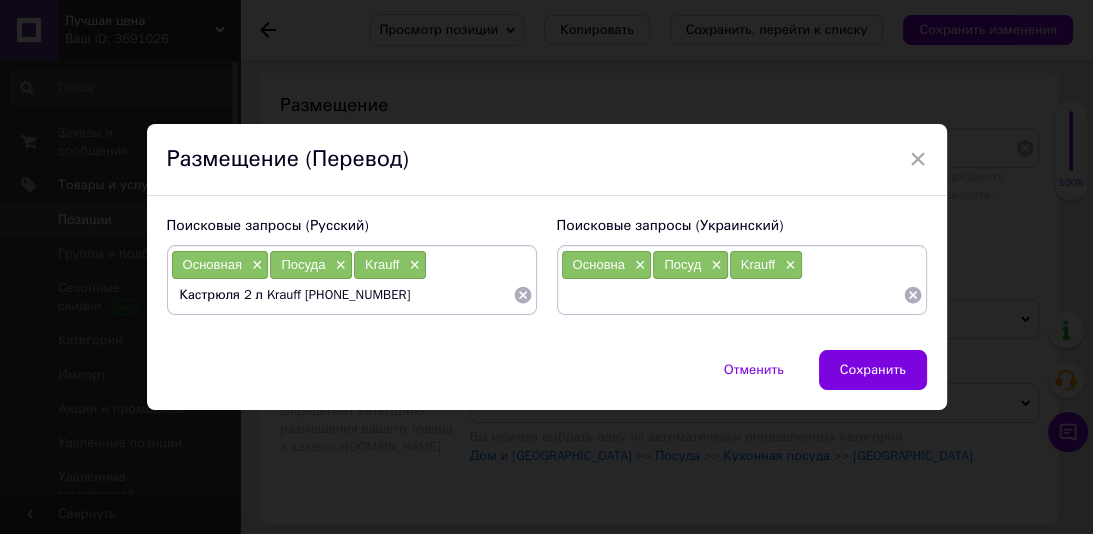 click on "Кастрюля 2 л Krauff 26-238-009" at bounding box center [342, 295] 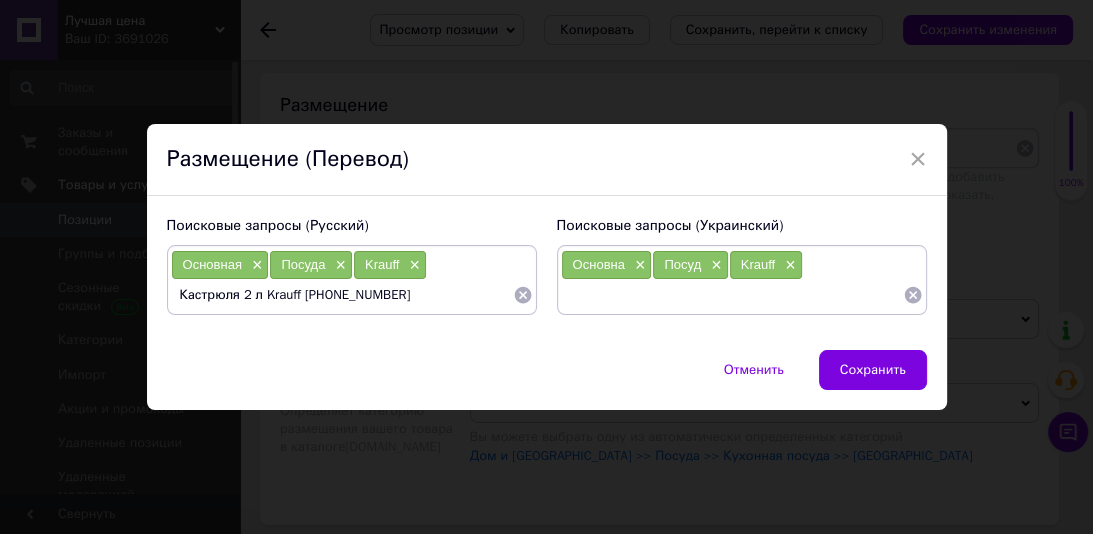 type on "Кастрюля" 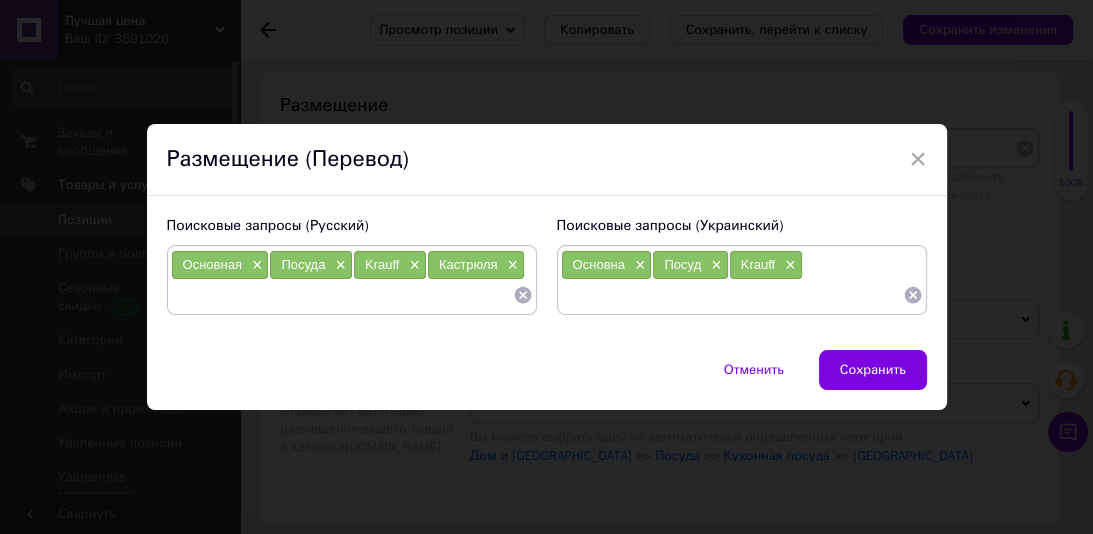 paste on "2 л Krauff 26-238-009" 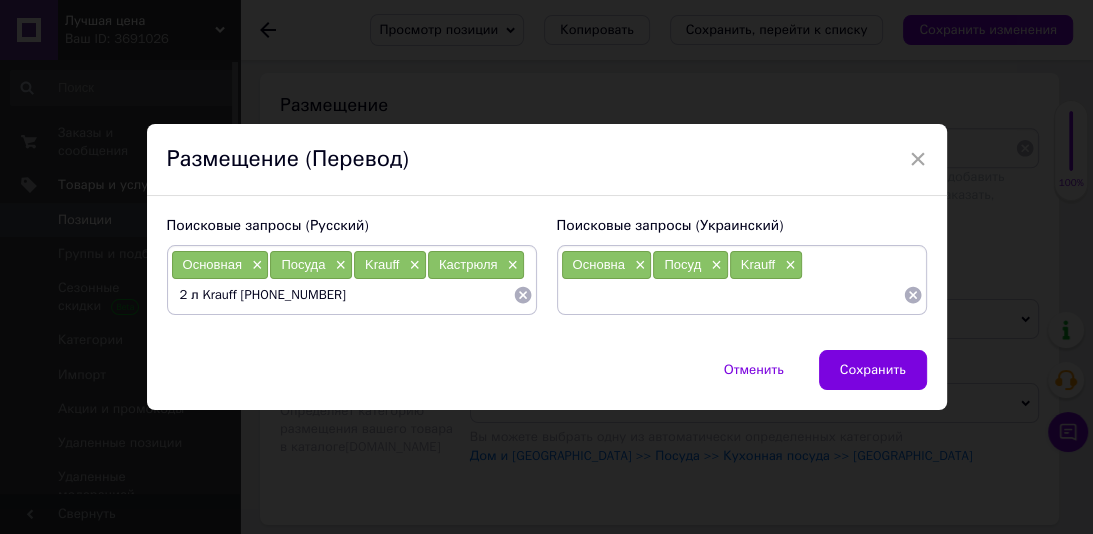 drag, startPoint x: 195, startPoint y: 299, endPoint x: 164, endPoint y: 295, distance: 31.257 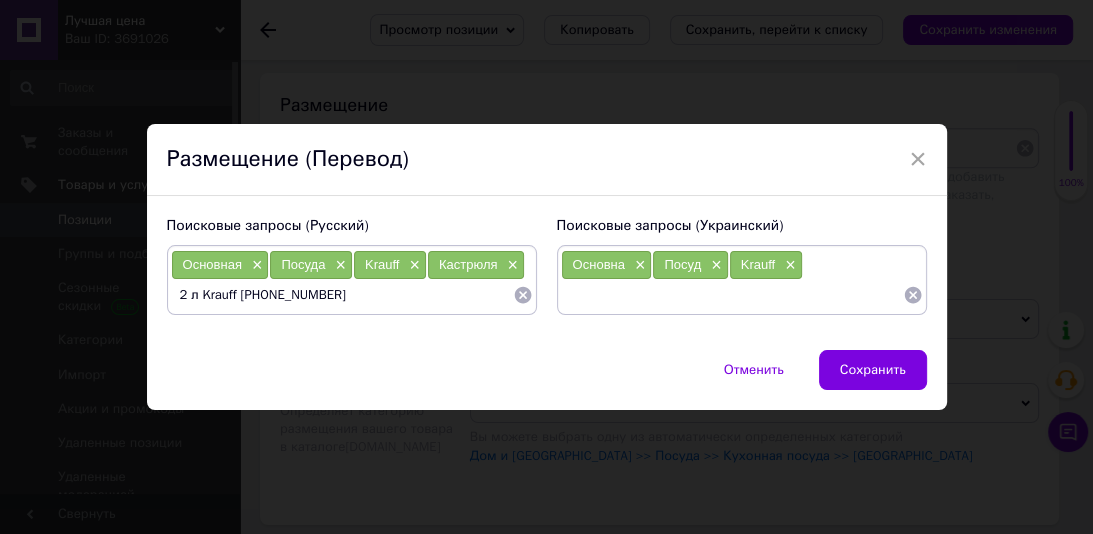 click on "Основная × Посуда × Krauff × Кастрюля × 2 л Krauff 26-238-009" at bounding box center (352, 280) 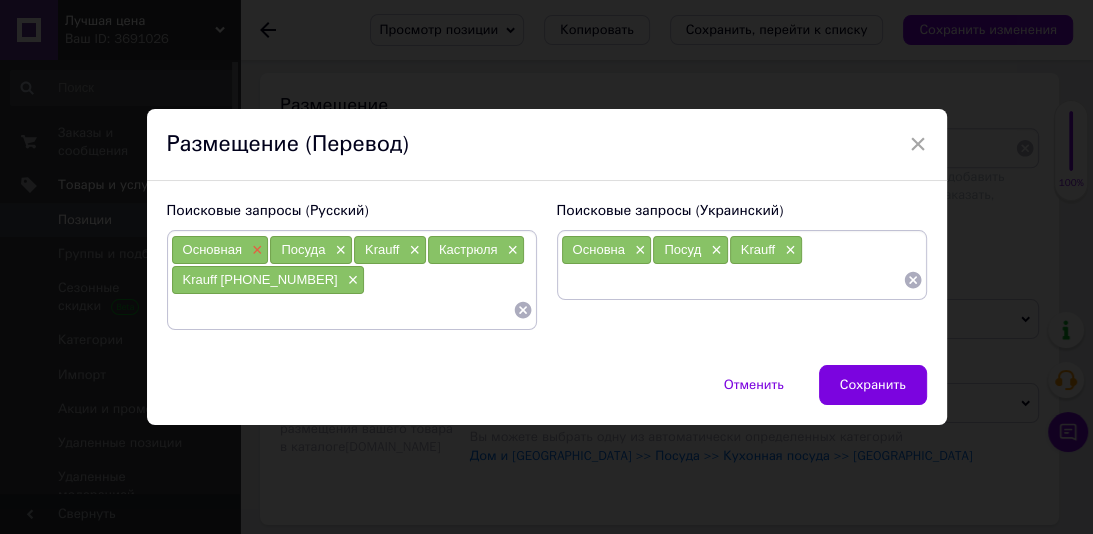 type 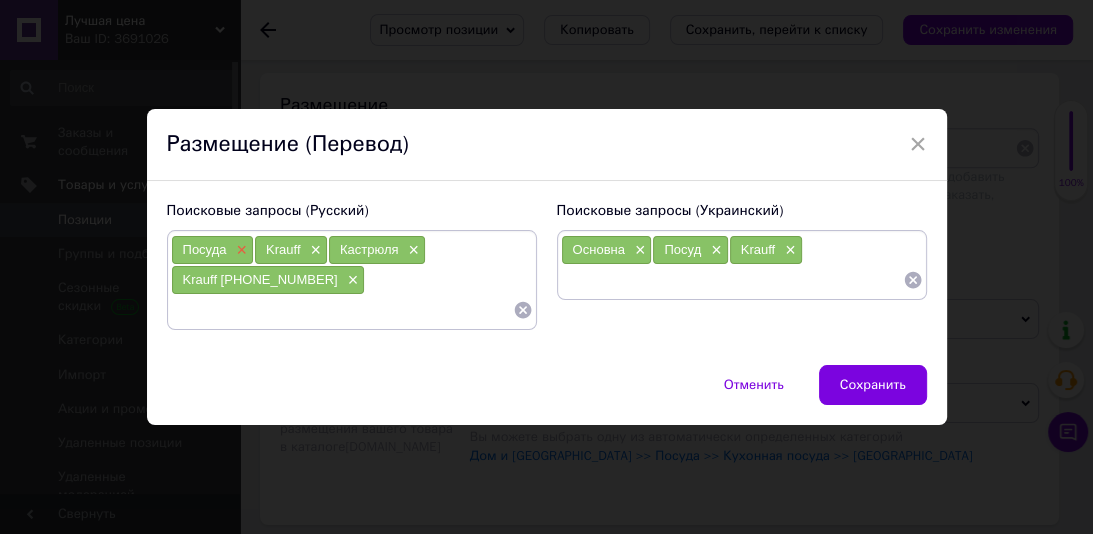 click on "×" at bounding box center [239, 250] 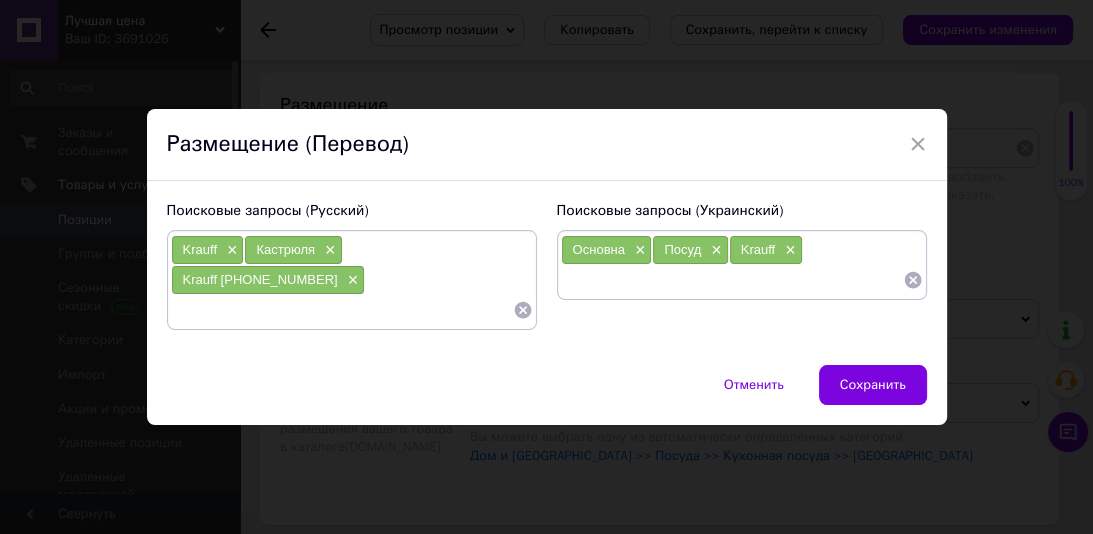 click on "×" at bounding box center [230, 250] 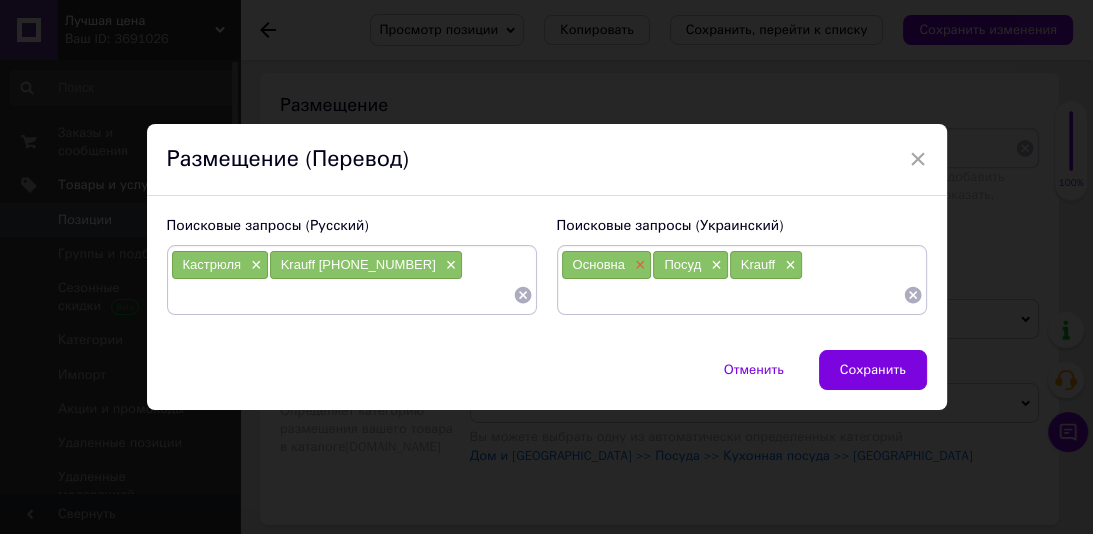 click on "×" at bounding box center (638, 265) 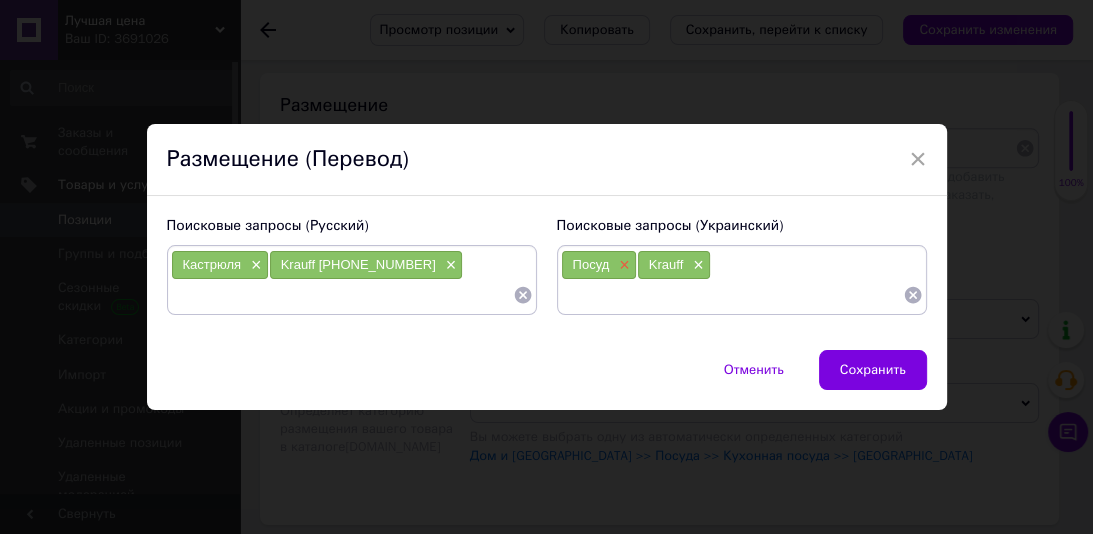 click on "×" at bounding box center (622, 265) 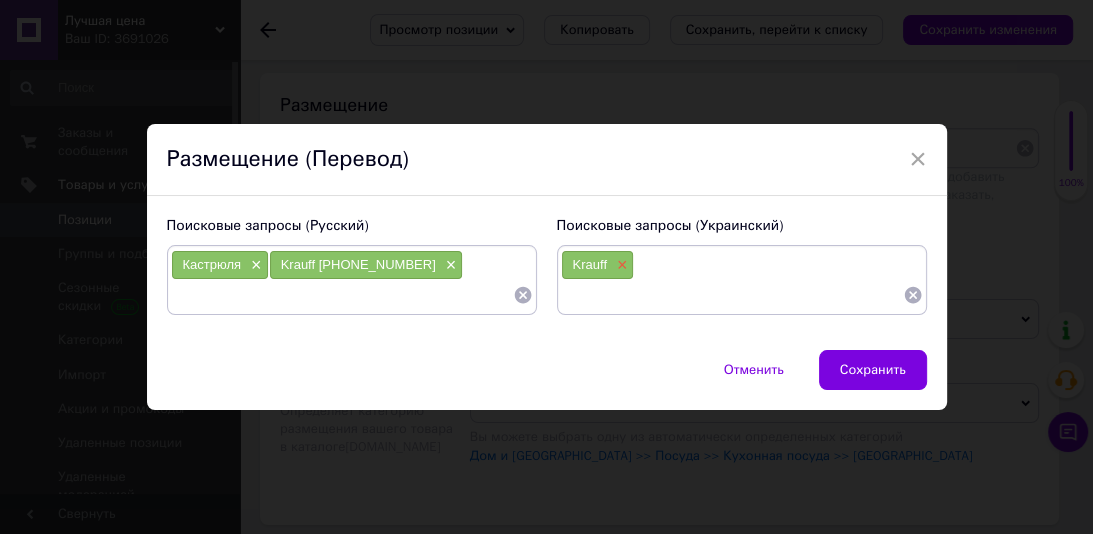 click on "×" at bounding box center (620, 265) 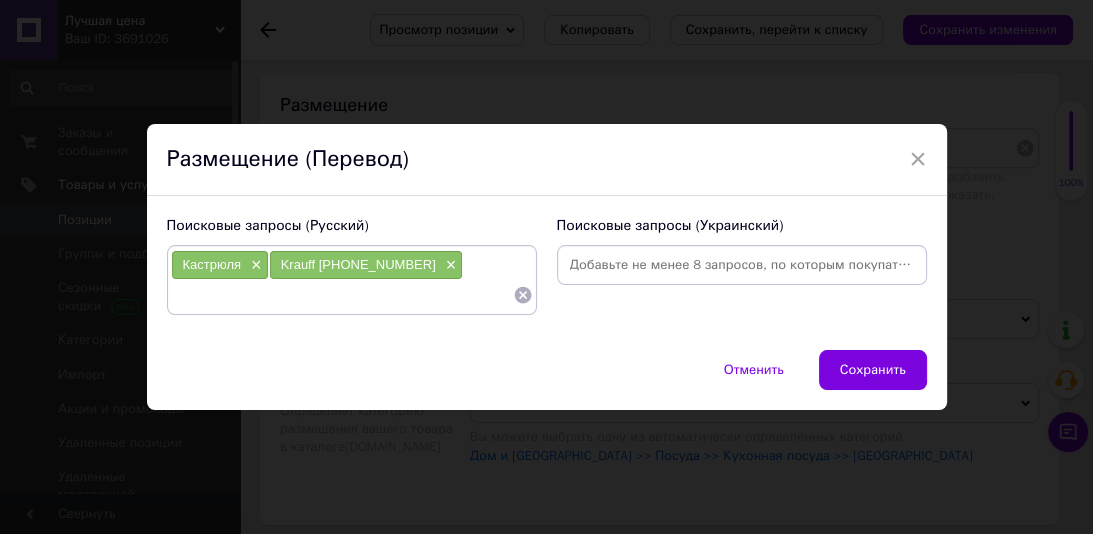 click at bounding box center [742, 265] 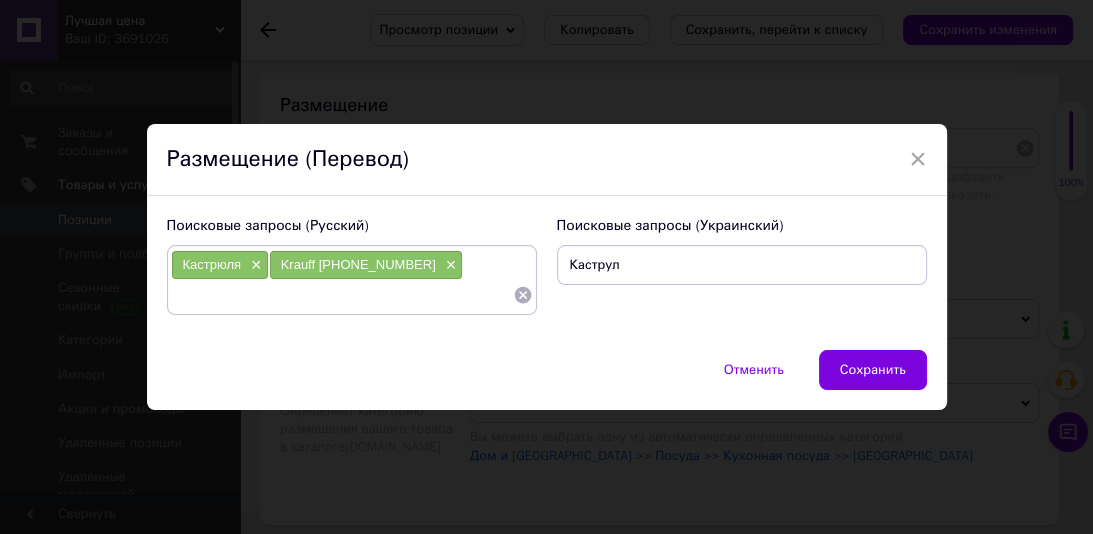 type on "Каструля" 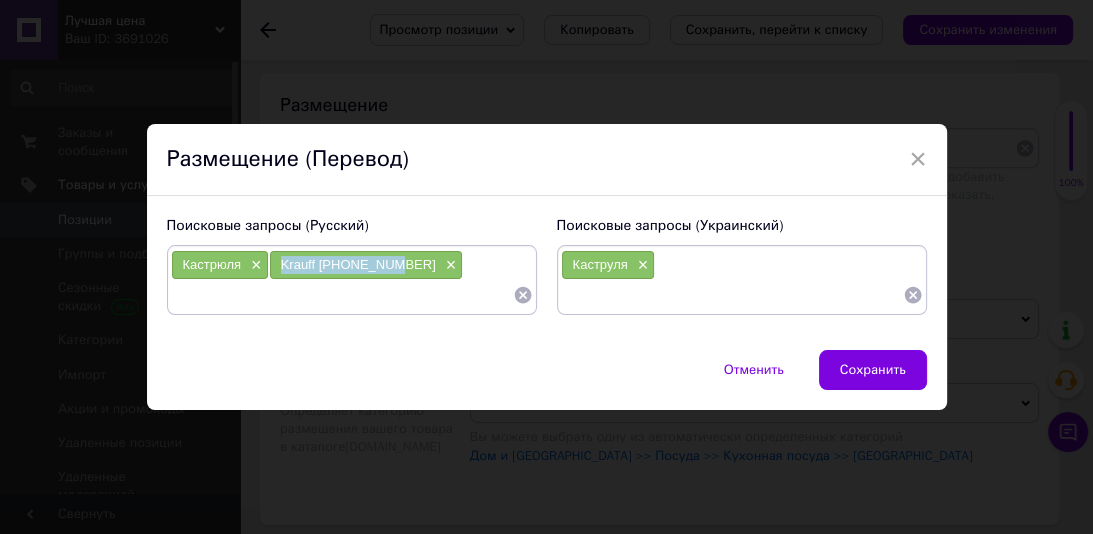 drag, startPoint x: 384, startPoint y: 261, endPoint x: 278, endPoint y: 264, distance: 106.04244 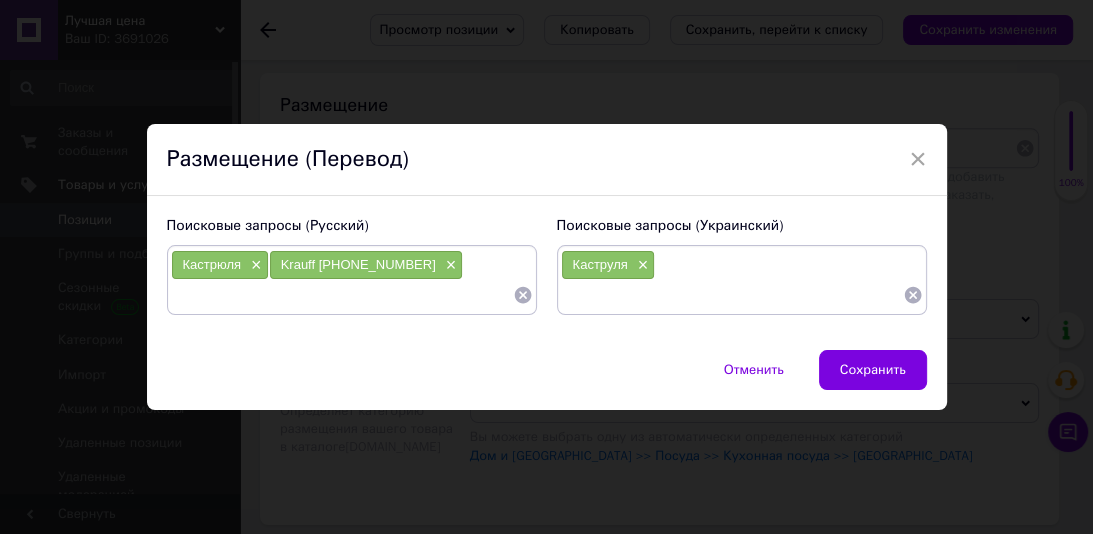 paste on "Krauff 26-238-009" 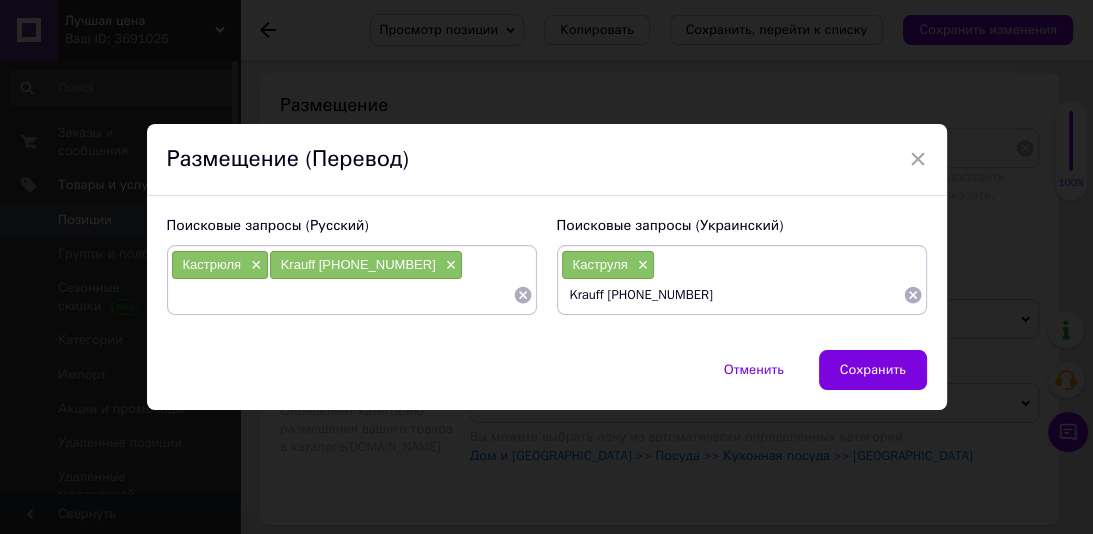 type 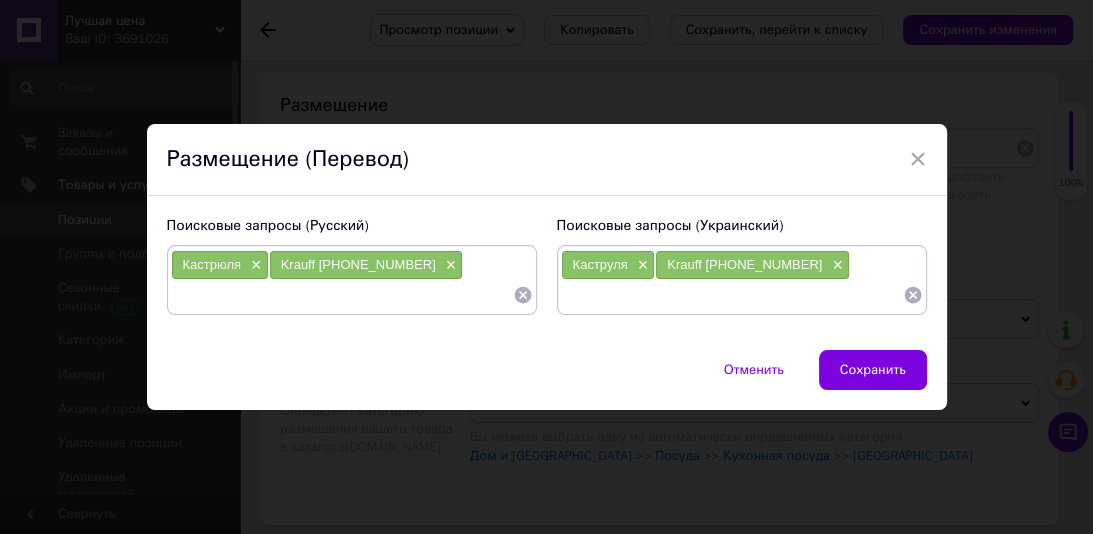 paste on "[PERSON_NAME]" 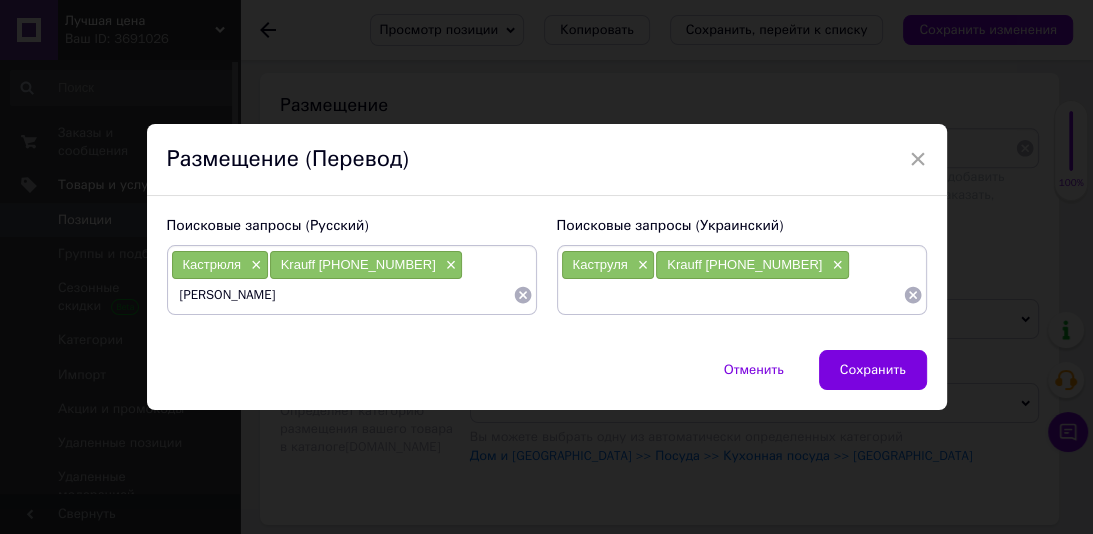 type 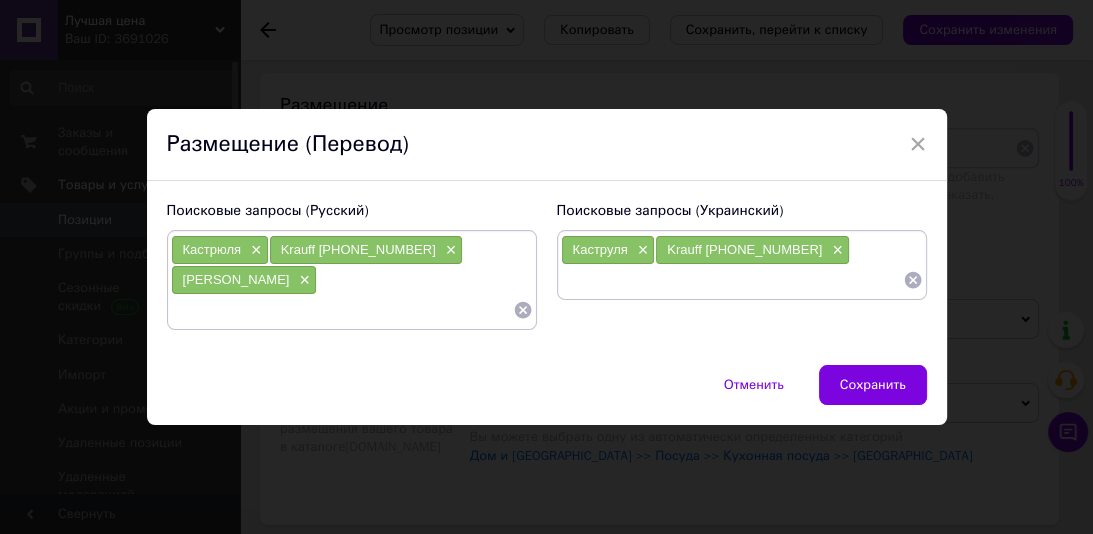 drag, startPoint x: 582, startPoint y: 278, endPoint x: 617, endPoint y: 366, distance: 94.7048 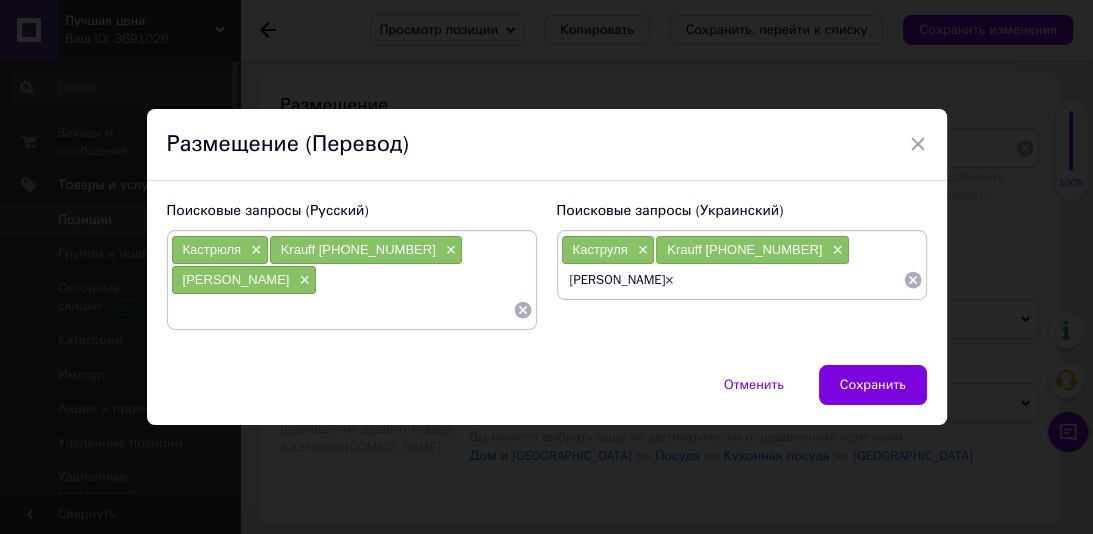 type on "[PERSON_NAME]" 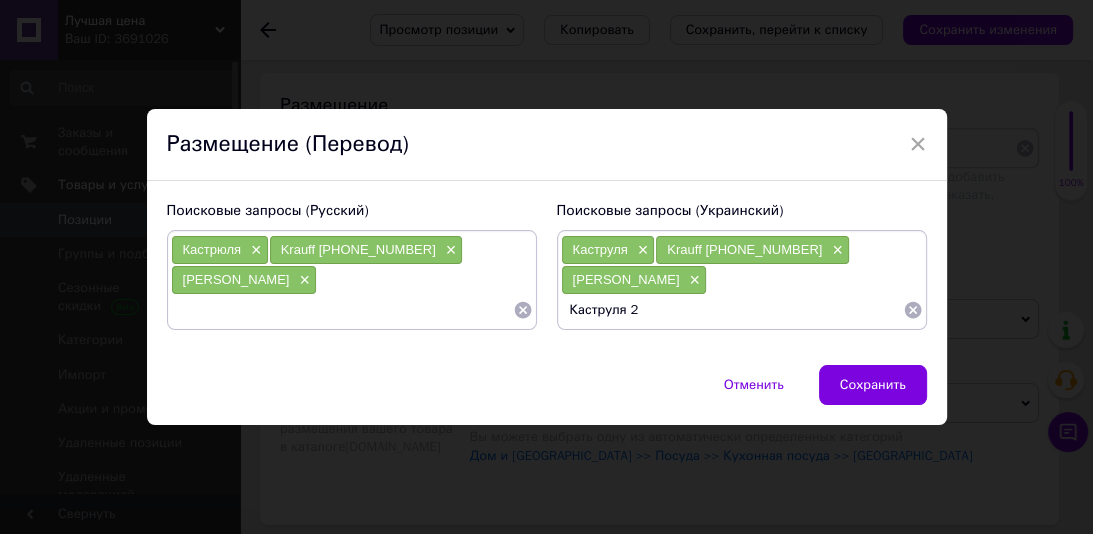 type on "Каструля 2 л" 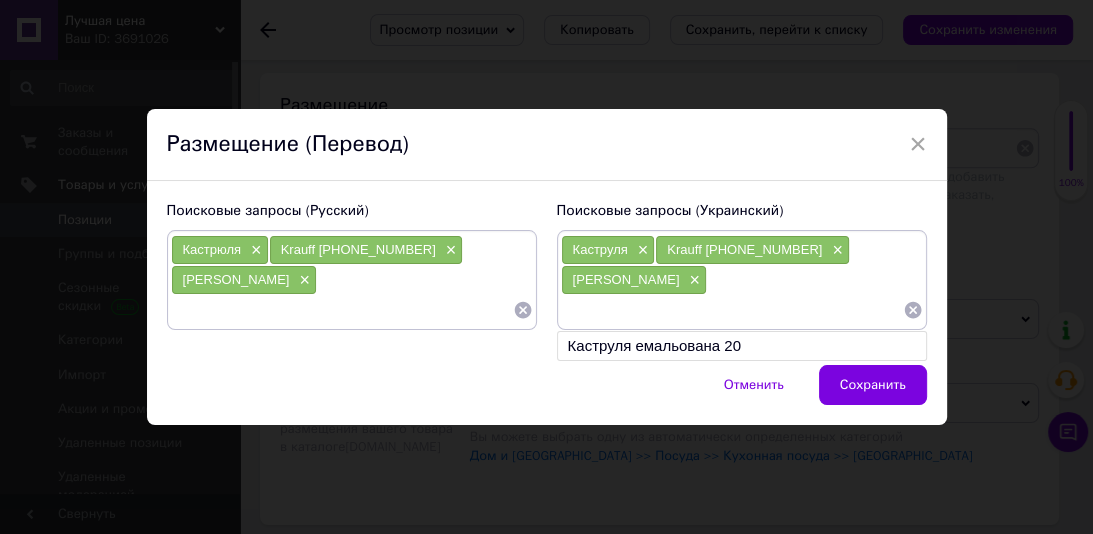 type on "\" 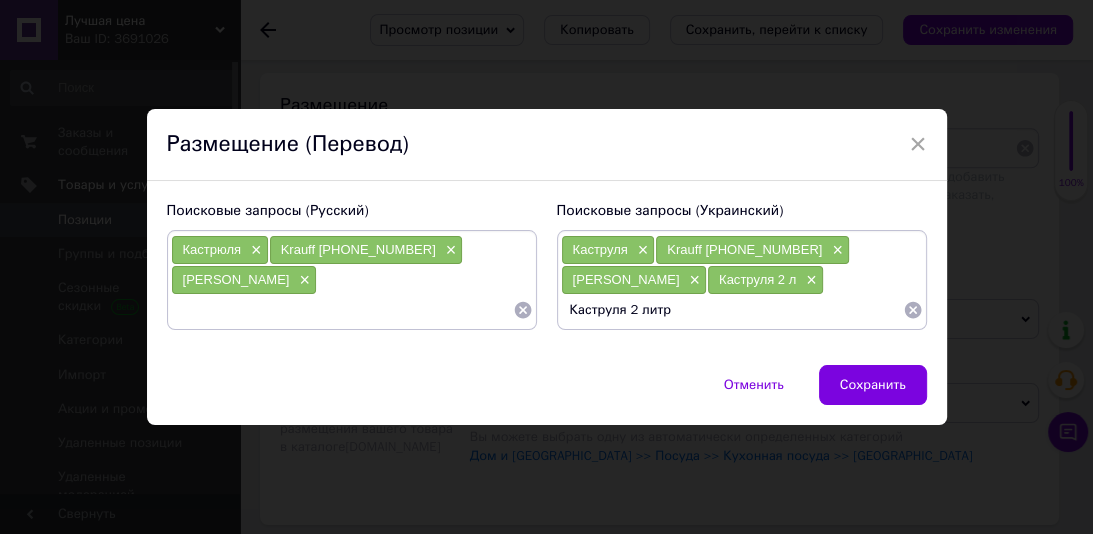 type on "Каструля 2 литра" 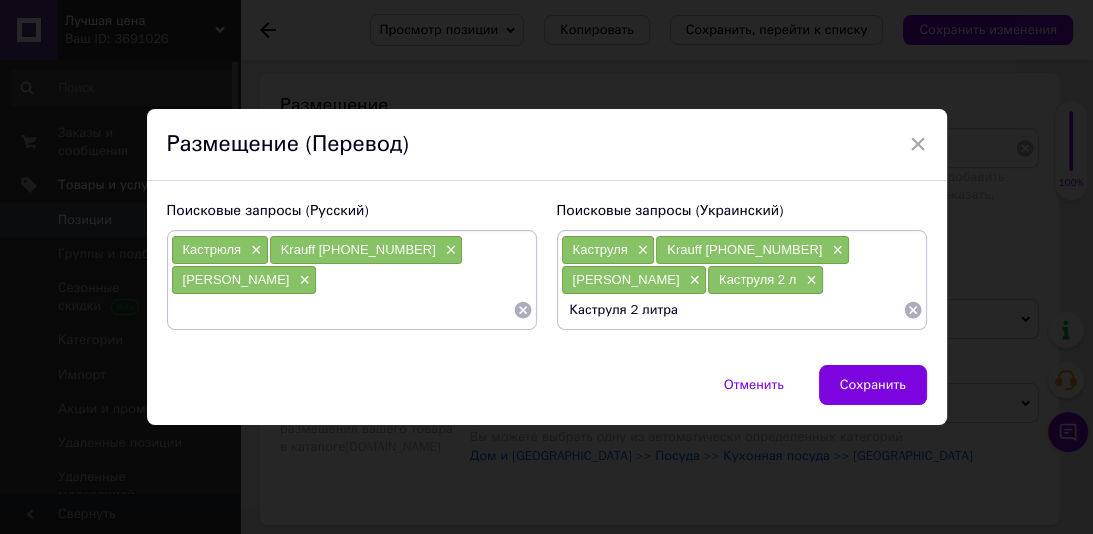 type 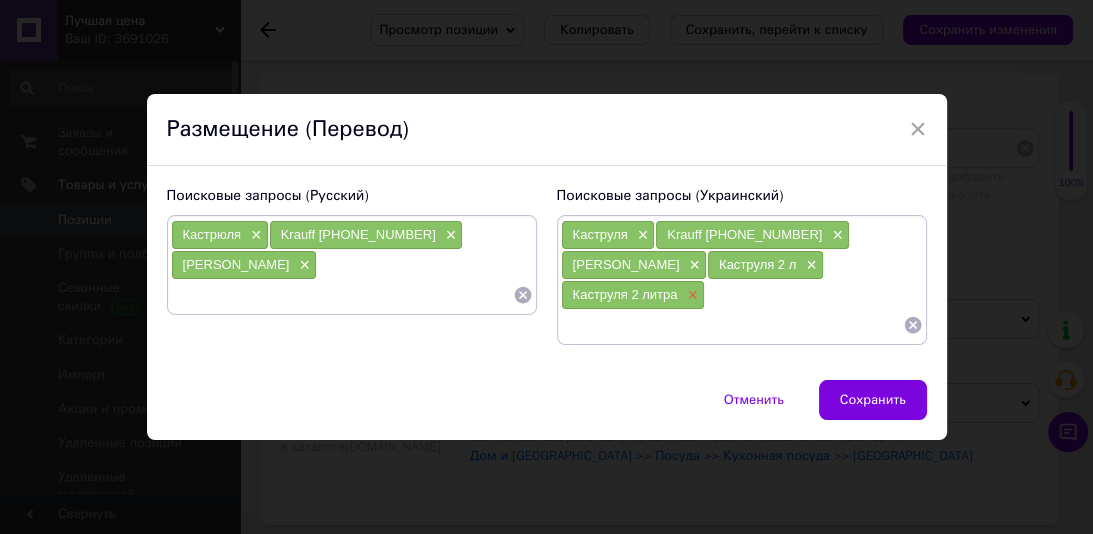 click on "×" at bounding box center [690, 295] 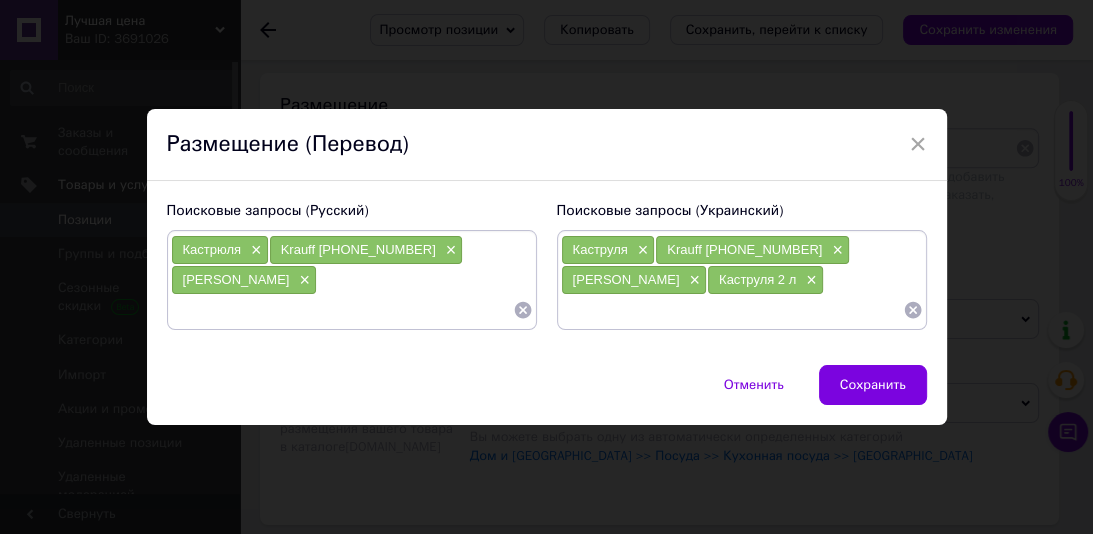 click at bounding box center [342, 310] 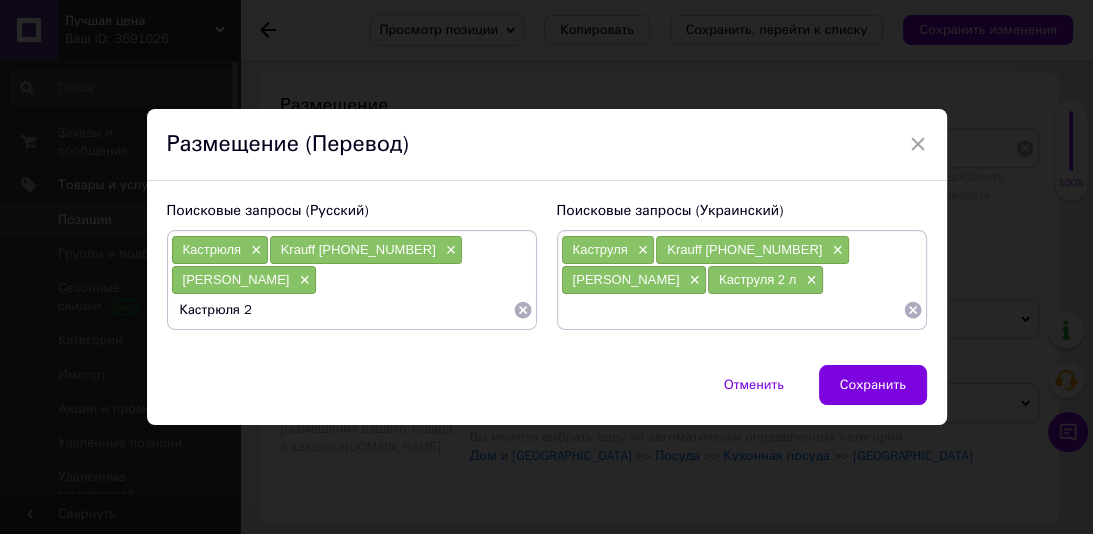 type on "Кастрюля 2 л" 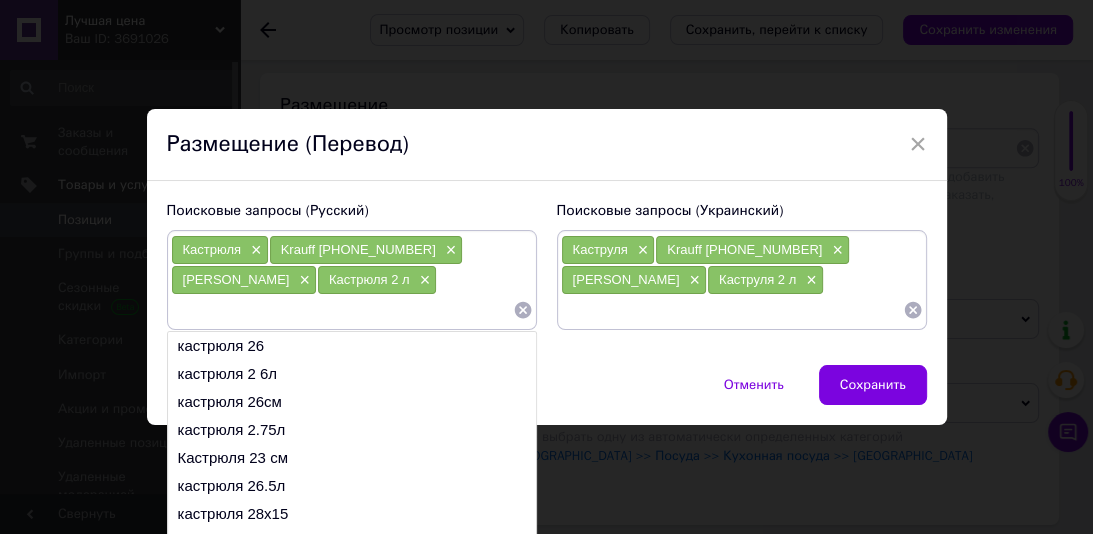 paste on "Кастрюля 2 литра" 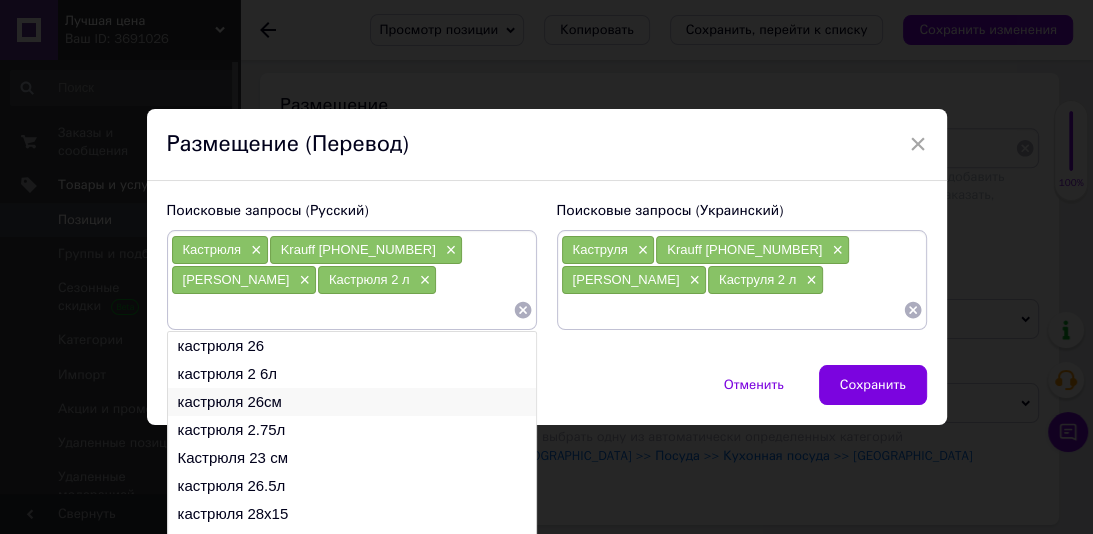 type on "Кастрюля 2 литра" 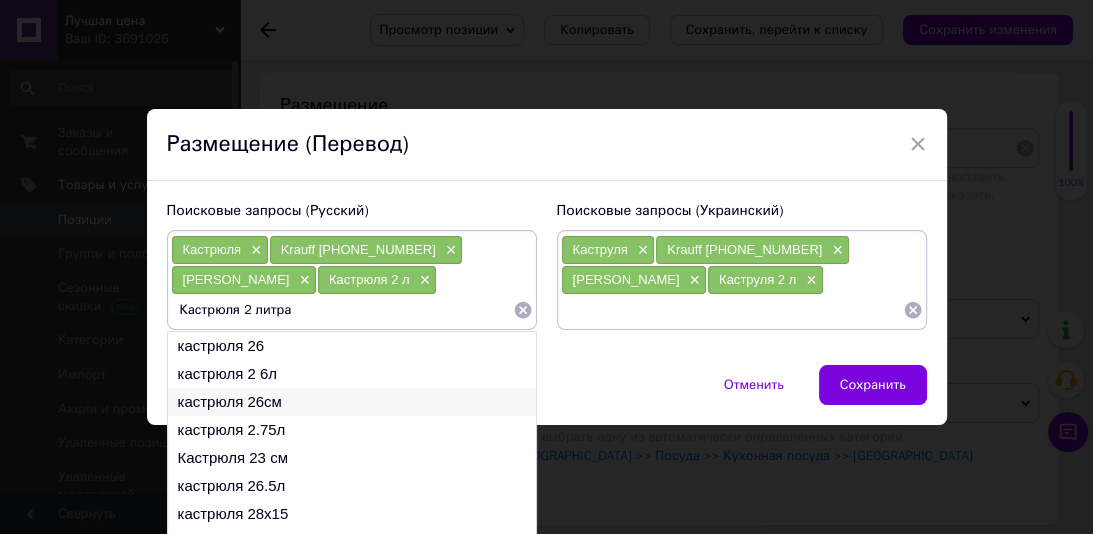 type 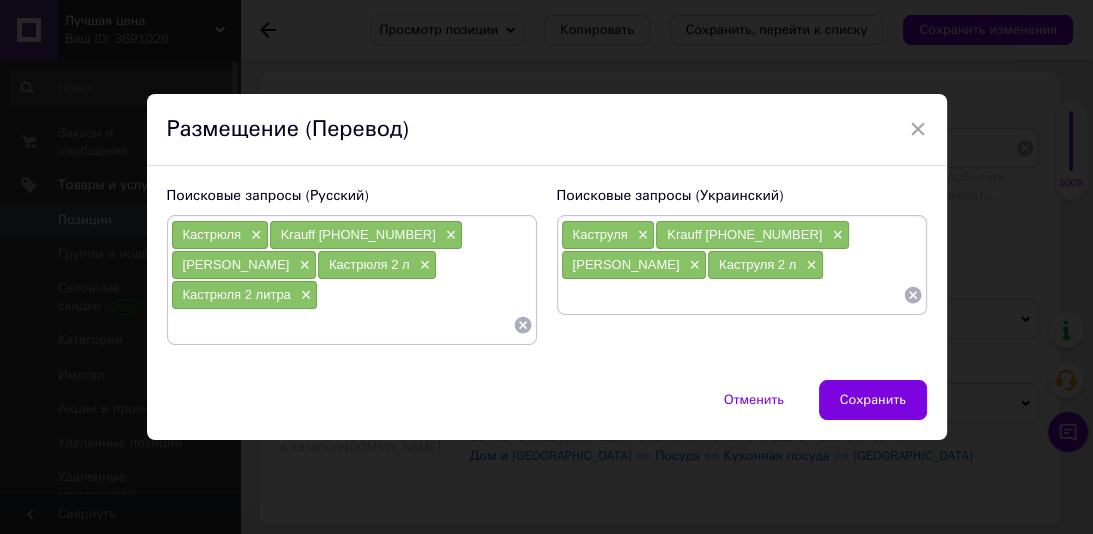 paste on "Каструля 2 літри" 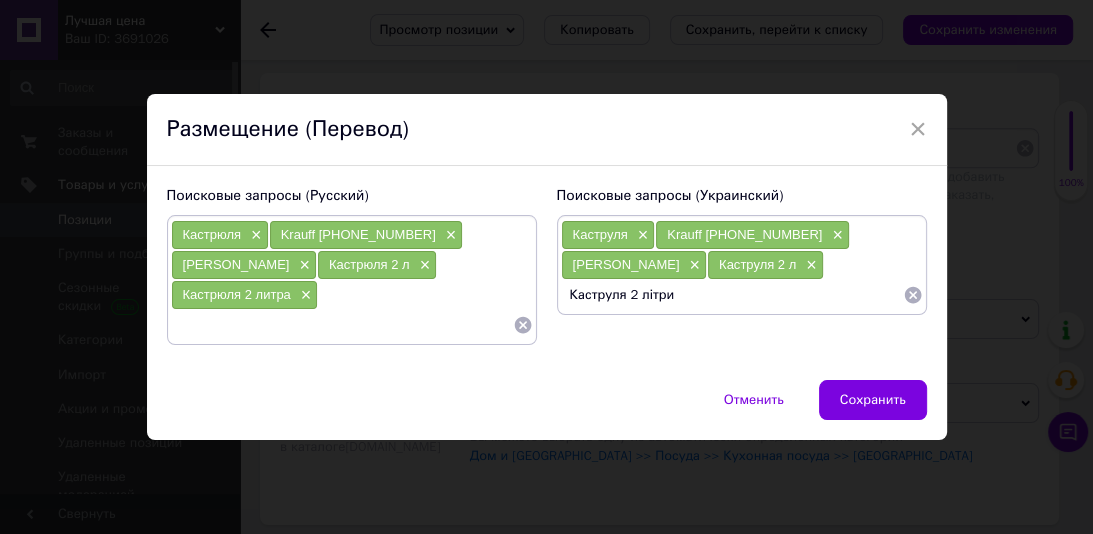 type 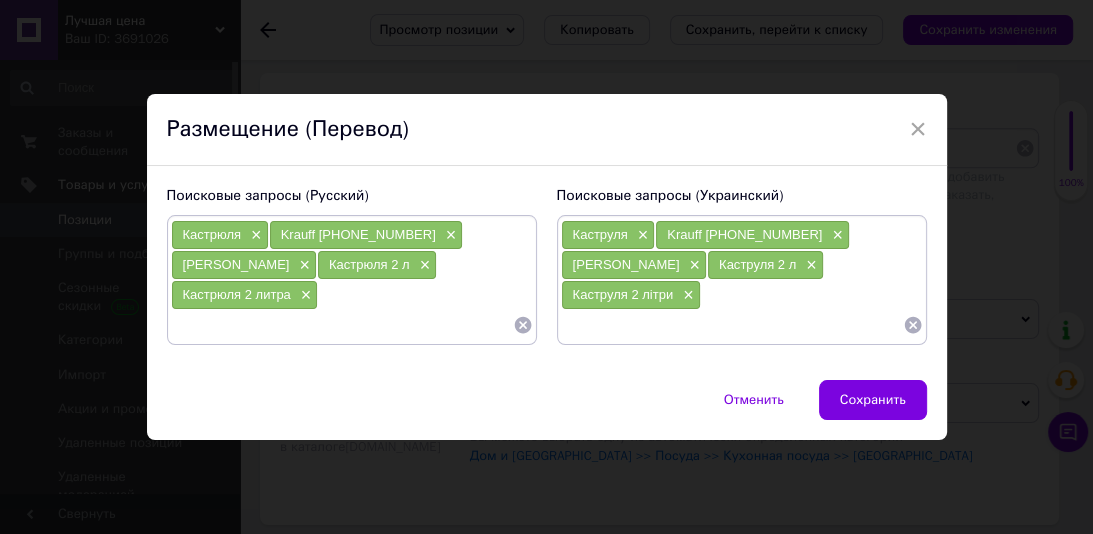 paste on "кастрюля из нержавейки×" 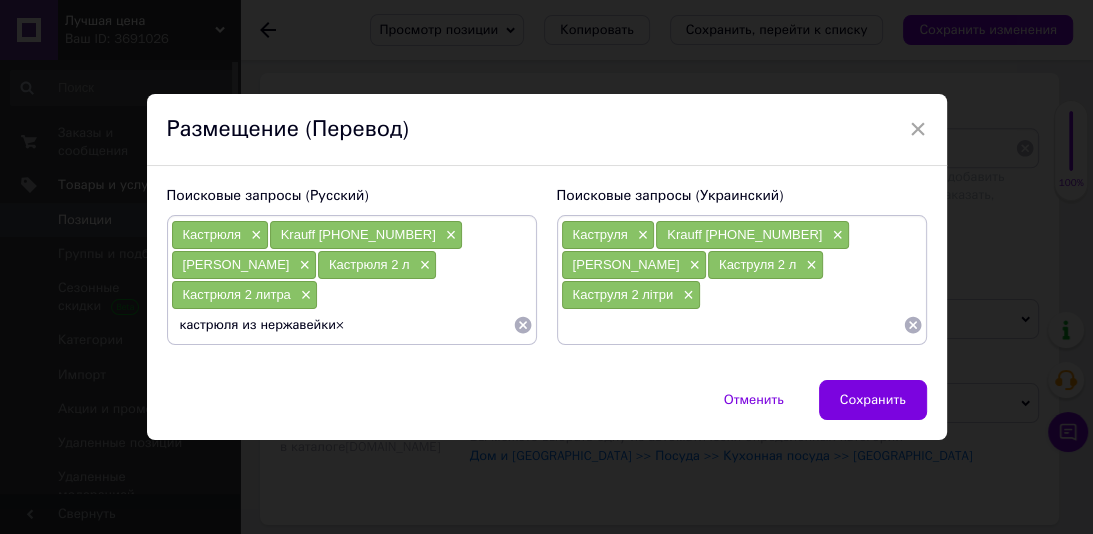 drag, startPoint x: 182, startPoint y: 314, endPoint x: 184, endPoint y: 340, distance: 26.076809 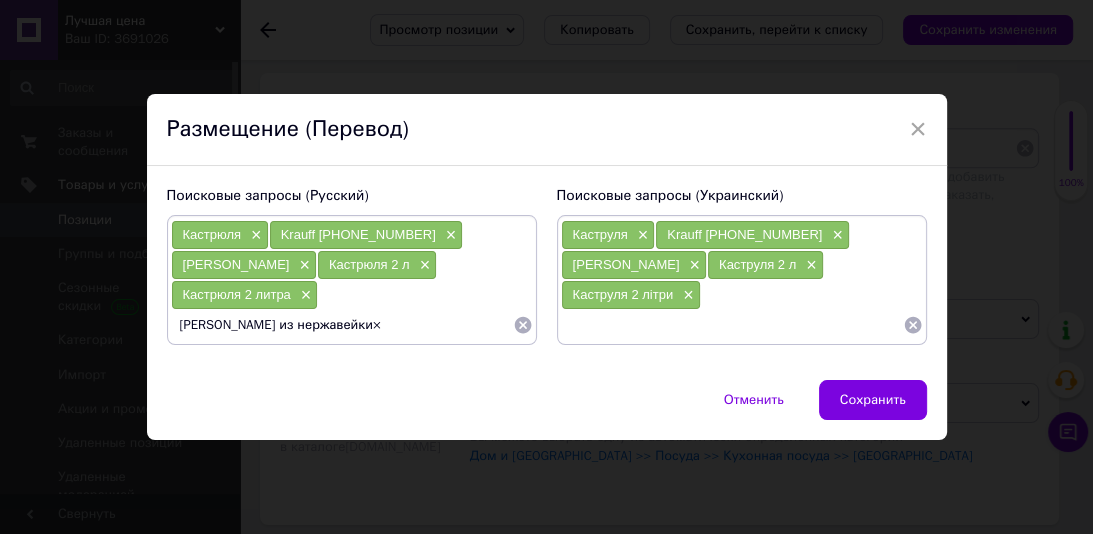 click on "Кастрюля из нержавейки×" at bounding box center (342, 325) 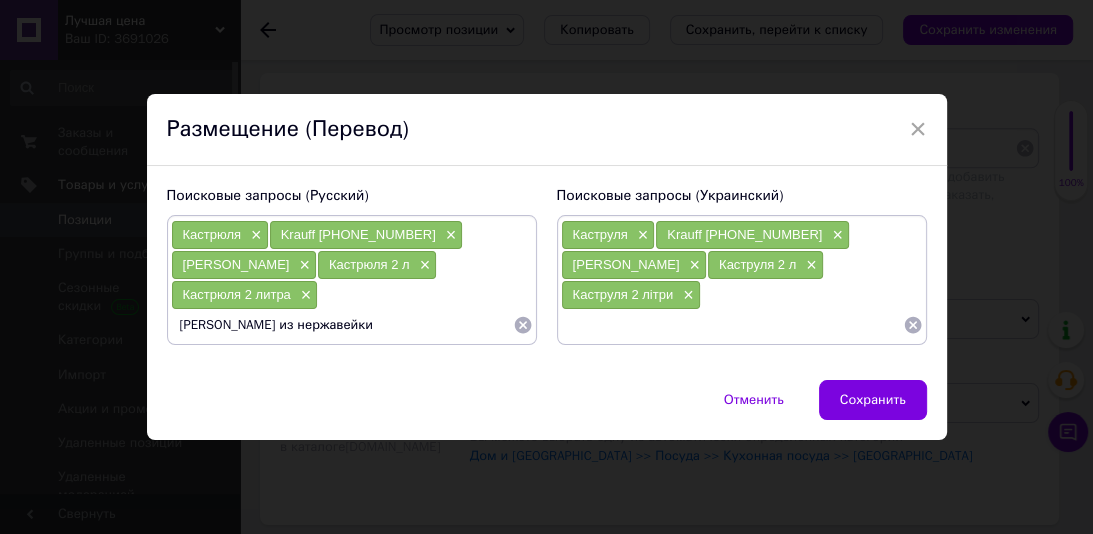 type 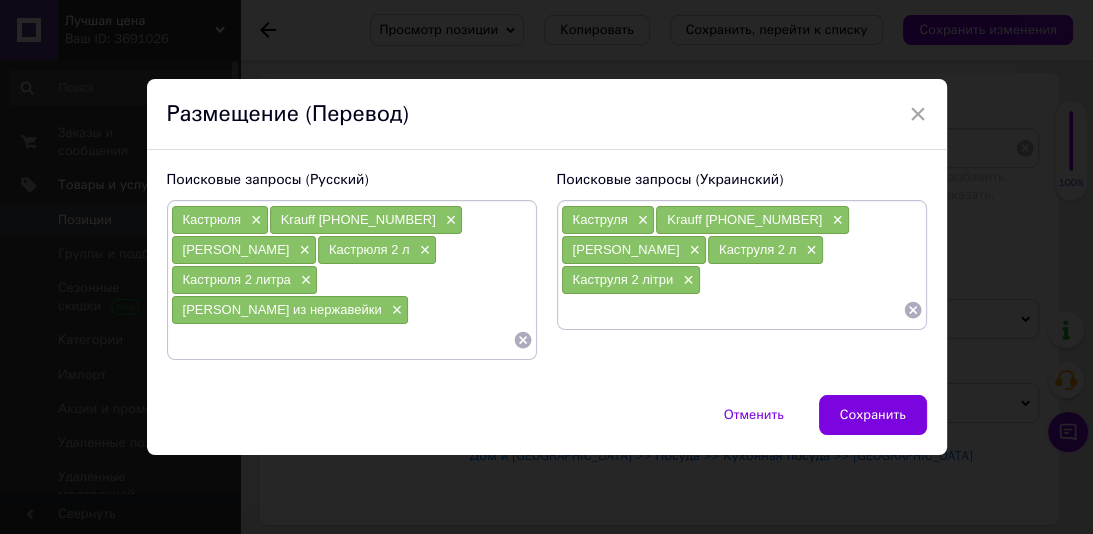 paste on "каструля з нержавіючої сталі×" 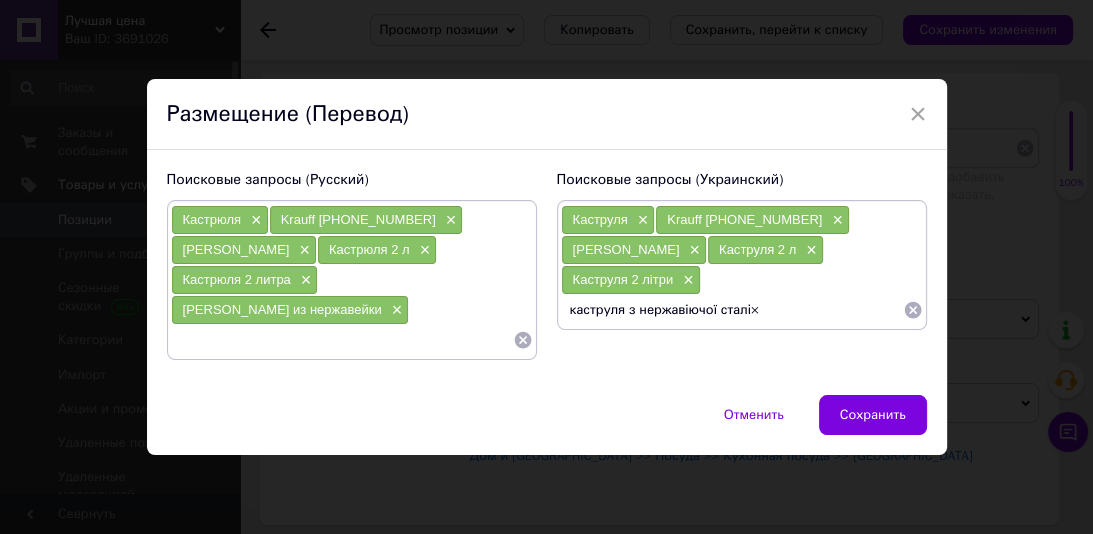 drag, startPoint x: 574, startPoint y: 324, endPoint x: 574, endPoint y: 356, distance: 32 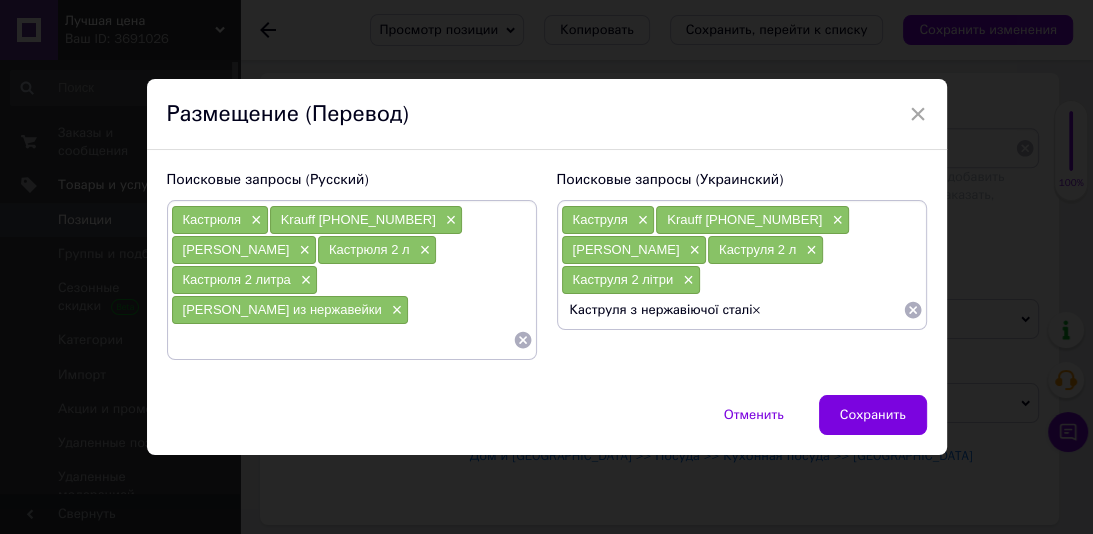 click on "Каструля з нержавіючої сталі×" at bounding box center (732, 310) 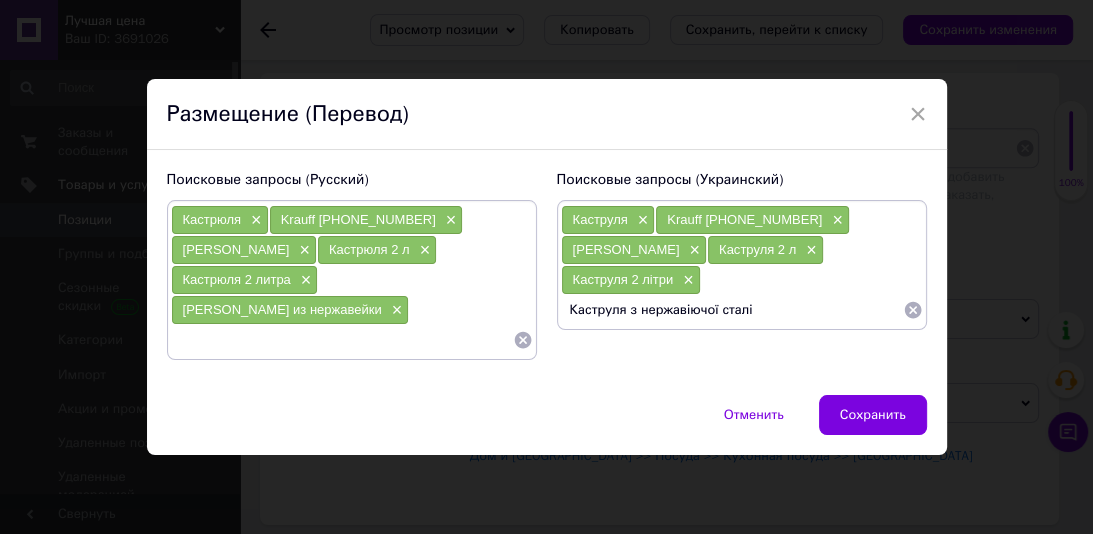 type 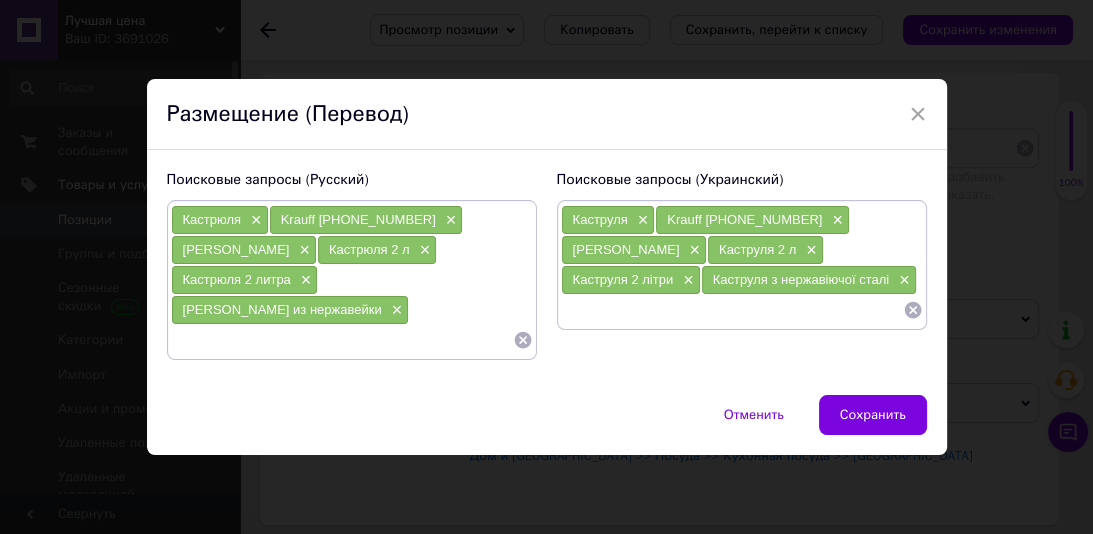 paste on "Кастрюля из нержавейки для индукции" 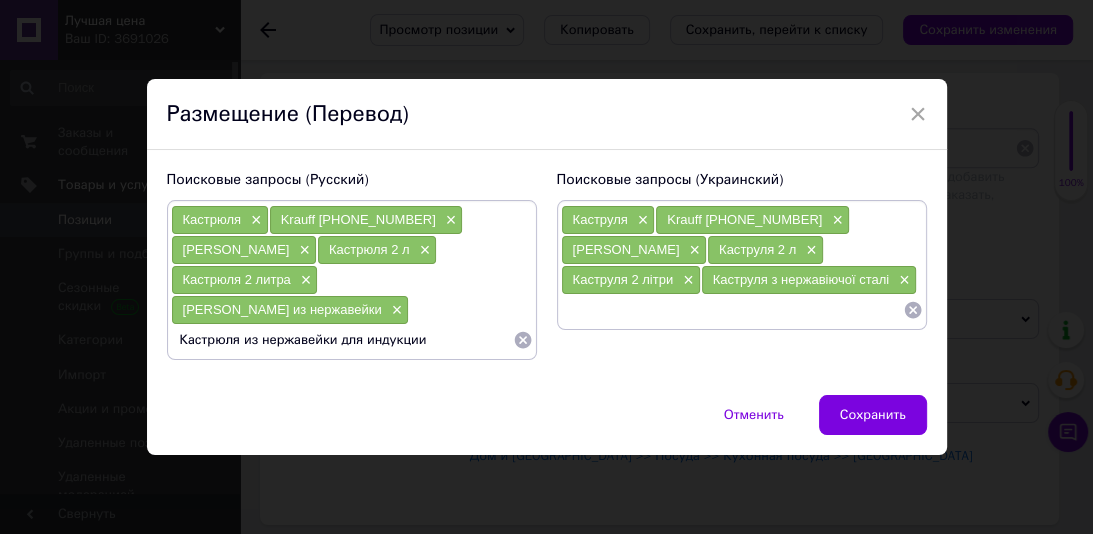 type 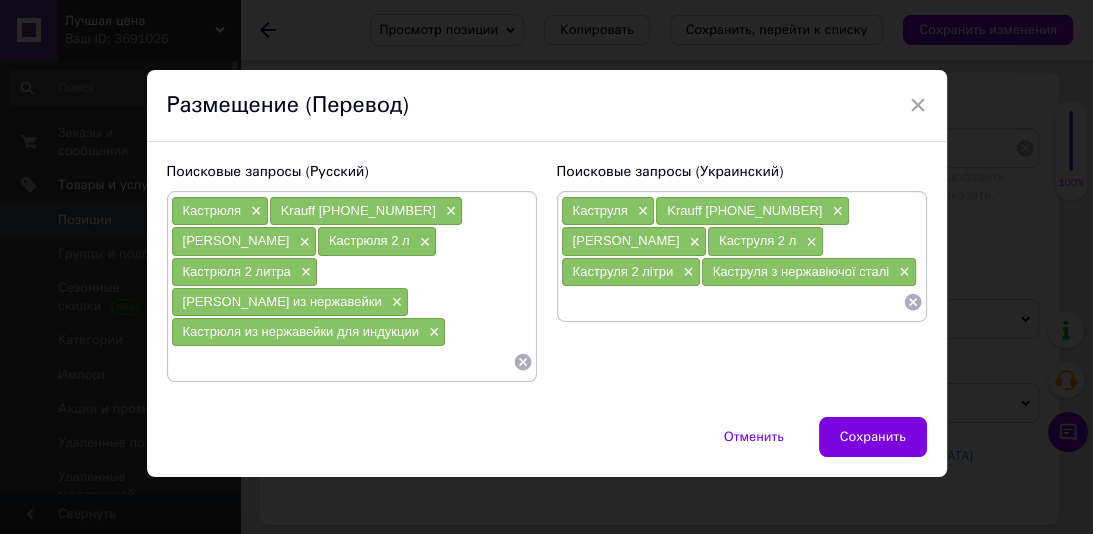 paste on "Каструля з нержавіючої сталі для індукції×" 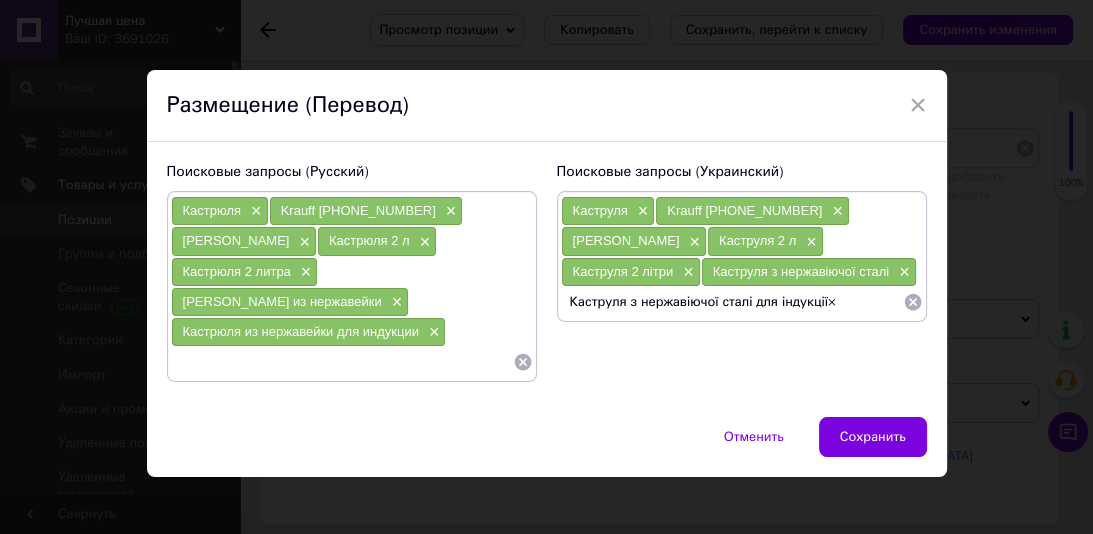 type on "Каструля з нержавіючої сталі для індукції" 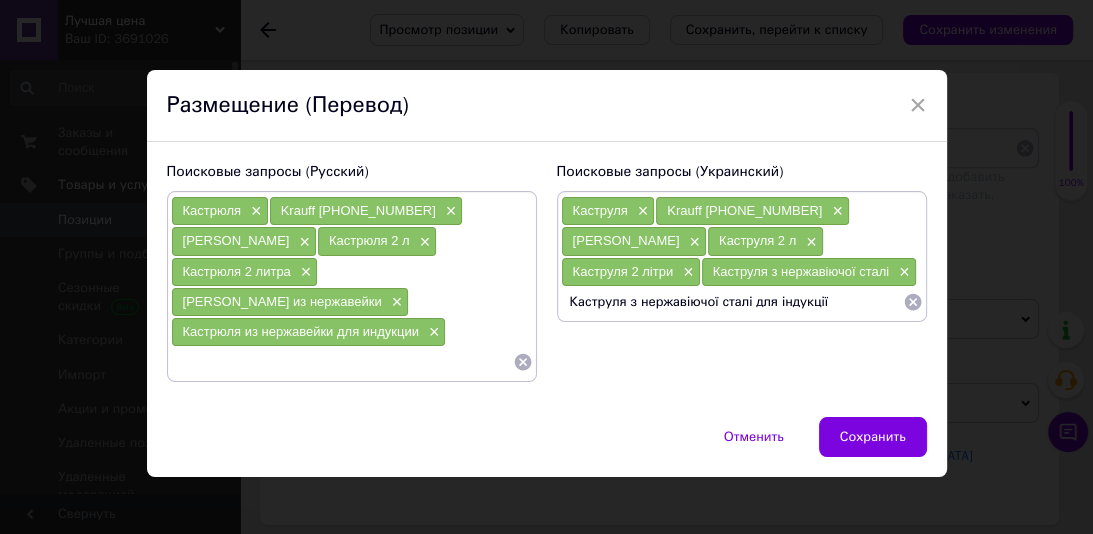 type 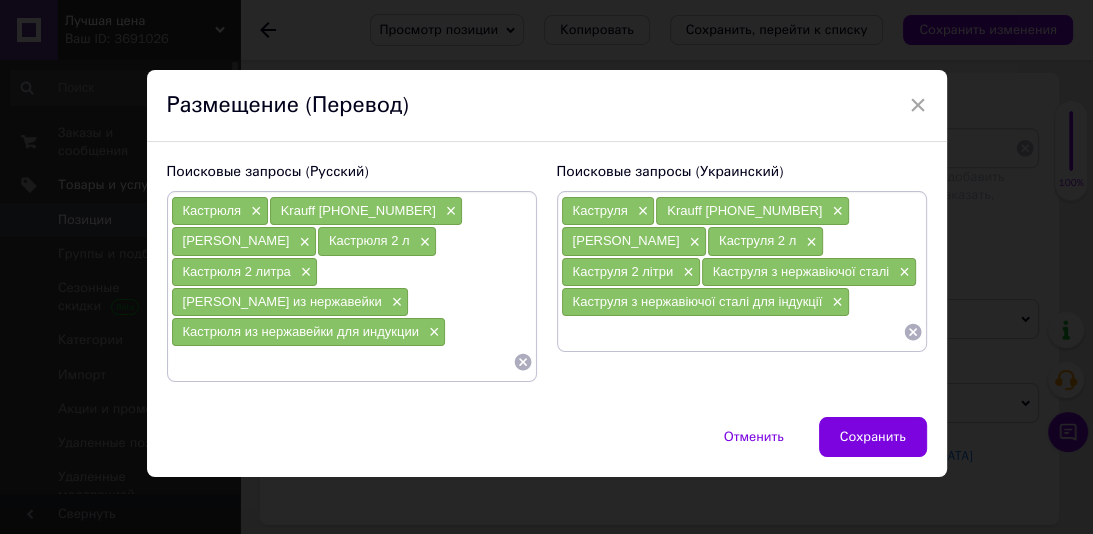 paste on "Кастрюля для индукции" 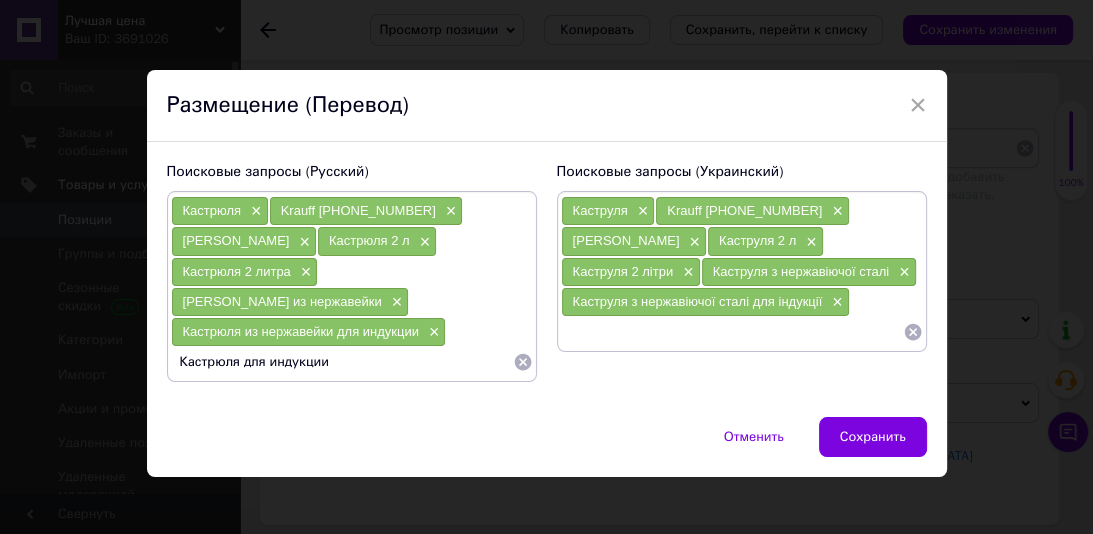 type 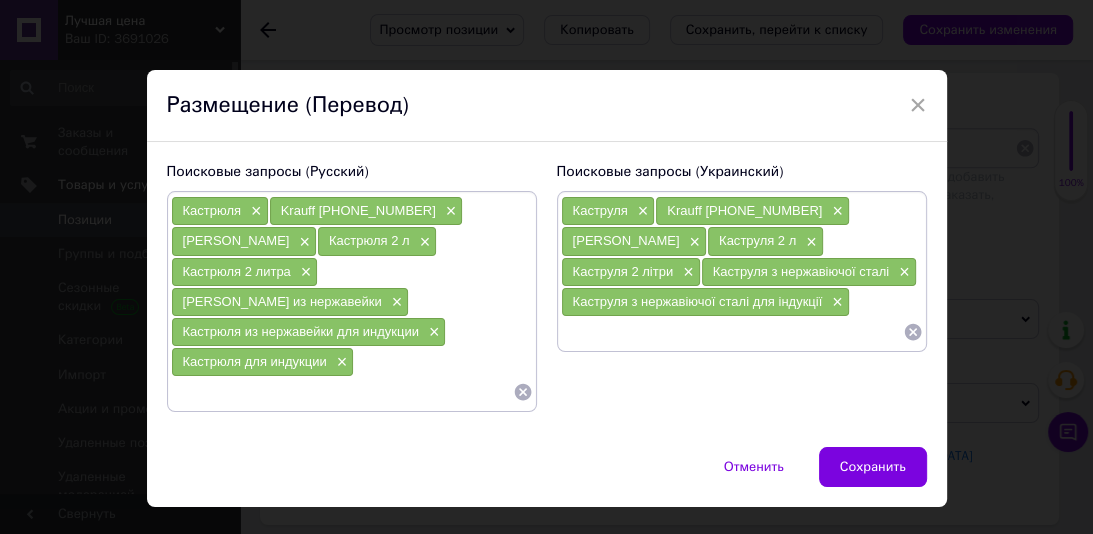 paste on "Каструля для індукції×" 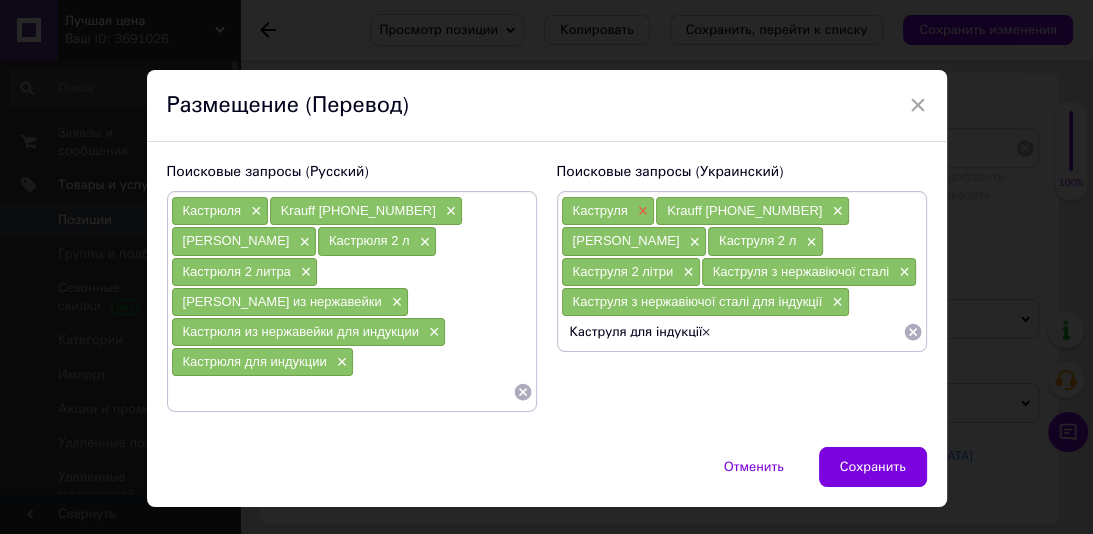 type on "Каструля для індукції" 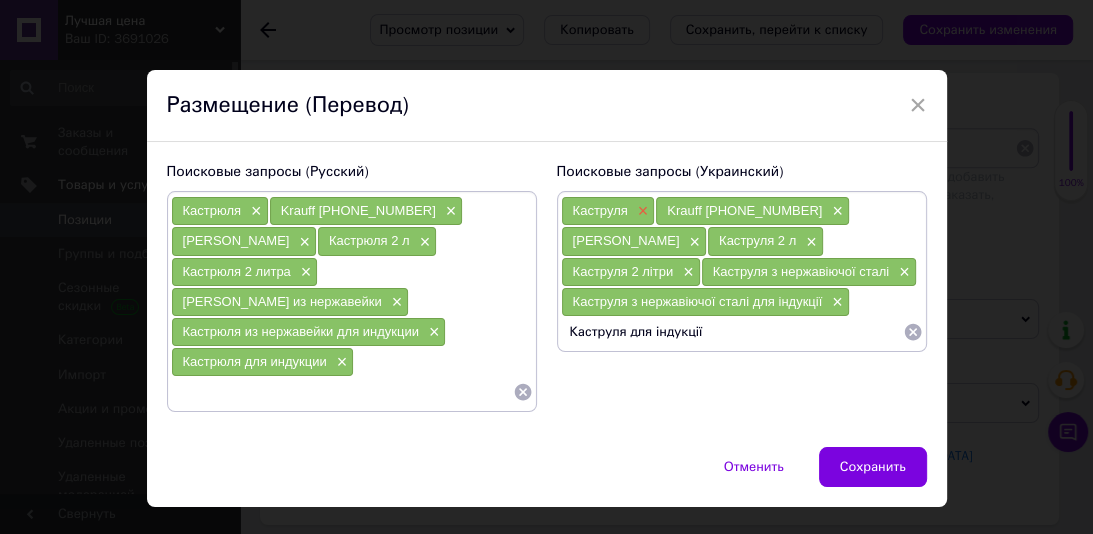 type 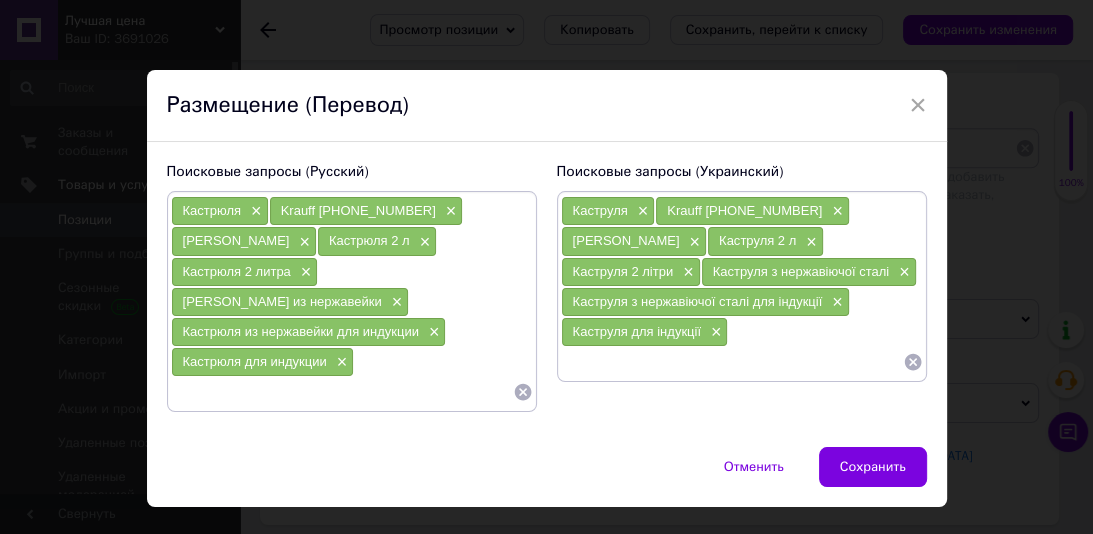 drag, startPoint x: 269, startPoint y: 240, endPoint x: 176, endPoint y: 244, distance: 93.08598 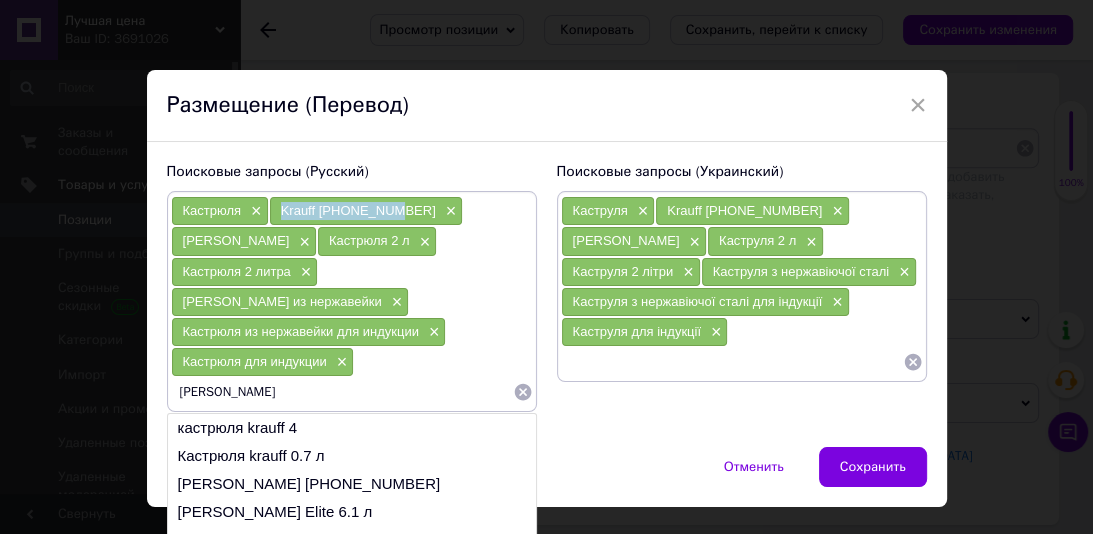 drag, startPoint x: 380, startPoint y: 210, endPoint x: 301, endPoint y: 212, distance: 79.025314 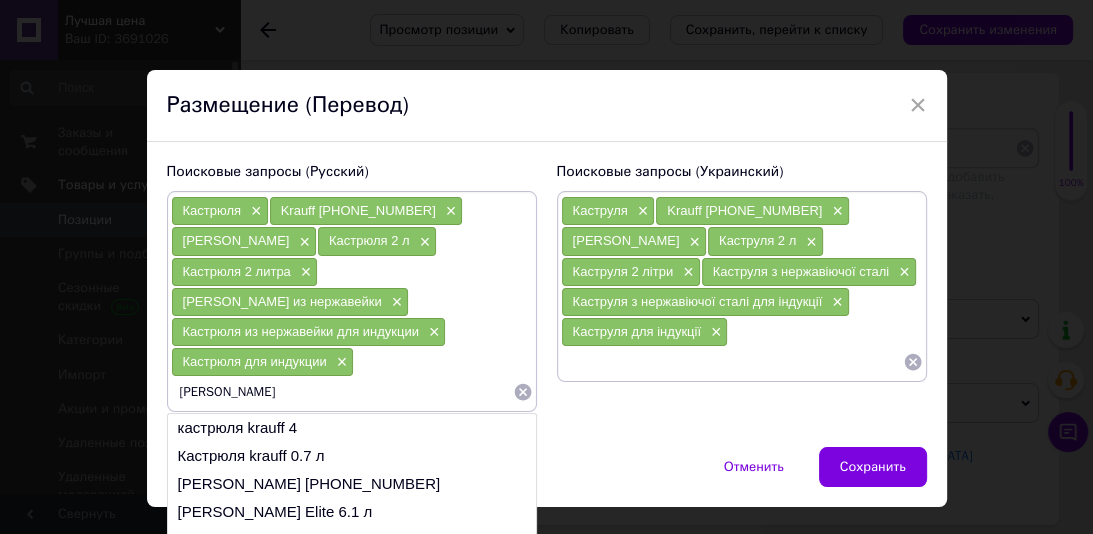 click on "[PERSON_NAME]" at bounding box center [342, 392] 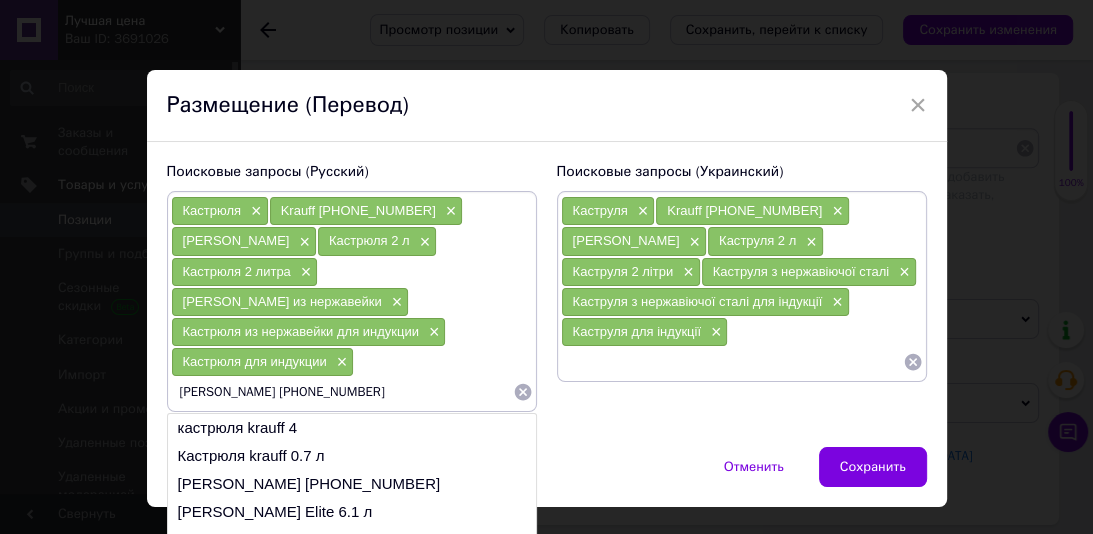 click on "Кастрюля Krauff Krauff 26-238-009" at bounding box center [342, 392] 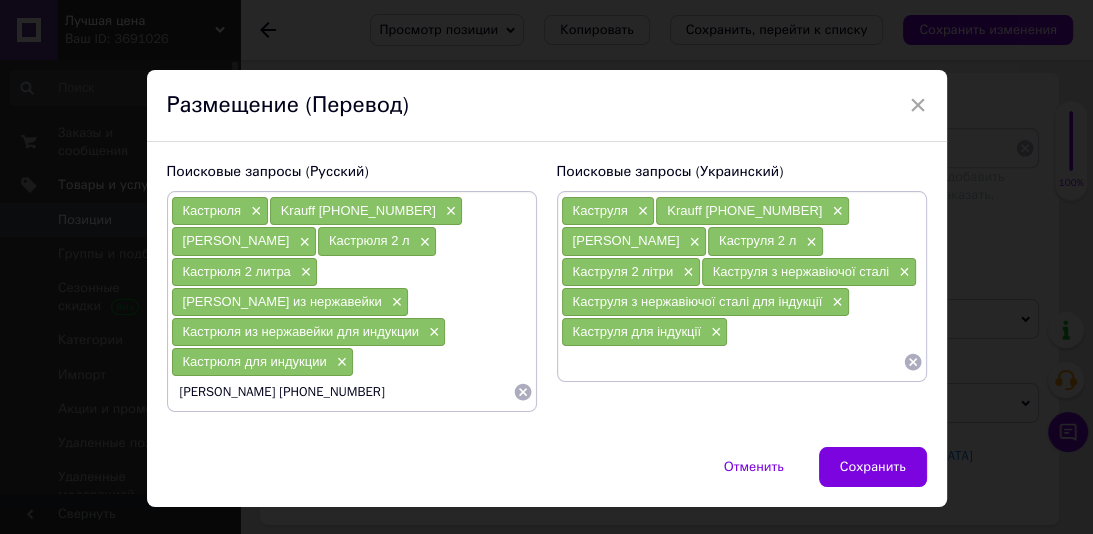 type on "Кастрюля  Krauff 26-238-009" 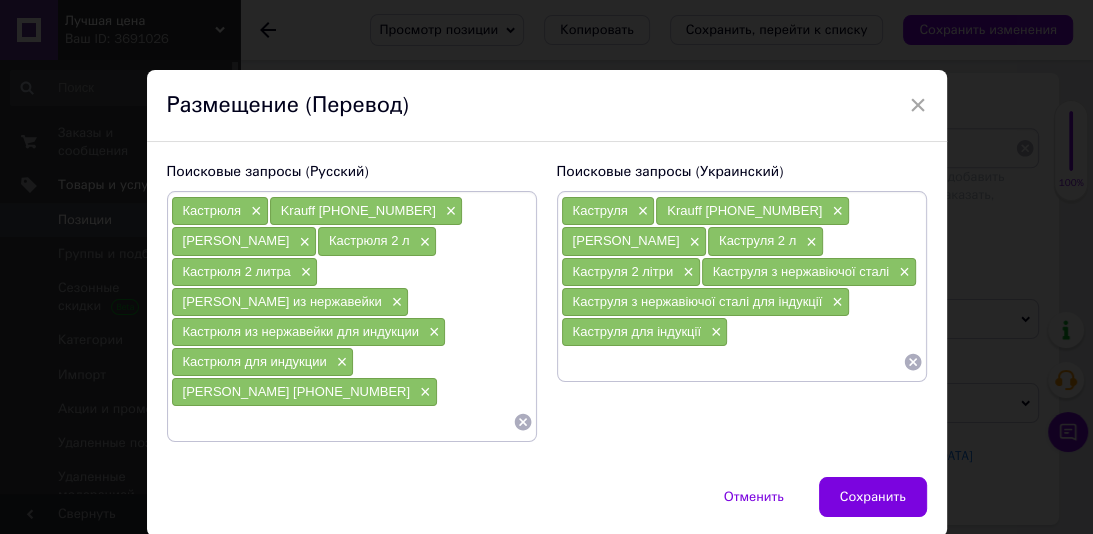 type 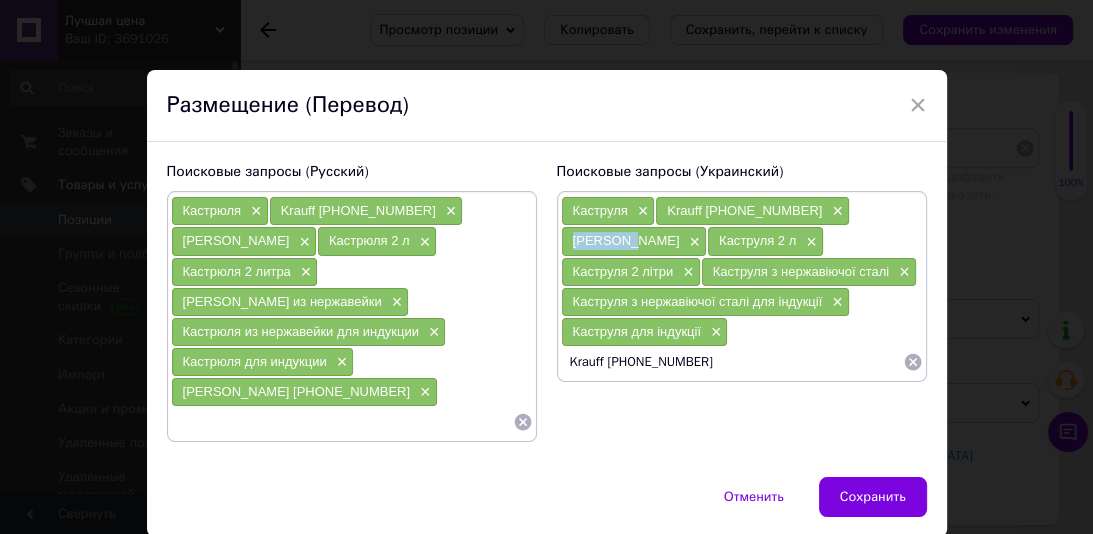 drag, startPoint x: 624, startPoint y: 248, endPoint x: 566, endPoint y: 238, distance: 58.855755 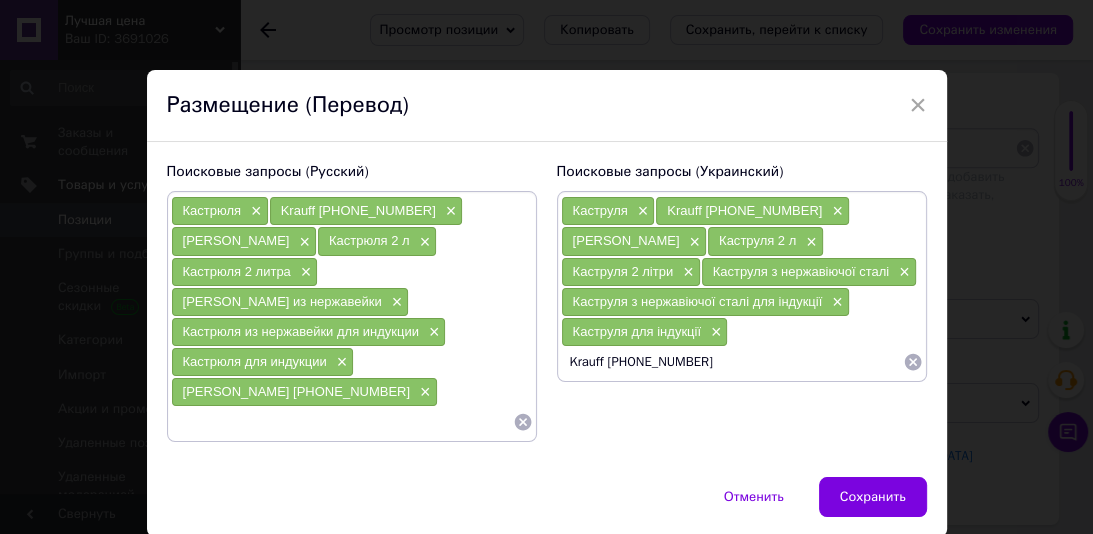 click on "Krauff 26-238-009" at bounding box center (732, 362) 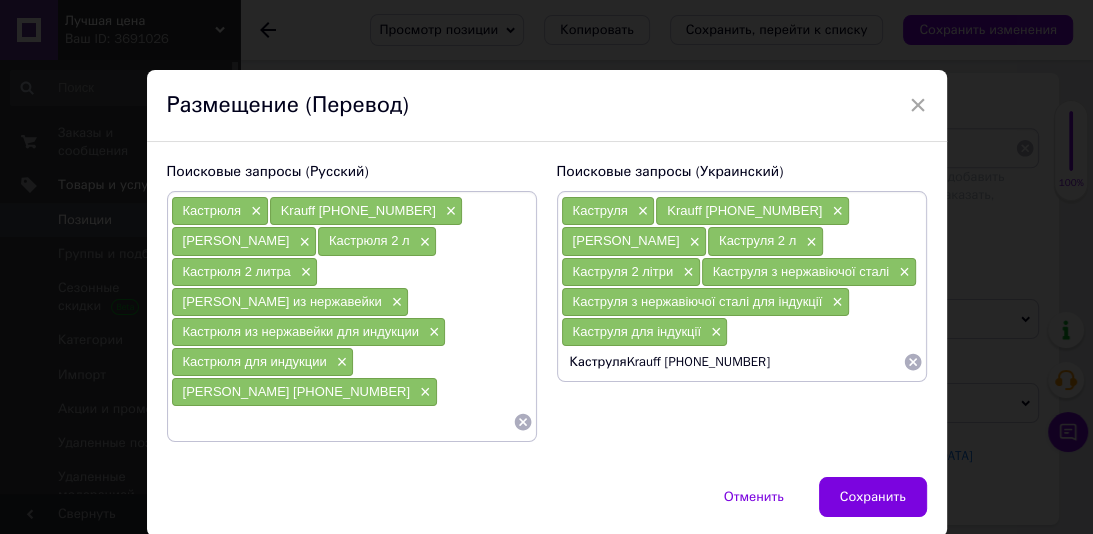type on "Каструля Krauff 26-238-009" 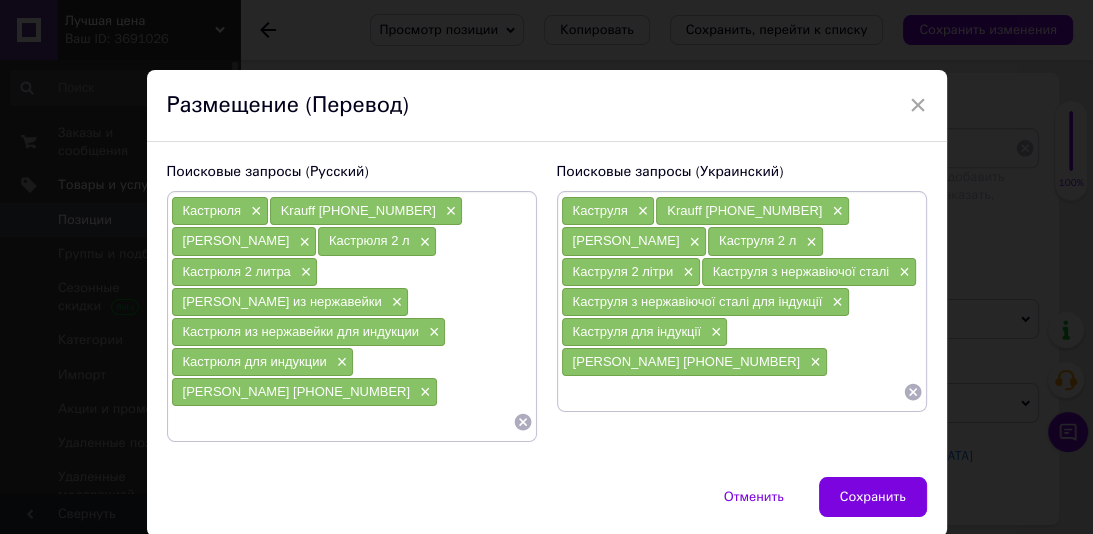 type 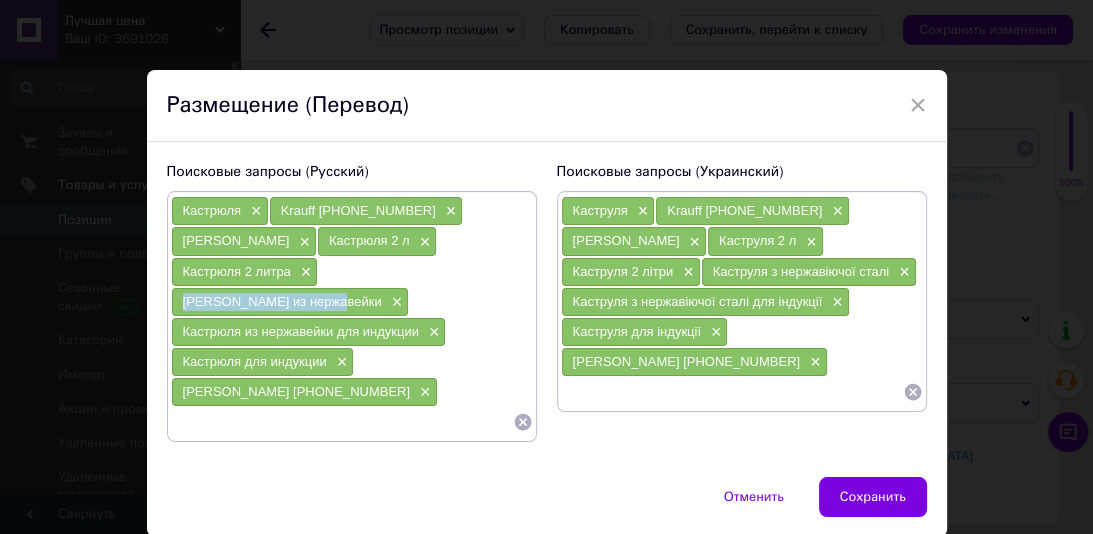 drag, startPoint x: 478, startPoint y: 269, endPoint x: 347, endPoint y: 266, distance: 131.03435 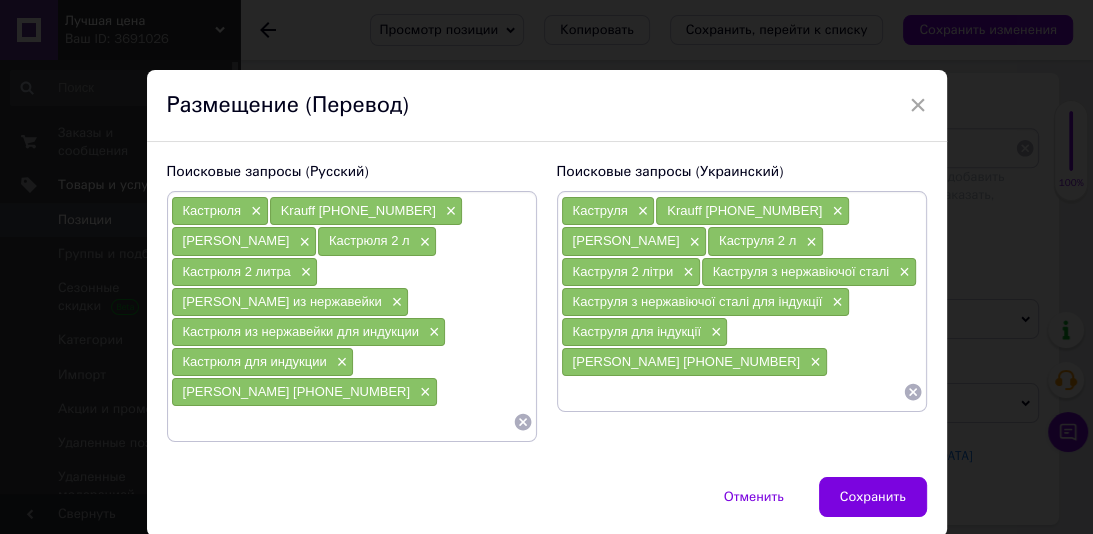 click at bounding box center [342, 422] 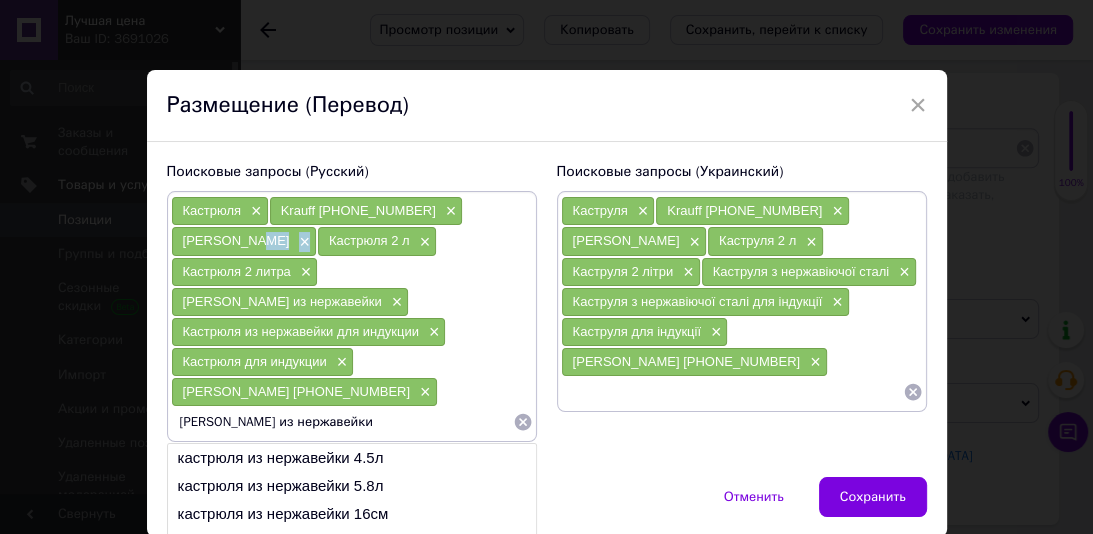drag, startPoint x: 282, startPoint y: 252, endPoint x: 247, endPoint y: 244, distance: 35.902645 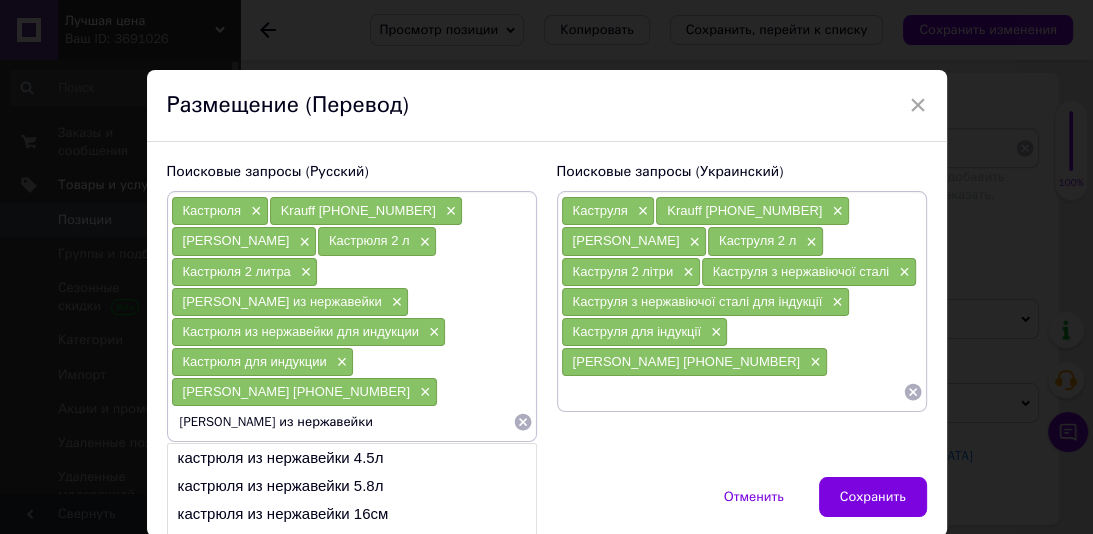 click on "[PERSON_NAME] из нержавейки" at bounding box center [342, 422] 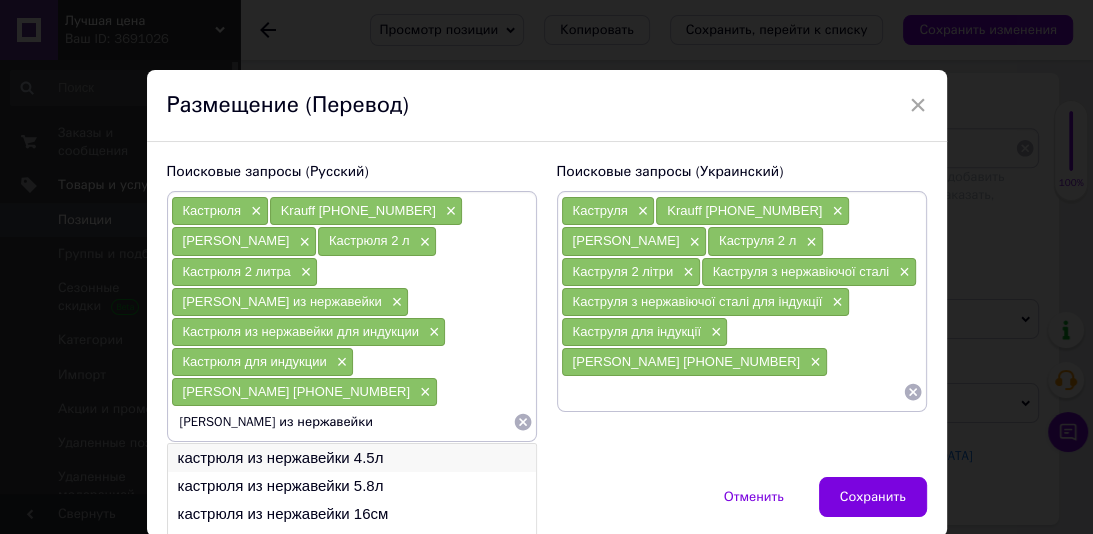 drag, startPoint x: 238, startPoint y: 392, endPoint x: 251, endPoint y: 426, distance: 36.40055 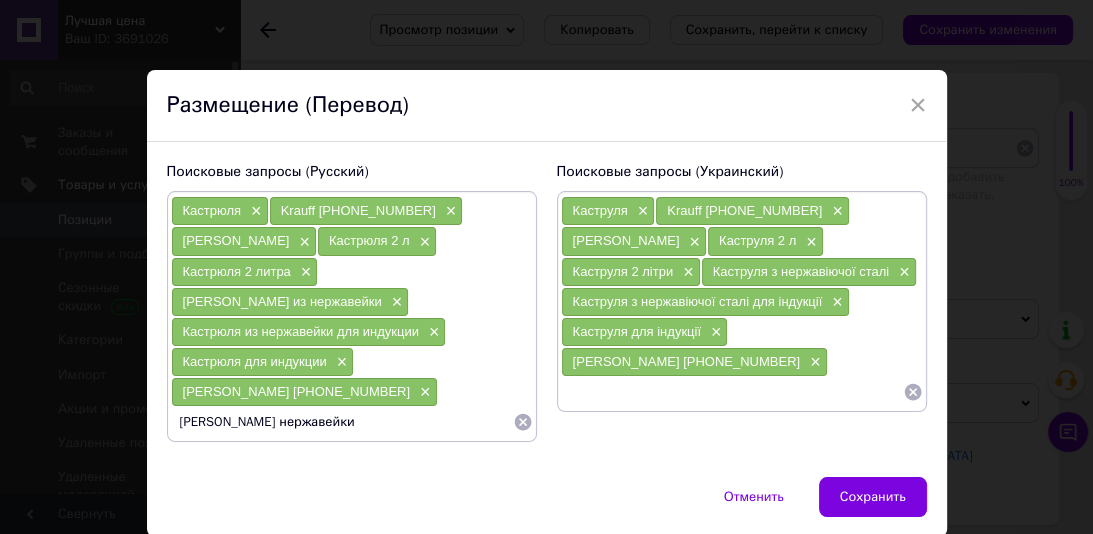 type on "Кастрюля Krauff из нержавейки" 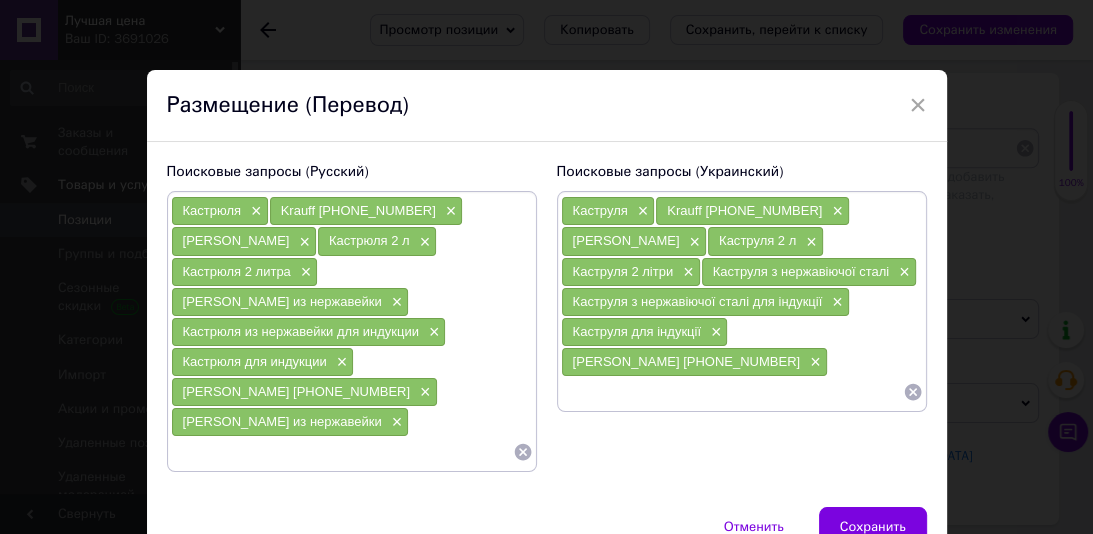 type 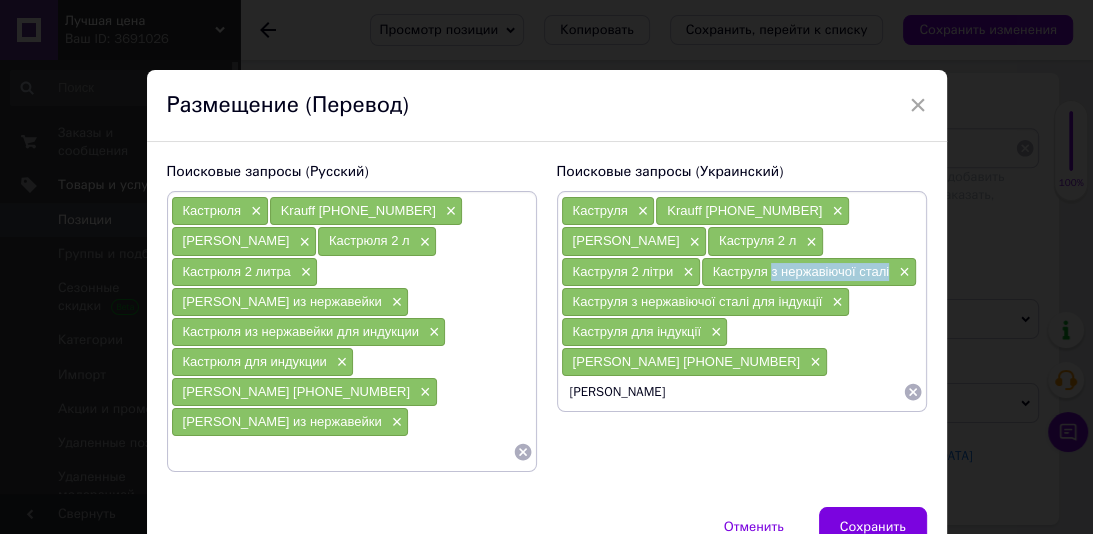 drag, startPoint x: 888, startPoint y: 268, endPoint x: 776, endPoint y: 270, distance: 112.01785 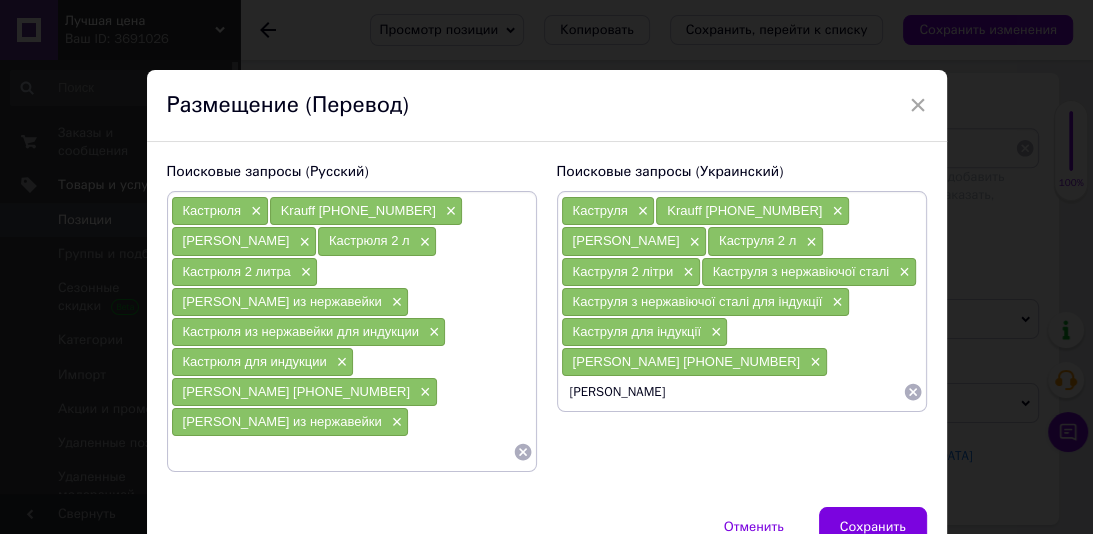 drag, startPoint x: 688, startPoint y: 372, endPoint x: 684, endPoint y: 383, distance: 11.7046995 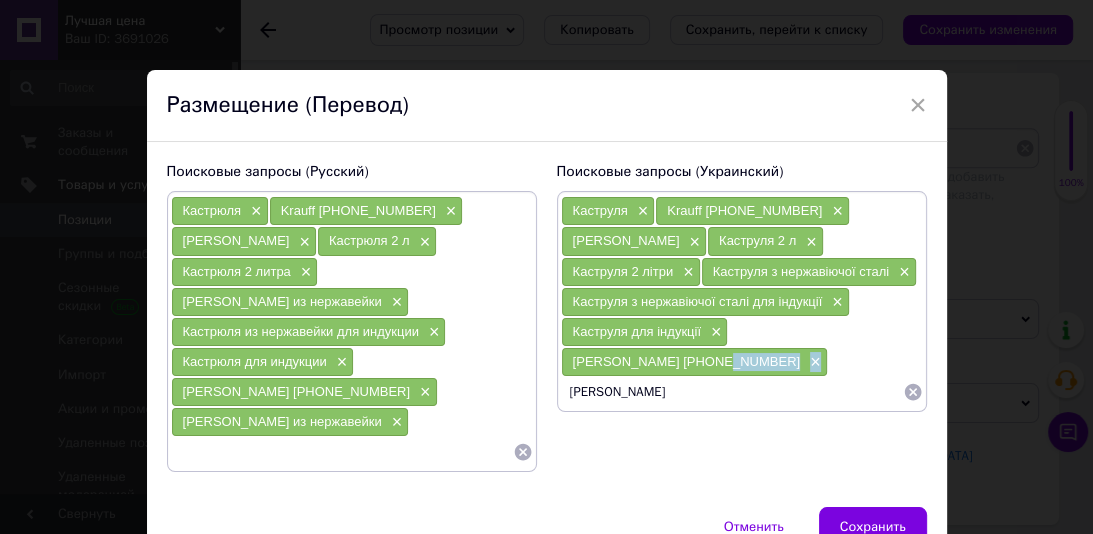 click at bounding box center [673, 370] 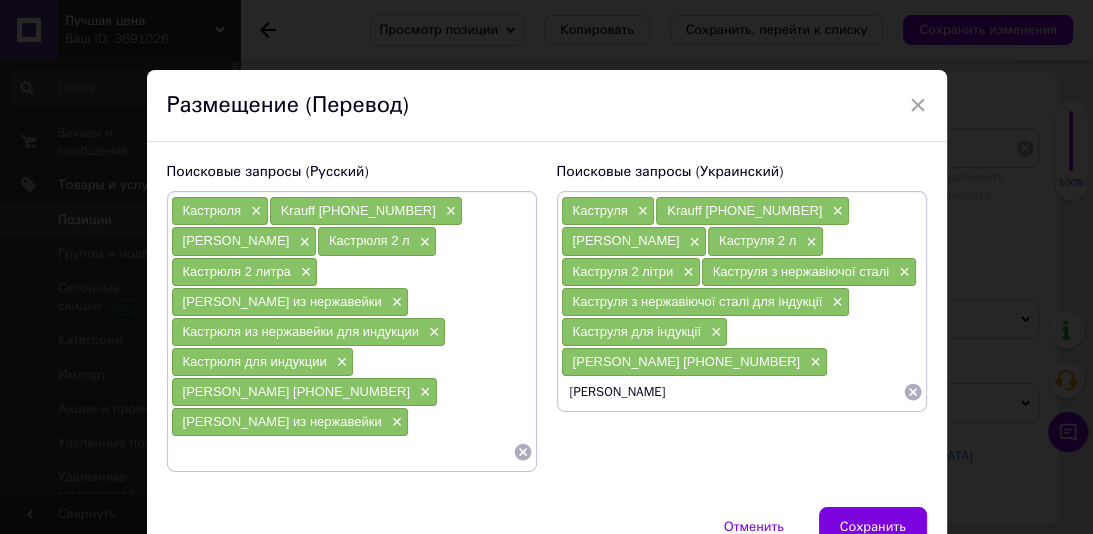 click on "[PERSON_NAME]" at bounding box center (732, 392) 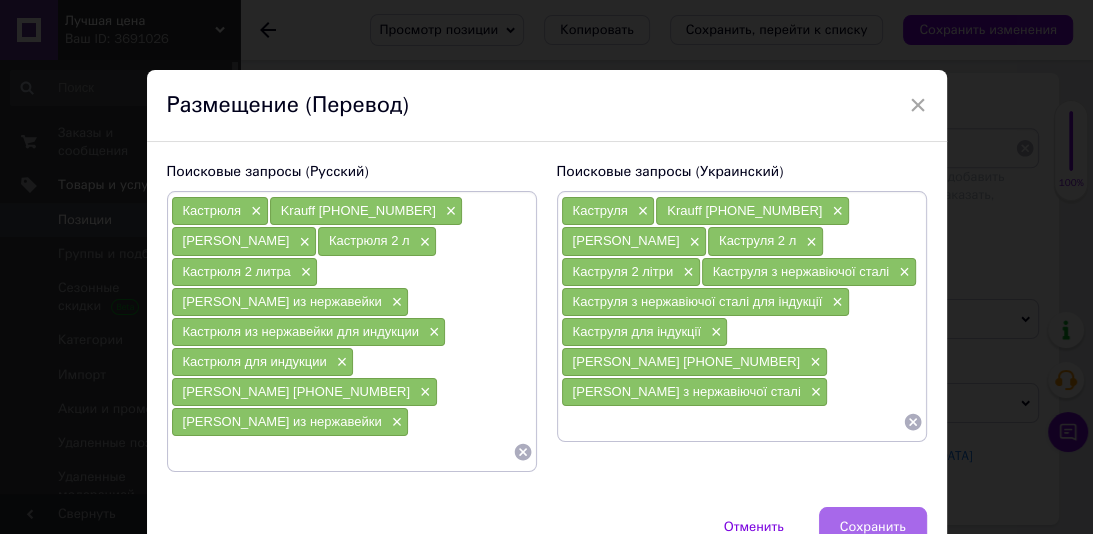 type 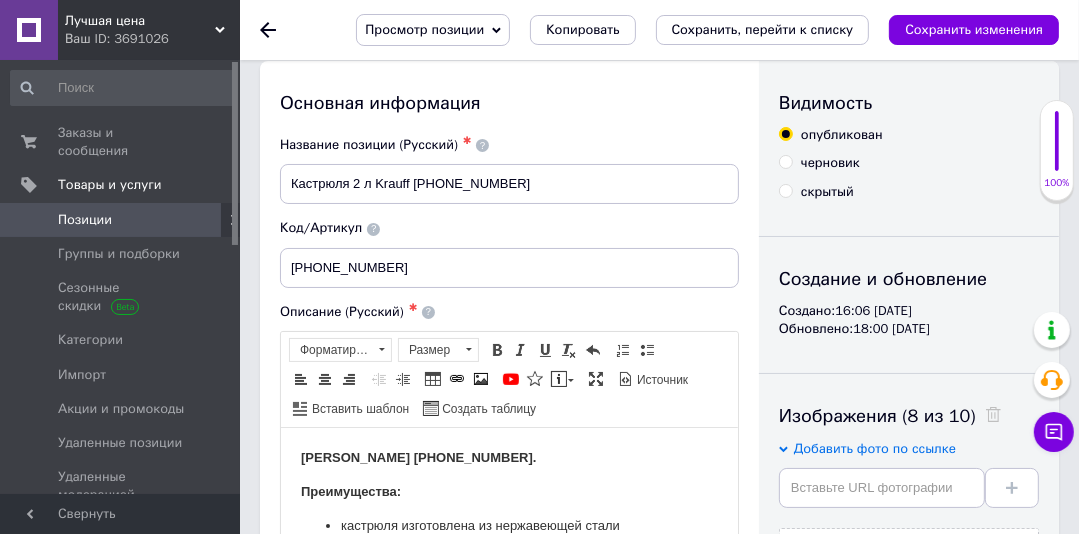scroll, scrollTop: 0, scrollLeft: 0, axis: both 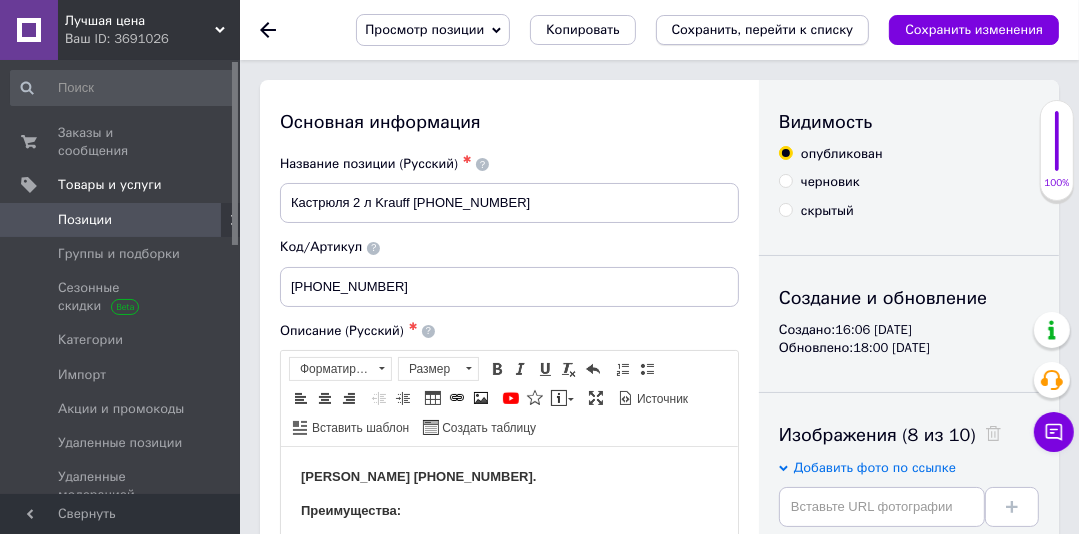 click on "Сохранить, перейти к списку" at bounding box center (763, 29) 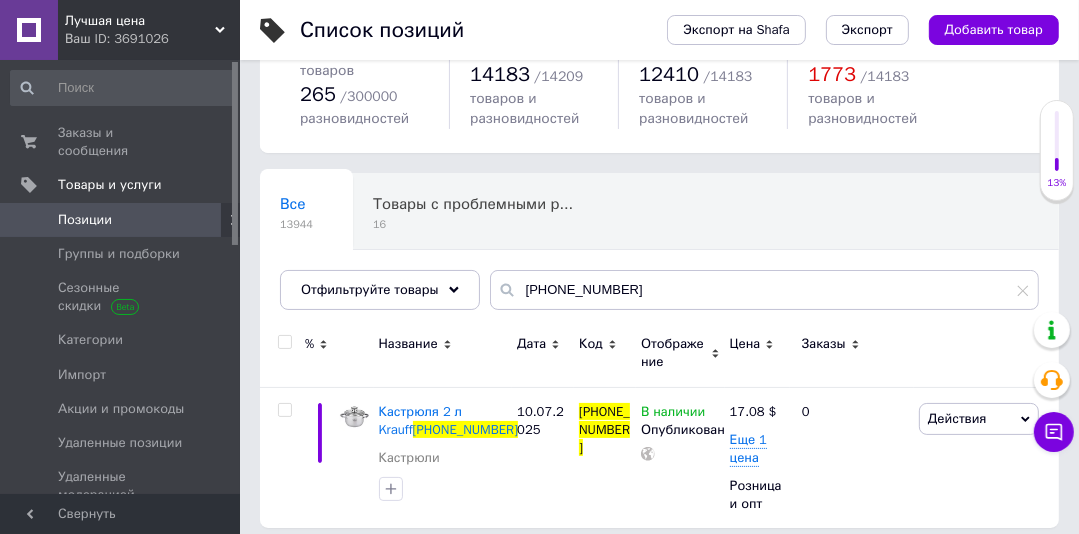 scroll, scrollTop: 109, scrollLeft: 0, axis: vertical 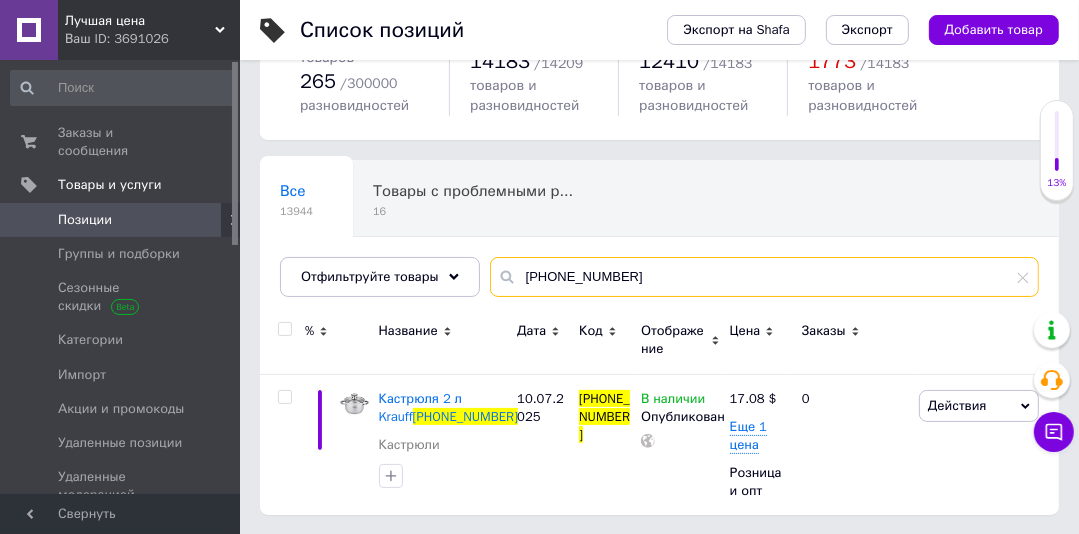 drag, startPoint x: 598, startPoint y: 270, endPoint x: 500, endPoint y: 278, distance: 98.32599 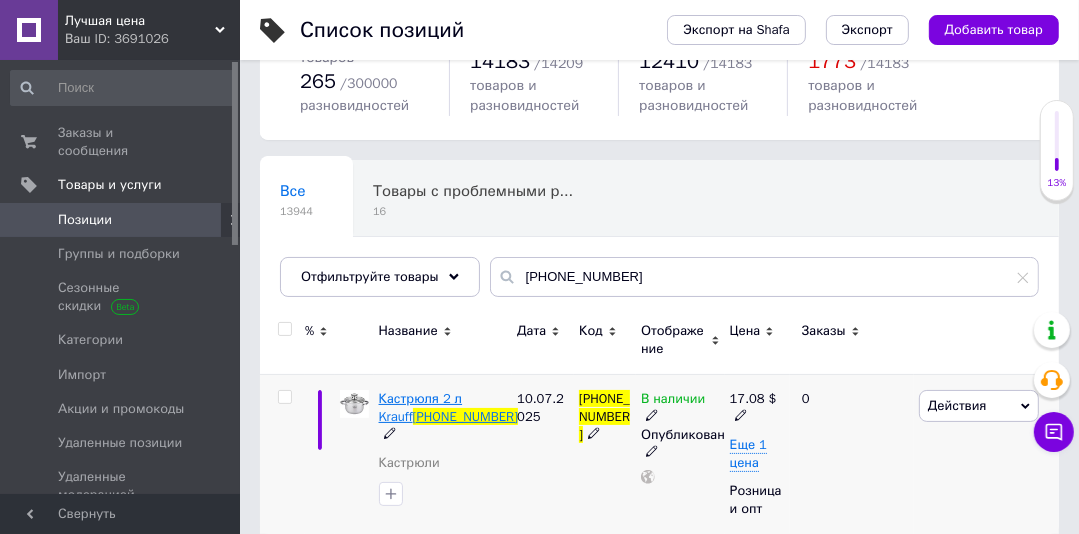 click on "Кастрюля 2 л Krauff" at bounding box center (421, 407) 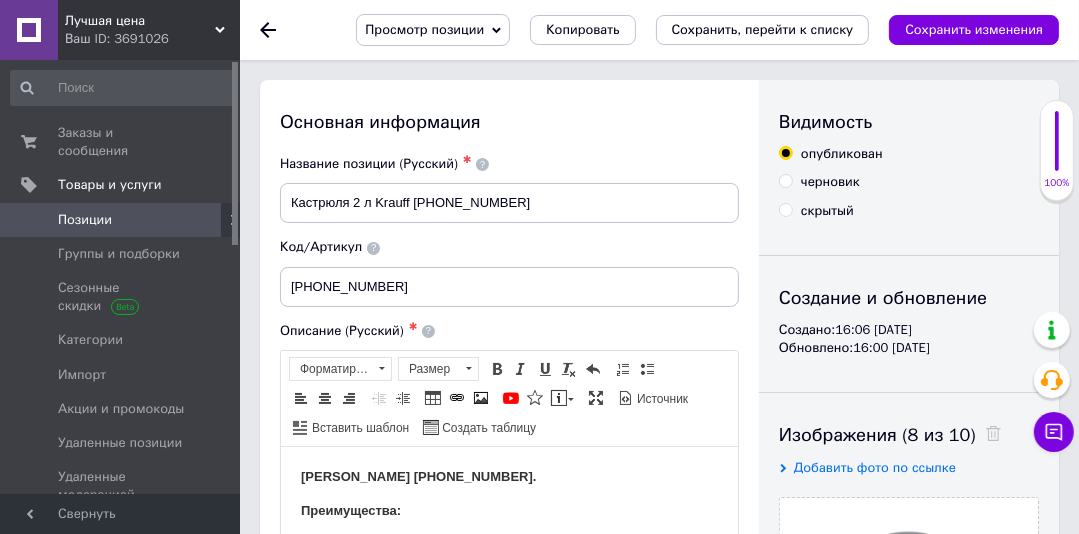scroll, scrollTop: 0, scrollLeft: 0, axis: both 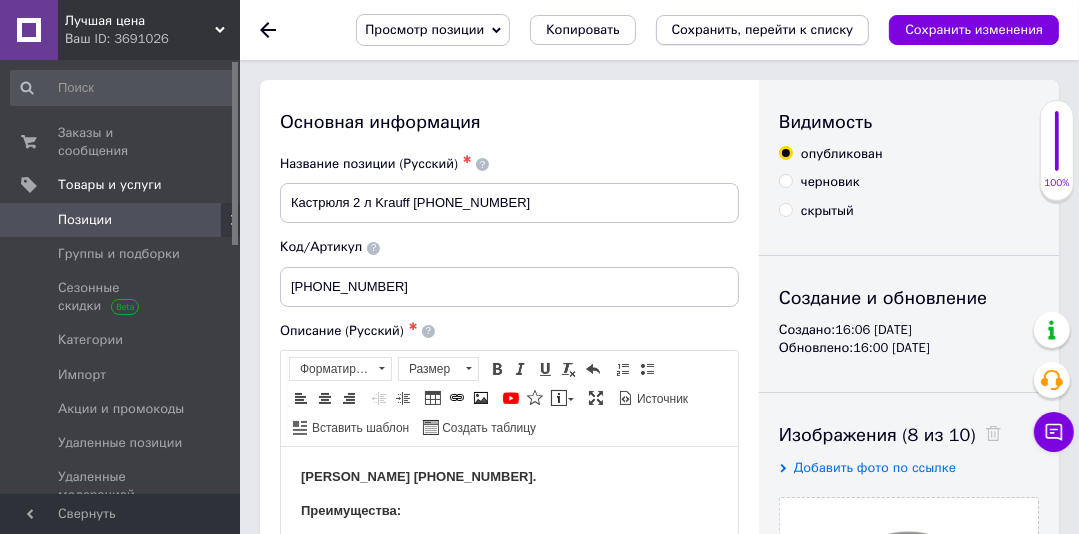 click on "Сохранить, перейти к списку" at bounding box center (763, 29) 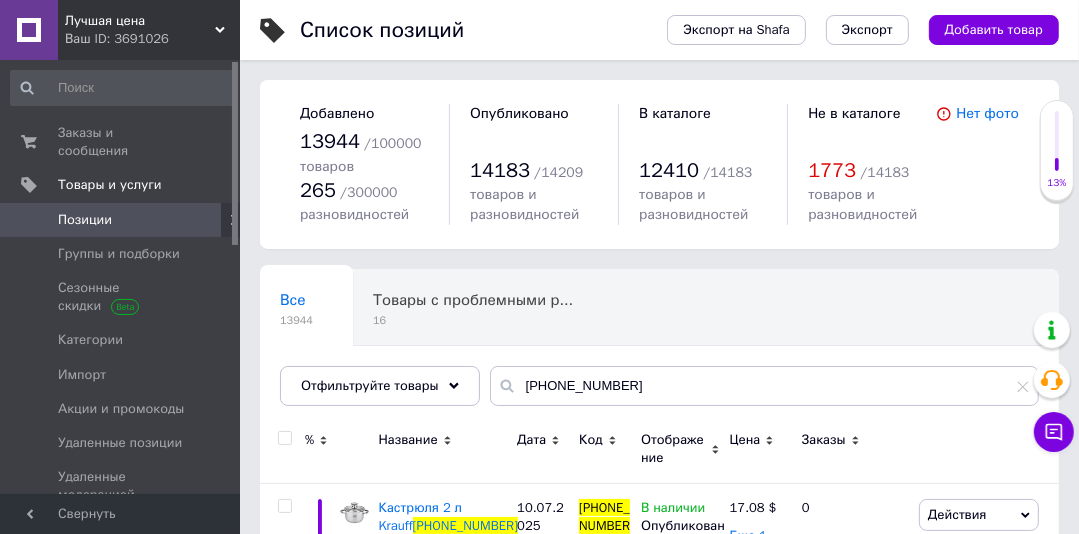 click on "Кастрюля 2 л Krauff" at bounding box center [421, 516] 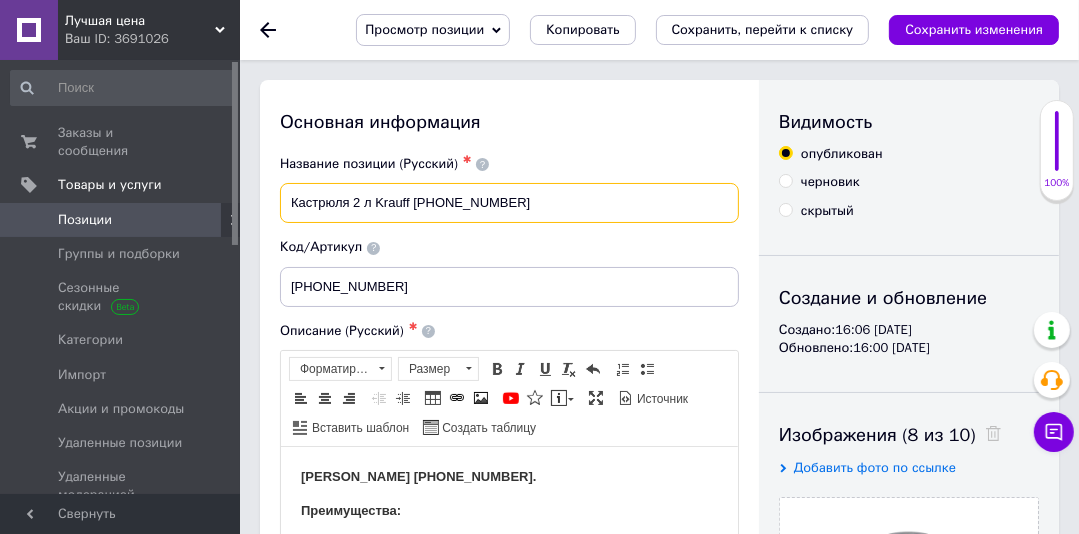 drag, startPoint x: 410, startPoint y: 208, endPoint x: 424, endPoint y: 218, distance: 17.20465 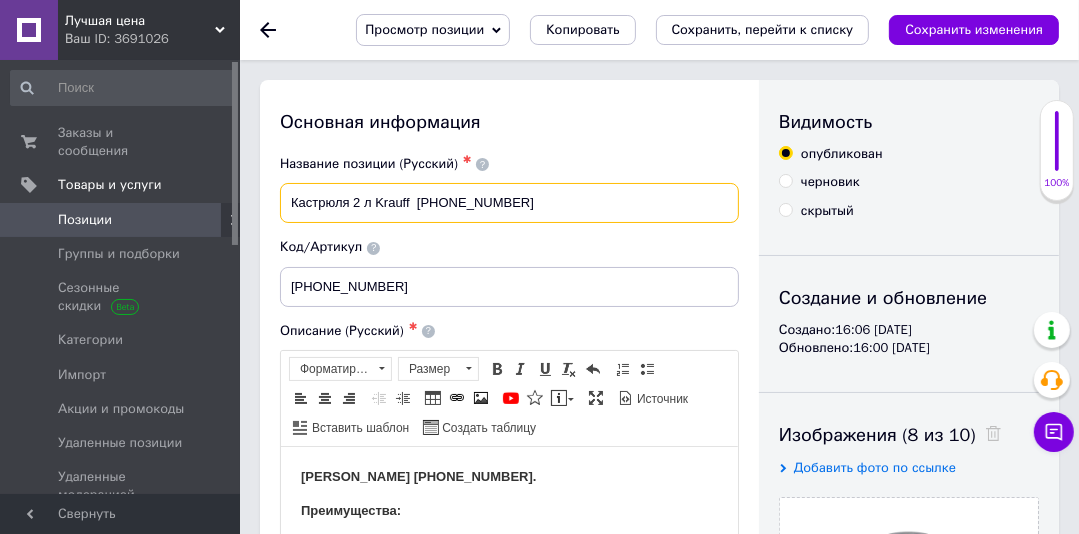 paste on "Moxie" 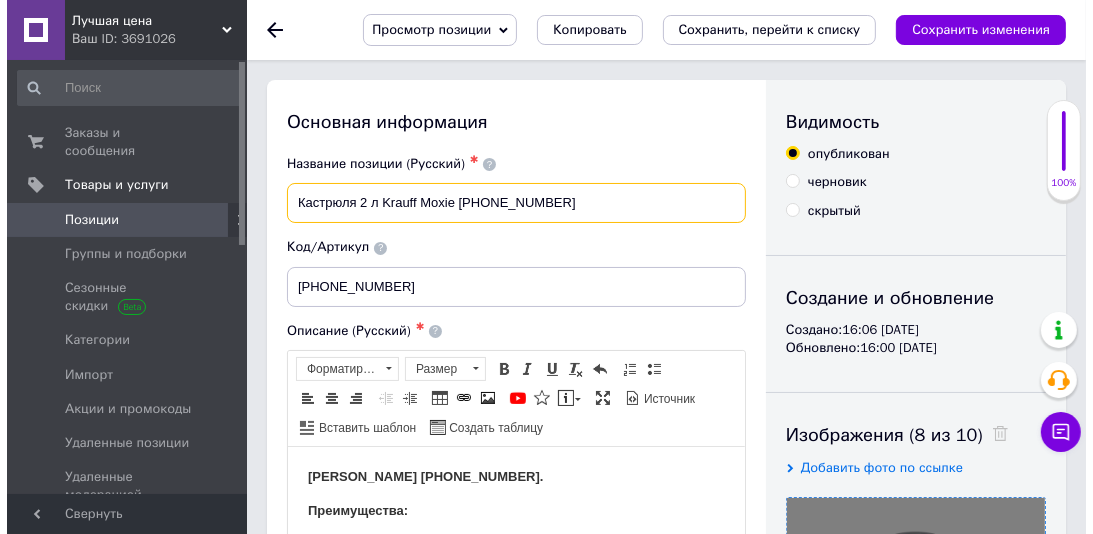 scroll, scrollTop: 349, scrollLeft: 0, axis: vertical 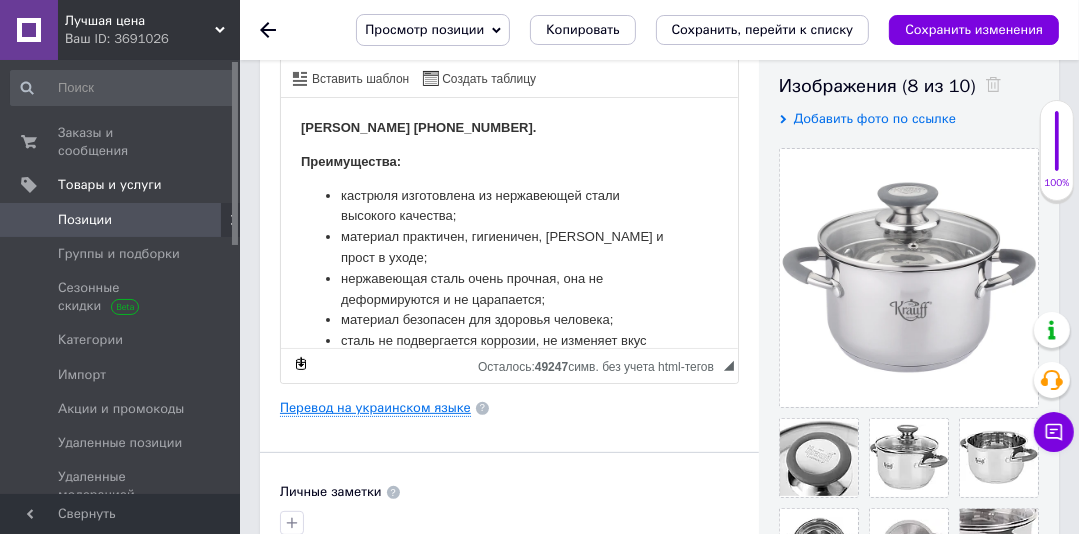 type on "Кастрюля 2 л Krauff Moxie 26-238-009" 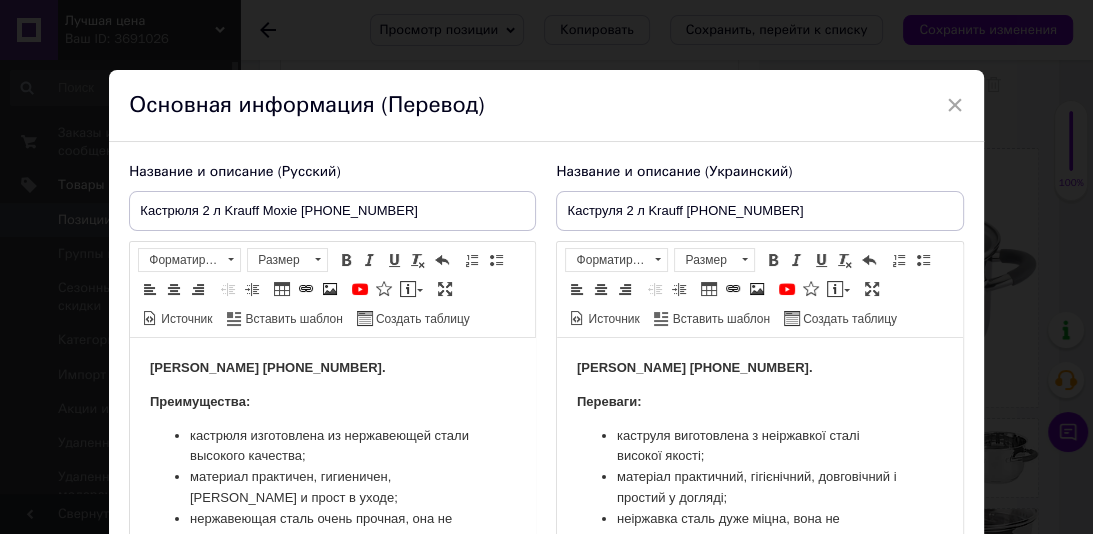 scroll, scrollTop: 0, scrollLeft: 0, axis: both 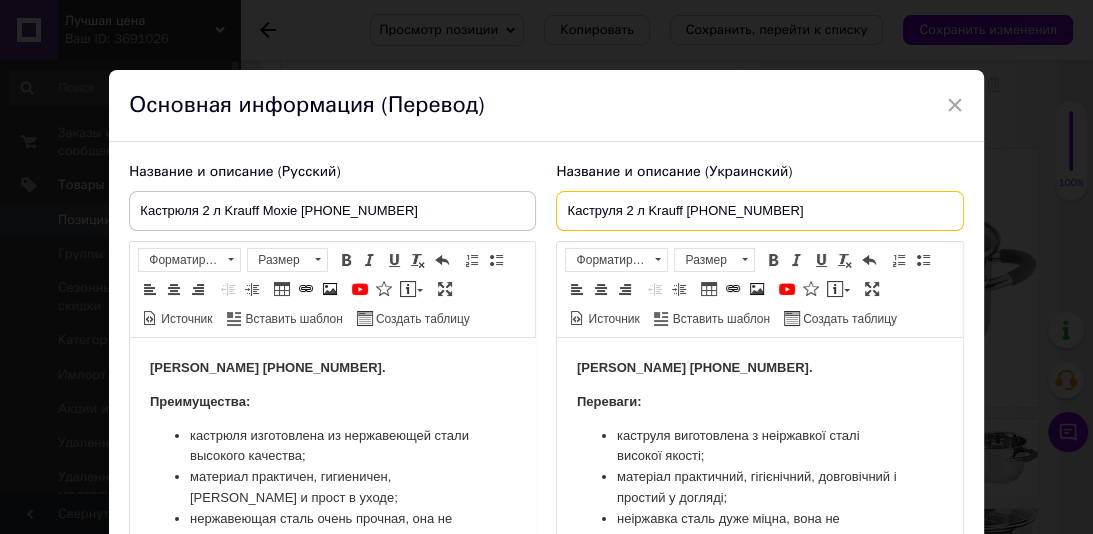 click on "Каструля 2 л Krauff 26-238-009" at bounding box center (759, 211) 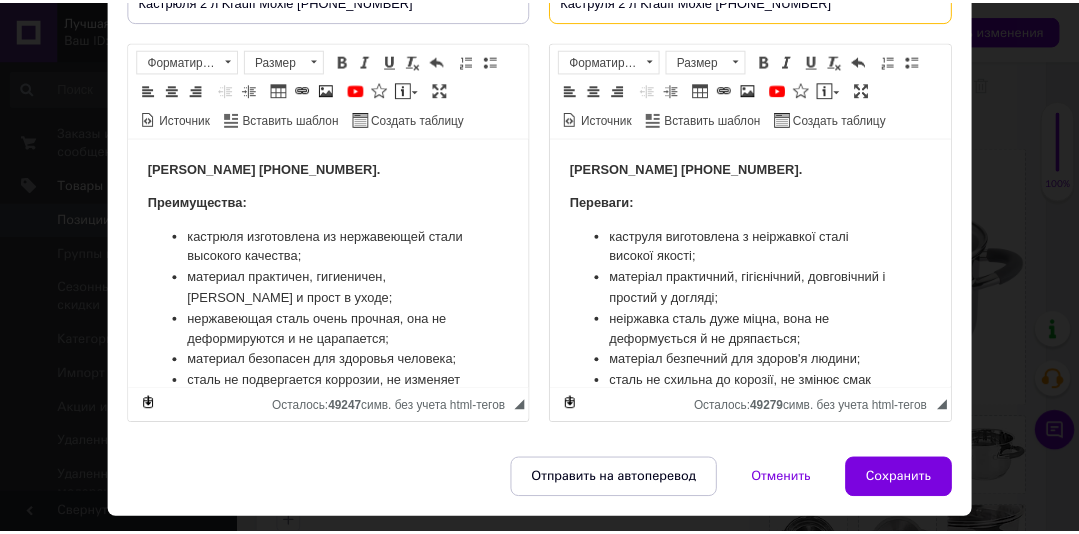 scroll, scrollTop: 214, scrollLeft: 0, axis: vertical 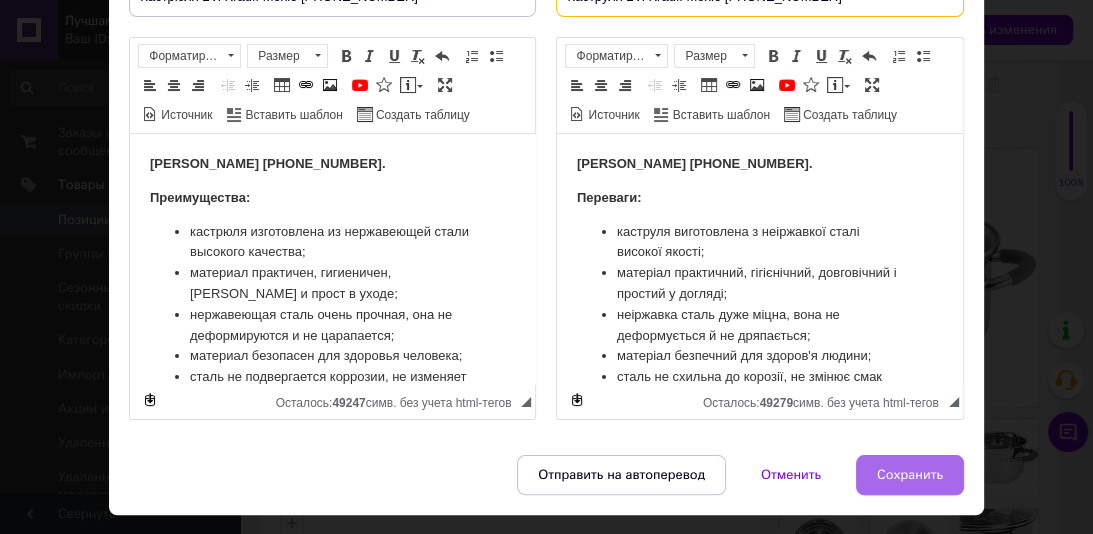 type on "Каструля 2 л Krauff Moxie 26-238-009" 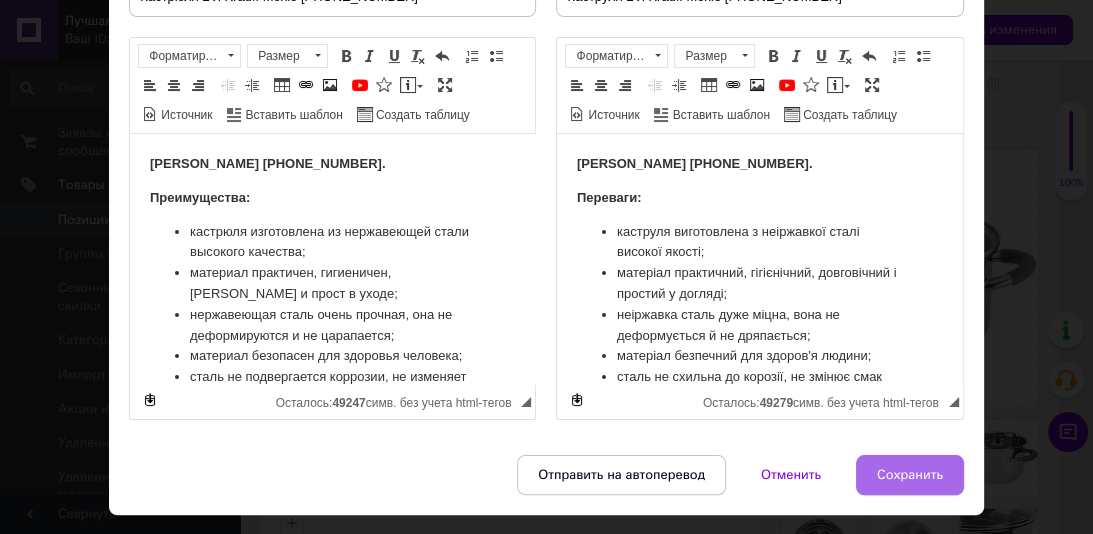click on "Сохранить" at bounding box center (910, 475) 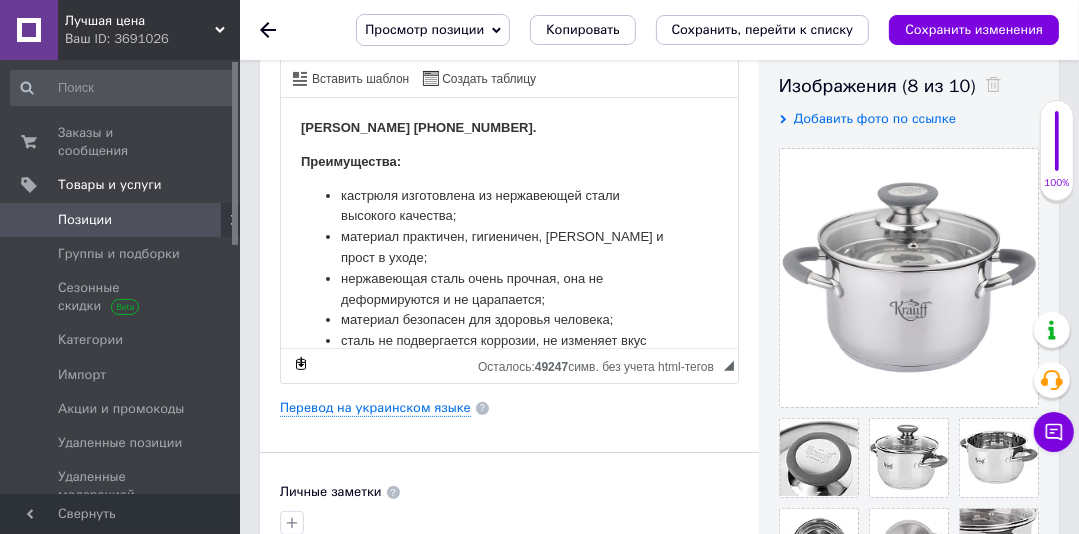 scroll, scrollTop: 0, scrollLeft: 0, axis: both 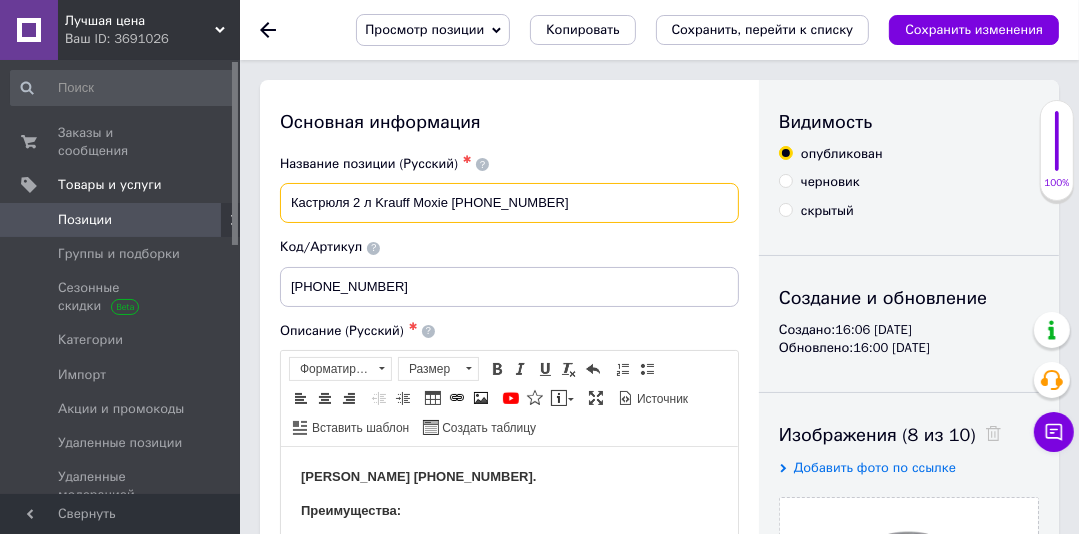 drag, startPoint x: 526, startPoint y: 204, endPoint x: 380, endPoint y: 204, distance: 146 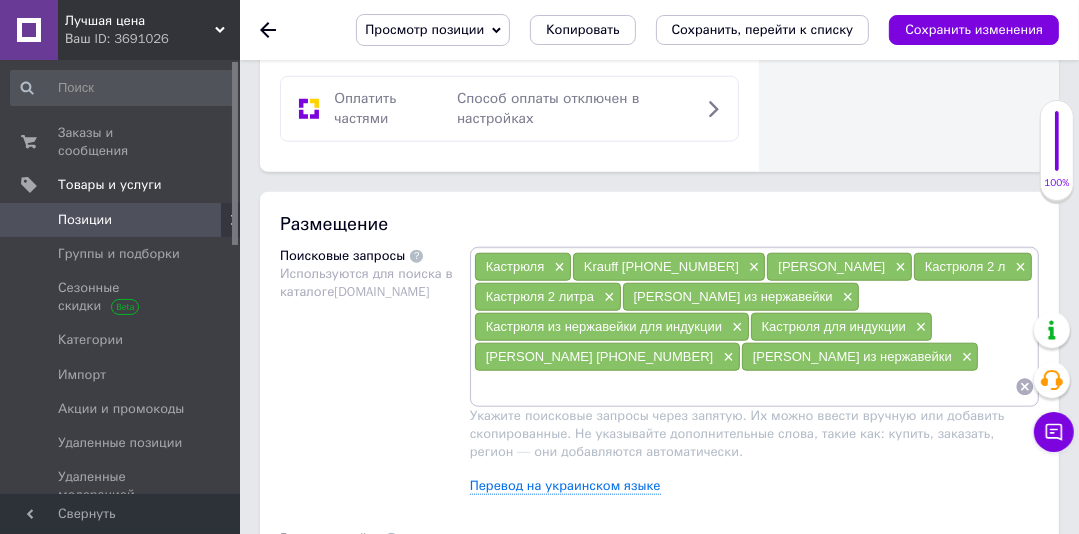 scroll, scrollTop: 1337, scrollLeft: 0, axis: vertical 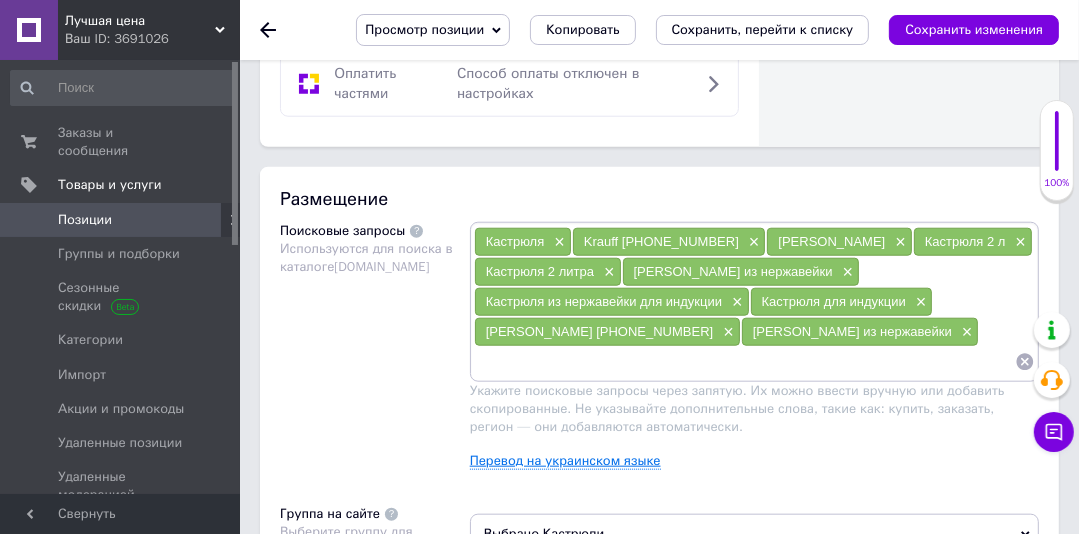 click on "Перевод на украинском языке" at bounding box center (565, 461) 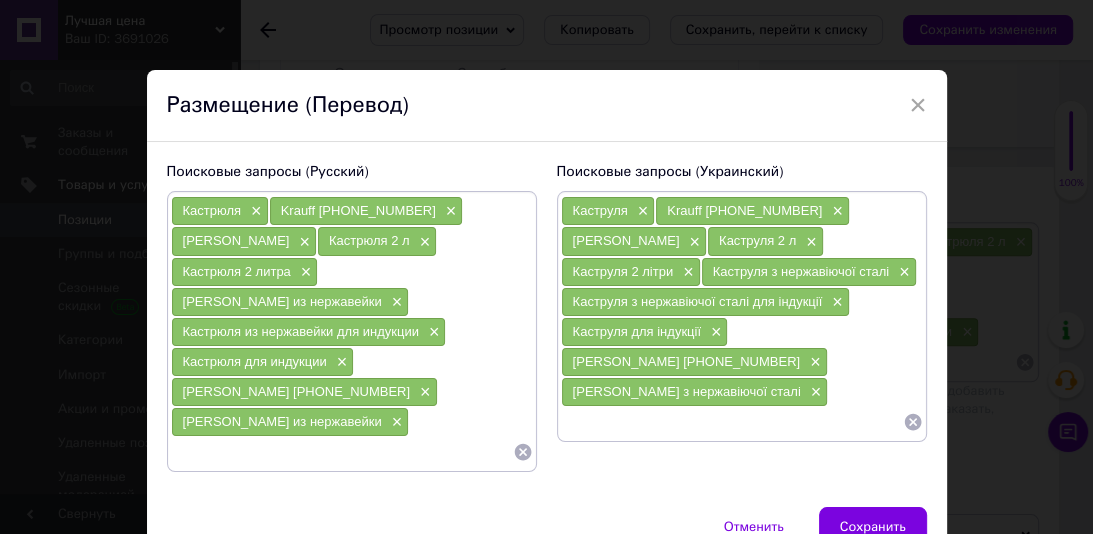 paste on "Krauff Moxie 26-238-009" 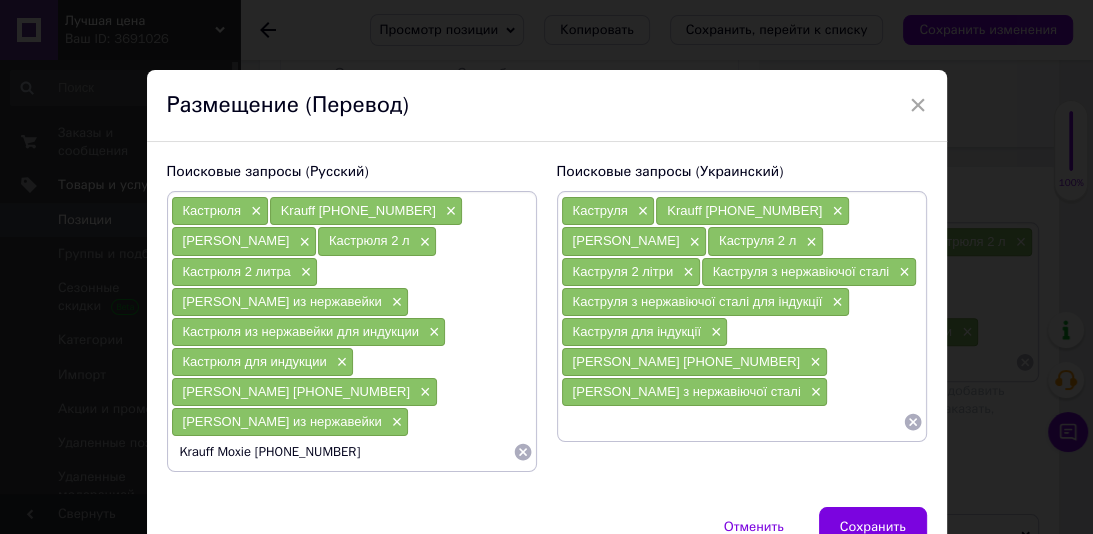 type 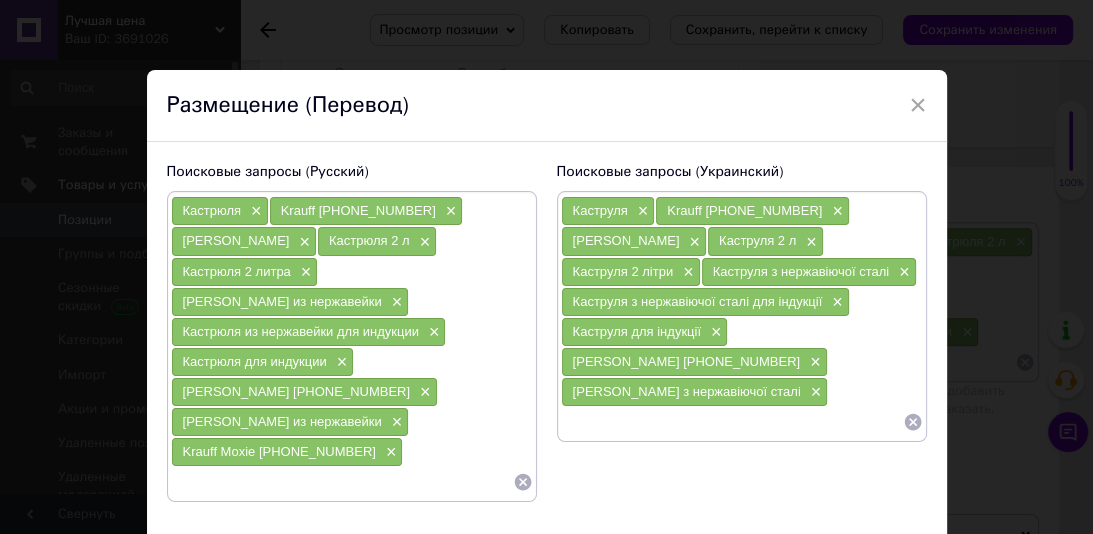 paste on "Krauff Moxie 26-238-009" 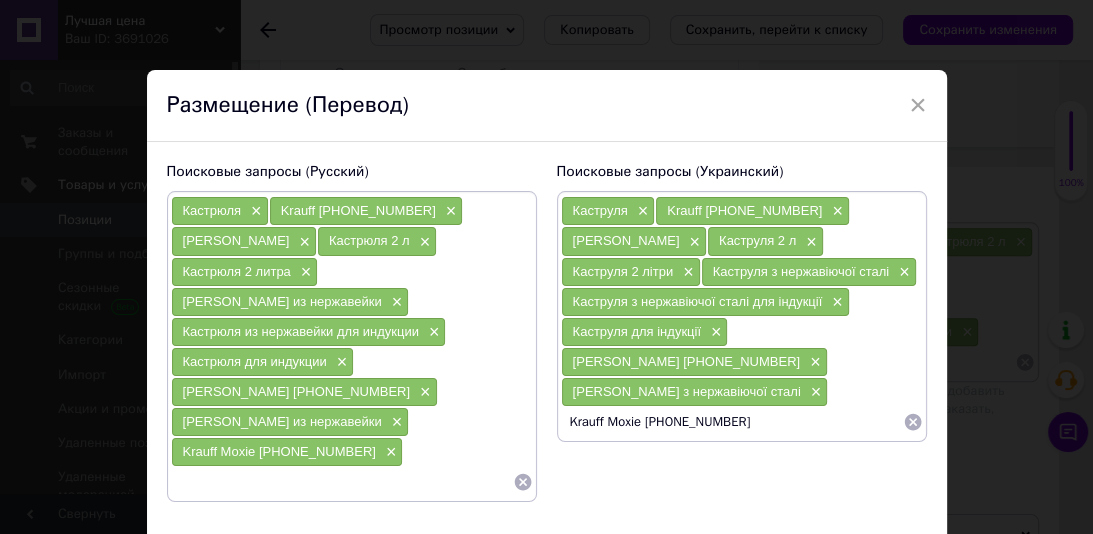 type 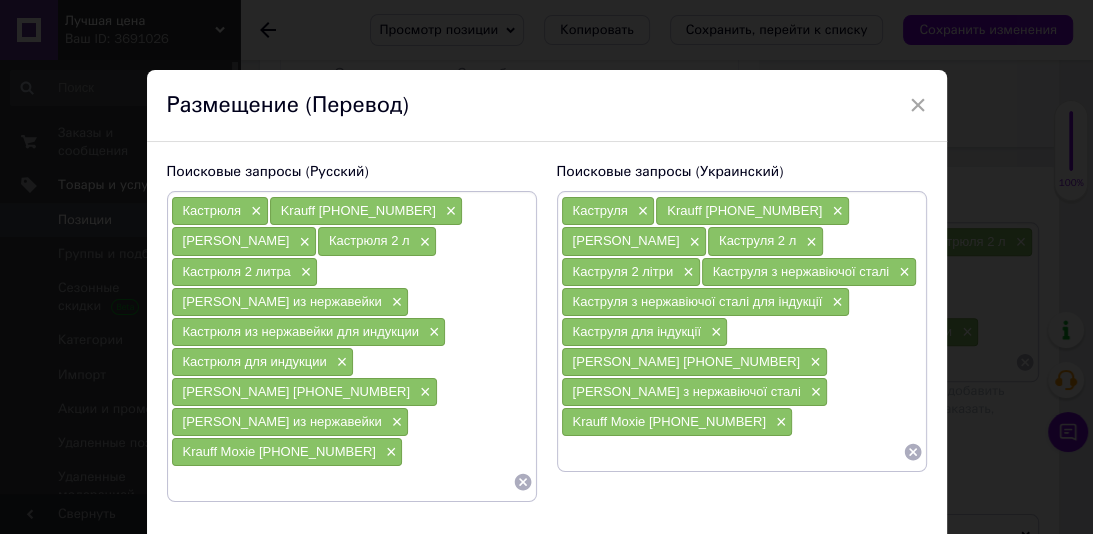 click on "Сохранить" at bounding box center [873, 557] 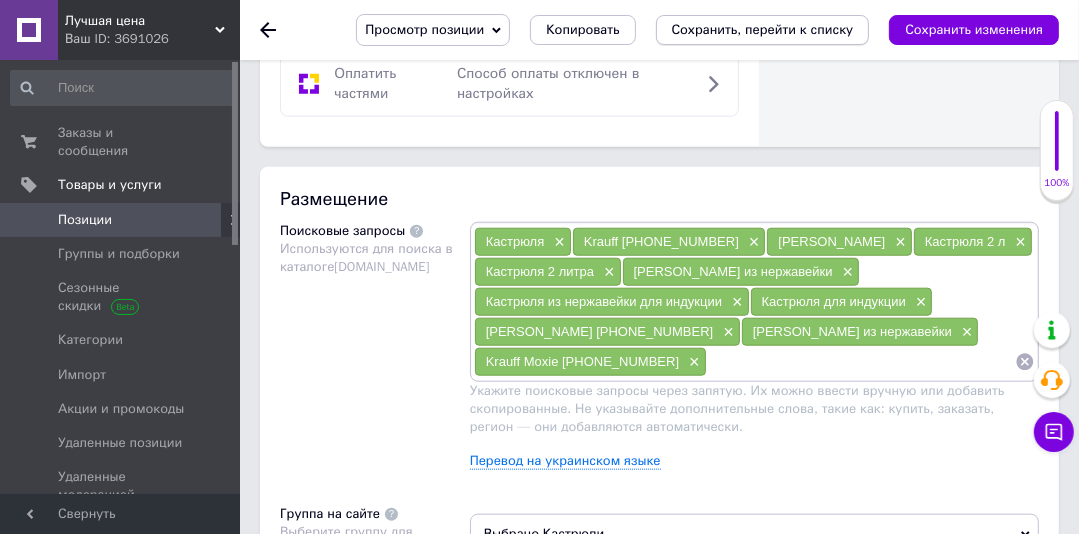 click on "Сохранить, перейти к списку" at bounding box center [763, 30] 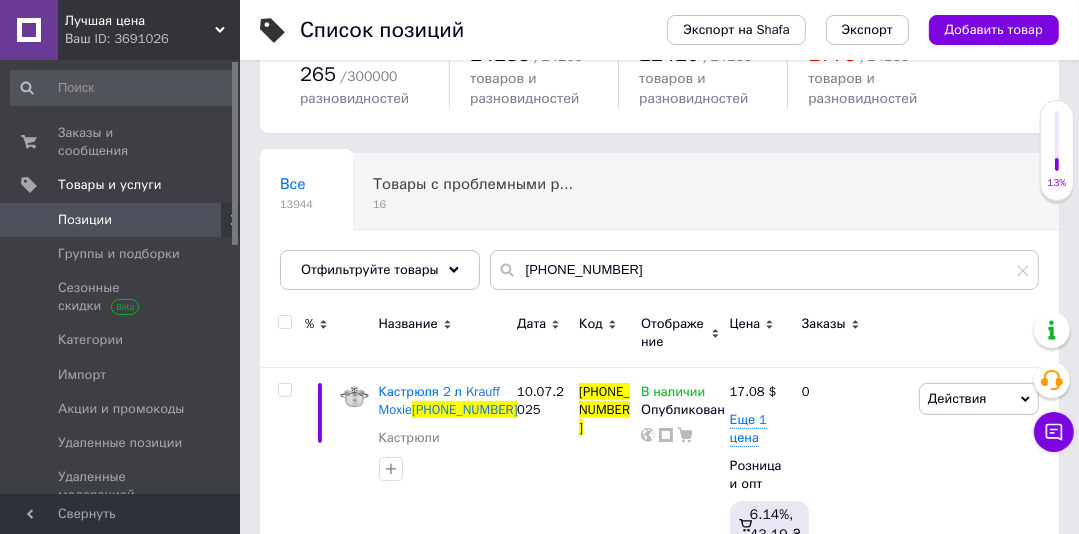 scroll, scrollTop: 118, scrollLeft: 0, axis: vertical 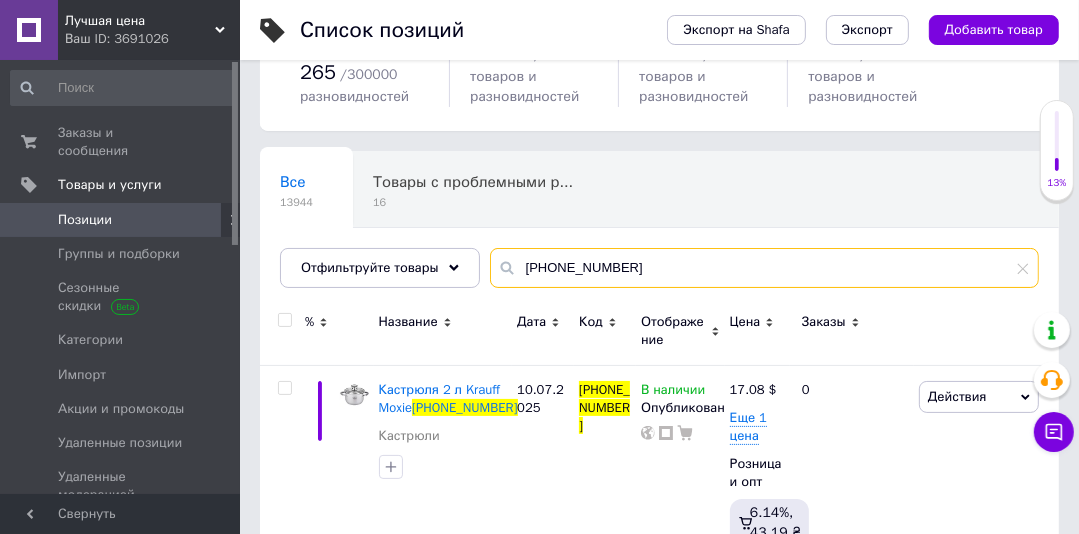 drag, startPoint x: 548, startPoint y: 260, endPoint x: 524, endPoint y: 260, distance: 24 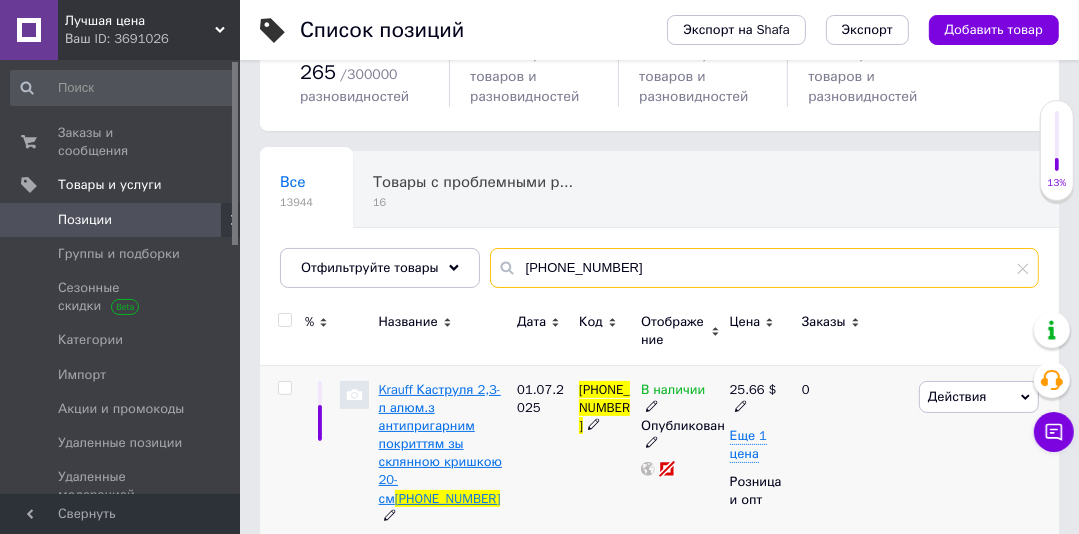 type on "25-45-159" 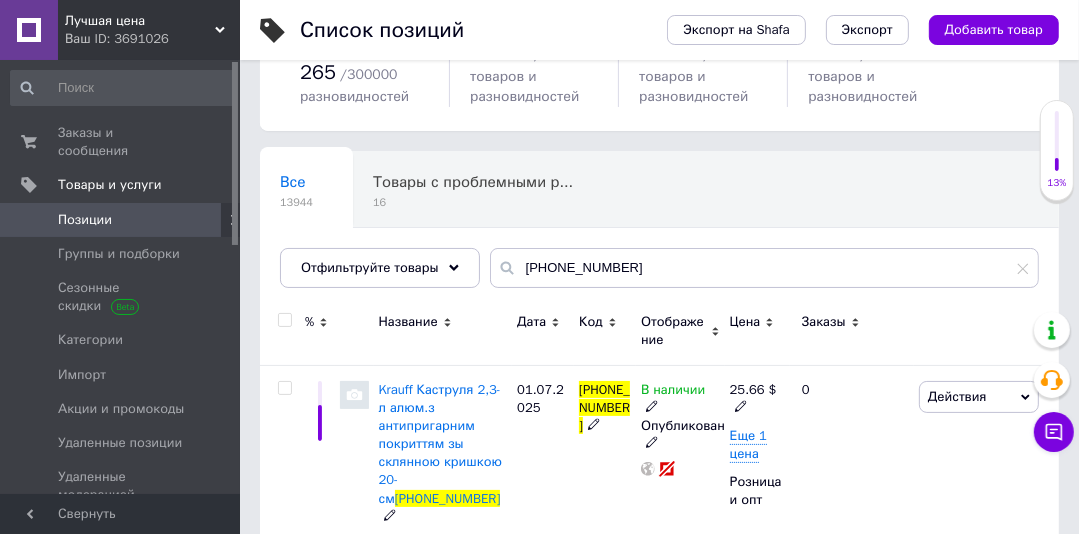 click on "Krauff Каструля 2,3-л алюм.з антипригарним покриттям зы склянною кришкою 20-см" at bounding box center [440, 444] 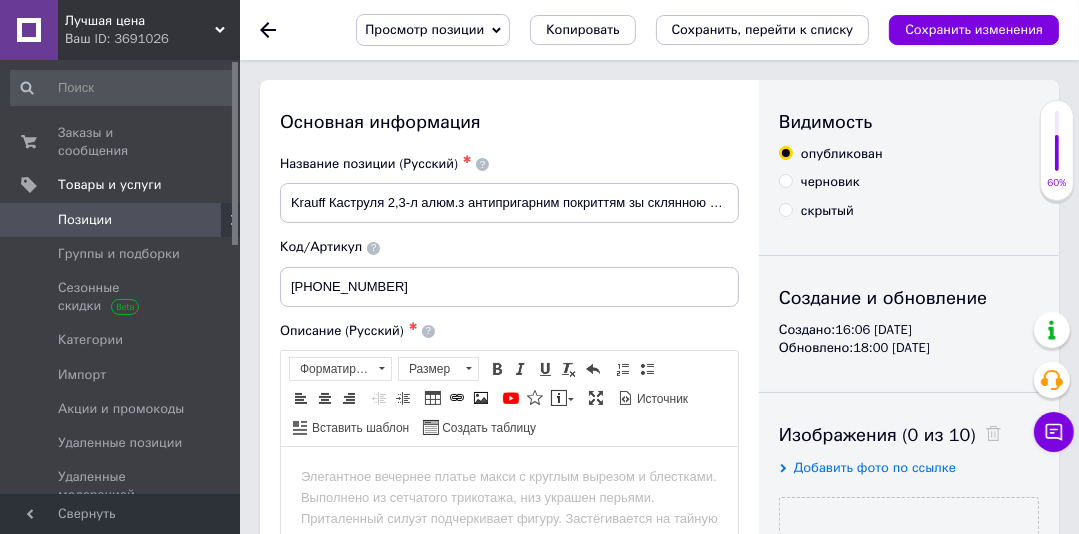 scroll, scrollTop: 0, scrollLeft: 0, axis: both 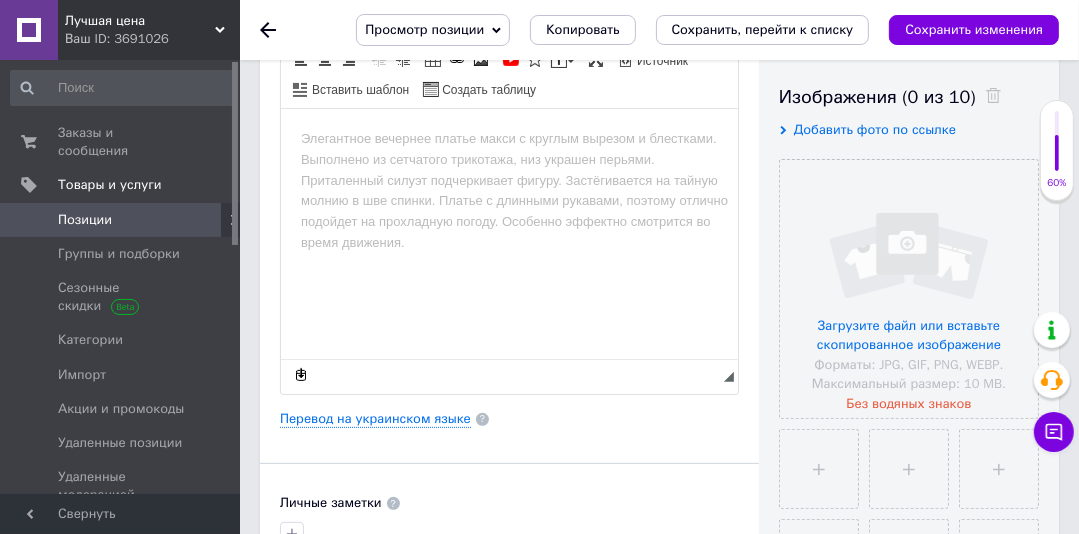 click on "Добавить фото по ссылке" at bounding box center (875, 129) 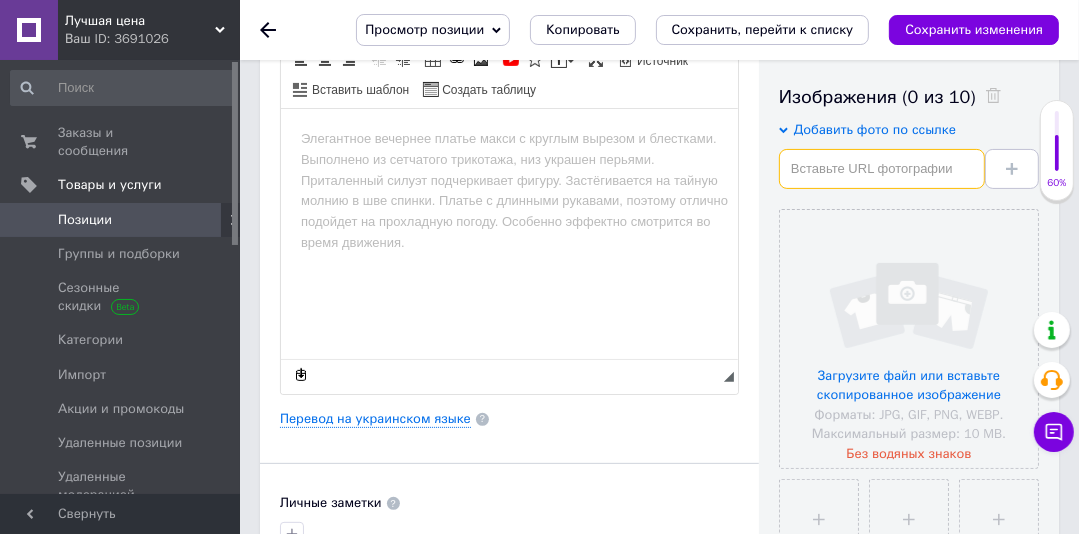 paste on "https://krauff.store/content/images/29/600x600l80mc0/83879319838926.webp" 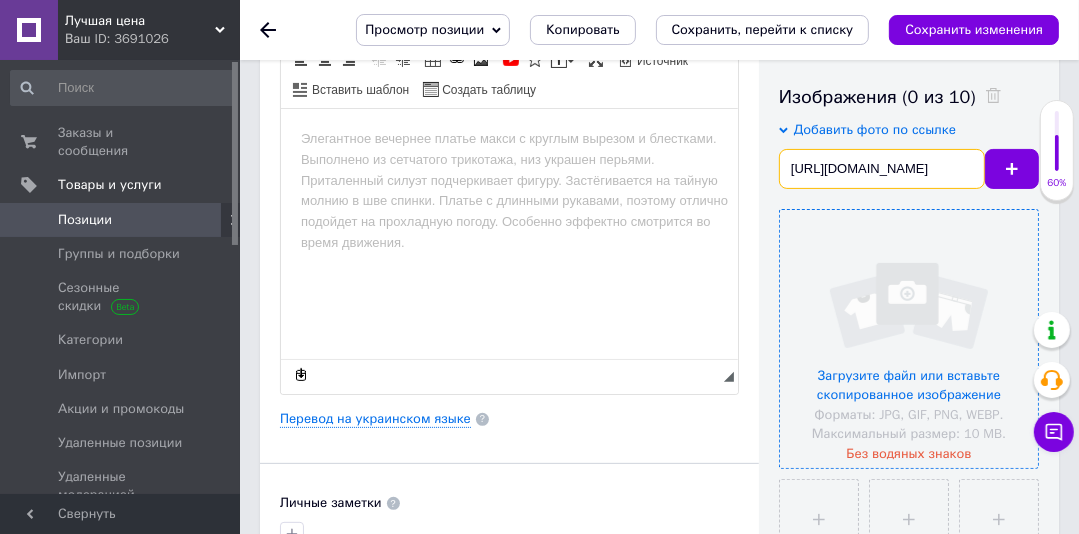 scroll, scrollTop: 0, scrollLeft: 265, axis: horizontal 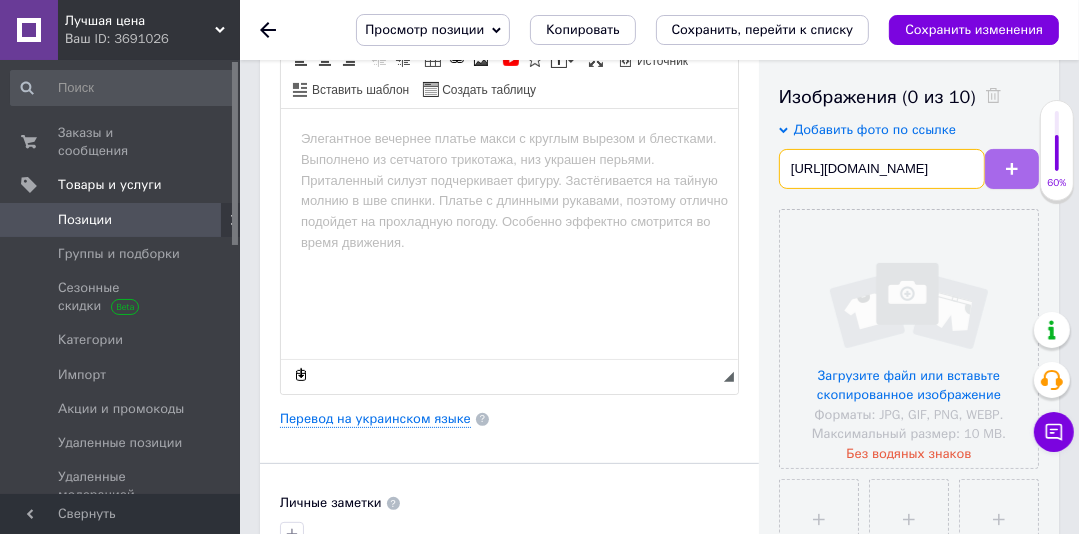 type on "https://krauff.store/content/images/29/600x600l80mc0/83879319838926.webp" 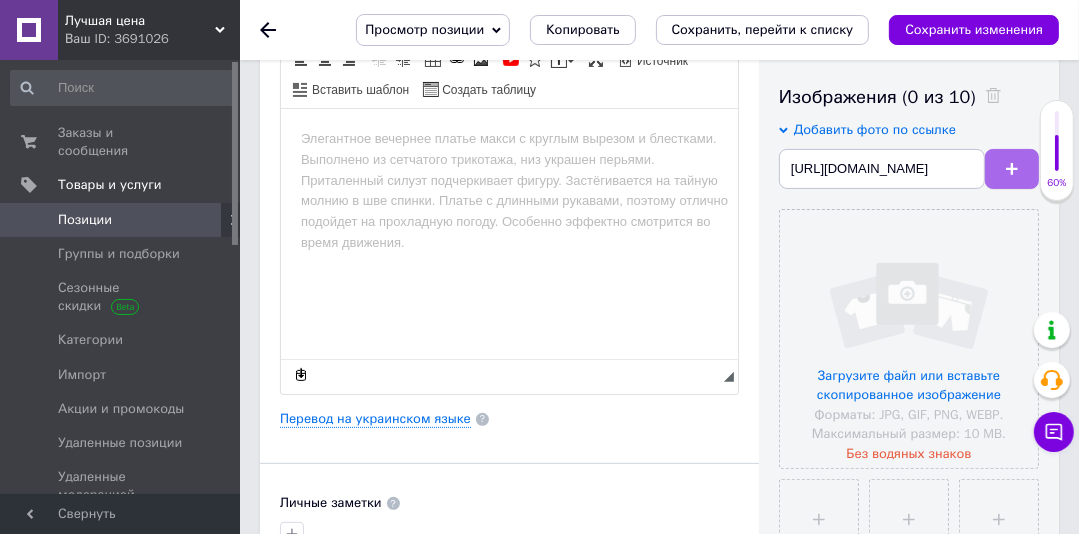 click at bounding box center [1012, 169] 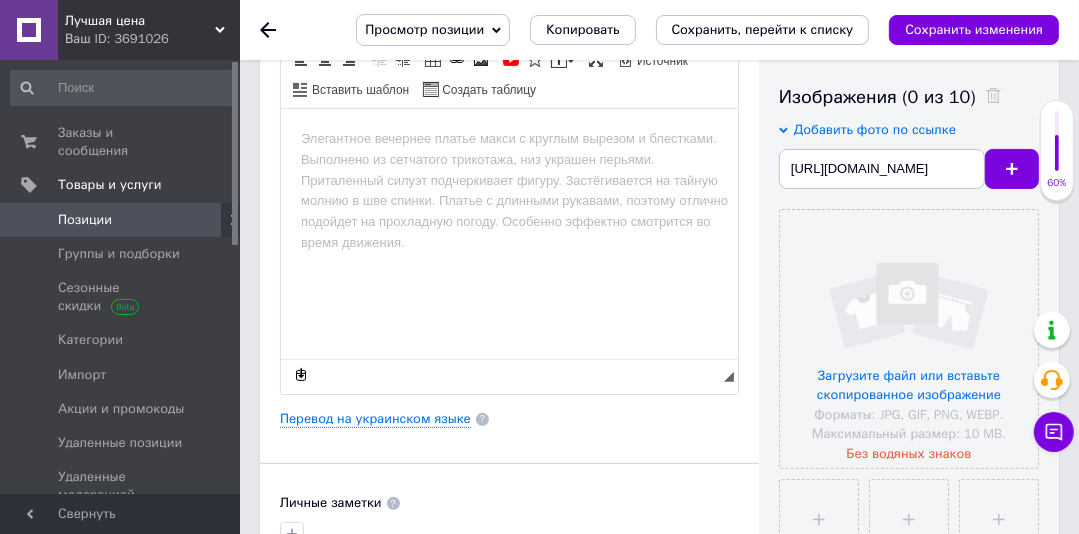 scroll, scrollTop: 0, scrollLeft: 0, axis: both 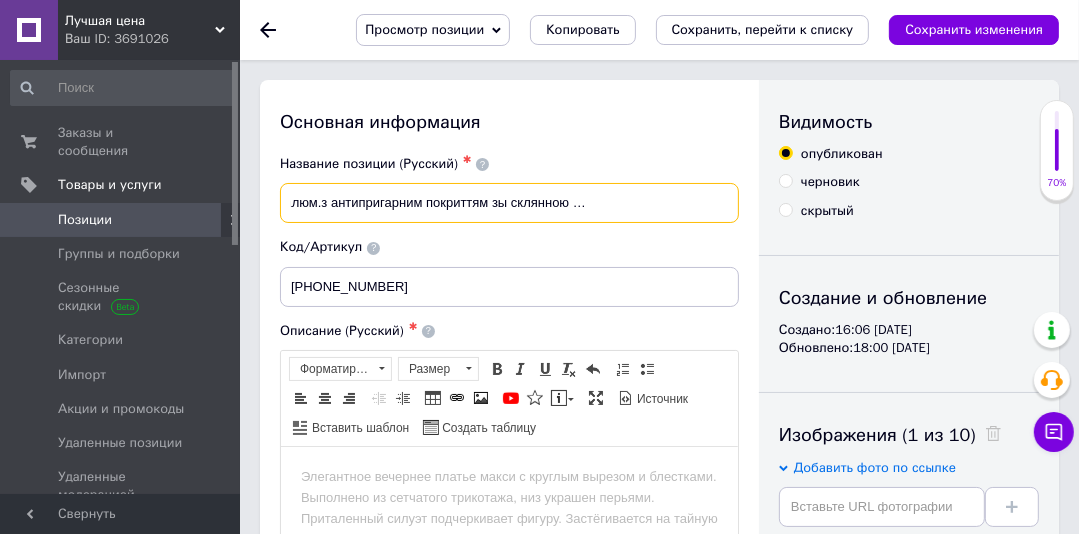 drag, startPoint x: 286, startPoint y: 200, endPoint x: 662, endPoint y: 206, distance: 376.04788 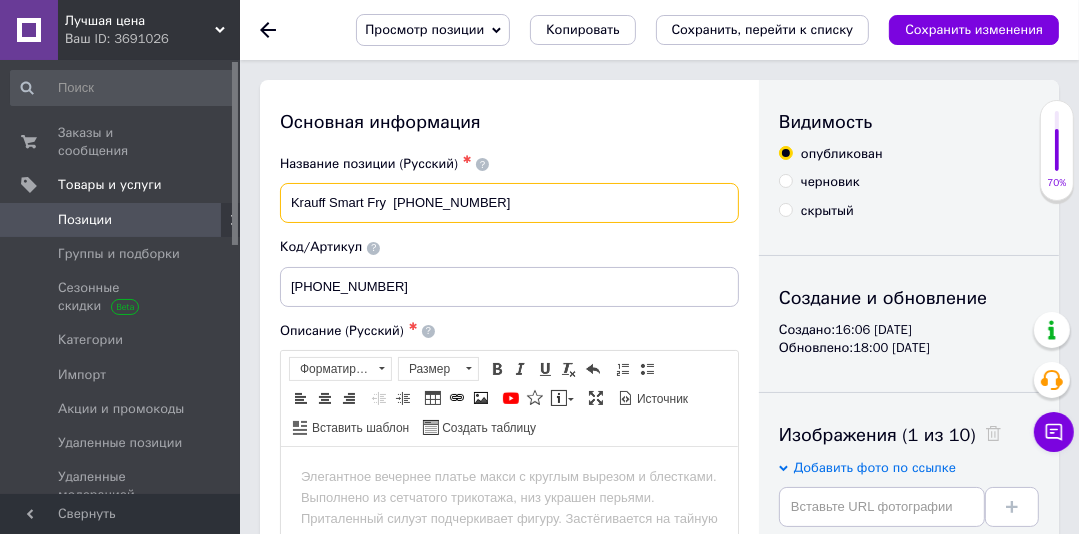 scroll, scrollTop: 0, scrollLeft: 0, axis: both 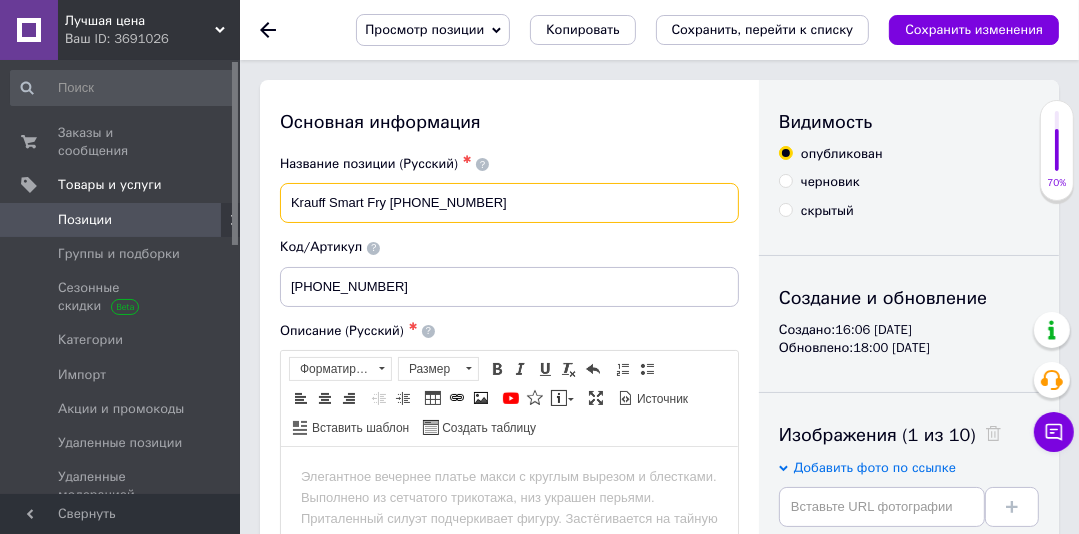 click on "Krauff Smart Fry 25-45-159" at bounding box center (509, 203) 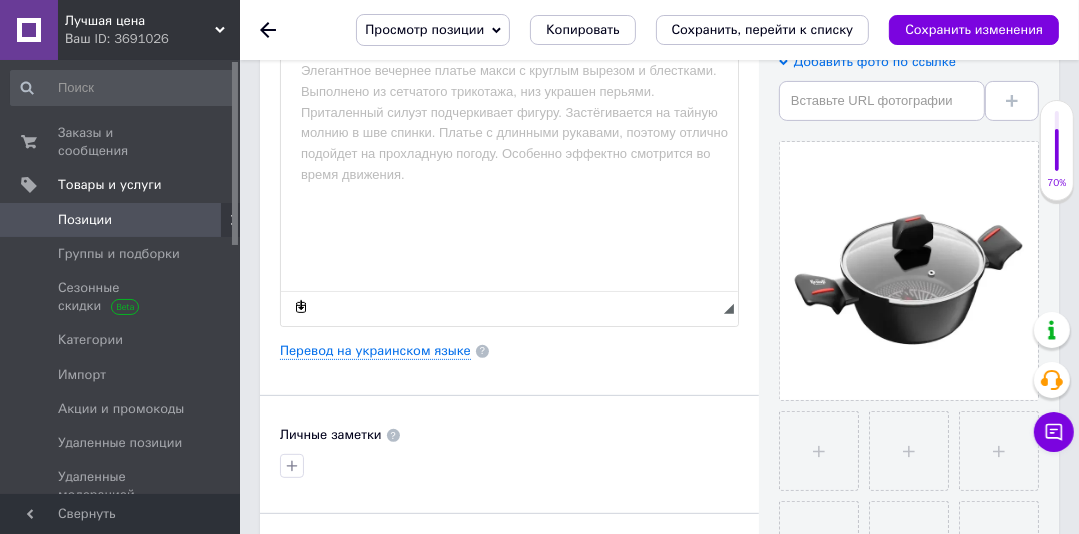 scroll, scrollTop: 412, scrollLeft: 0, axis: vertical 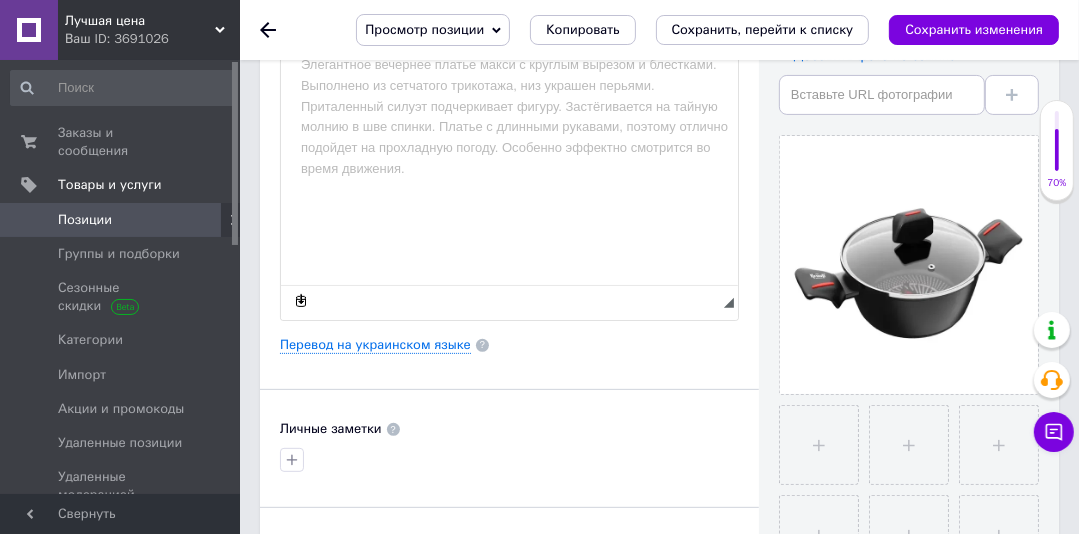 type on "Кастрюля Krauff Smart Fry 25-45-159" 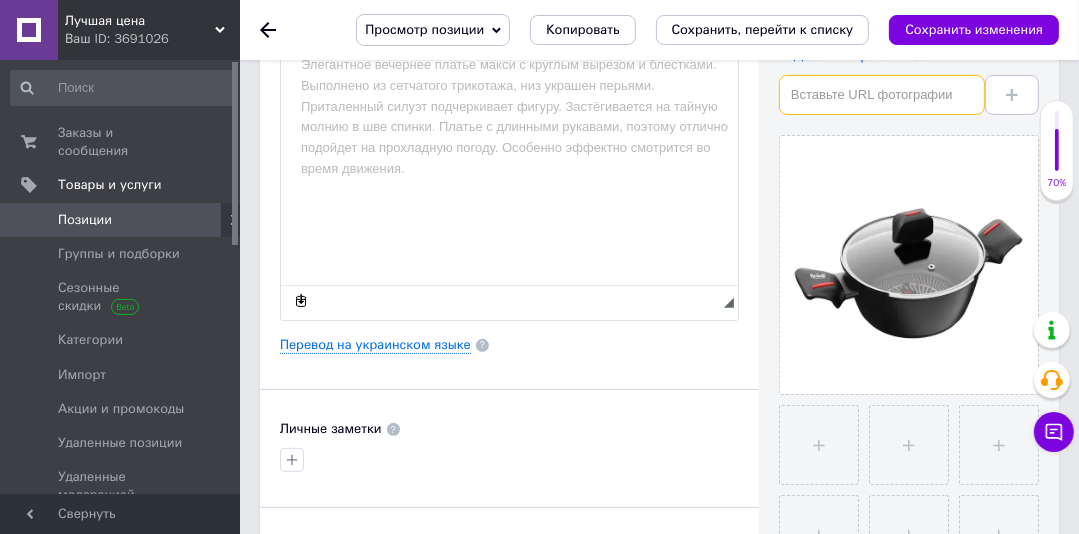paste on "https://krauff.store/content/images/29/1800x1800l80mc0/kastrulia-krauff-smart-fry-z-indykatorom-nahrivu-2.3-l-45706598558378.webp" 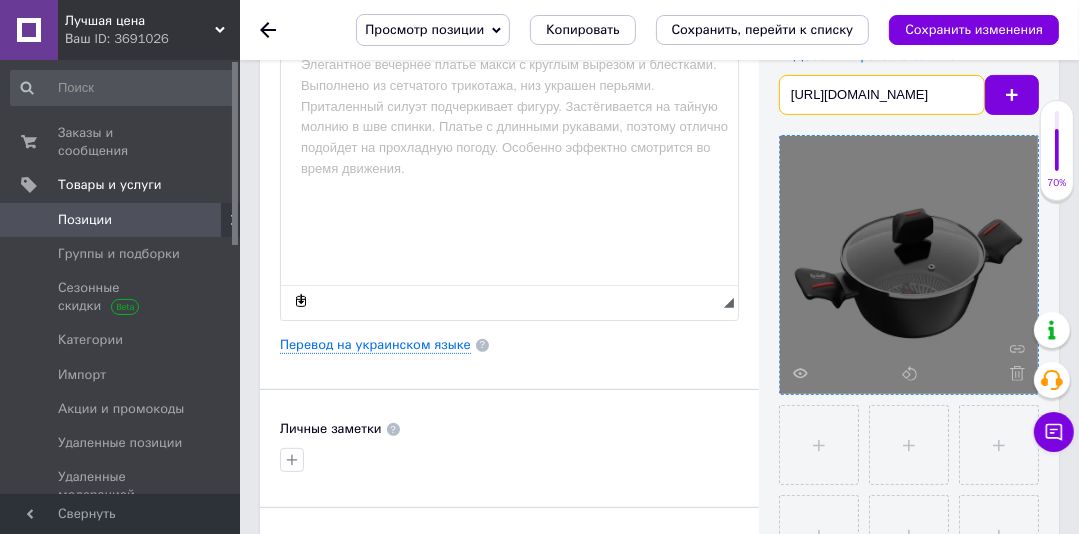 scroll, scrollTop: 0, scrollLeft: 588, axis: horizontal 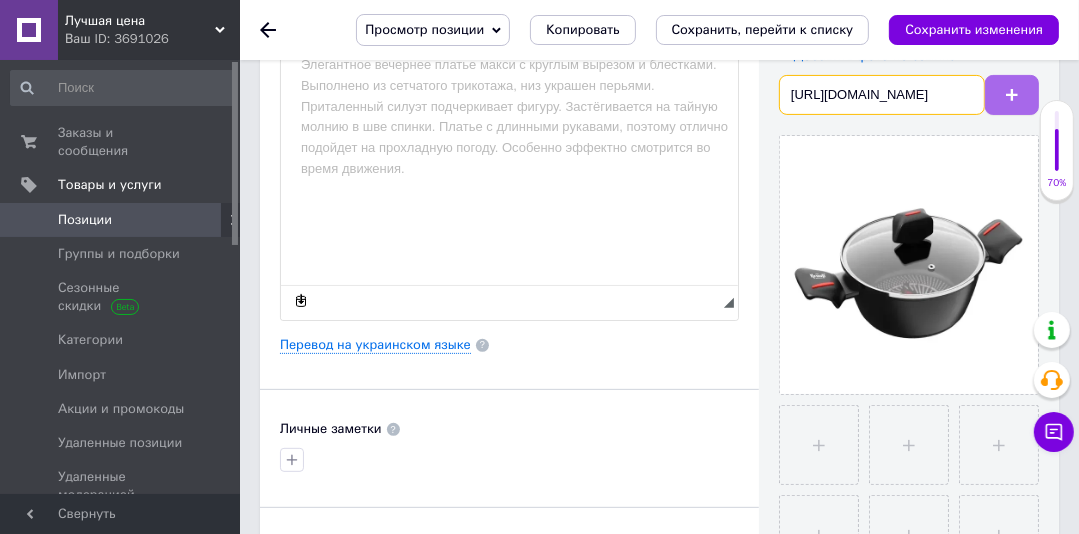 type on "https://krauff.store/content/images/29/1800x1800l80mc0/kastrulia-krauff-smart-fry-z-indykatorom-nahrivu-2.3-l-45706598558378.webp" 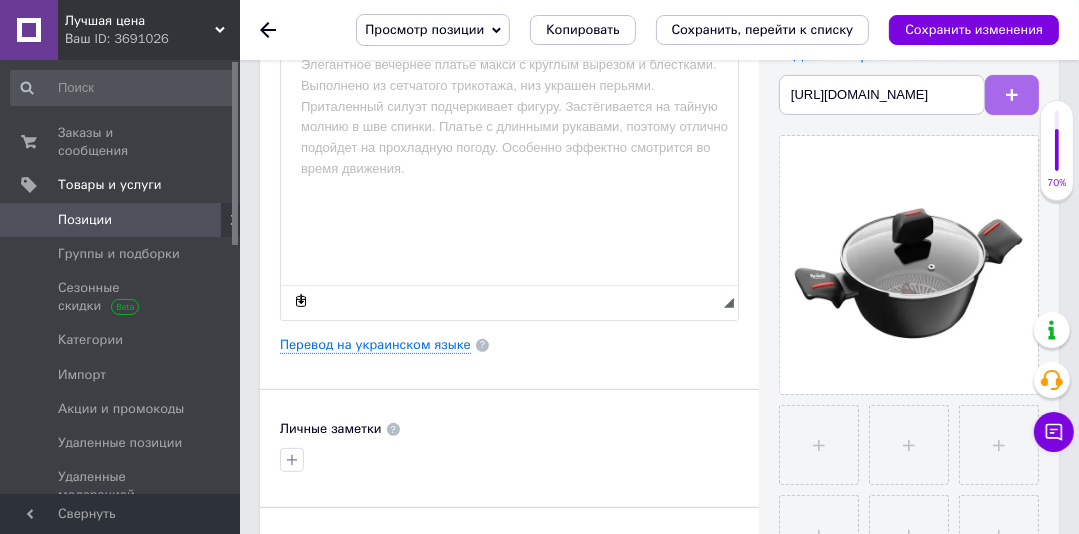 click at bounding box center [1012, 95] 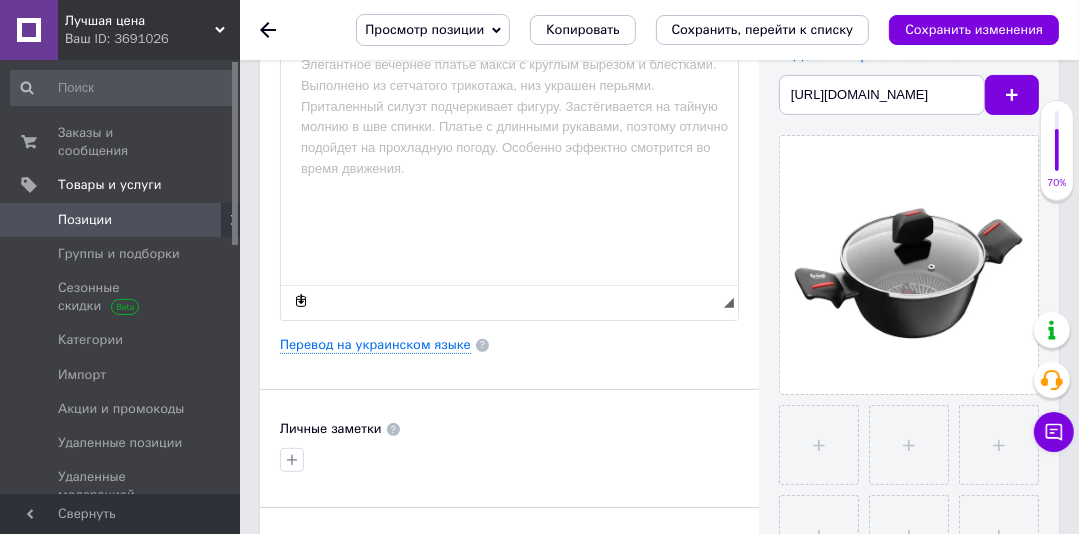 scroll, scrollTop: 0, scrollLeft: 0, axis: both 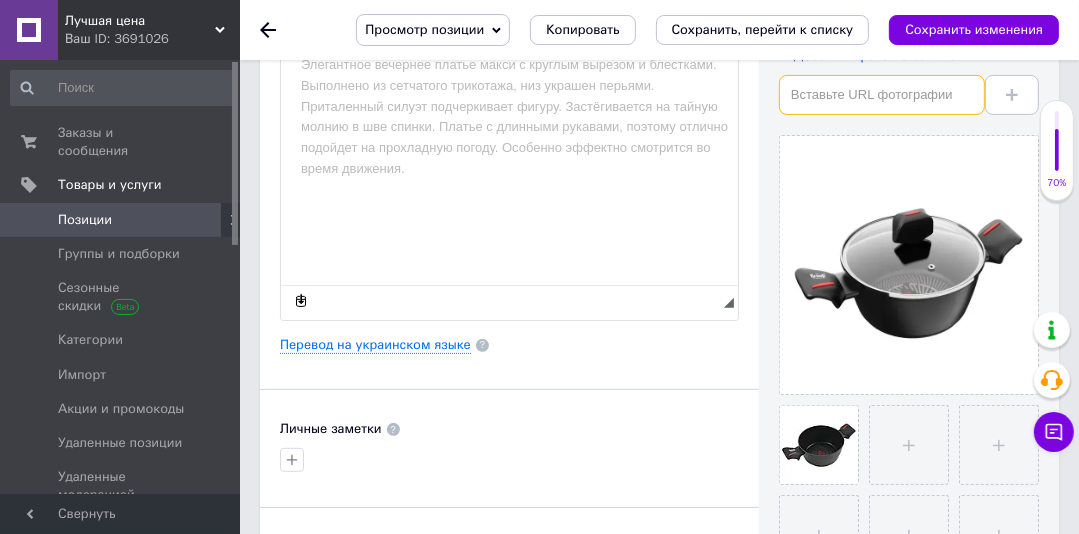click at bounding box center (882, 95) 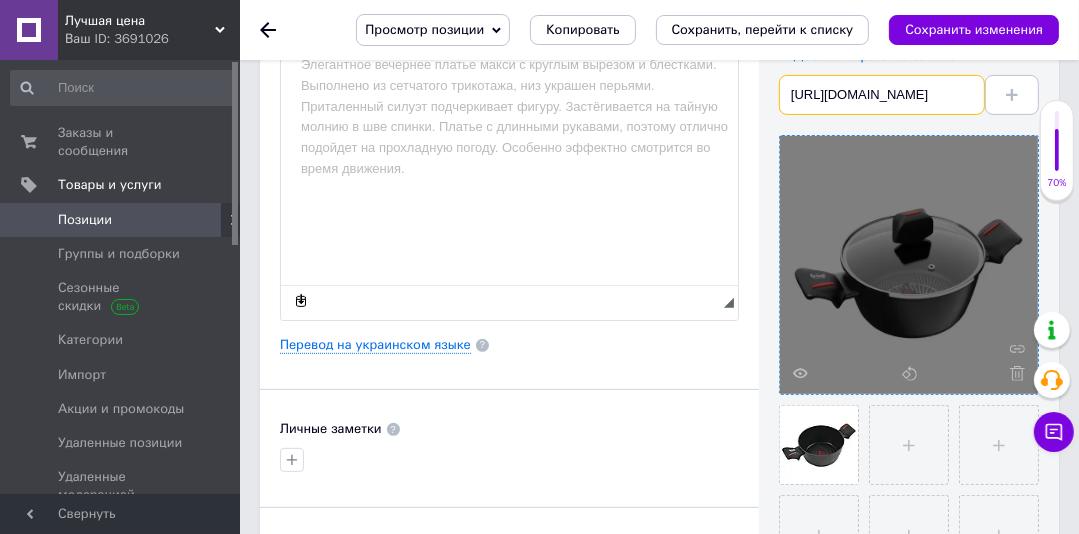 scroll, scrollTop: 0, scrollLeft: 588, axis: horizontal 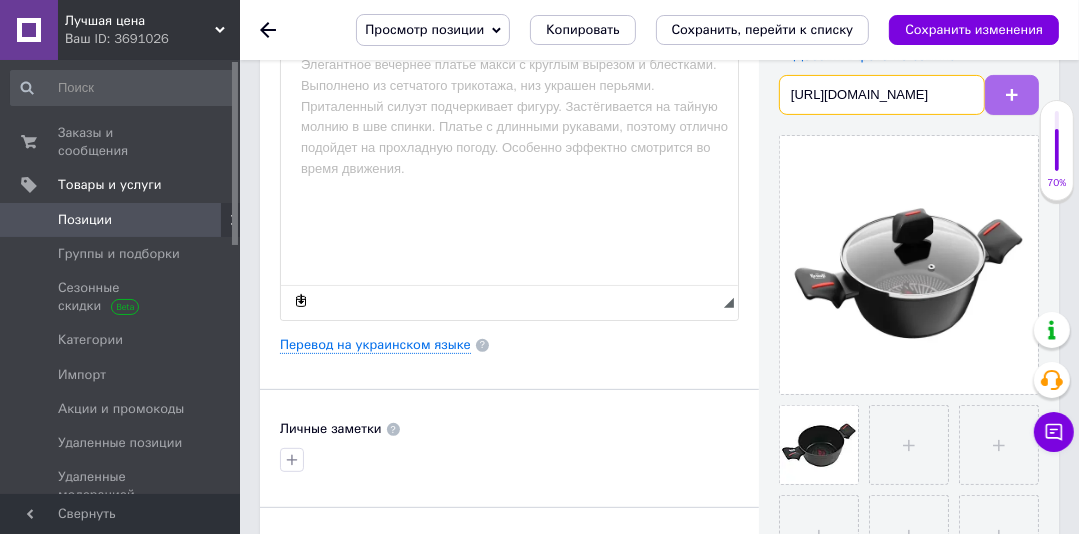 type on "https://krauff.store/content/images/29/1800x1800l80mc0/kastrulia-krauff-smart-fry-z-indykatorom-nahrivu-2.3-l-45706598558378.webp" 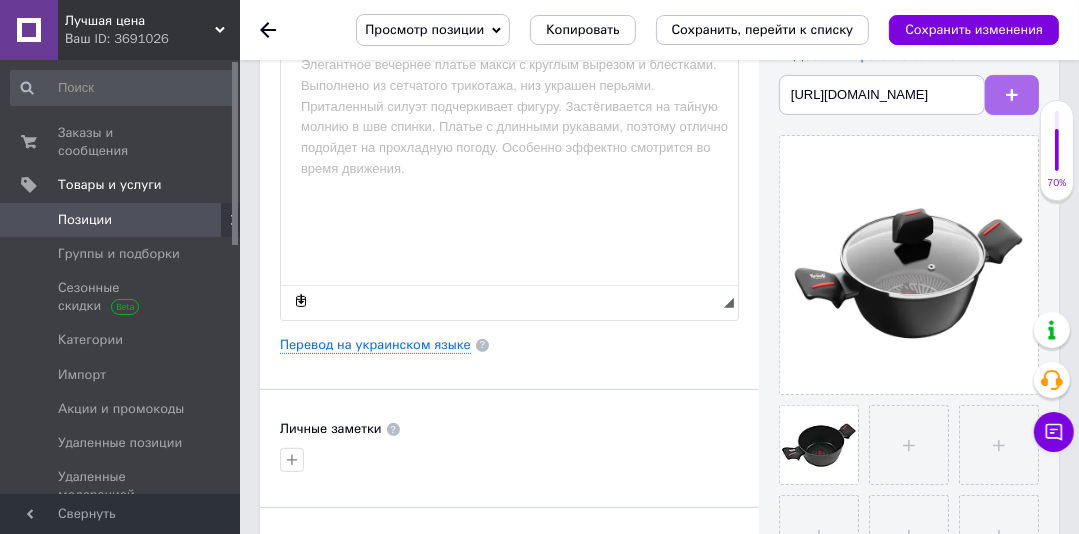 scroll, scrollTop: 0, scrollLeft: 0, axis: both 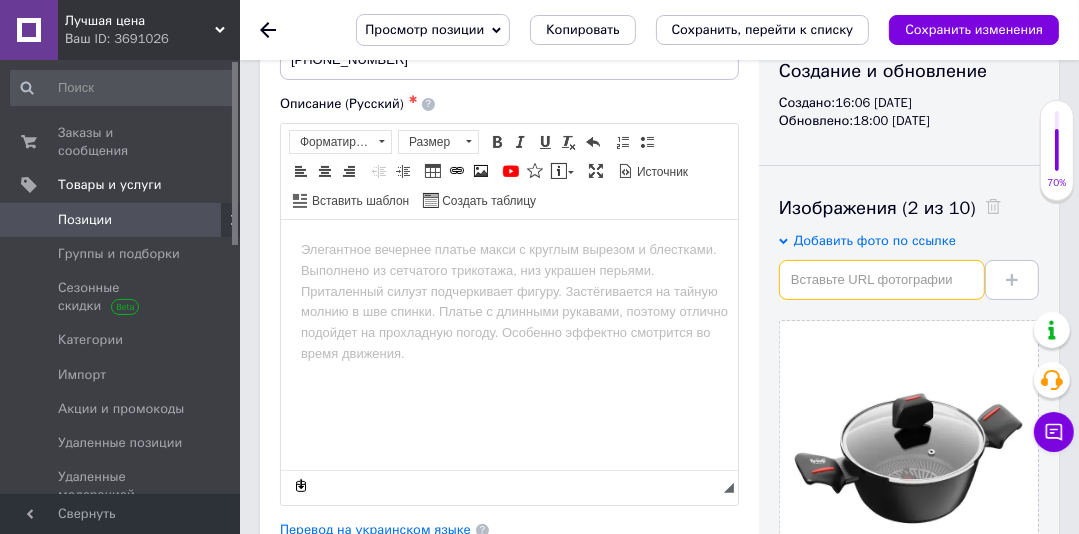click at bounding box center [882, 280] 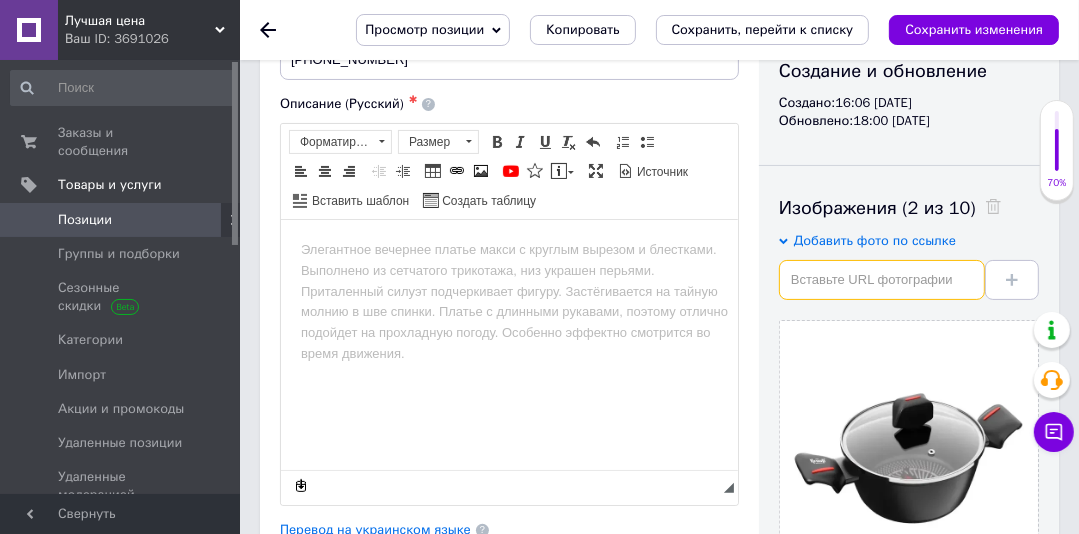 paste on "https://krauff.store/content/images/29/1800x1800l80mc0/83321550902451.webp" 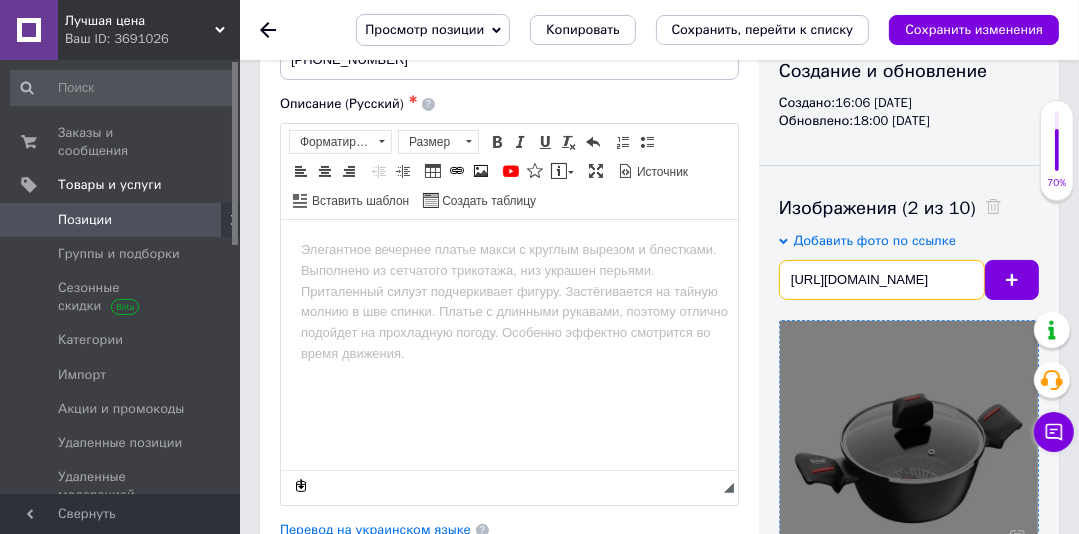 scroll, scrollTop: 0, scrollLeft: 280, axis: horizontal 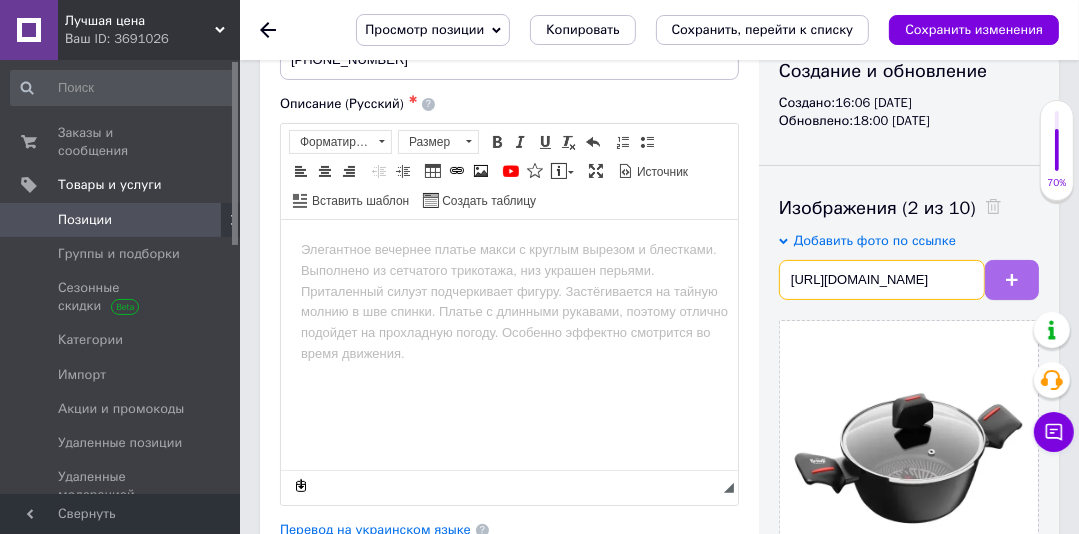 type on "https://krauff.store/content/images/29/1800x1800l80mc0/83321550902451.webp" 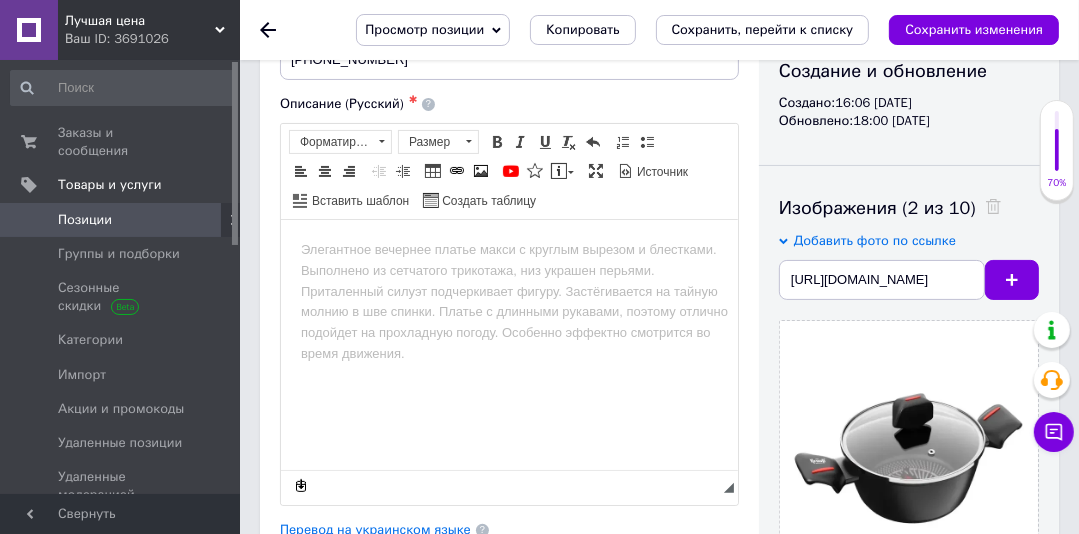 drag, startPoint x: 1008, startPoint y: 281, endPoint x: 1072, endPoint y: 196, distance: 106.400185 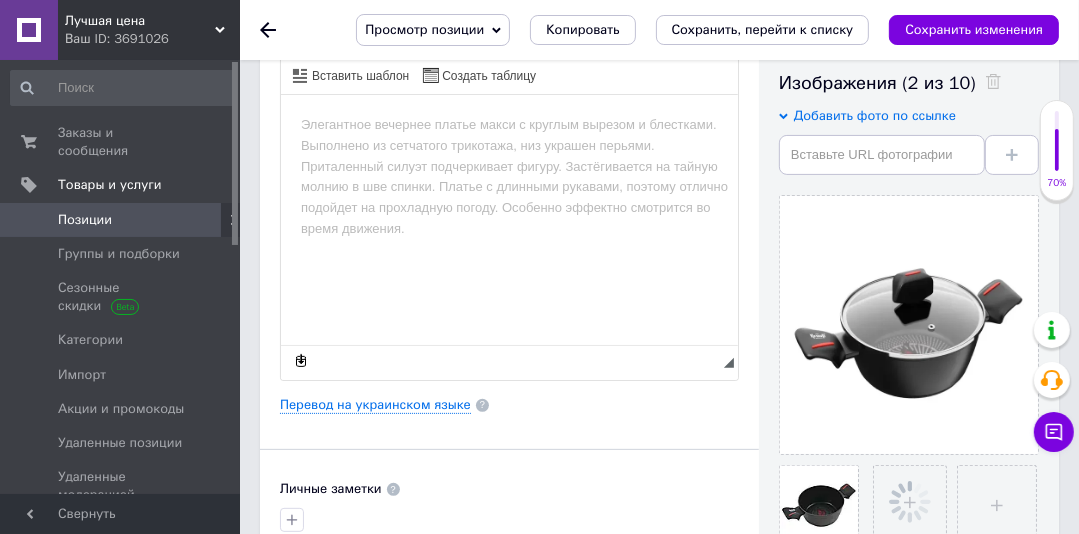 scroll, scrollTop: 478, scrollLeft: 0, axis: vertical 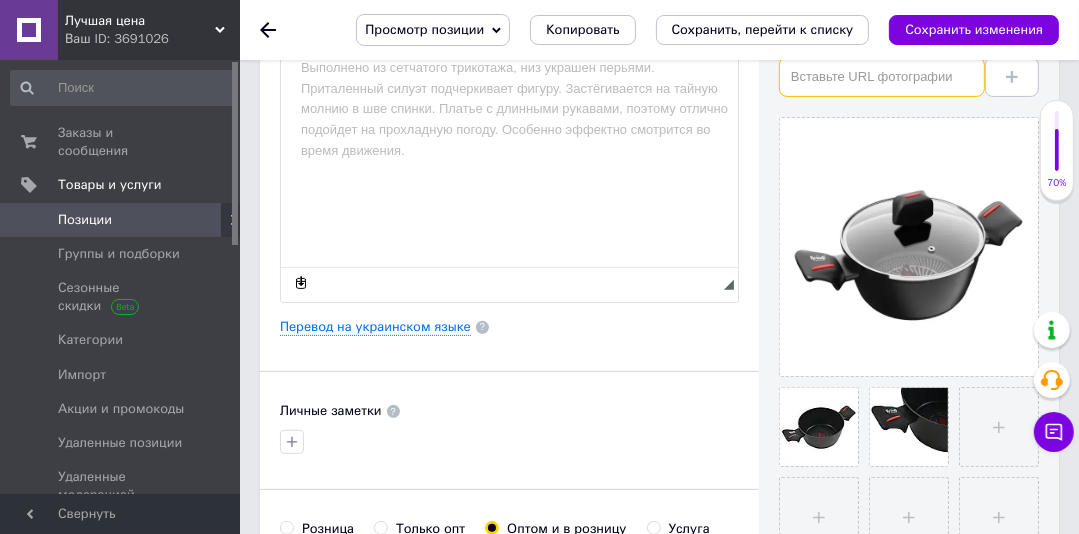 click at bounding box center (882, 77) 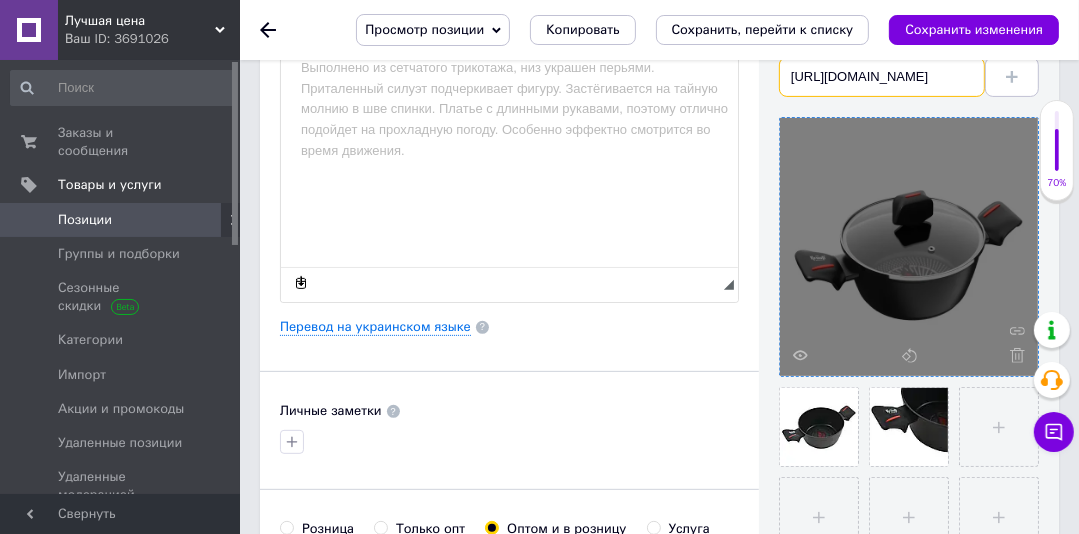 scroll, scrollTop: 0, scrollLeft: 588, axis: horizontal 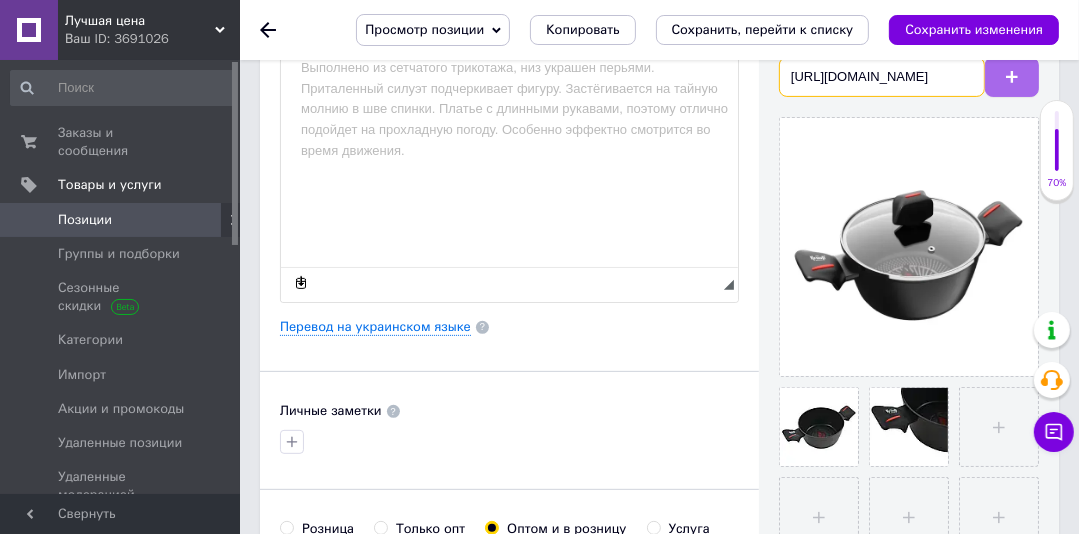 type on "https://krauff.store/content/images/29/1800x1800l80mc0/kastrulia-krauff-smart-fry-z-indykatorom-nahrivu-2.3-l-37931514232685.webp" 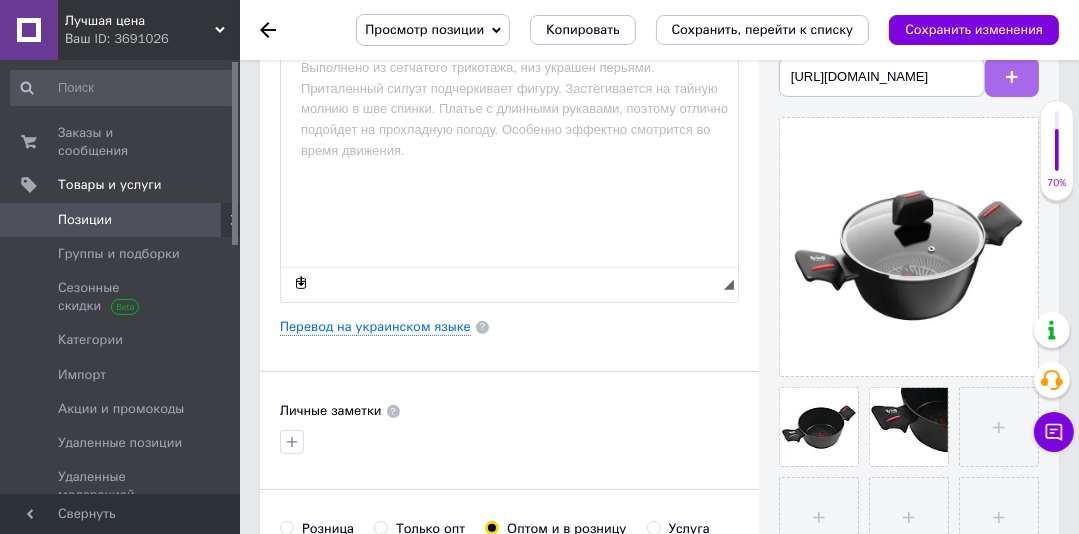 click 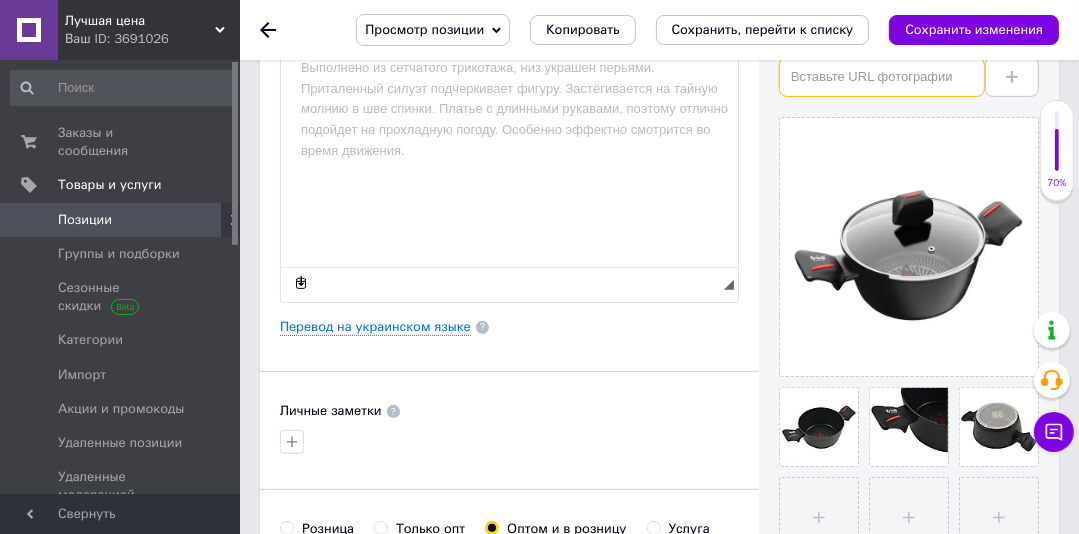paste on "https://krauff.store/content/images/29/1800x1800l80mc0/kastrulia-krauff-smart-fry-z-indykatorom-nahrivu-2.3-l-89350874889279.webp" 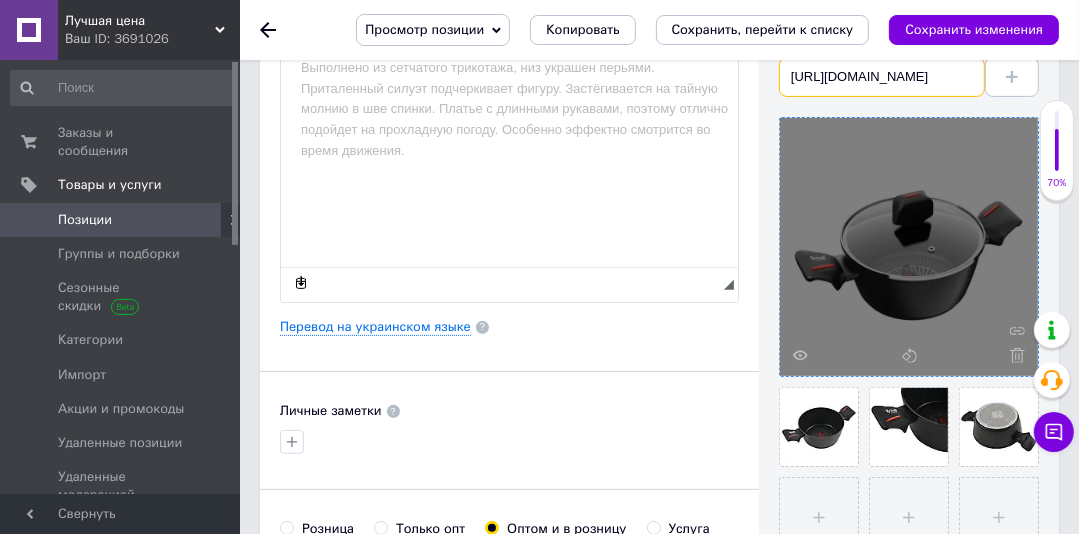 scroll, scrollTop: 0, scrollLeft: 588, axis: horizontal 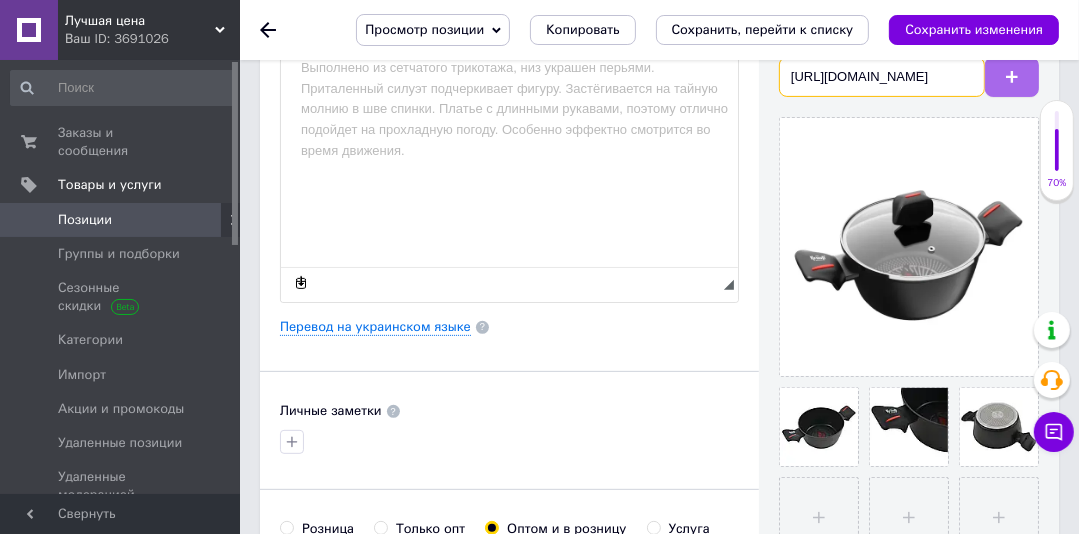 type on "https://krauff.store/content/images/29/1800x1800l80mc0/kastrulia-krauff-smart-fry-z-indykatorom-nahrivu-2.3-l-89350874889279.webp" 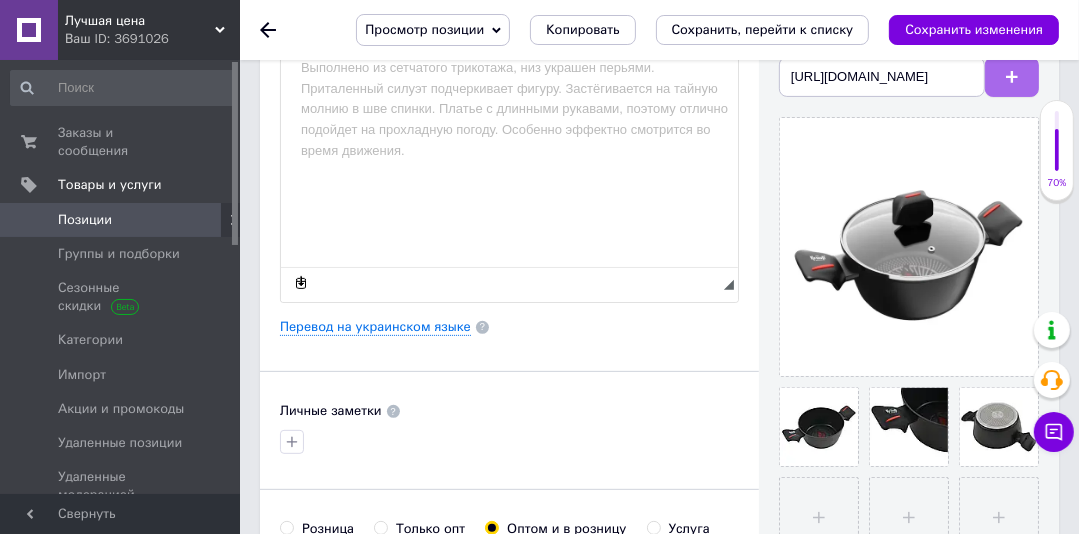 click 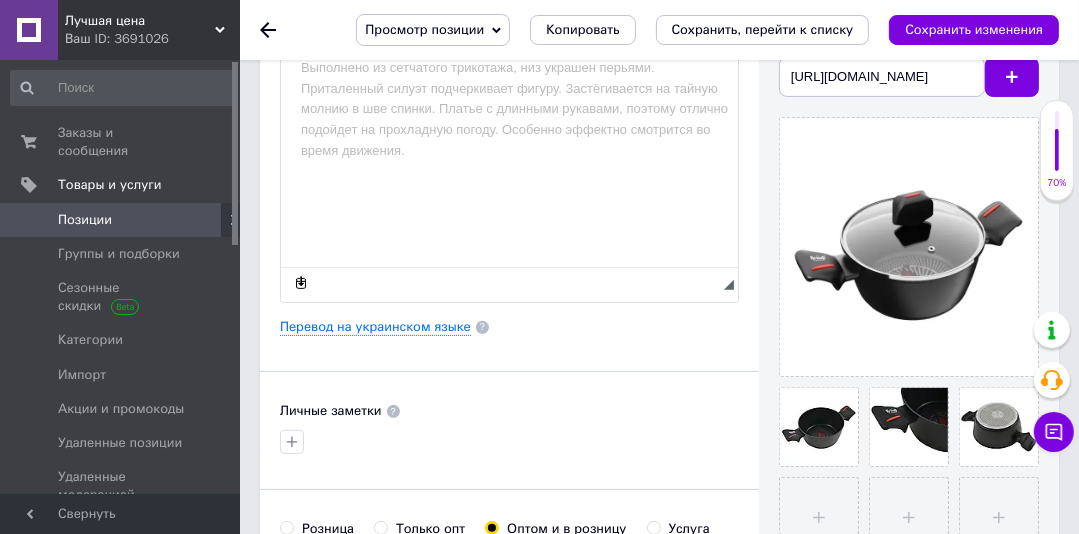 scroll, scrollTop: 0, scrollLeft: 0, axis: both 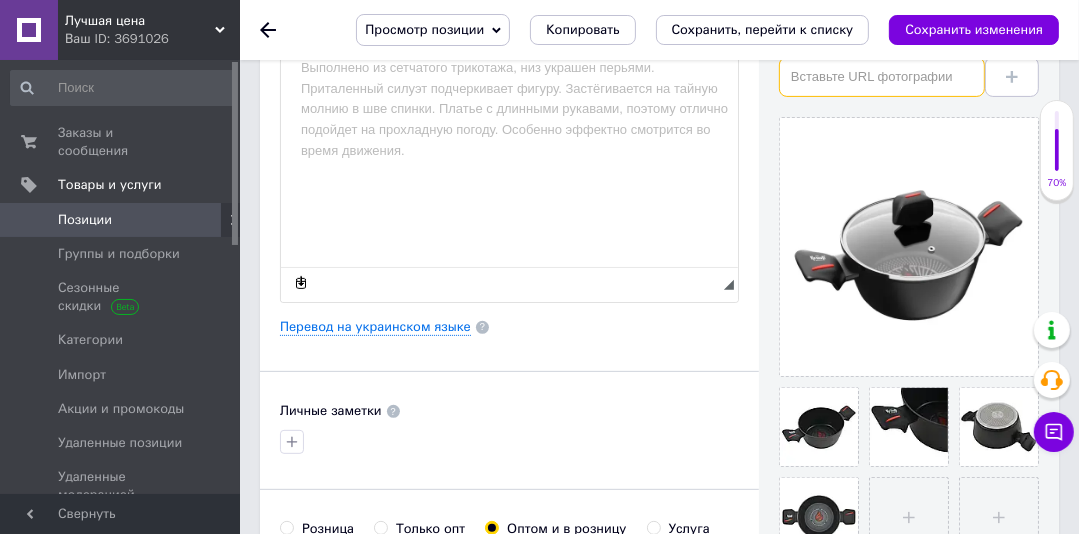 click at bounding box center [882, 77] 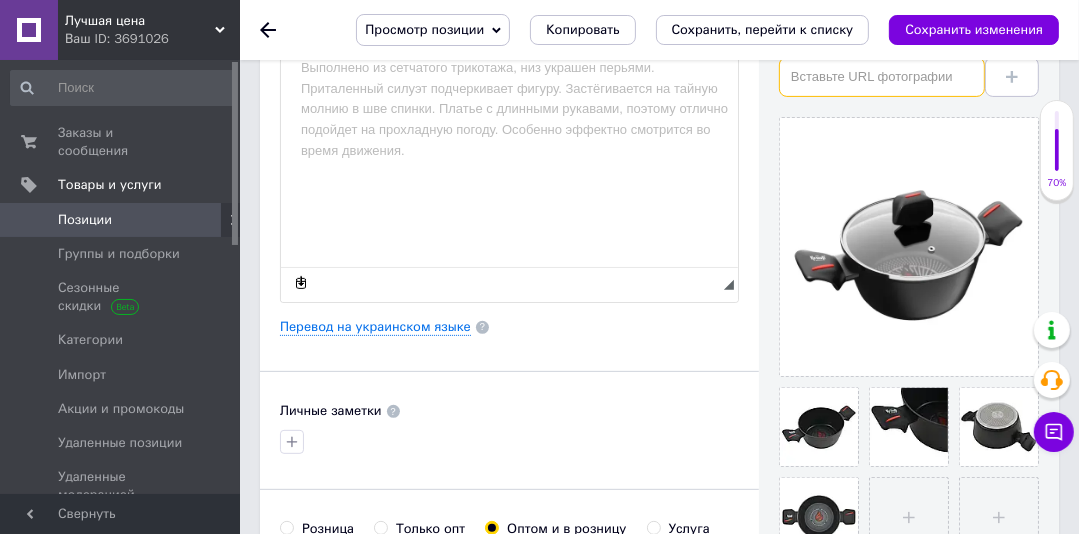 paste on "https://krauff.store/content/images/29/1800x1800l80mc0/kastrulia-krauff-smart-fry-z-indykatorom-nahrivu-2.3-l-86143749723209.webp" 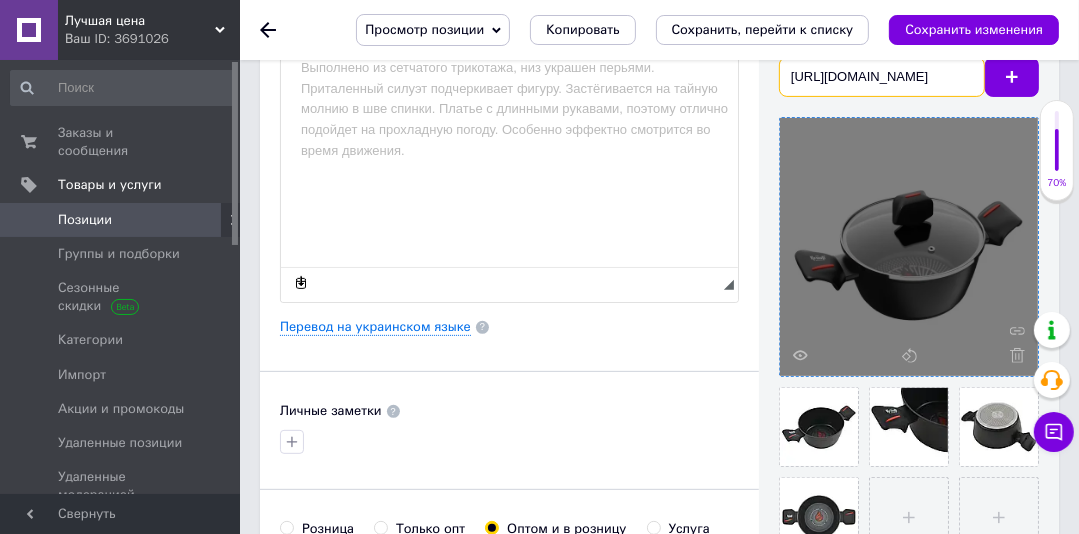 scroll, scrollTop: 0, scrollLeft: 588, axis: horizontal 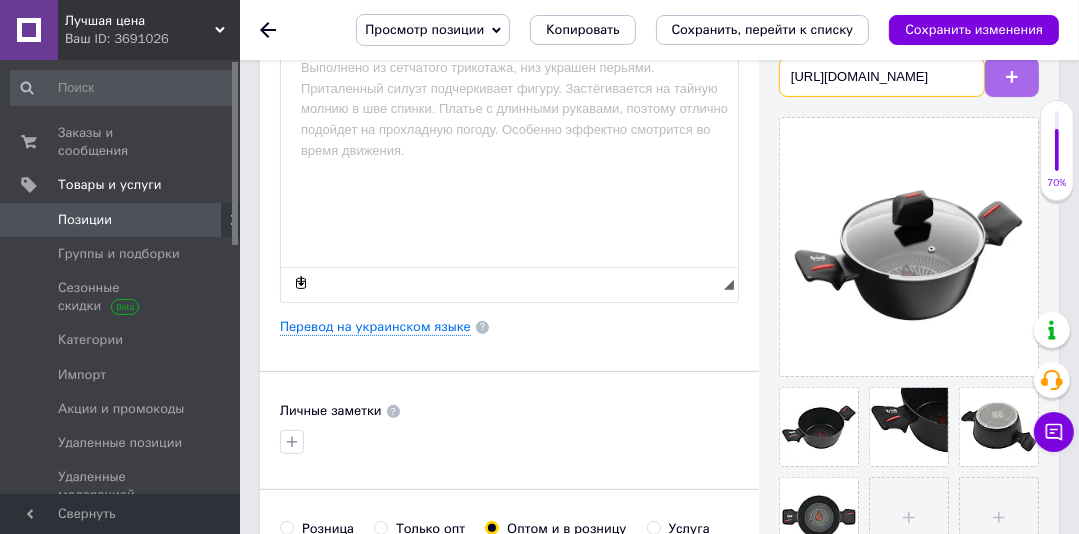 type on "https://krauff.store/content/images/29/1800x1800l80mc0/kastrulia-krauff-smart-fry-z-indykatorom-nahrivu-2.3-l-86143749723209.webp" 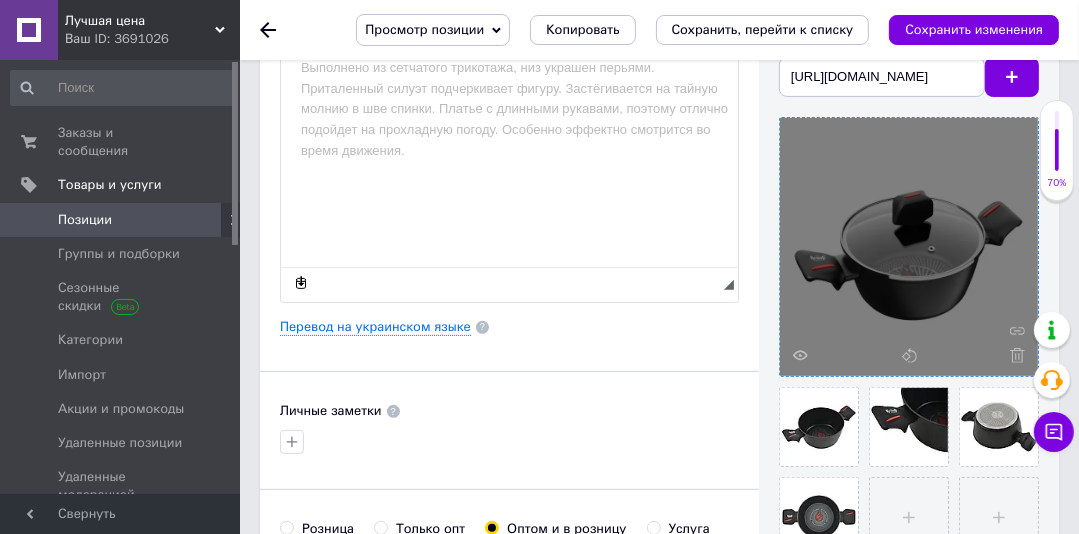 drag, startPoint x: 1012, startPoint y: 84, endPoint x: 897, endPoint y: 227, distance: 183.50476 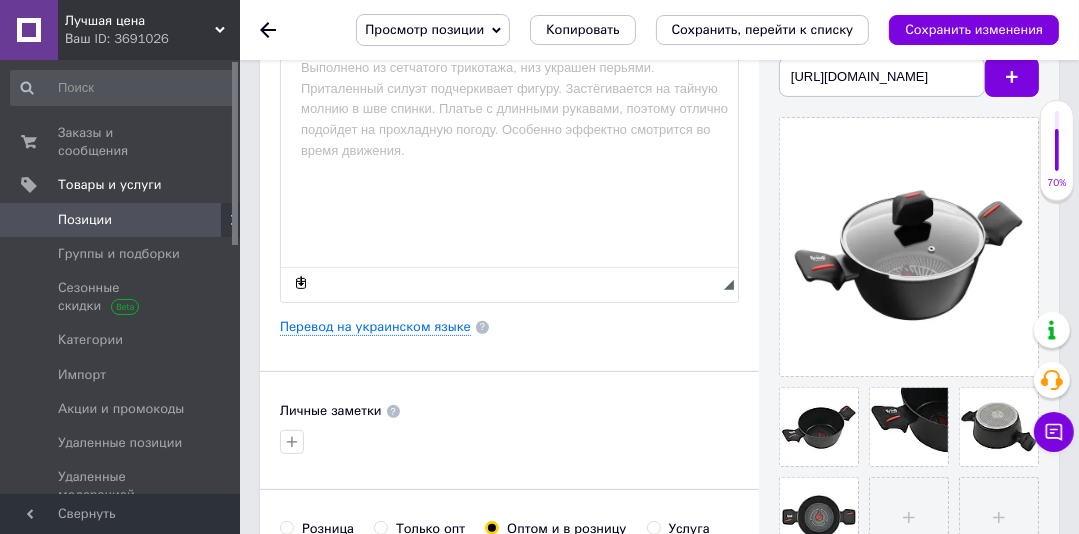 scroll, scrollTop: 0, scrollLeft: 0, axis: both 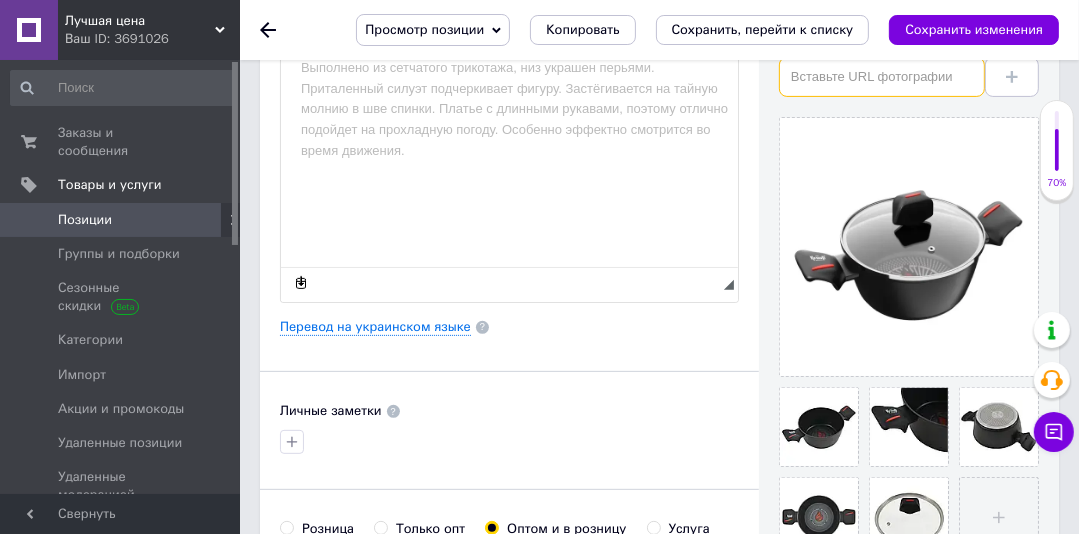 click at bounding box center (882, 77) 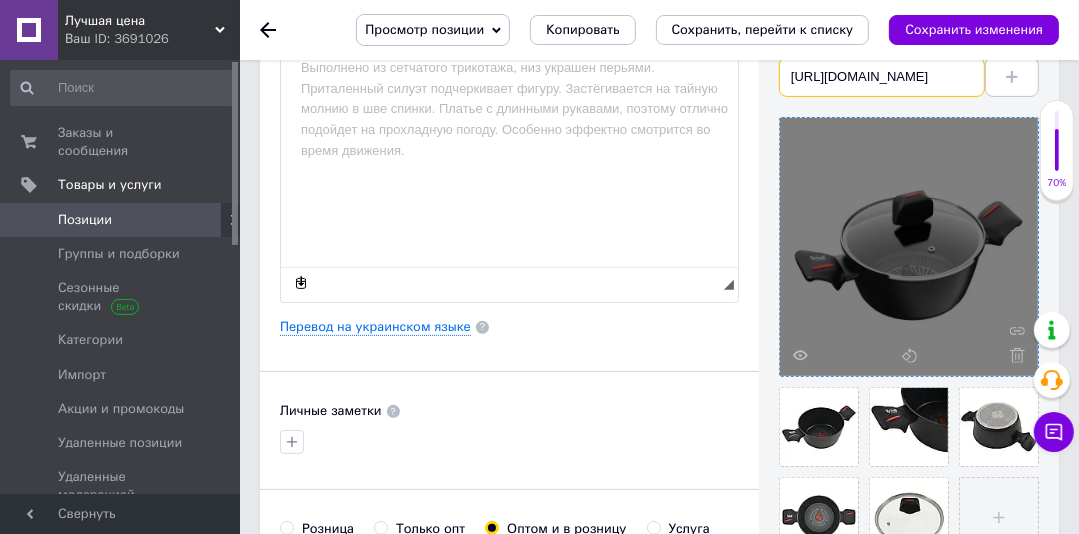 scroll, scrollTop: 0, scrollLeft: 588, axis: horizontal 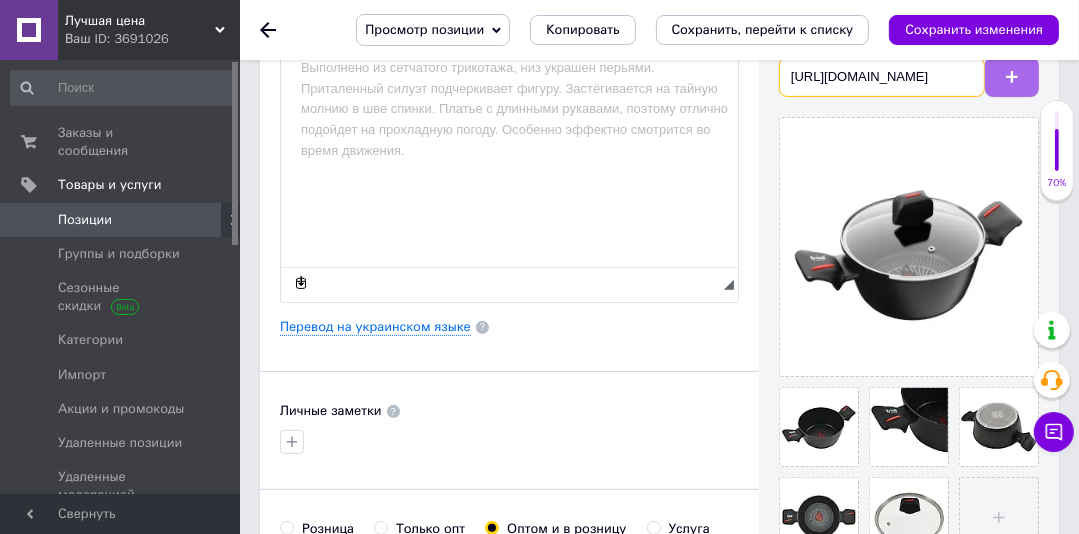 type on "https://krauff.store/content/images/29/1800x1800l80mc0/kastrulia-krauff-smart-fry-z-indykatorom-nahrivu-2.3-l-53351494759952.webp" 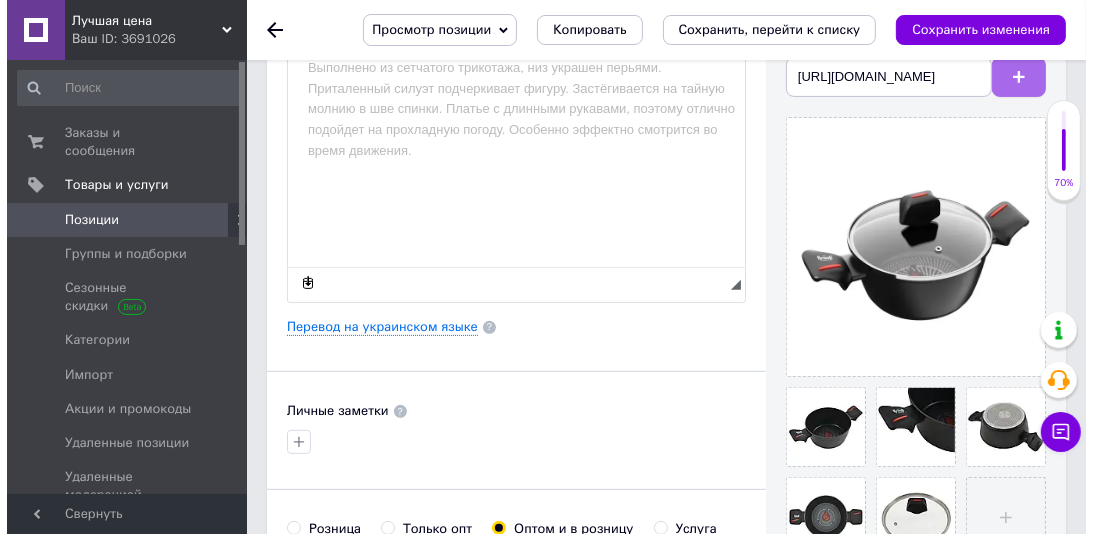 scroll, scrollTop: 0, scrollLeft: 0, axis: both 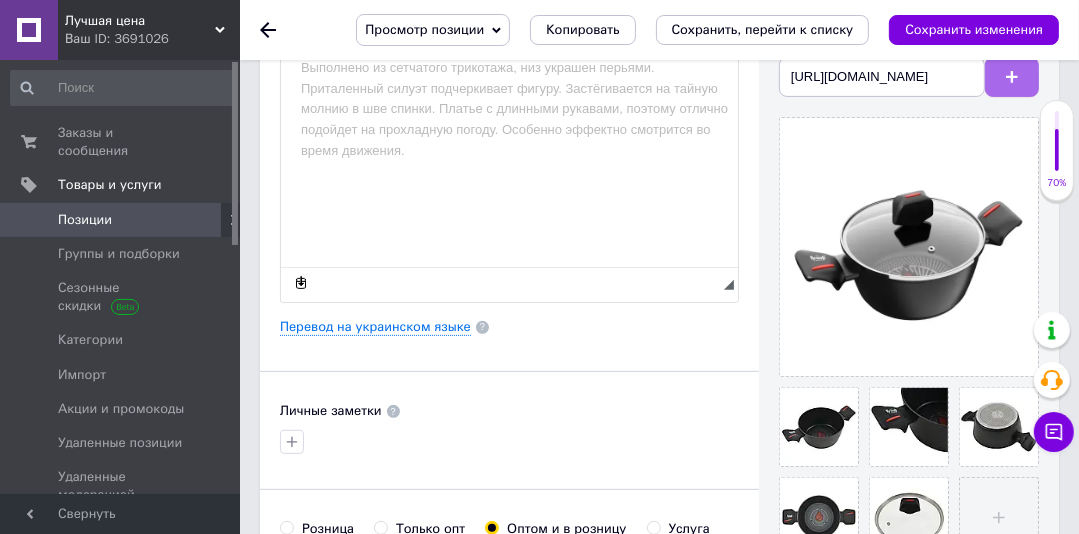 click at bounding box center [1012, 77] 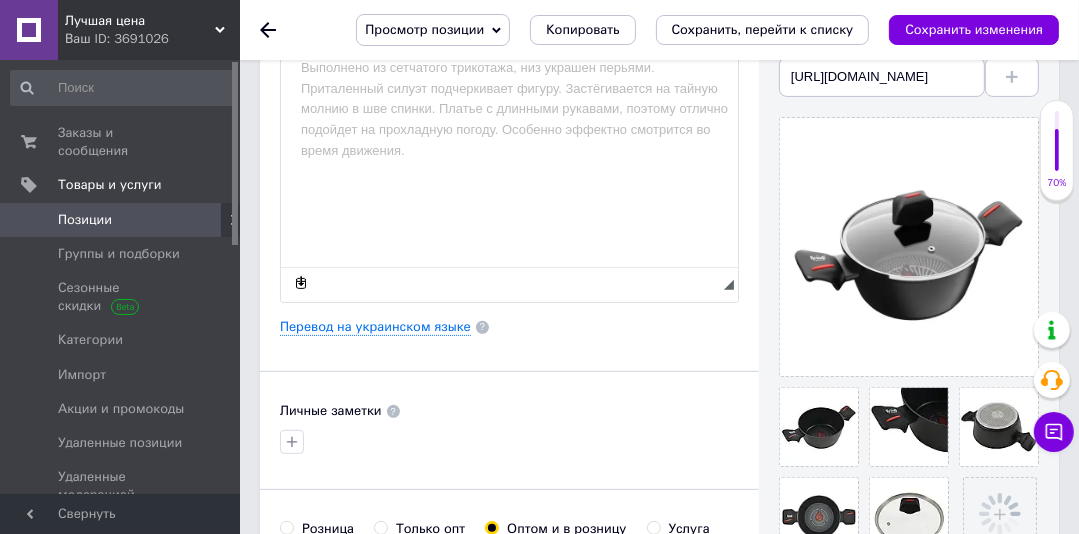 type 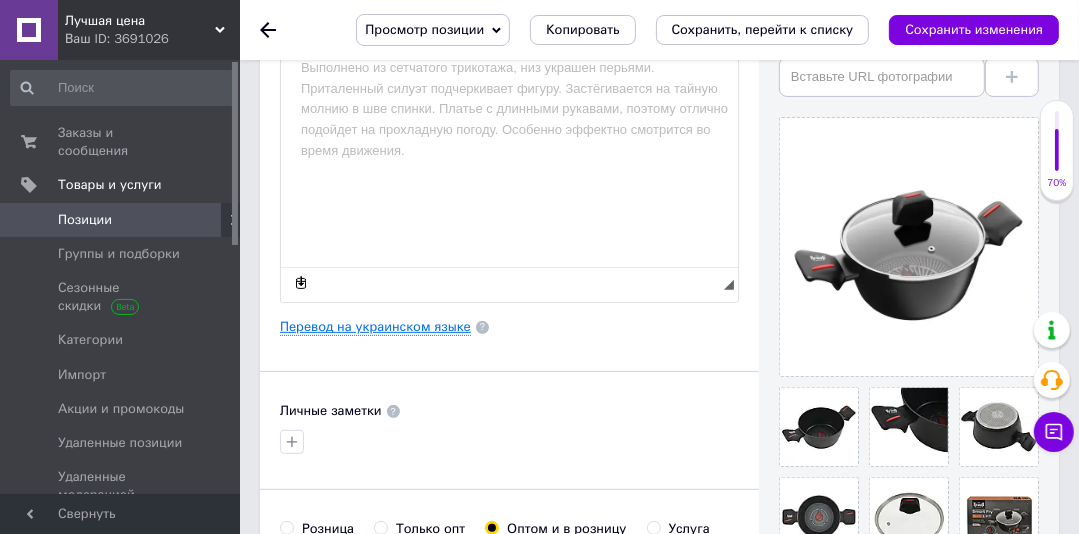 click on "Перевод на украинском языке" at bounding box center (375, 327) 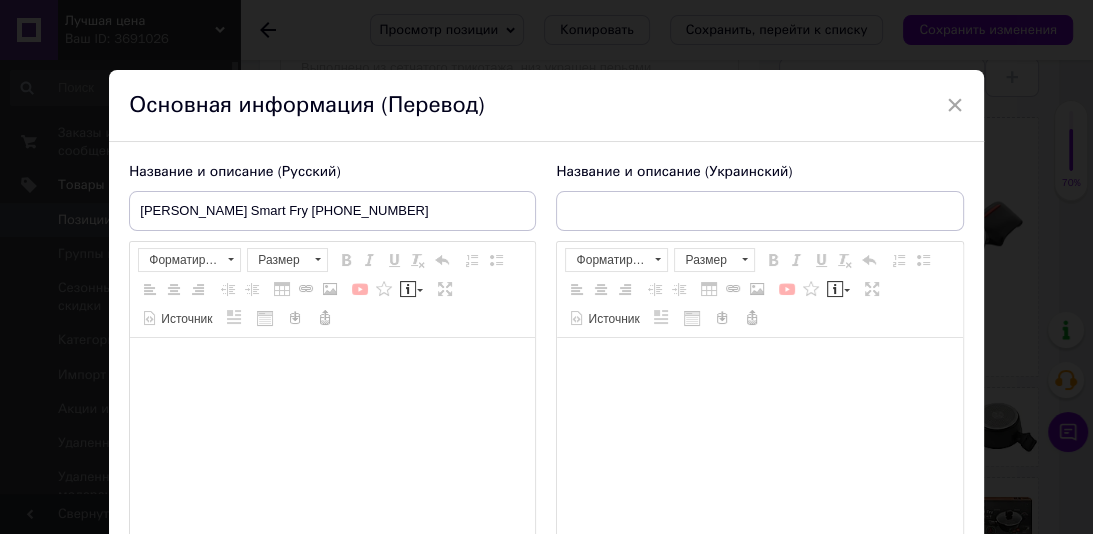 type on "Krauff Каструля 2,3-л алюм.з антипригарним покриттям зы склянною кришкою 20-см 25-45-159" 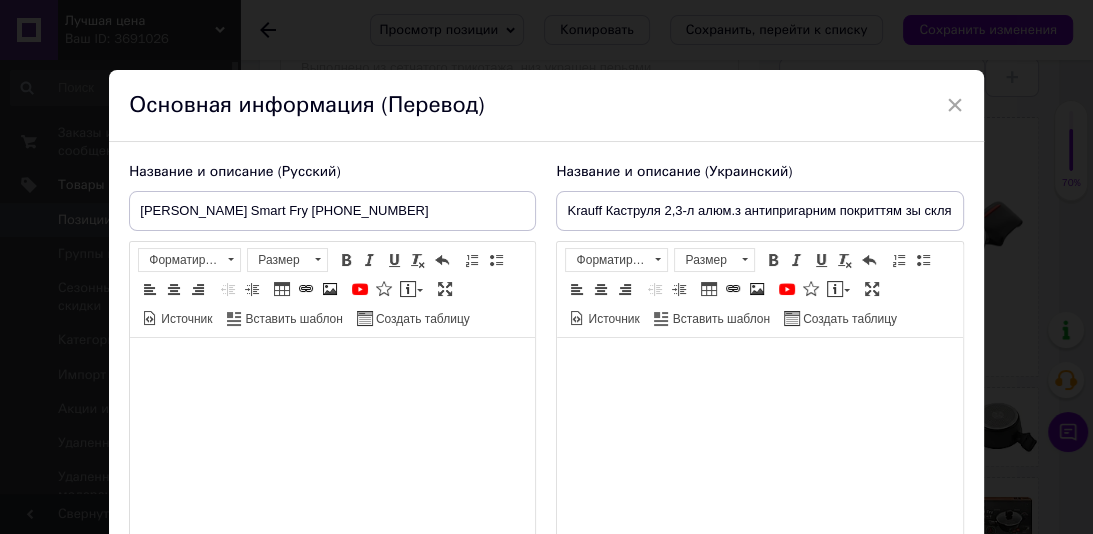scroll, scrollTop: 0, scrollLeft: 0, axis: both 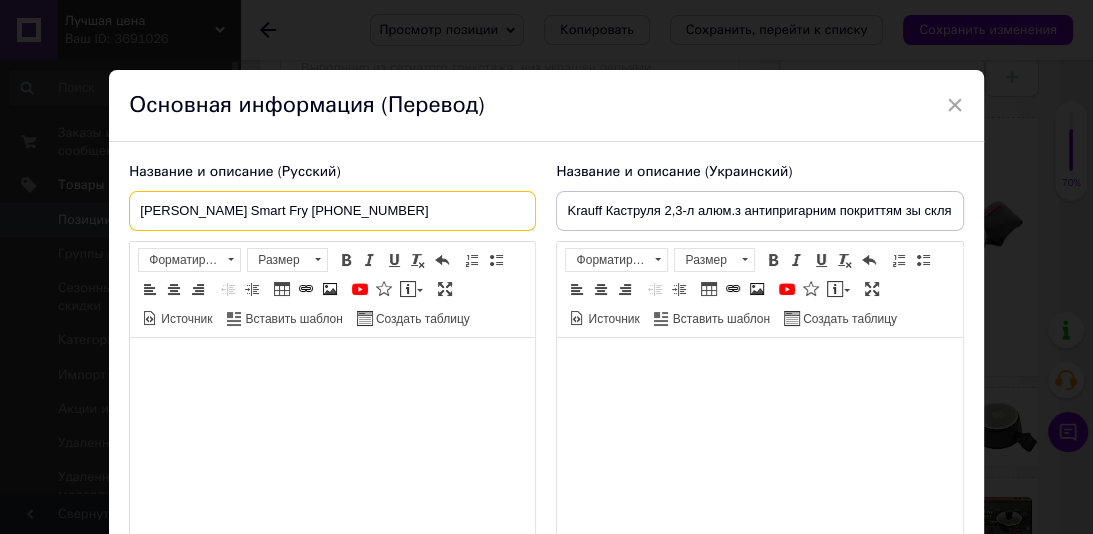 click on "Кастрюля Krauff Smart Fry 25-45-159" at bounding box center [332, 211] 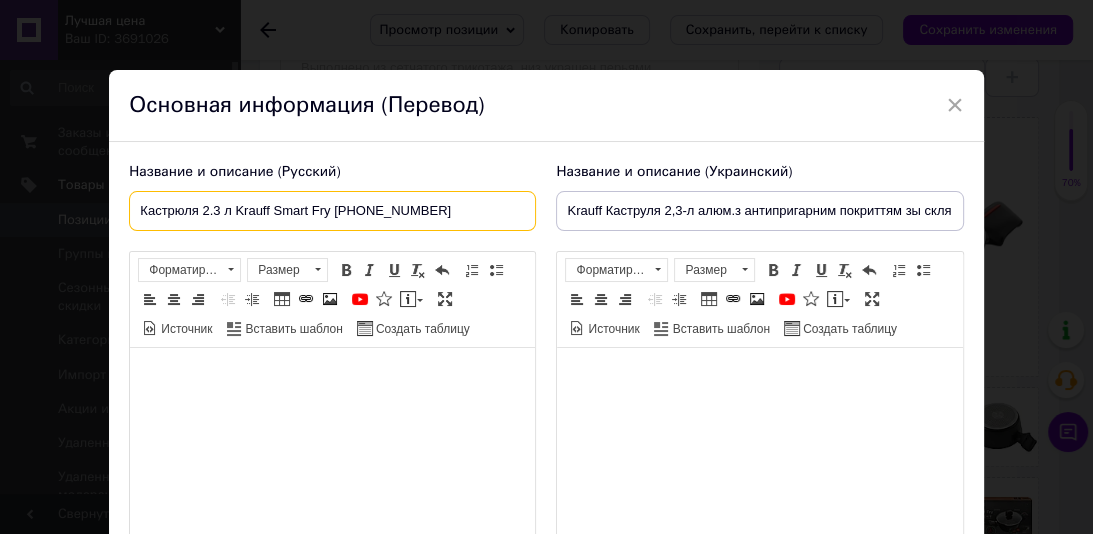 type on "Кастрюля 2.3 л Krauff Smart Fry 25-45-159" 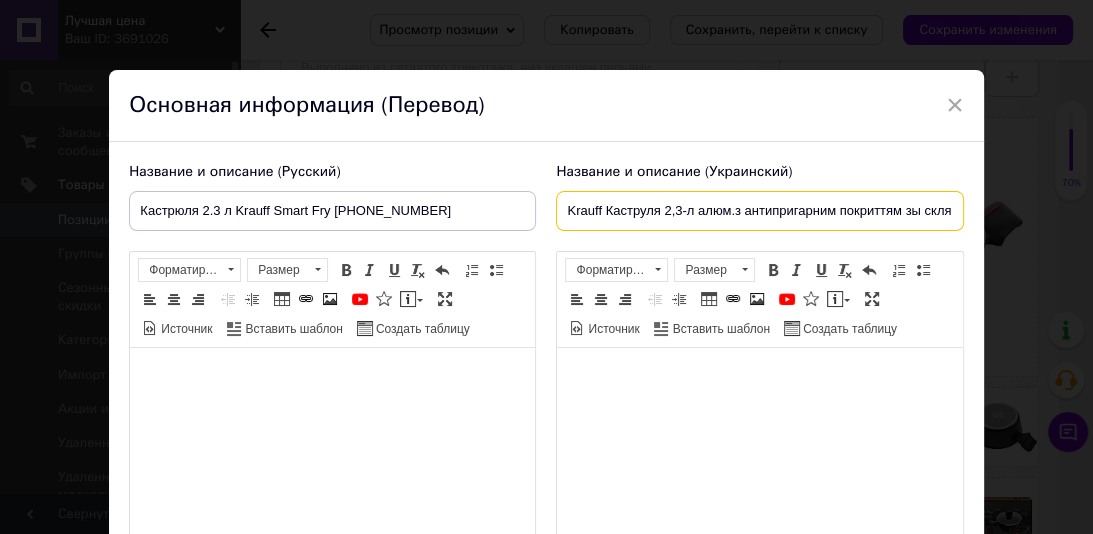 drag, startPoint x: 600, startPoint y: 216, endPoint x: 568, endPoint y: 206, distance: 33.526108 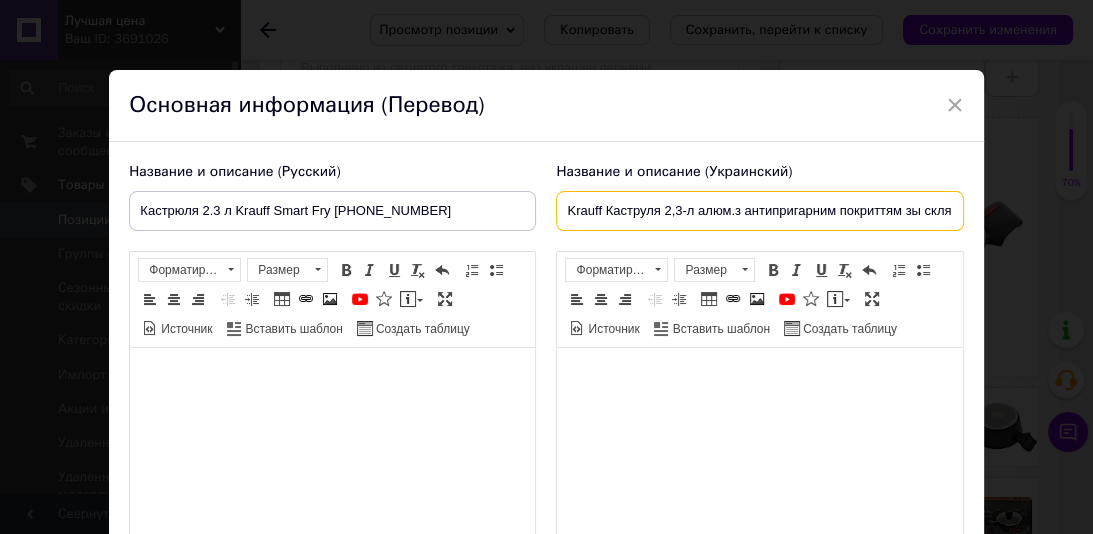 click on "Krauff Каструля 2,3-л алюм.з антипригарним покриттям зы склянною кришкою 20-см 25-45-159" at bounding box center [759, 211] 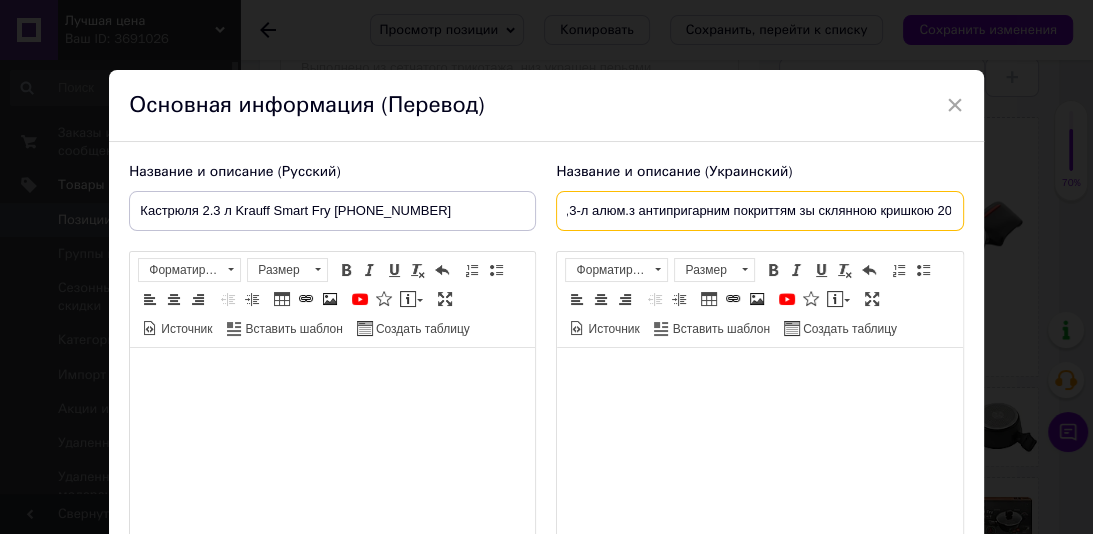 scroll, scrollTop: 0, scrollLeft: 153, axis: horizontal 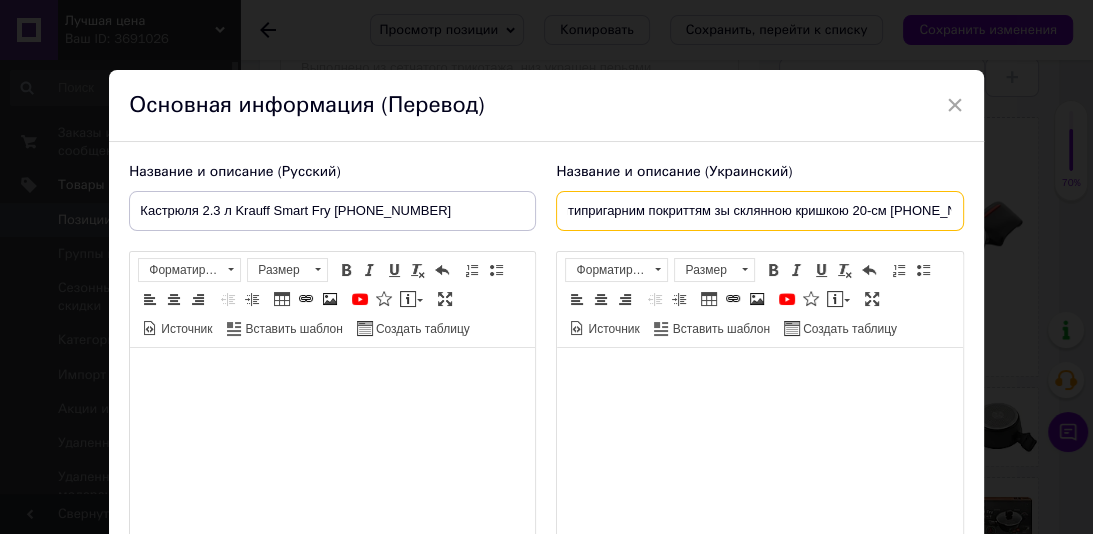 drag, startPoint x: 620, startPoint y: 212, endPoint x: 964, endPoint y: 215, distance: 344.0131 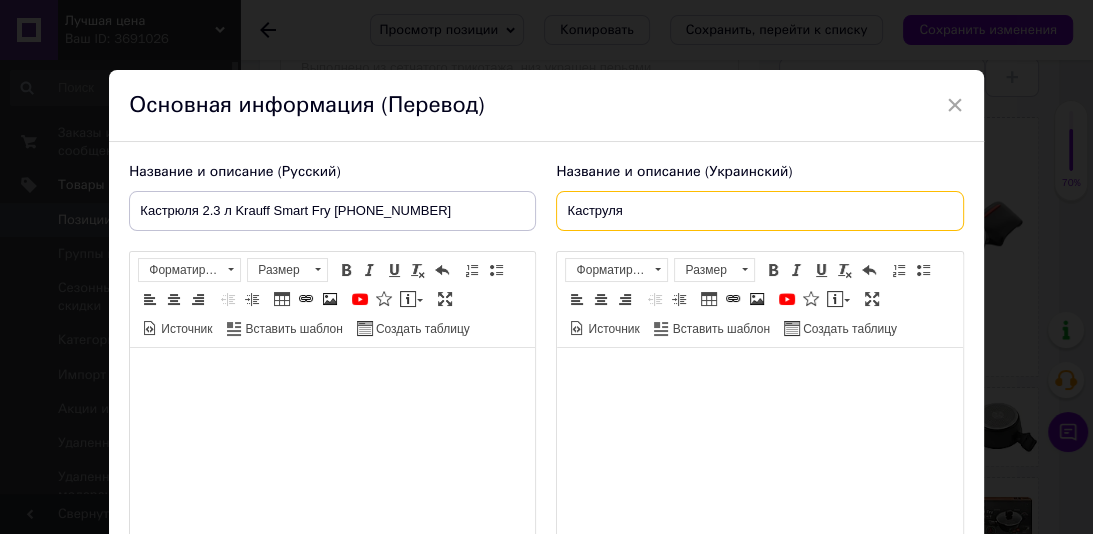 scroll, scrollTop: 0, scrollLeft: 0, axis: both 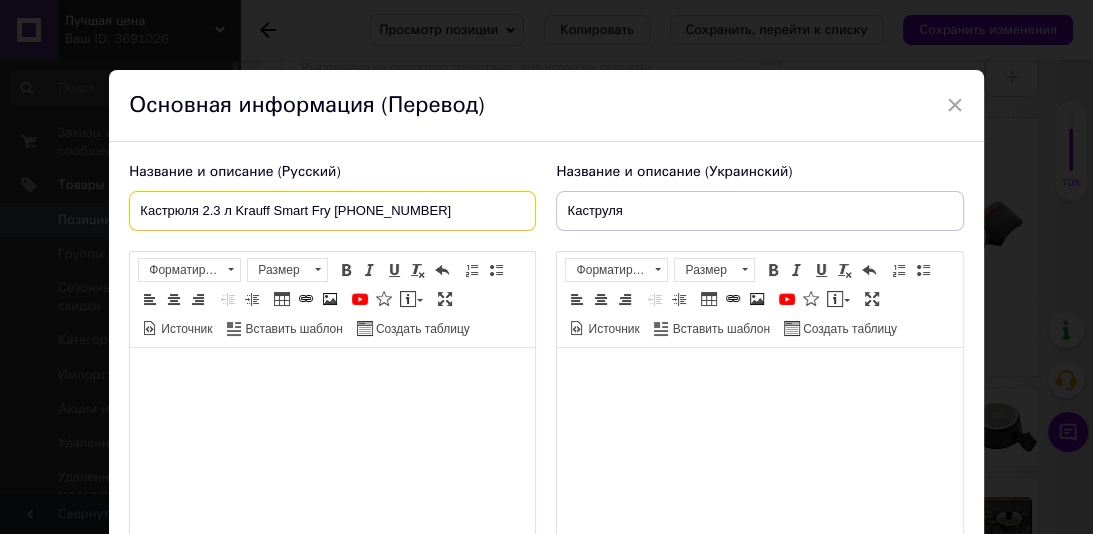 drag, startPoint x: 202, startPoint y: 209, endPoint x: 423, endPoint y: 207, distance: 221.00905 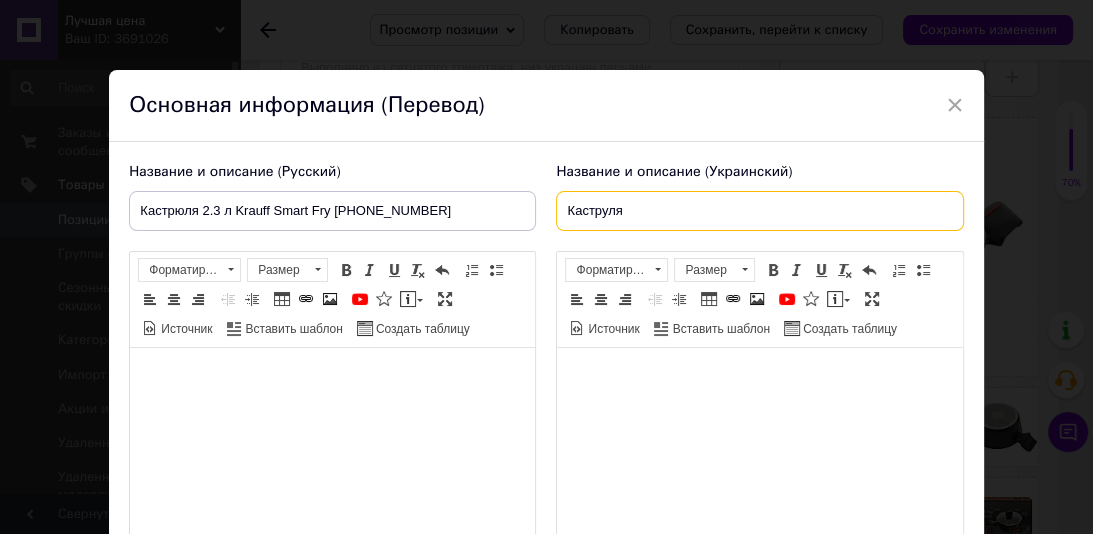 click on "Каструля" at bounding box center [759, 211] 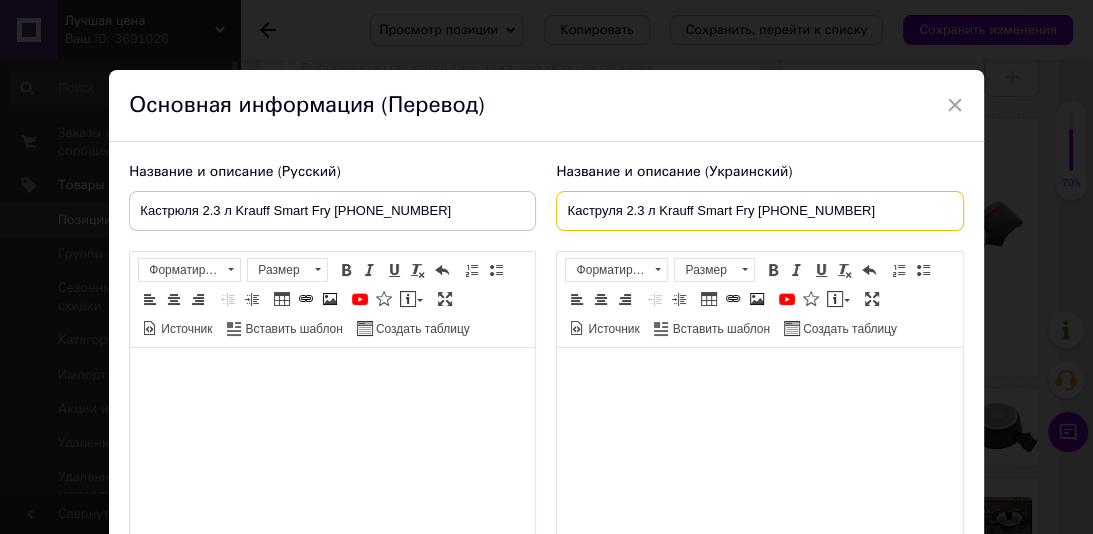 type on "Каструля 2.3 л Krauff Smart Fry 25-45-159" 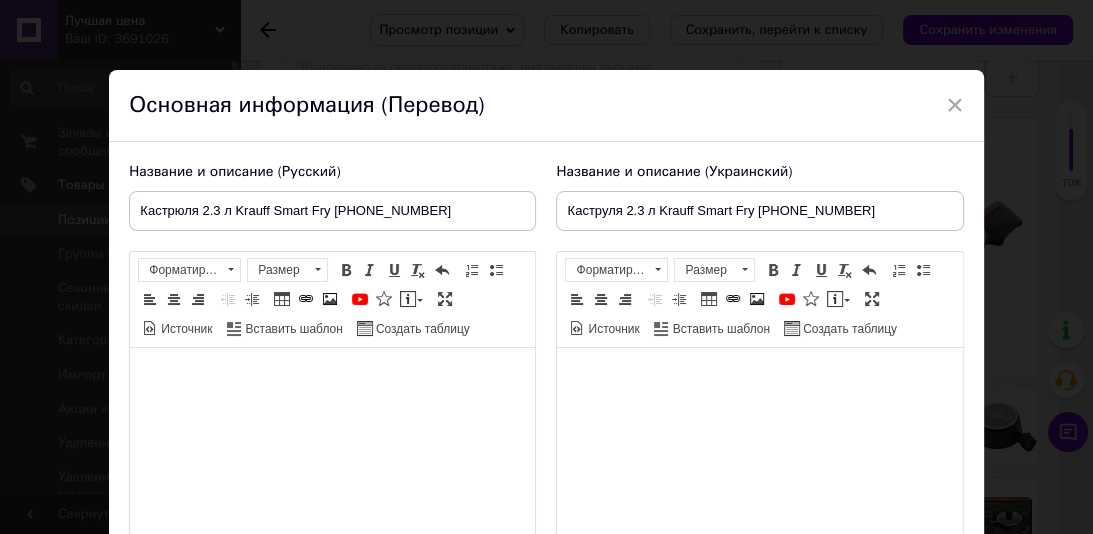 click at bounding box center (332, 378) 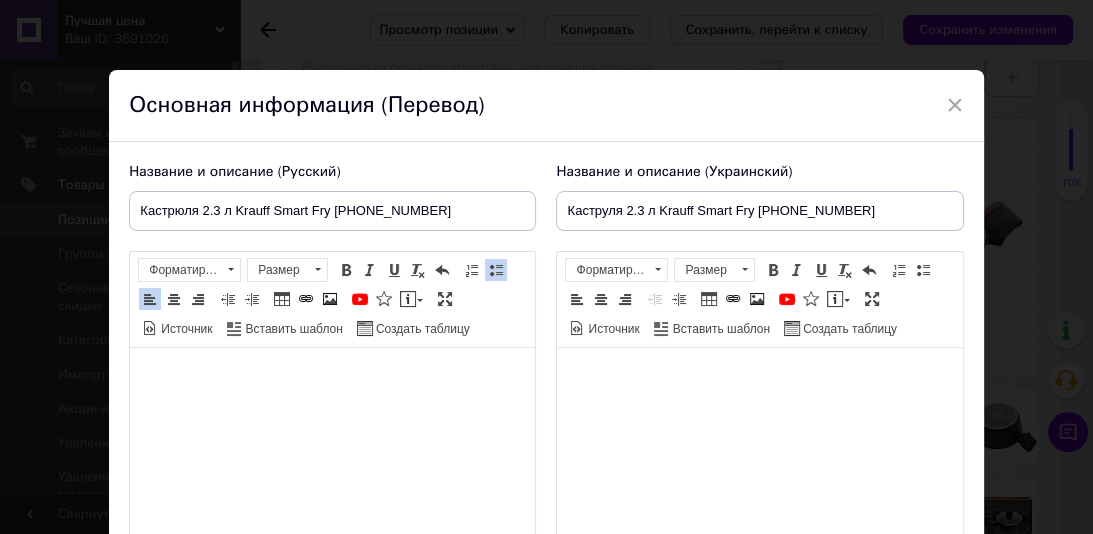 scroll, scrollTop: 374, scrollLeft: 0, axis: vertical 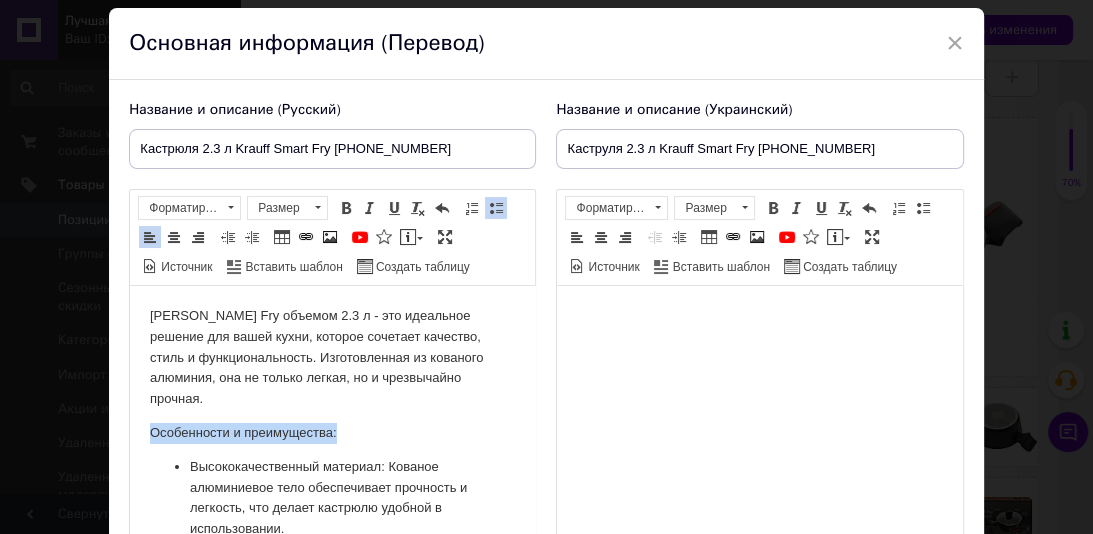 drag, startPoint x: 334, startPoint y: 438, endPoint x: 143, endPoint y: 413, distance: 192.62918 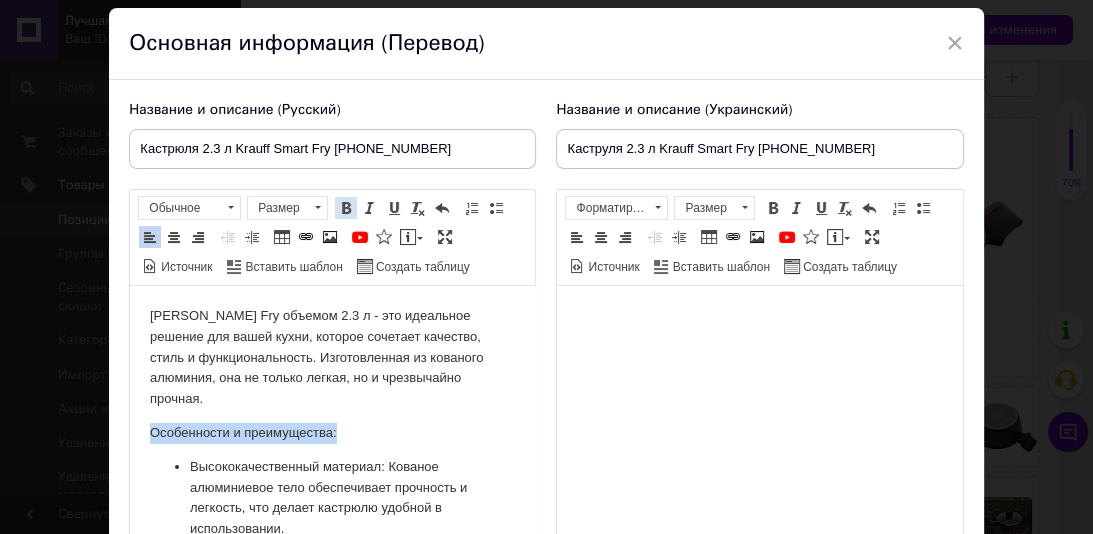 click at bounding box center [346, 208] 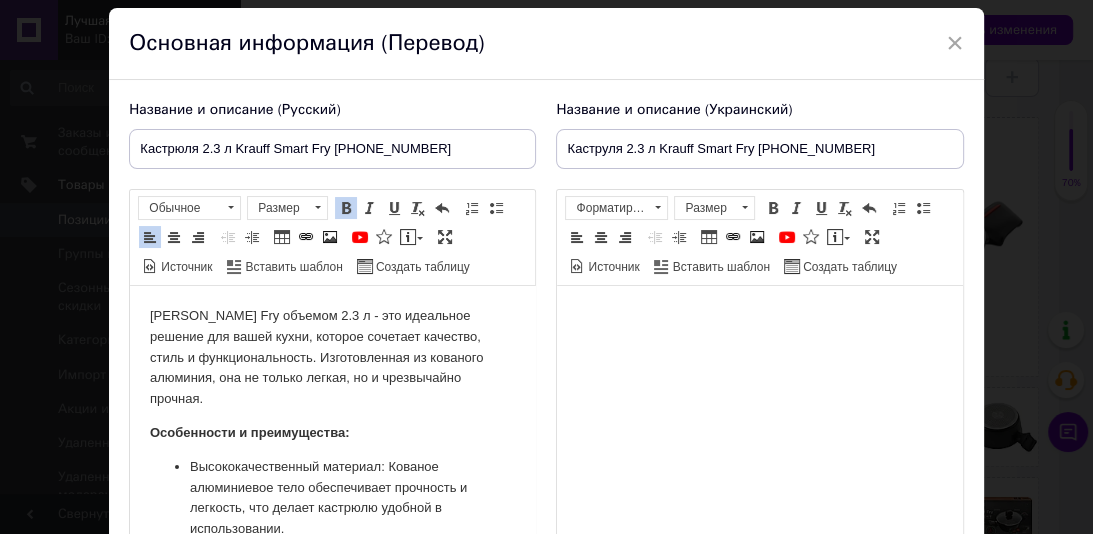 click on "Кастрюля Smart Fry объемом 2.3 л - это идеальное решение для вашей кухни, которое сочетает качество, стиль и функциональность. Изготовленная из кованого алюминия, она не только легкая, но и чрезвычайно прочная. Особенности и преимущества: Высококачественный материал: Кованое алюминиевое тело обеспечивает прочность и легкость, что делает кастрюлю удобной в использовании. Термостойкое внешнее покрытие: Внешнее покрытие выдерживает высокие температуры, обеспечивая длительный срок службы кастрюли." at bounding box center [332, 610] 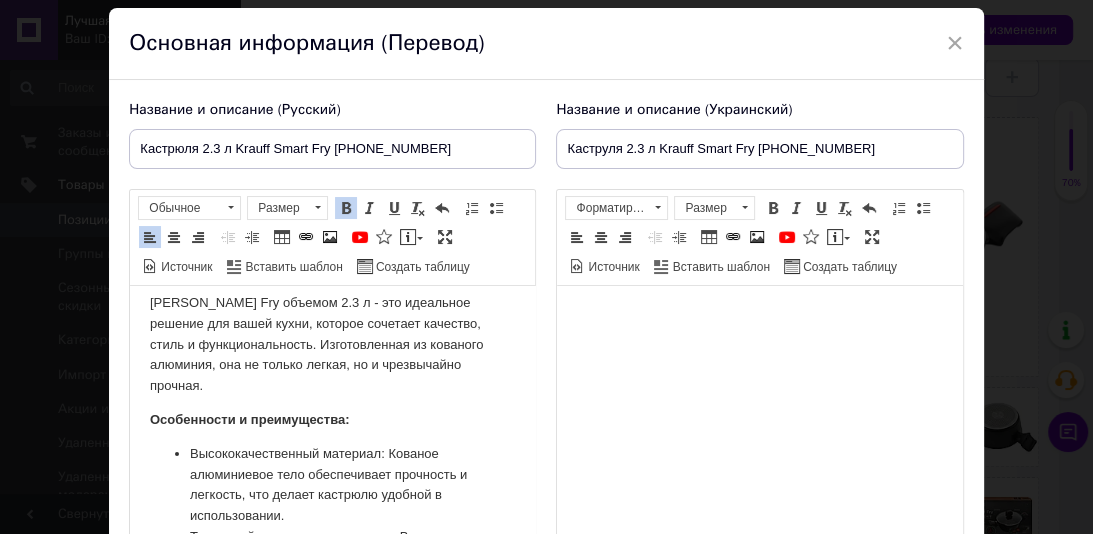 scroll, scrollTop: 0, scrollLeft: 0, axis: both 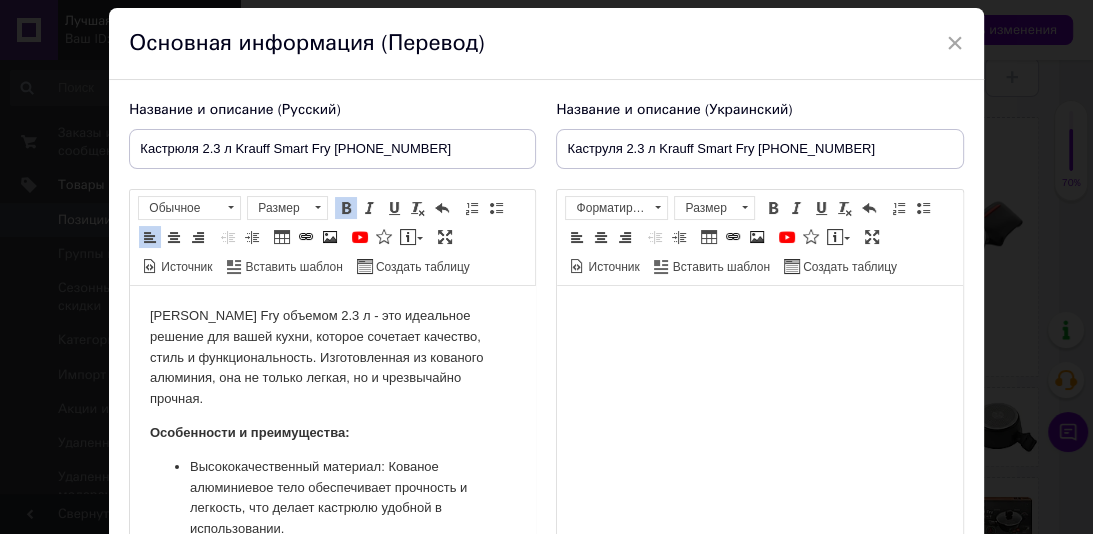 click on "Высококачественный материал: Кованое алюминиевое тело обеспечивает прочность и легкость, что делает кастрюлю удобной в использовании." at bounding box center [332, 498] 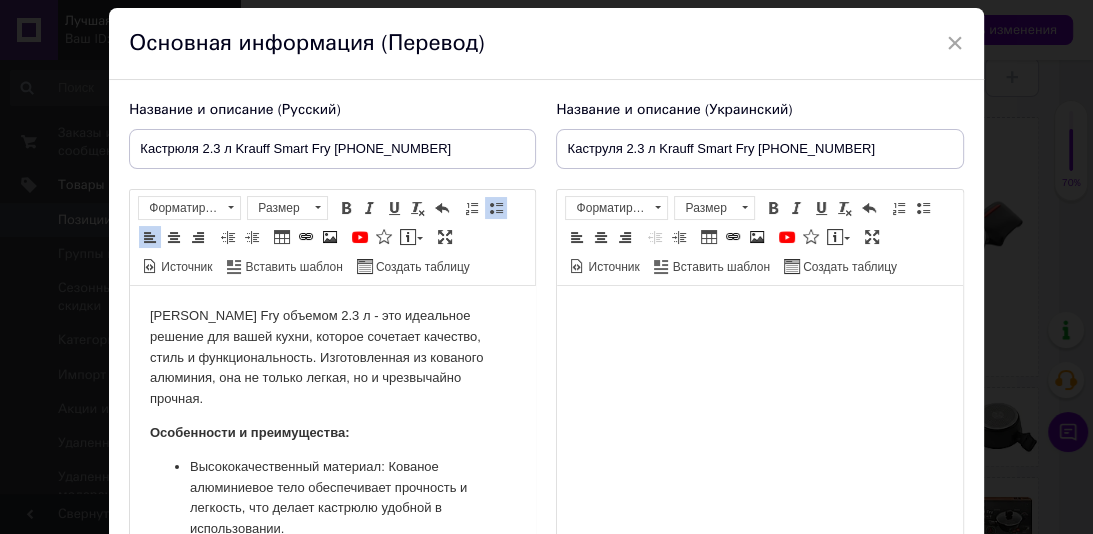 type 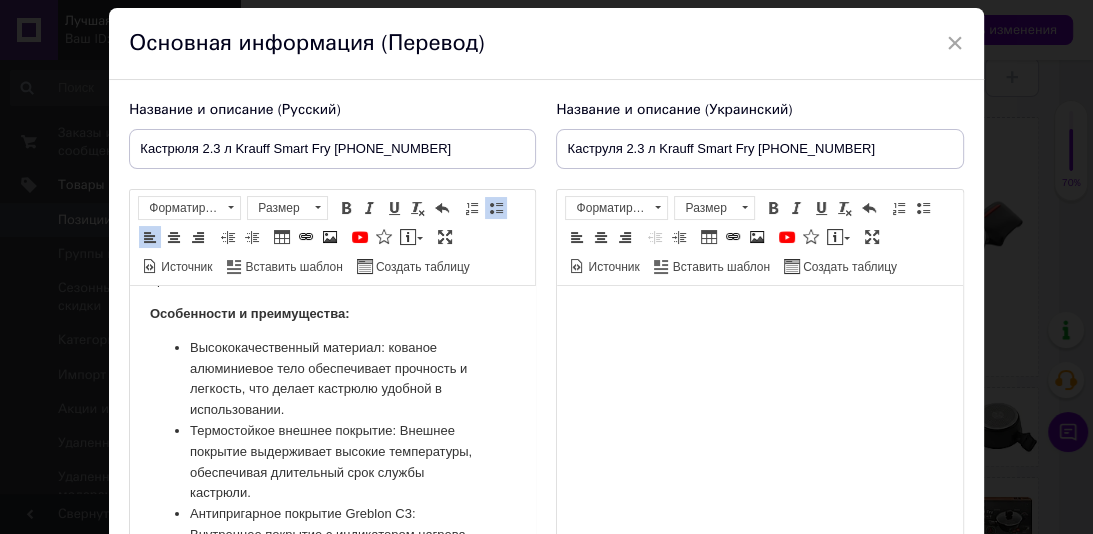 scroll, scrollTop: 120, scrollLeft: 0, axis: vertical 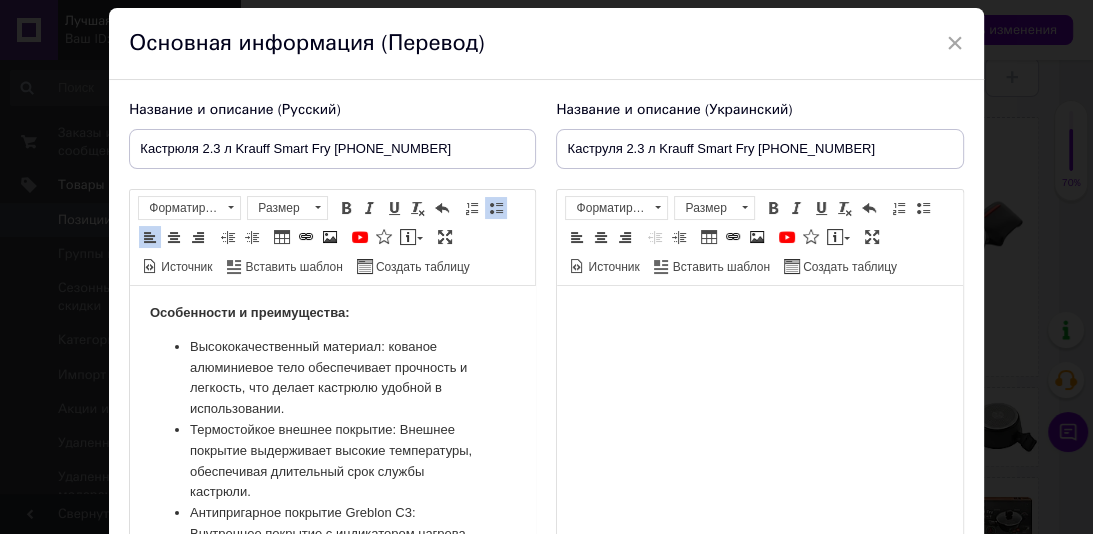 click on "Термостойкое внешнее покрытие: Внешнее покрытие выдерживает высокие температуры, обеспечивая длительный срок службы кастрюли." at bounding box center [332, 461] 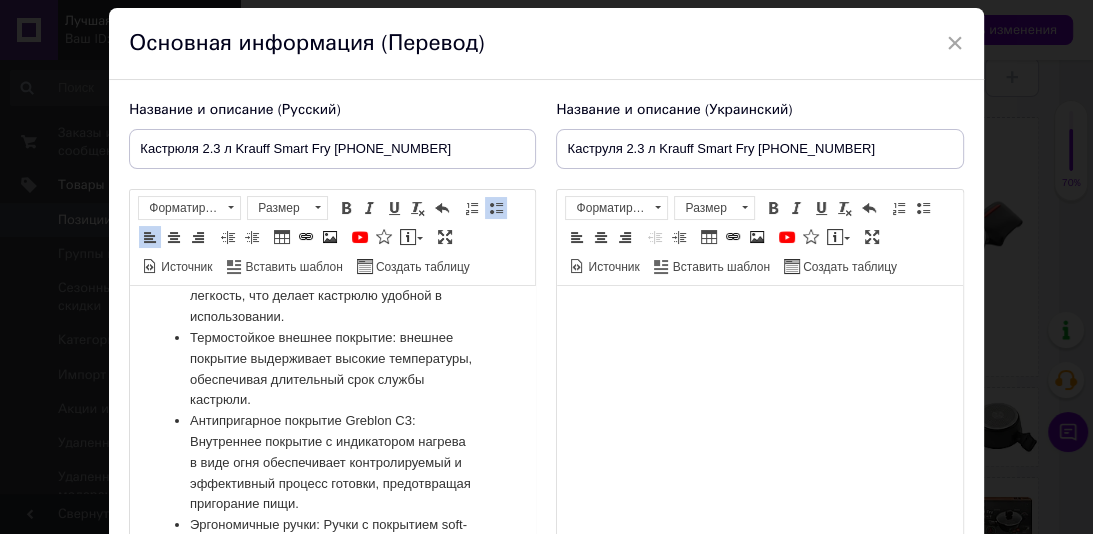 scroll, scrollTop: 221, scrollLeft: 0, axis: vertical 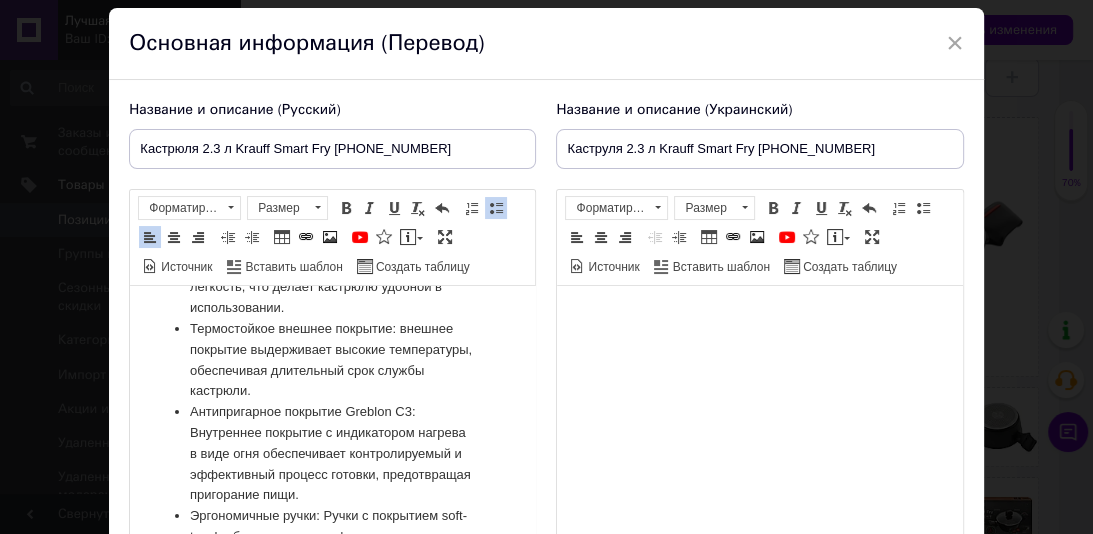 click on "Антипригарное покрытие Greblon C3: Внутреннее покрытие с индикатором нагрева в виде огня обеспечивает контролируемый и эффективный процесс готовки, предотвращая пригорание пищи." at bounding box center [332, 454] 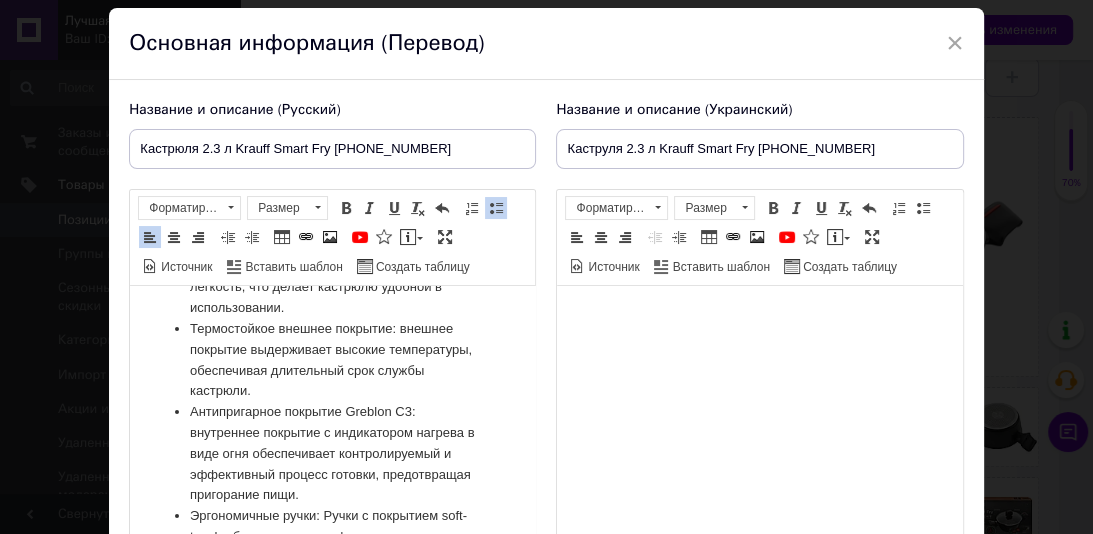click on "Эргономичные ручки: Ручки с покрытием soft-touch обеспечивают комфорт во время использования и добавляют современного вида." at bounding box center (332, 547) 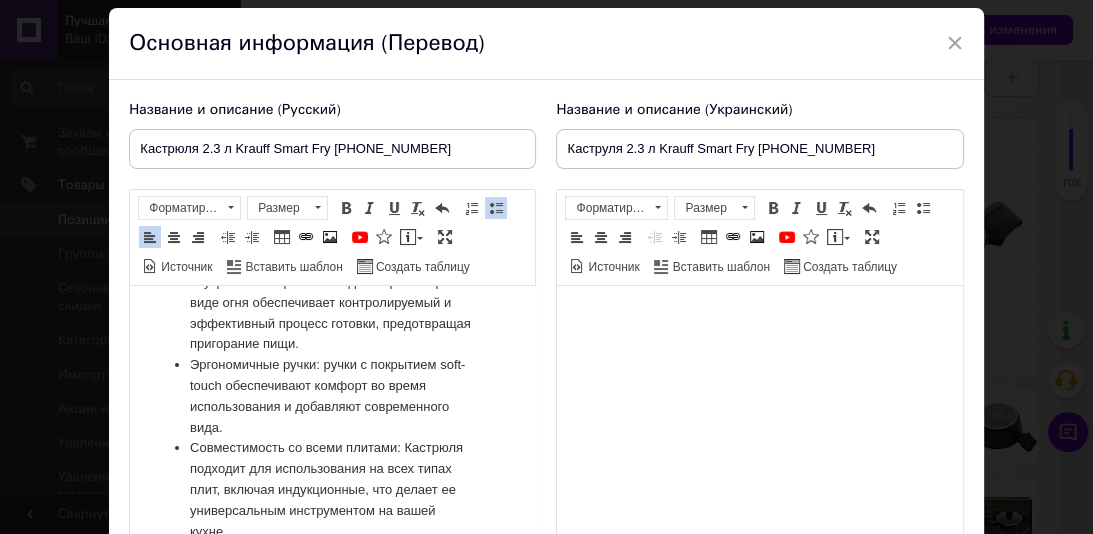 scroll, scrollTop: 375, scrollLeft: 0, axis: vertical 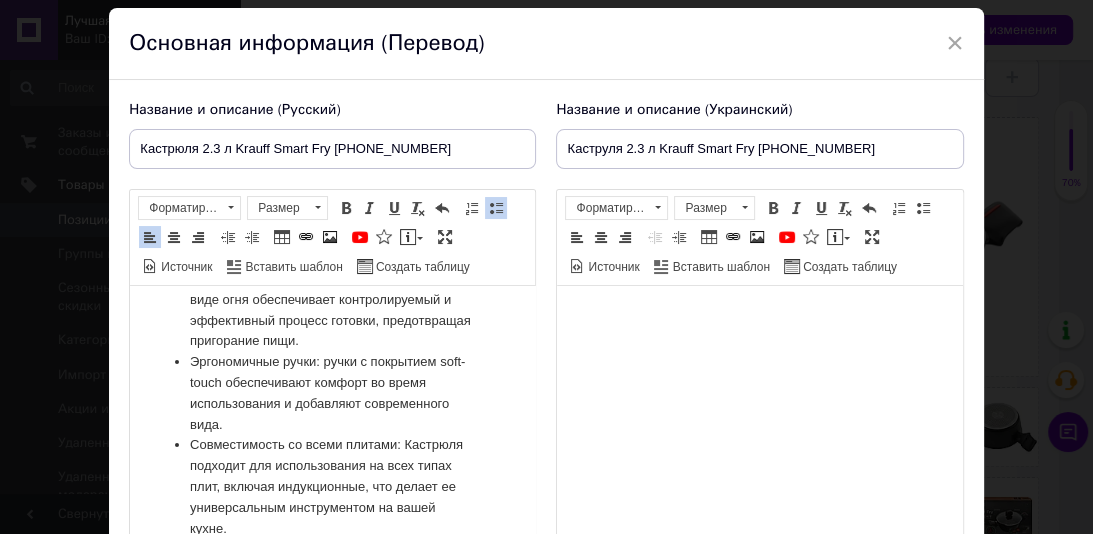 click on "Высококачественный материал: к ованое алюминиевое тело обеспечивает прочность и легкость, что делает кастрюлю удобной в использовании. Термостойкое внешнее покрытие: в нешнее покрытие выдерживает высокие температуры, обеспечивая длительный срок службы кастрюли. Антипригарное покрытие Greblon C3: в нутреннее покрытие с индикатором нагрева в виде огня обеспечивает контролируемый и эффективный процесс готовки, предотвращая пригорание пищи. Эргономичные ручки: р" at bounding box center (332, 311) 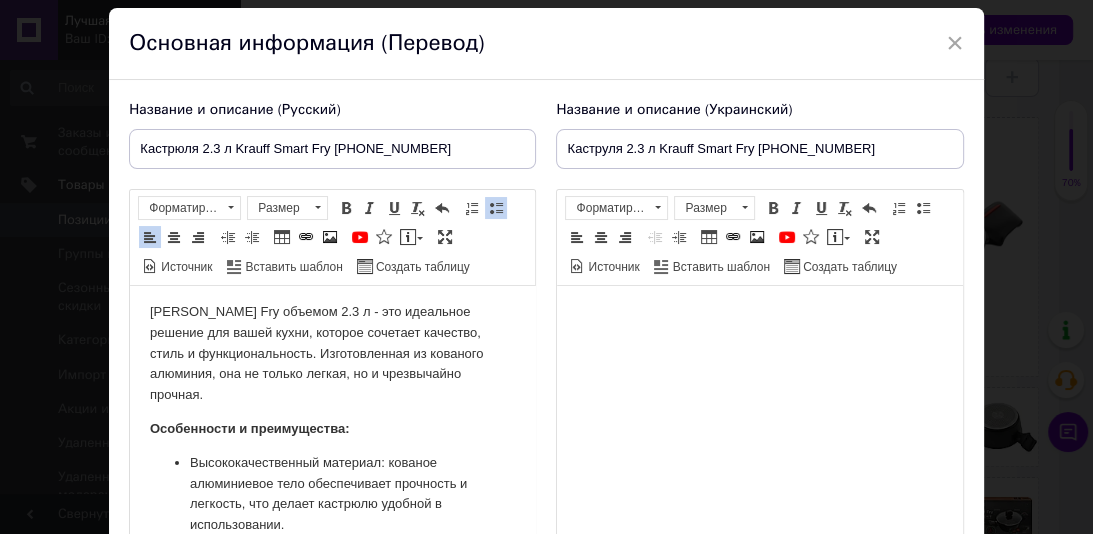 scroll, scrollTop: 0, scrollLeft: 0, axis: both 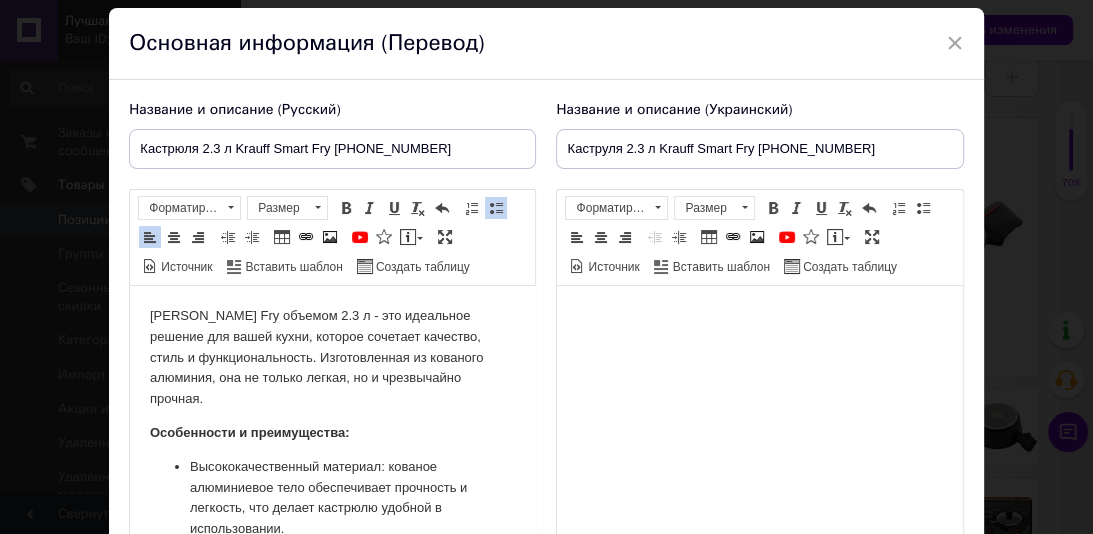 click at bounding box center (759, 316) 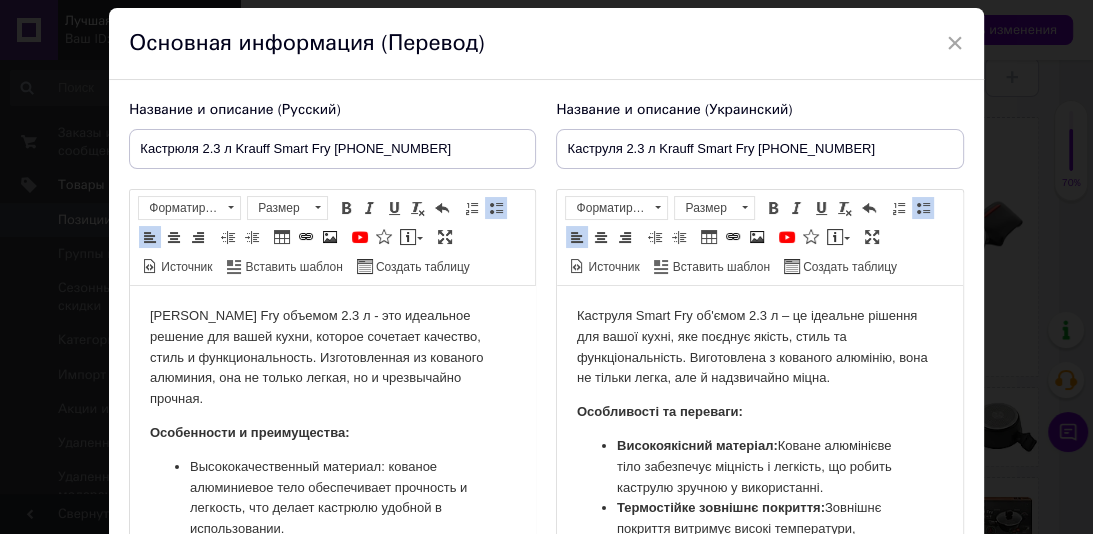 scroll, scrollTop: 332, scrollLeft: 0, axis: vertical 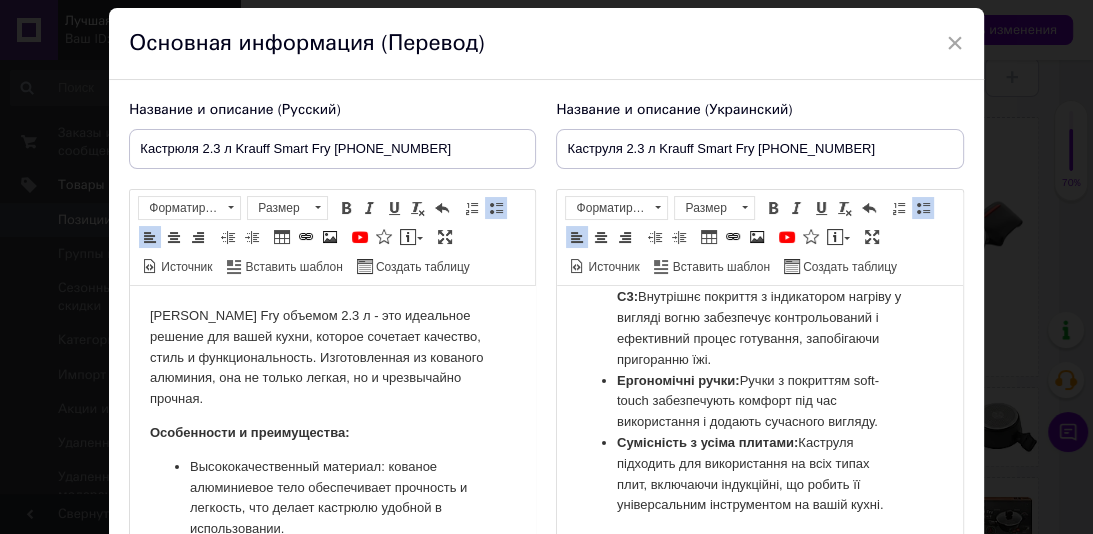 drag, startPoint x: 960, startPoint y: 456, endPoint x: 402, endPoint y: 172, distance: 626.115 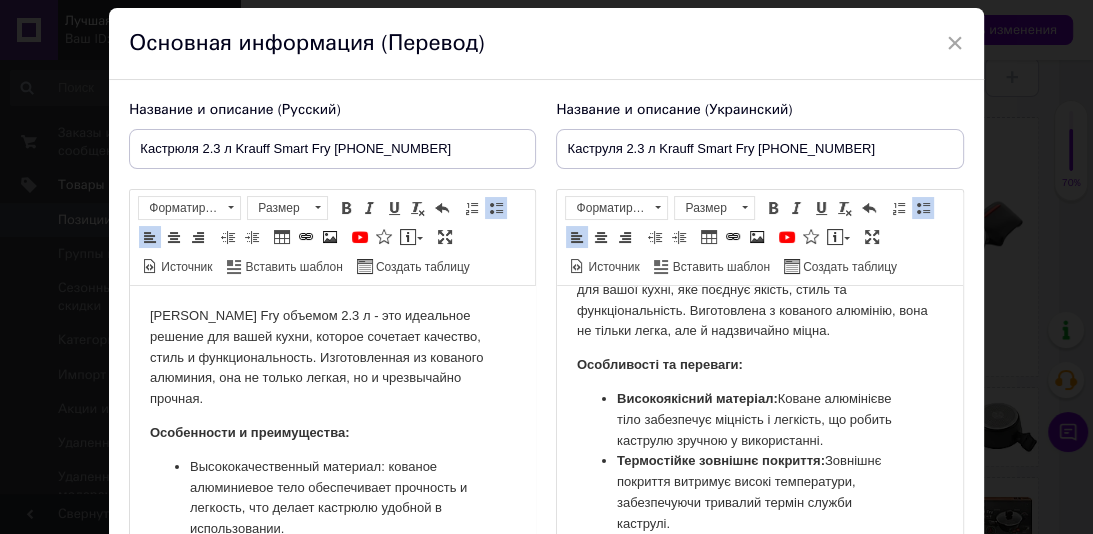 scroll, scrollTop: 0, scrollLeft: 0, axis: both 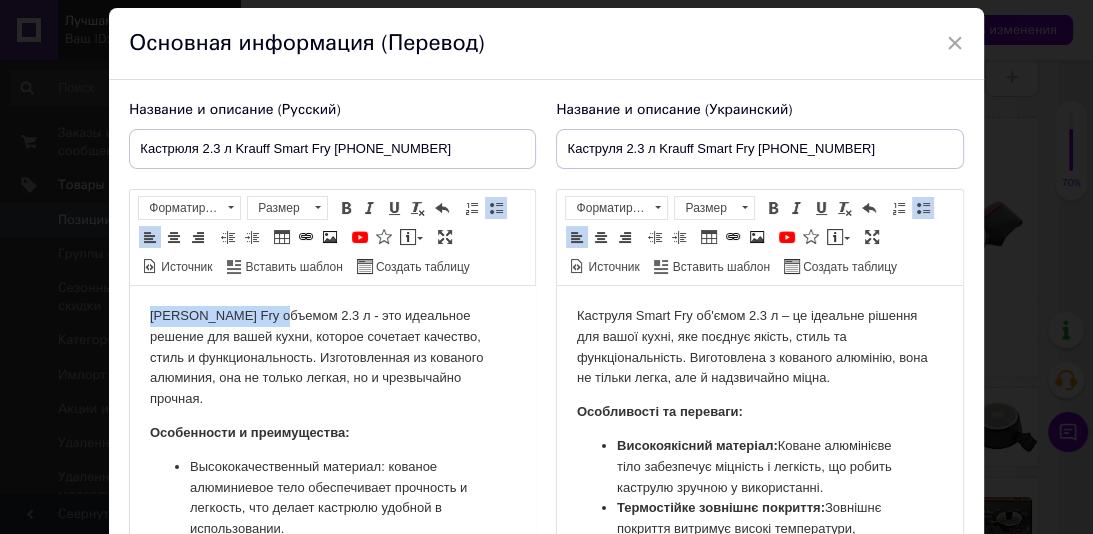 drag, startPoint x: 276, startPoint y: 314, endPoint x: 144, endPoint y: 319, distance: 132.09467 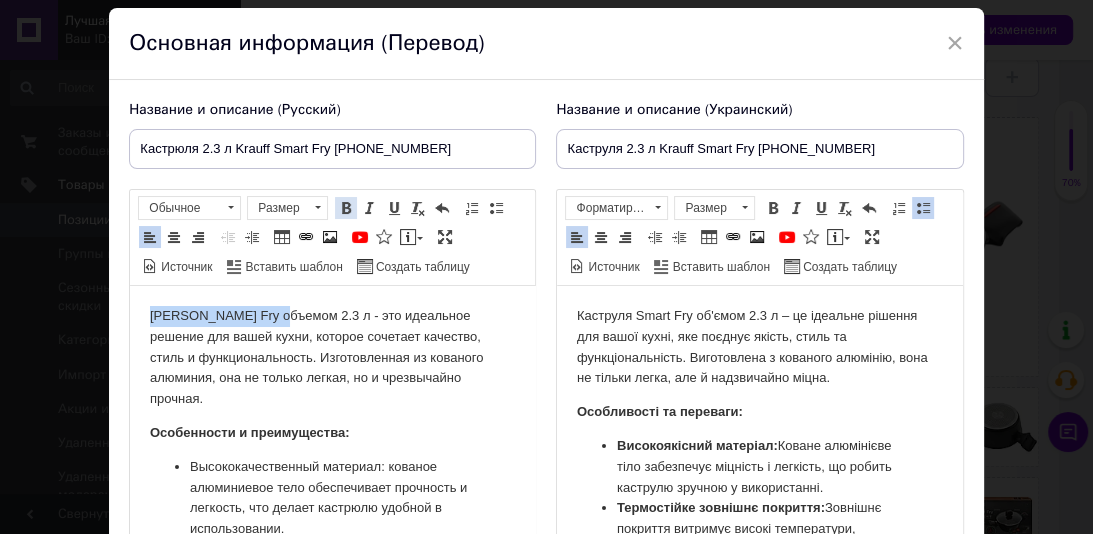 click at bounding box center [346, 208] 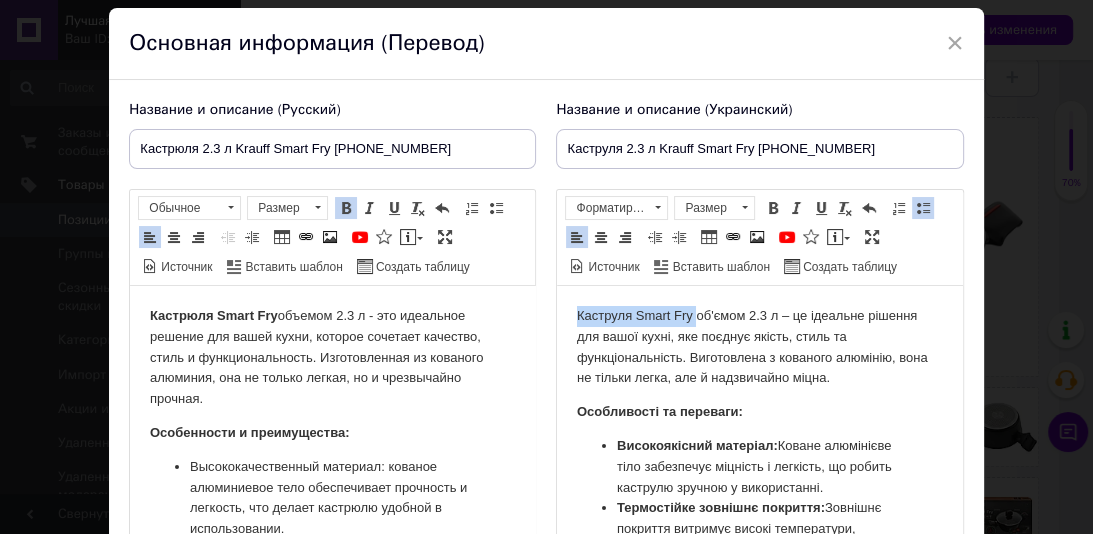 drag, startPoint x: 696, startPoint y: 310, endPoint x: 575, endPoint y: 314, distance: 121.0661 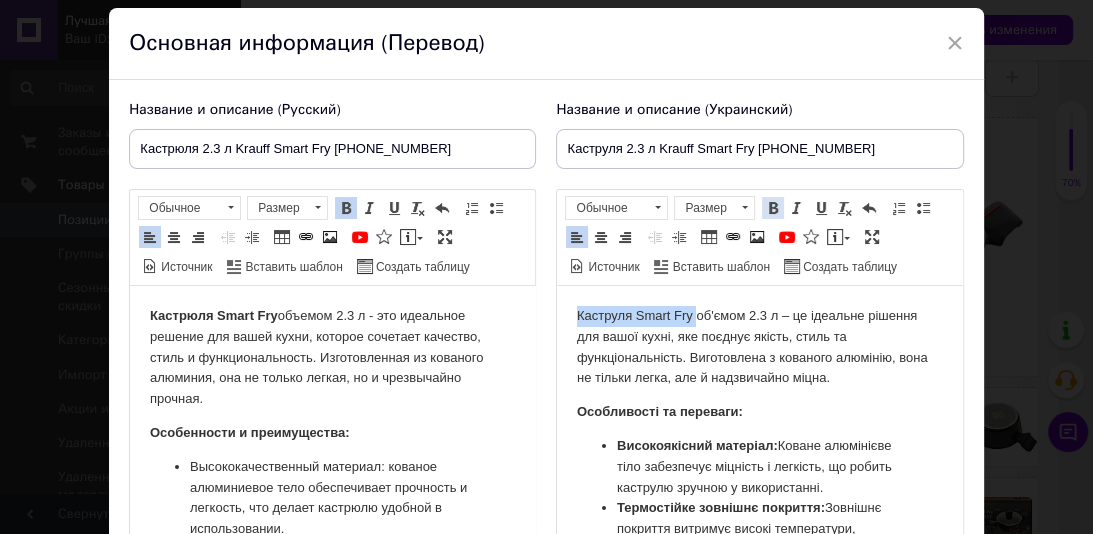 drag, startPoint x: 340, startPoint y: 105, endPoint x: 767, endPoint y: 204, distance: 438.32635 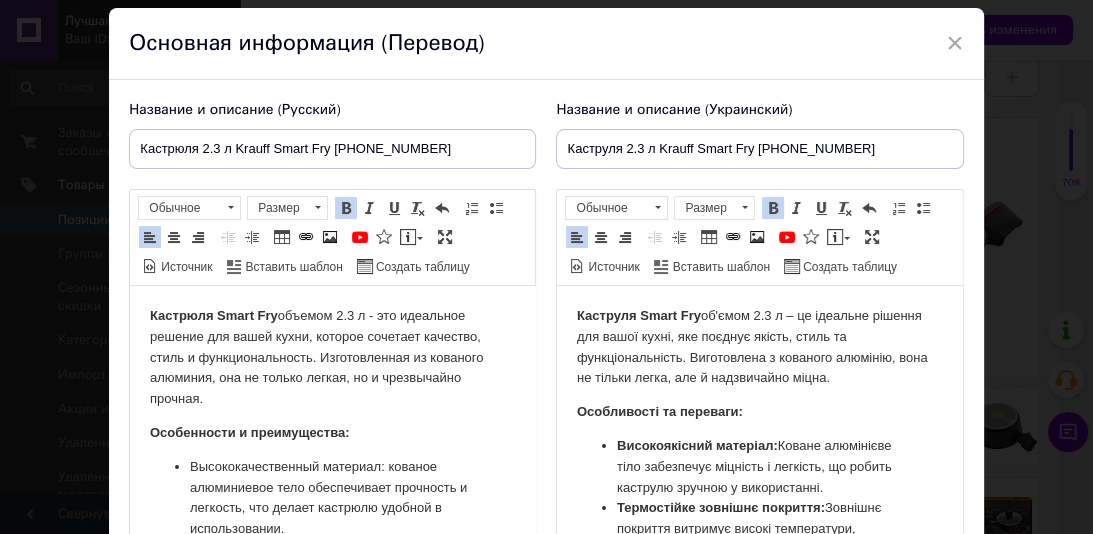 click on "Каструля Smart Fry  об'ємом 2.3 л – це ідеальне рішення для вашої кухні, яке поєднує якість, стиль та функціональність. Виготовлена з кованого алюмінію, вона не тільки легка, але й надзвичайно міцна. Особливості та переваги: Високоякісний матеріал:  Коване алюмінієве тіло забезпечує міцність і легкість, що робить каструлю зручною у використанні. Термостійке зовнішнє покриття:  Зовнішнє покриття витримує високі температури, забезпечуючи тривалий термін служби каструлі. Антипригарне покриття Greblon C3: Ергономічні ручки: Сумісність з усіма плитами:" at bounding box center (759, 568) 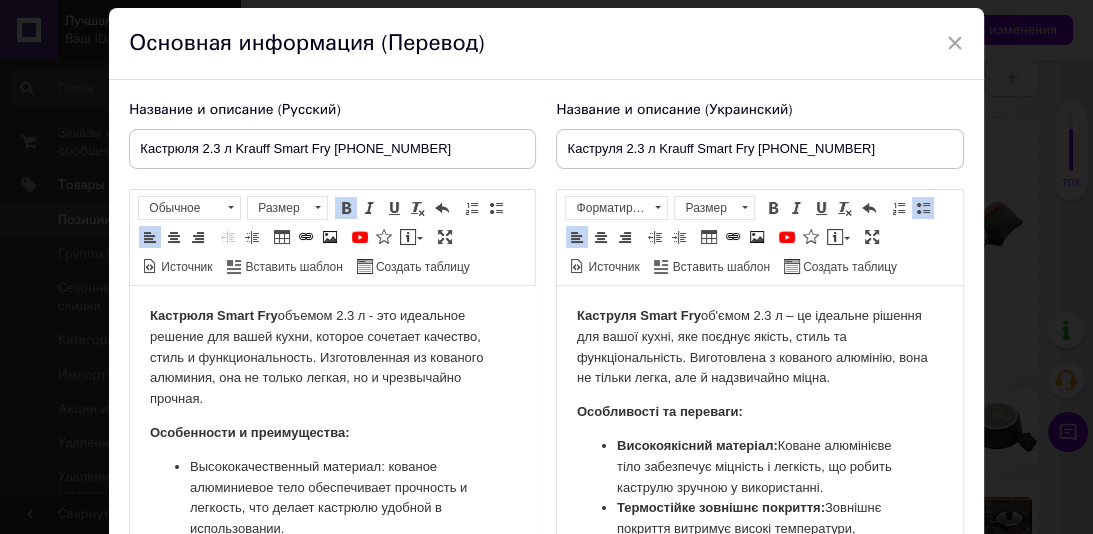 click on "Високоякісний матеріал:  Коване алюмінієве тіло забезпечує міцність і легкість, що робить каструлю зручною у використанні." at bounding box center [759, 467] 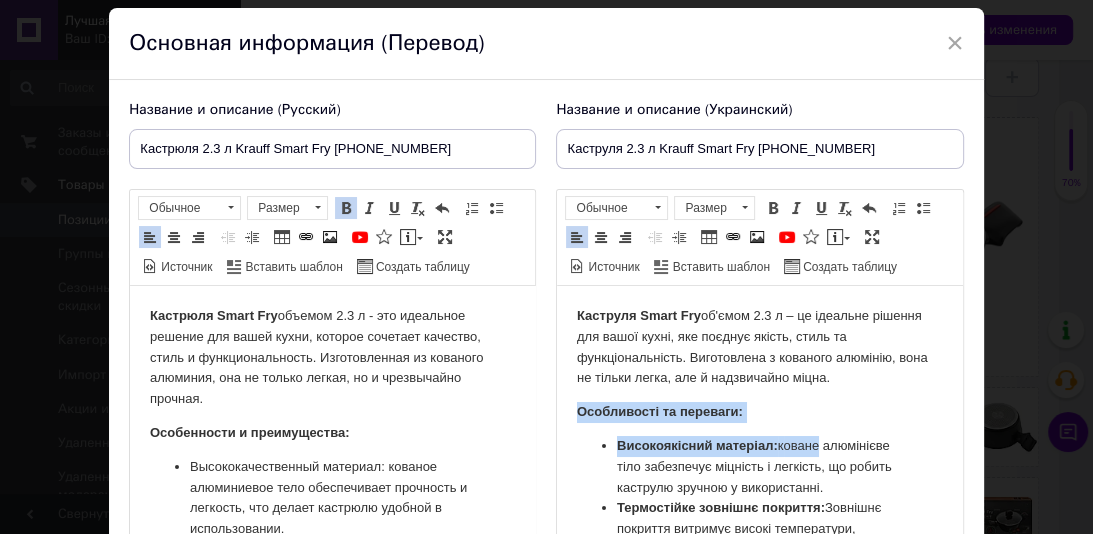 drag, startPoint x: 959, startPoint y: 382, endPoint x: 957, endPoint y: 429, distance: 47.042534 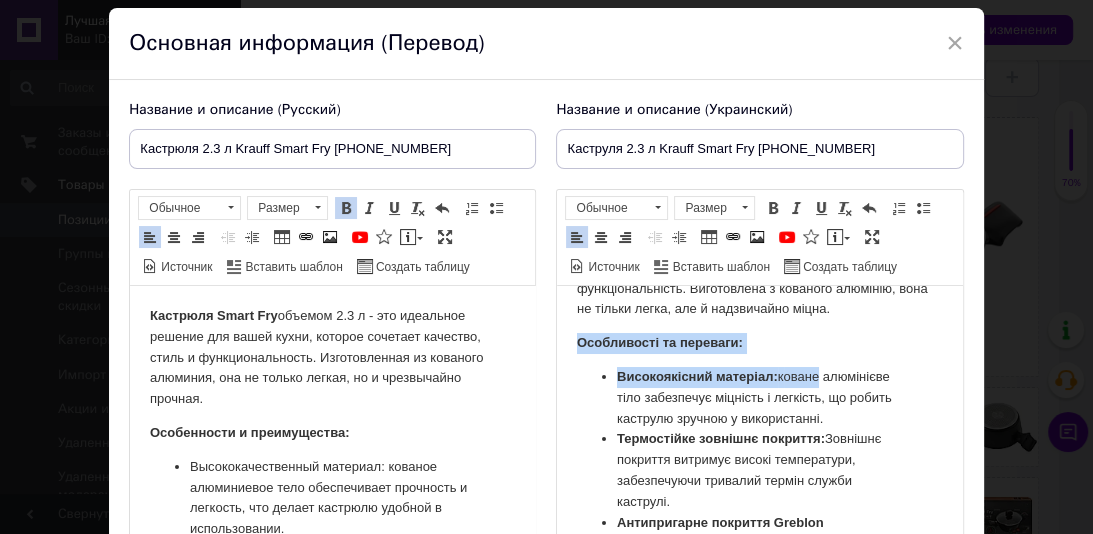 scroll, scrollTop: 71, scrollLeft: 0, axis: vertical 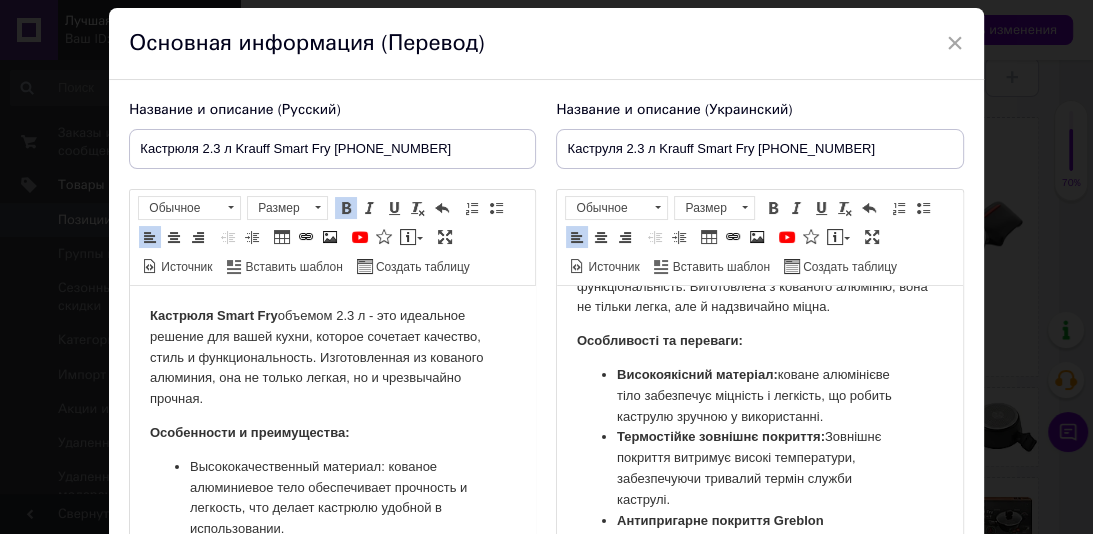 click on "Високоякісний матеріал:  к оване алюмінієве тіло забезпечує міцність і легкість, що робить каструлю зручною у використанні." at bounding box center (759, 396) 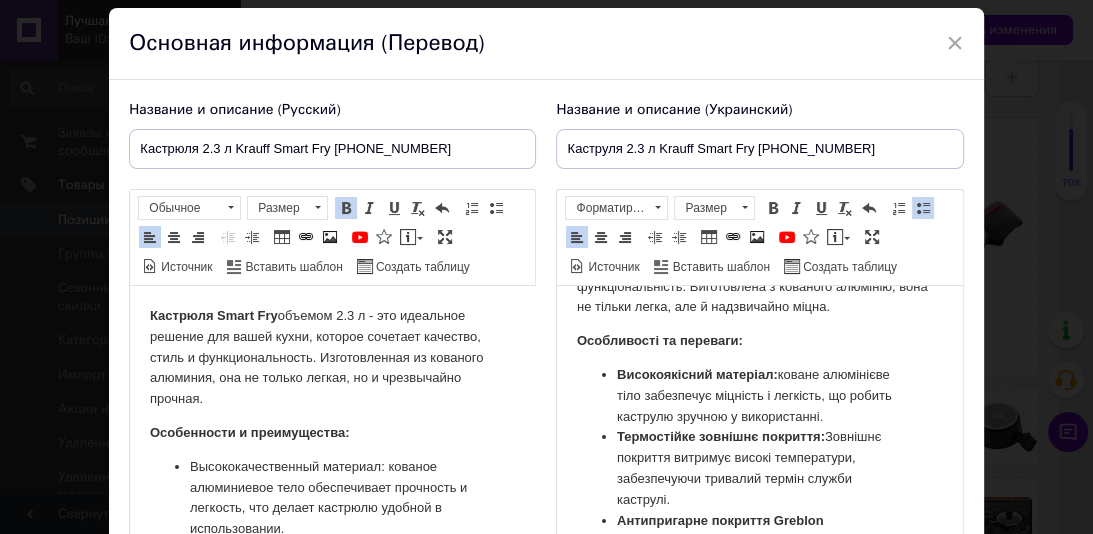 click on "Термостійке зовнішнє покриття:  Зовнішнє покриття витримує високі температури, забезпечуючи тривалий термін служби каструлі." at bounding box center (759, 468) 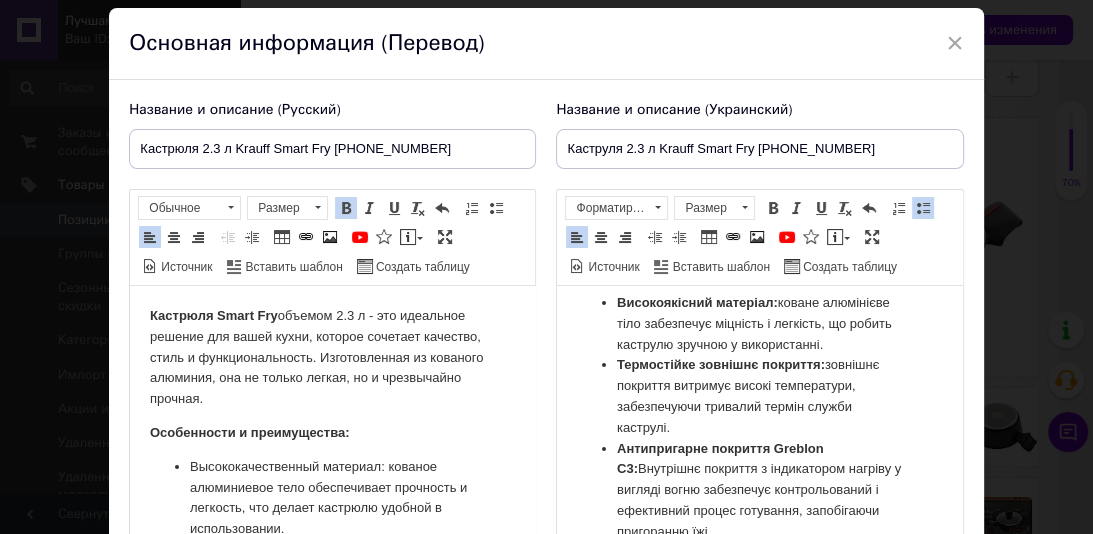 scroll, scrollTop: 191, scrollLeft: 0, axis: vertical 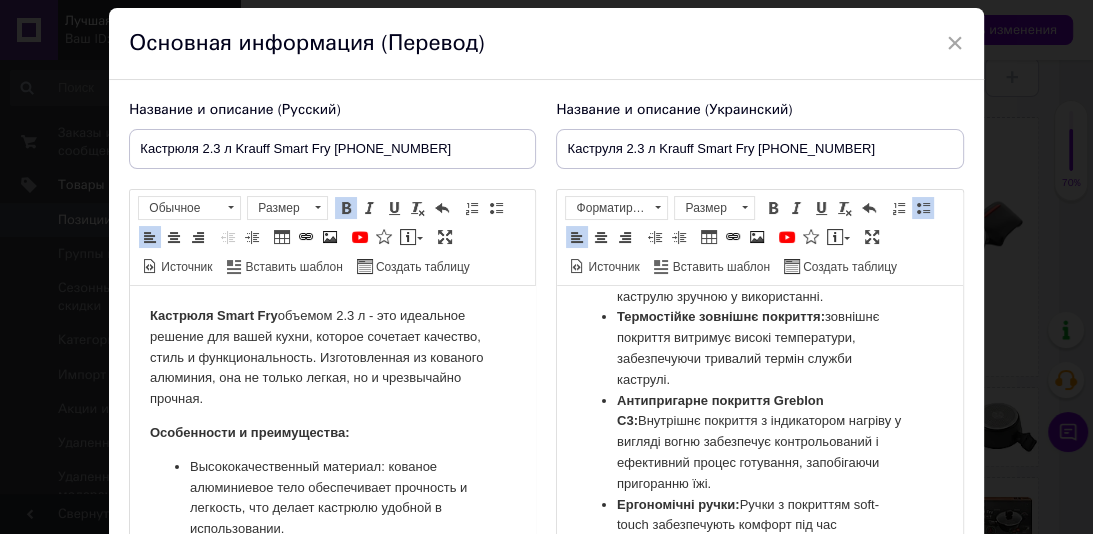 click on "Антипригарне покриття Greblon C3:  Внутрішнє покриття з індикатором нагріву у вигляді вогню забезпечує контрольований і ефективний процес готування, запобігаючи пригоранню їжі." at bounding box center [759, 443] 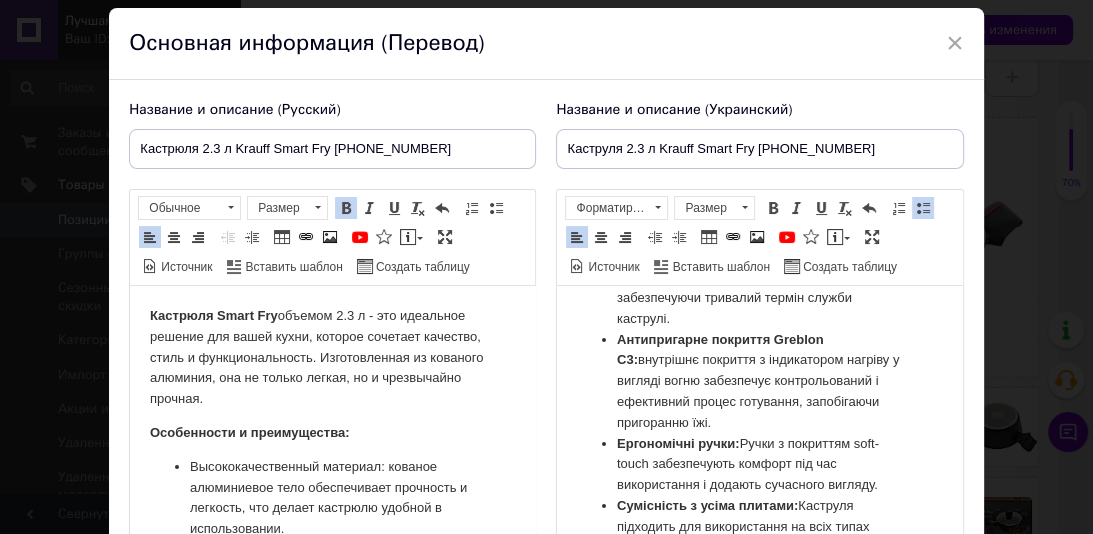 scroll, scrollTop: 312, scrollLeft: 0, axis: vertical 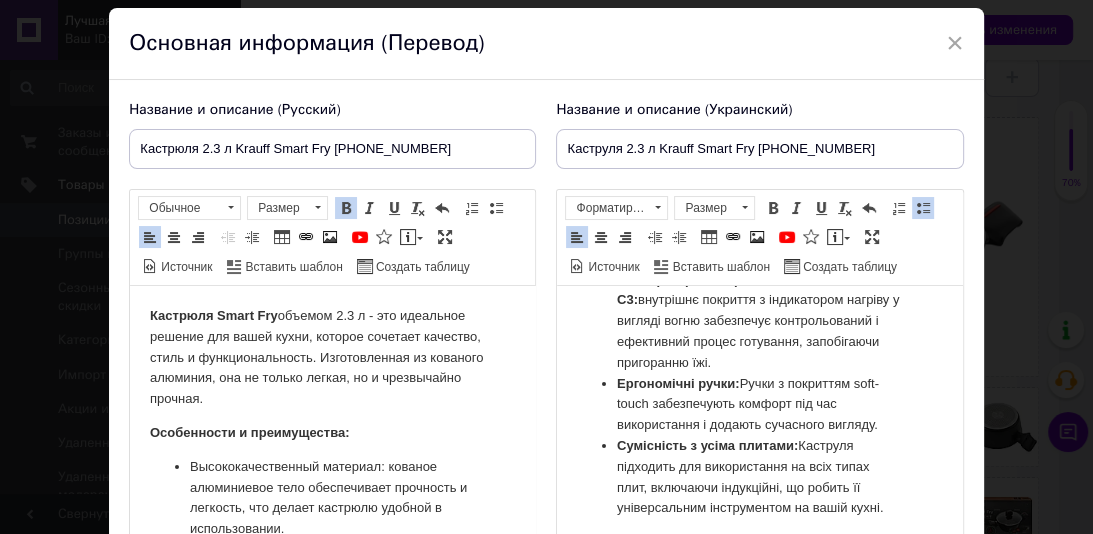 click on "Ергономічні ручки:  Ручки з покриттям soft-touch забезпечують комфорт під час використання і додають сучасного вигляду." at bounding box center (759, 405) 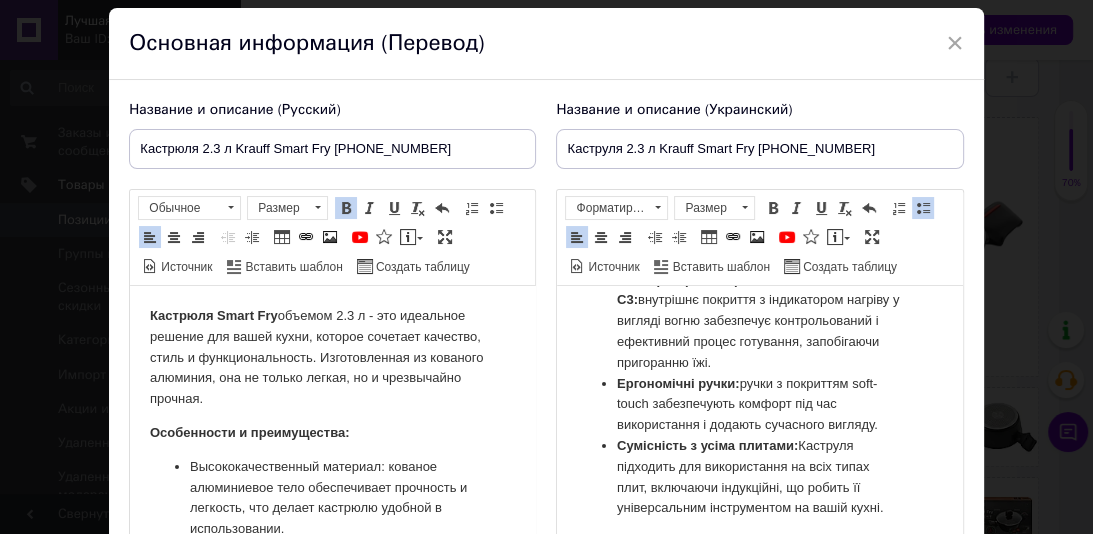 click on "Сумісність з усіма плитами:  Каструля підходить для використання на всіх типах плит, включаючи індукційні, що робить її універсальним інструментом на вашій кухні." at bounding box center (759, 477) 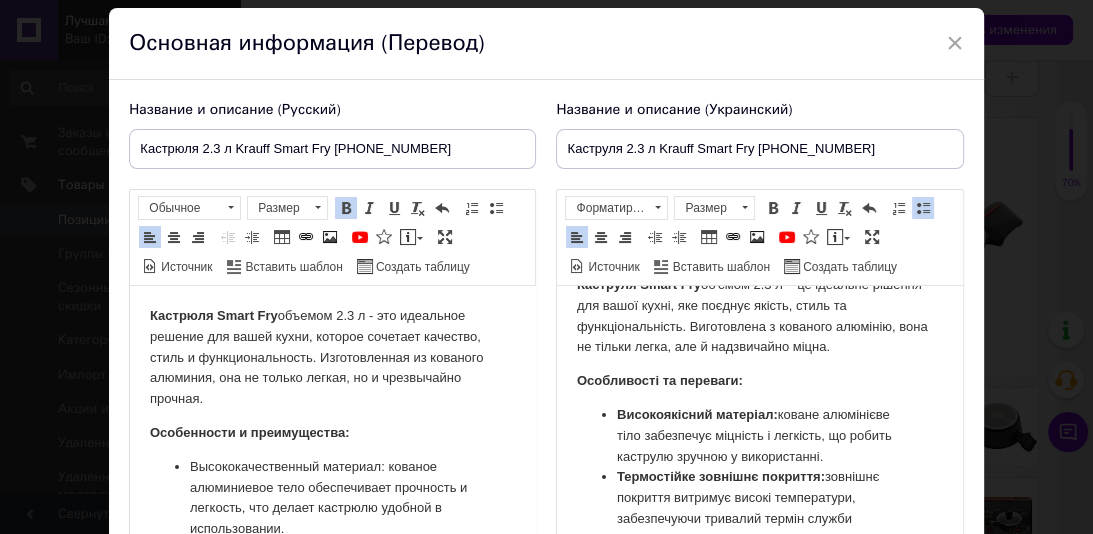 scroll, scrollTop: 0, scrollLeft: 0, axis: both 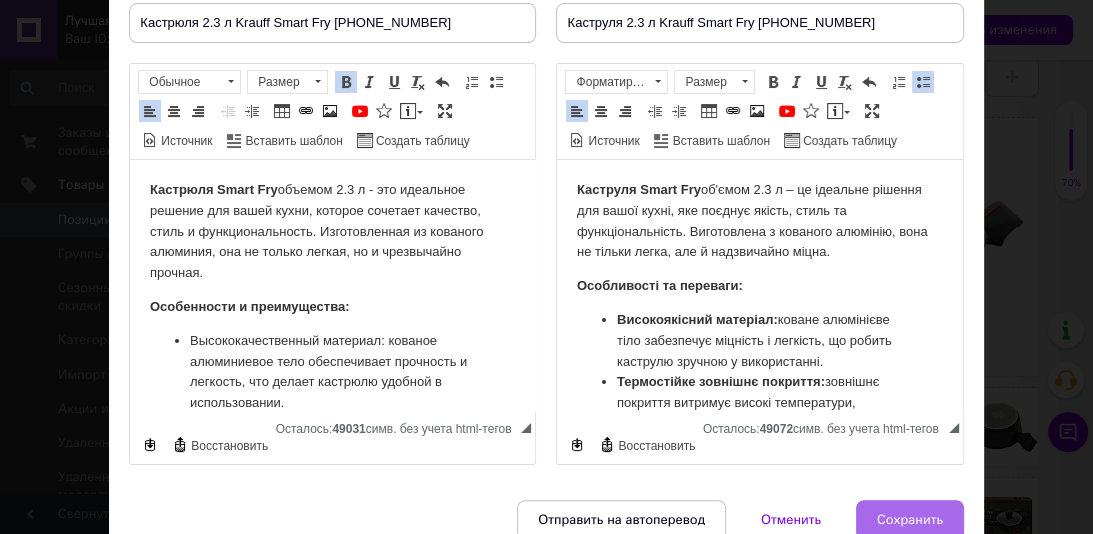 click on "Сохранить" at bounding box center [910, 520] 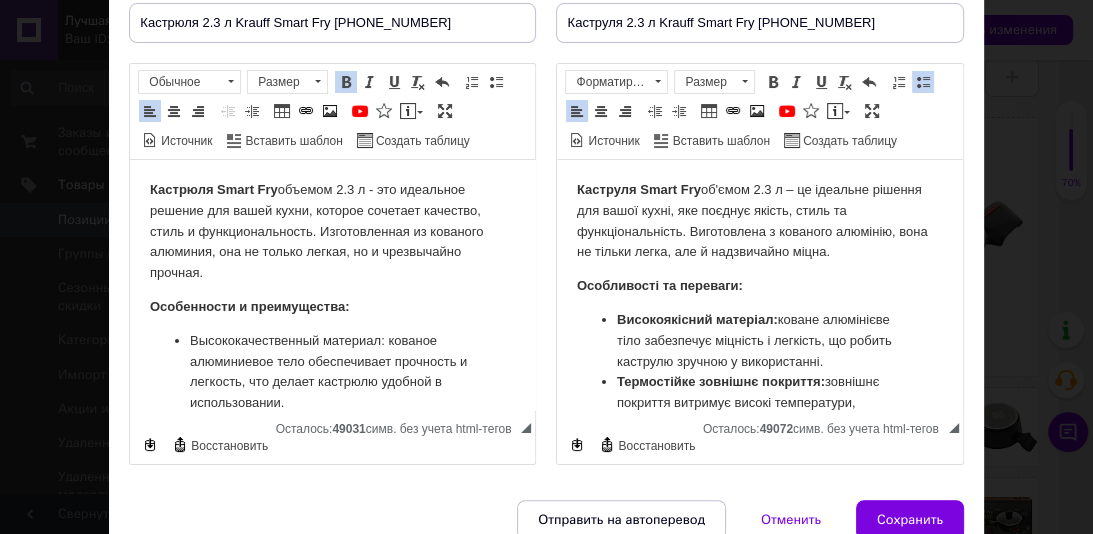 type on "Кастрюля 2.3 л Krauff Smart Fry 25-45-159" 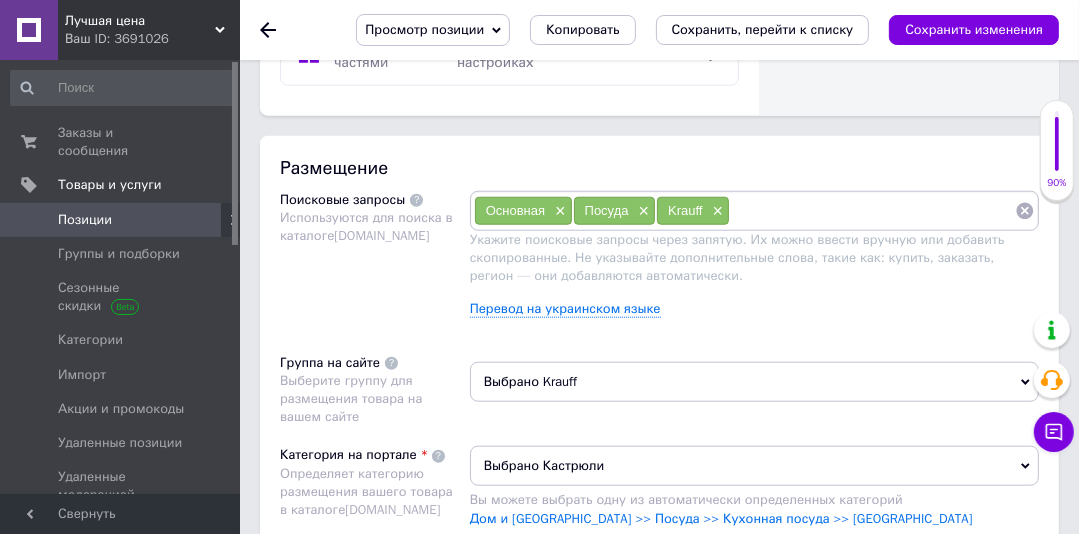 scroll, scrollTop: 1416, scrollLeft: 0, axis: vertical 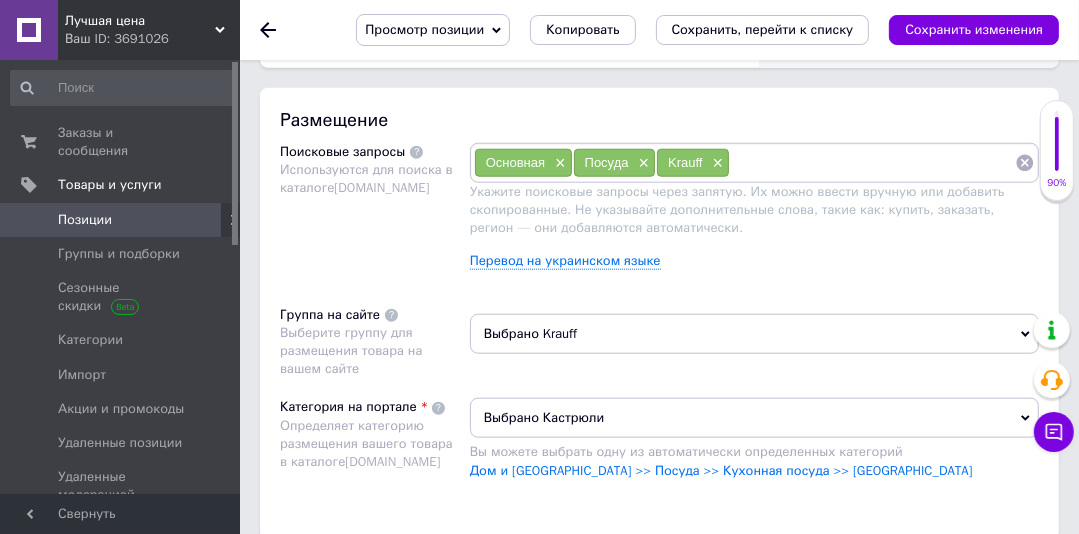 drag, startPoint x: 660, startPoint y: 330, endPoint x: 611, endPoint y: 337, distance: 49.497475 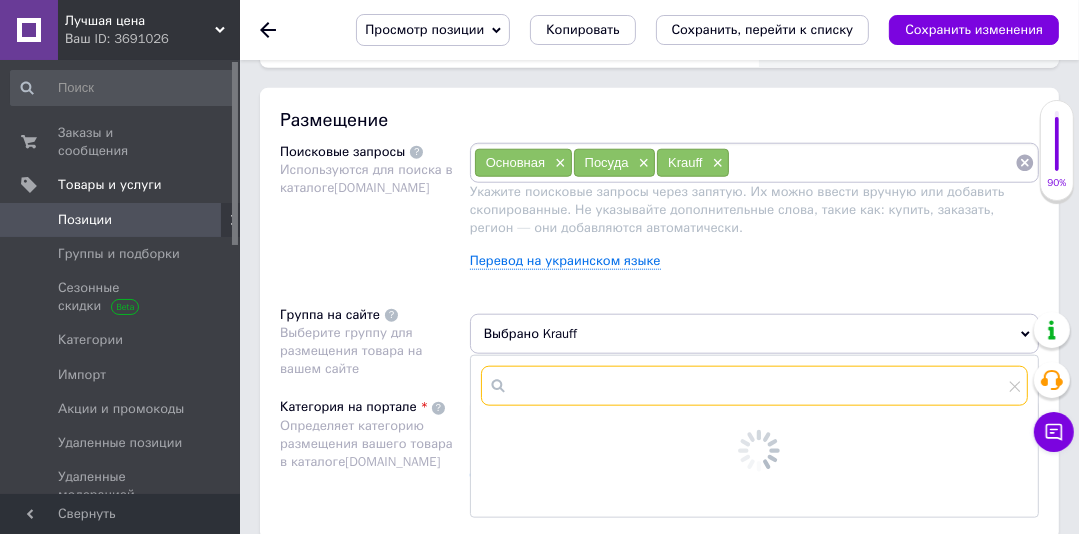 click at bounding box center (754, 386) 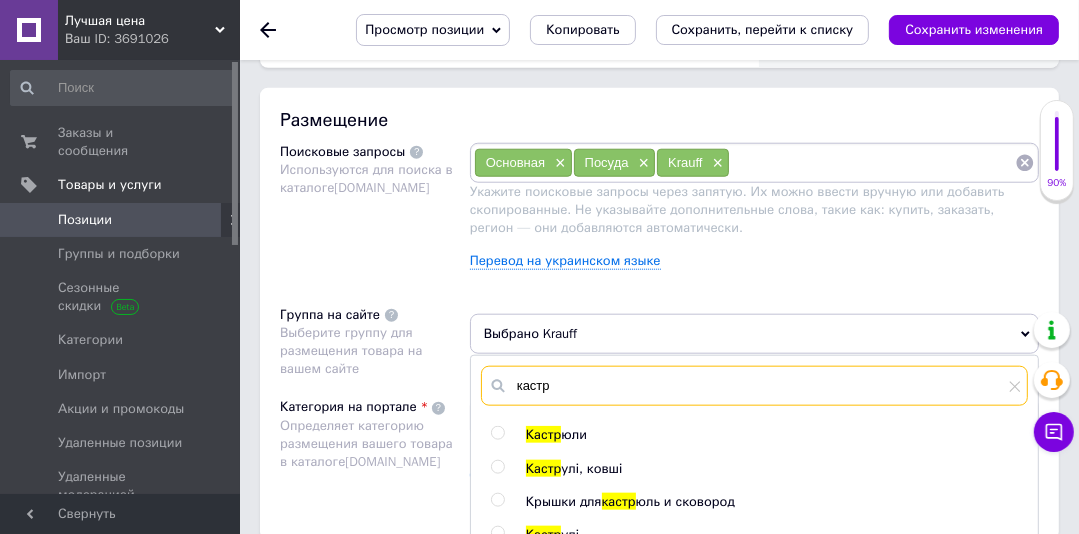 type on "кастр" 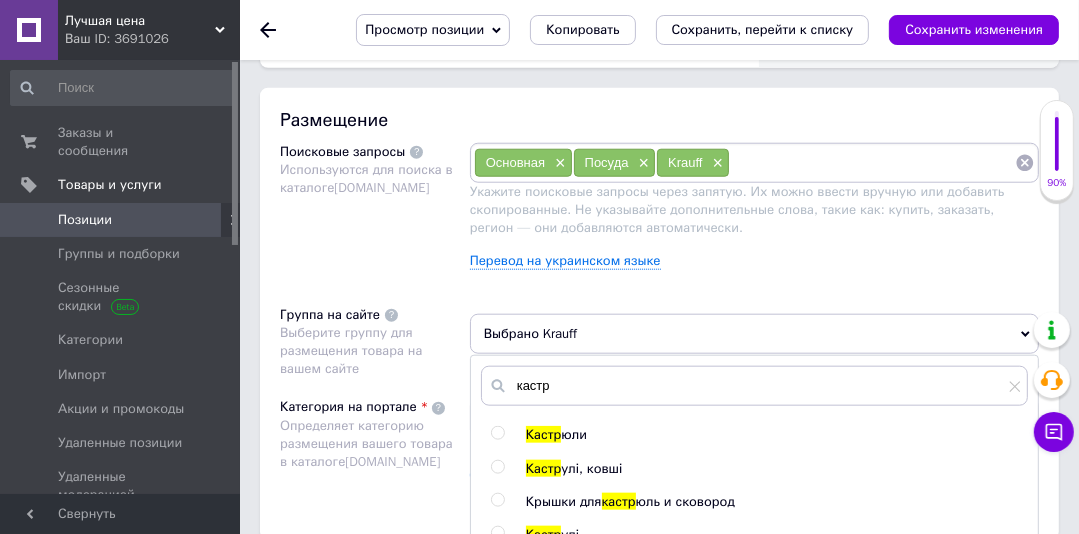 click on "Кастр юли Кастр улі, ковші Крышки для  кастр юль и сковород Кастр улі Кастр уля чавунна Кастр уля алюмінієва Кастр юли-пароварки" at bounding box center (754, 534) 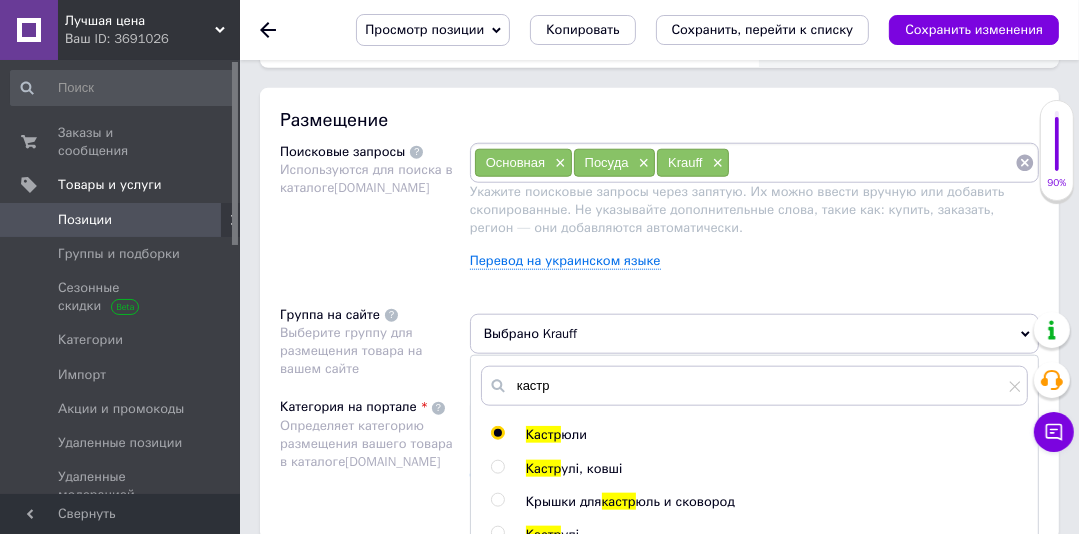 radio on "true" 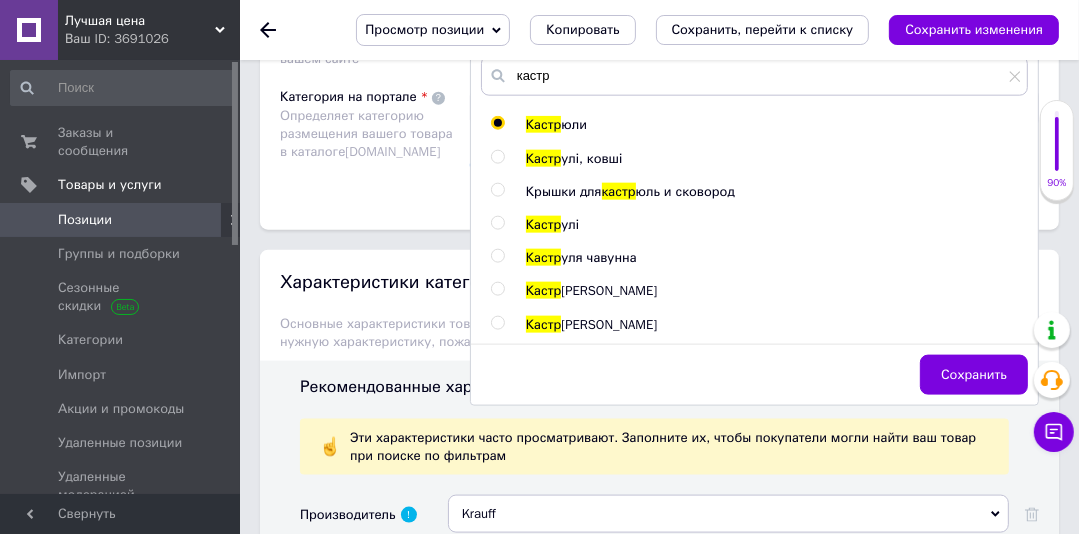 scroll, scrollTop: 1810, scrollLeft: 0, axis: vertical 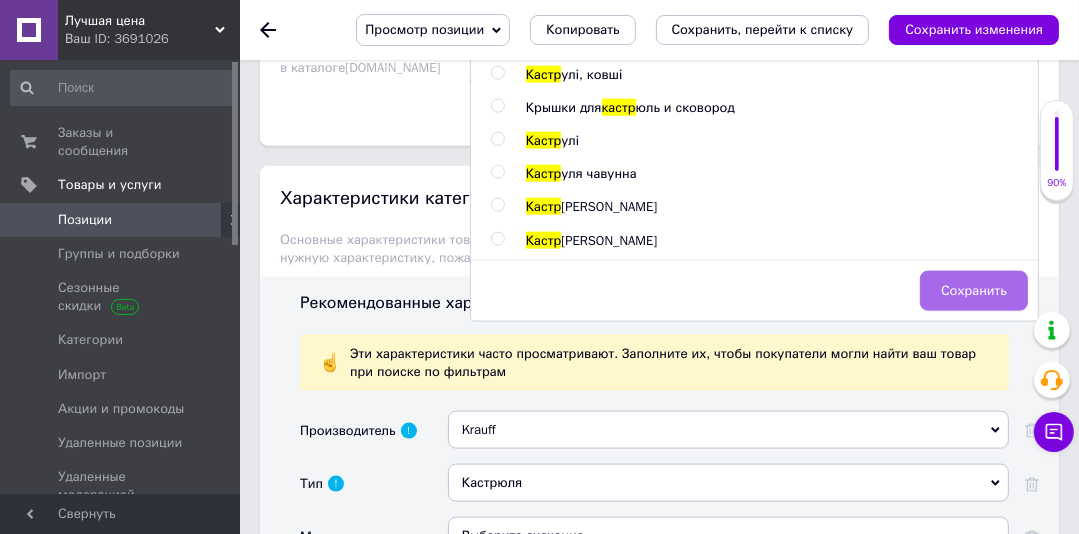 click on "Сохранить" at bounding box center (974, 291) 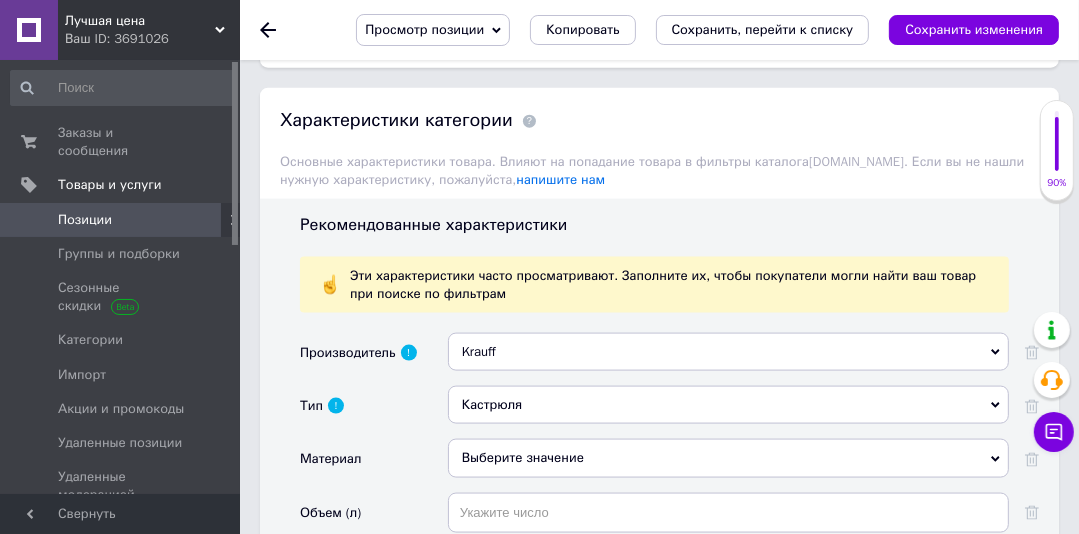 scroll, scrollTop: 1936, scrollLeft: 0, axis: vertical 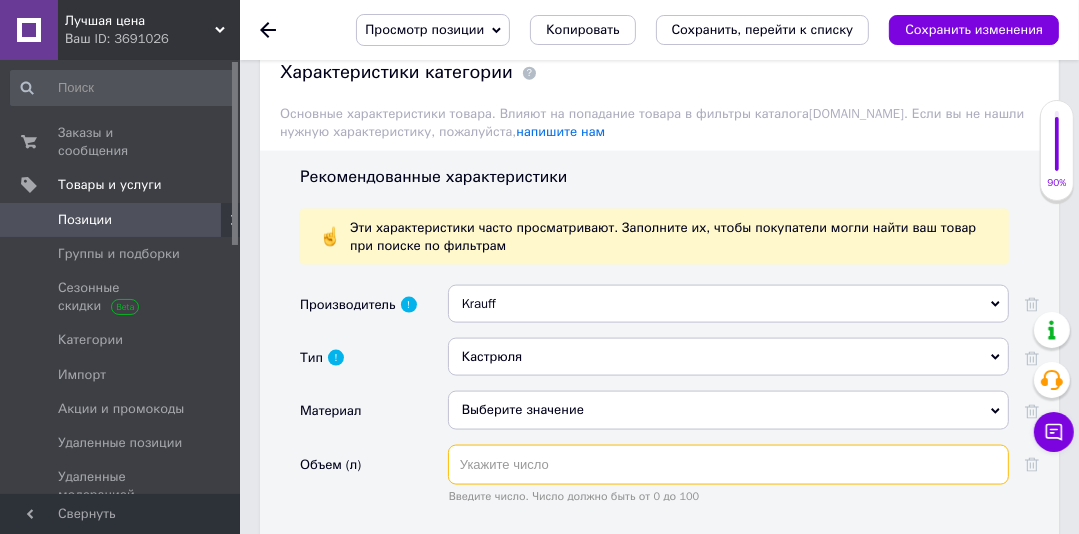 click at bounding box center [728, 465] 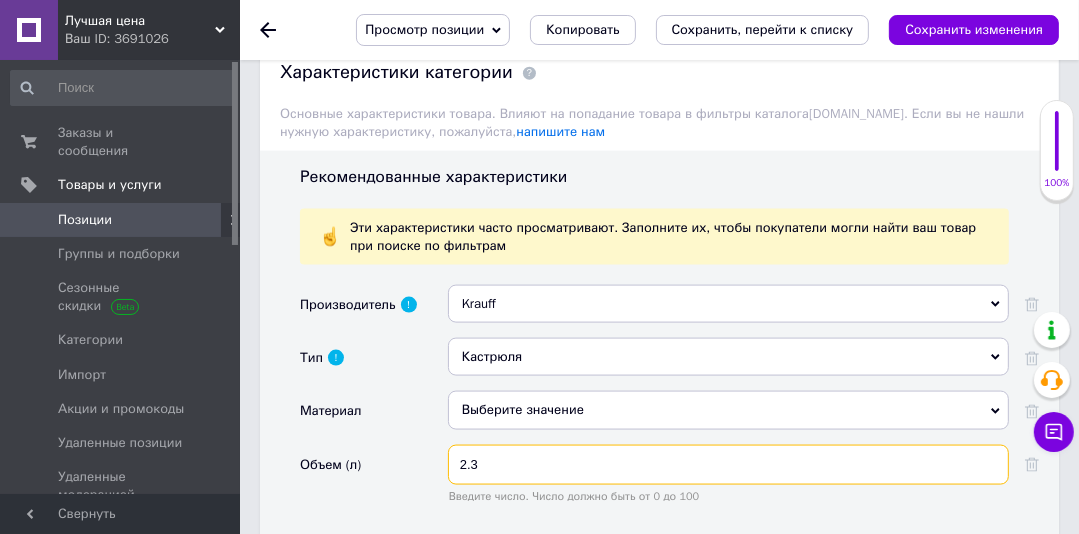 type on "2.3" 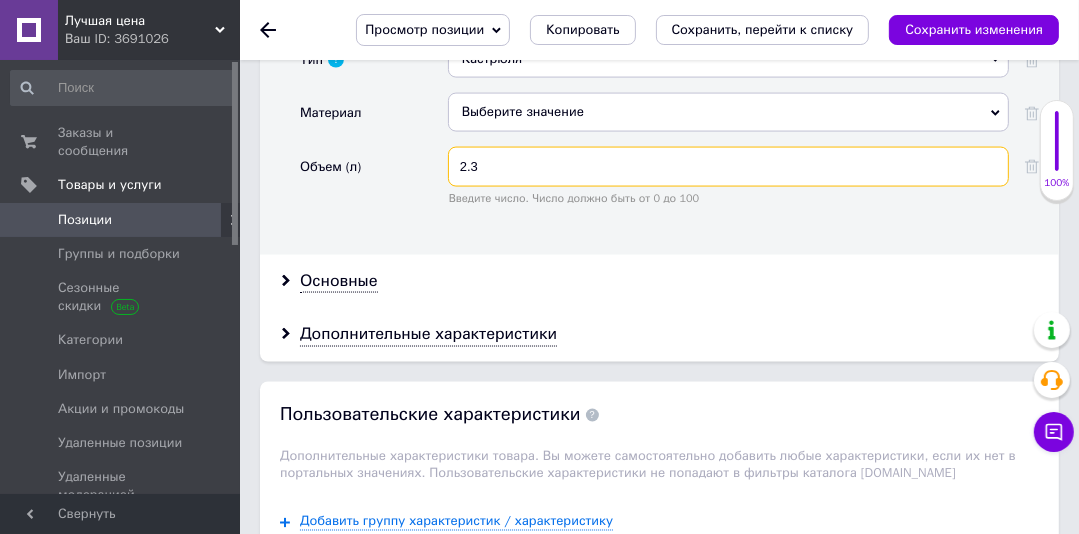 scroll, scrollTop: 2324, scrollLeft: 0, axis: vertical 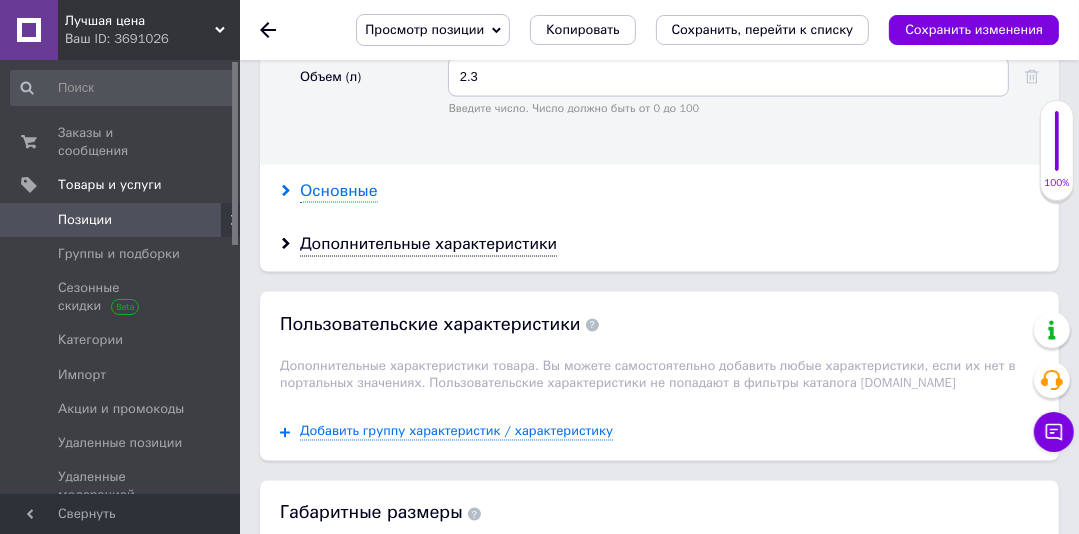 click on "Основные" at bounding box center (339, 191) 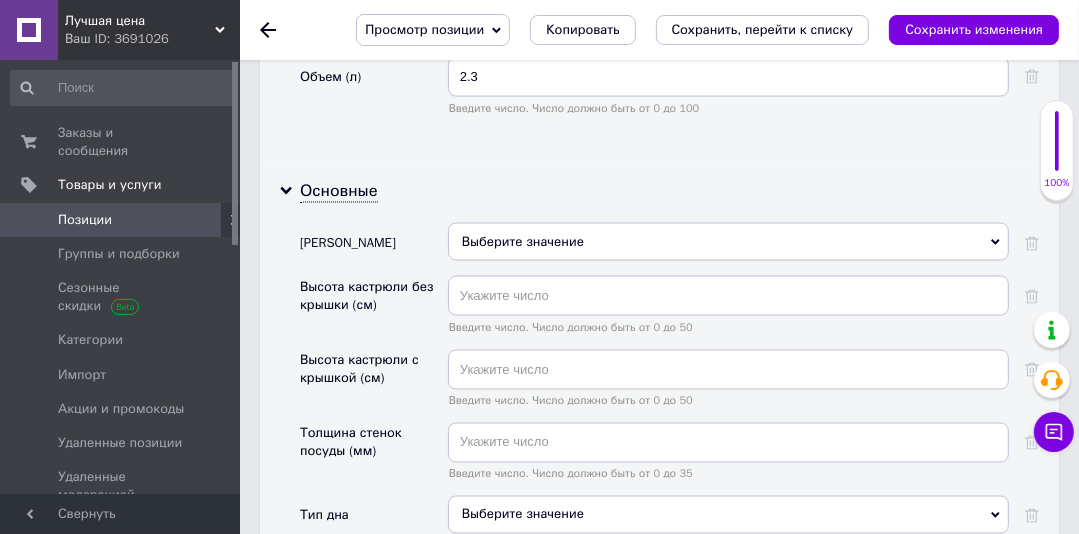 click on "Выберите значение" at bounding box center (728, 242) 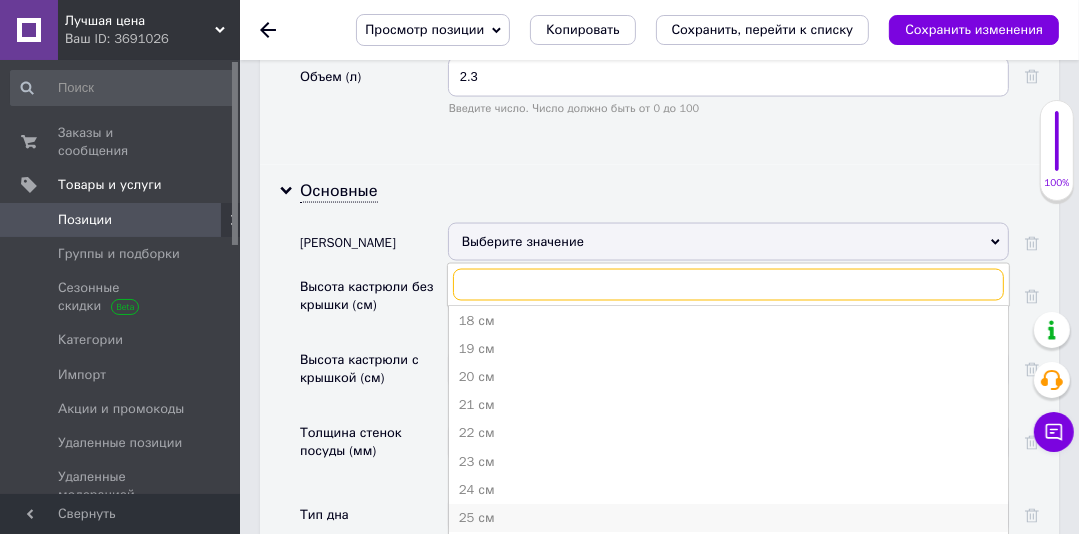 scroll, scrollTop: 240, scrollLeft: 0, axis: vertical 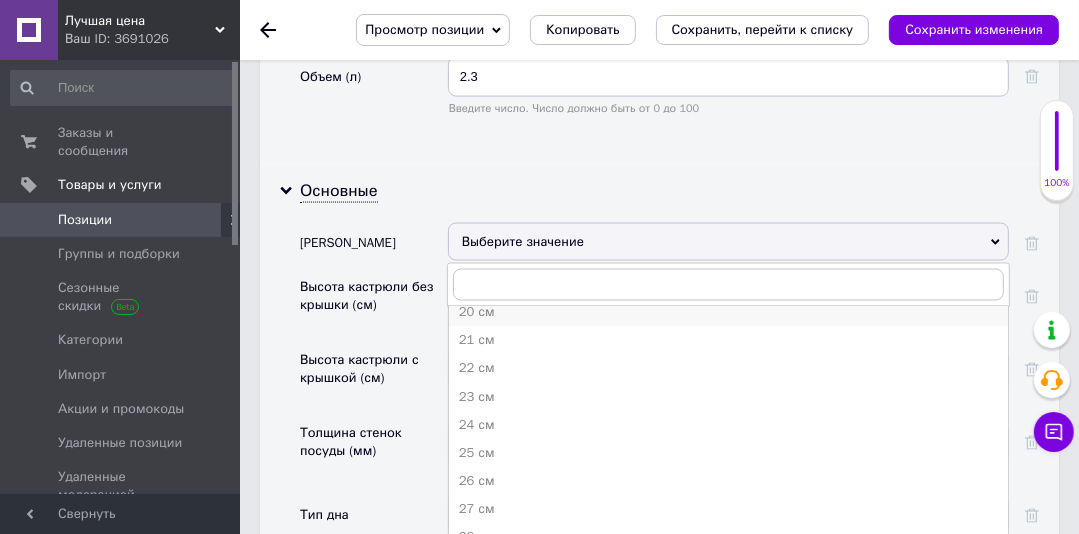 click on "20 см" at bounding box center (728, 312) 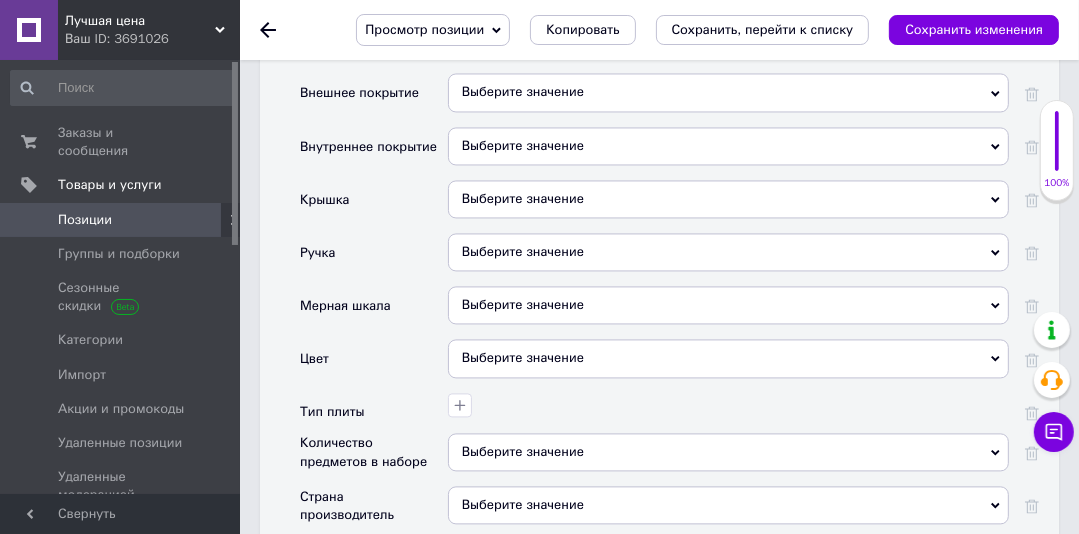 scroll, scrollTop: 2876, scrollLeft: 0, axis: vertical 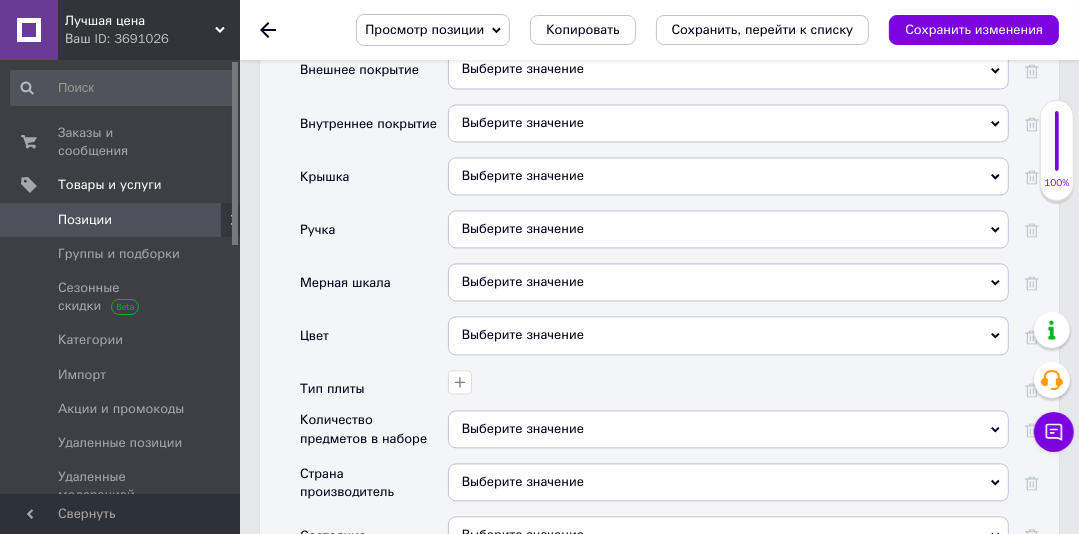 click on "Выберите значение" at bounding box center [728, 229] 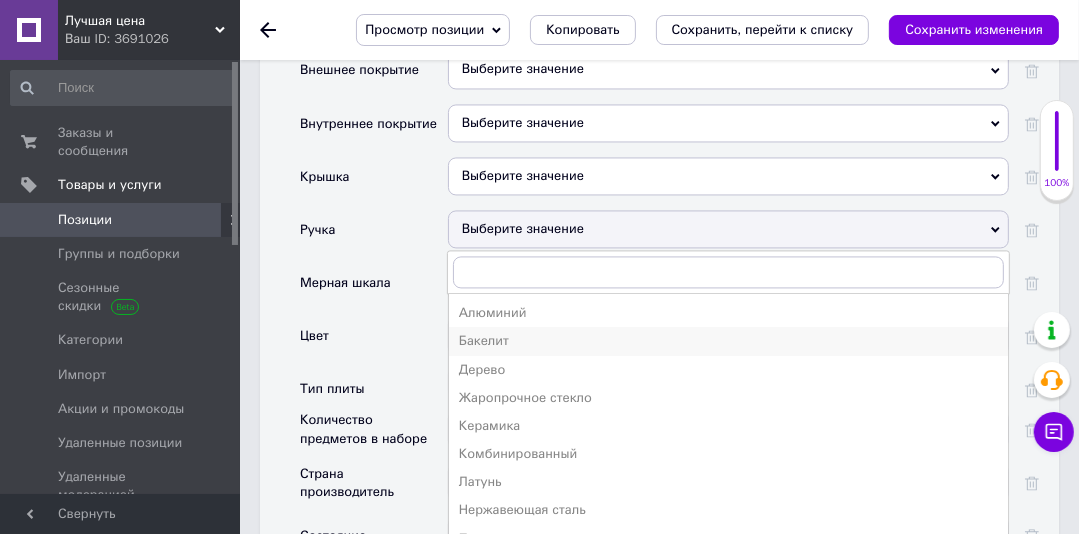 click on "Бакелит" at bounding box center [728, 341] 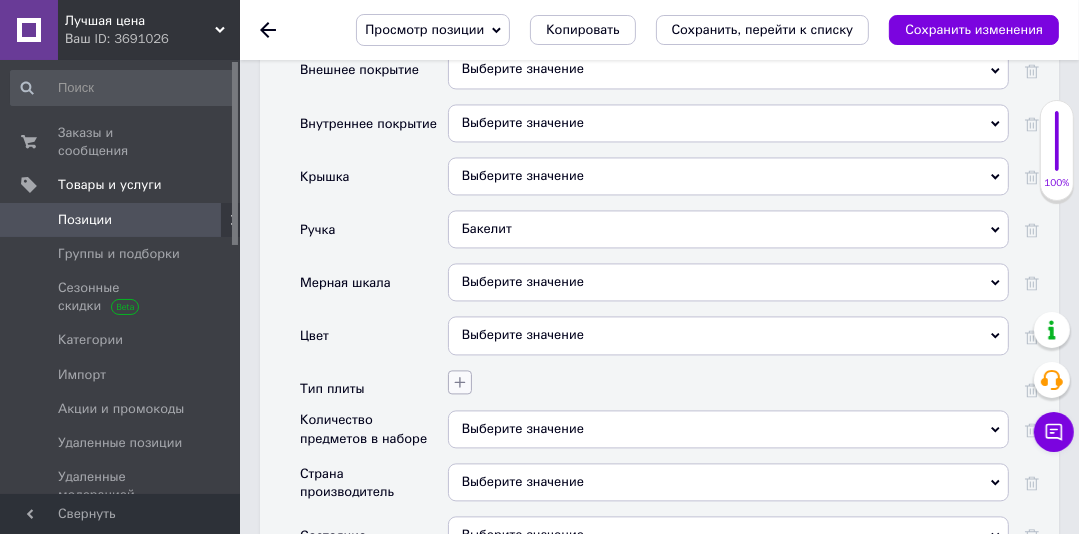 click 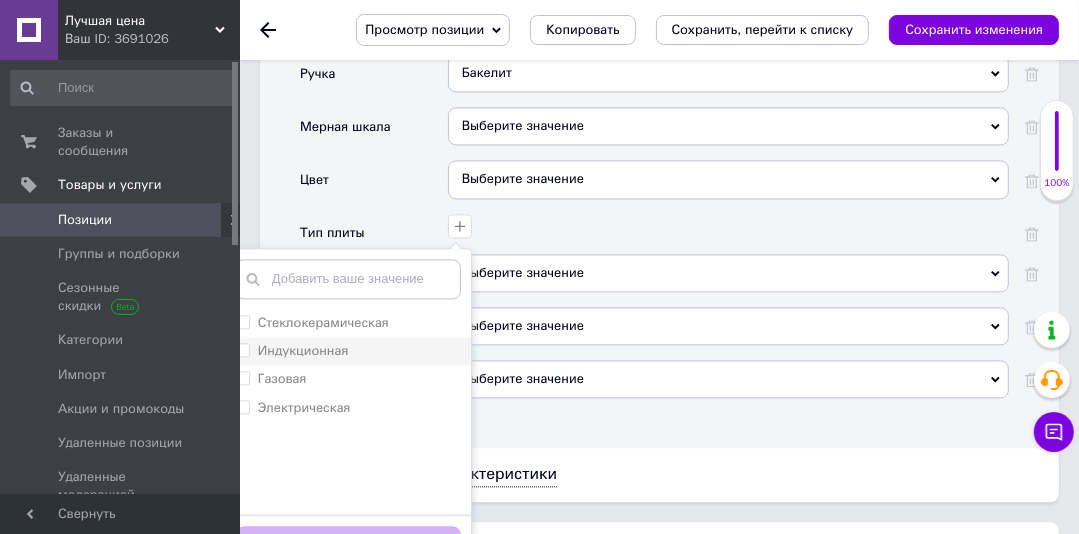 scroll, scrollTop: 3055, scrollLeft: 0, axis: vertical 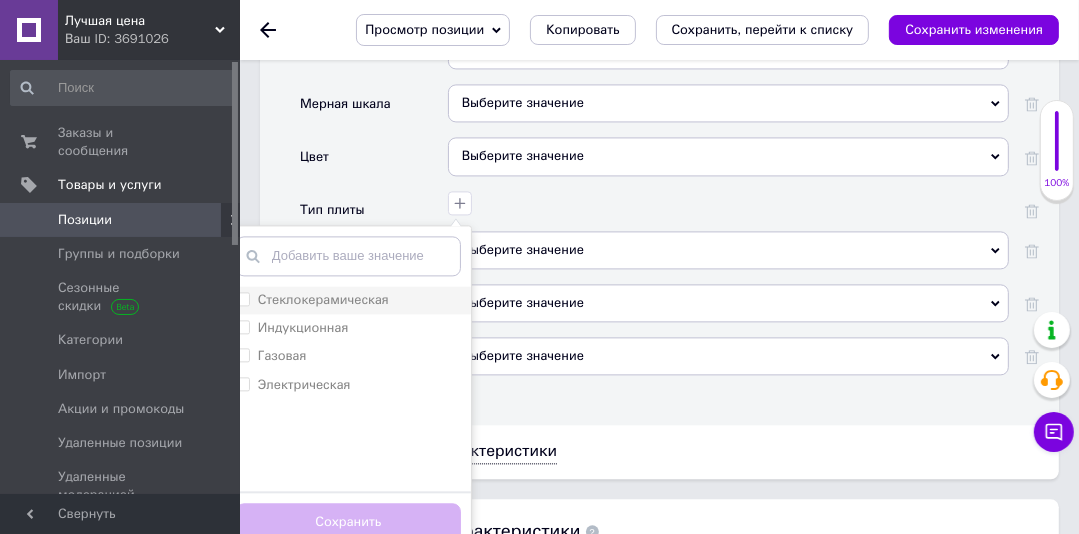 click on "Стеклокерамическая" at bounding box center [242, 298] 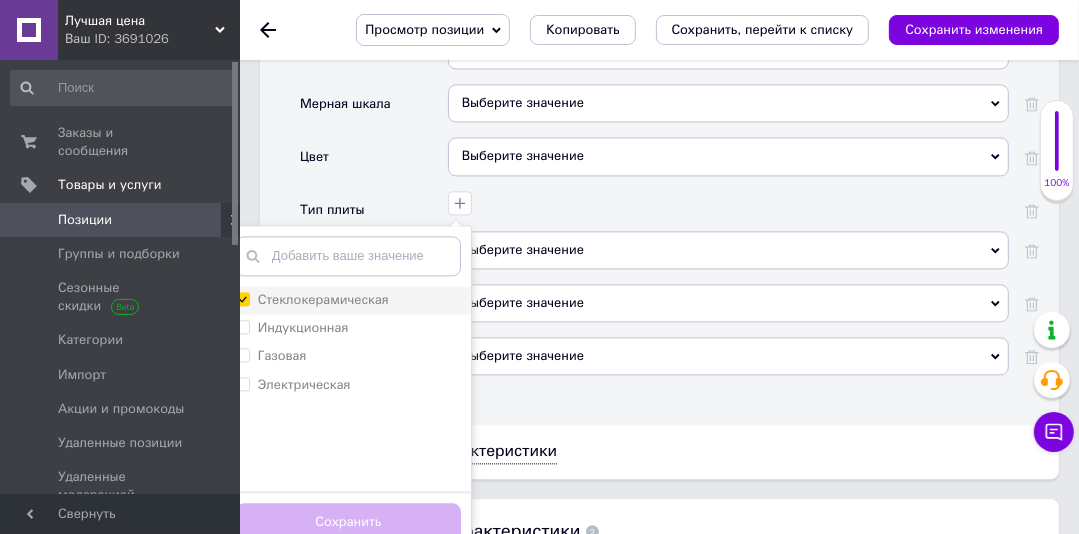 checkbox on "true" 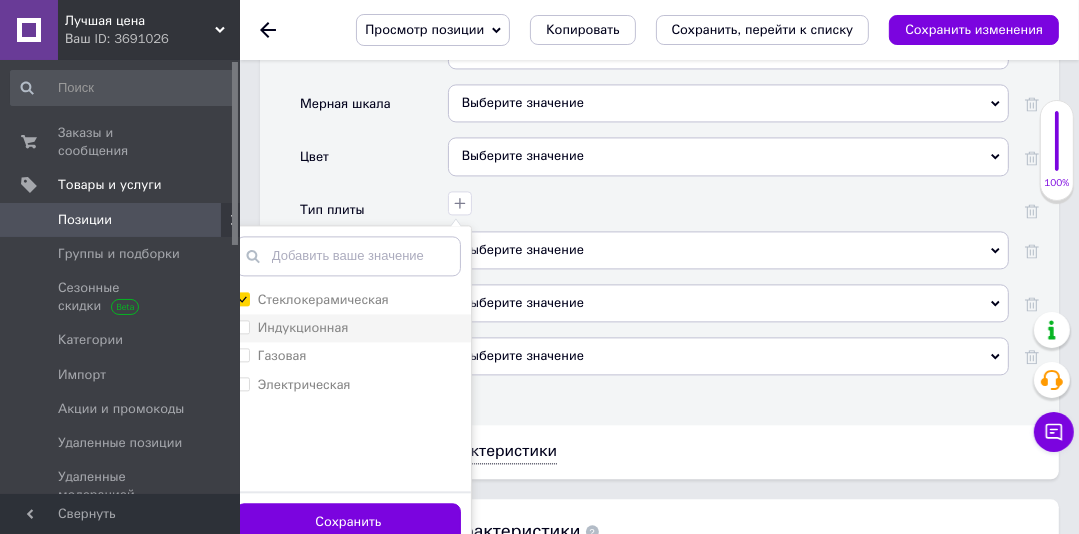 click on "Индукционная" at bounding box center [242, 326] 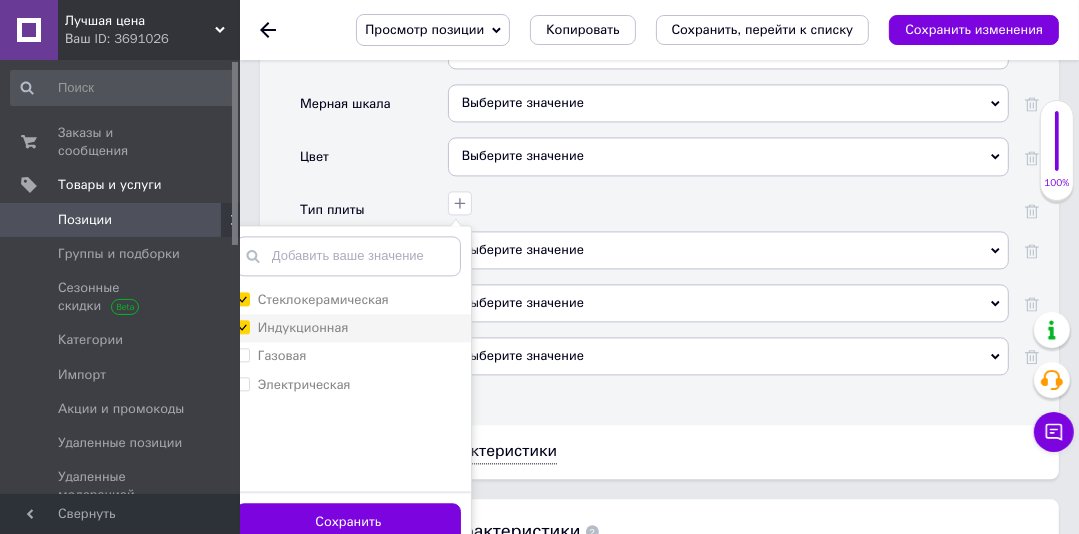 checkbox on "true" 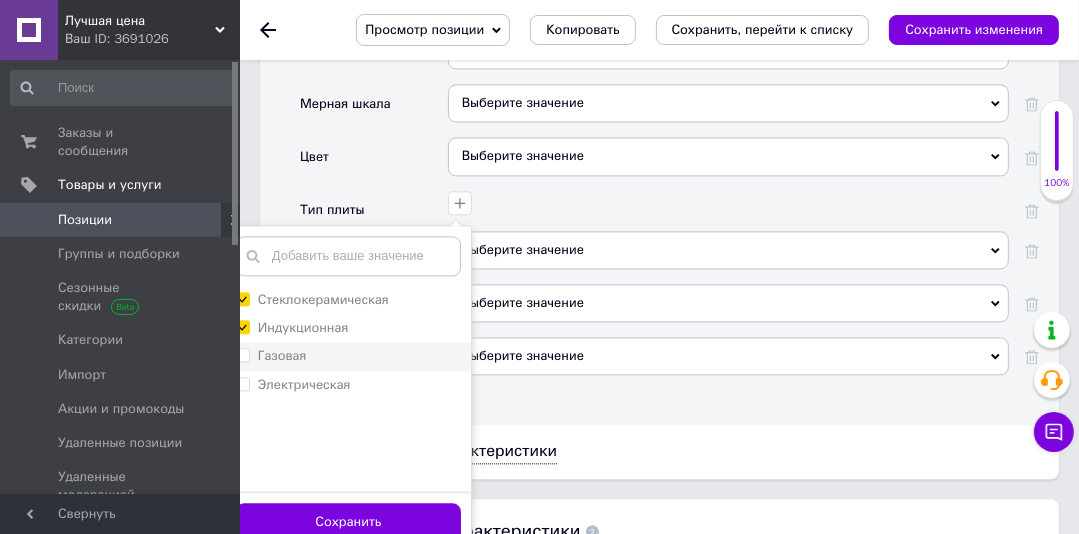 click on "Газовая" at bounding box center (242, 354) 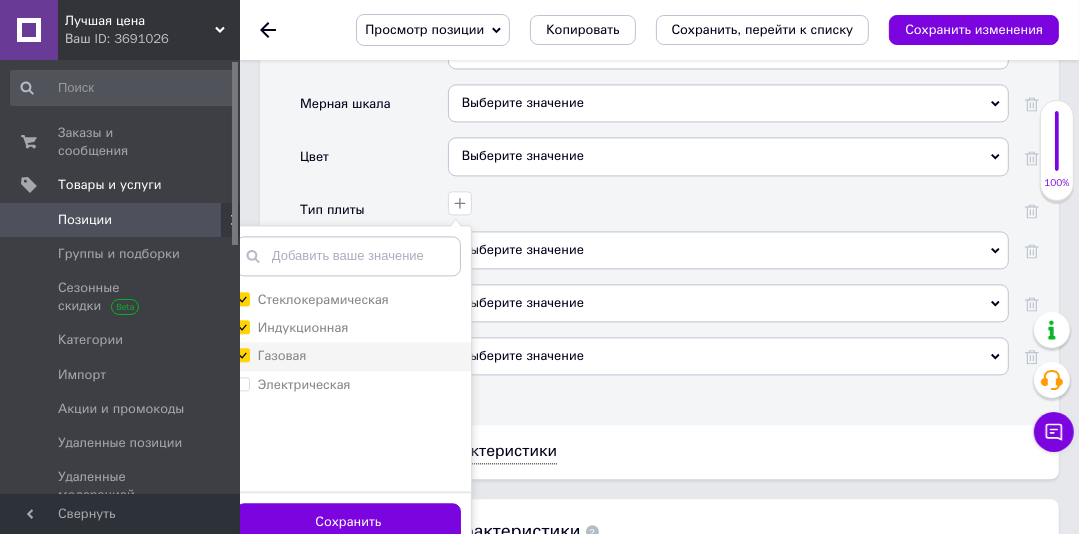 checkbox on "true" 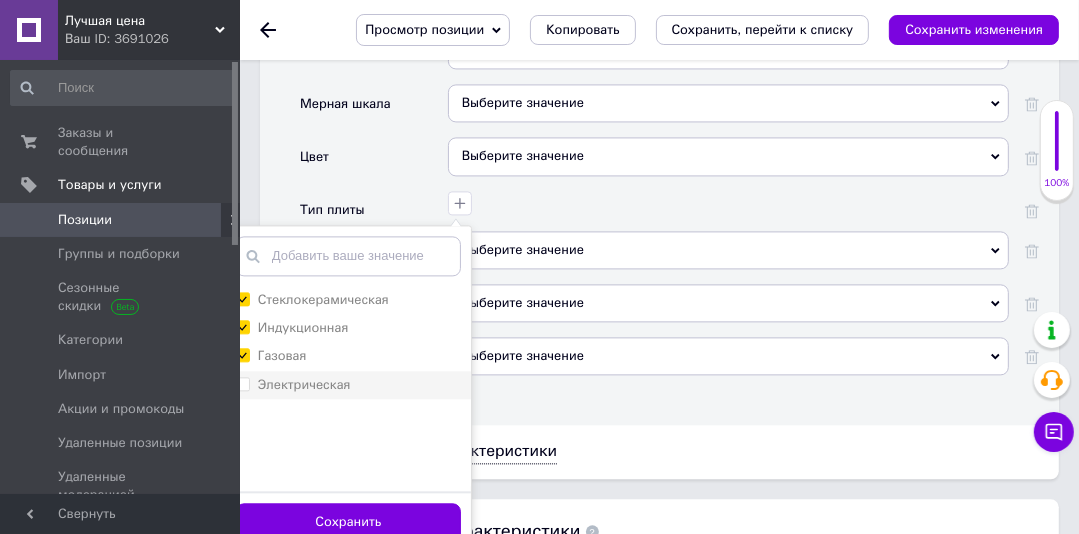 click on "Электрическая" at bounding box center [242, 383] 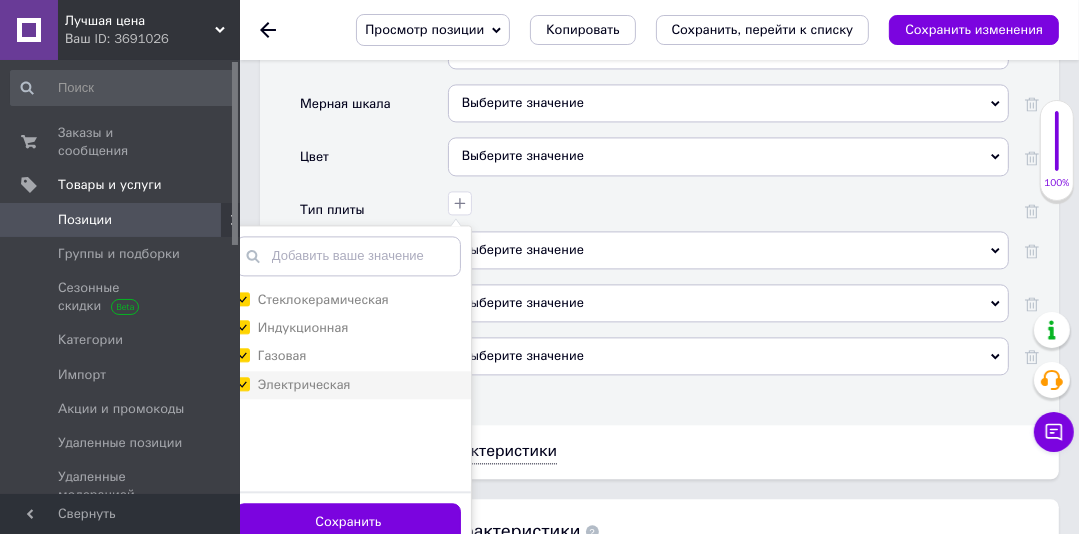 checkbox on "true" 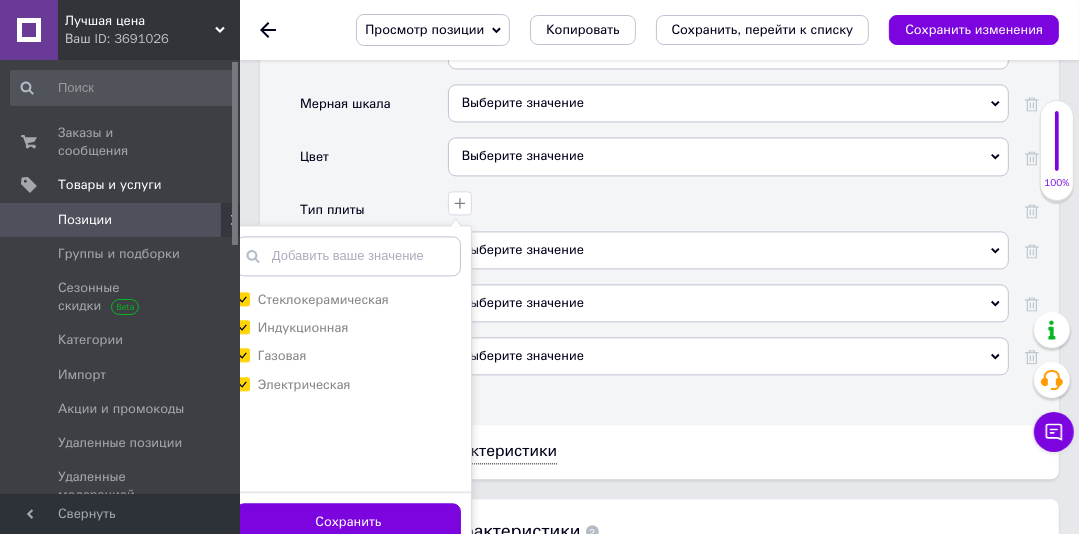 click on "Сохранить" at bounding box center (348, 522) 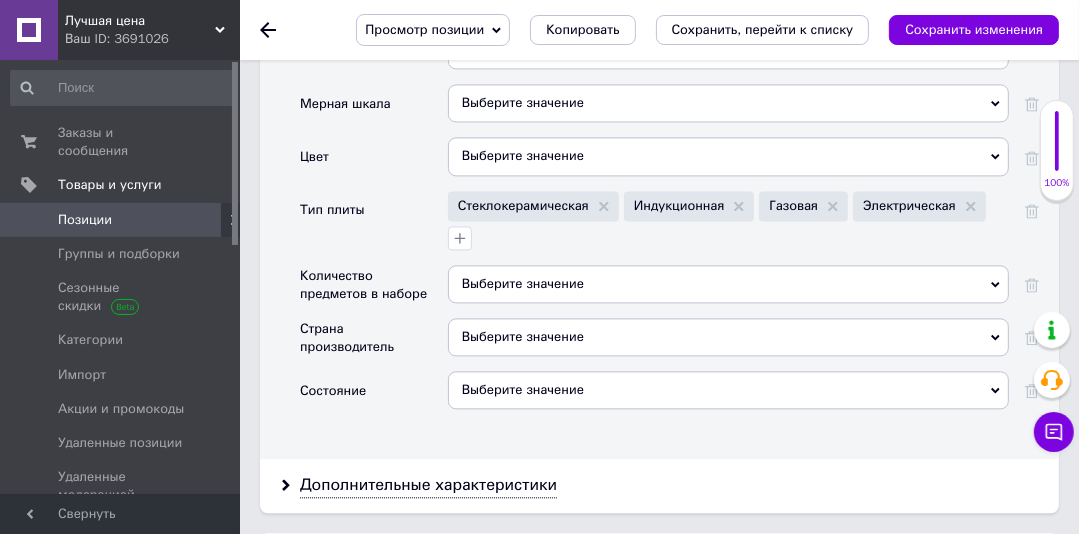 click on "Выберите значение" at bounding box center [728, 390] 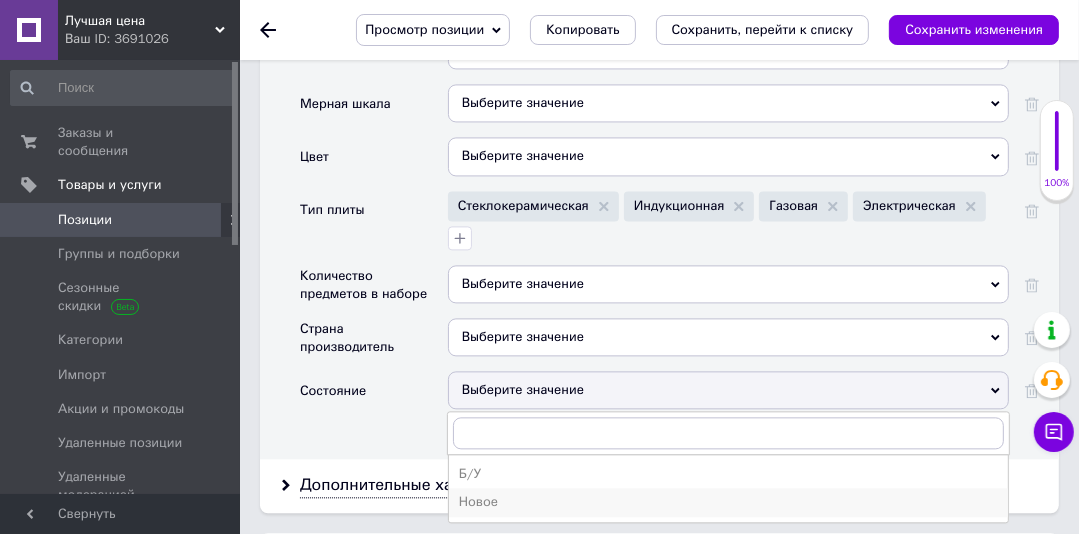 click on "Новое" at bounding box center [728, 502] 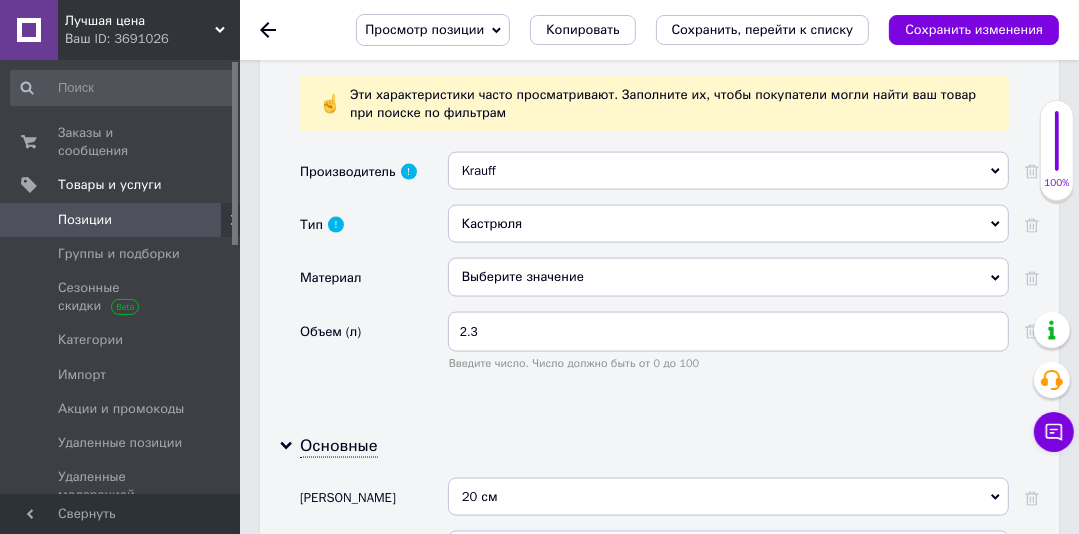 scroll, scrollTop: 2136, scrollLeft: 0, axis: vertical 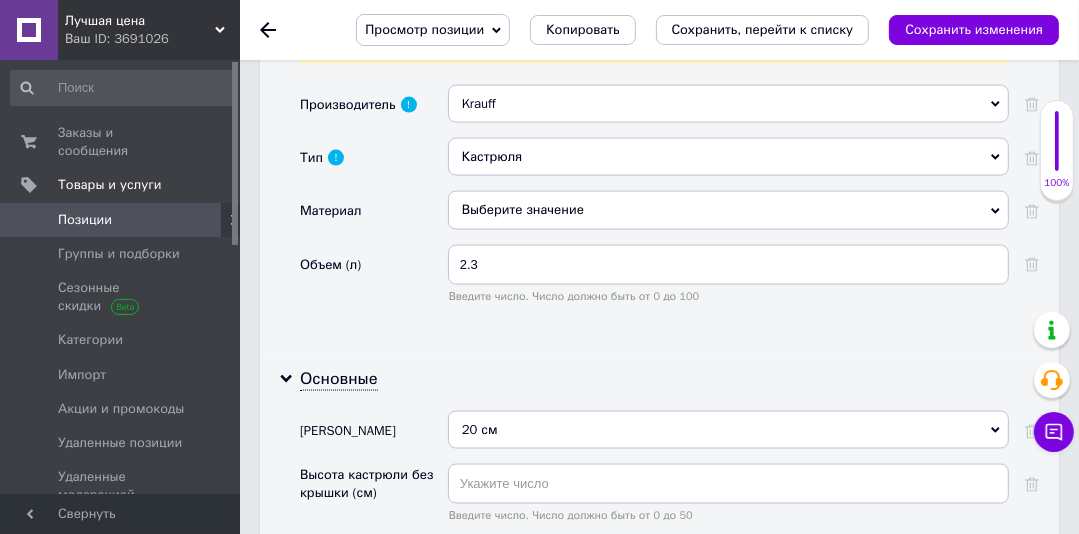 click on "Выберите значение" at bounding box center (728, 210) 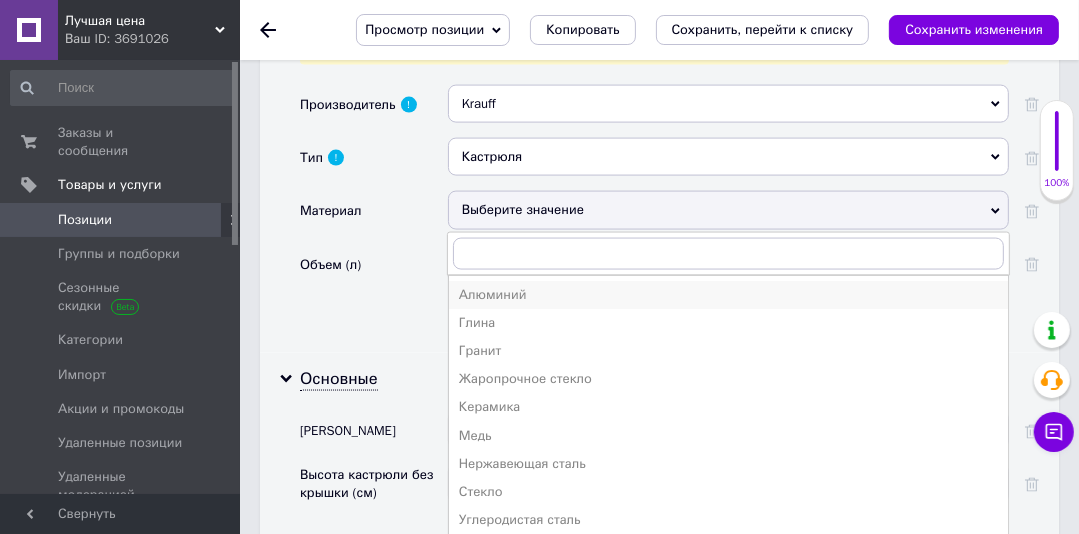 click on "Алюминий" at bounding box center (728, 295) 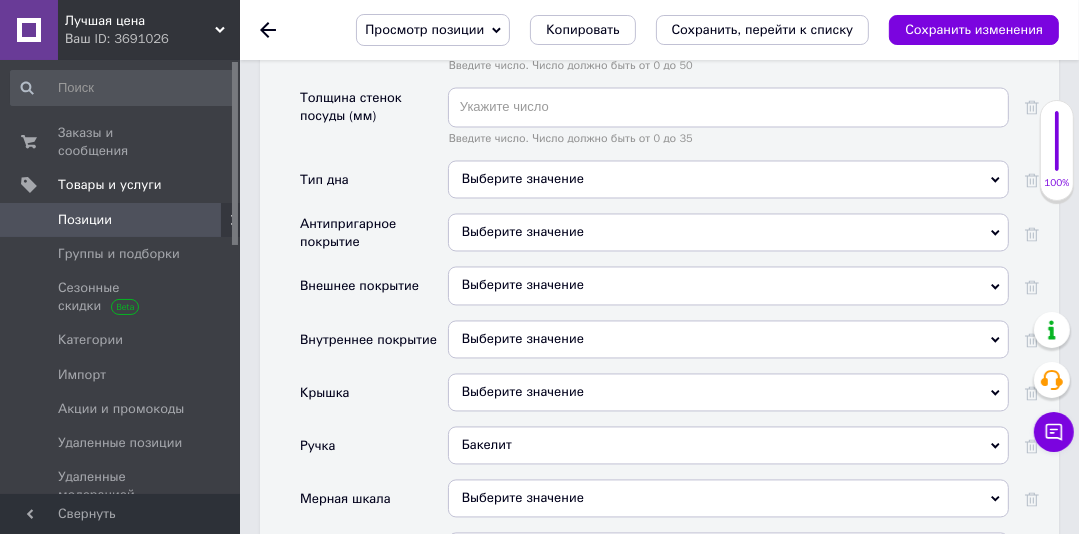 scroll, scrollTop: 2719, scrollLeft: 0, axis: vertical 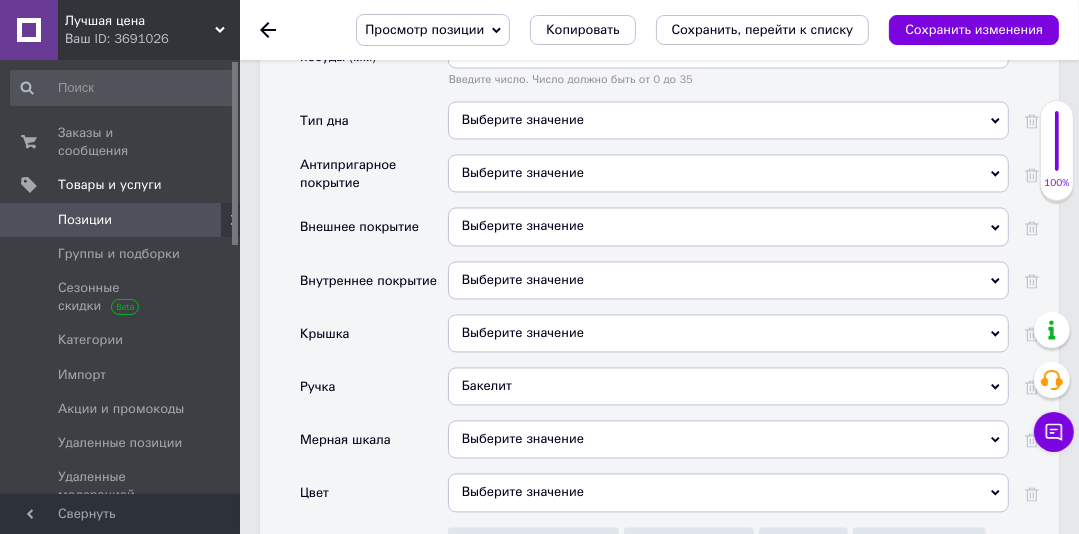 drag, startPoint x: 533, startPoint y: 175, endPoint x: 509, endPoint y: 180, distance: 24.5153 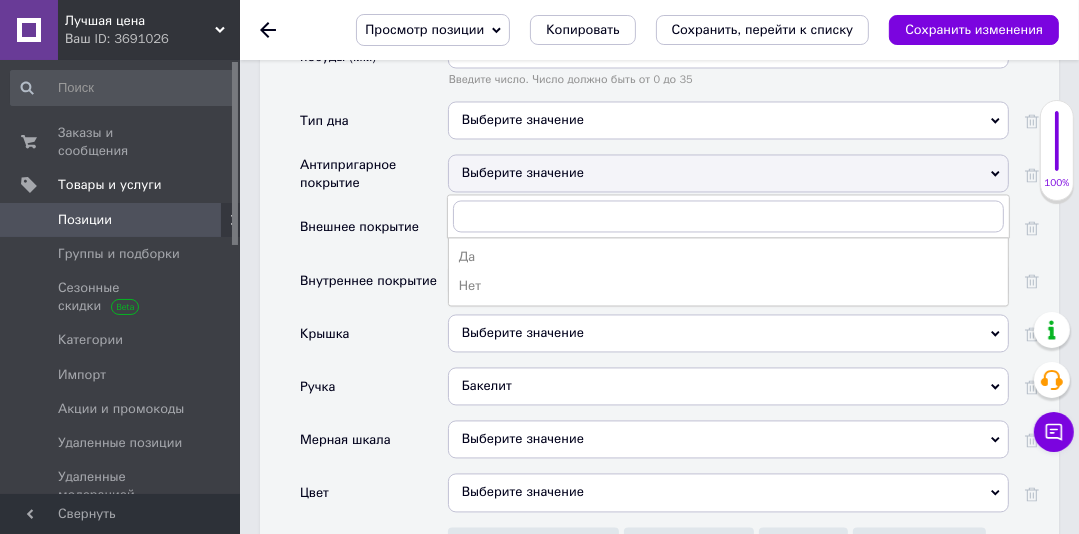 drag, startPoint x: 476, startPoint y: 274, endPoint x: 477, endPoint y: 242, distance: 32.01562 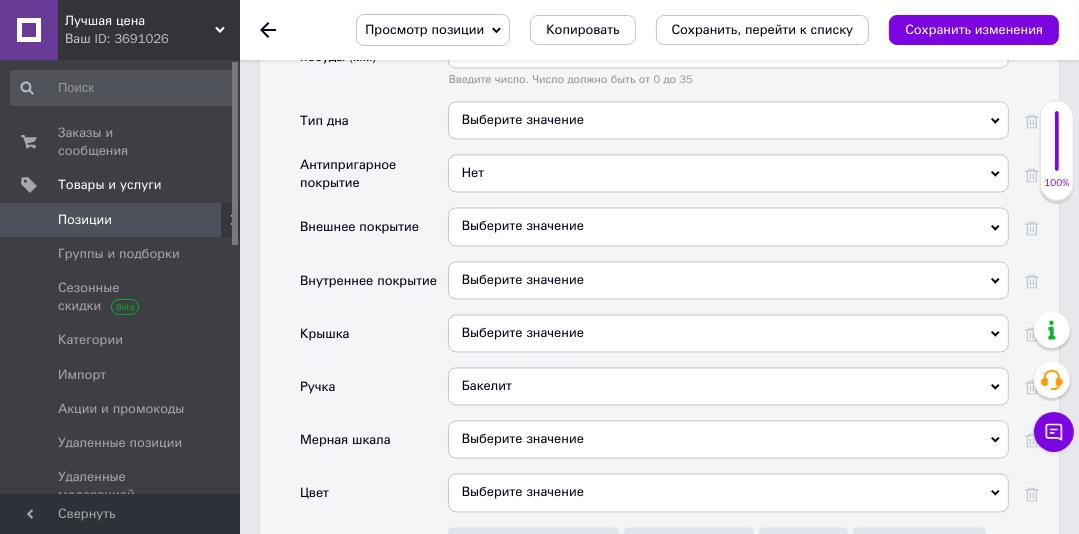 click on "Нет" at bounding box center (728, 173) 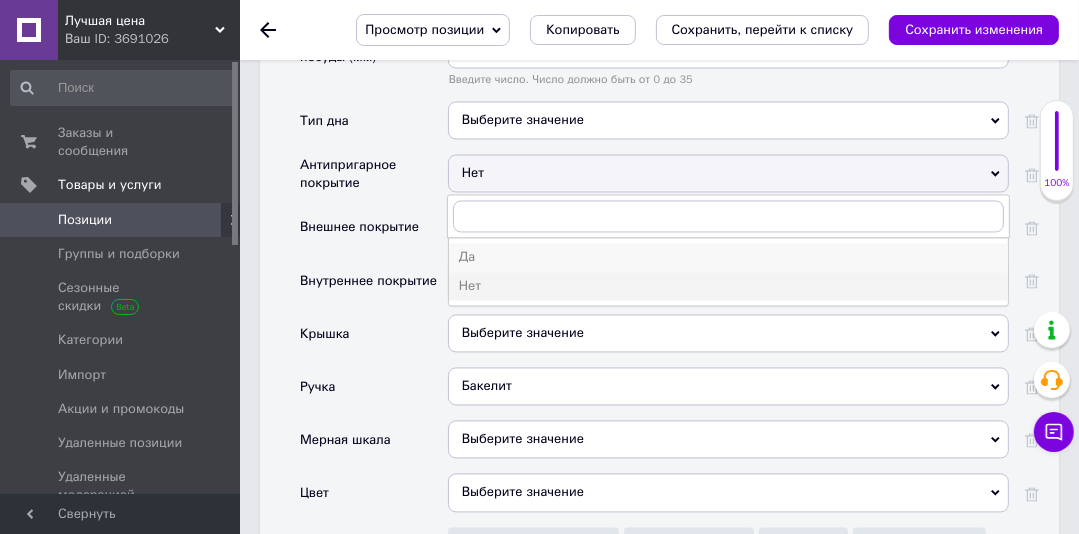 click on "Да" at bounding box center (728, 257) 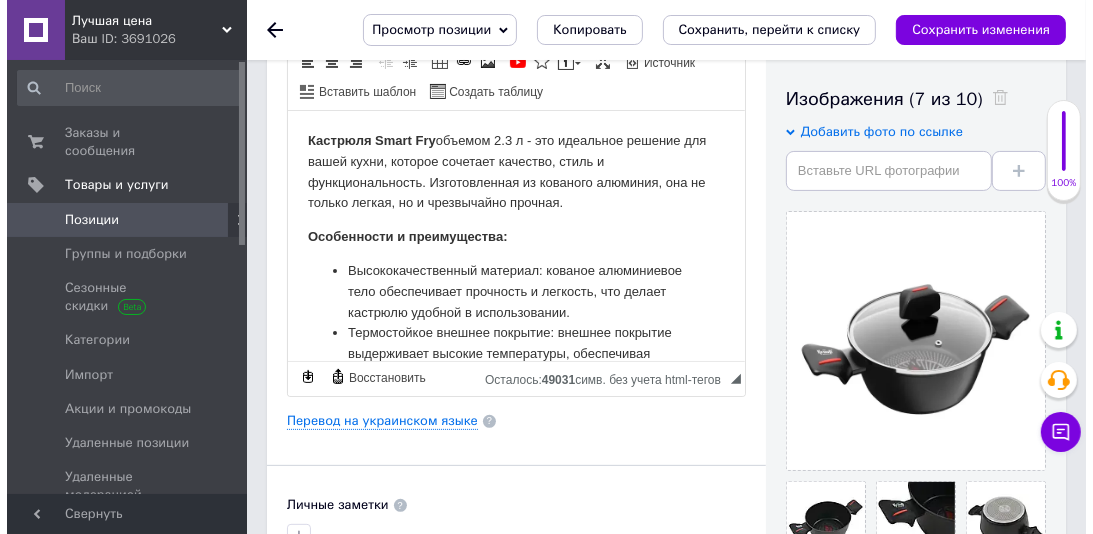 scroll, scrollTop: 365, scrollLeft: 0, axis: vertical 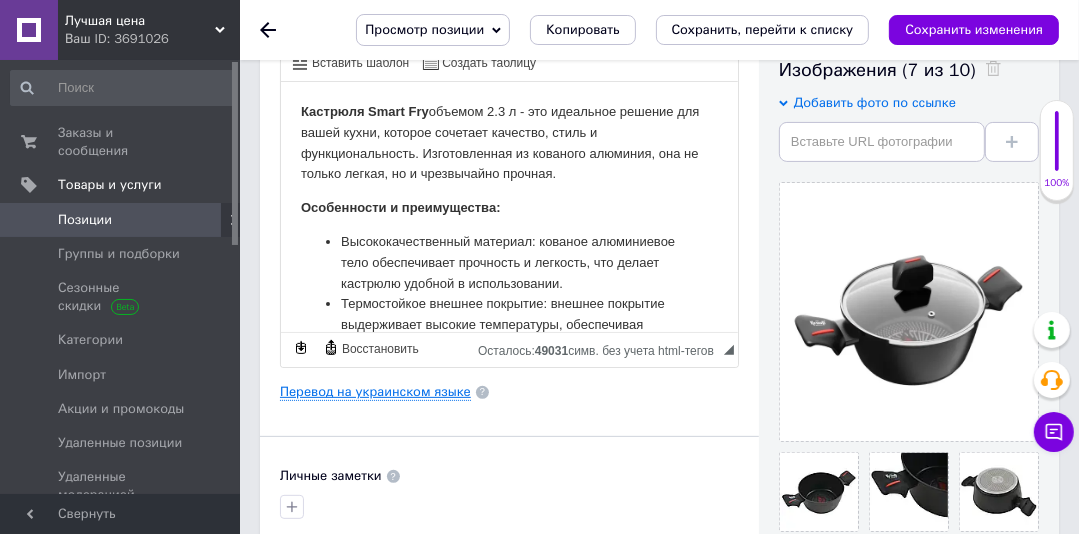 click on "Перевод на украинском языке" at bounding box center [375, 392] 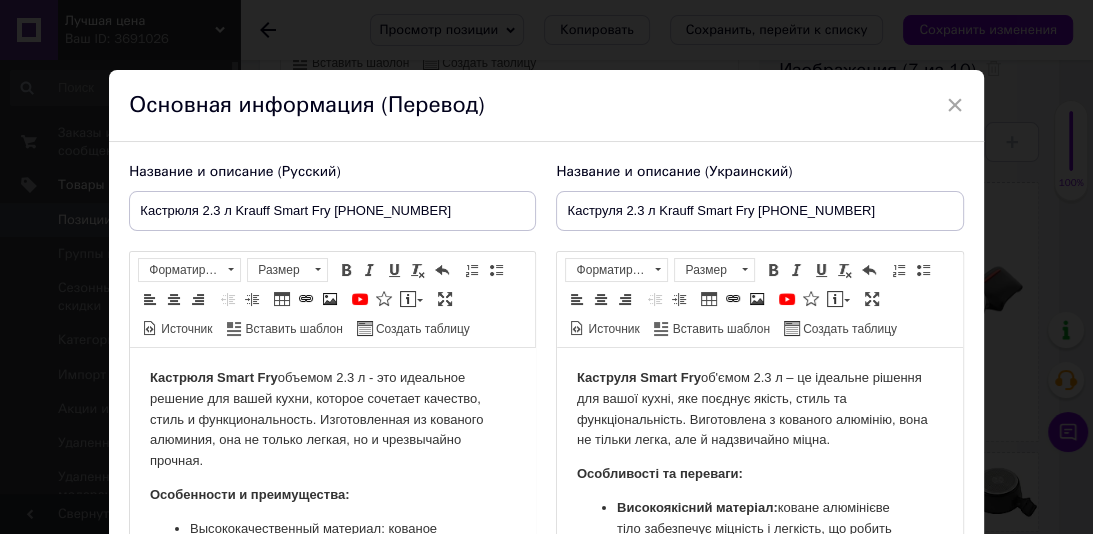 scroll, scrollTop: 0, scrollLeft: 0, axis: both 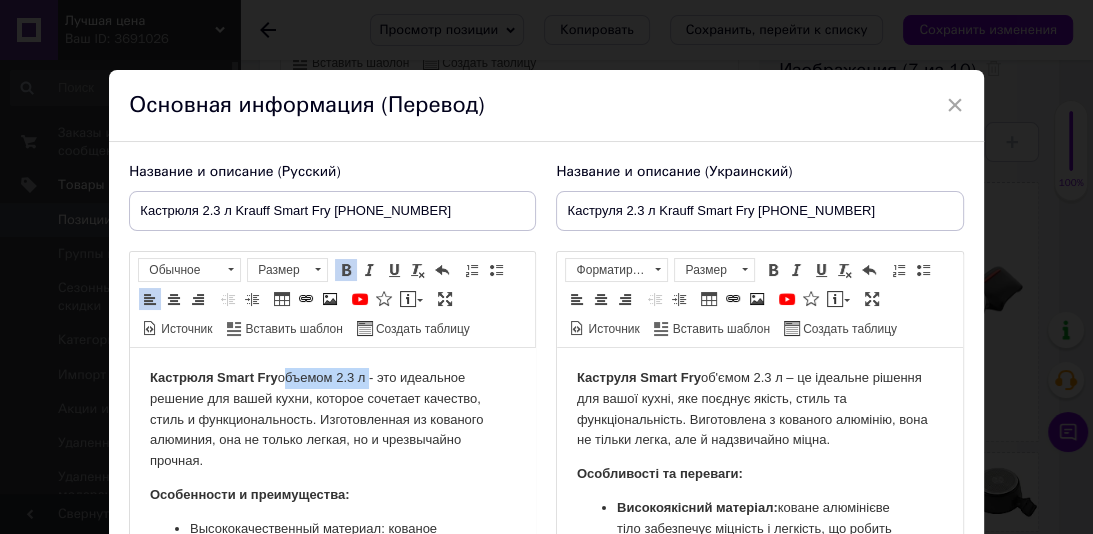 drag, startPoint x: 370, startPoint y: 380, endPoint x: 312, endPoint y: 377, distance: 58.077534 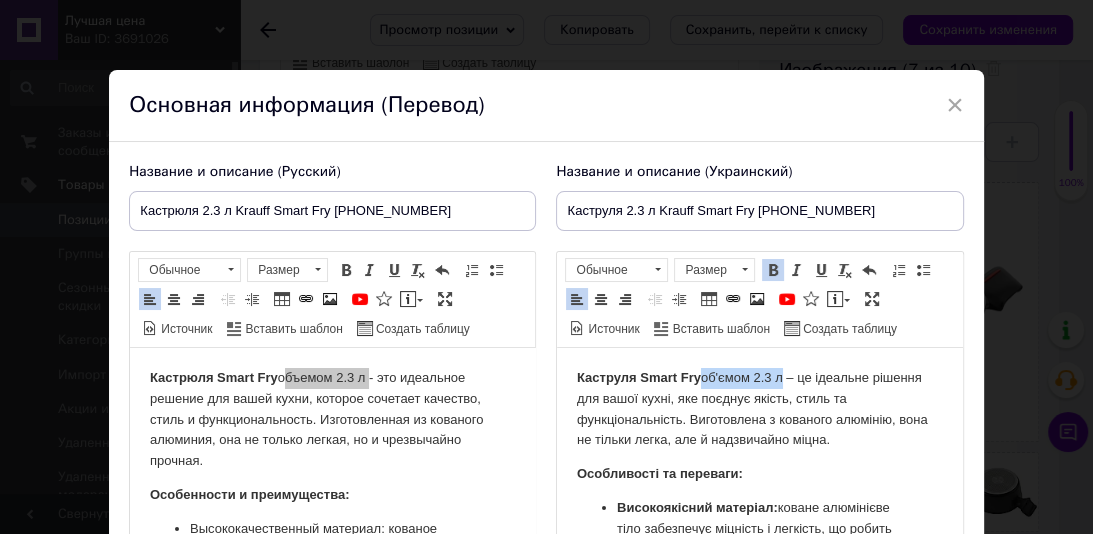 drag, startPoint x: 785, startPoint y: 378, endPoint x: 707, endPoint y: 375, distance: 78.05767 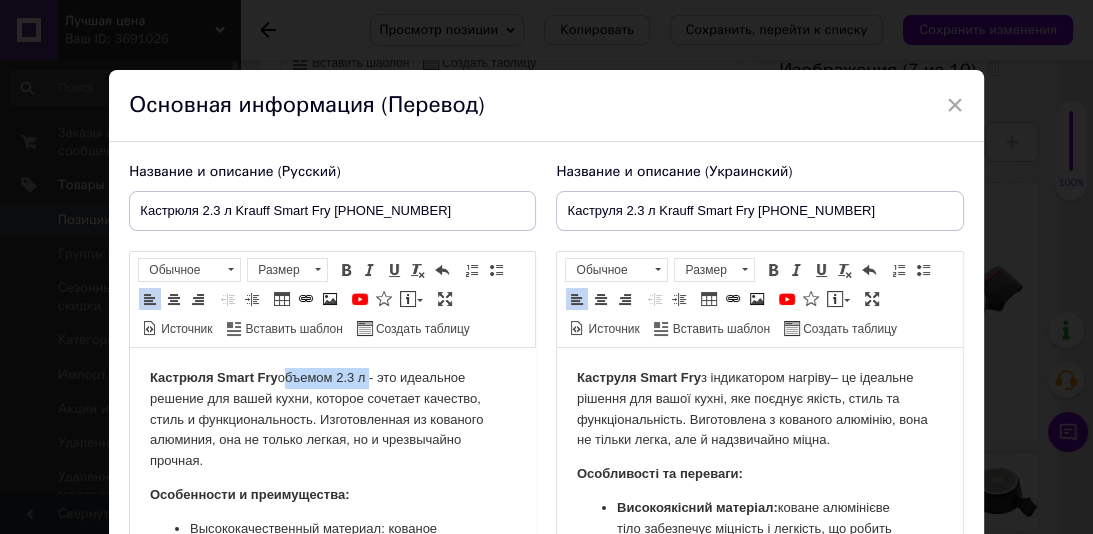 click on "Кастрюля Smart Fry  объемом 2.3 л - это идеальное решение для вашей кухни, которое сочетает качество, стиль и функциональность. Изготовленная из кованого алюминия, она не только легкая, но и чрезвычайно прочная. Особенности и преимущества: Высококачественный материал: кованое алюминиевое тело обеспечивает прочность и легкость, что делает кастрюлю удобной в использовании. Термостойкое внешнее покрытие: внешнее покрытие выдерживает высокие температуры, обеспечивая длительный срок службы кастрюли." at bounding box center (332, 672) 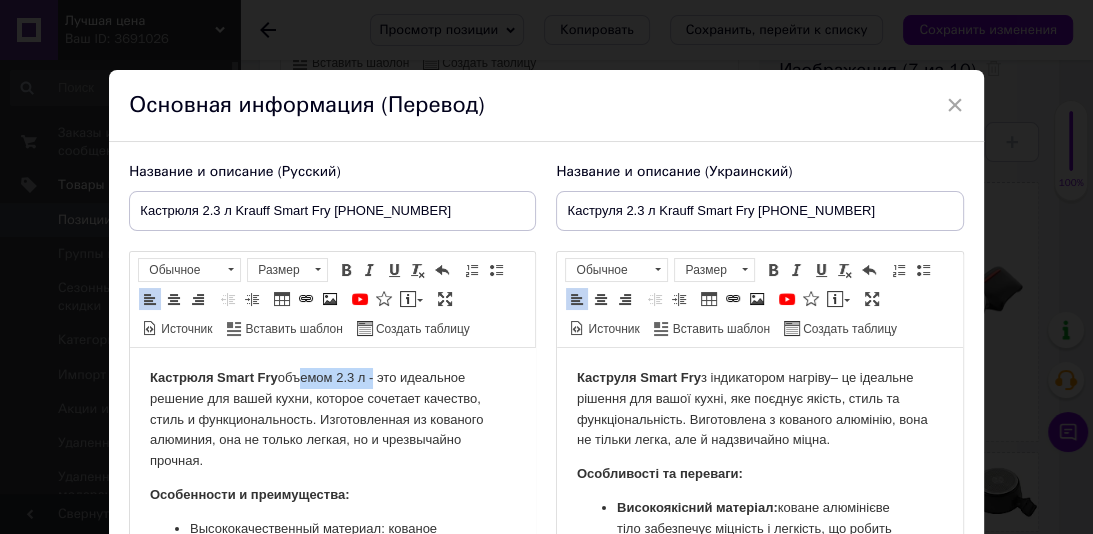 drag, startPoint x: 374, startPoint y: 377, endPoint x: 417, endPoint y: 379, distance: 43.046486 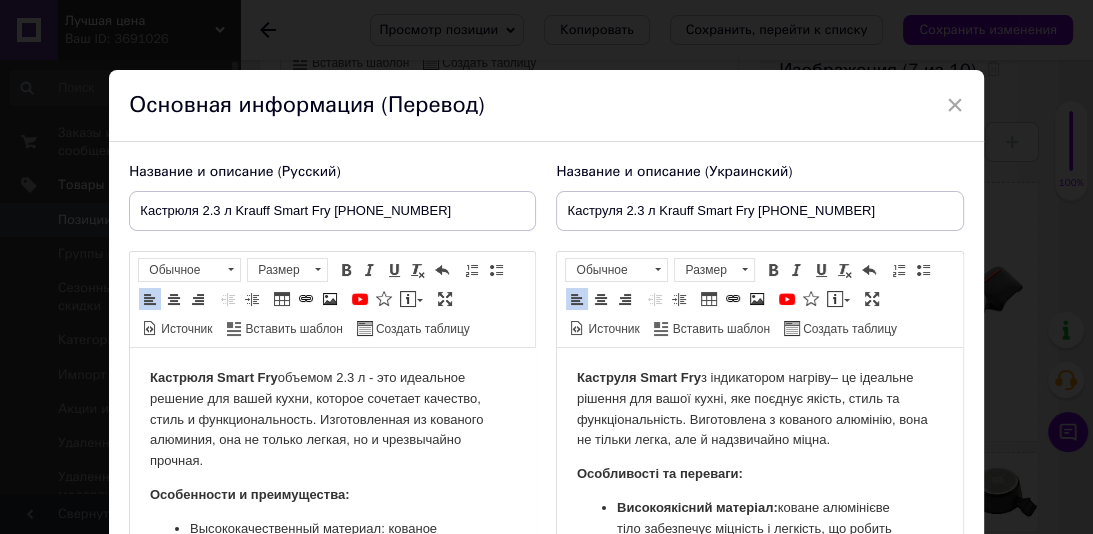 click on "Кастрюля Smart Fry  объемом 2.3 л - это идеальное решение для вашей кухни, которое сочетает качество, стиль и функциональность. Изготовленная из кованого алюминия, она не только легкая, но и чрезвычайно прочная. Особенности и преимущества: Высококачественный материал: кованое алюминиевое тело обеспечивает прочность и легкость, что делает кастрюлю удобной в использовании. Термостойкое внешнее покрытие: внешнее покрытие выдерживает высокие температуры, обеспечивая длительный срок службы кастрюли." at bounding box center (332, 672) 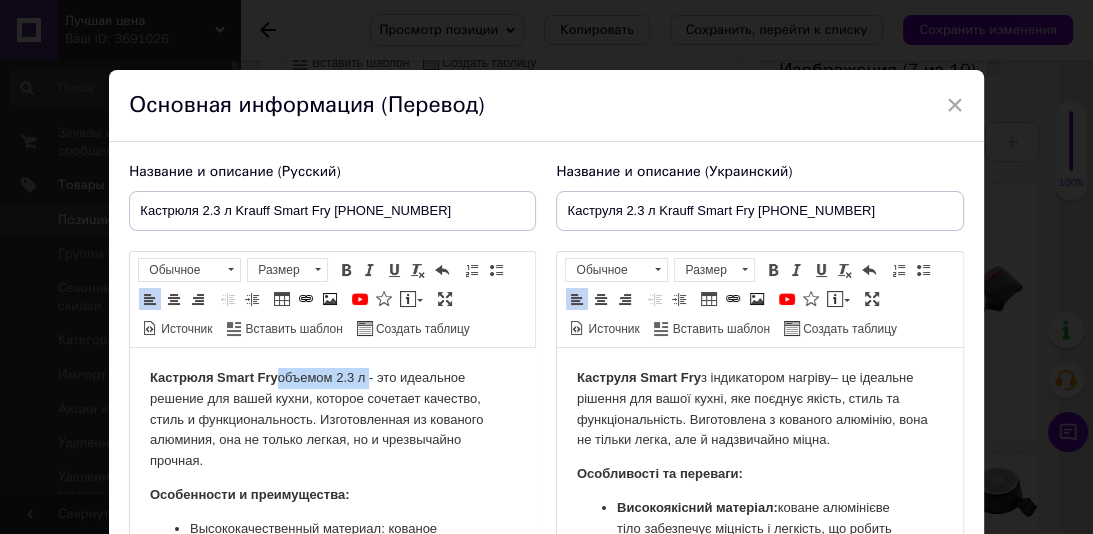 drag, startPoint x: 374, startPoint y: 377, endPoint x: 281, endPoint y: 373, distance: 93.08598 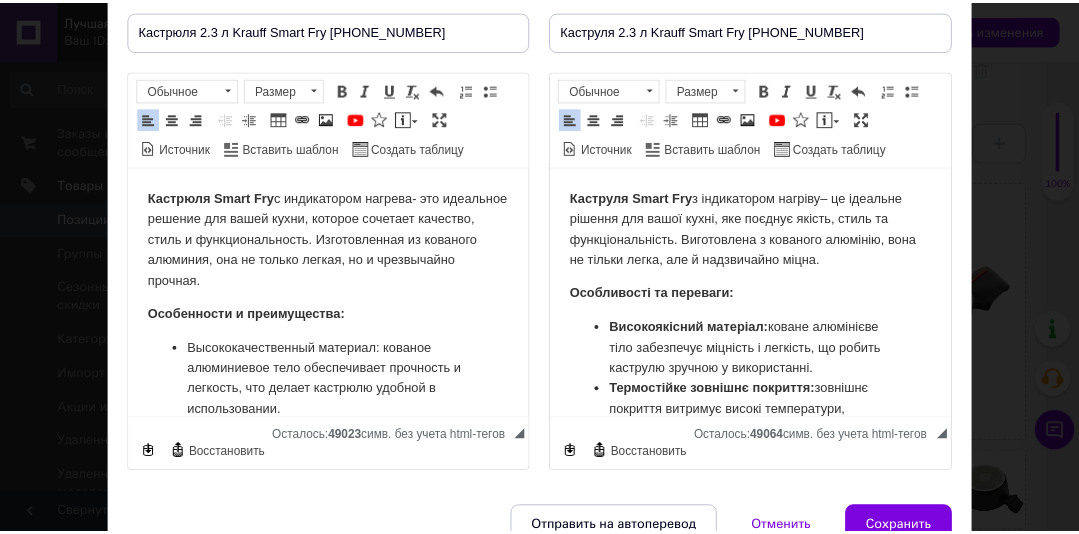 scroll, scrollTop: 200, scrollLeft: 0, axis: vertical 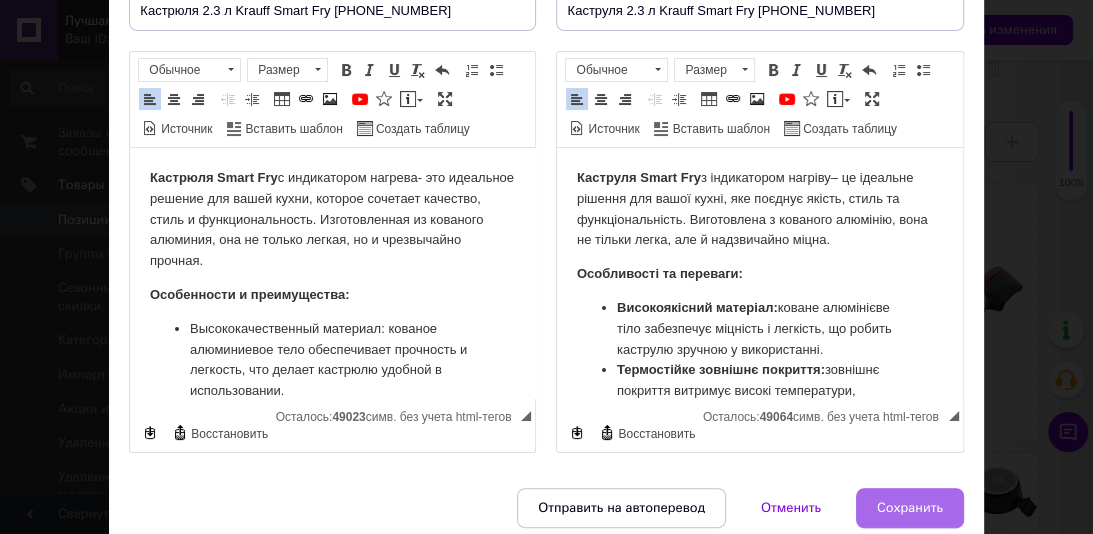 click on "Сохранить" at bounding box center (910, 508) 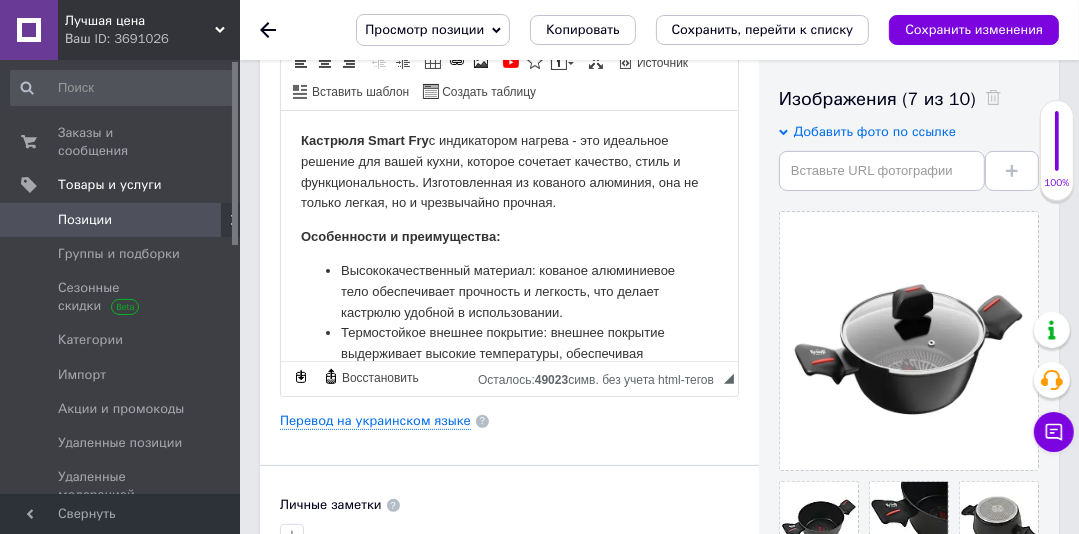 scroll, scrollTop: 0, scrollLeft: 0, axis: both 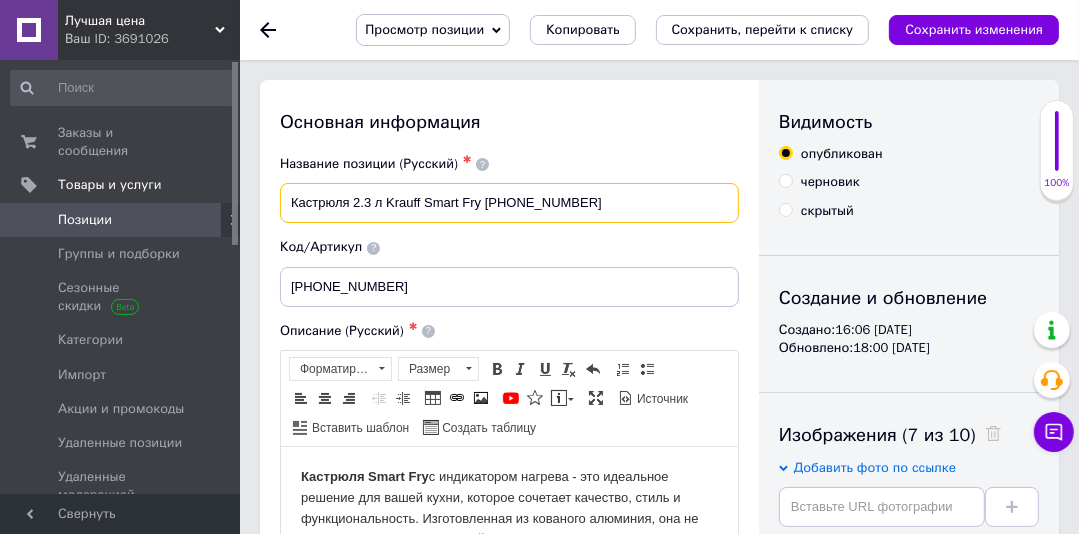 drag, startPoint x: 507, startPoint y: 194, endPoint x: 307, endPoint y: 198, distance: 200.04 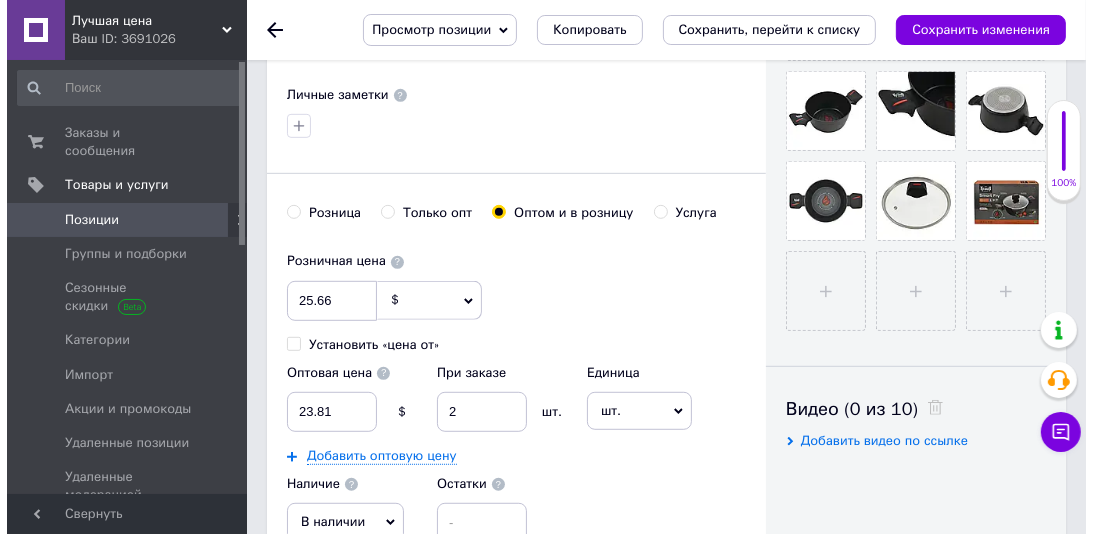 scroll, scrollTop: 1373, scrollLeft: 0, axis: vertical 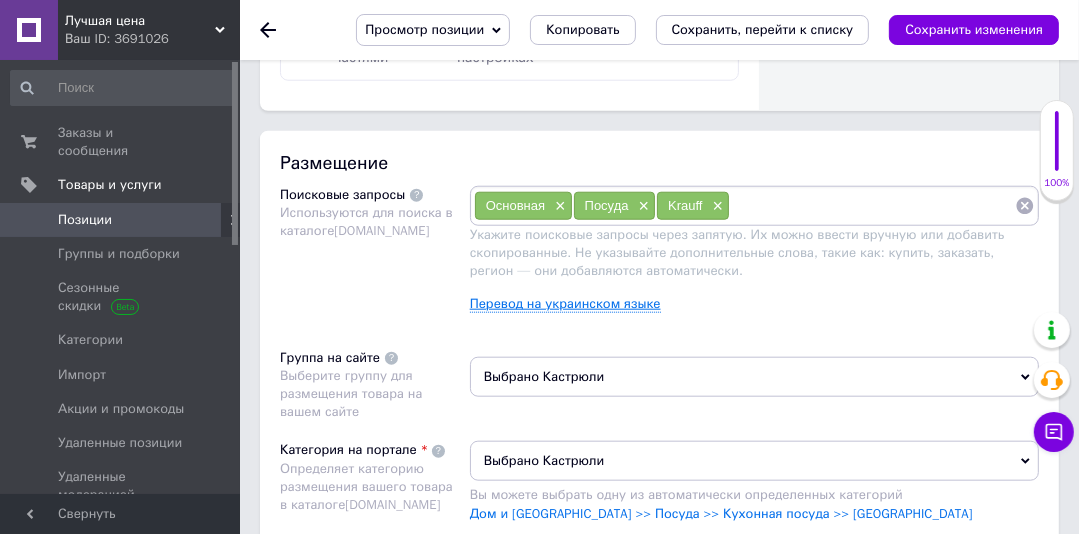 click on "Перевод на украинском языке" at bounding box center [565, 304] 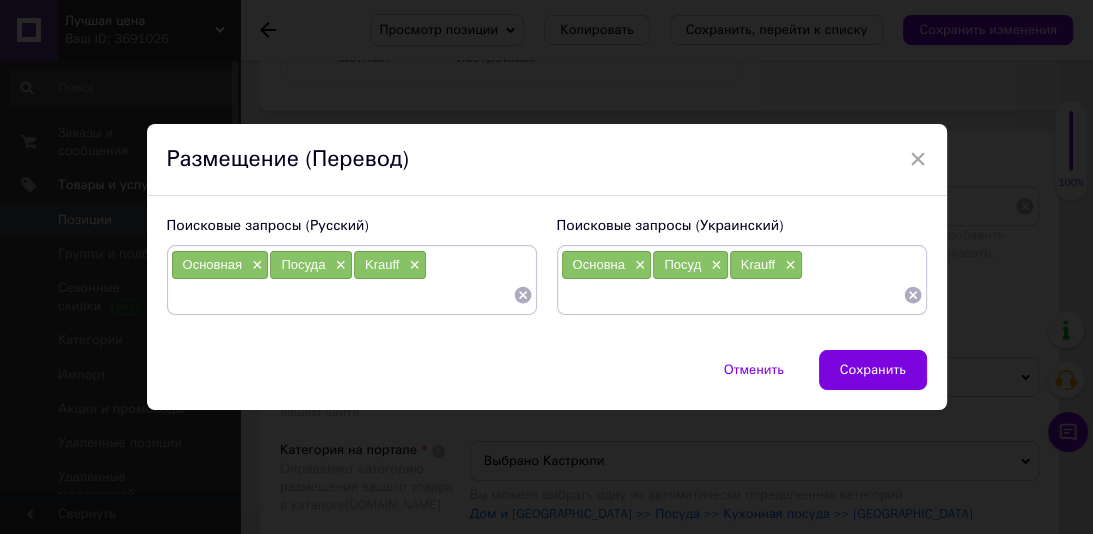 paste on "Кастрюля 2.3 л Krauff Smart Fry 25-45-159" 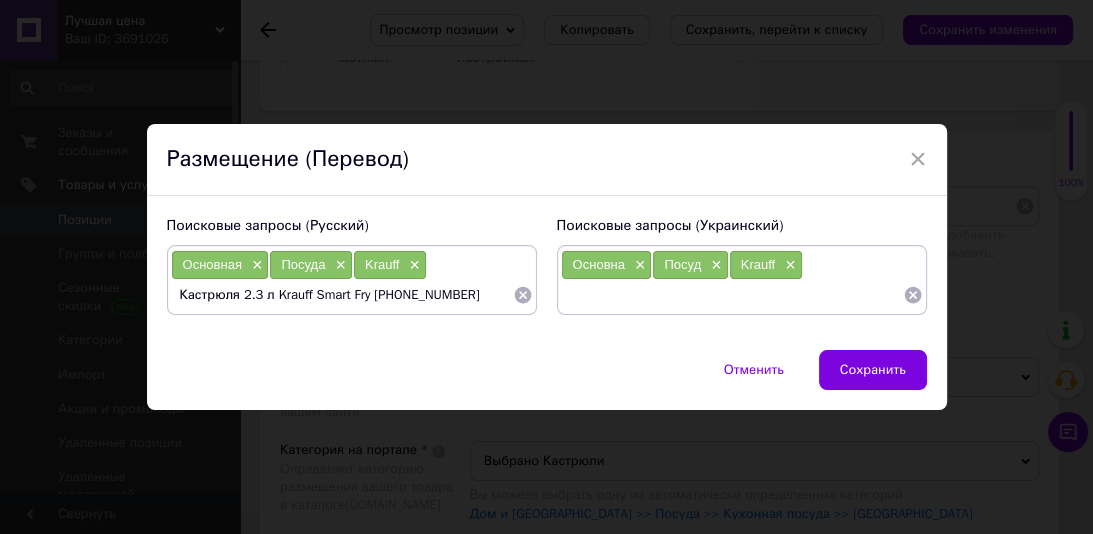 drag, startPoint x: 266, startPoint y: 293, endPoint x: 440, endPoint y: 296, distance: 174.02586 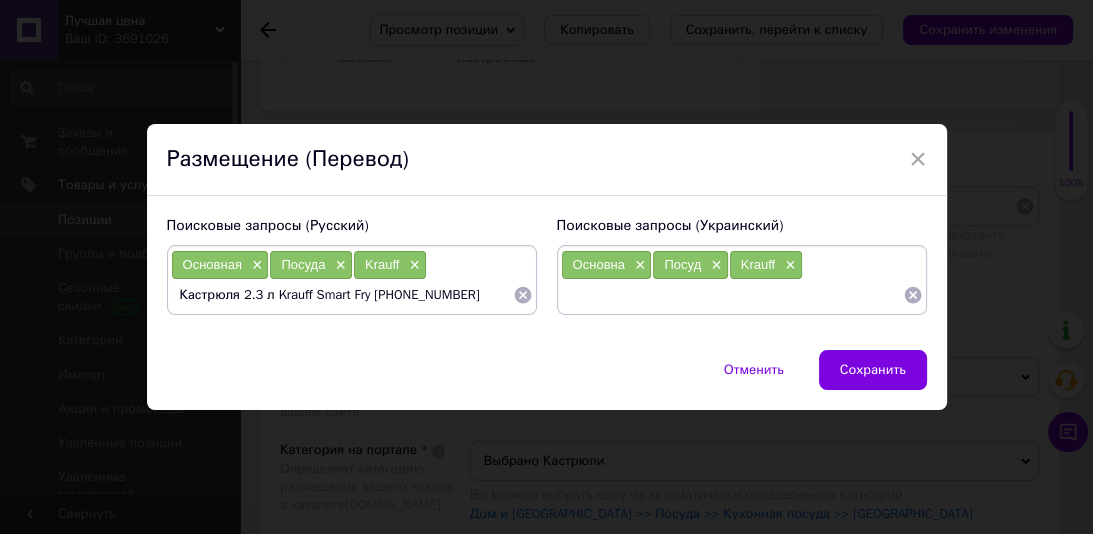 click on "Кастрюля 2.3 л Krauff Smart Fry 25-45-159" at bounding box center [342, 295] 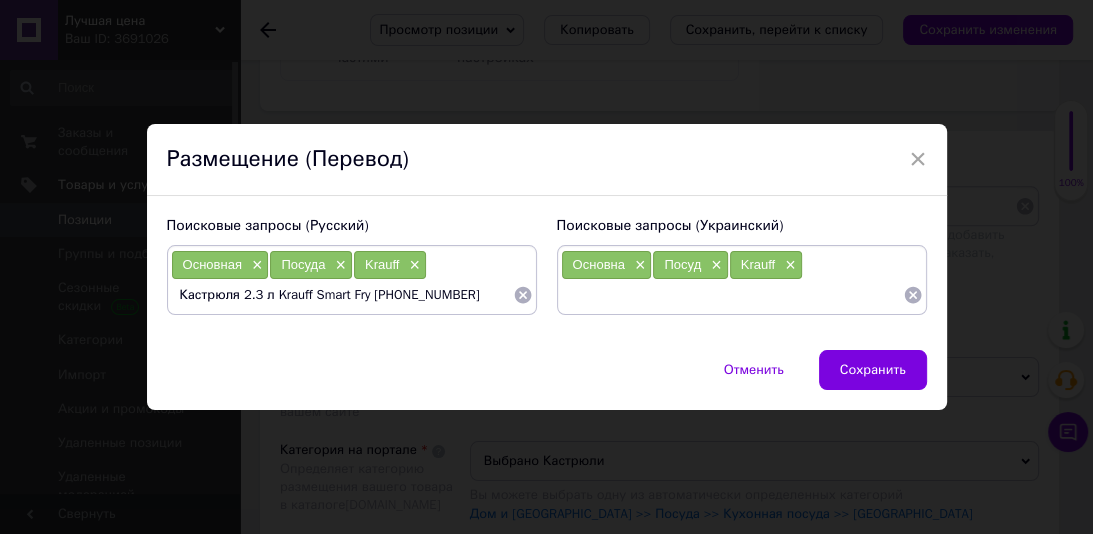 type on "Кастрюля 2.3 л" 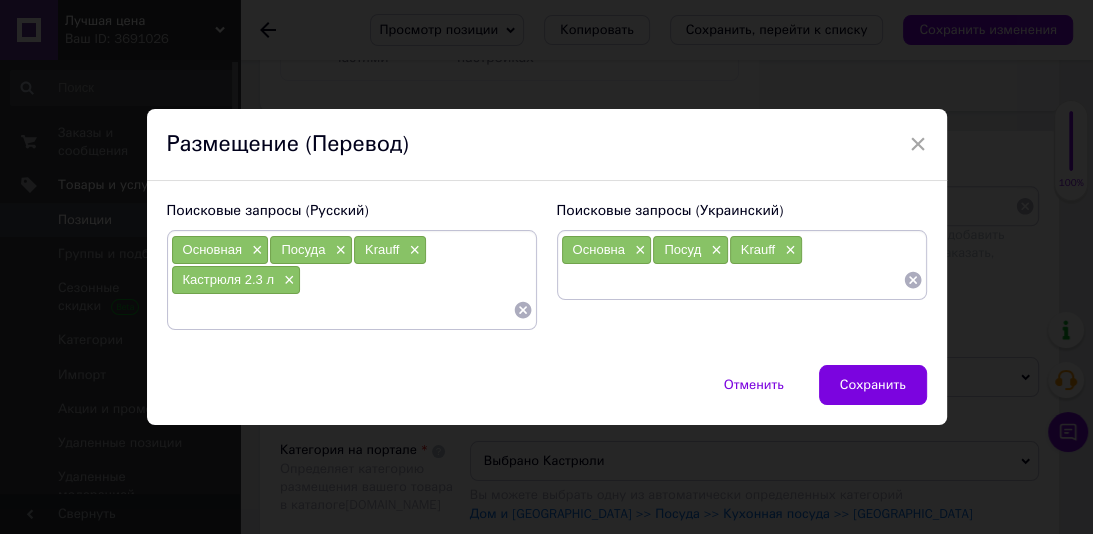 paste on "Krauff Smart Fry 25-45-159" 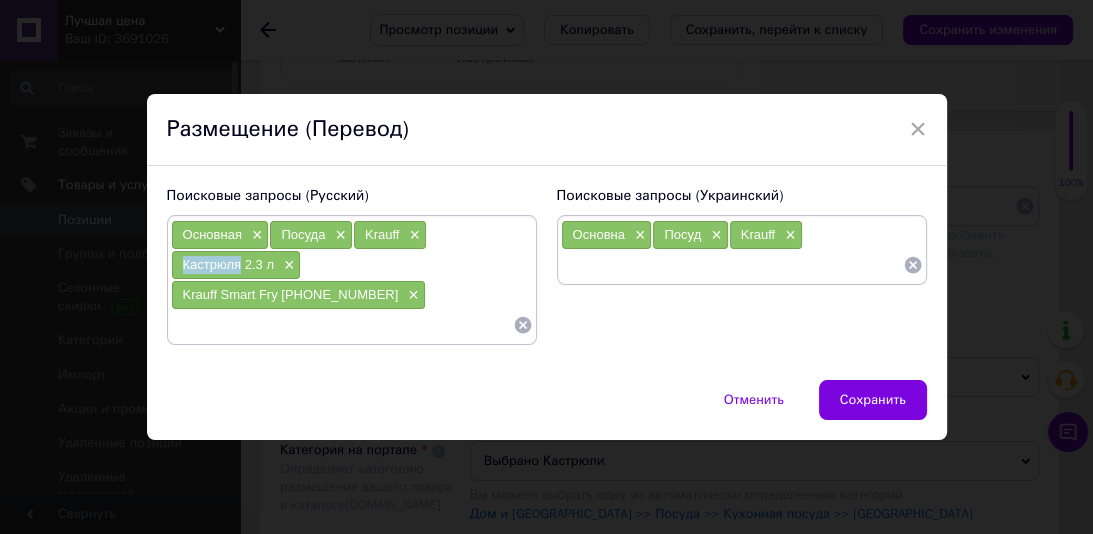 drag, startPoint x: 236, startPoint y: 286, endPoint x: 178, endPoint y: 276, distance: 58.855755 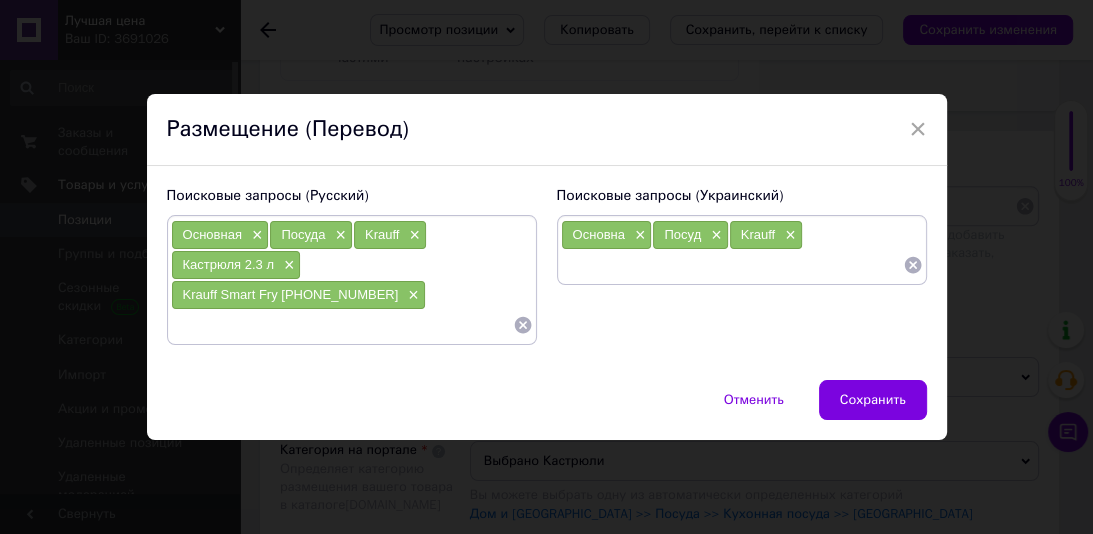 click at bounding box center (342, 325) 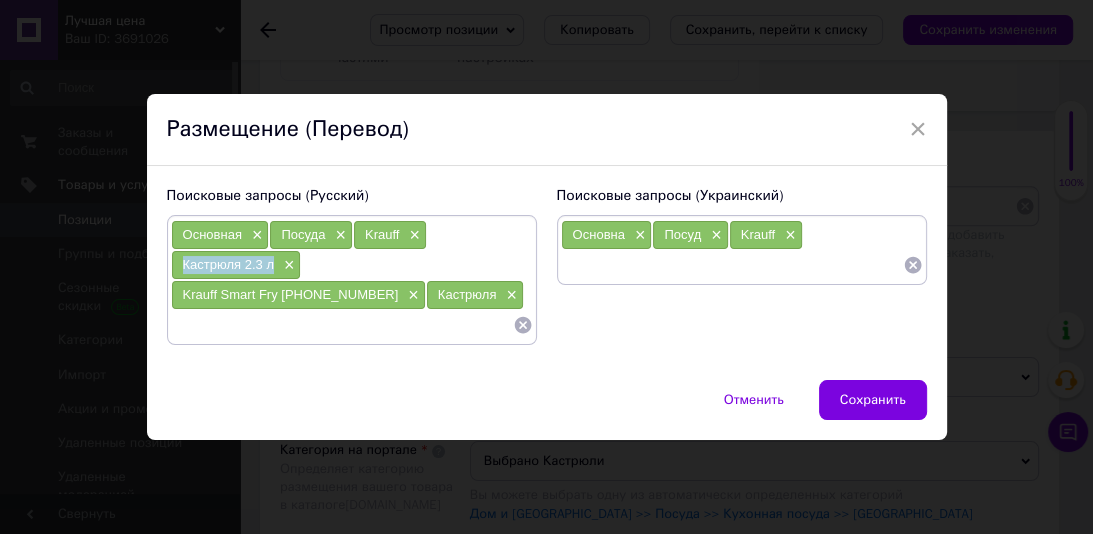 drag, startPoint x: 272, startPoint y: 264, endPoint x: 171, endPoint y: 271, distance: 101.24229 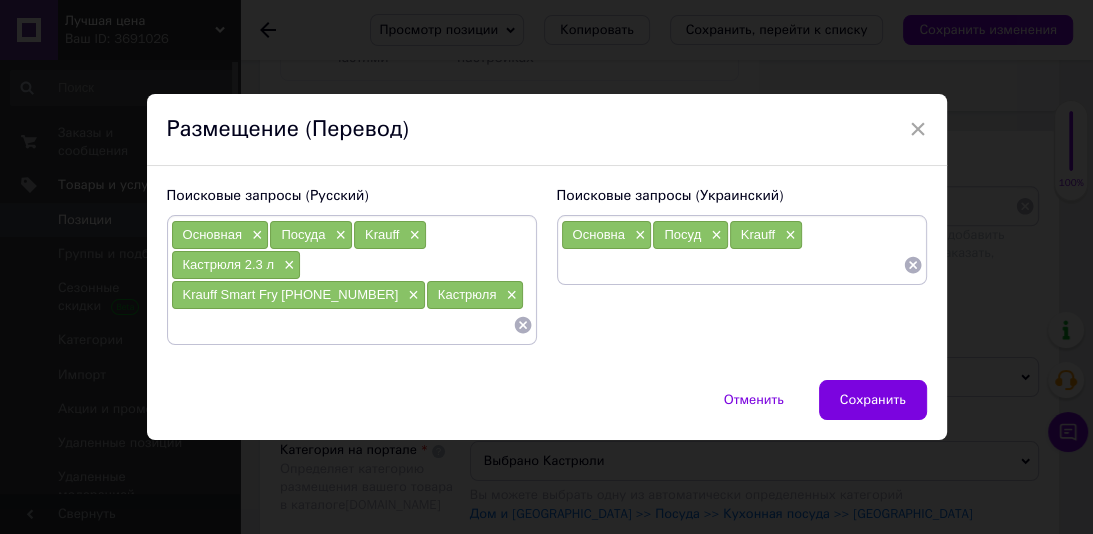 click at bounding box center [342, 325] 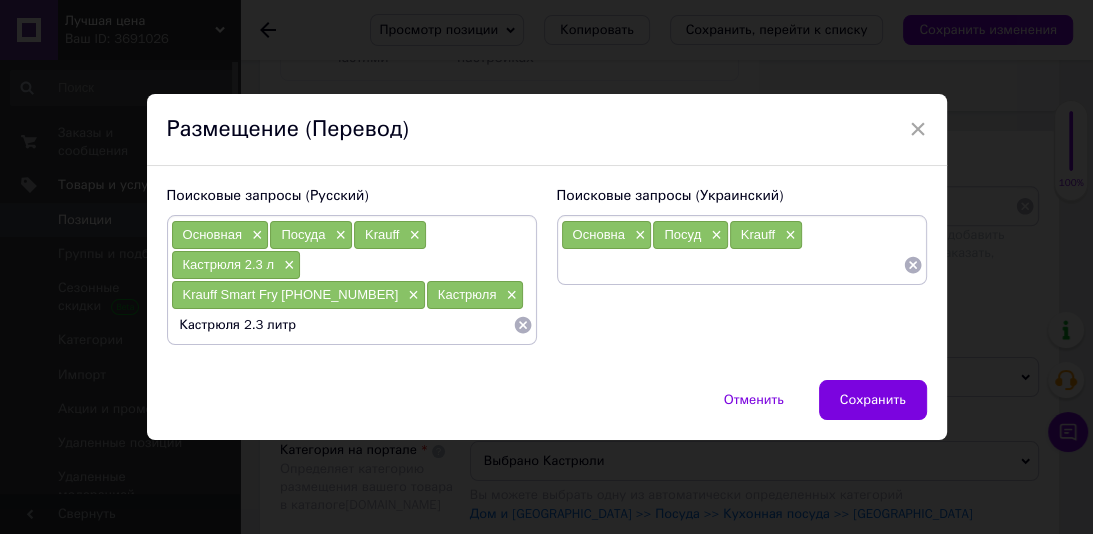 type on "Кастрюля 2.3 литра" 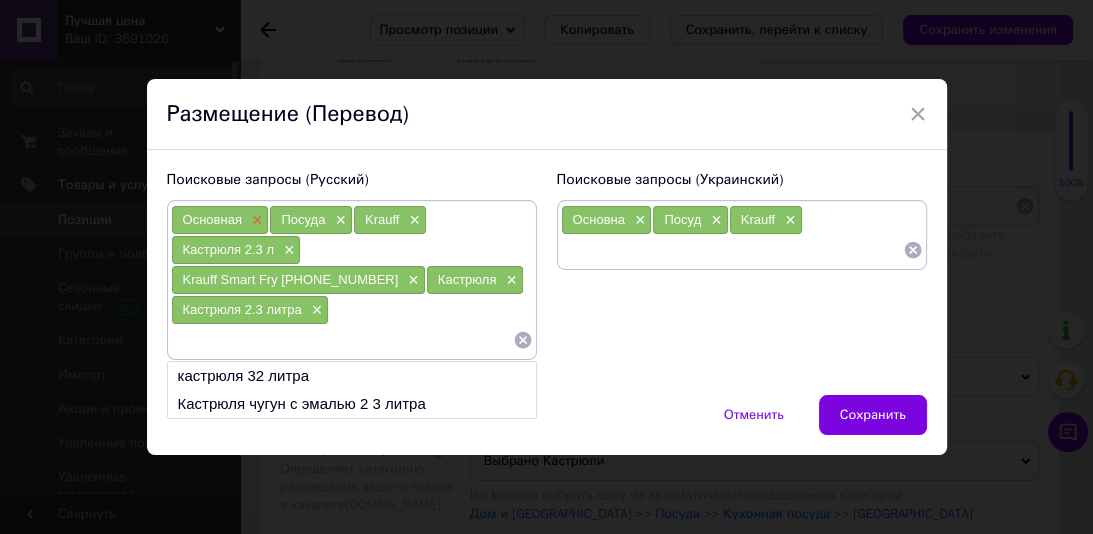 click on "×" at bounding box center (255, 220) 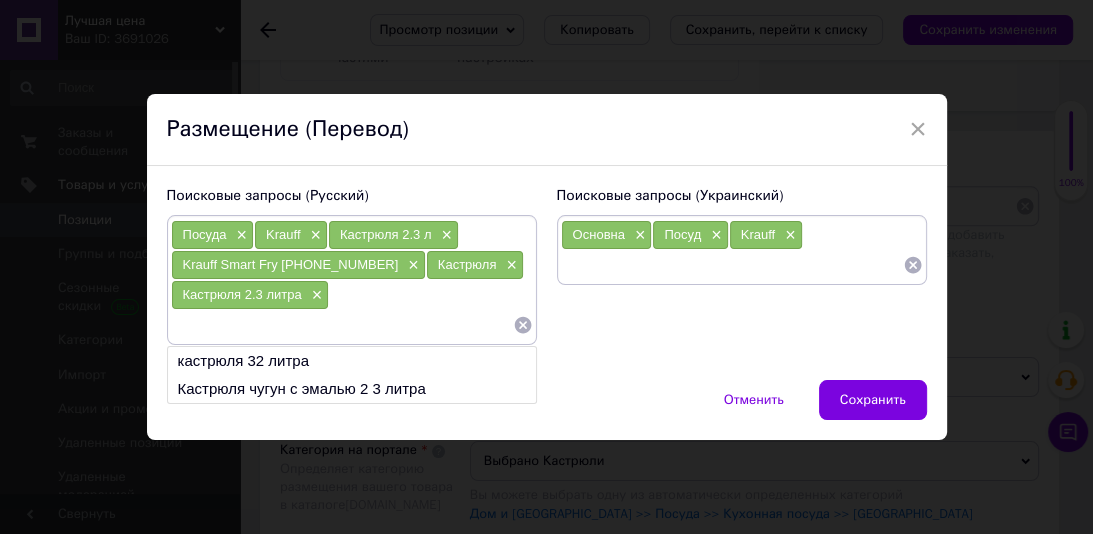 click on "Посуда ×" at bounding box center [212, 235] 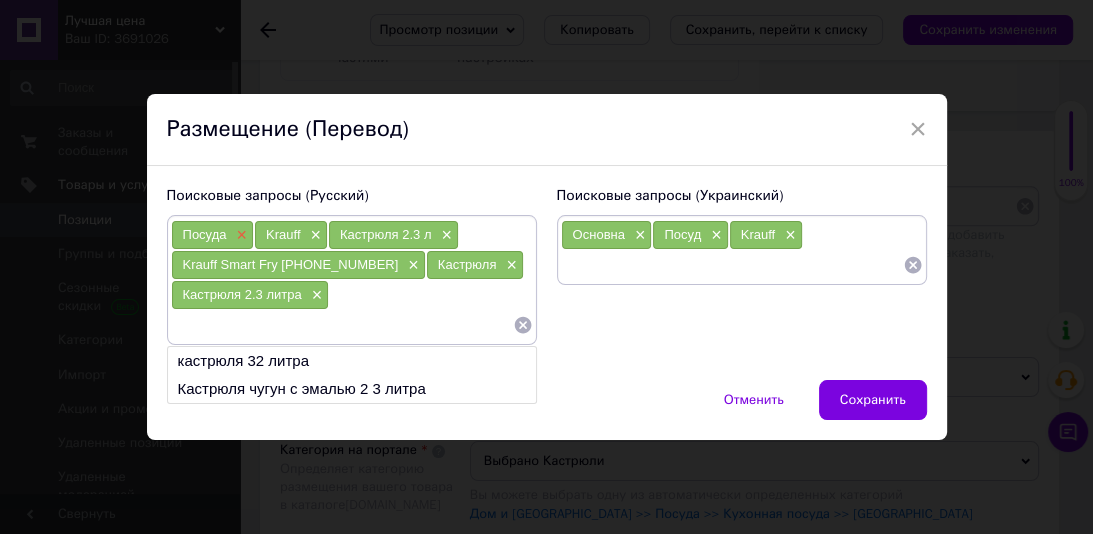 click on "×" at bounding box center (239, 235) 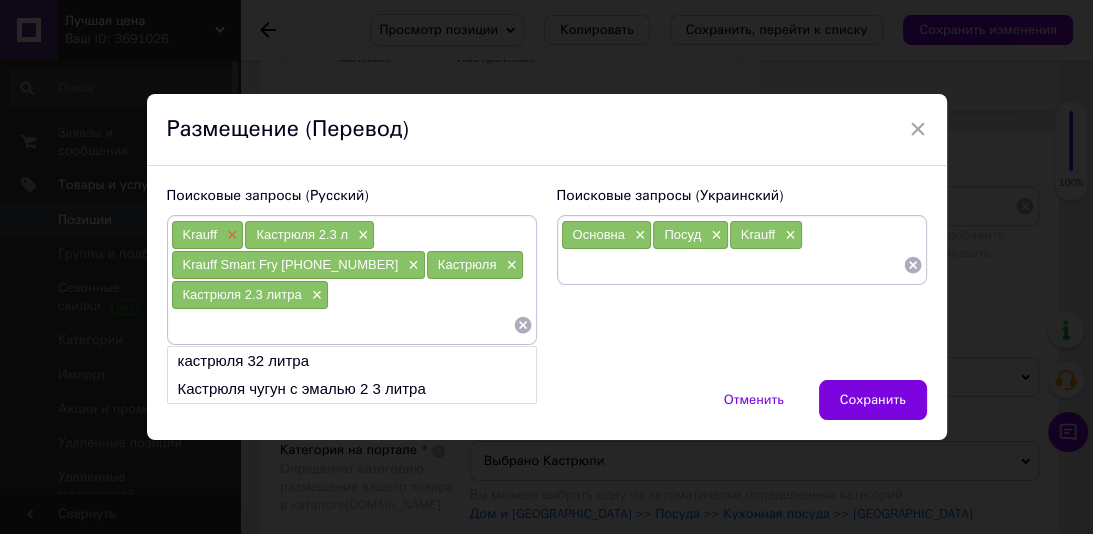 click on "×" at bounding box center [230, 235] 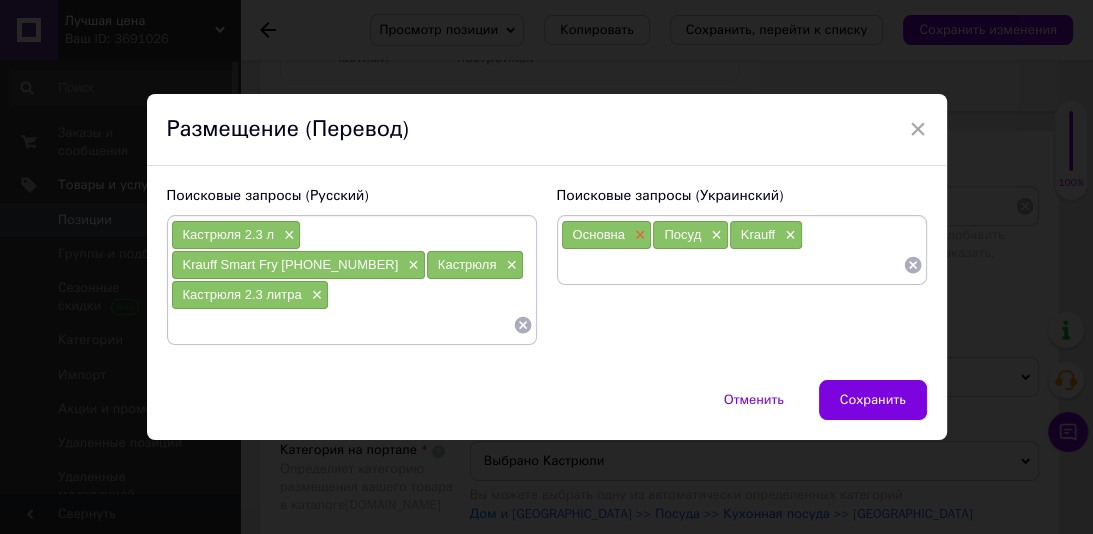 click on "×" at bounding box center [638, 235] 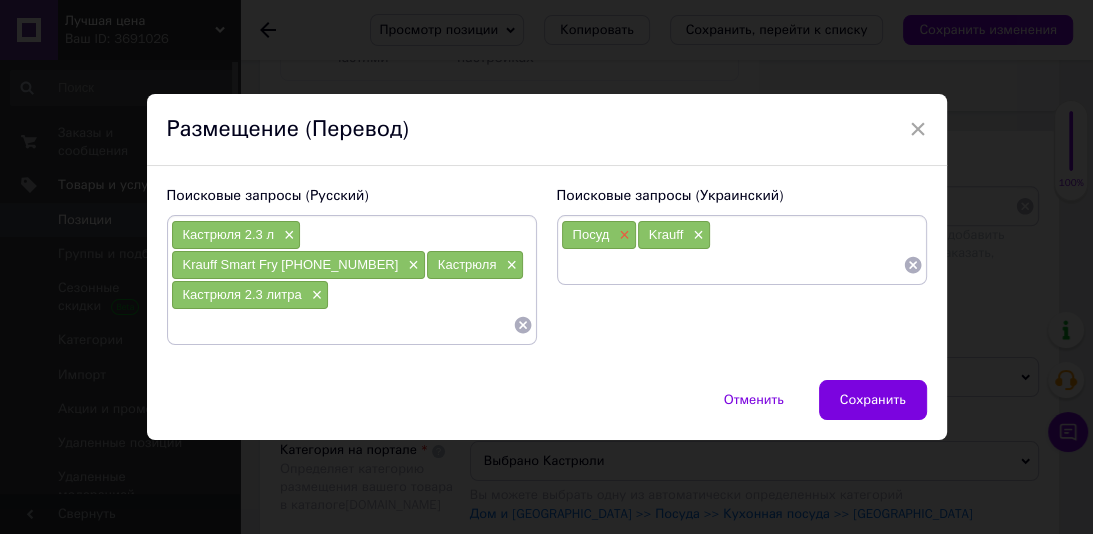 click on "×" at bounding box center [622, 235] 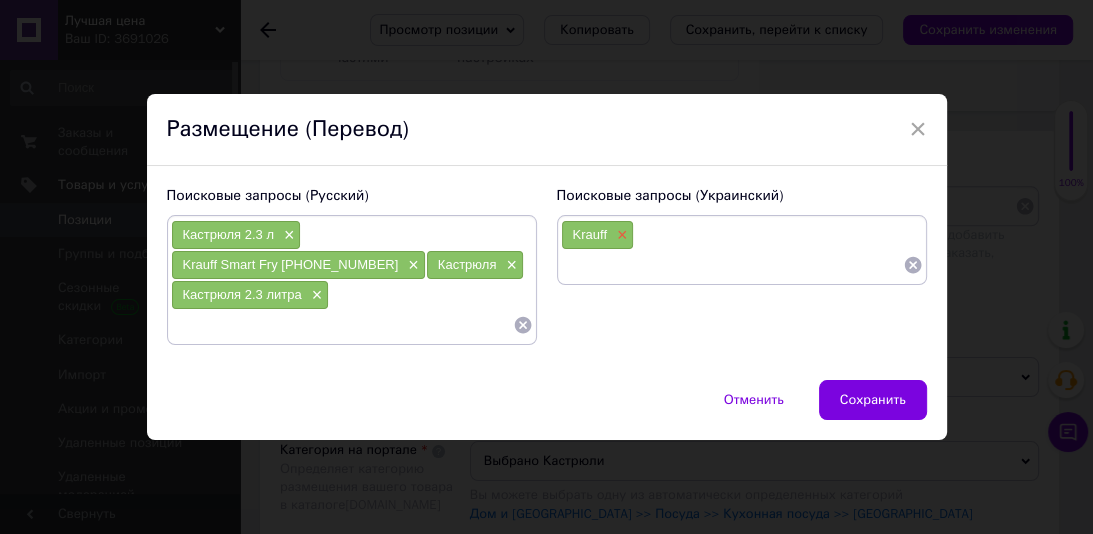click on "×" at bounding box center [620, 235] 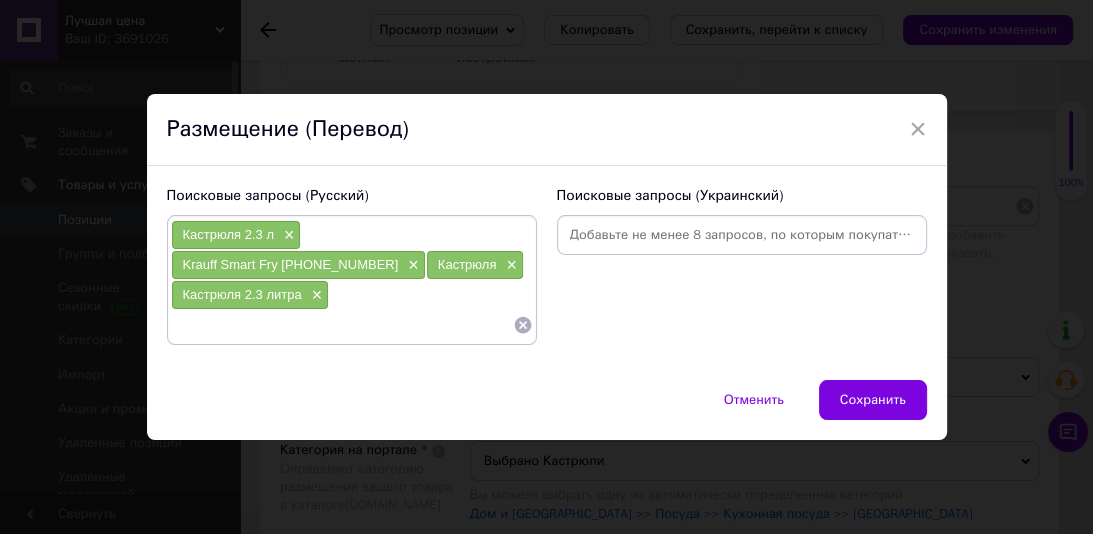 click at bounding box center [342, 325] 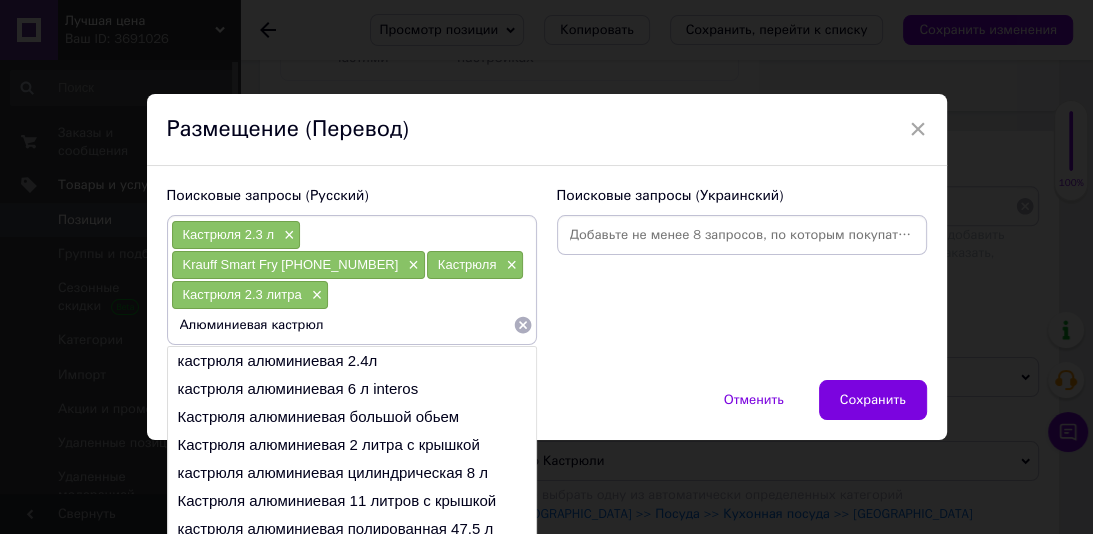 type on "Алюминиевая кастрюля" 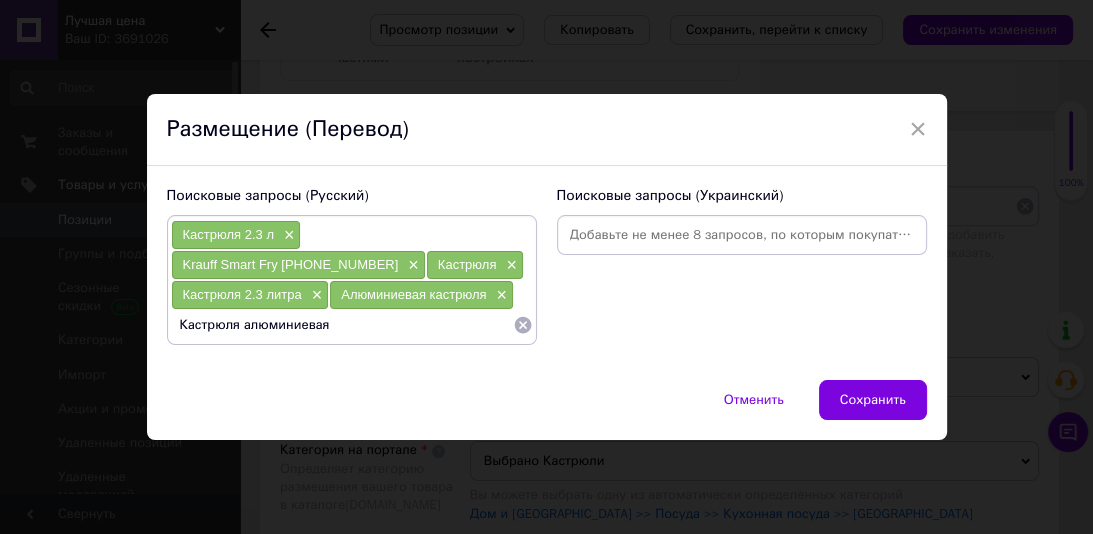 type on "Кастрюля алюминиевая" 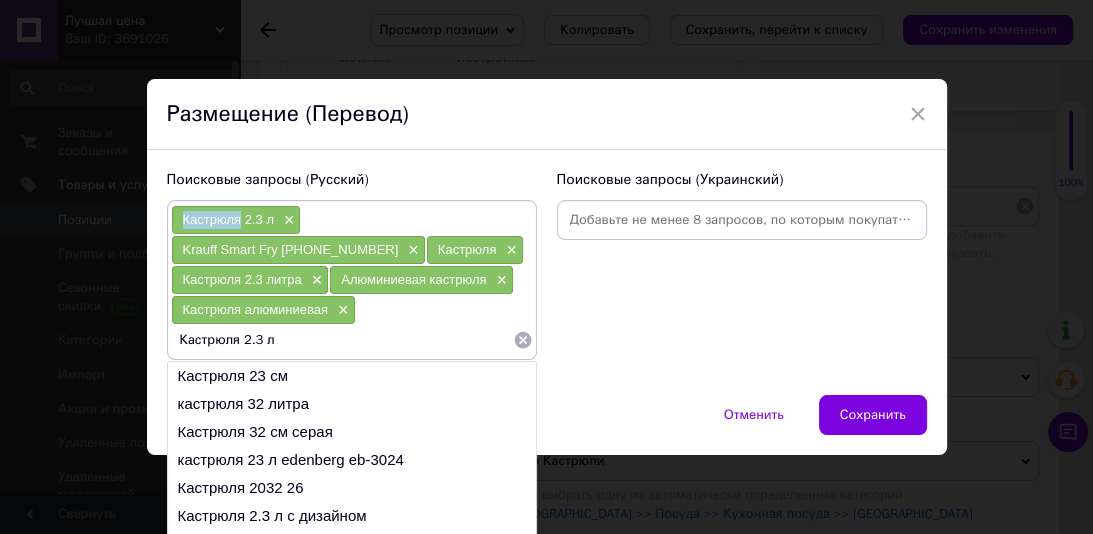 drag, startPoint x: 237, startPoint y: 221, endPoint x: 182, endPoint y: 220, distance: 55.00909 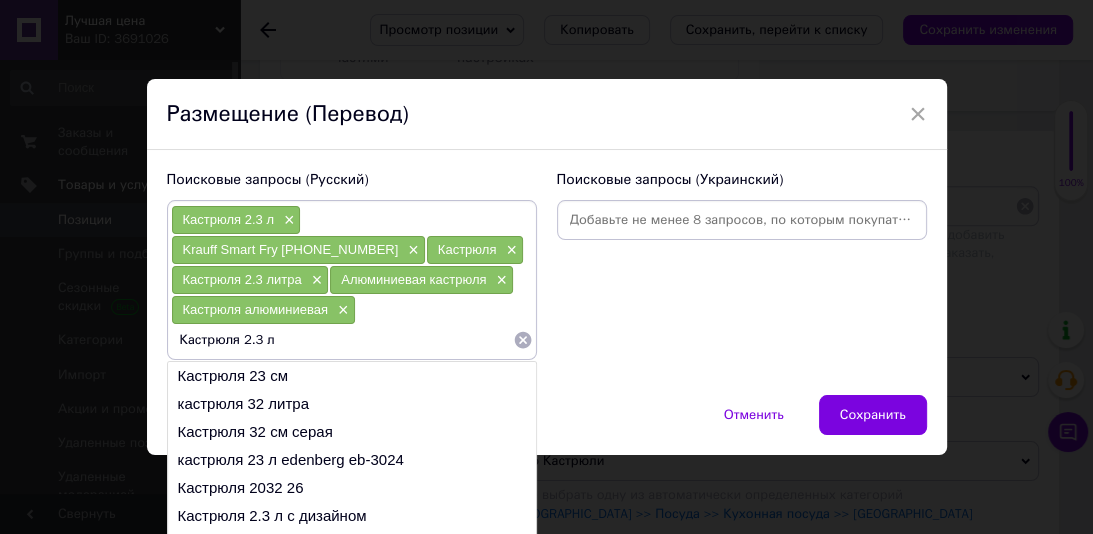 click on "Кастрюля 2.3 л" at bounding box center [342, 340] 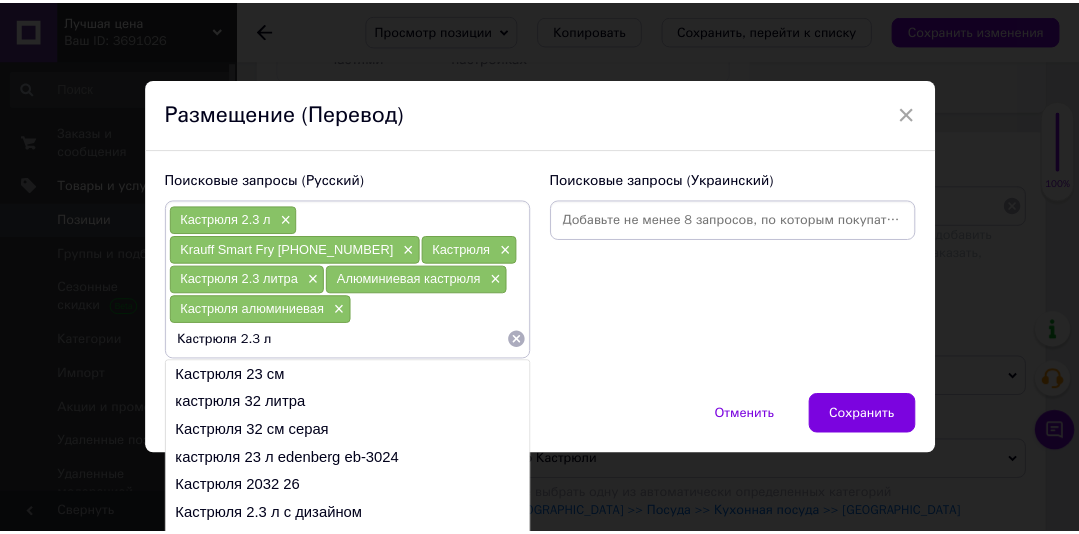 scroll, scrollTop: 0, scrollLeft: 0, axis: both 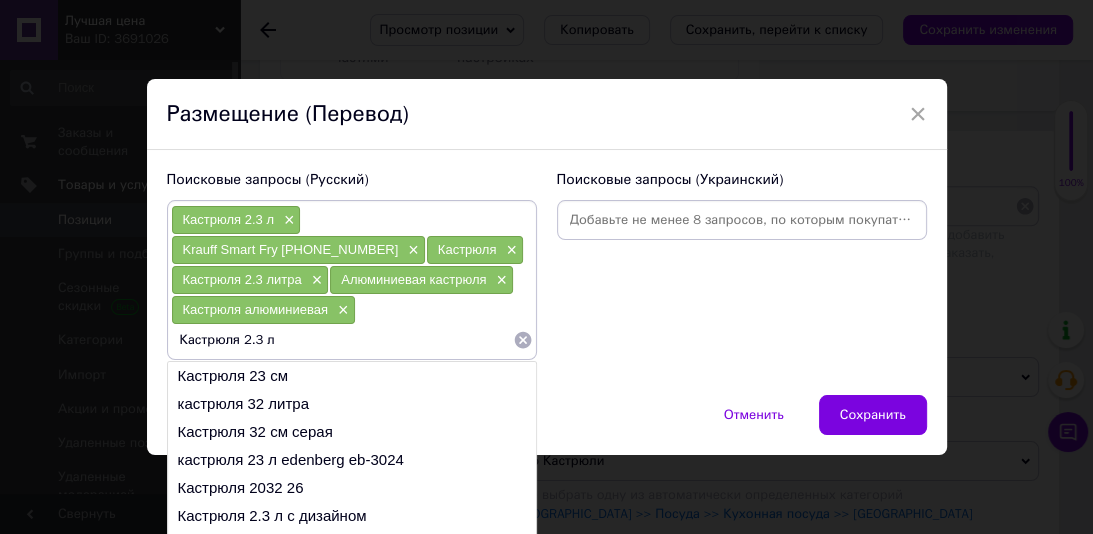 drag, startPoint x: 271, startPoint y: 347, endPoint x: 175, endPoint y: 341, distance: 96.18732 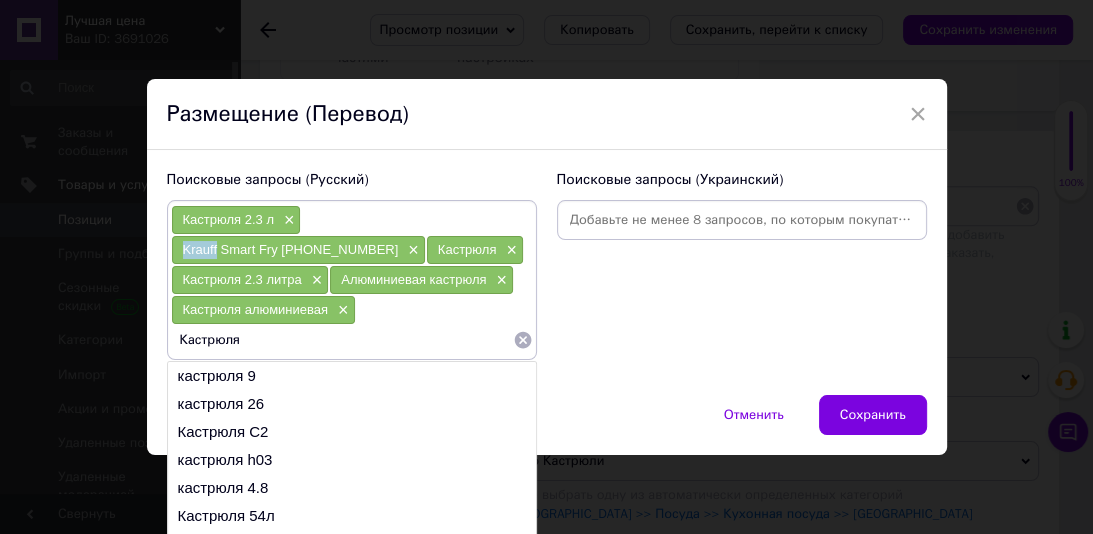 drag, startPoint x: 345, startPoint y: 222, endPoint x: 308, endPoint y: 221, distance: 37.01351 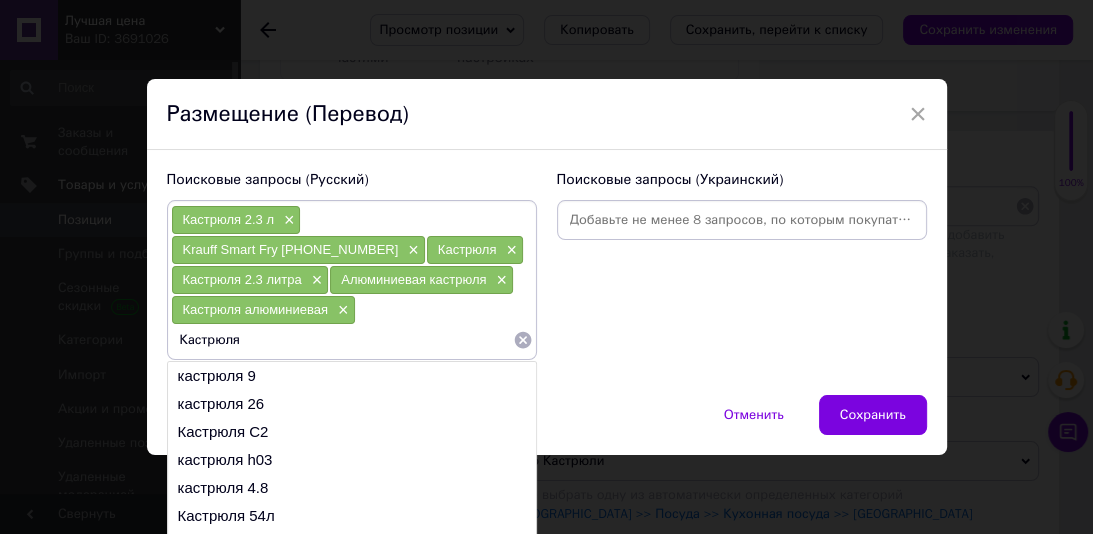 click on "Кастрюля" at bounding box center [342, 340] 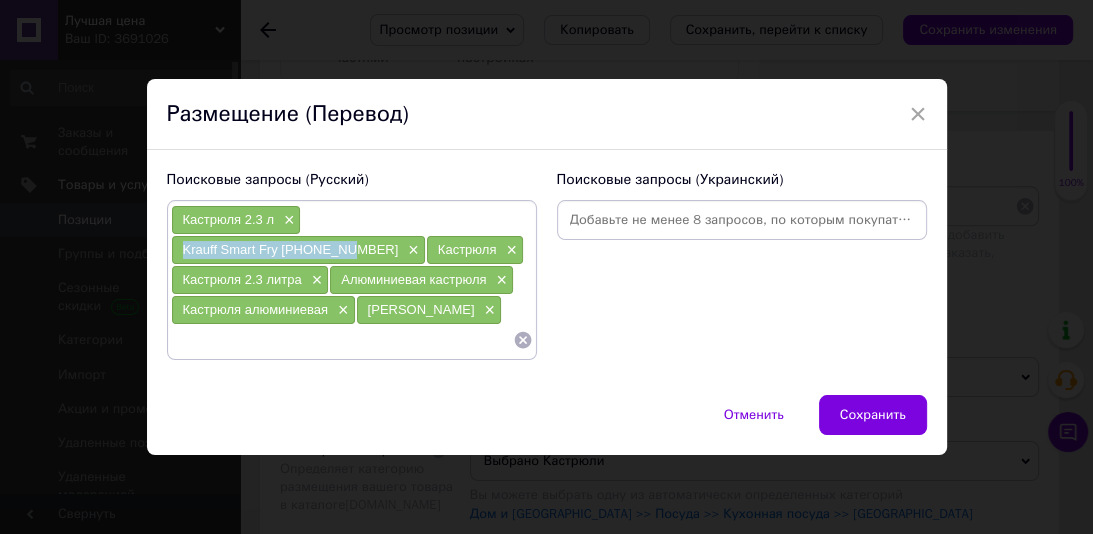 drag, startPoint x: 476, startPoint y: 217, endPoint x: 308, endPoint y: 226, distance: 168.2409 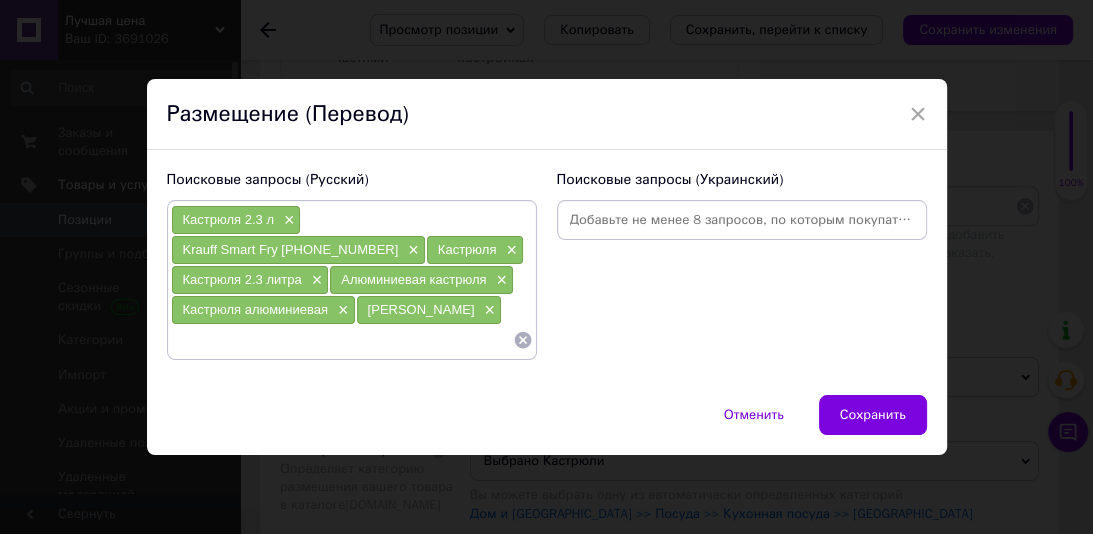 click at bounding box center [342, 340] 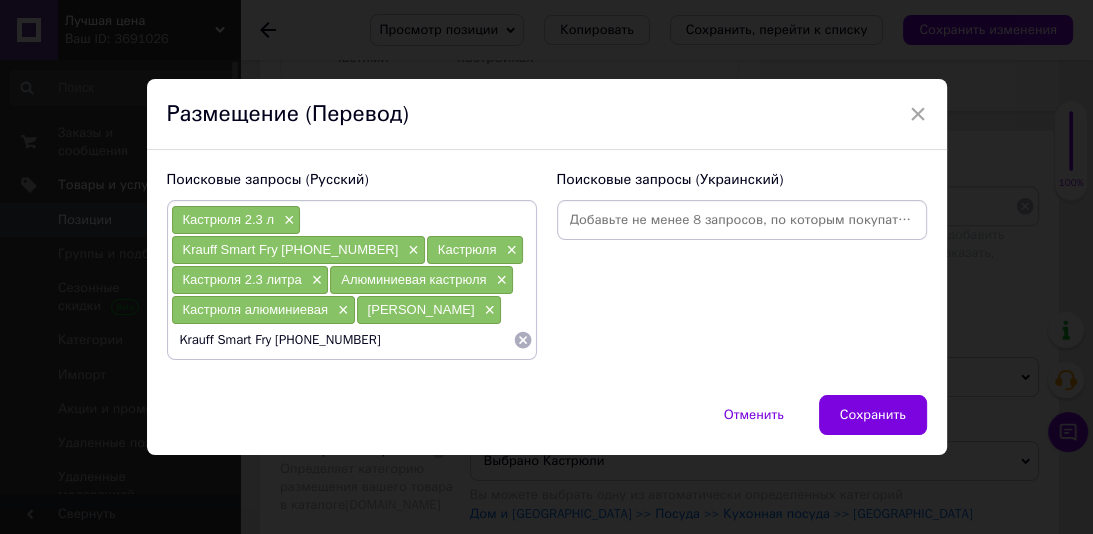 click on "Krauff Smart Fry 25-45-159" at bounding box center (342, 340) 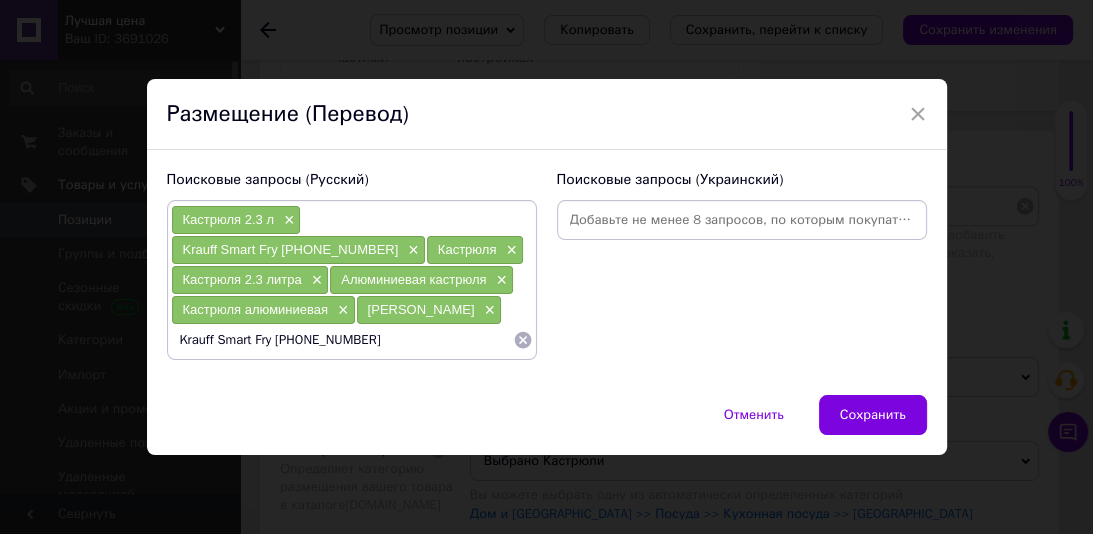 click on "Krauff Smart Fry 25-45-159" at bounding box center [342, 340] 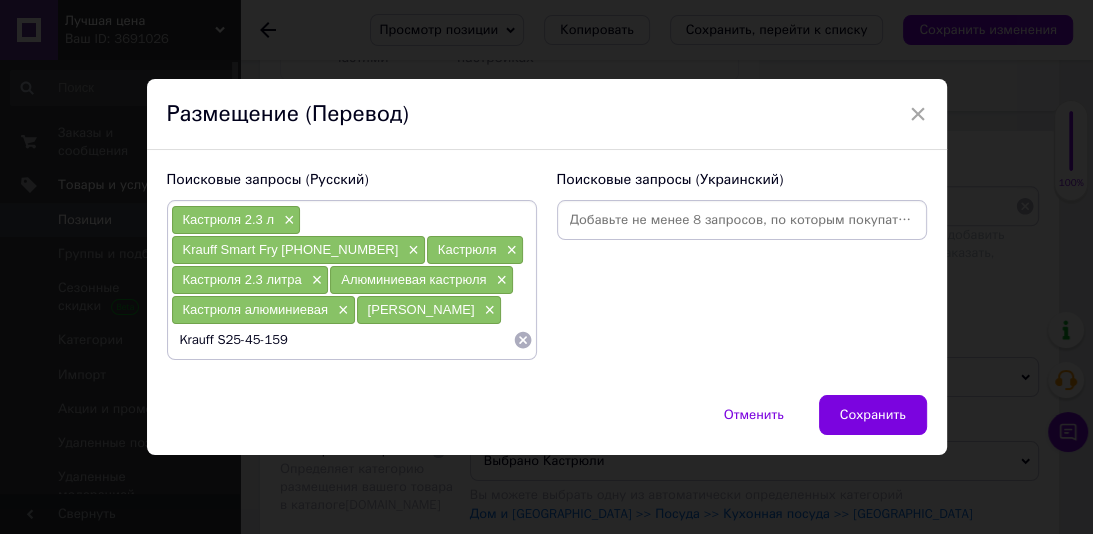 type on "Krauff 25-45-159" 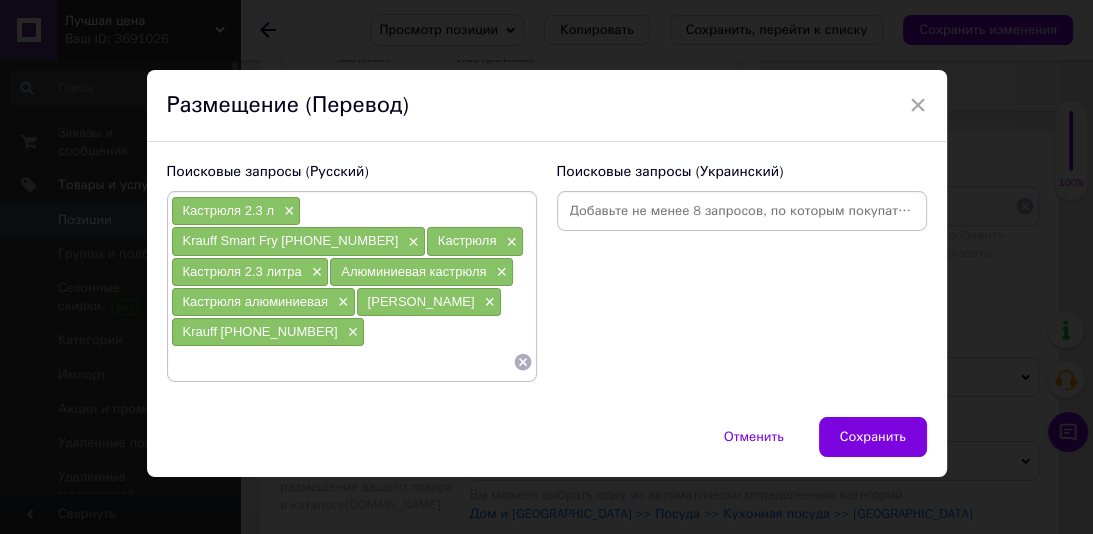 drag, startPoint x: 463, startPoint y: 304, endPoint x: 364, endPoint y: 301, distance: 99.04544 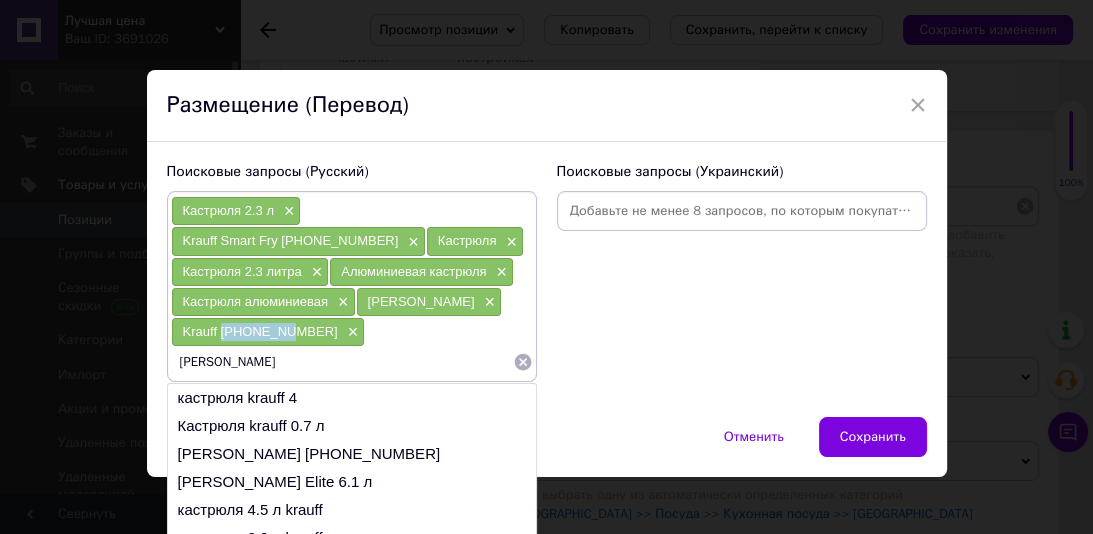drag, startPoint x: 284, startPoint y: 324, endPoint x: 218, endPoint y: 335, distance: 66.910385 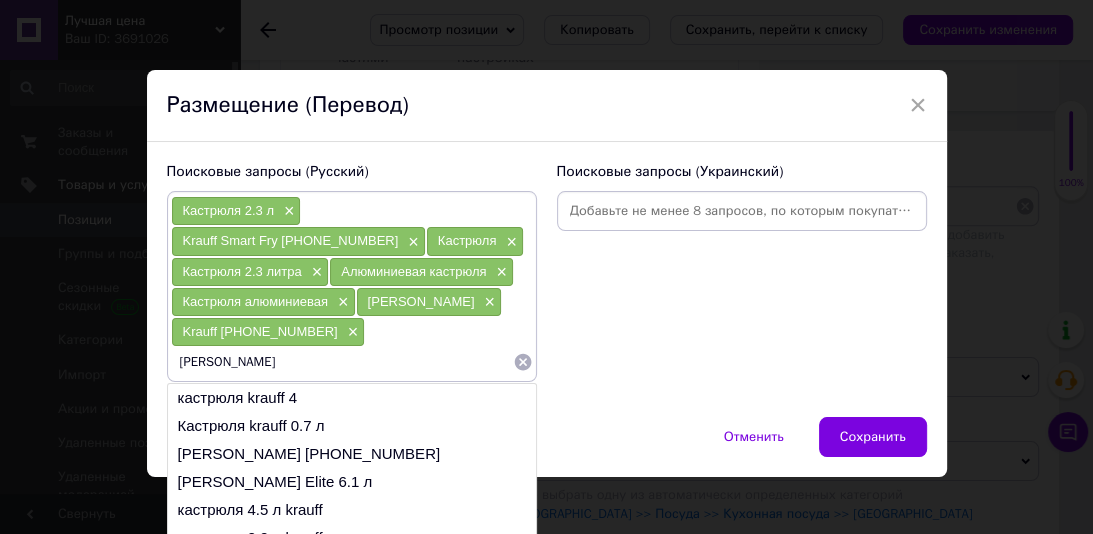 click on "[PERSON_NAME]" at bounding box center [342, 362] 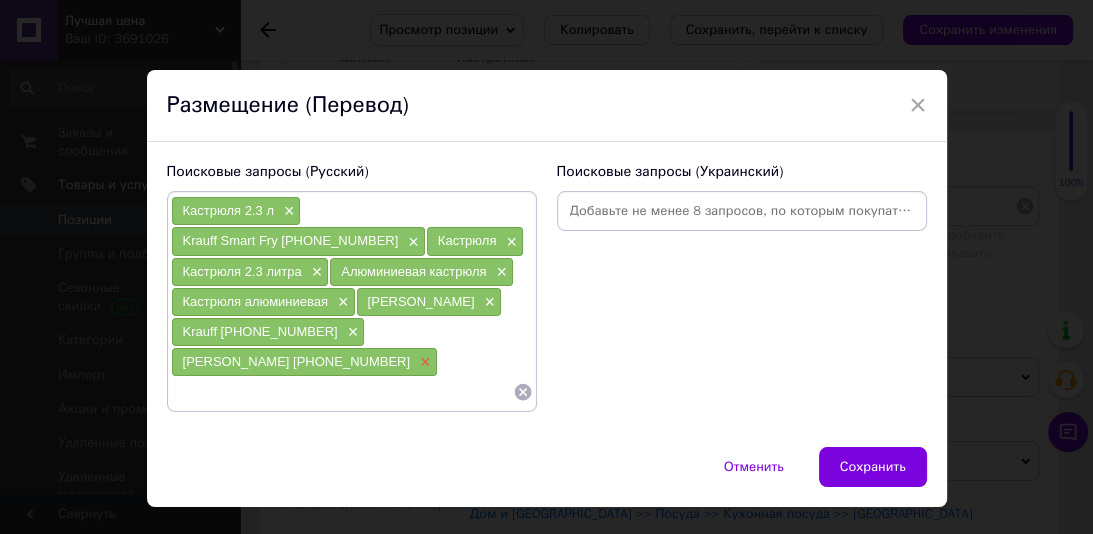 type 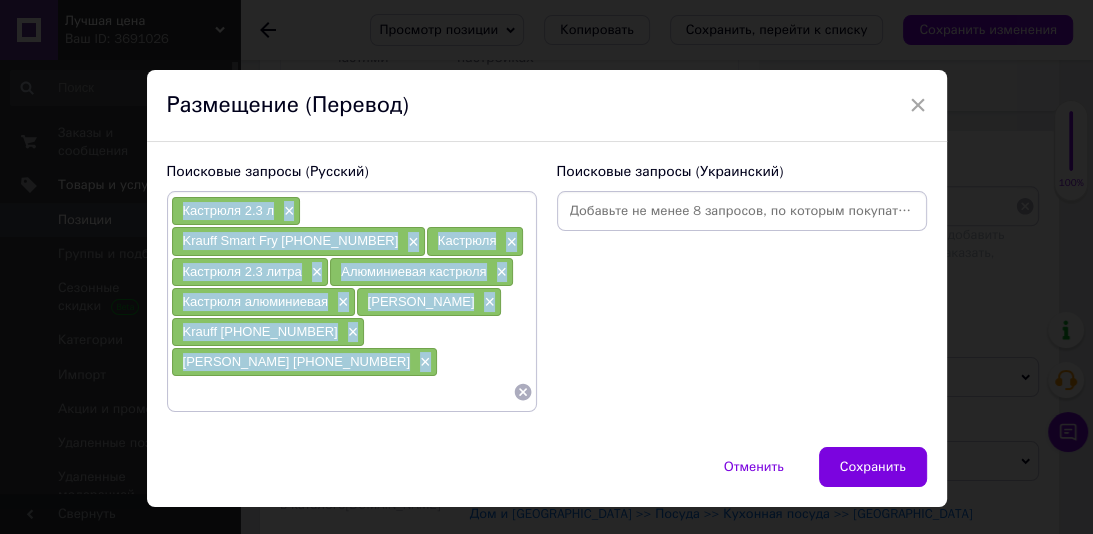 drag, startPoint x: 484, startPoint y: 328, endPoint x: 168, endPoint y: 207, distance: 338.37405 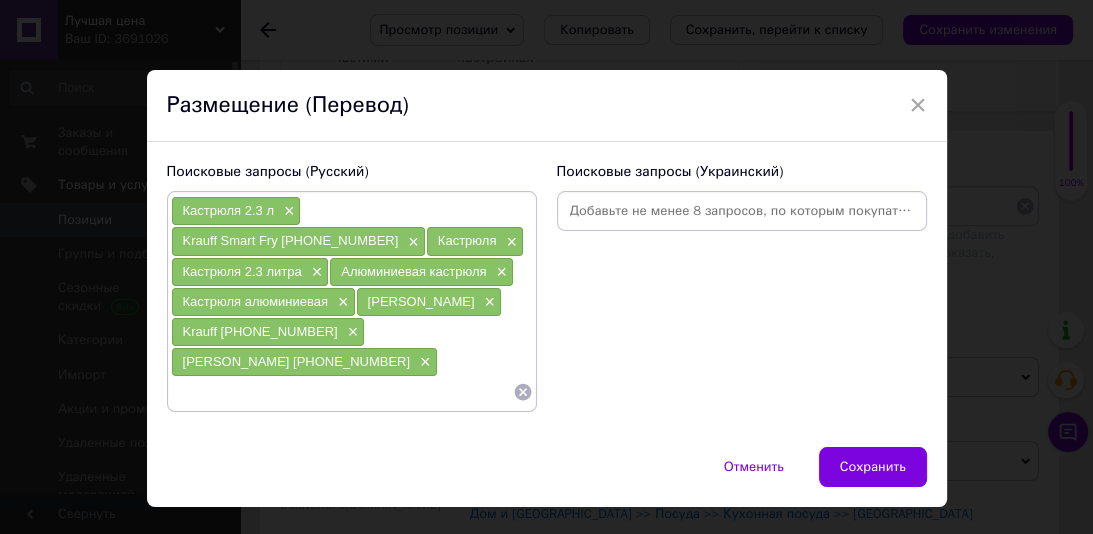 paste on "Каструля 2.3 л×" 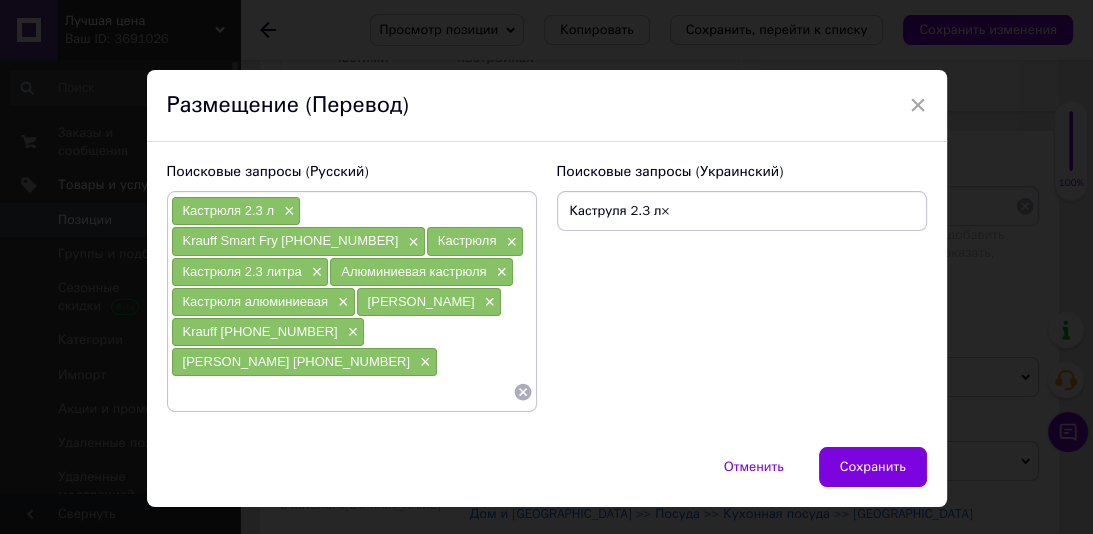 type on "Каструля 2.3 л" 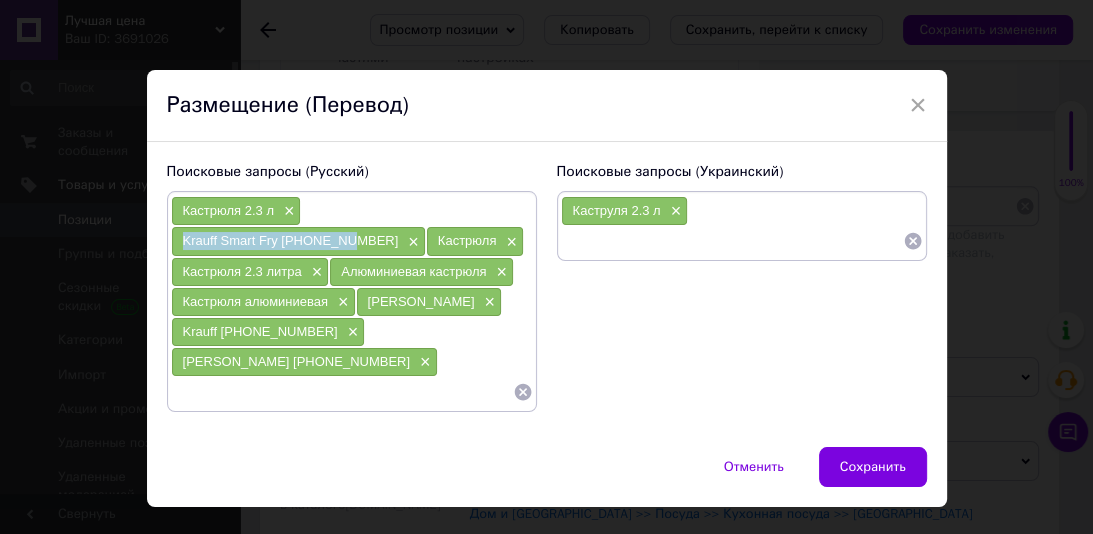 drag, startPoint x: 478, startPoint y: 216, endPoint x: 296, endPoint y: 216, distance: 182 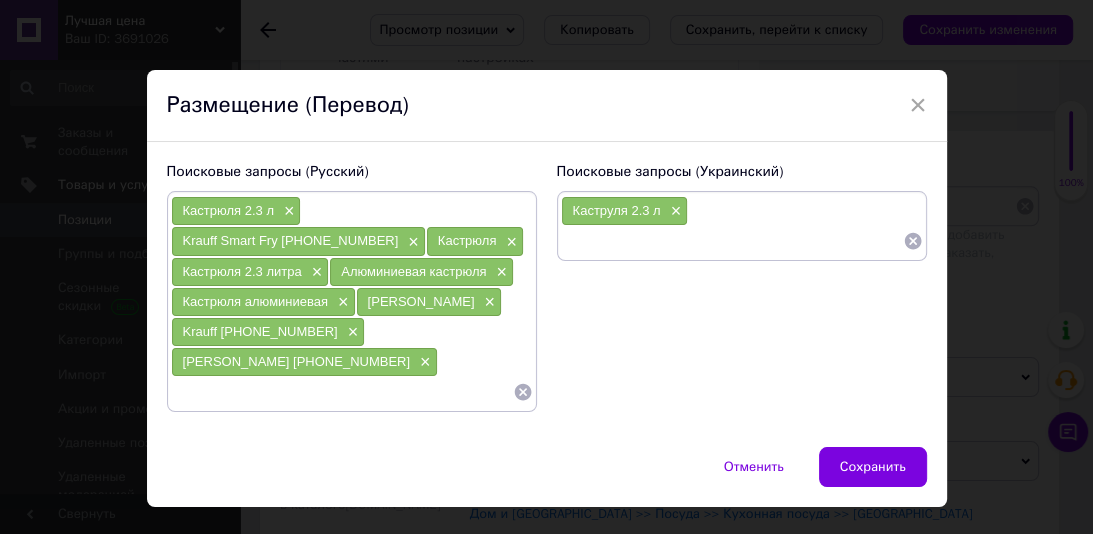 click at bounding box center (732, 241) 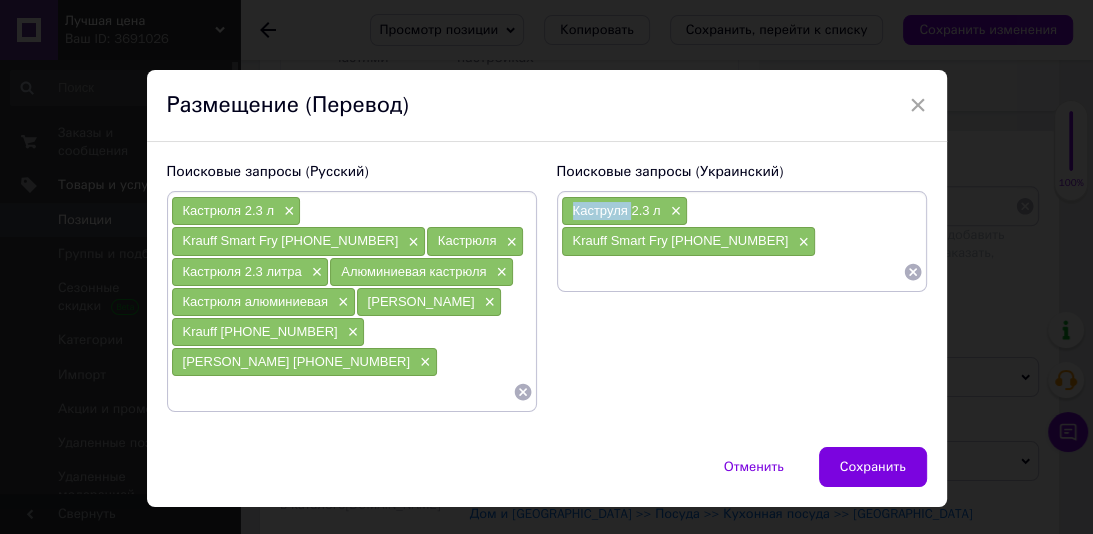 drag, startPoint x: 628, startPoint y: 214, endPoint x: 564, endPoint y: 213, distance: 64.00781 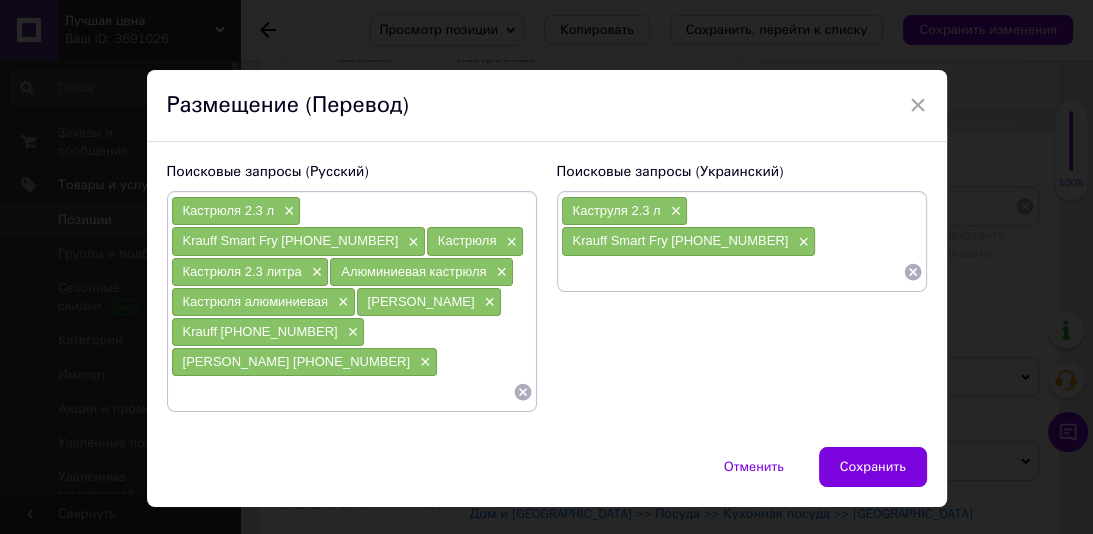 click at bounding box center [732, 272] 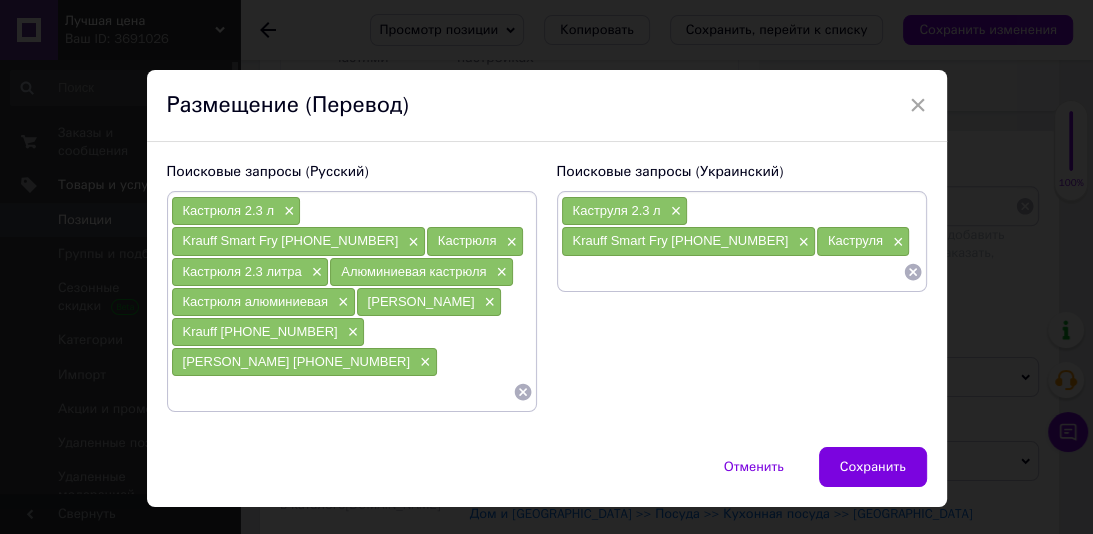 paste on "Каструля 2.3 літри ×" 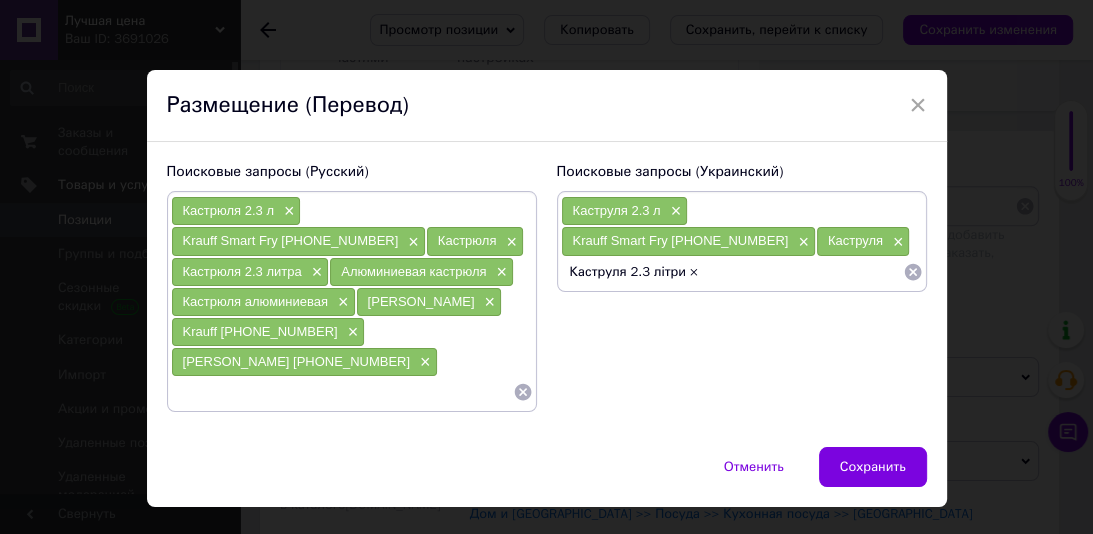 type on "Каструля 2.3 літри" 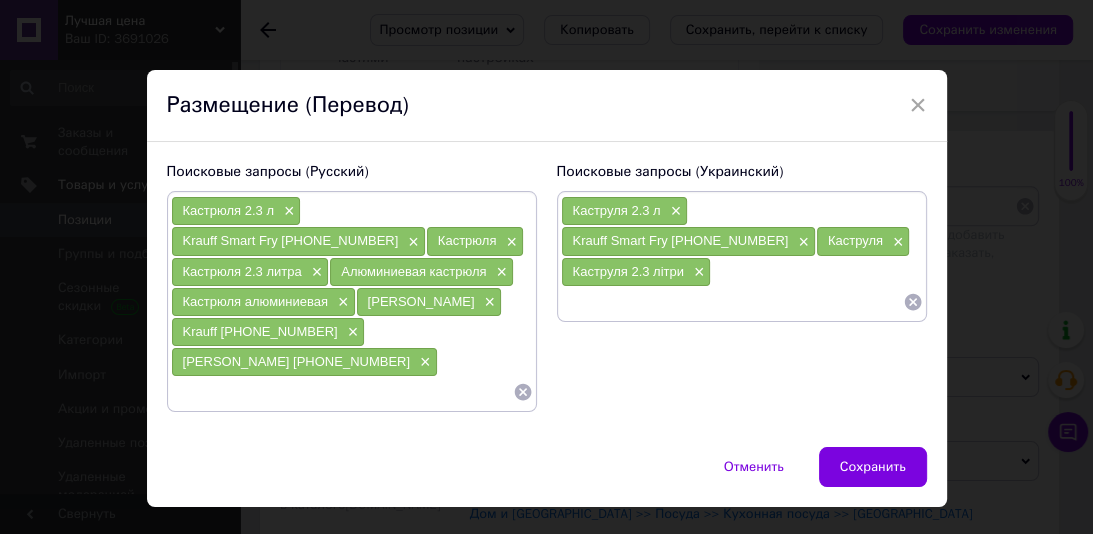 paste on "Алюмінієва каструля×" 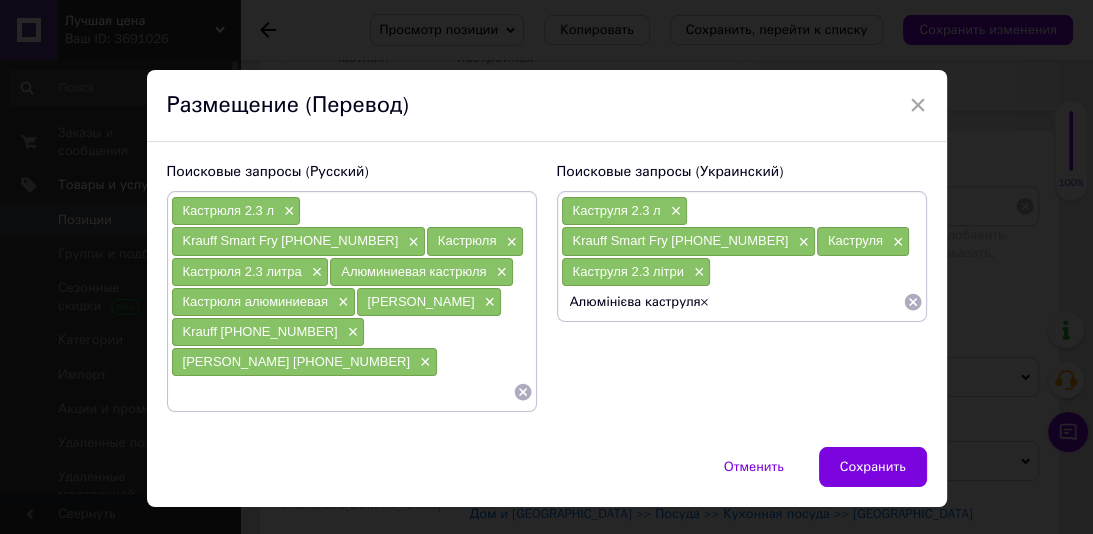 type on "Алюмінієва каструля" 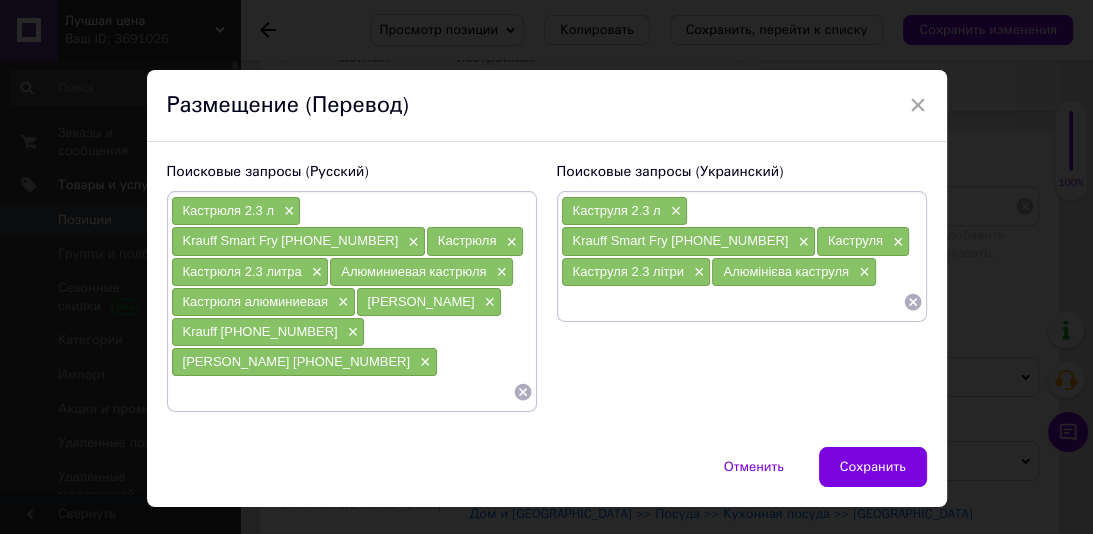 paste on "Каструля алюмінієва×" 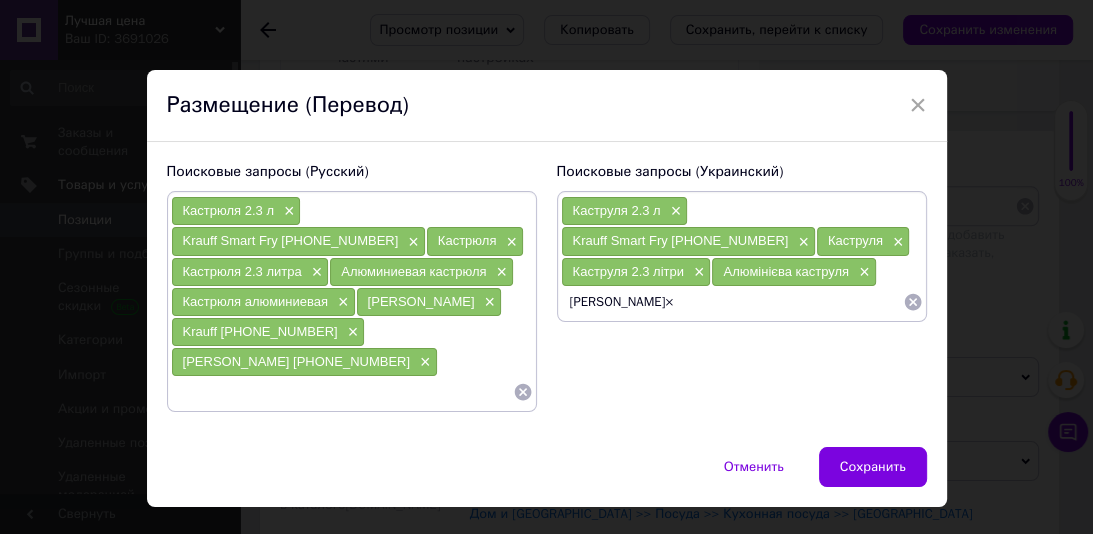type on "Каструля алюмінієва" 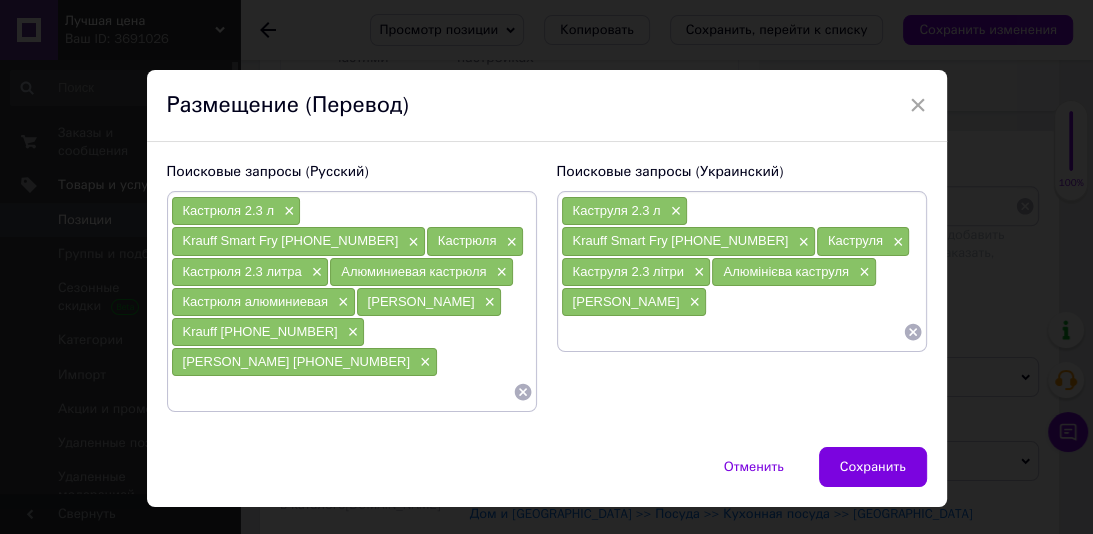 paste on "[PERSON_NAME]×" 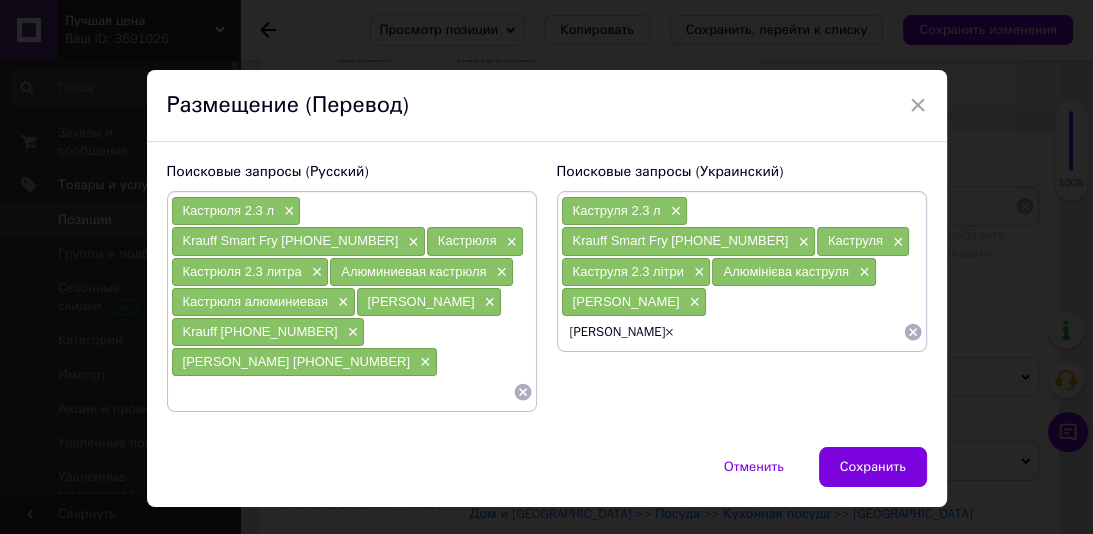 type on "[PERSON_NAME]" 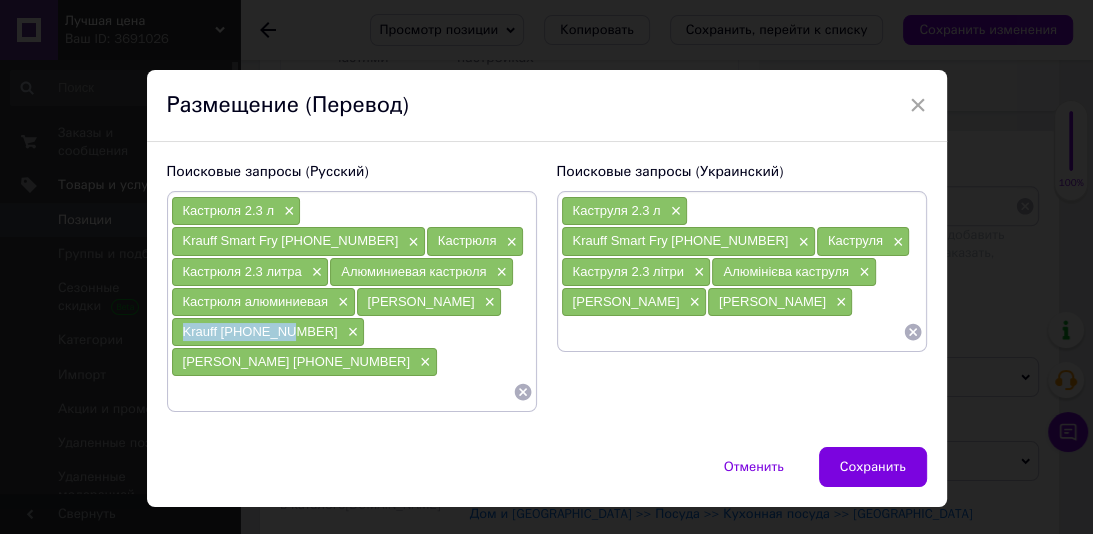 drag, startPoint x: 284, startPoint y: 334, endPoint x: 176, endPoint y: 333, distance: 108.00463 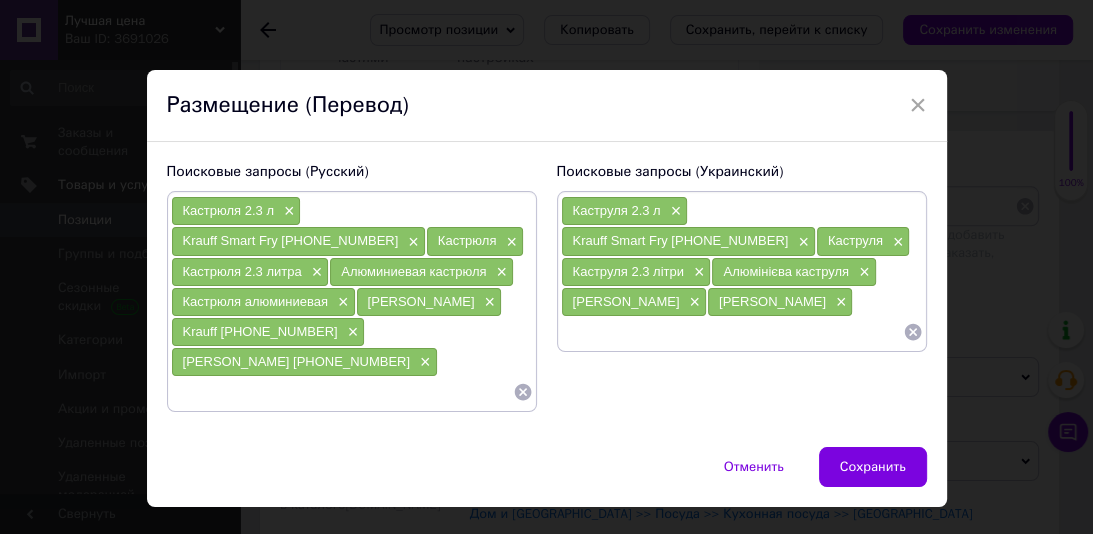 click at bounding box center [732, 332] 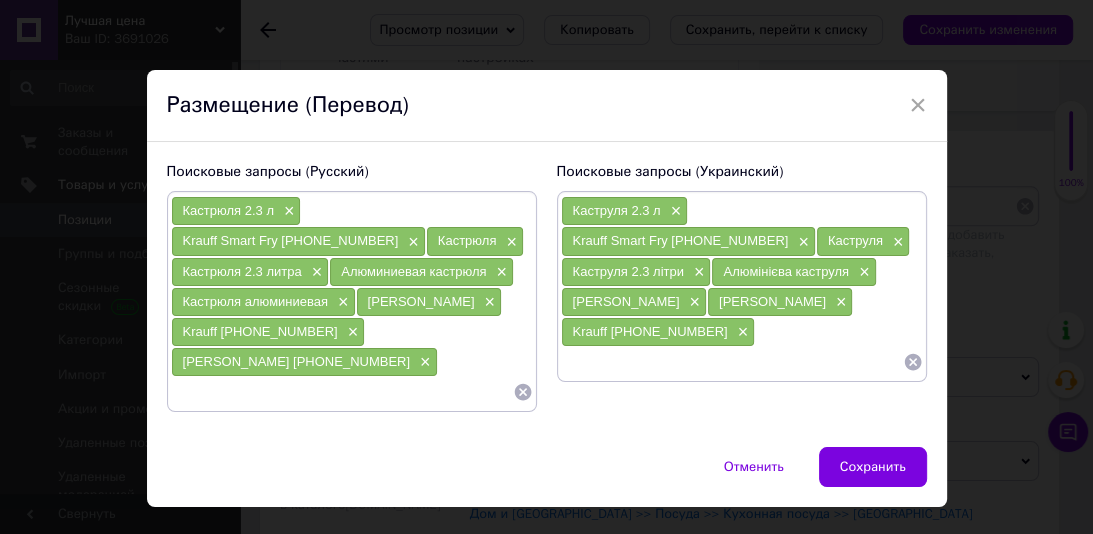 paste on "Krauff 25-45-159" 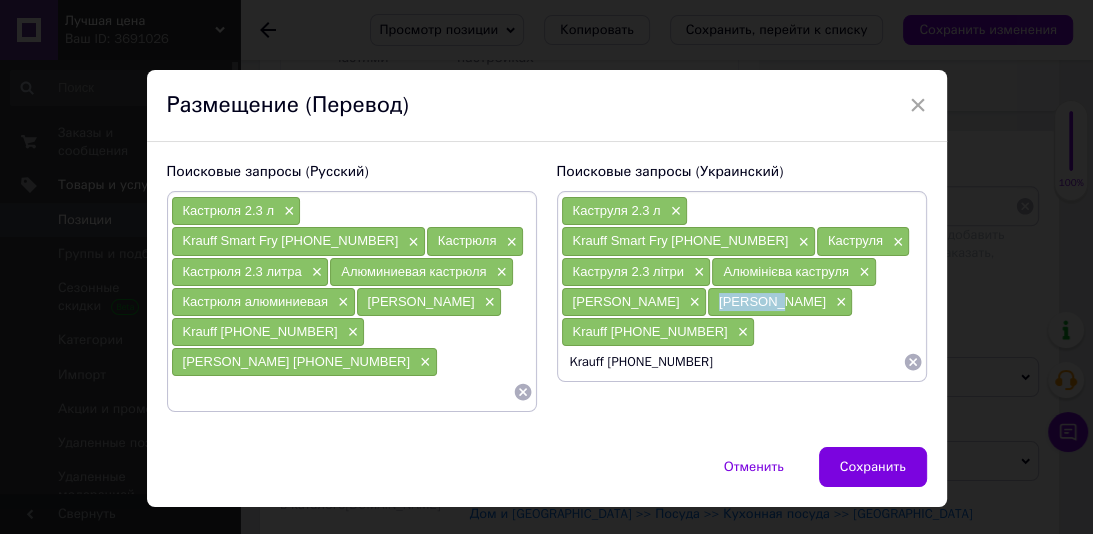 drag, startPoint x: 624, startPoint y: 299, endPoint x: 563, endPoint y: 297, distance: 61.03278 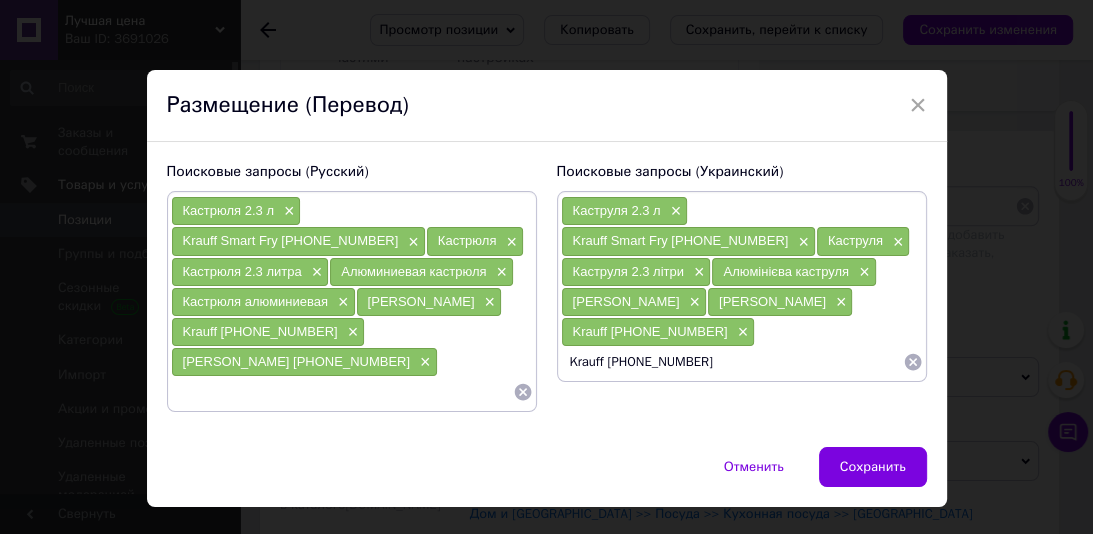 click on "Krauff 25-45-159" at bounding box center (732, 362) 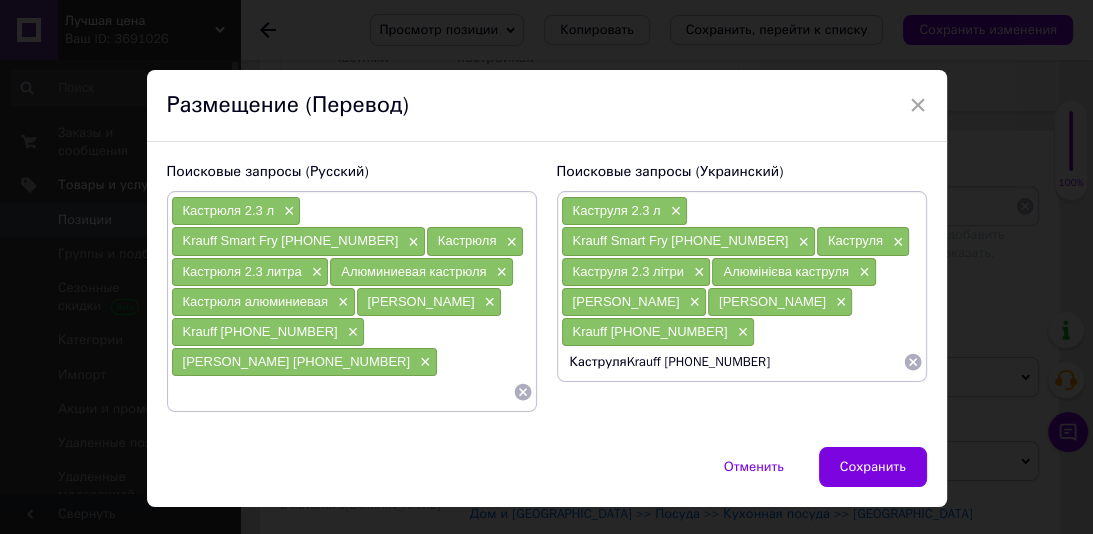 type on "Каструля Krauff 25-45-159" 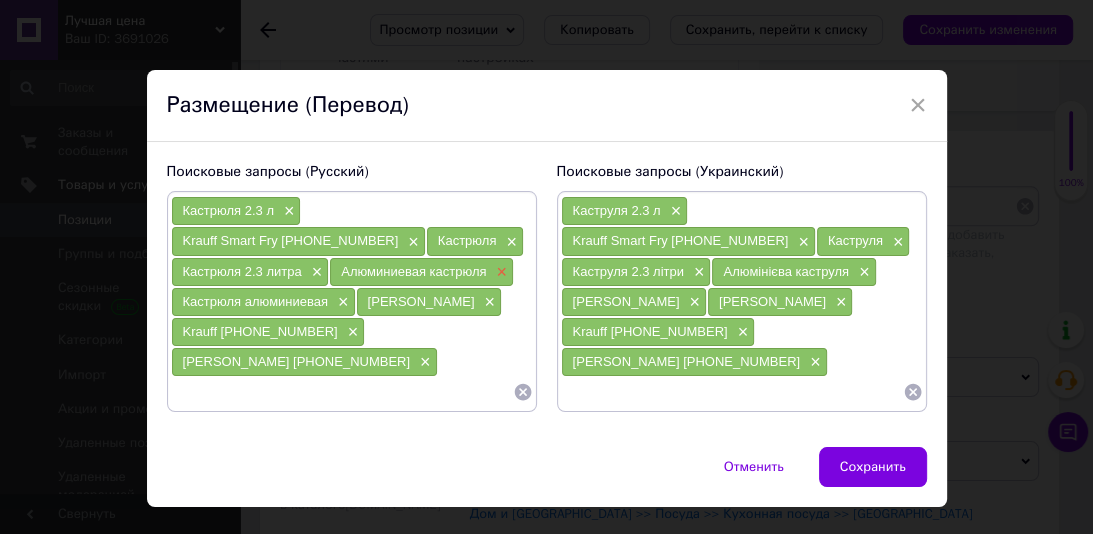type 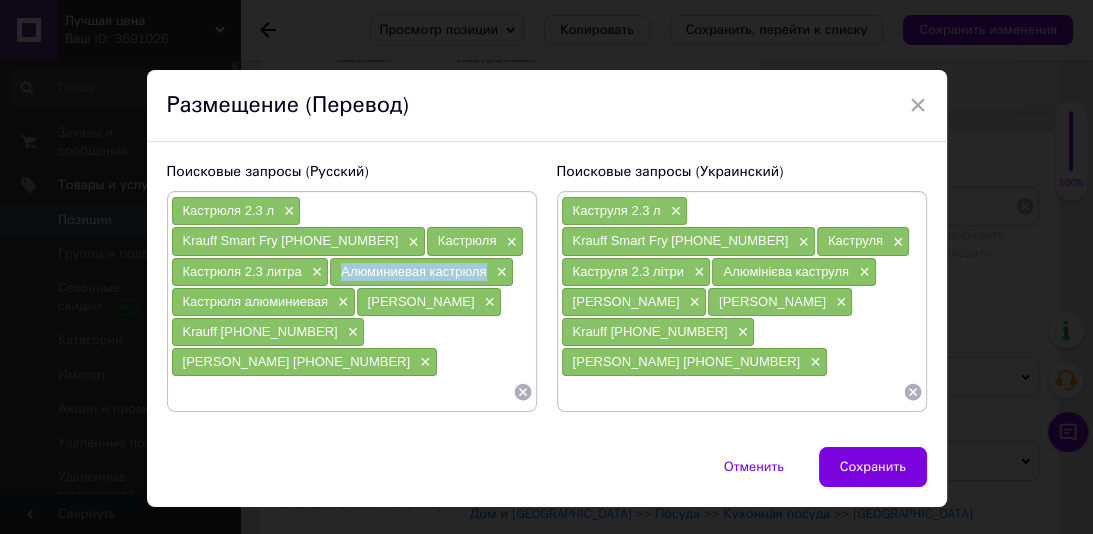 drag, startPoint x: 329, startPoint y: 274, endPoint x: 176, endPoint y: 276, distance: 153.01308 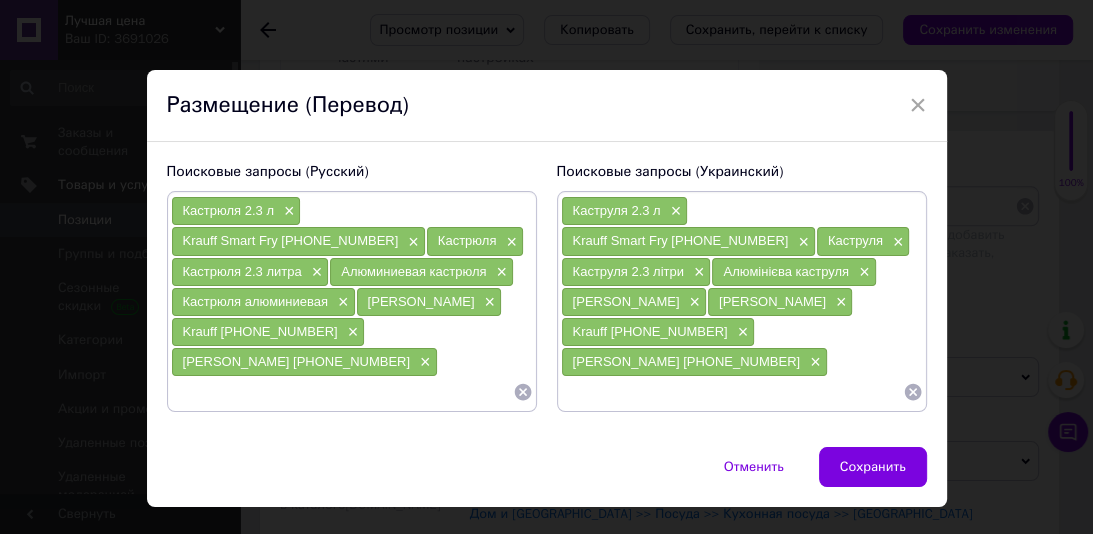 click at bounding box center [342, 392] 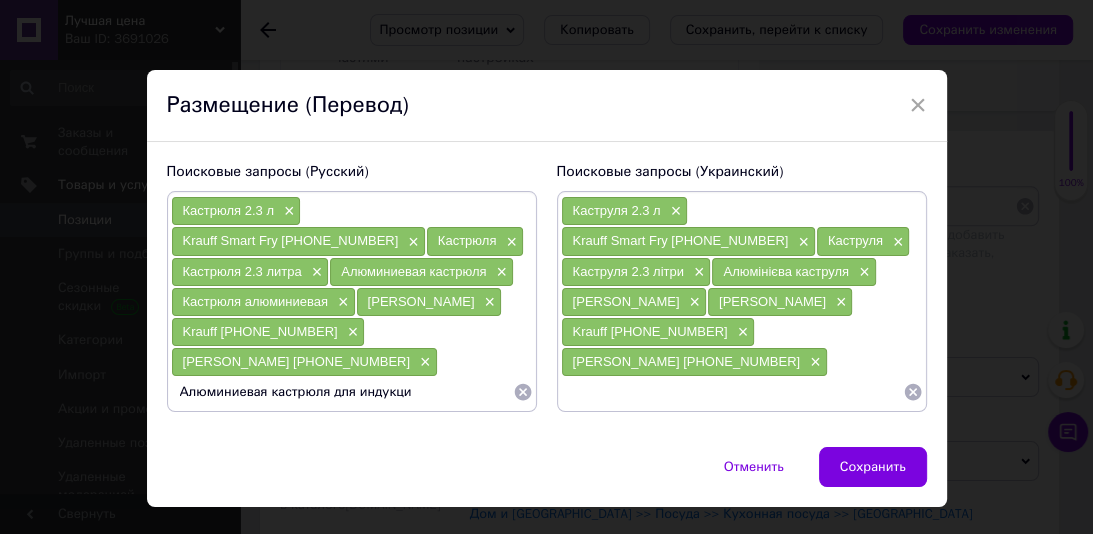 type on "Алюминиевая кастрюля для индукции" 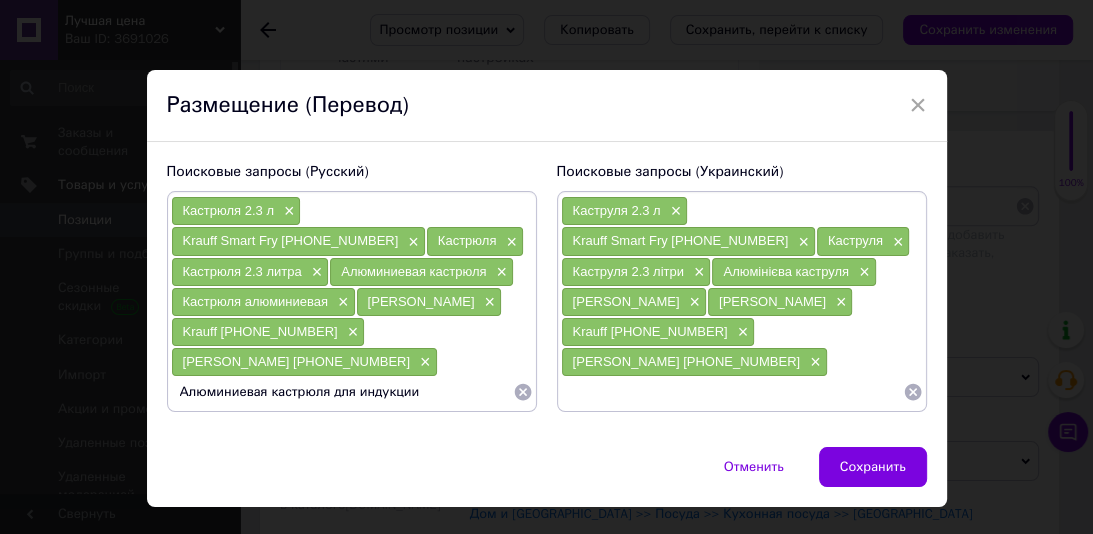 type 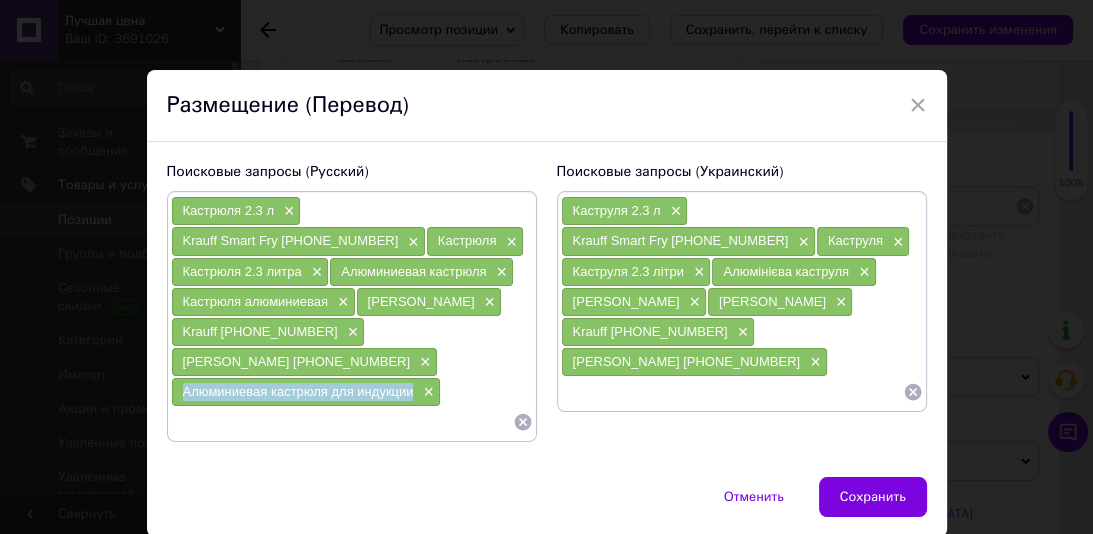 drag, startPoint x: 418, startPoint y: 360, endPoint x: 180, endPoint y: 359, distance: 238.0021 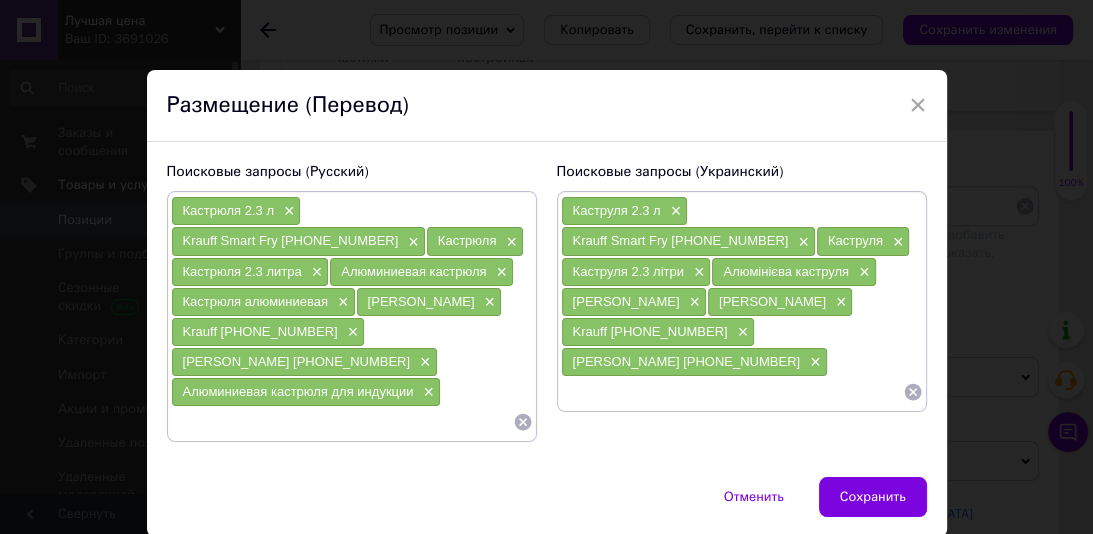 paste on "Алюмінієва каструля для індукції" 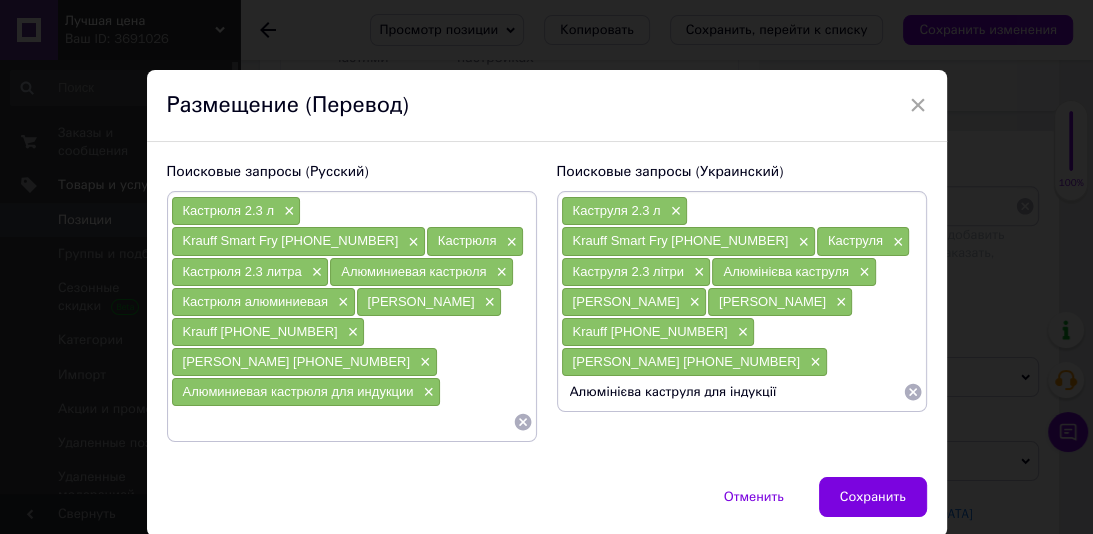 type 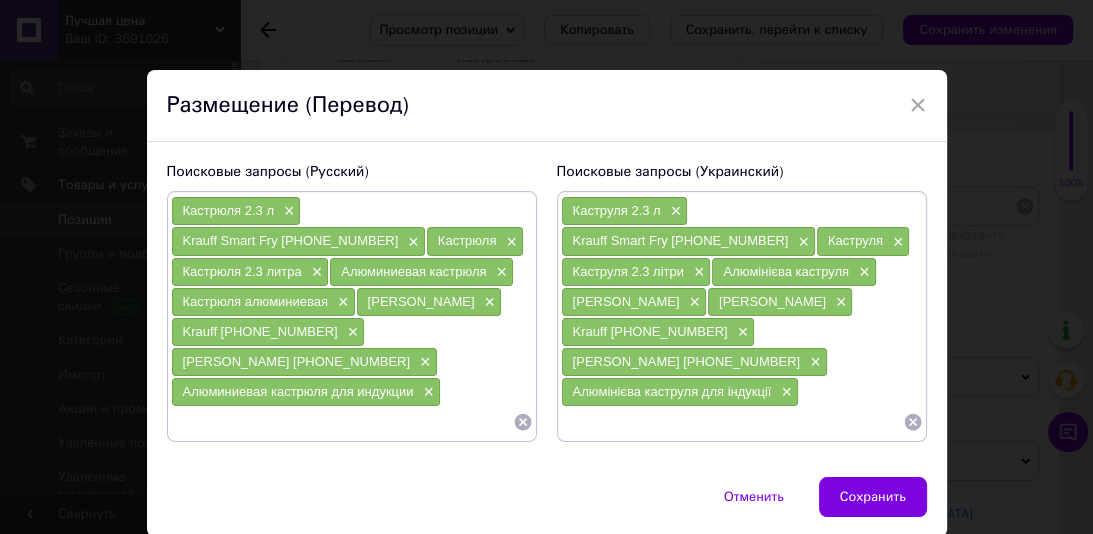 click at bounding box center (342, 422) 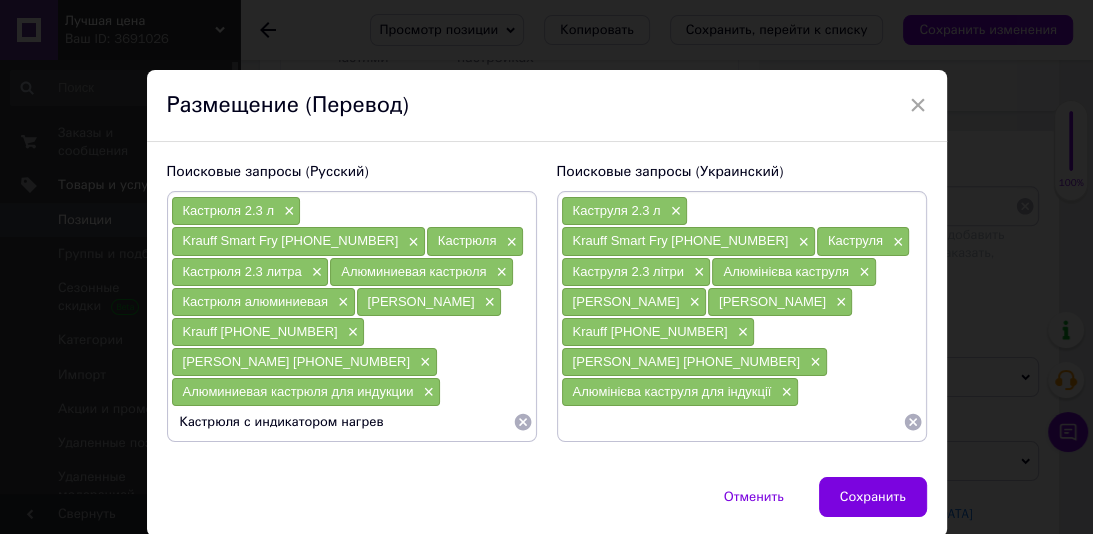 type on "Кастрюля с индикатором нагрева" 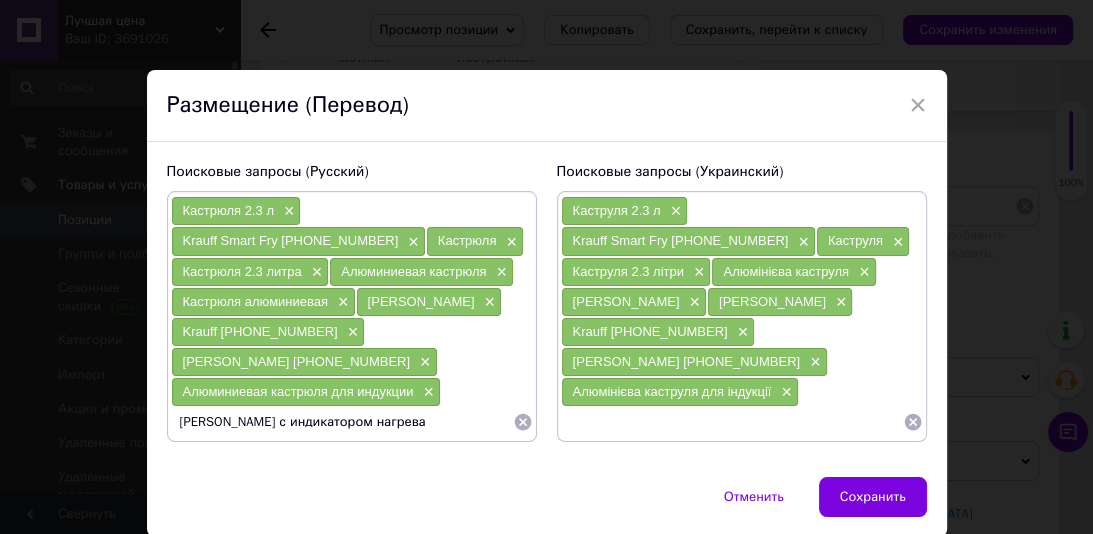 type 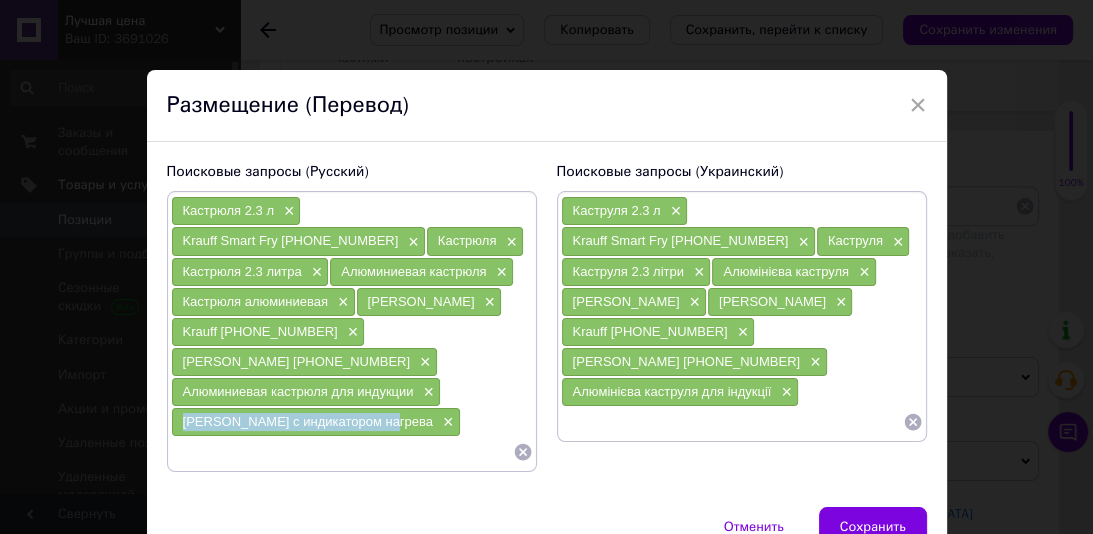 drag, startPoint x: 390, startPoint y: 388, endPoint x: 180, endPoint y: 385, distance: 210.02142 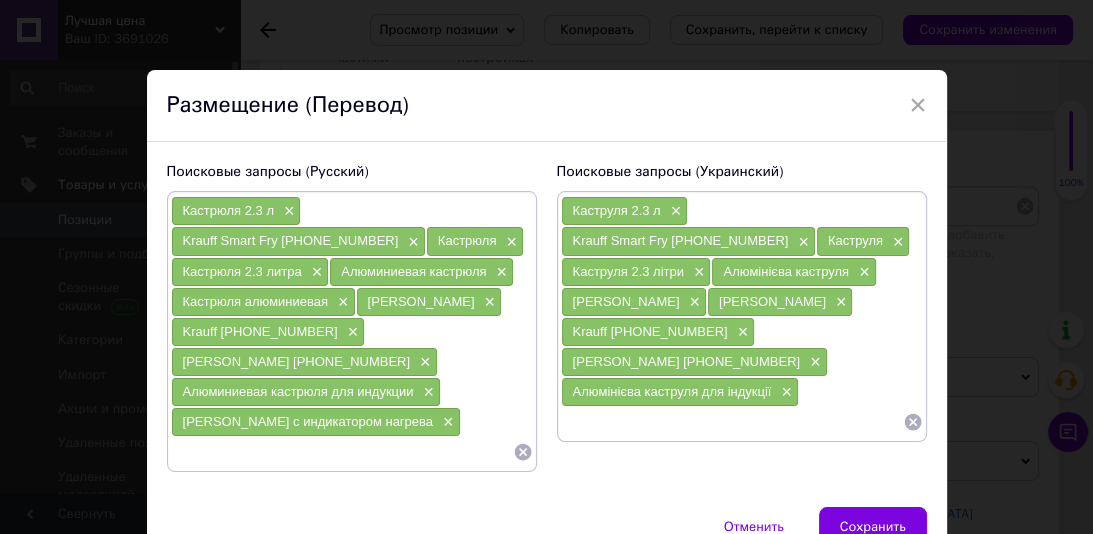 paste on "Каструля з індикатором нагрівання" 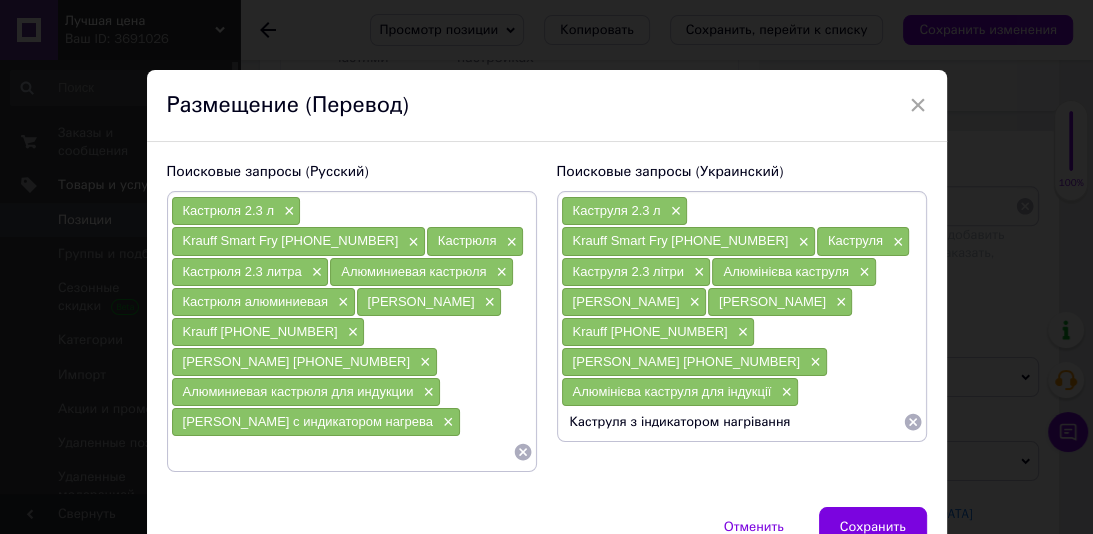 type 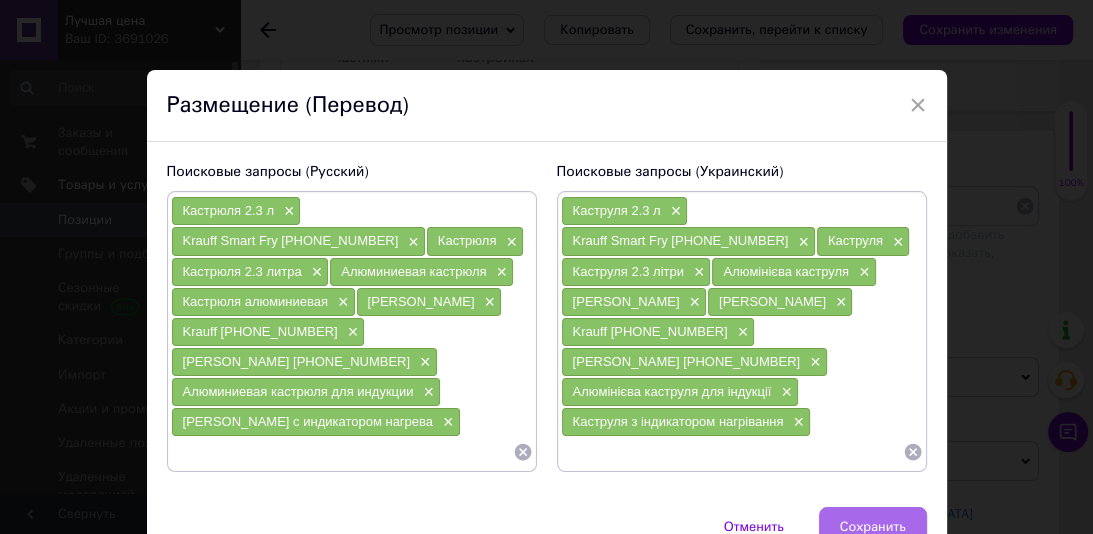 click on "Сохранить" at bounding box center (873, 527) 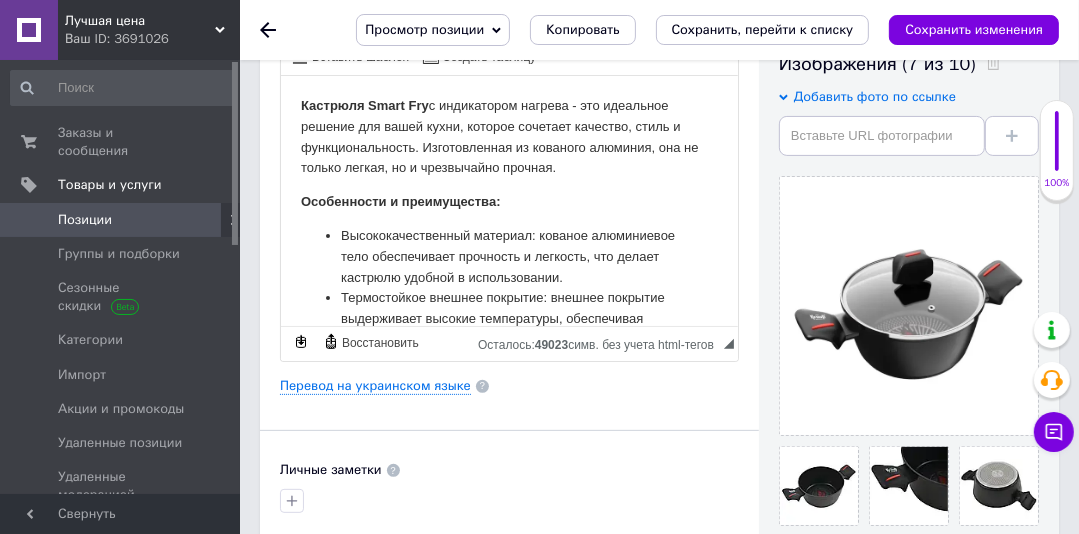 scroll, scrollTop: 409, scrollLeft: 0, axis: vertical 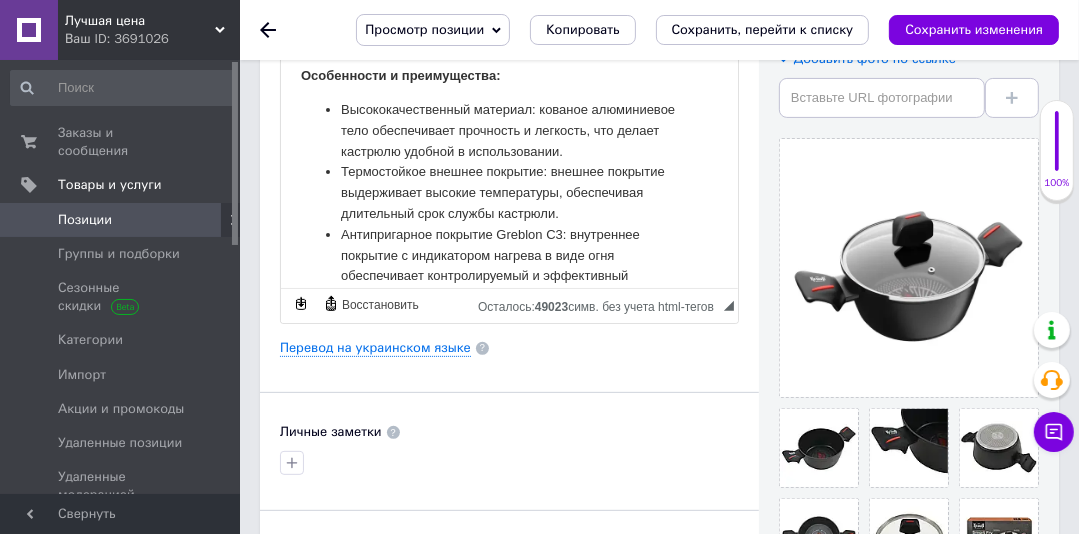 drag, startPoint x: 731, startPoint y: 135, endPoint x: 1132, endPoint y: 203, distance: 406.72473 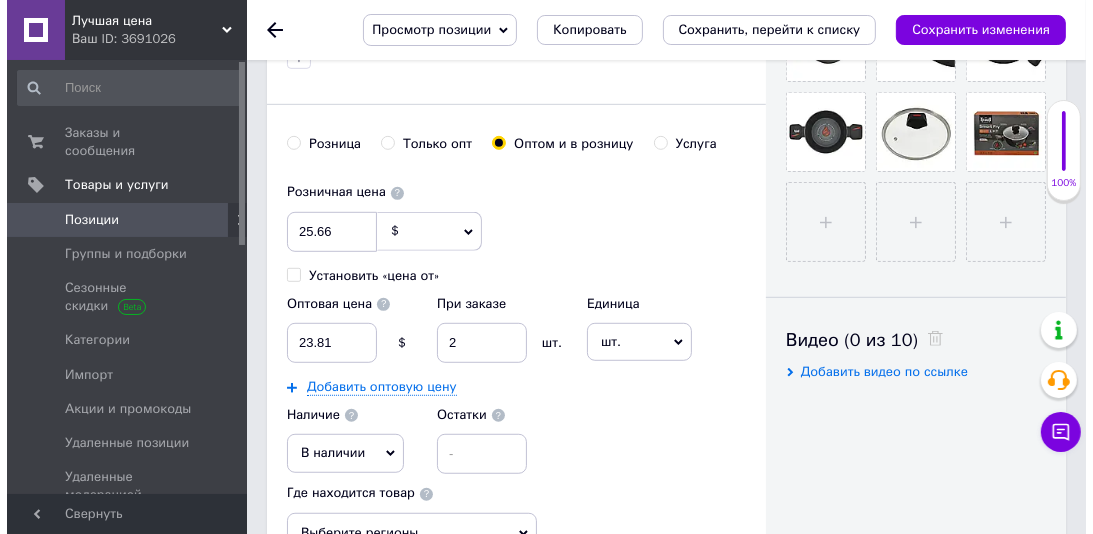 scroll, scrollTop: 1449, scrollLeft: 0, axis: vertical 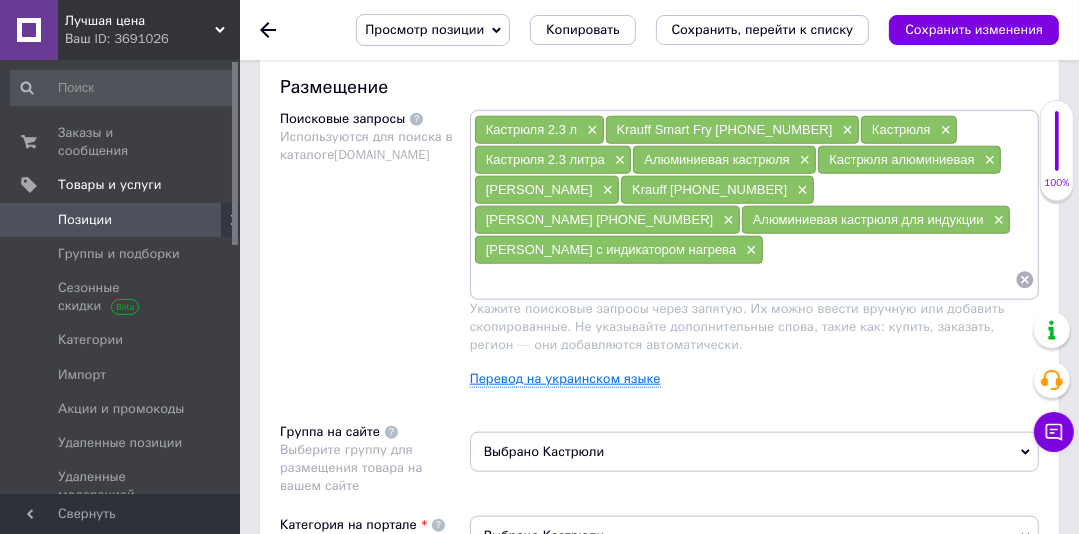 click on "Перевод на украинском языке" at bounding box center (565, 379) 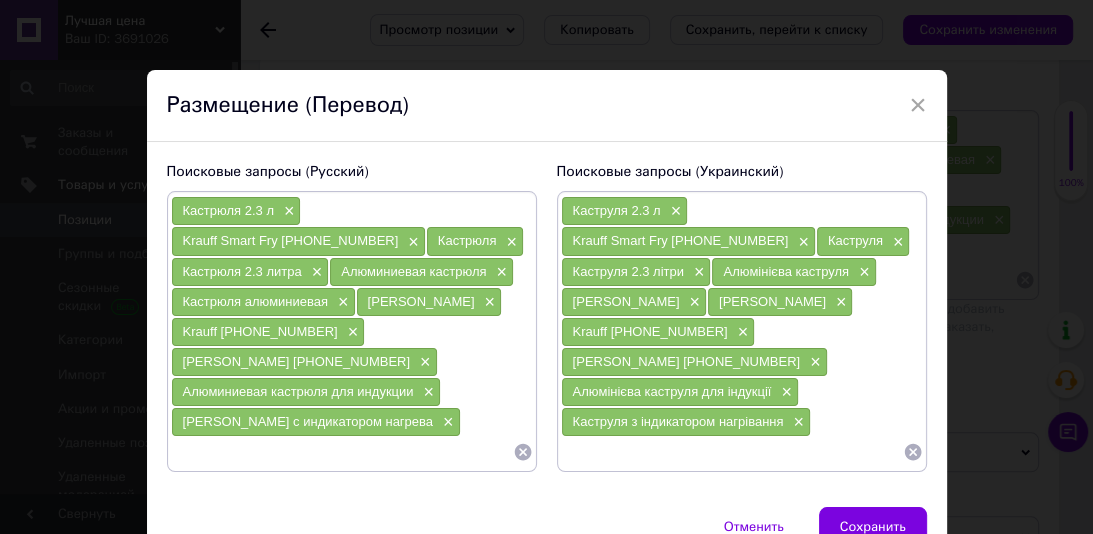 click at bounding box center [342, 452] 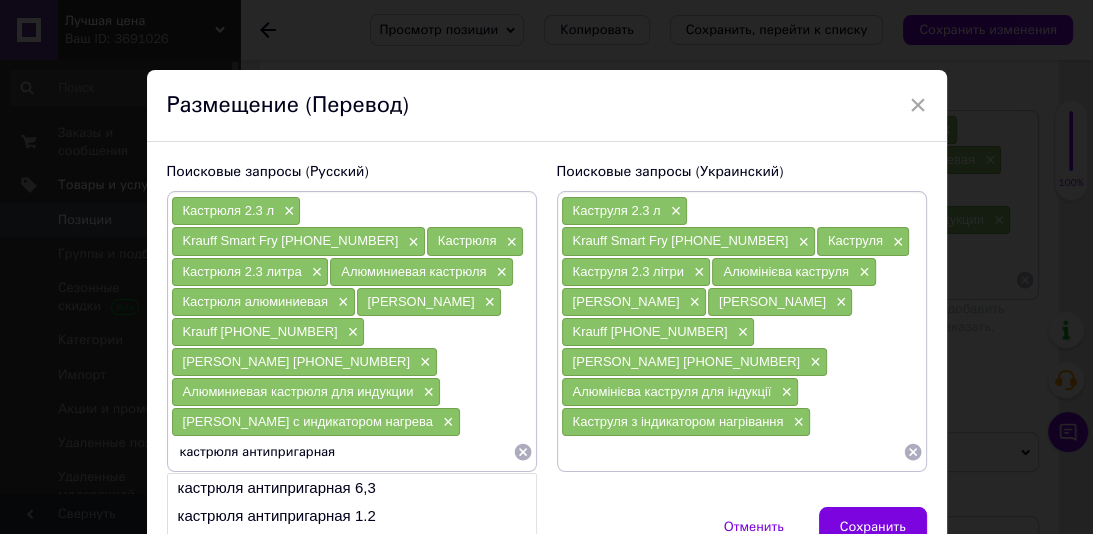 click on "кастрюля антипригарная" at bounding box center [342, 452] 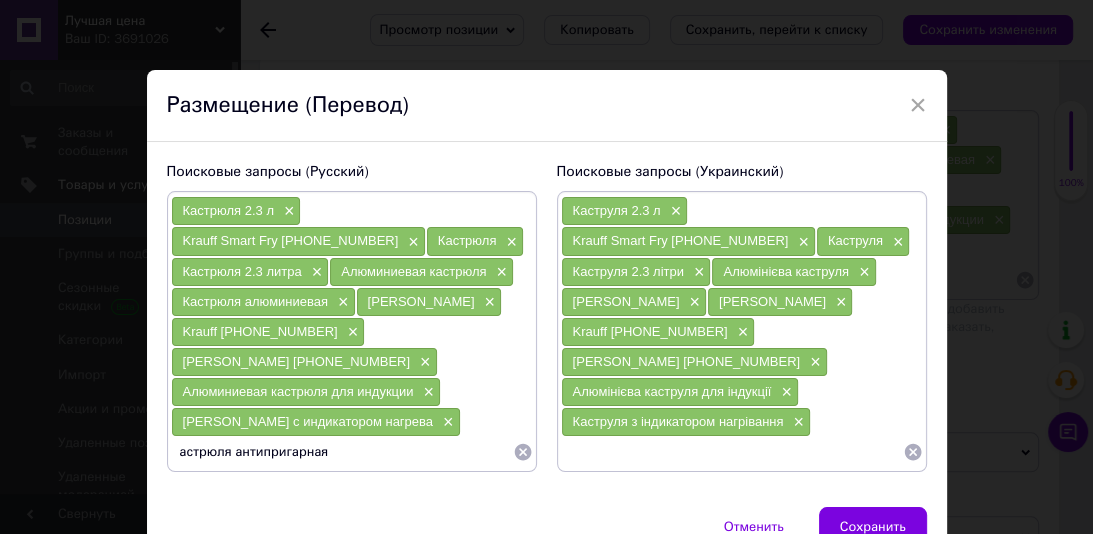 type on "Кастрюля антипригарная" 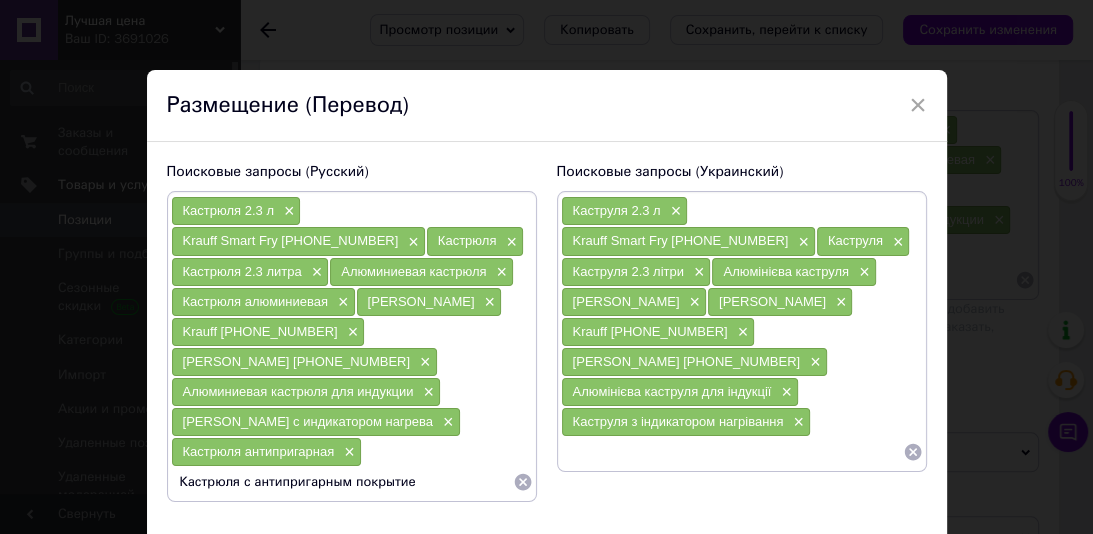 type on "Кастрюля с антипригарным покрытием" 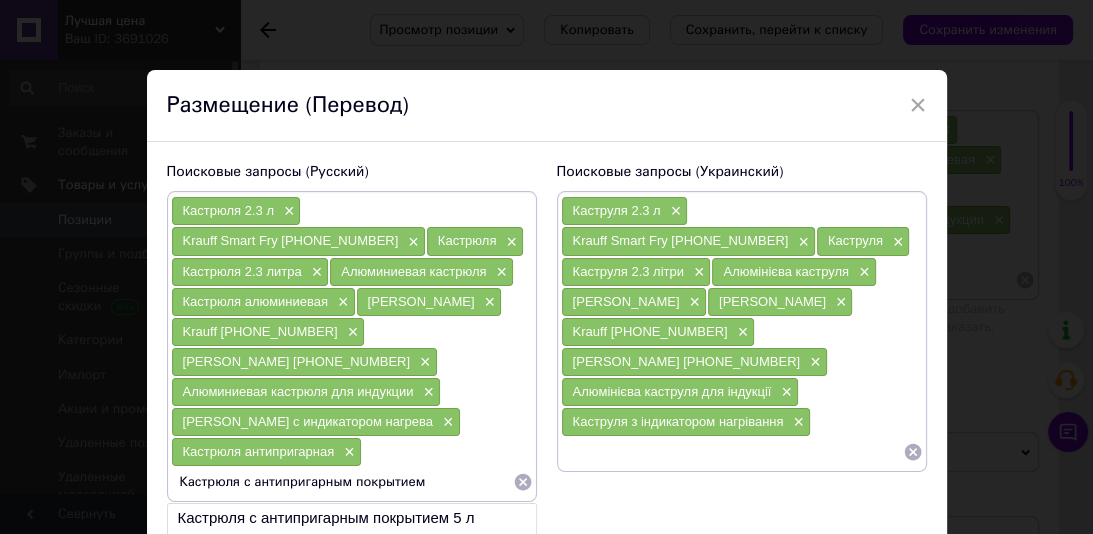 type 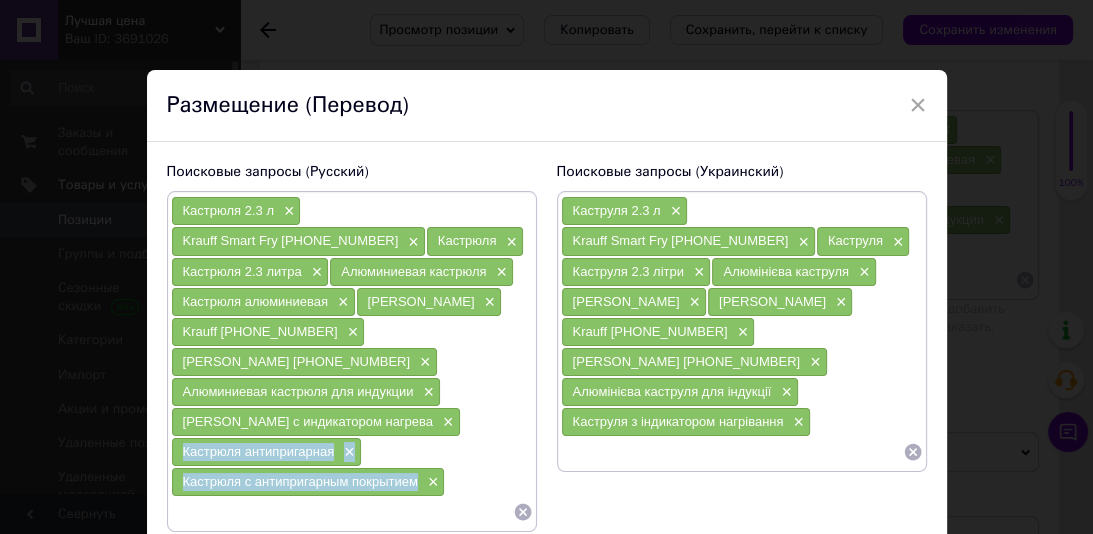 drag, startPoint x: 420, startPoint y: 442, endPoint x: 165, endPoint y: 429, distance: 255.33116 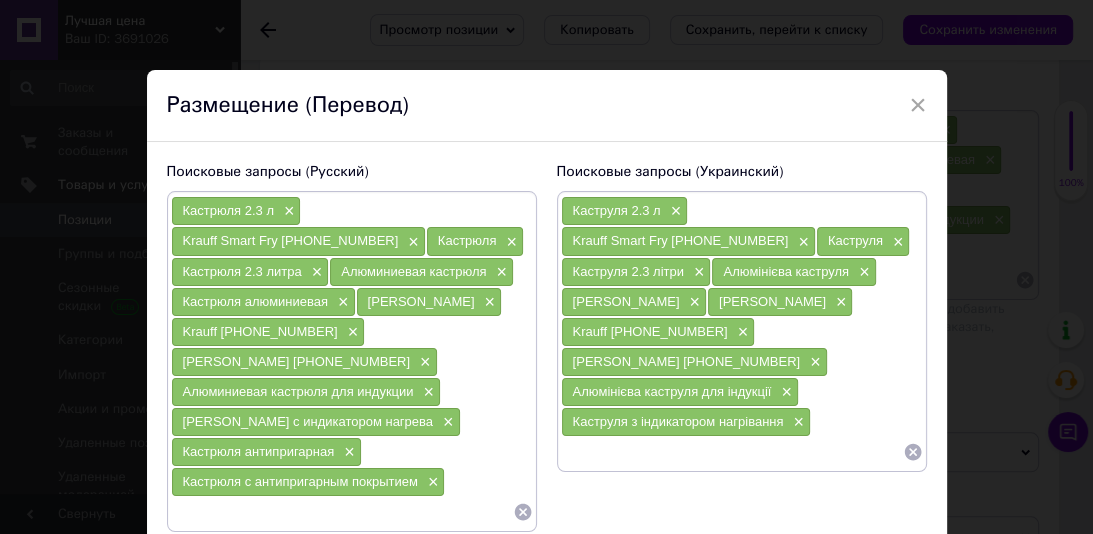paste on "Каструля антипригарна×" 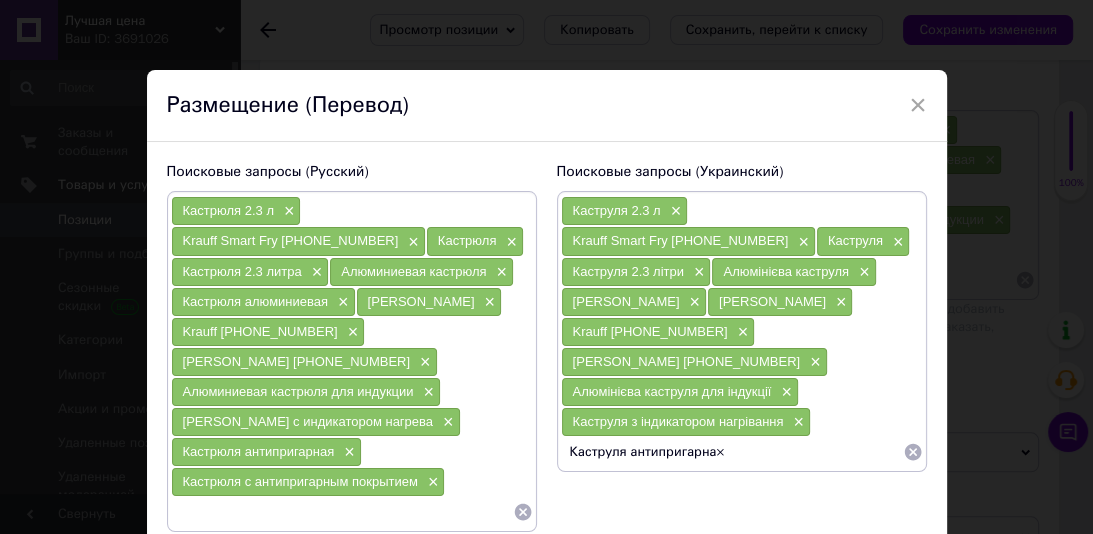 type on "Каструля антипригарна" 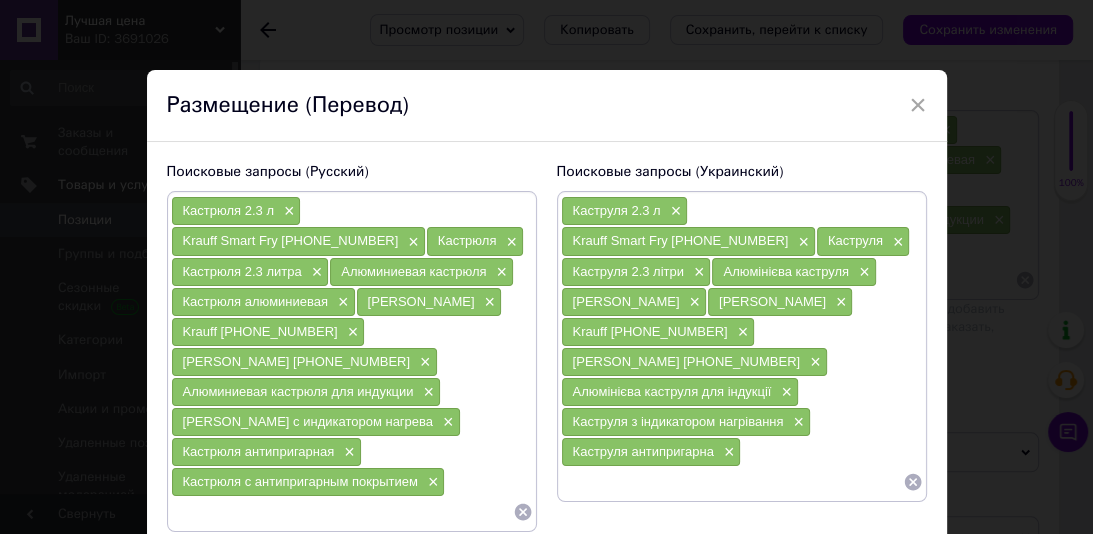 paste on "Каструля з антипригарним покриттям" 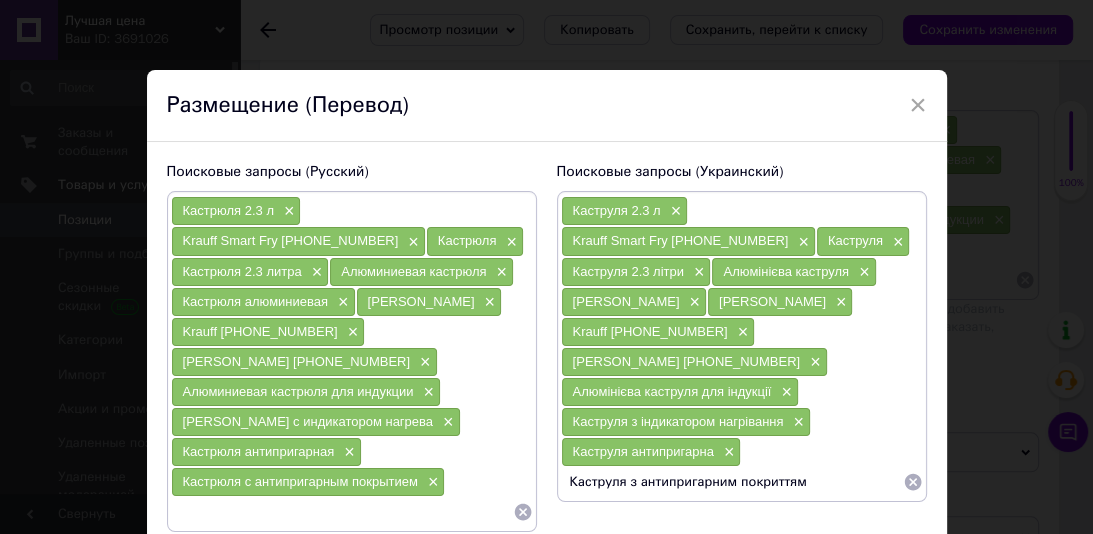 type 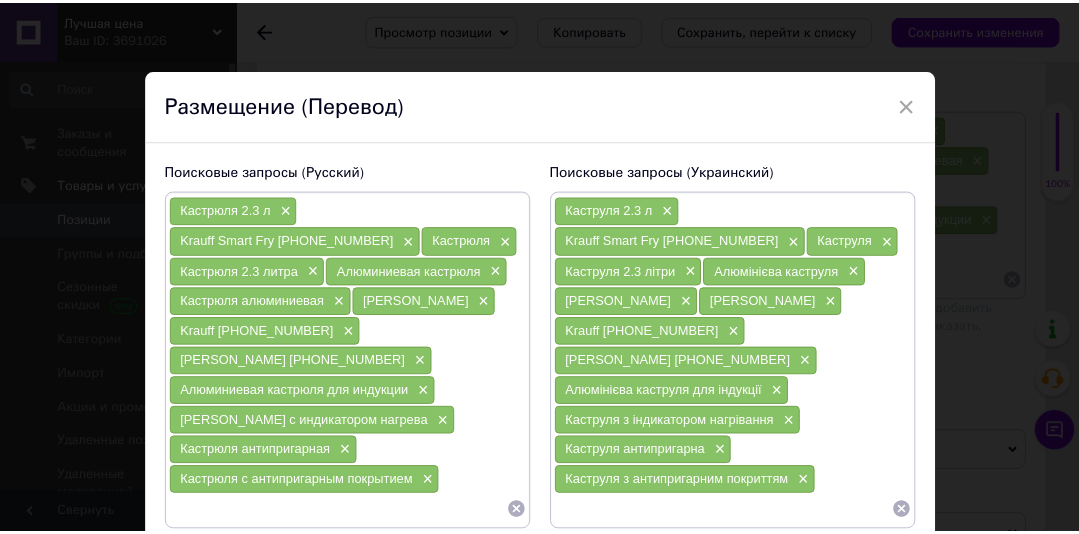 scroll, scrollTop: 128, scrollLeft: 0, axis: vertical 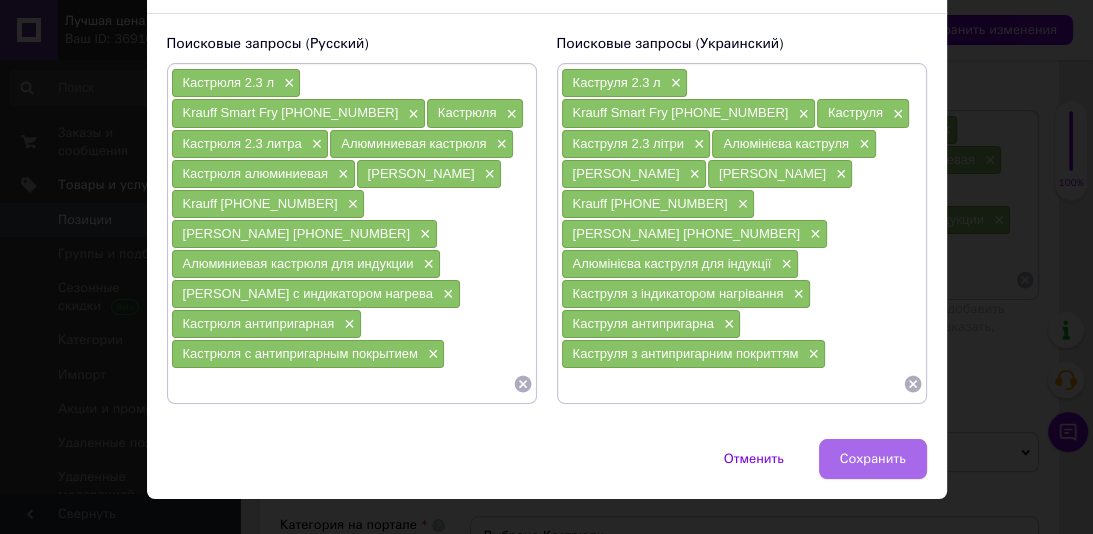 click on "Сохранить" at bounding box center (873, 459) 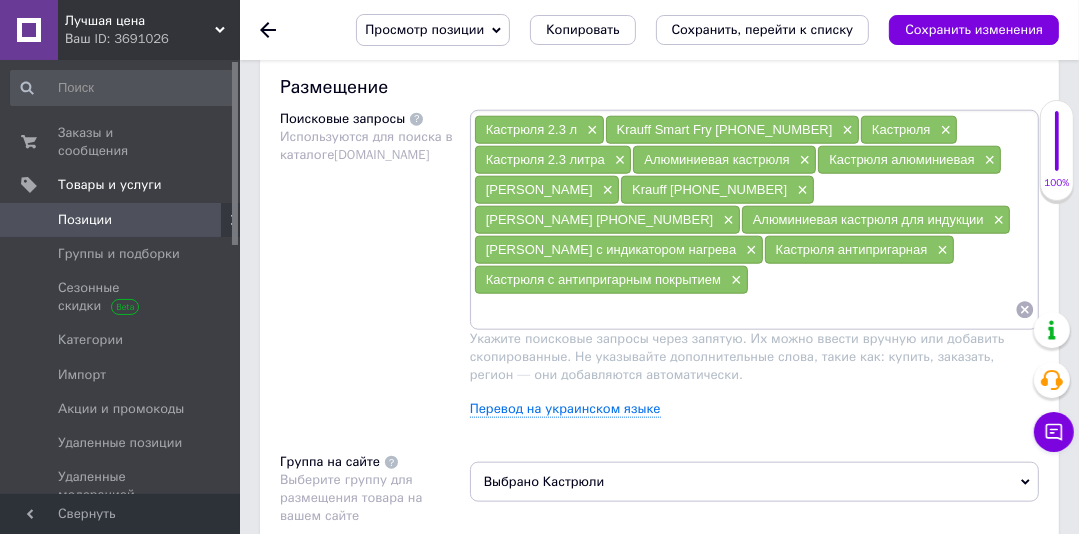 drag, startPoint x: 776, startPoint y: 41, endPoint x: 763, endPoint y: 108, distance: 68.24954 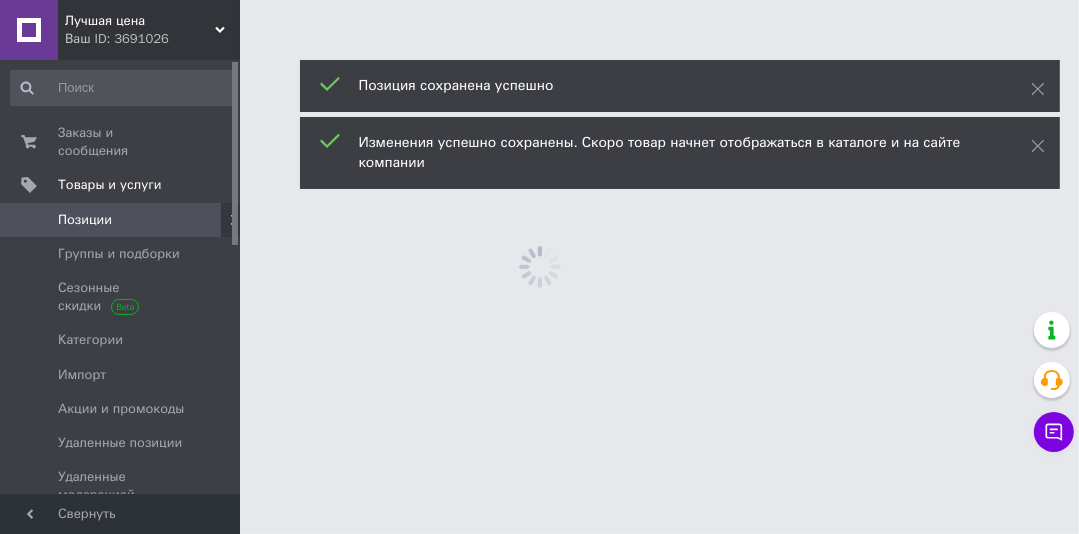 scroll, scrollTop: 0, scrollLeft: 0, axis: both 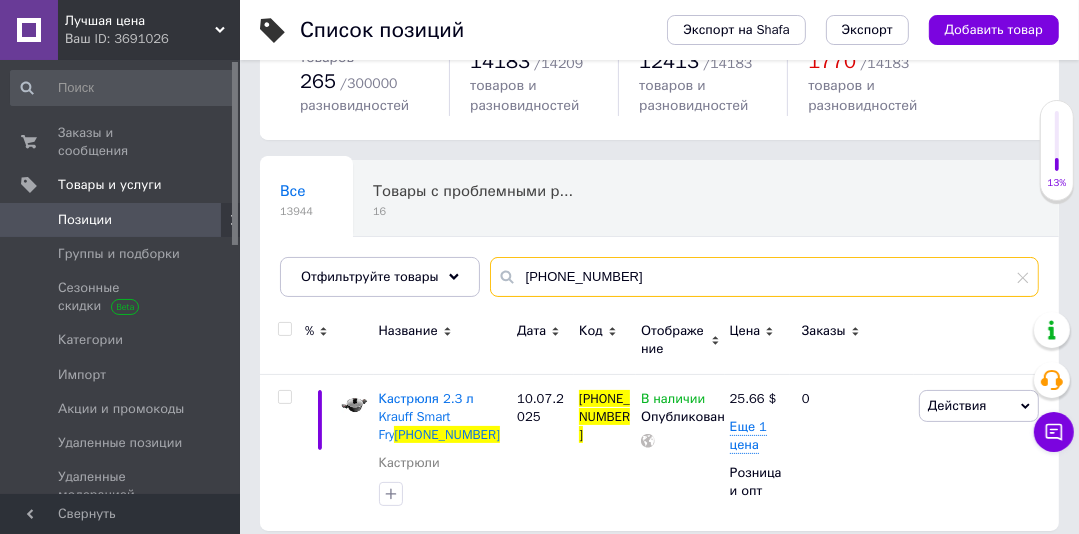 drag, startPoint x: 590, startPoint y: 275, endPoint x: 508, endPoint y: 275, distance: 82 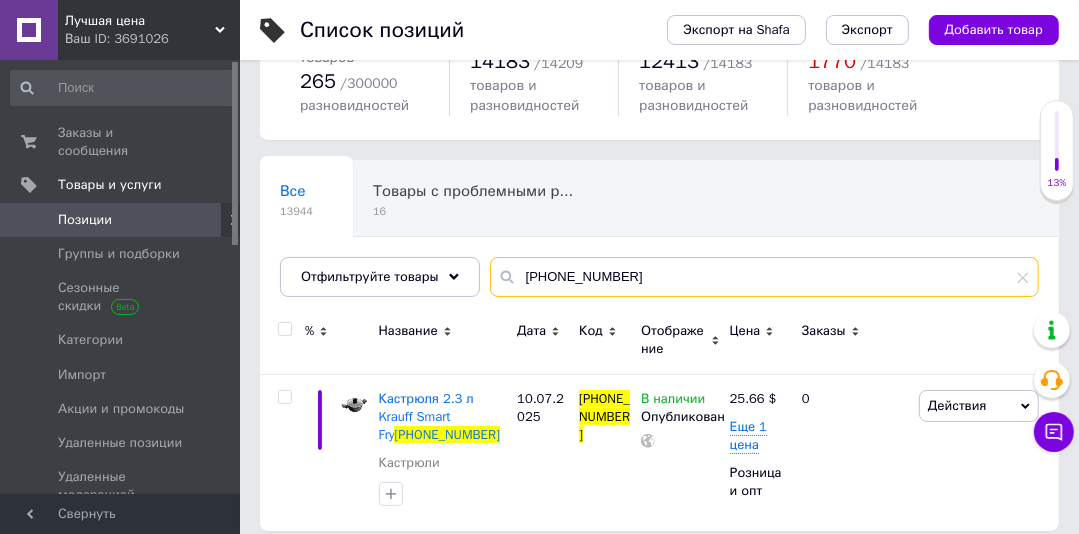 paste on "6-238-074" 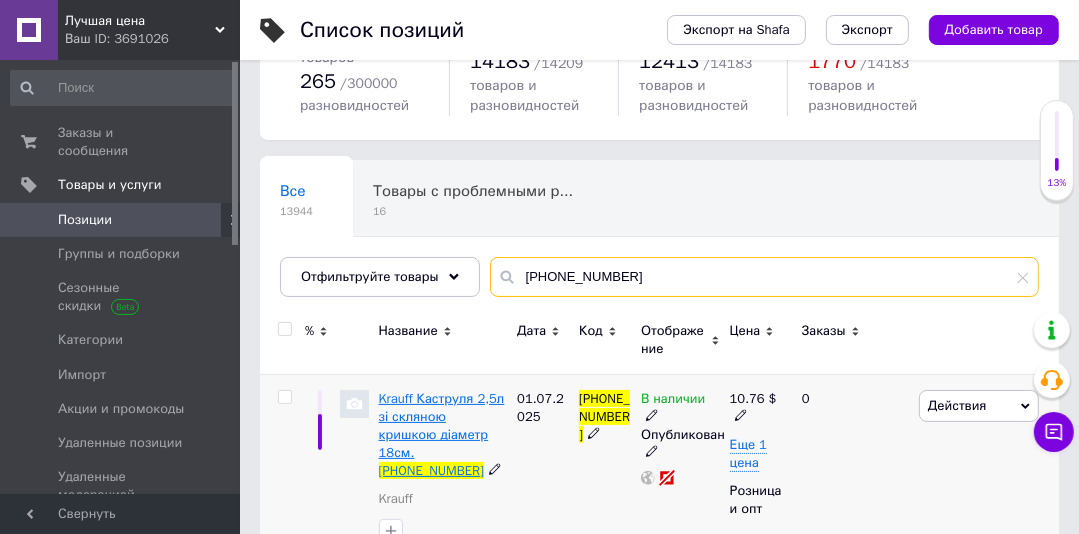 type on "[PHONE_NUMBER]" 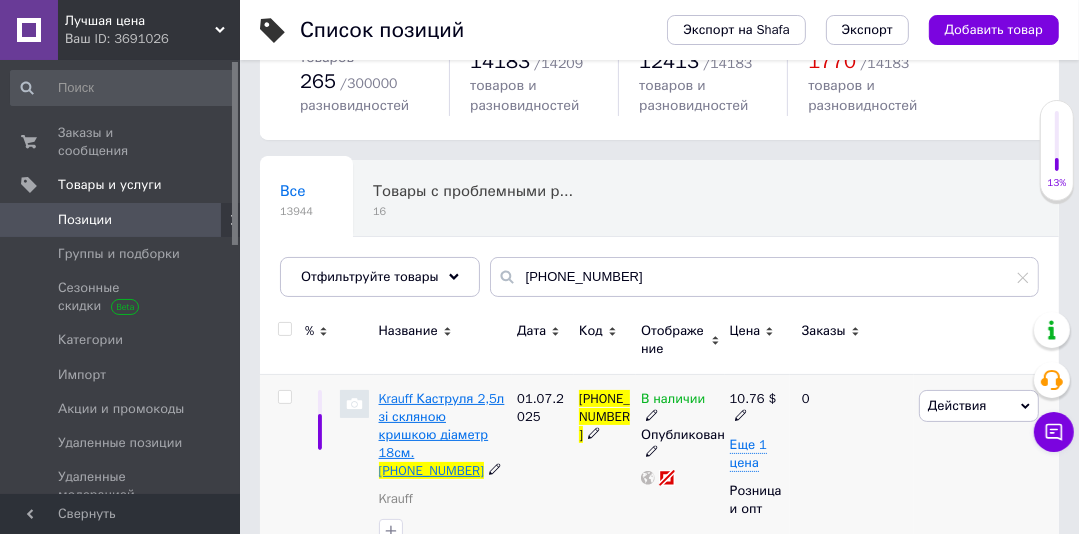 click on "Krauff Каструля 2,5л зі скляною кришкою діаметр 18см." at bounding box center [442, 426] 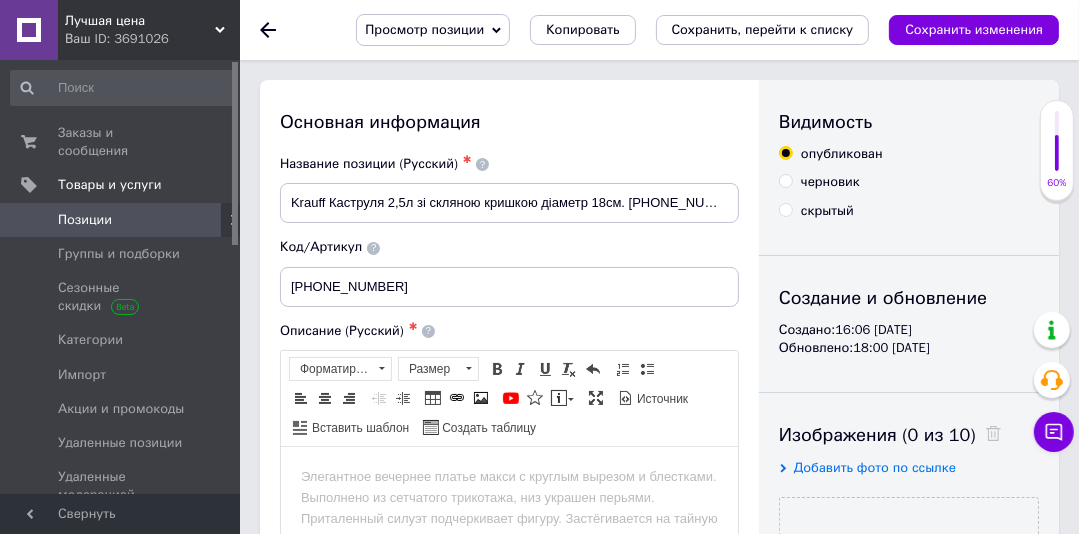 scroll, scrollTop: 0, scrollLeft: 0, axis: both 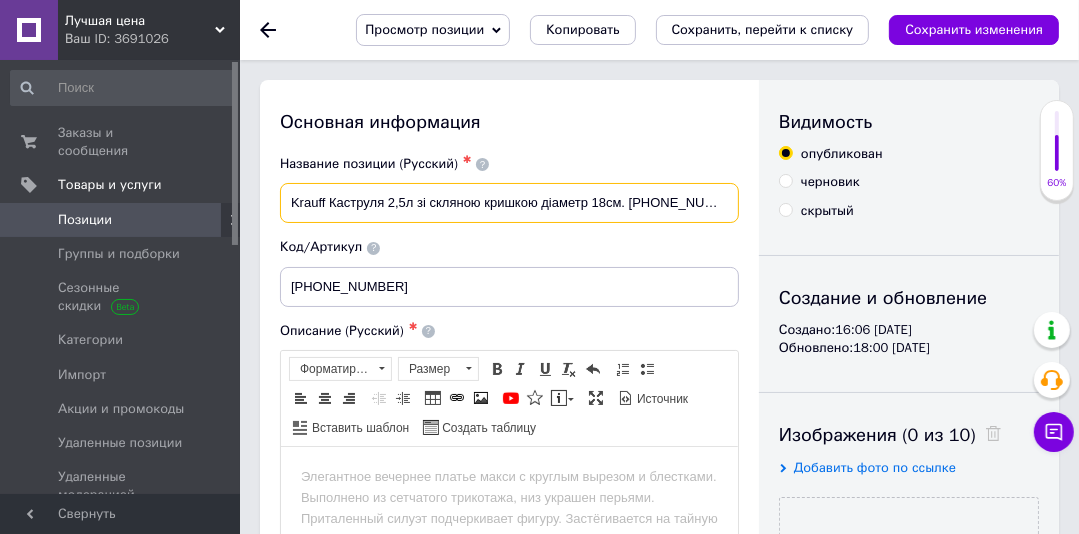 drag, startPoint x: 604, startPoint y: 207, endPoint x: 273, endPoint y: 203, distance: 331.02417 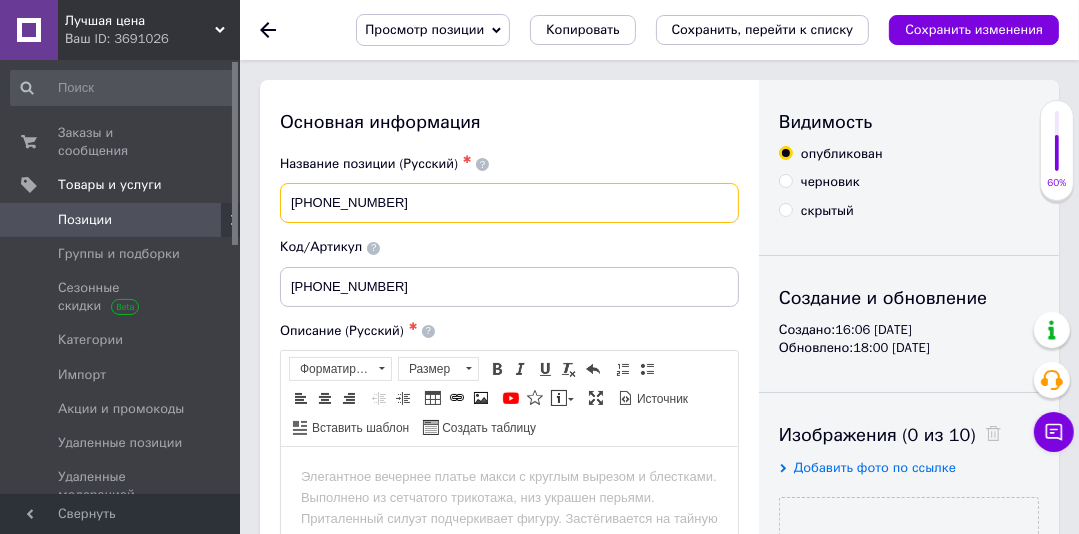 paste on "[PHONE_NUMBER]" 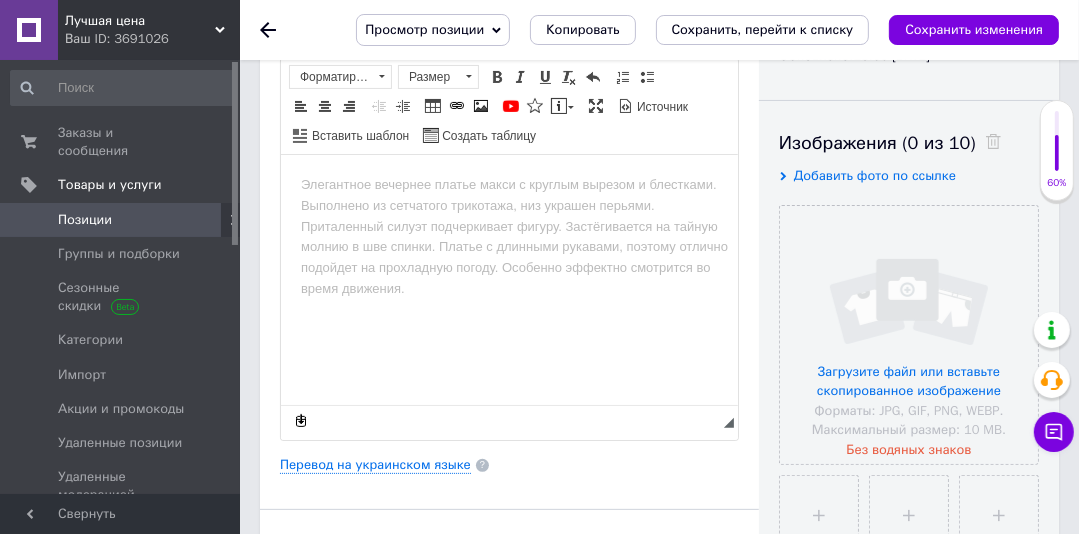 scroll, scrollTop: 303, scrollLeft: 0, axis: vertical 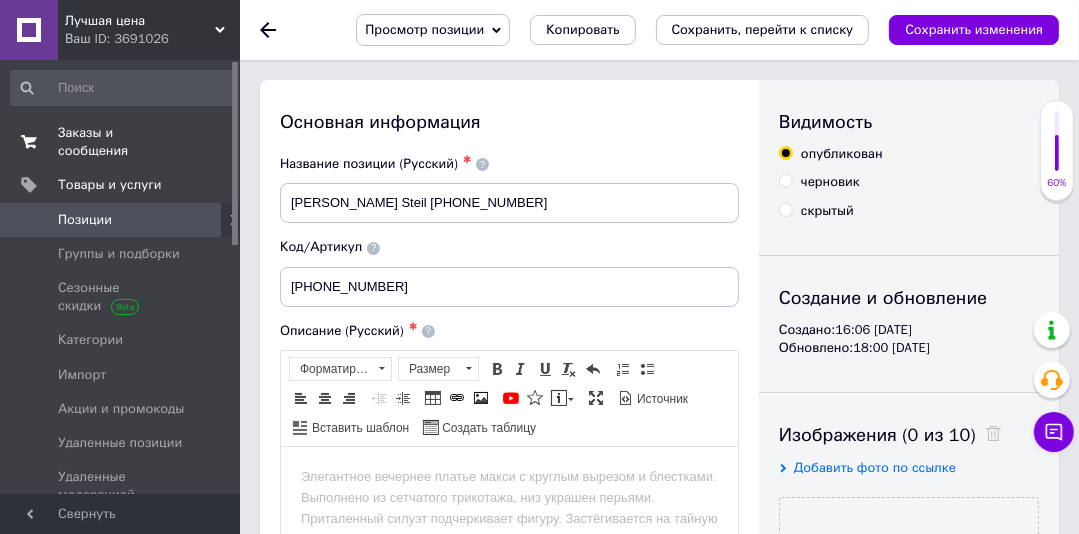 click on "Позиции" at bounding box center [85, 220] 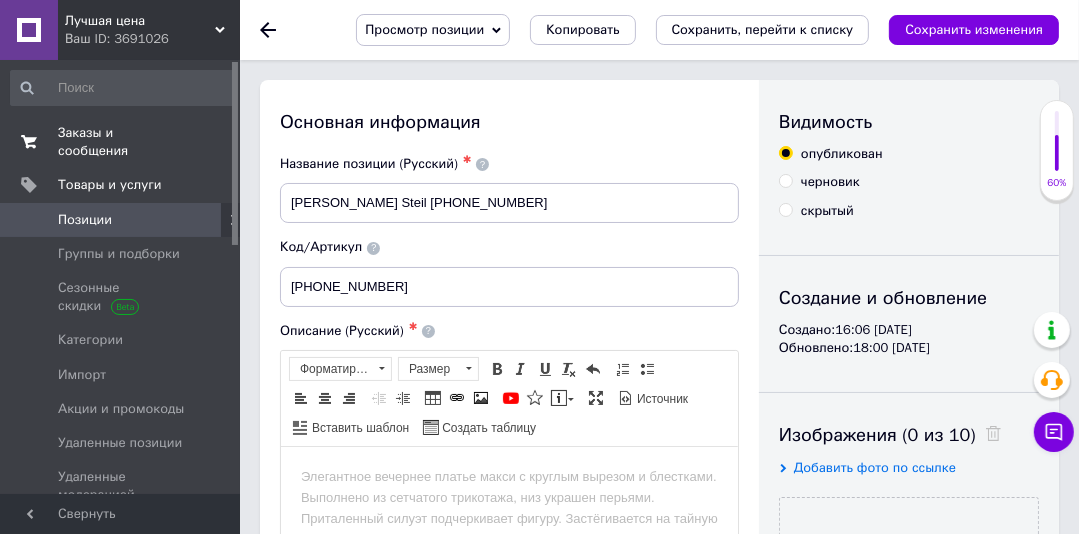 click on "Заказы и сообщения" at bounding box center (121, 142) 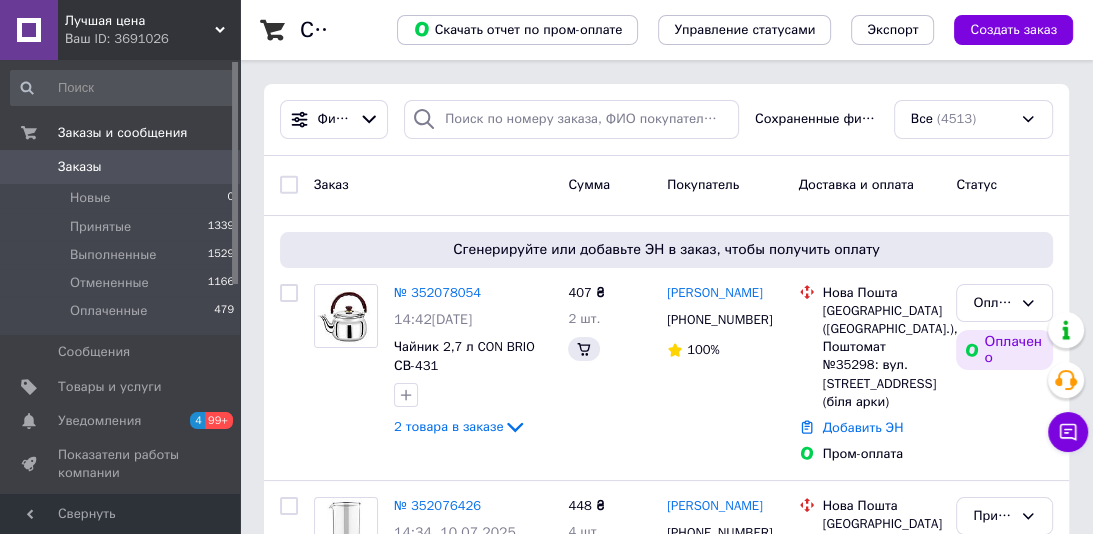 click on "Лучшая цена" at bounding box center [140, 21] 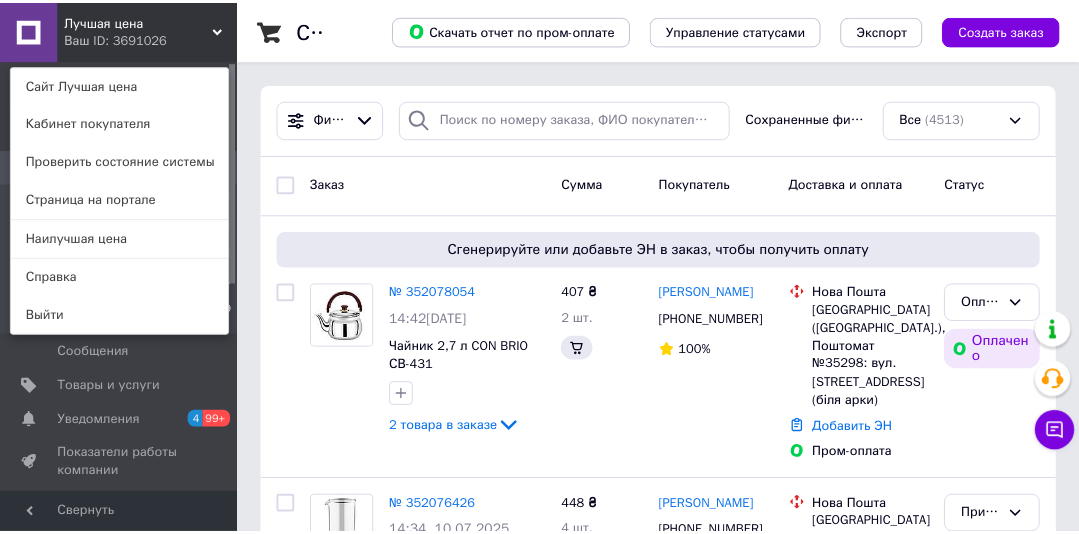 scroll, scrollTop: 8, scrollLeft: 0, axis: vertical 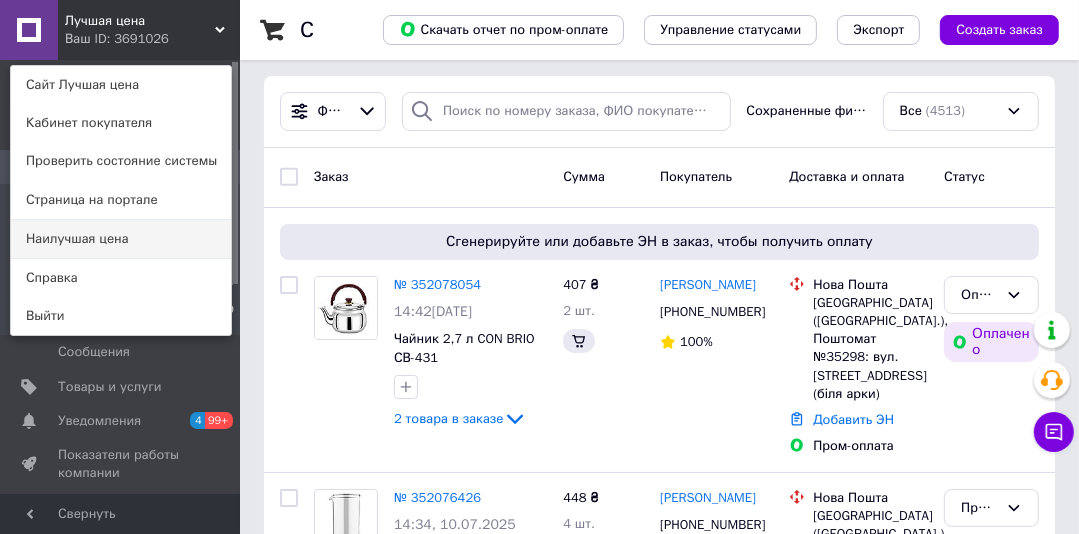 click on "Наилучшая цена" at bounding box center [121, 239] 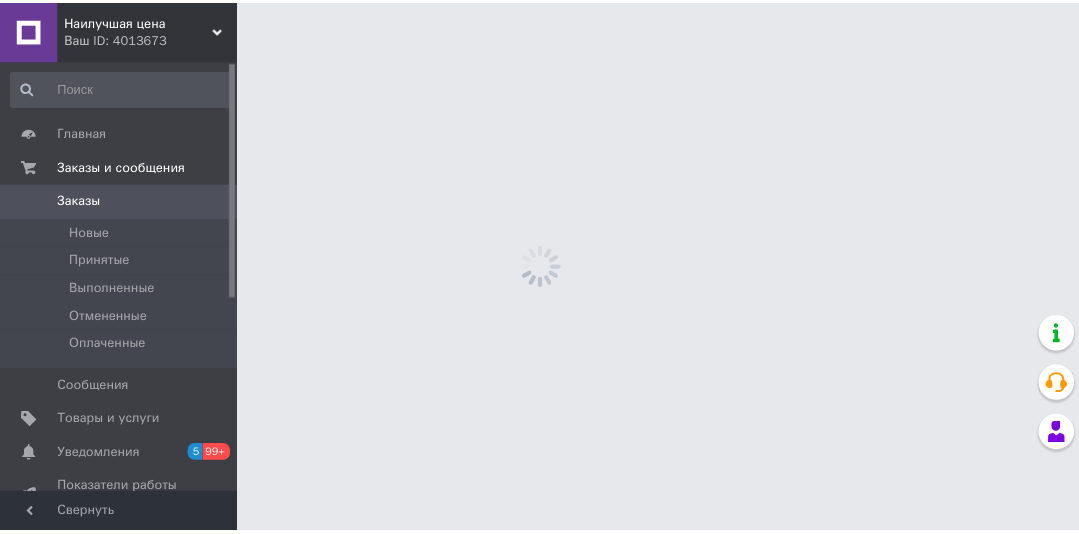 scroll, scrollTop: 0, scrollLeft: 0, axis: both 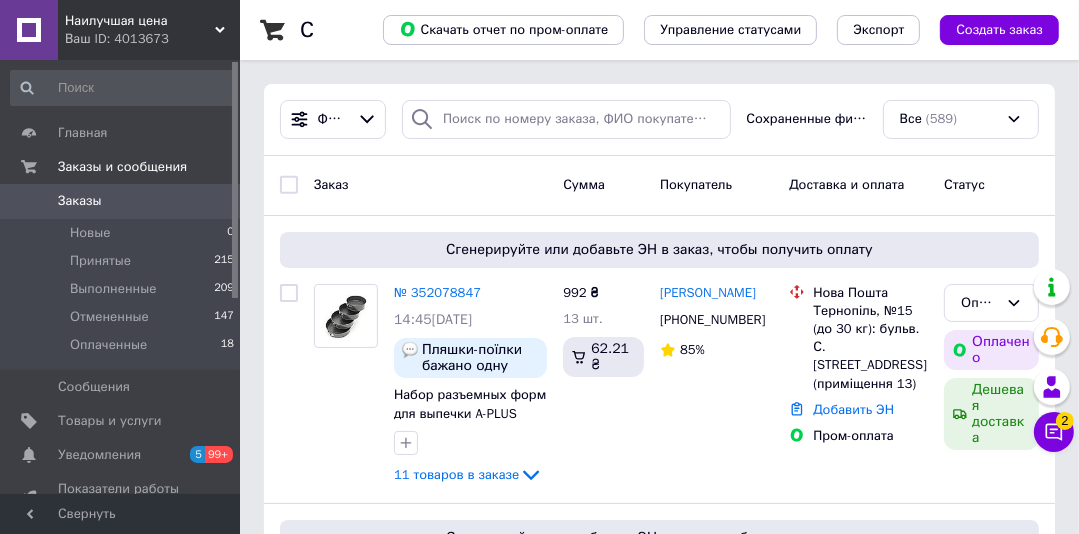 click 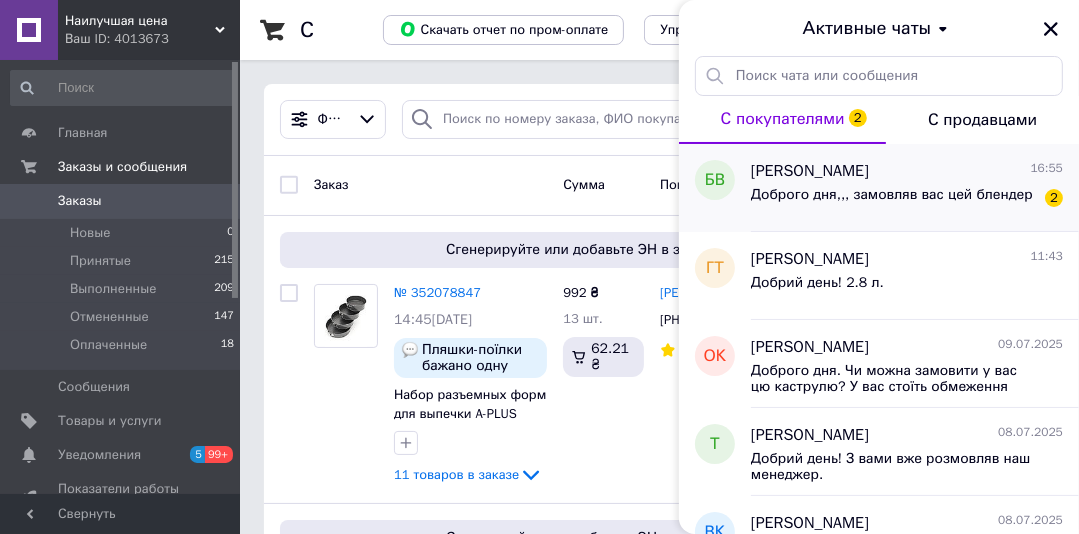click on "Богдан Волошин" at bounding box center (810, 171) 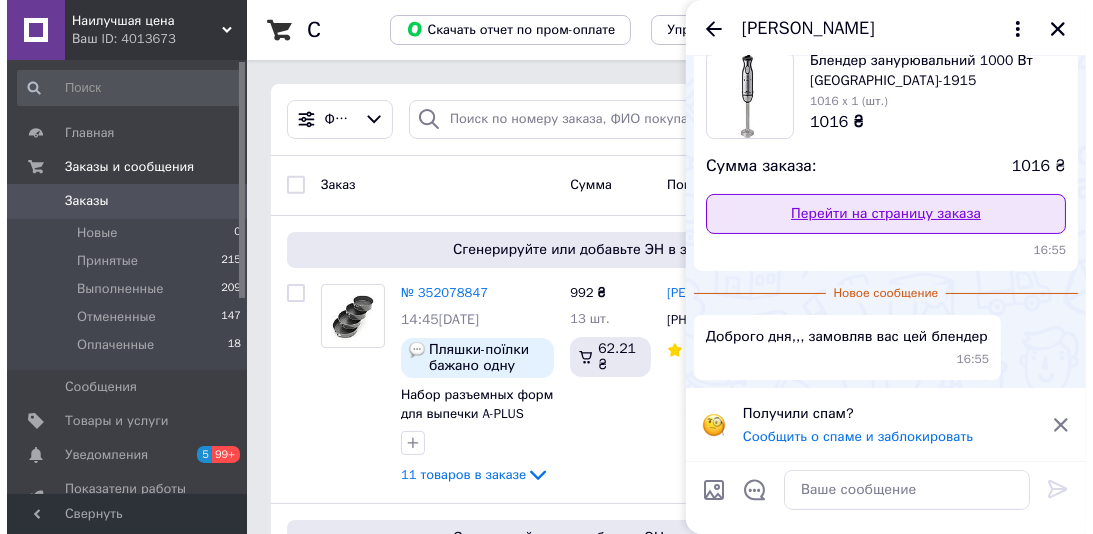 scroll, scrollTop: 0, scrollLeft: 0, axis: both 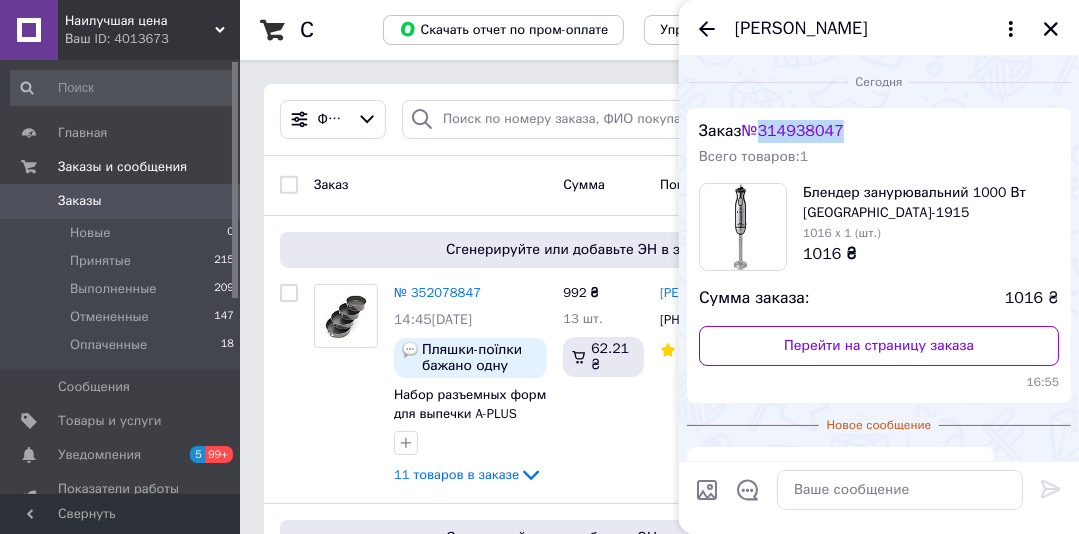 drag, startPoint x: 856, startPoint y: 136, endPoint x: 768, endPoint y: 127, distance: 88.45903 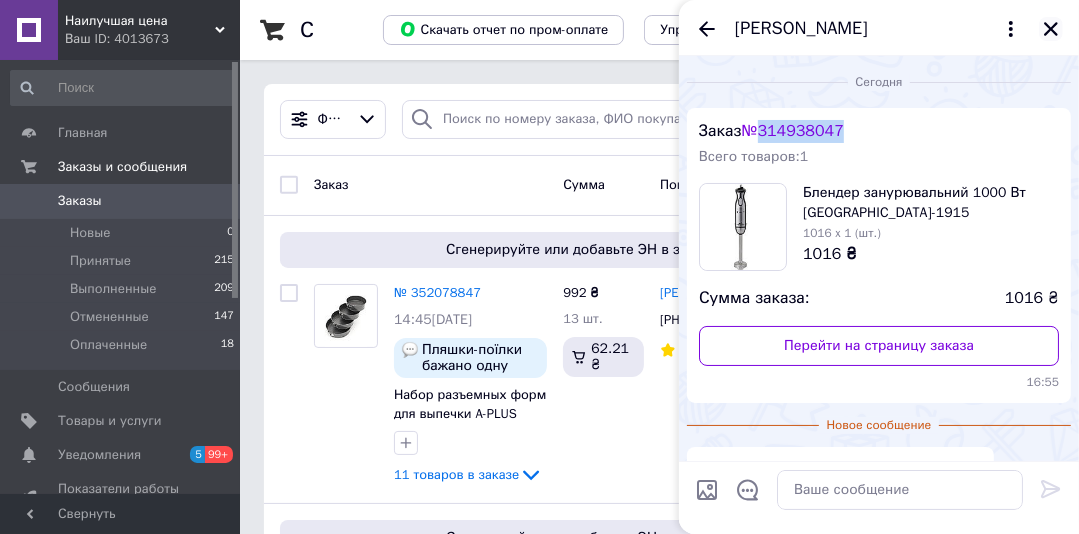 click 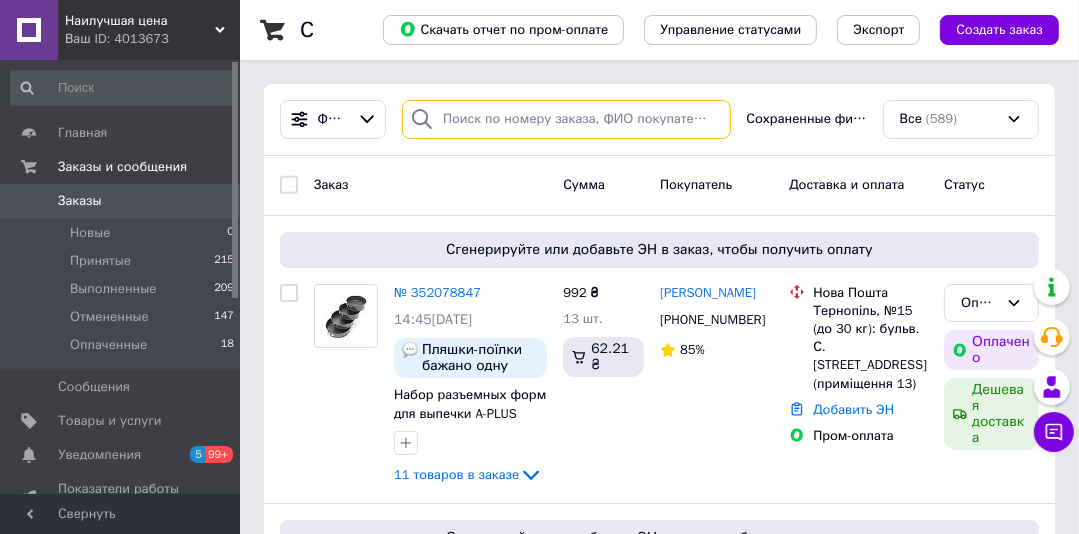 click at bounding box center [566, 119] 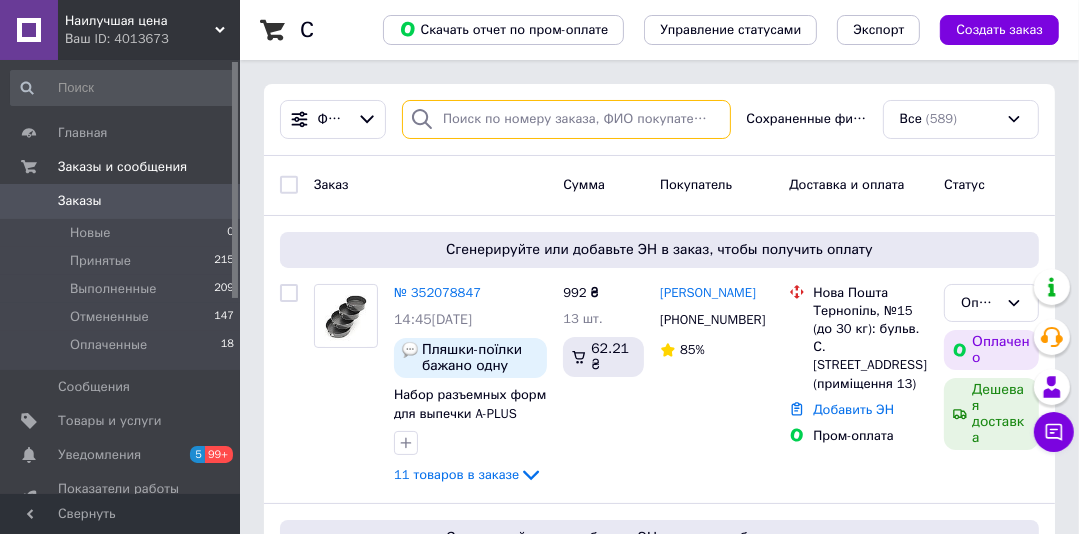 paste on "314938047" 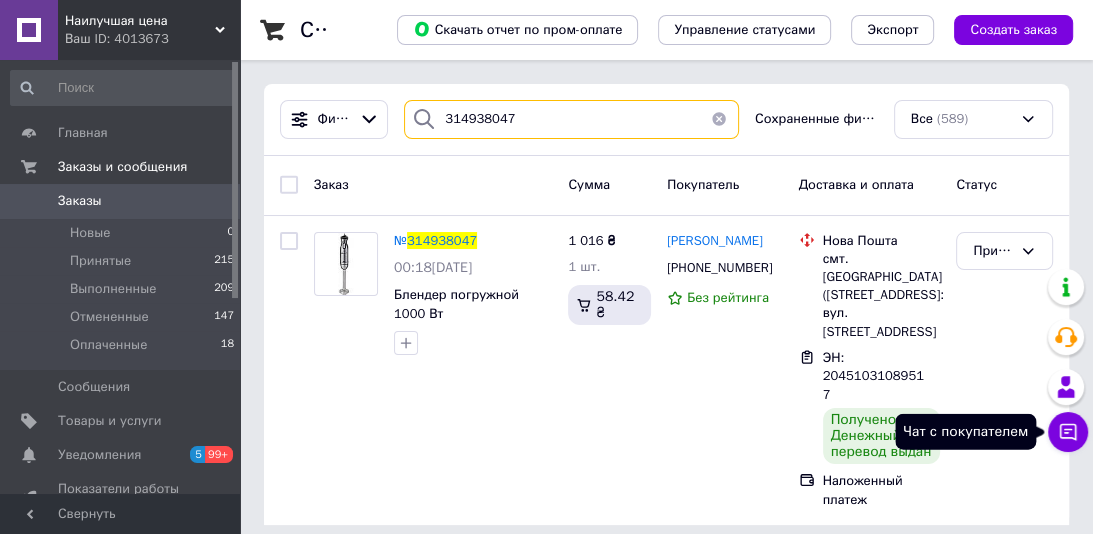 type on "314938047" 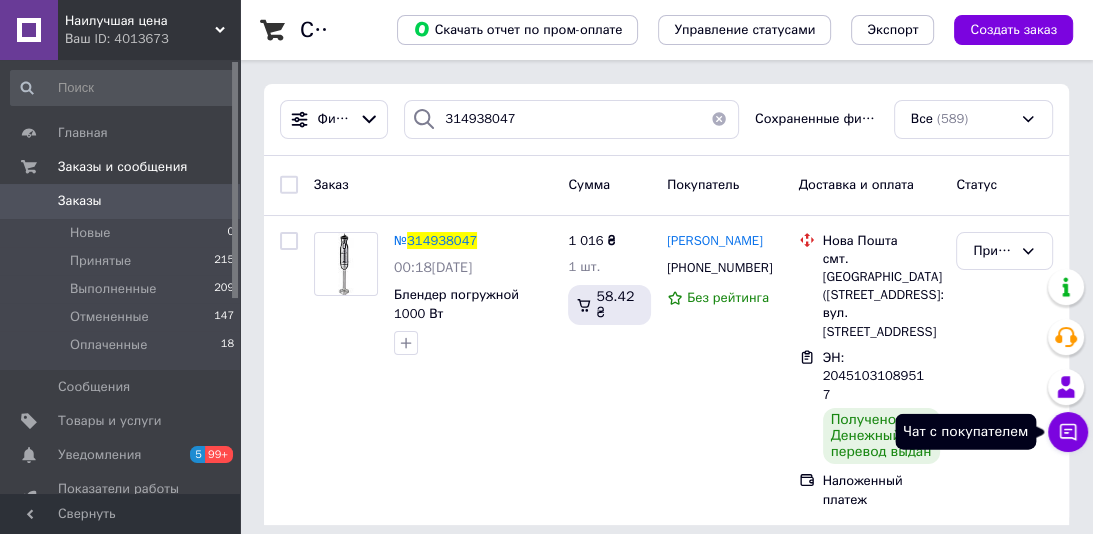 click on "Чат с покупателем" at bounding box center (1068, 432) 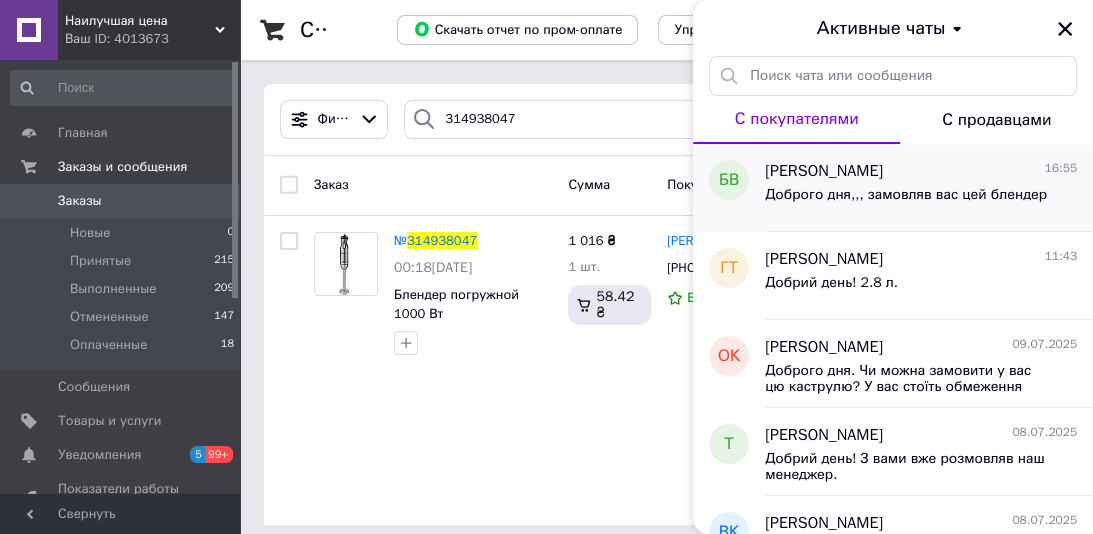 click on "Богдан Волошин" at bounding box center (824, 171) 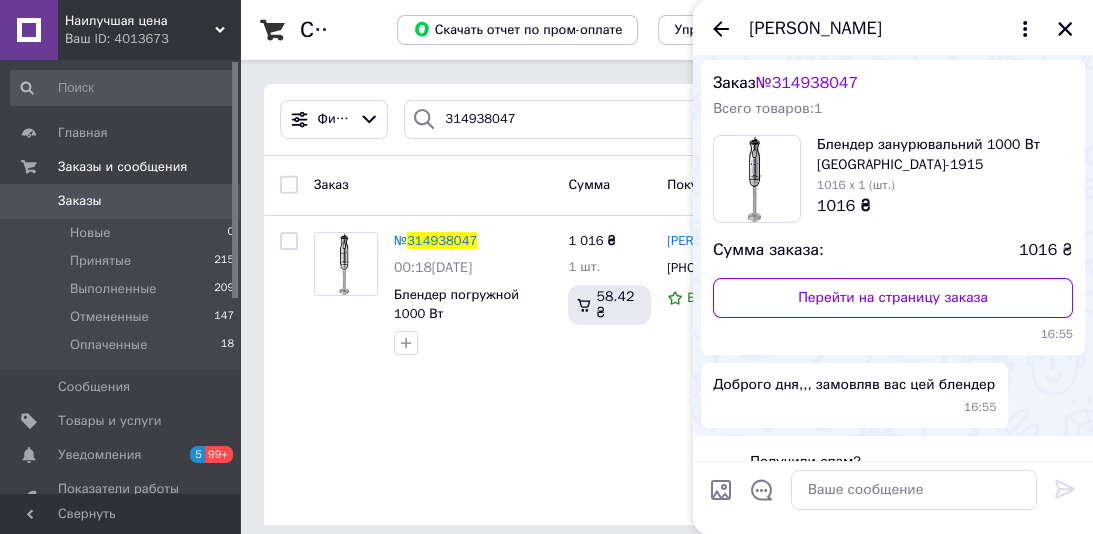 scroll, scrollTop: 96, scrollLeft: 0, axis: vertical 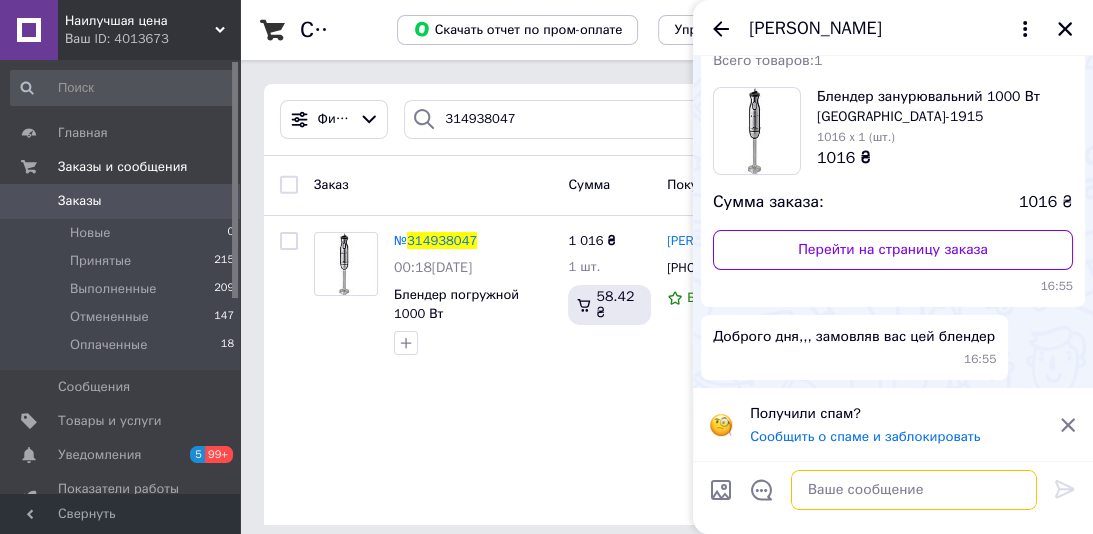 click at bounding box center (914, 490) 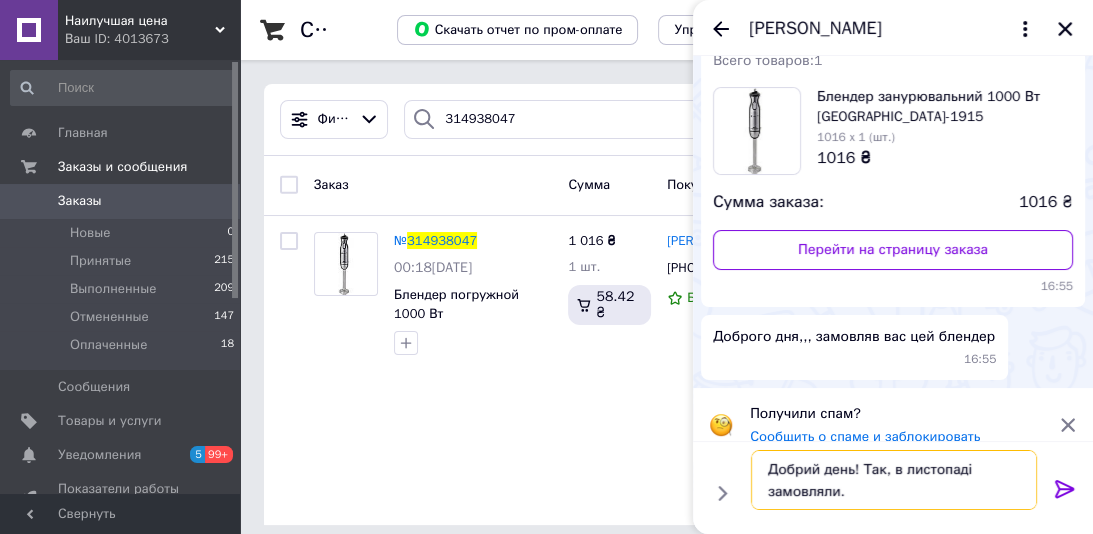 click on "Добрий день! Так, в листопаді замовляли." at bounding box center (894, 480) 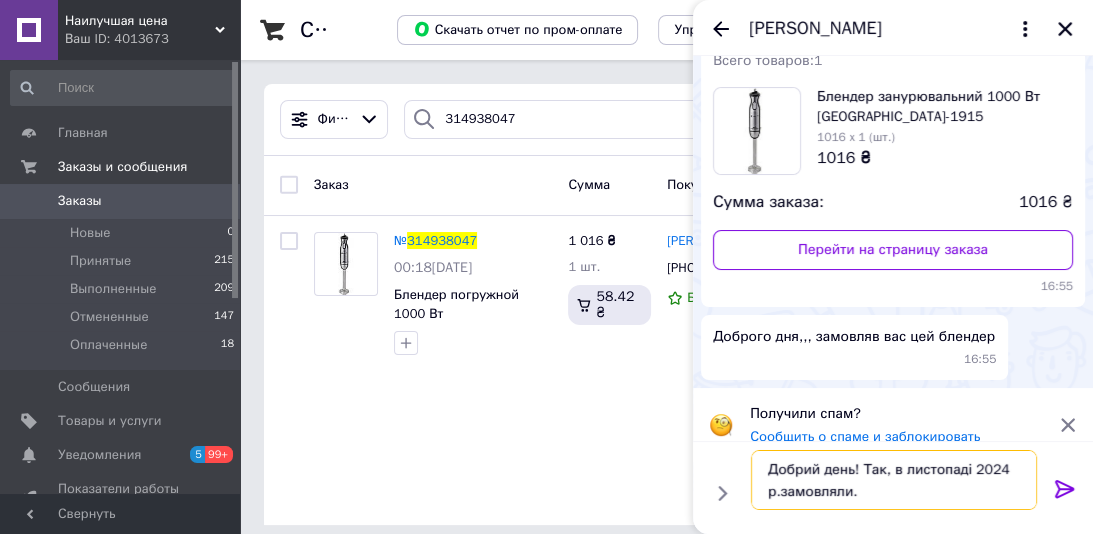 type on "Добрий день! Так, в листопаді 2024 р. замовляли." 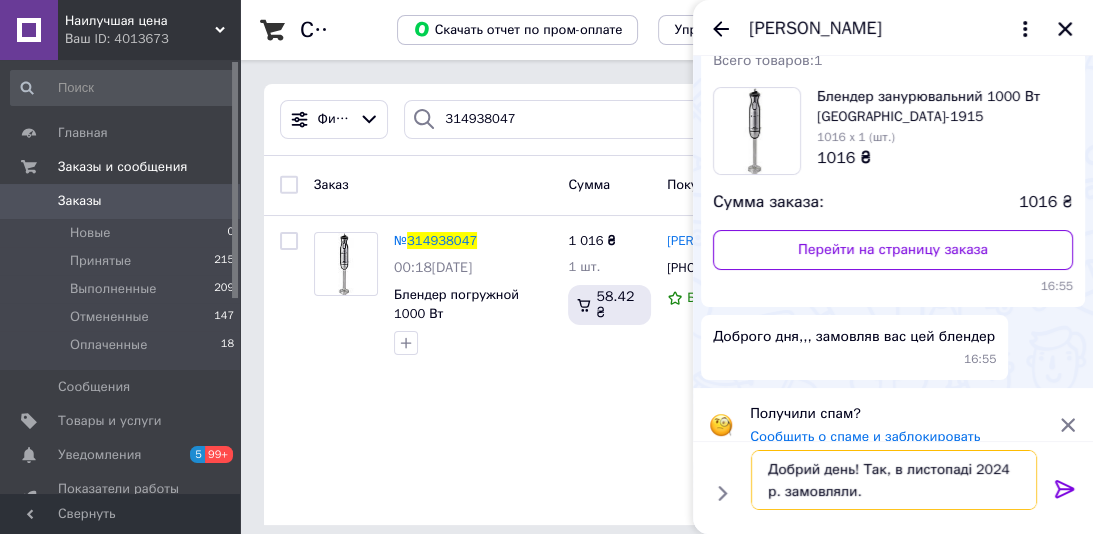 click on "Добрий день! Так, в листопаді 2024 р. замовляли." at bounding box center [894, 480] 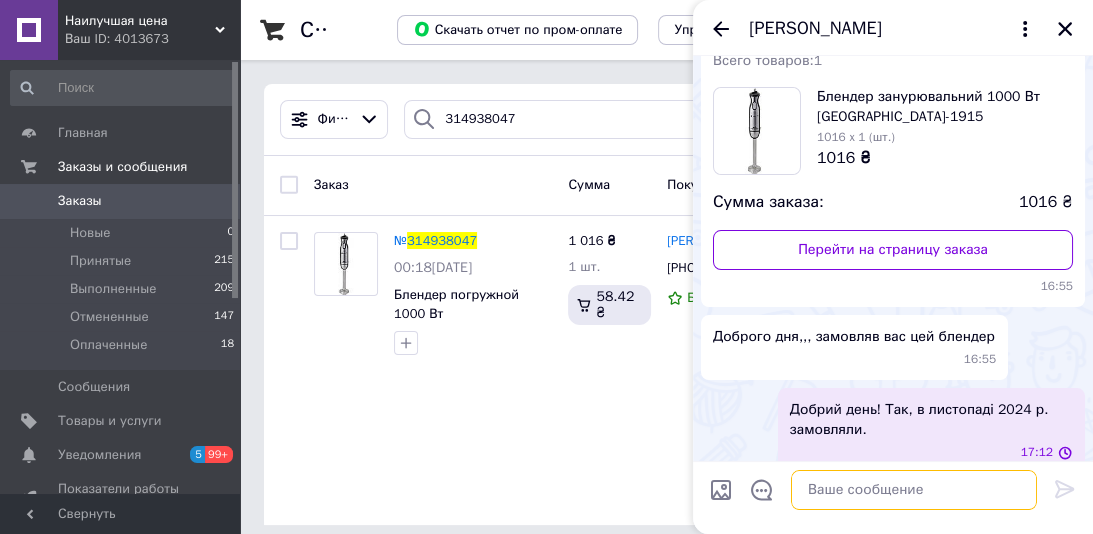 scroll, scrollTop: 116, scrollLeft: 0, axis: vertical 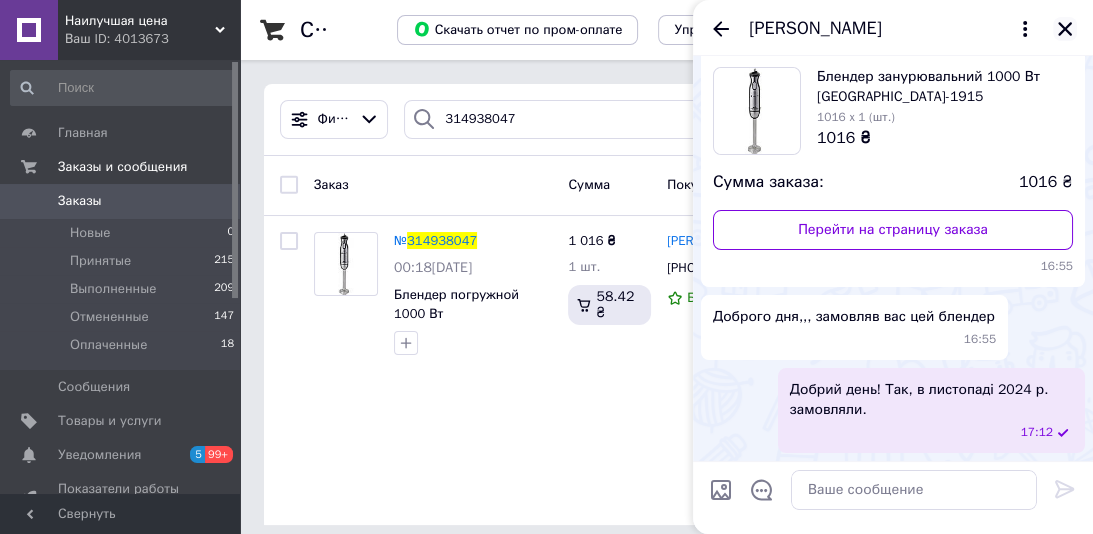 click 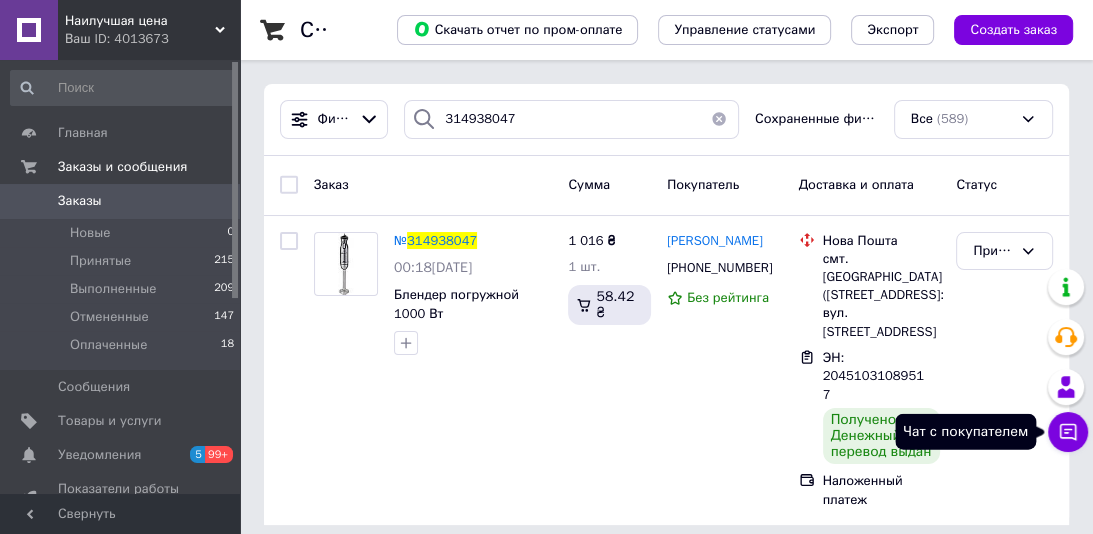 click 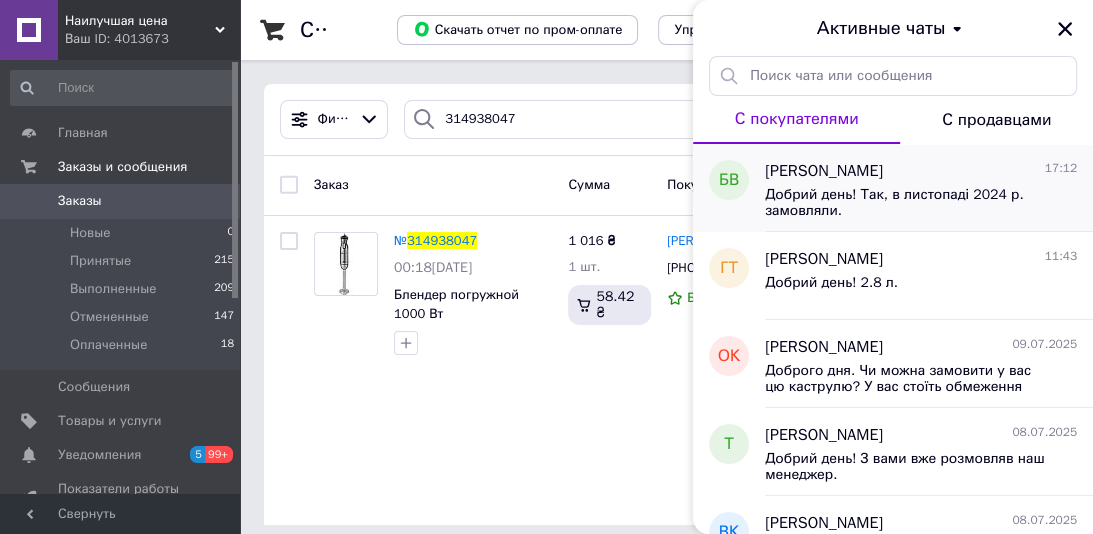 click on "Богдан Волошин" at bounding box center [824, 171] 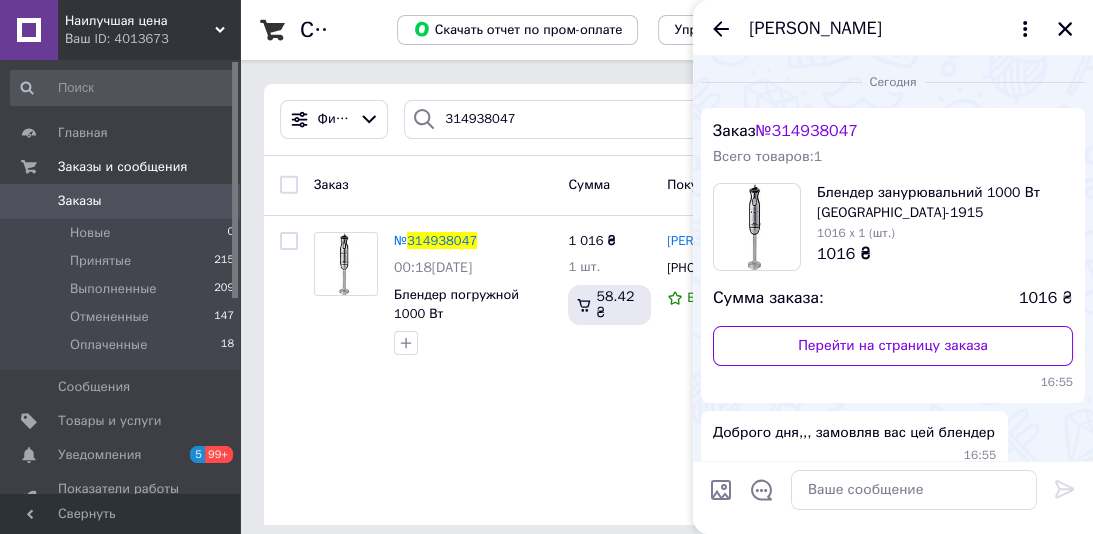 scroll, scrollTop: 116, scrollLeft: 0, axis: vertical 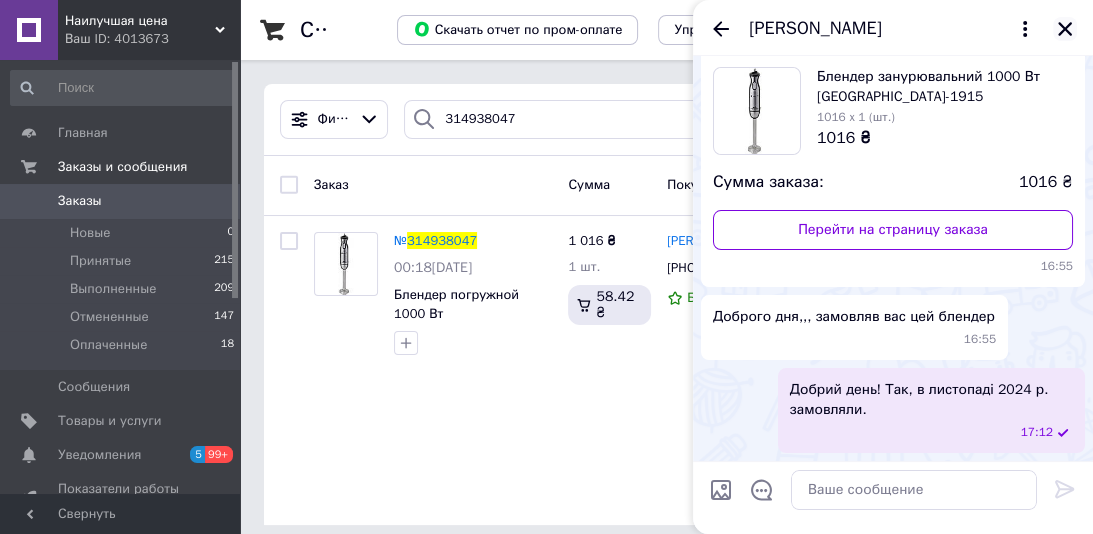 click 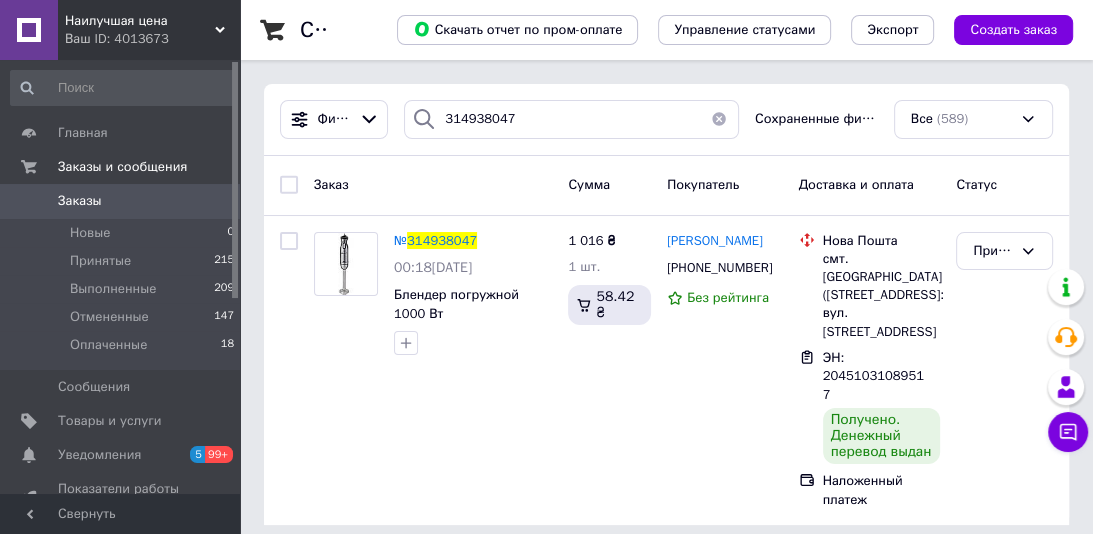 click on "Наилучшая цена" at bounding box center (140, 21) 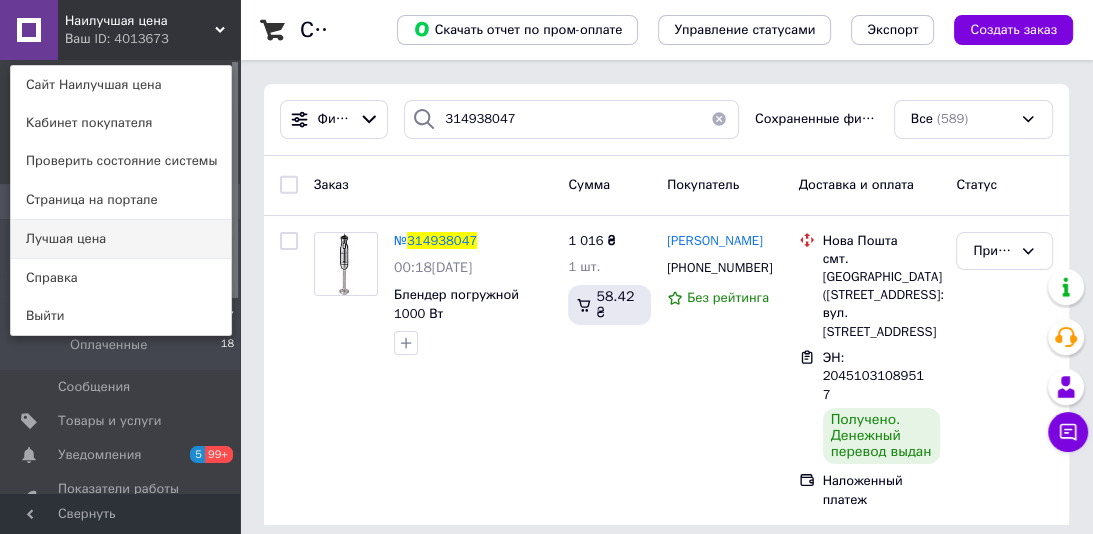 click on "Лучшая цена" at bounding box center [121, 239] 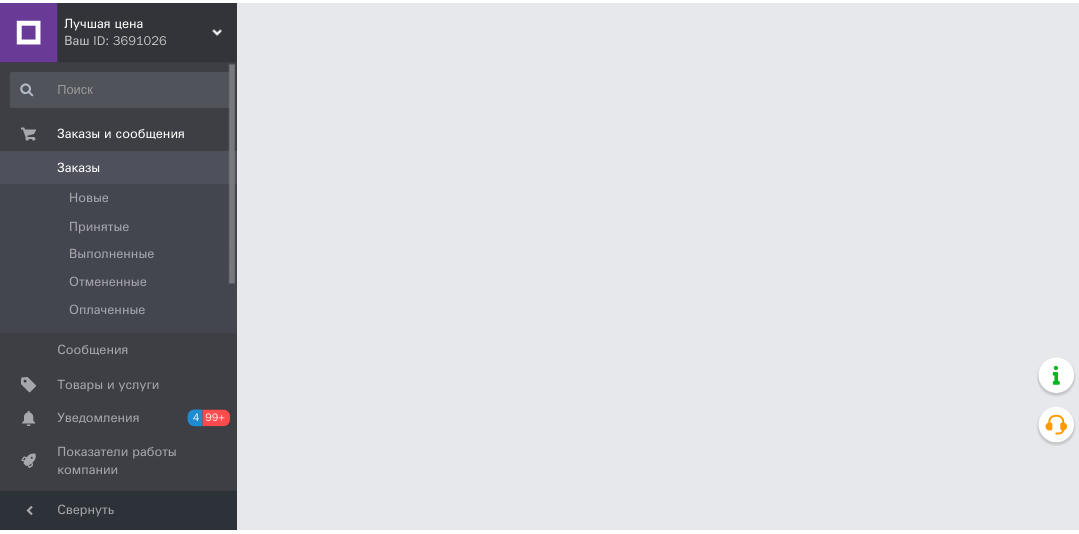 scroll, scrollTop: 0, scrollLeft: 0, axis: both 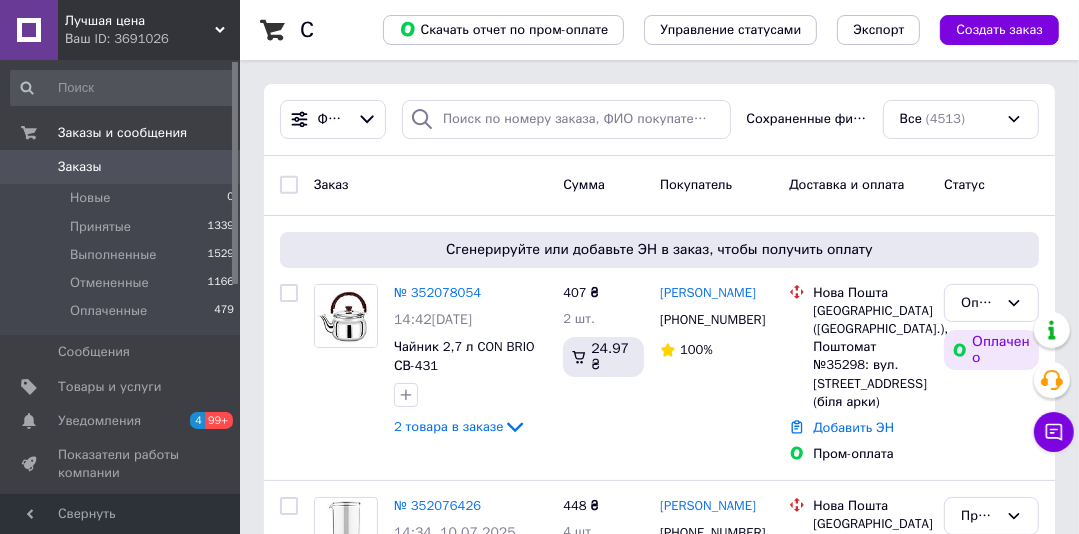 click on "Заказы" at bounding box center [80, 167] 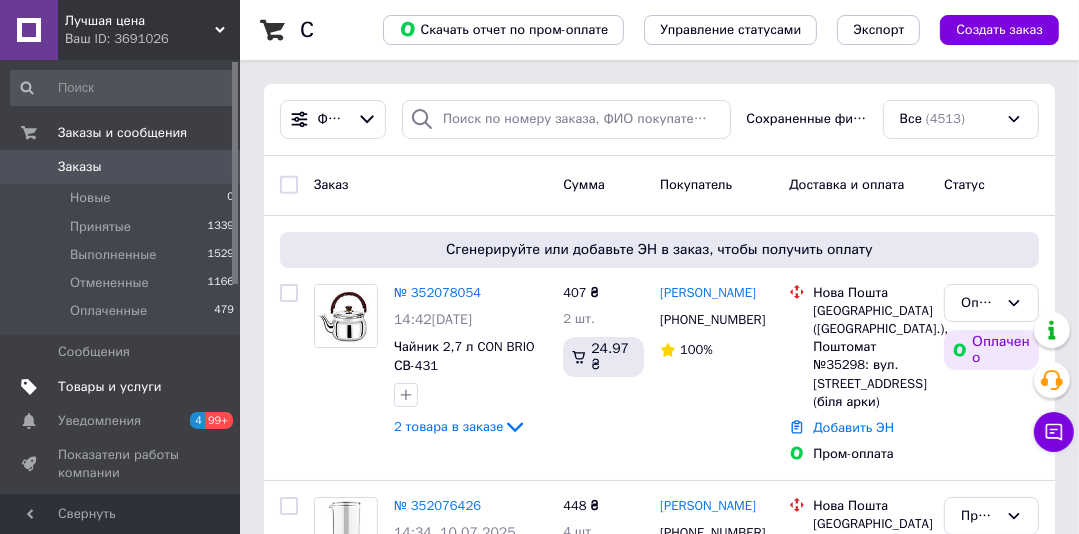 click on "Товары и услуги" at bounding box center [110, 387] 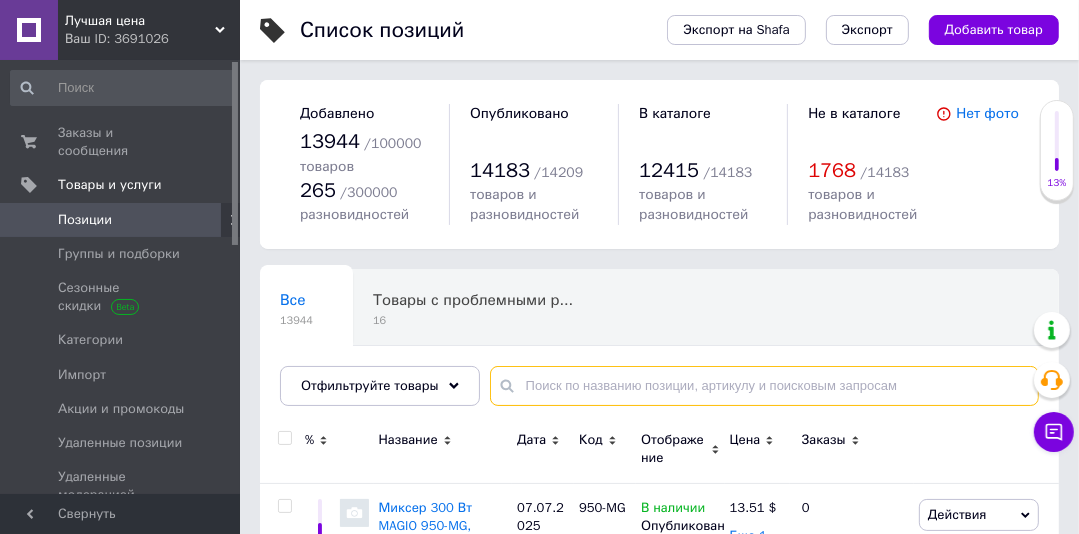 paste on "[PHONE_NUMBER]" 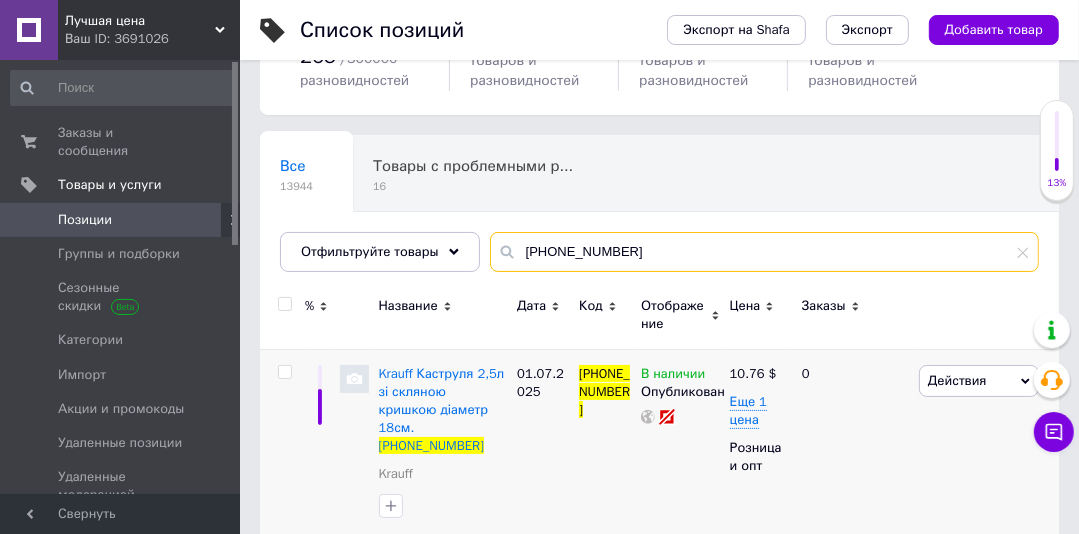 scroll, scrollTop: 144, scrollLeft: 0, axis: vertical 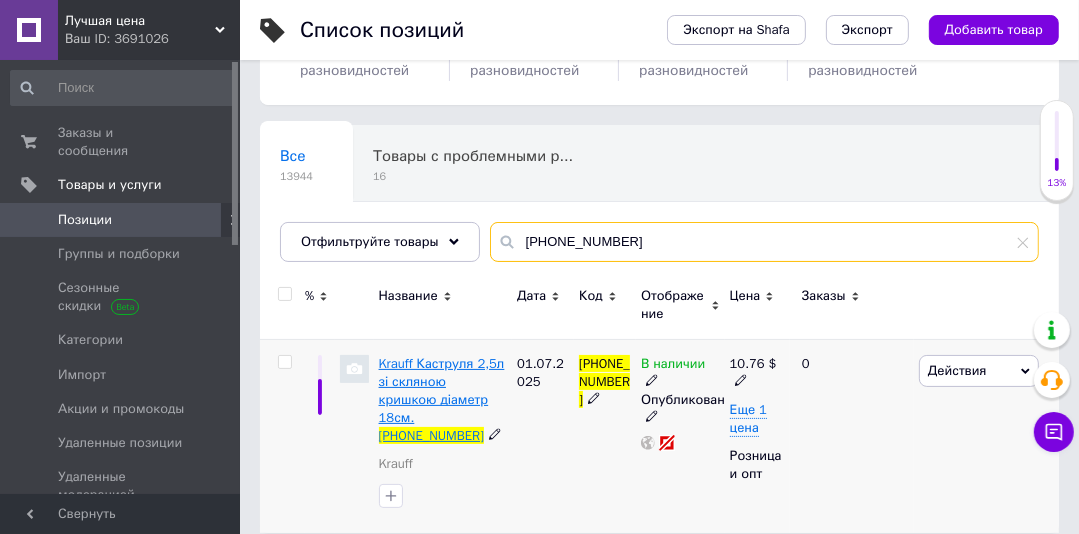 type on "[PHONE_NUMBER]" 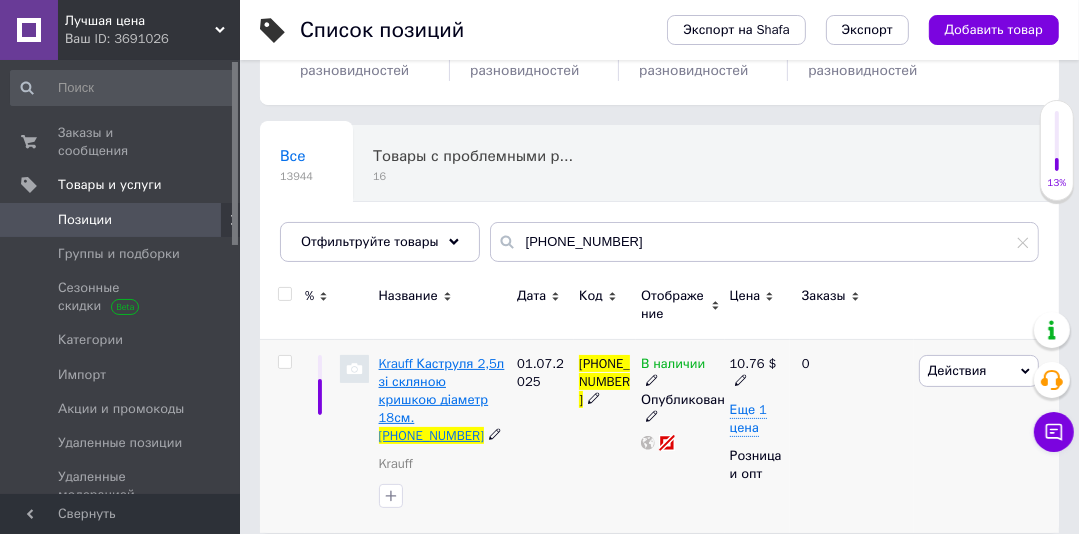 click on "Krauff Каструля 2,5л зі скляною кришкою діаметр 18см." at bounding box center (442, 391) 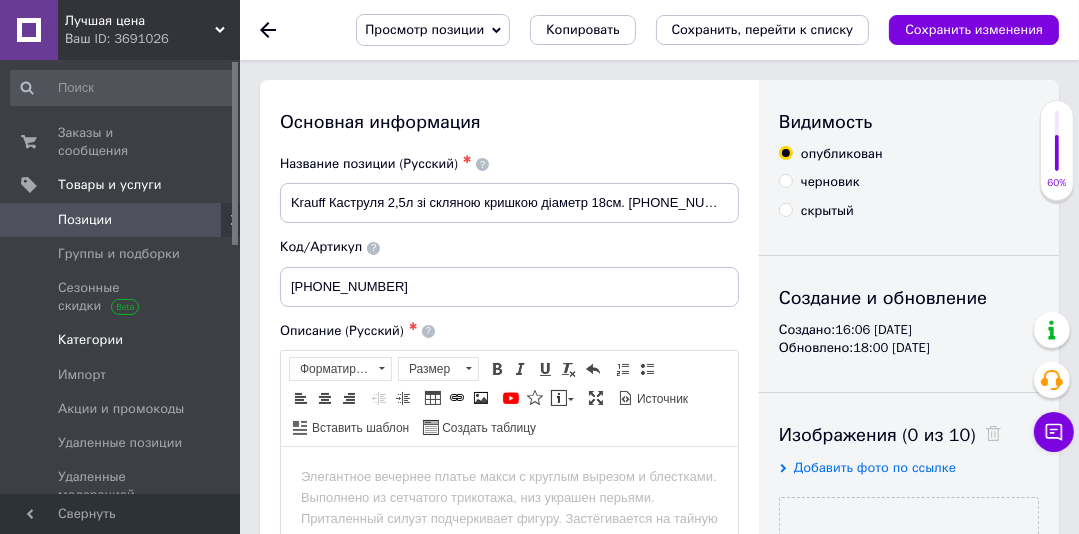scroll, scrollTop: 0, scrollLeft: 0, axis: both 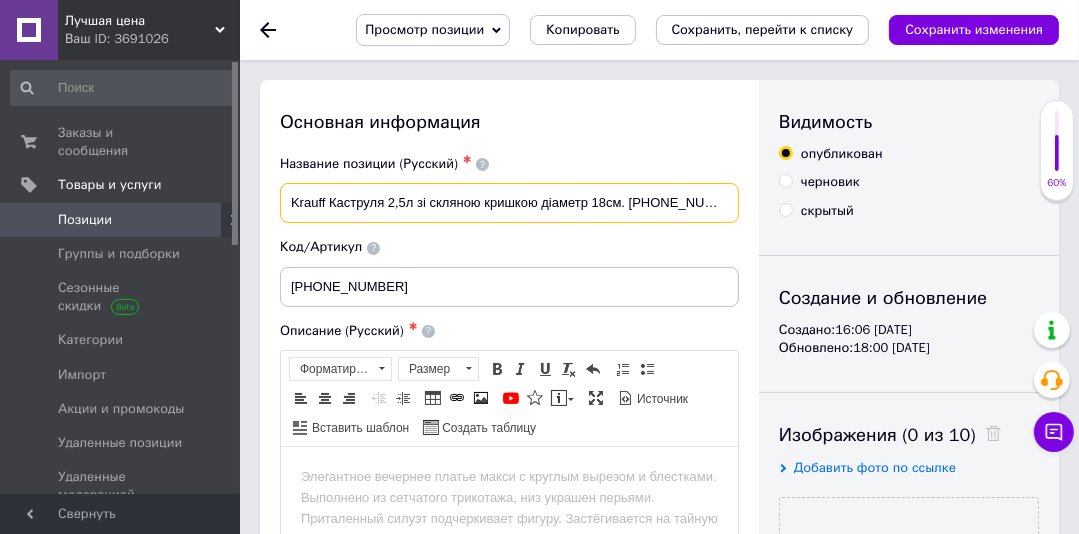 drag, startPoint x: 627, startPoint y: 202, endPoint x: 268, endPoint y: 208, distance: 359.05014 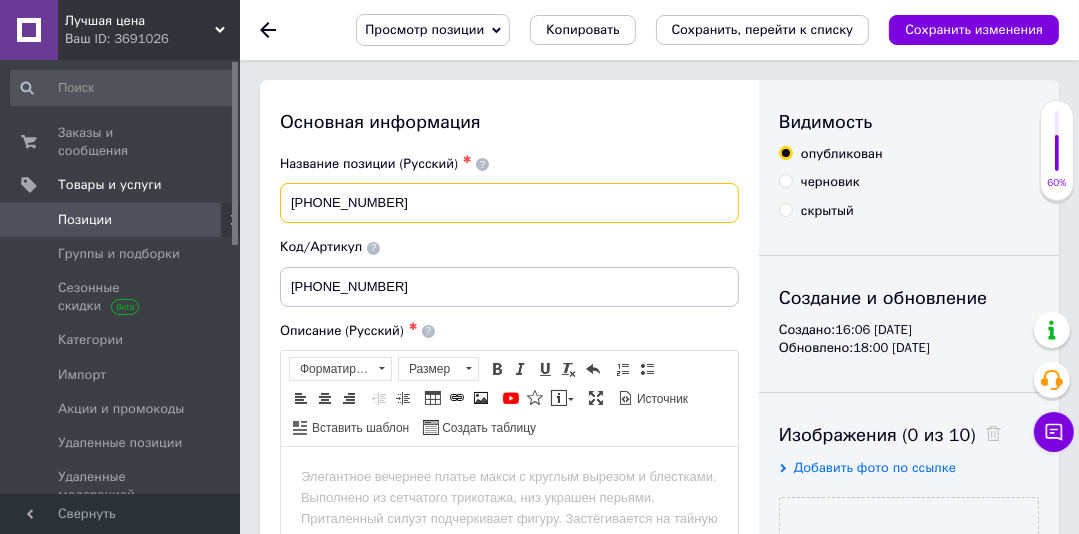 paste on "[PERSON_NAME] Steil со стеклянной крышкой 2.5 л 18 см (" 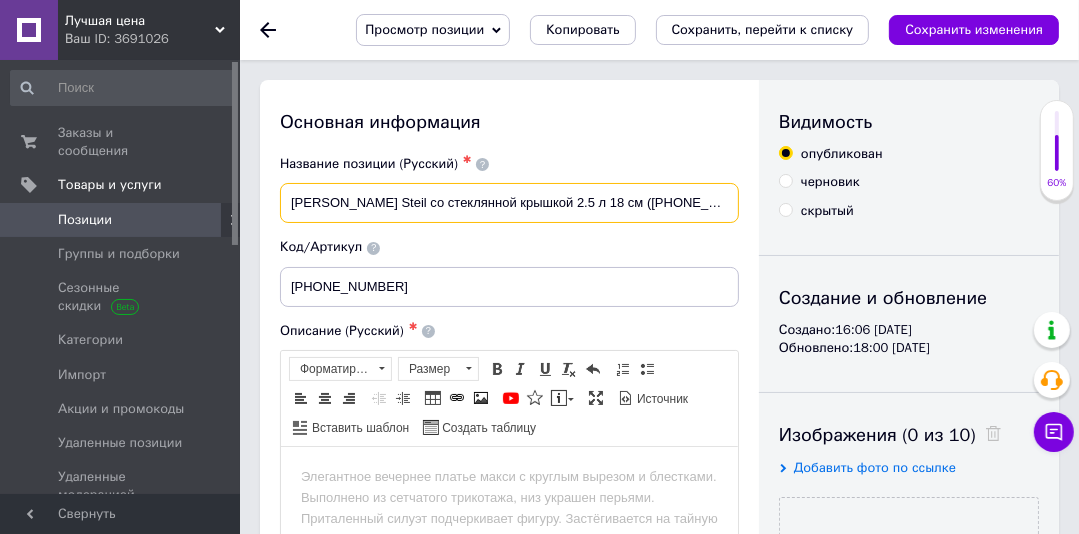 drag, startPoint x: 639, startPoint y: 204, endPoint x: 456, endPoint y: 203, distance: 183.00273 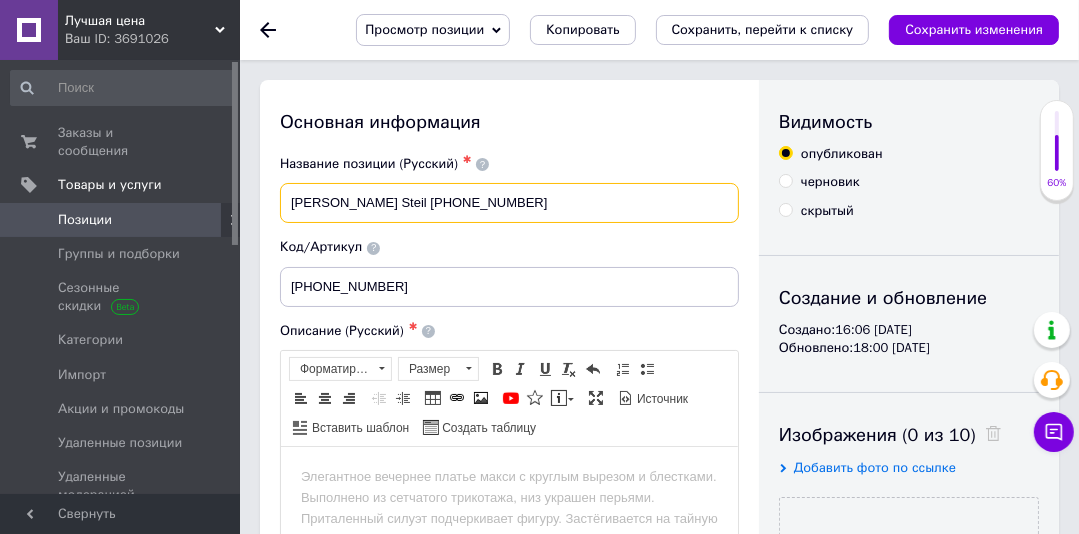 click on "[PERSON_NAME] Steil [PHONE_NUMBER]" at bounding box center [509, 203] 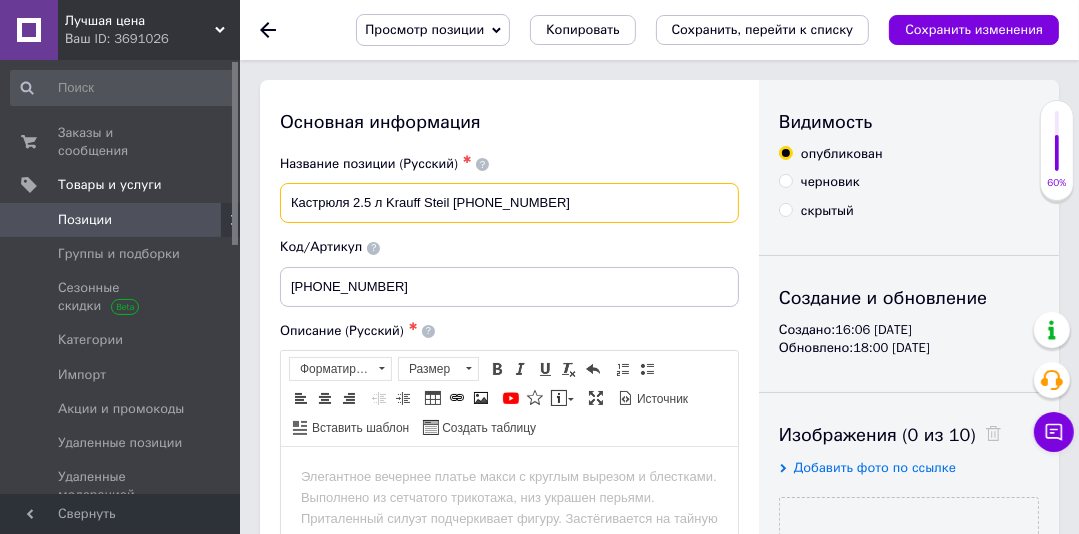 type on "Кастрюля 2.5 л Krauff Steil [PHONE_NUMBER]" 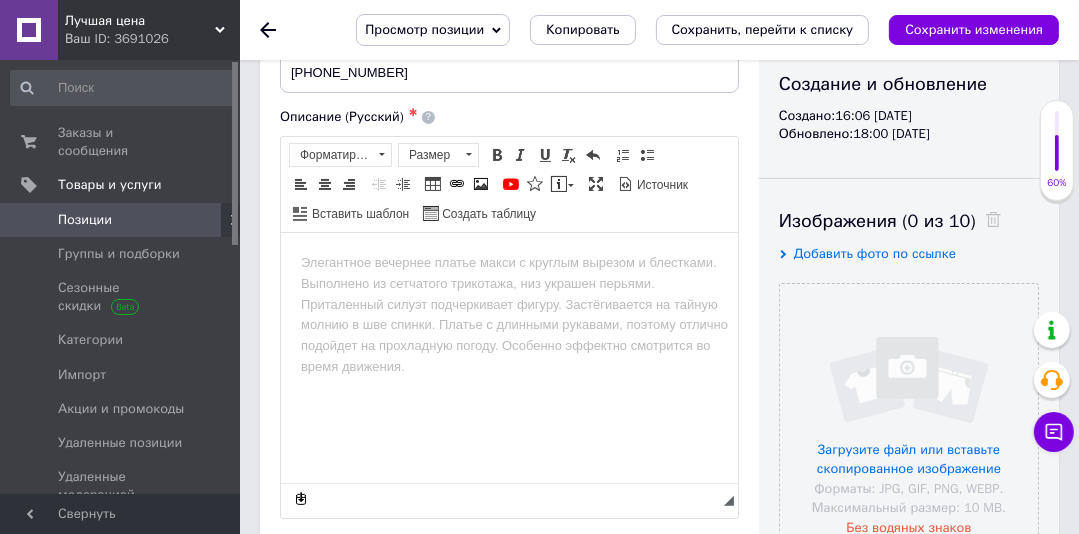 scroll, scrollTop: 238, scrollLeft: 0, axis: vertical 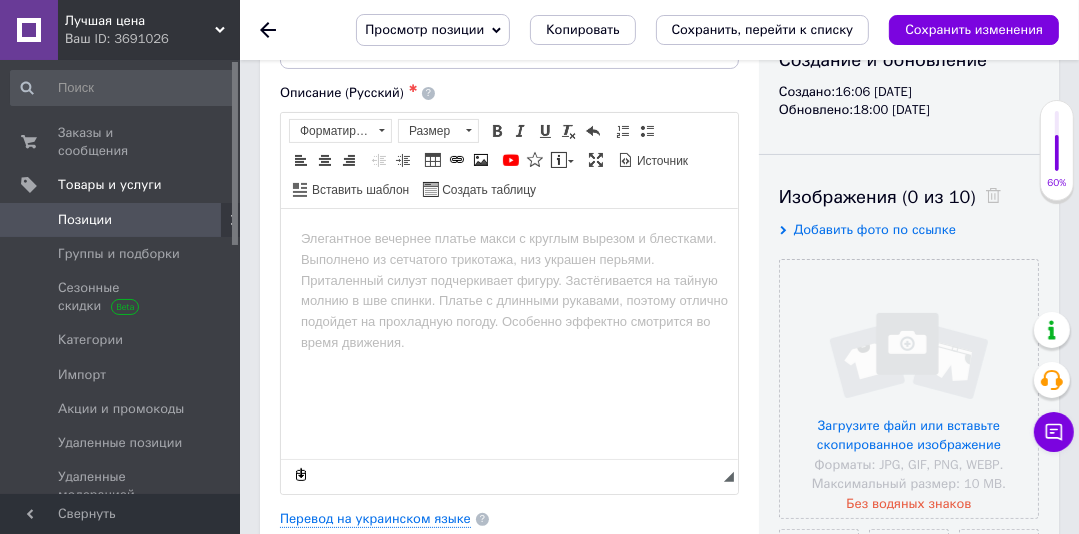click on "Добавить фото по ссылке" at bounding box center (875, 229) 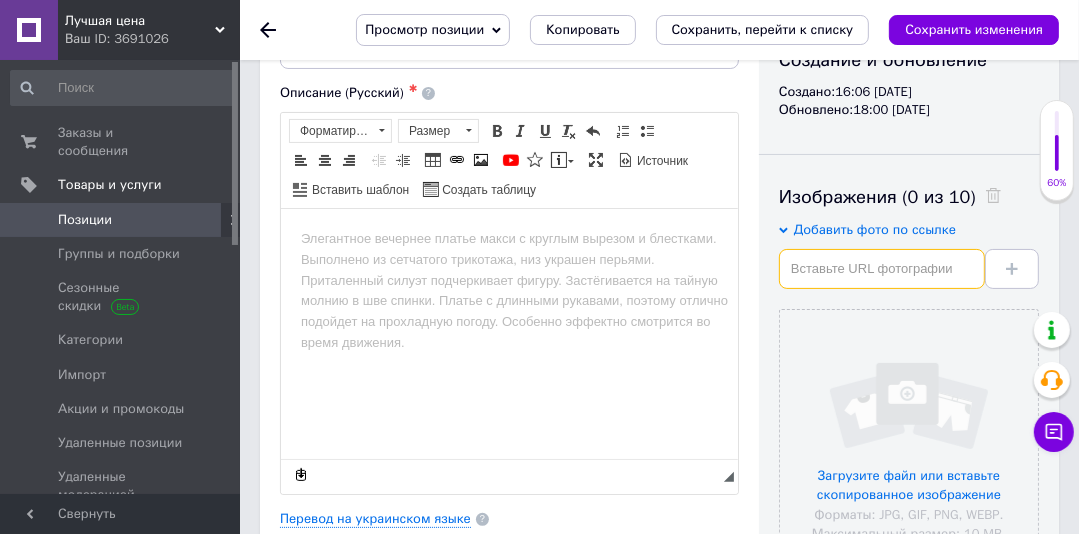 click at bounding box center [882, 269] 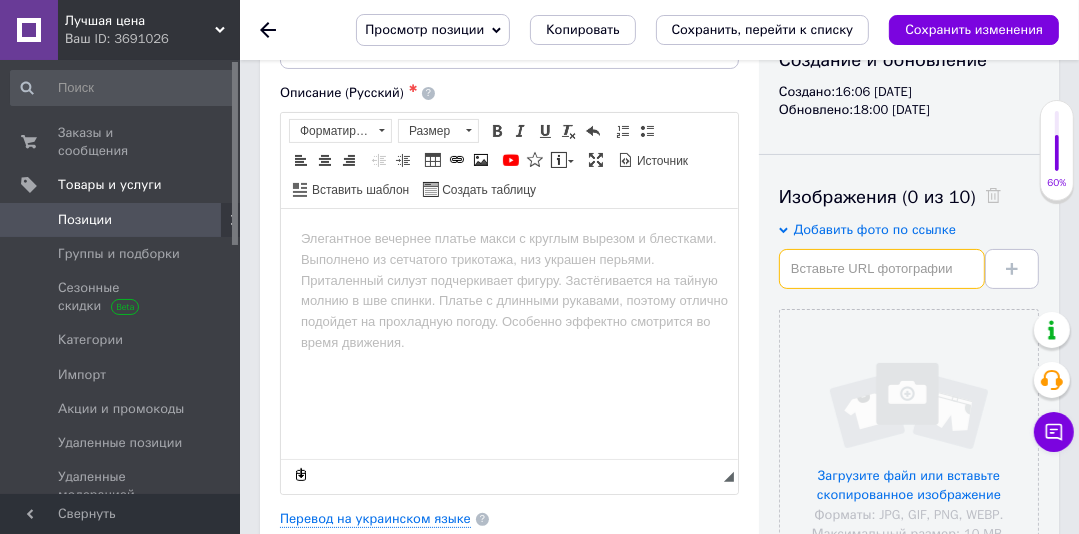 paste on "[URL][DOMAIN_NAME]" 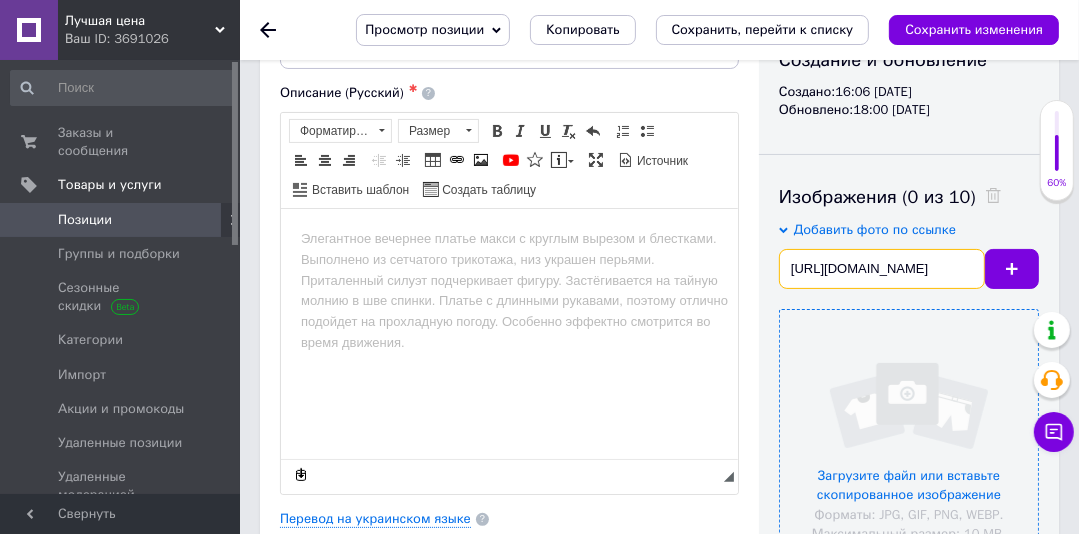 scroll, scrollTop: 0, scrollLeft: 186, axis: horizontal 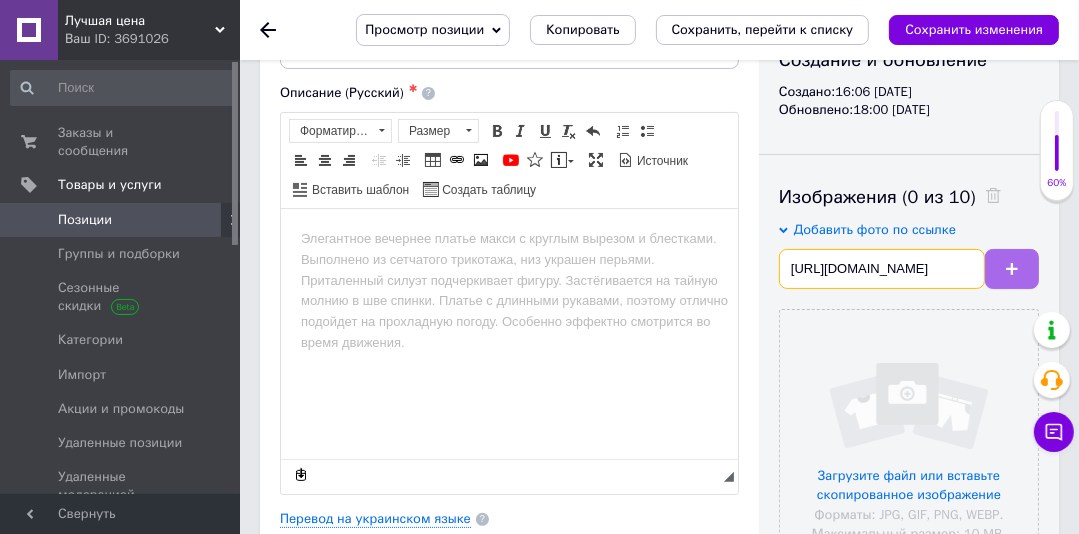 type on "[URL][DOMAIN_NAME]" 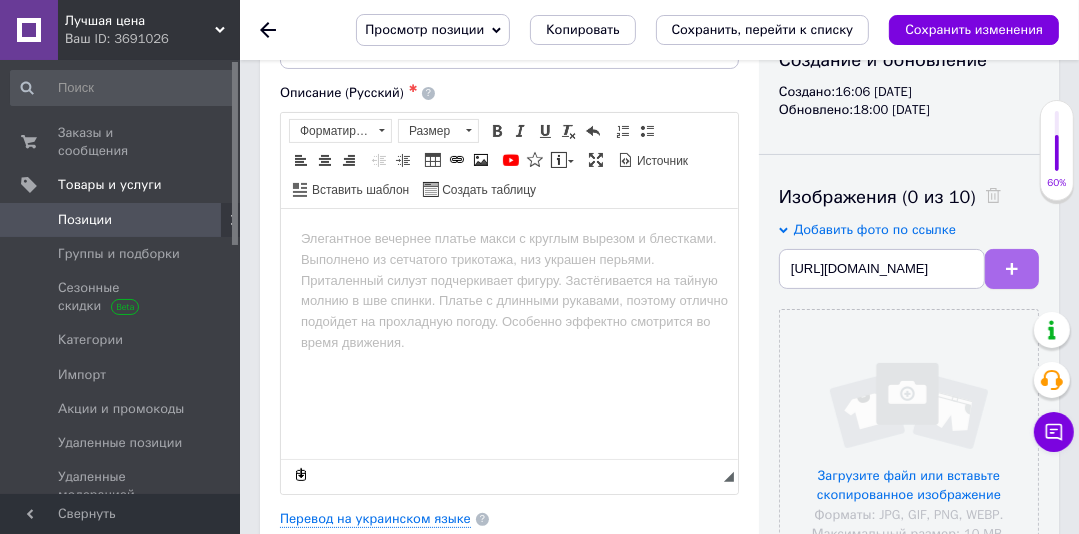 scroll, scrollTop: 0, scrollLeft: 0, axis: both 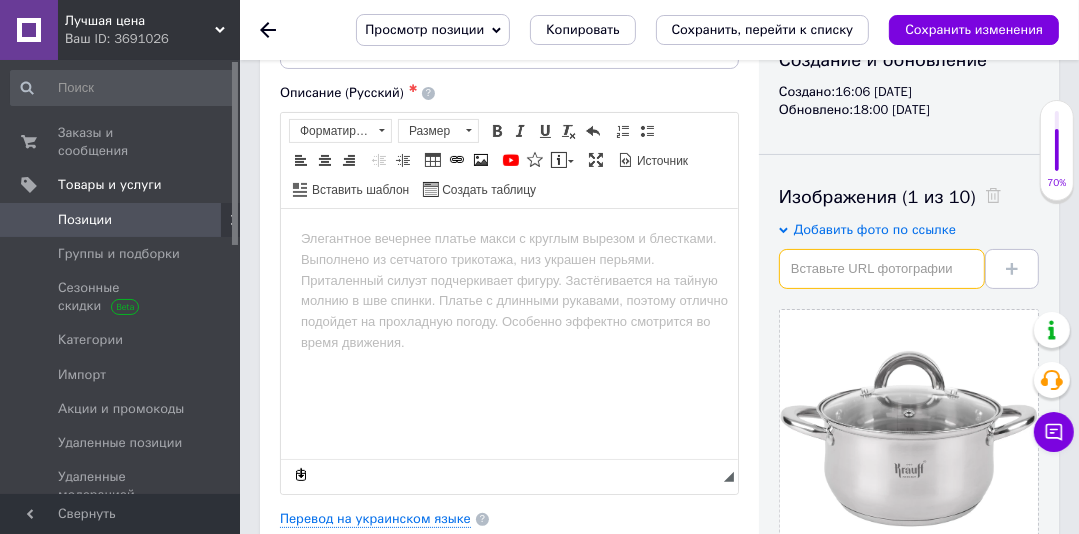 click at bounding box center (882, 269) 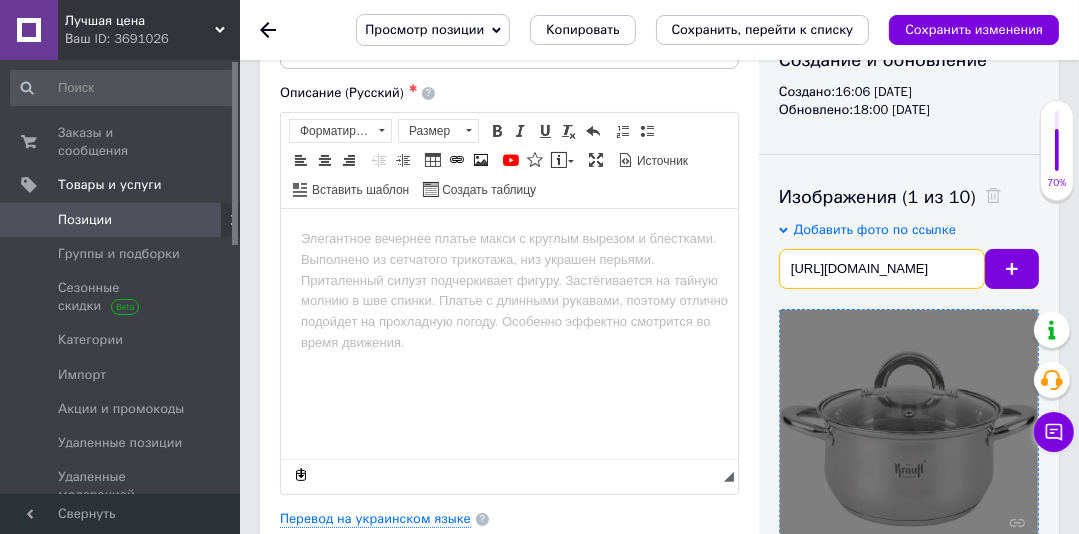 scroll, scrollTop: 0, scrollLeft: 193, axis: horizontal 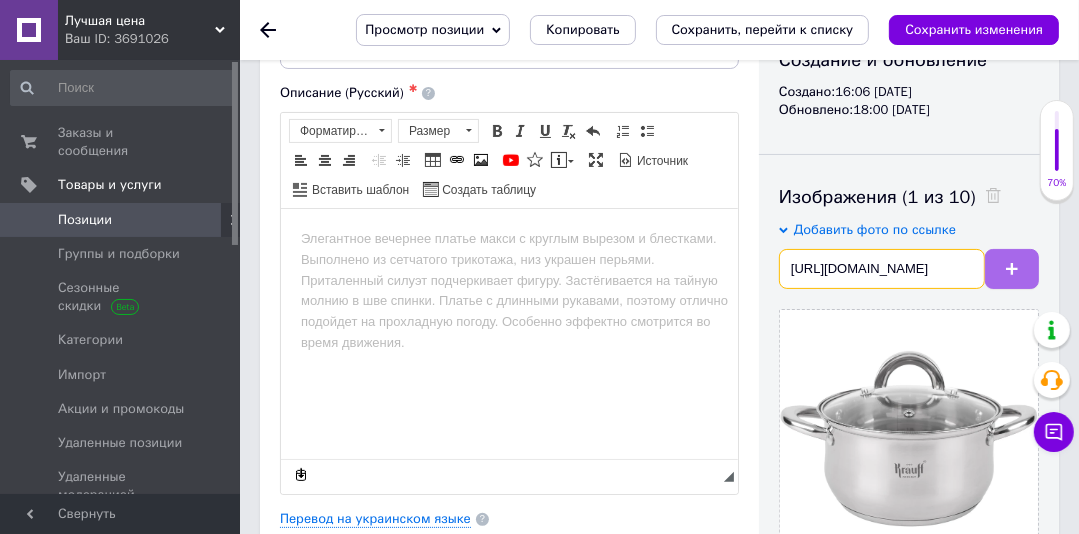 type on "[URL][DOMAIN_NAME]" 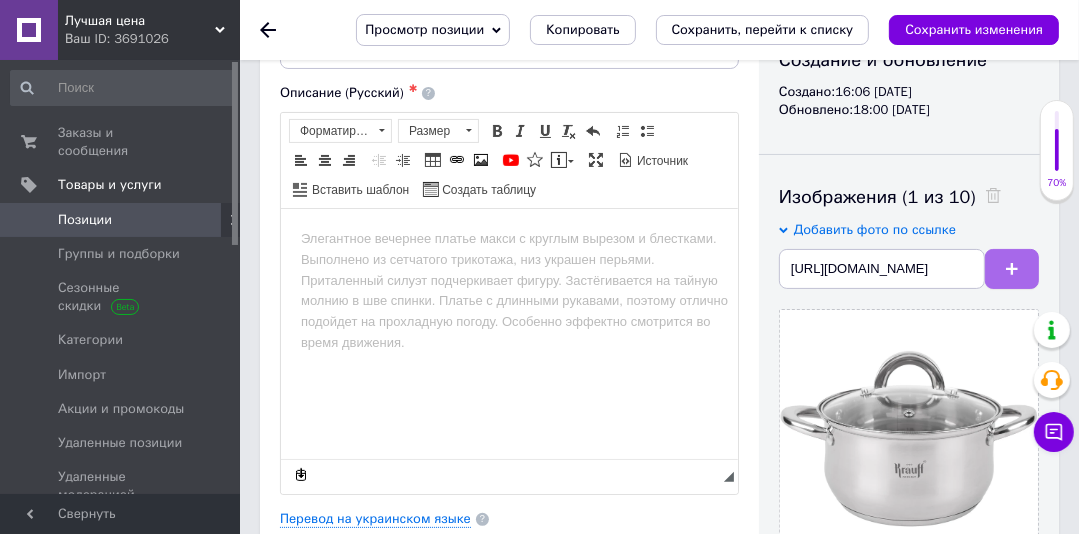 scroll, scrollTop: 0, scrollLeft: 0, axis: both 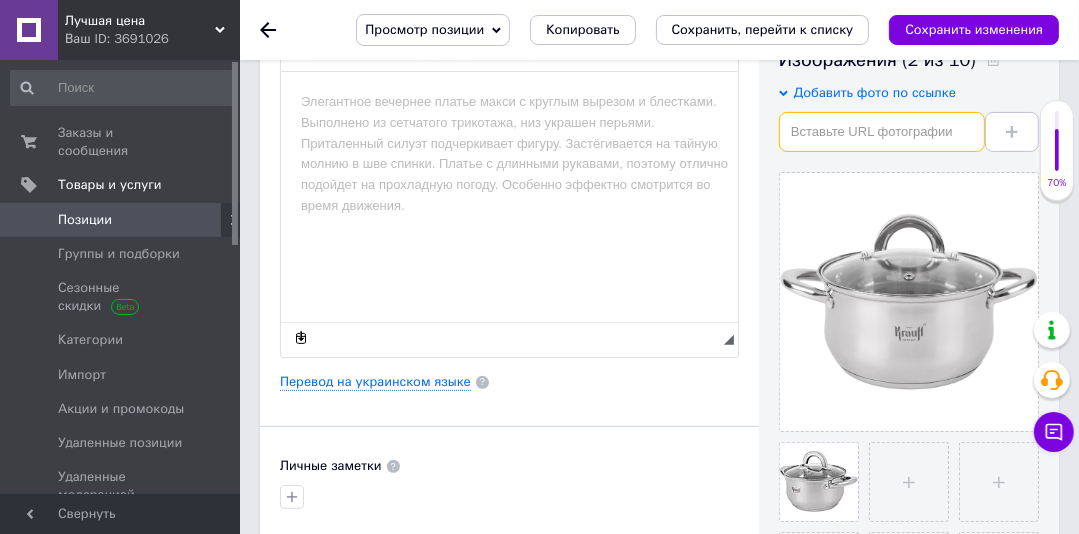 paste on "[URL][DOMAIN_NAME]" 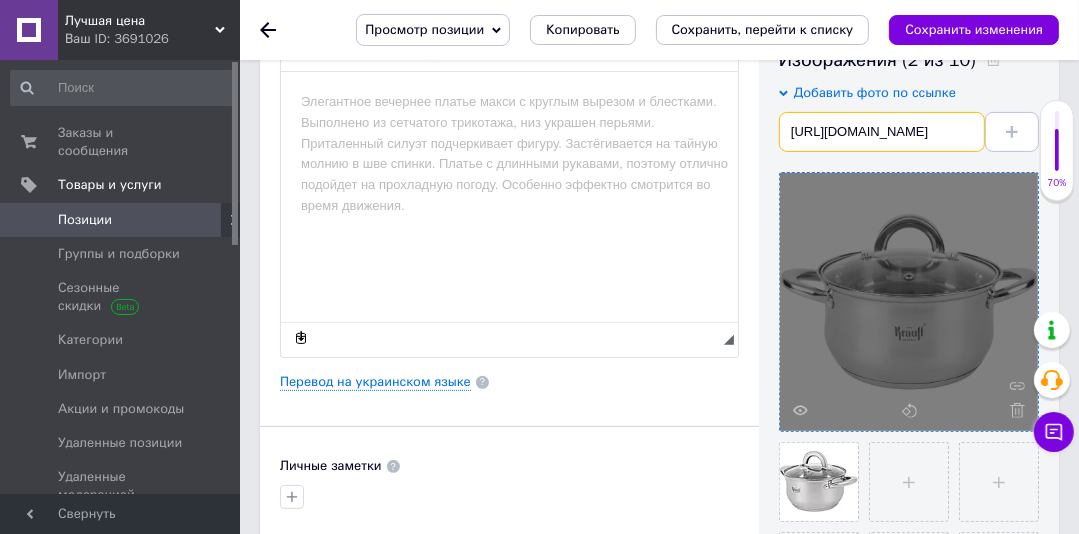 scroll, scrollTop: 0, scrollLeft: 186, axis: horizontal 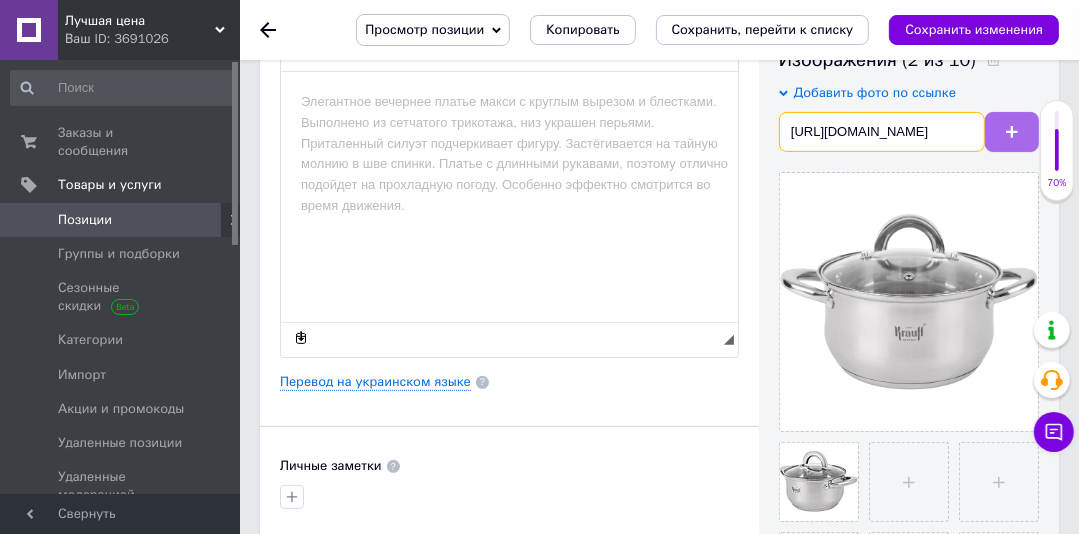 type on "[URL][DOMAIN_NAME]" 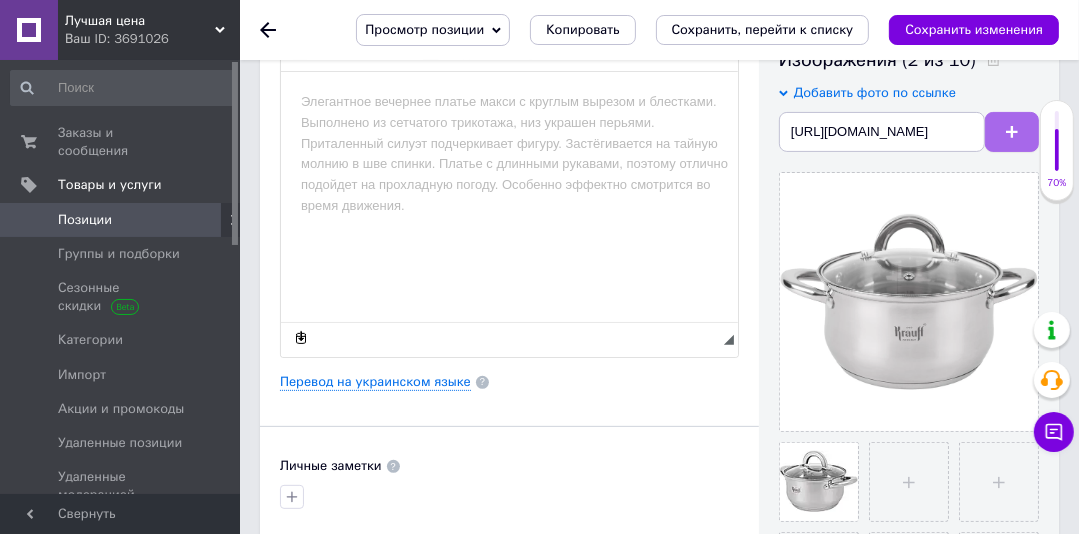 scroll, scrollTop: 0, scrollLeft: 0, axis: both 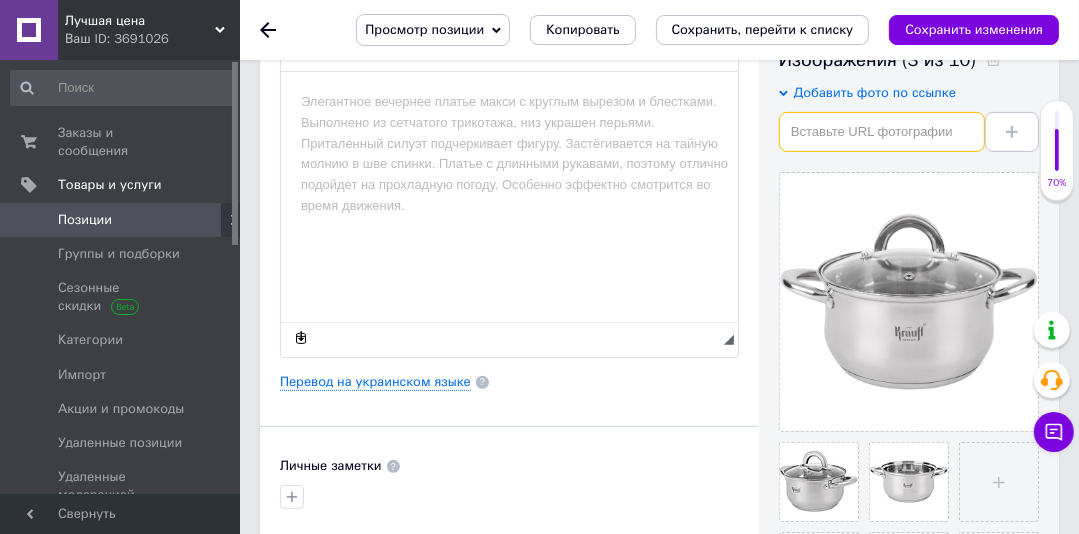 paste on "[URL][DOMAIN_NAME]" 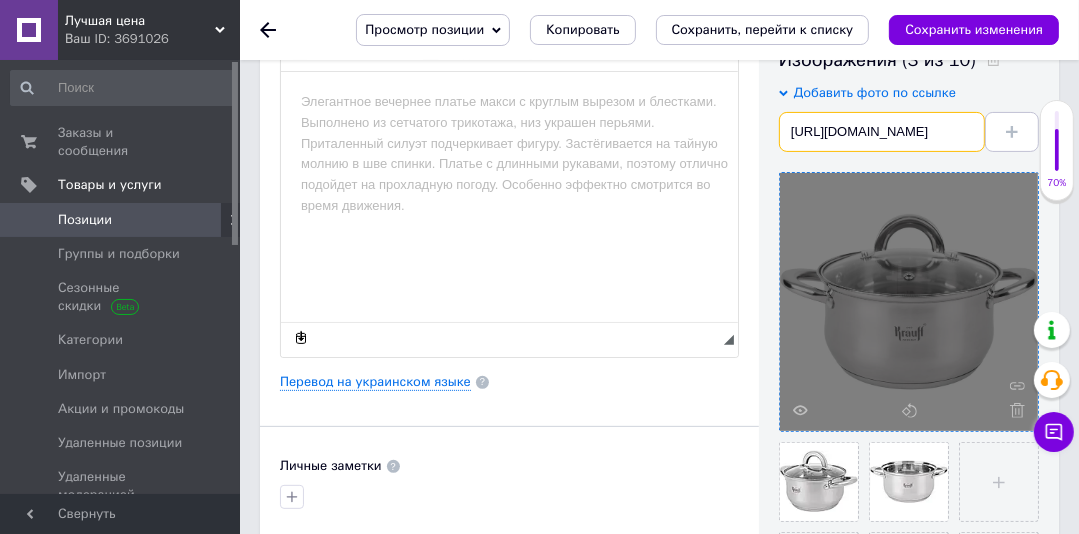 scroll, scrollTop: 0, scrollLeft: 186, axis: horizontal 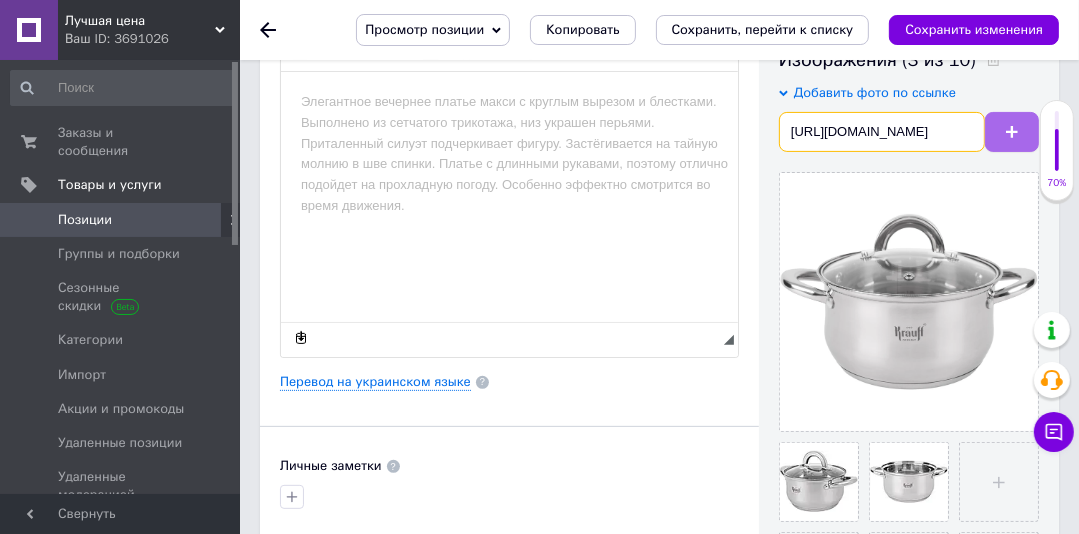 type on "[URL][DOMAIN_NAME]" 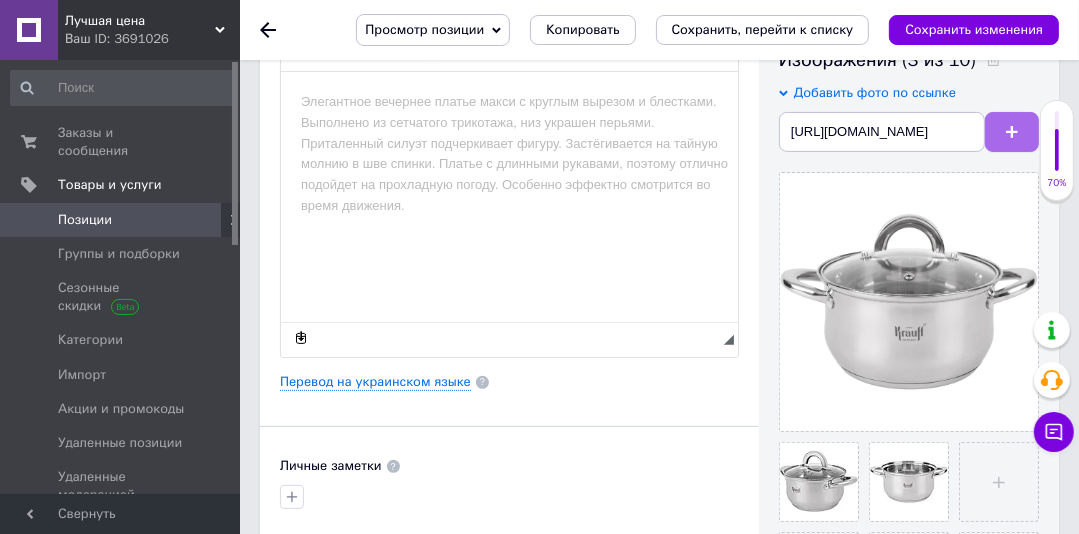 scroll, scrollTop: 0, scrollLeft: 0, axis: both 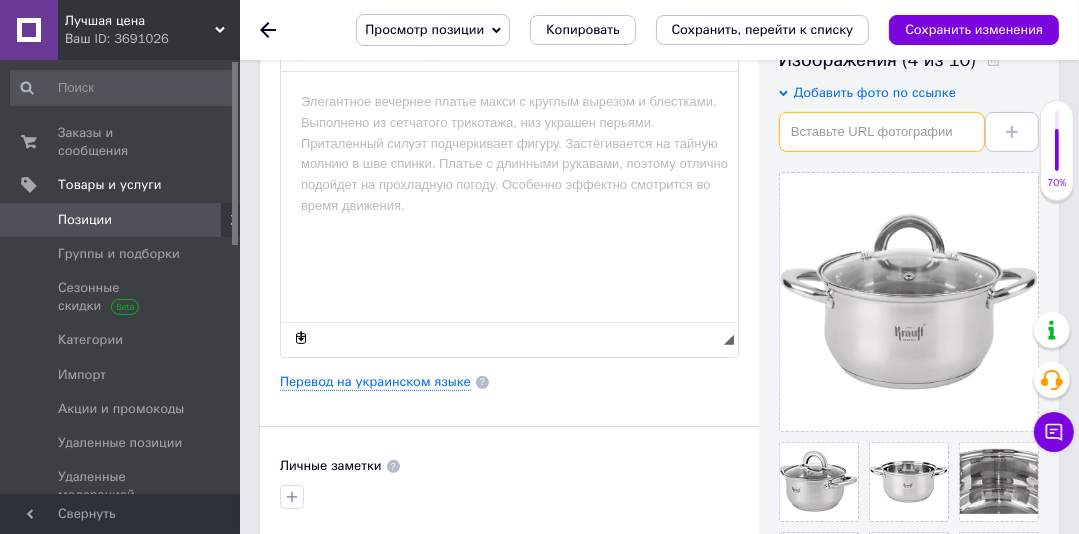 paste on "[URL][DOMAIN_NAME]" 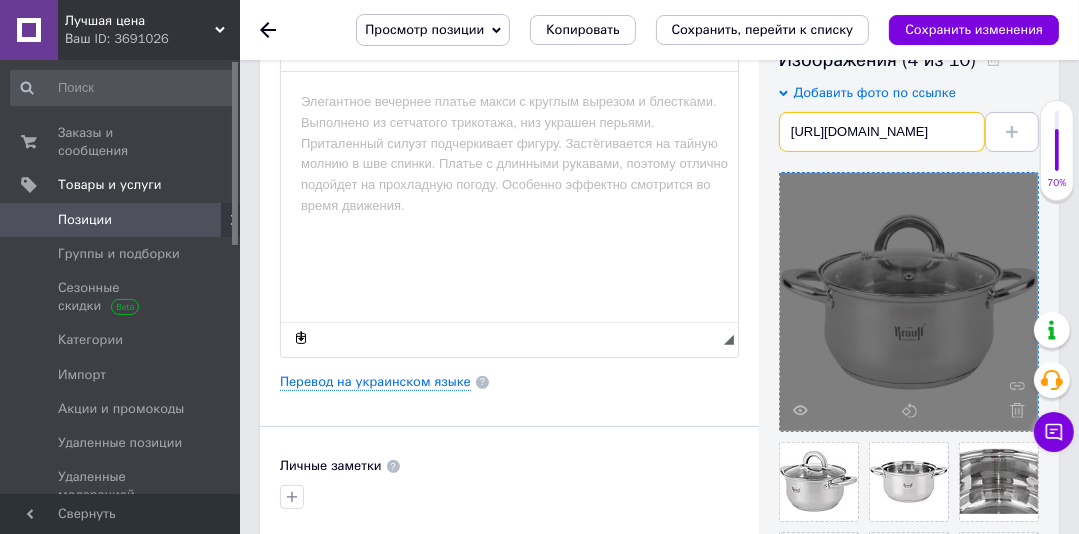 scroll, scrollTop: 0, scrollLeft: 192, axis: horizontal 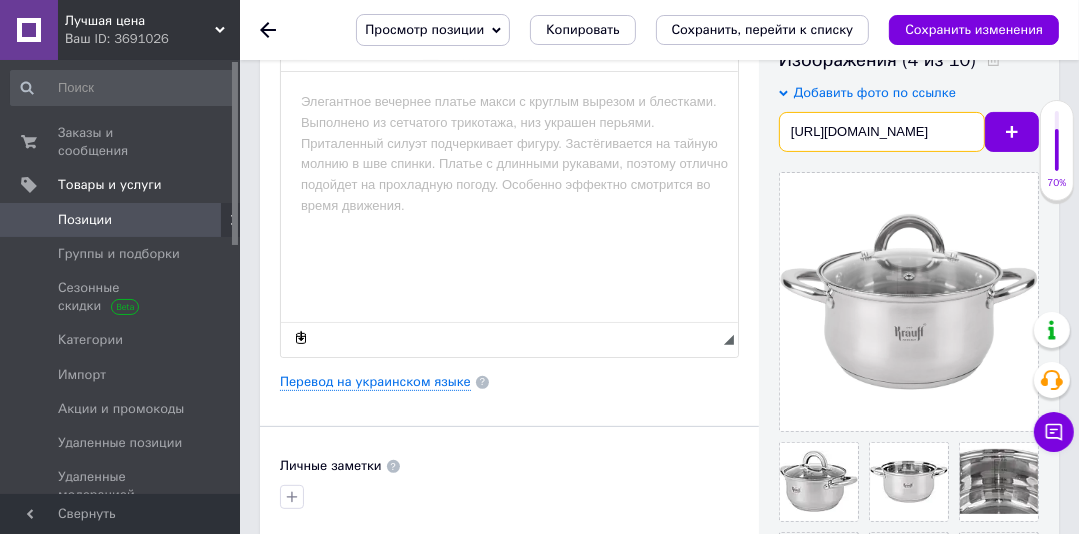 type on "[URL][DOMAIN_NAME]" 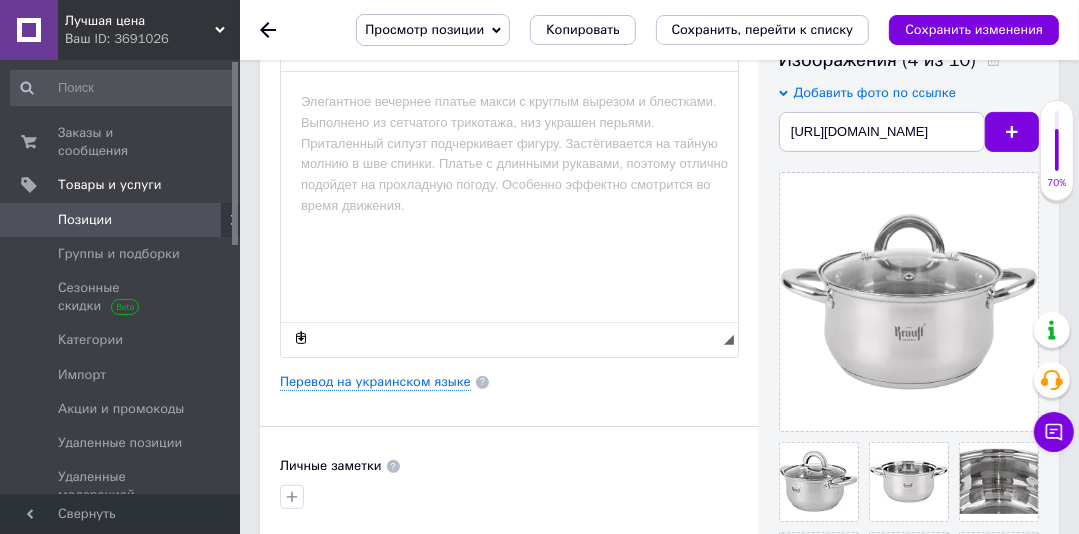 scroll, scrollTop: 0, scrollLeft: 0, axis: both 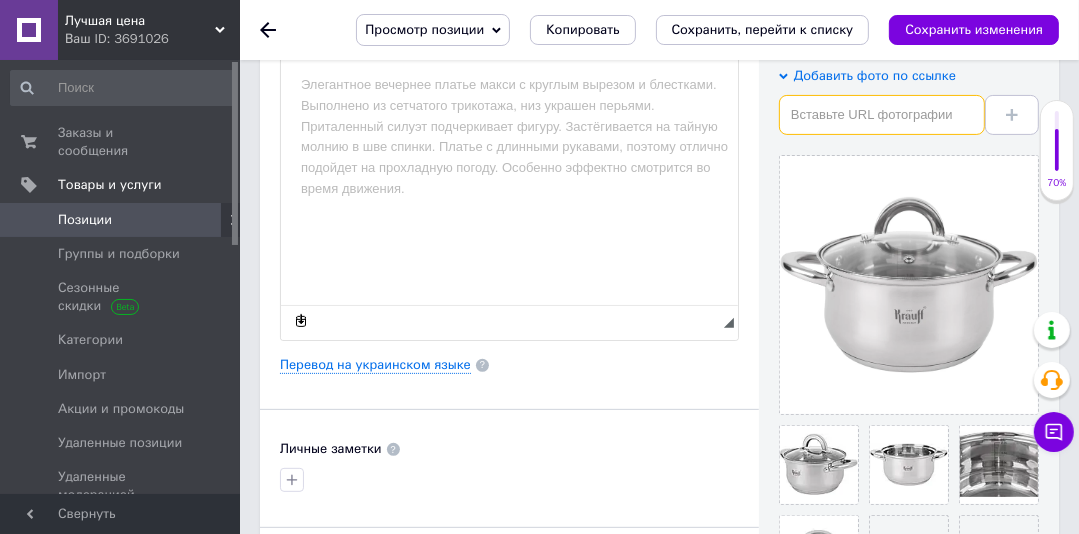 paste on "[URL][DOMAIN_NAME]" 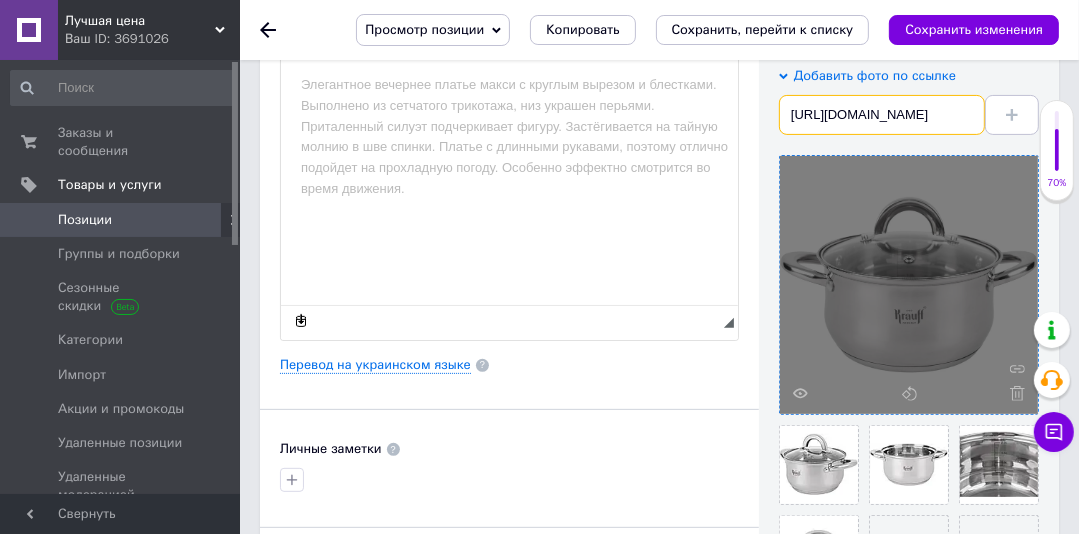 scroll, scrollTop: 0, scrollLeft: 184, axis: horizontal 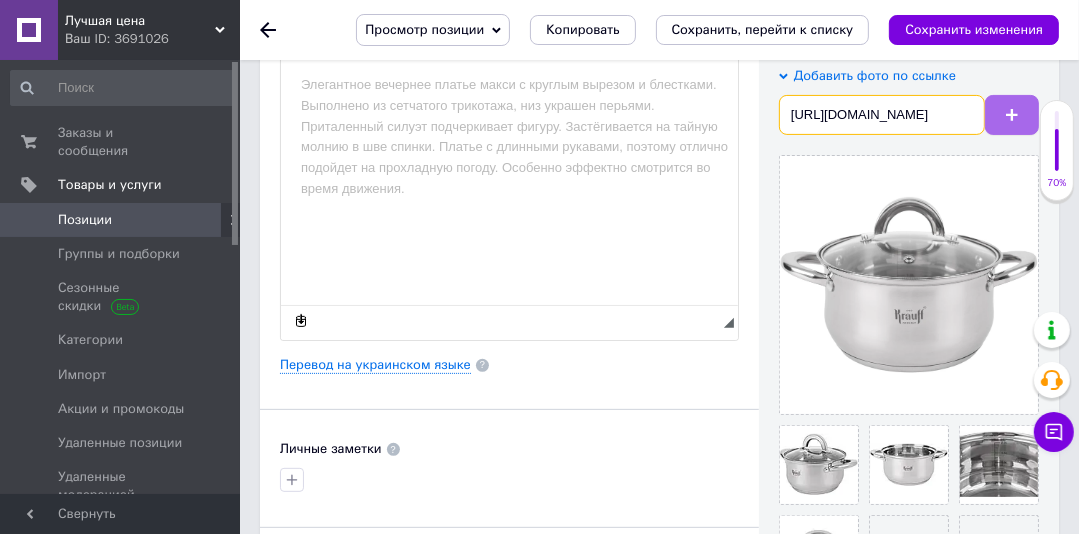 type on "[URL][DOMAIN_NAME]" 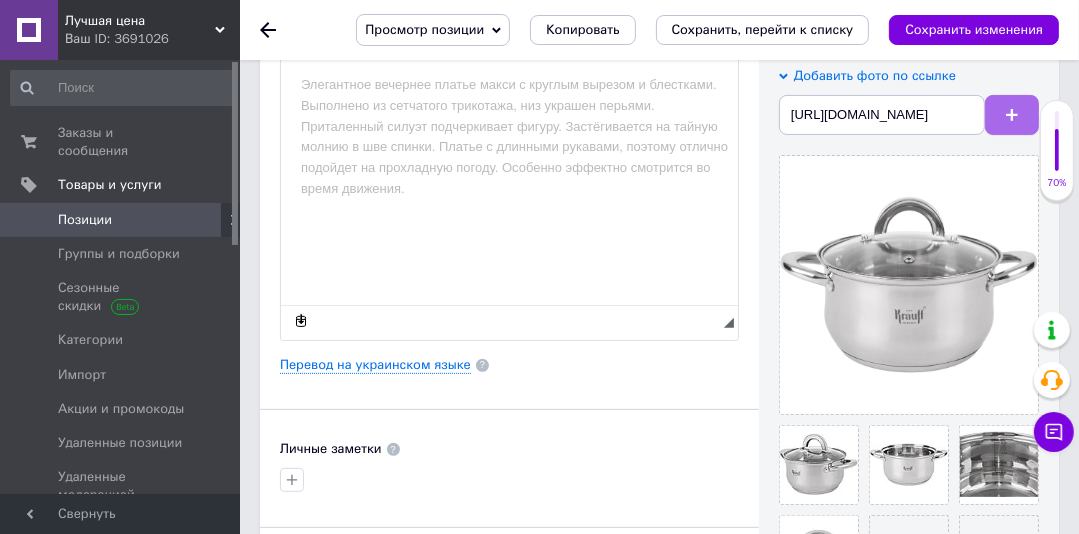 scroll, scrollTop: 0, scrollLeft: 0, axis: both 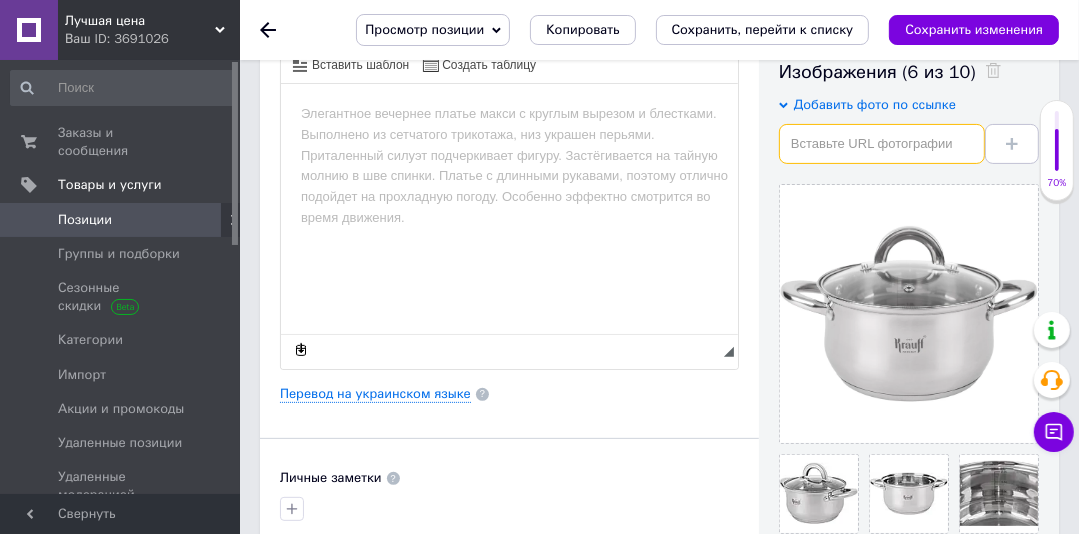 click at bounding box center [882, 144] 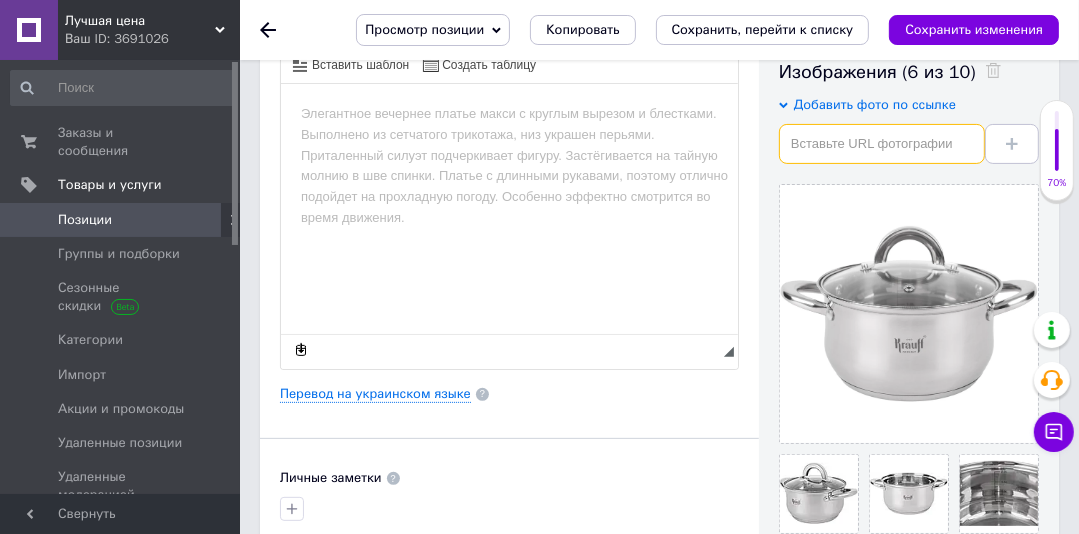paste on "[URL][DOMAIN_NAME]" 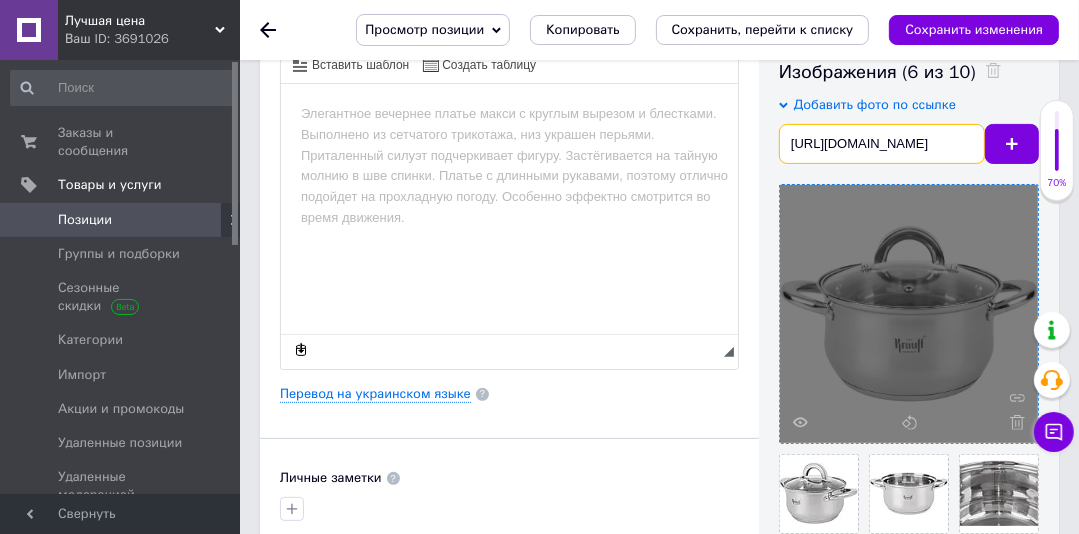 scroll, scrollTop: 0, scrollLeft: 192, axis: horizontal 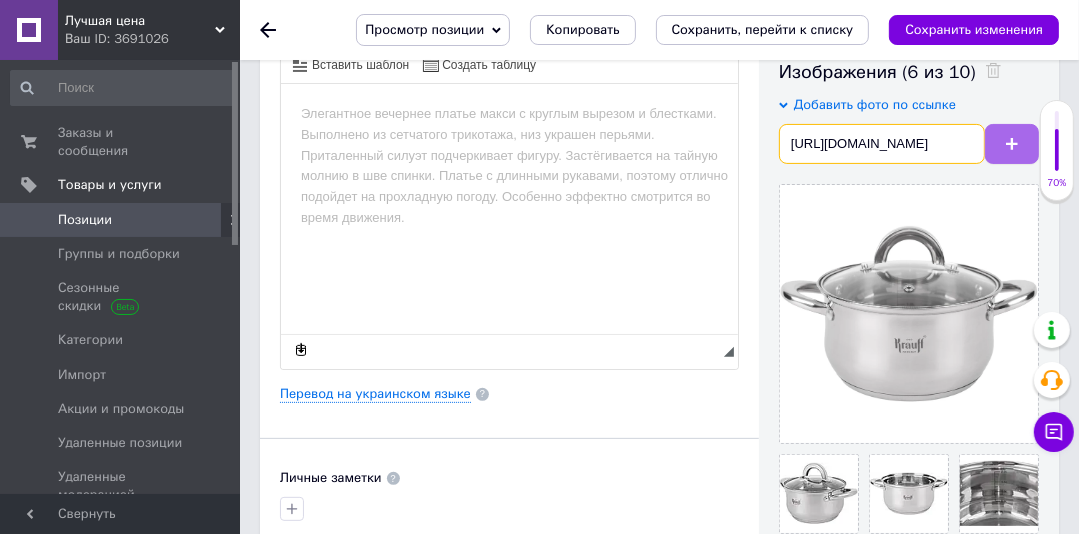 type on "[URL][DOMAIN_NAME]" 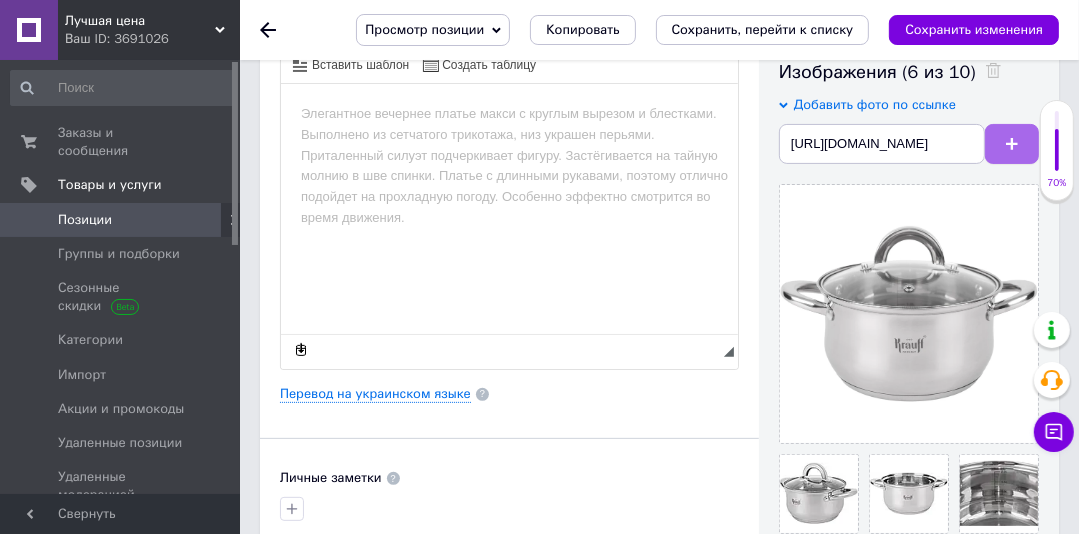 scroll, scrollTop: 0, scrollLeft: 0, axis: both 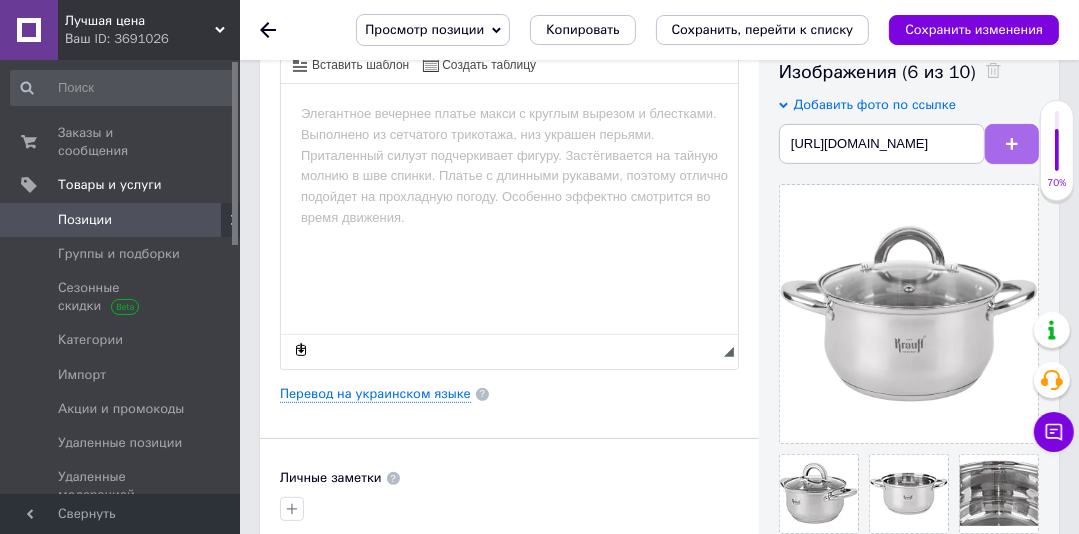 type 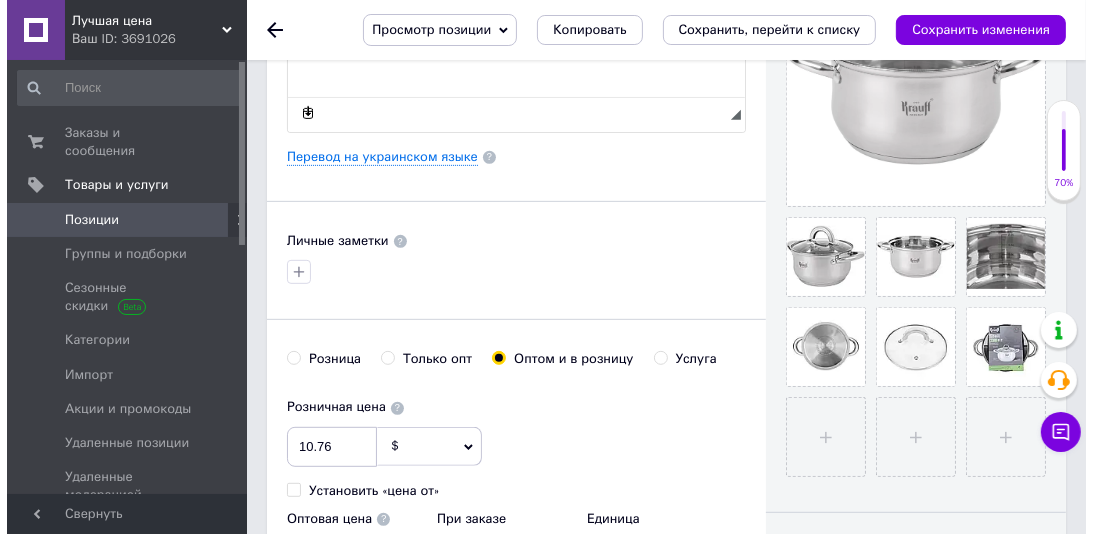 scroll, scrollTop: 612, scrollLeft: 0, axis: vertical 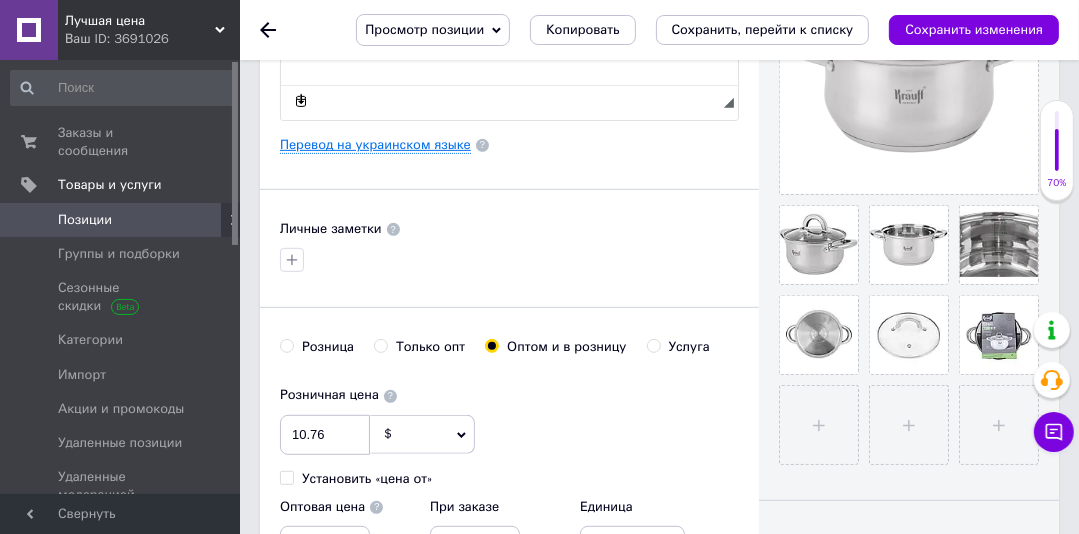 click on "Перевод на украинском языке" at bounding box center [375, 145] 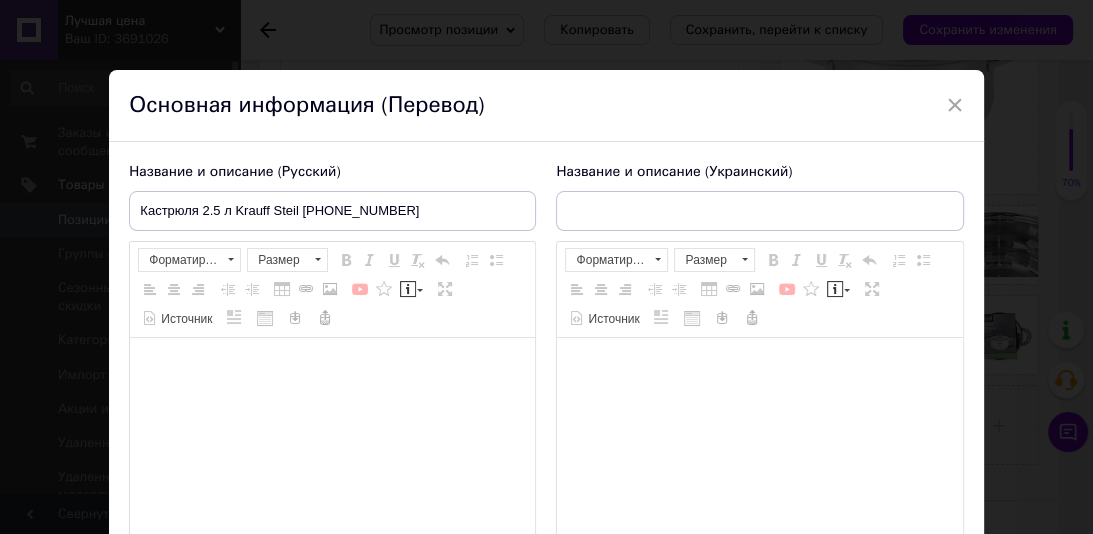 type on "Krauff Каструля 2,5л зі скляною кришкою діаметр 18см. [PHONE_NUMBER]" 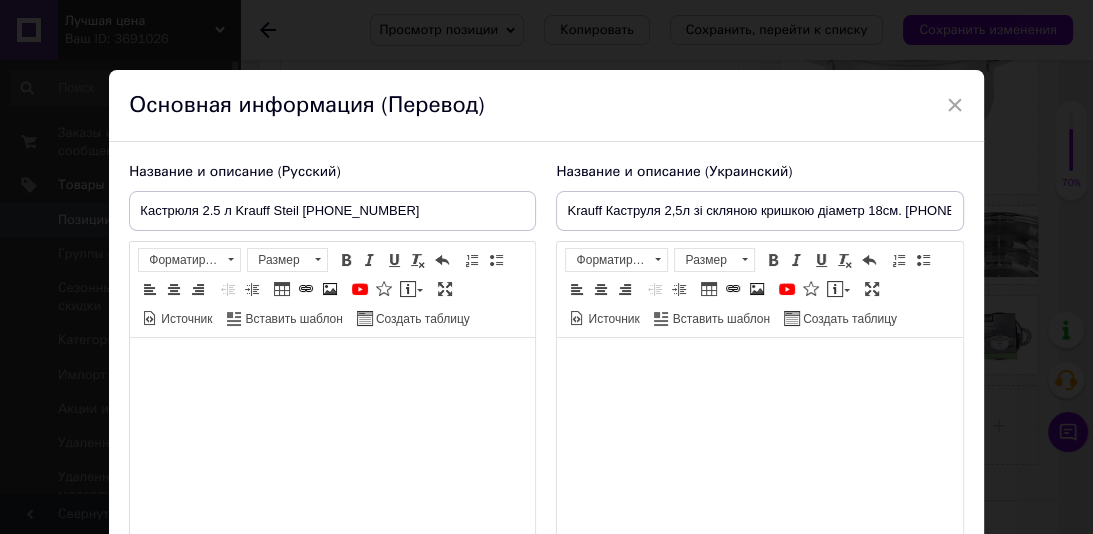 scroll, scrollTop: 0, scrollLeft: 0, axis: both 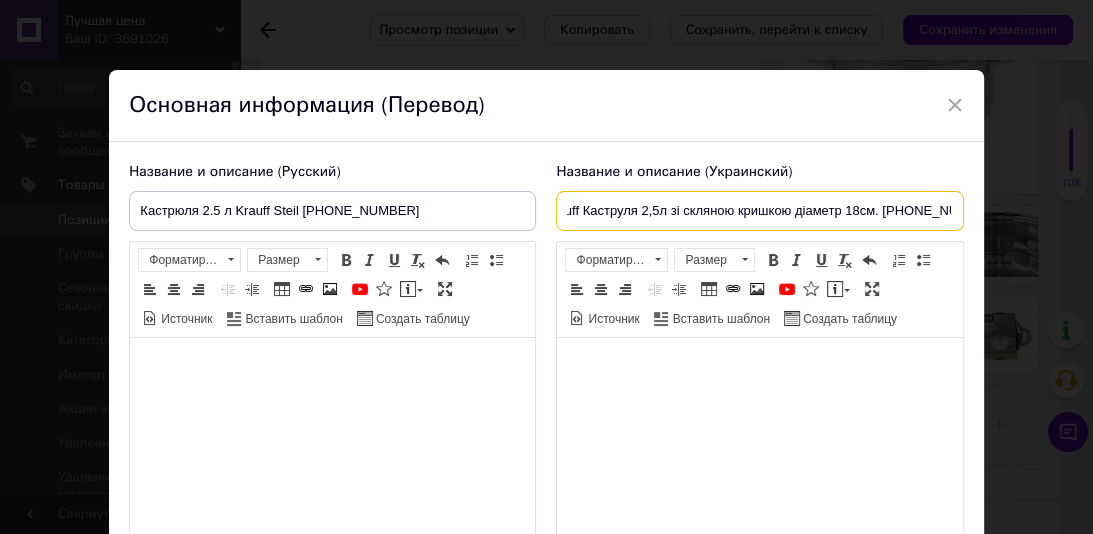 drag, startPoint x: 562, startPoint y: 210, endPoint x: 973, endPoint y: 229, distance: 411.43893 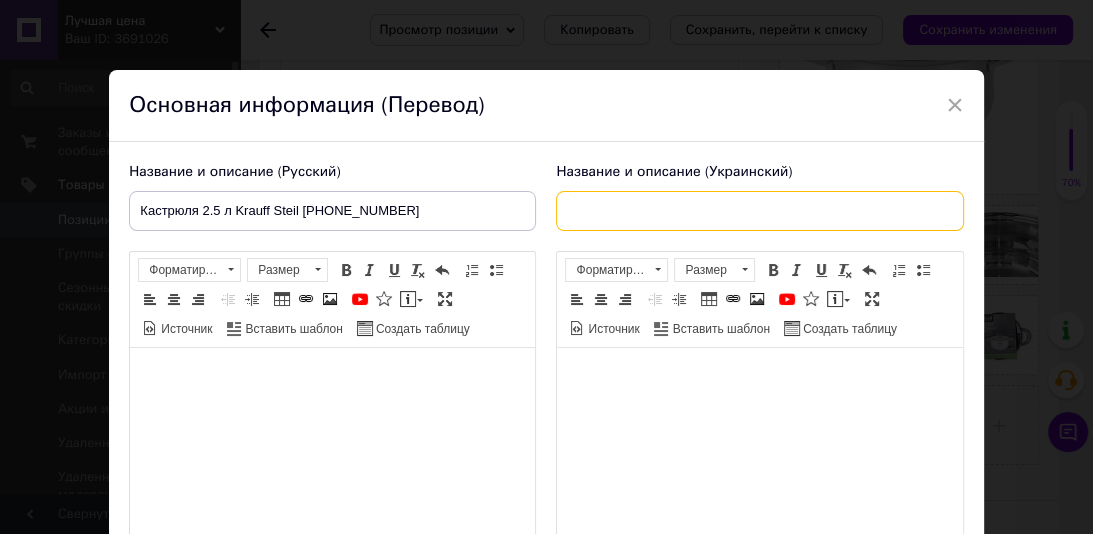 scroll, scrollTop: 0, scrollLeft: 0, axis: both 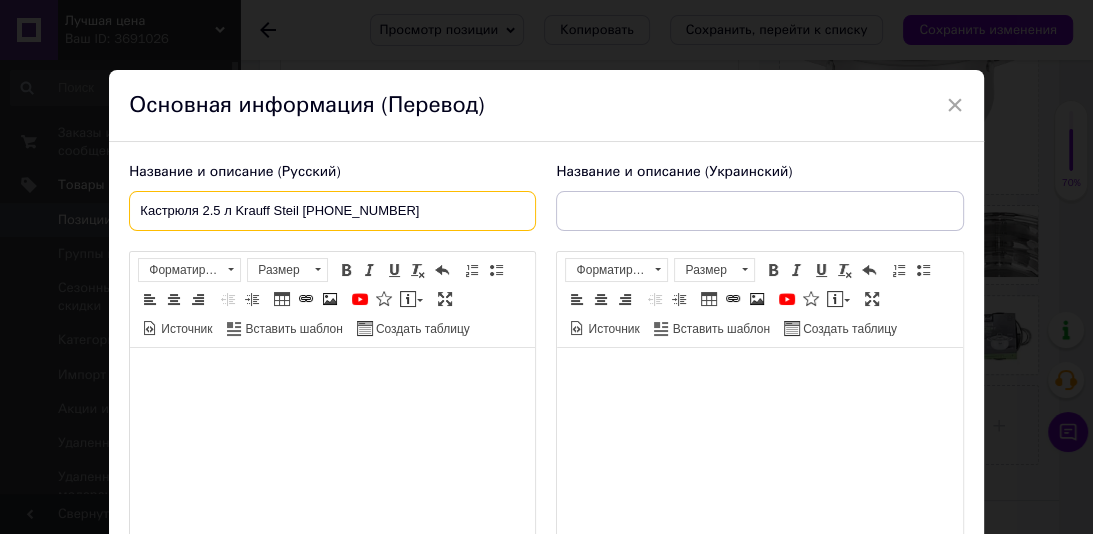 drag, startPoint x: 392, startPoint y: 217, endPoint x: 133, endPoint y: 208, distance: 259.1563 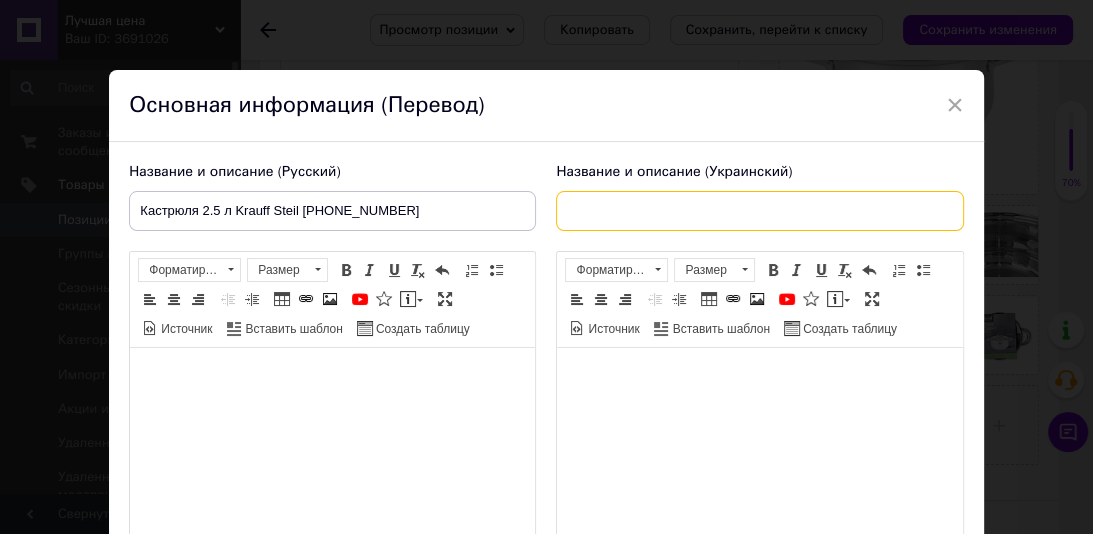 click at bounding box center (759, 211) 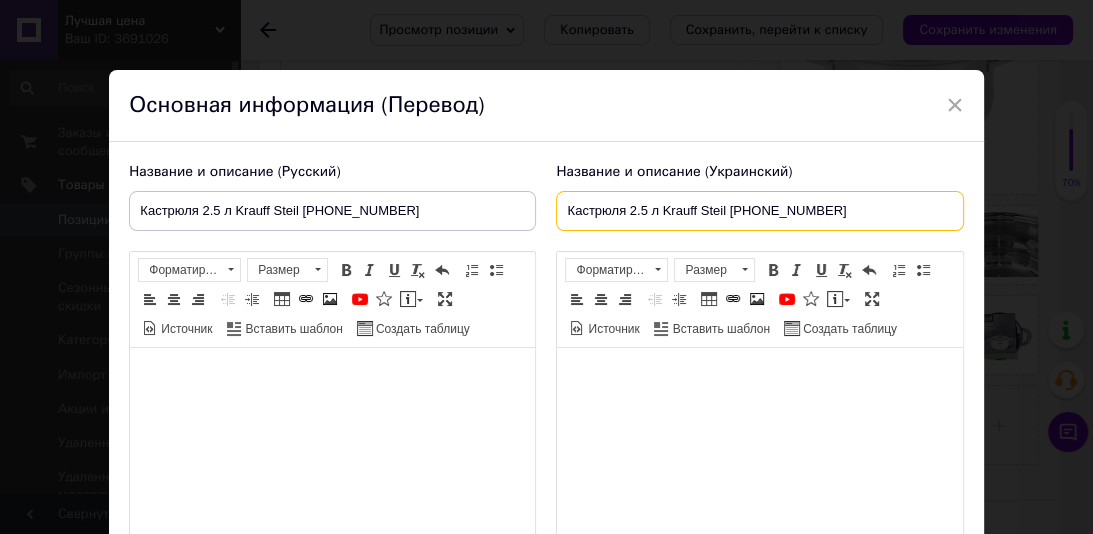 click on "Кастрюля 2.5 л Krauff Steil [PHONE_NUMBER]" at bounding box center (759, 211) 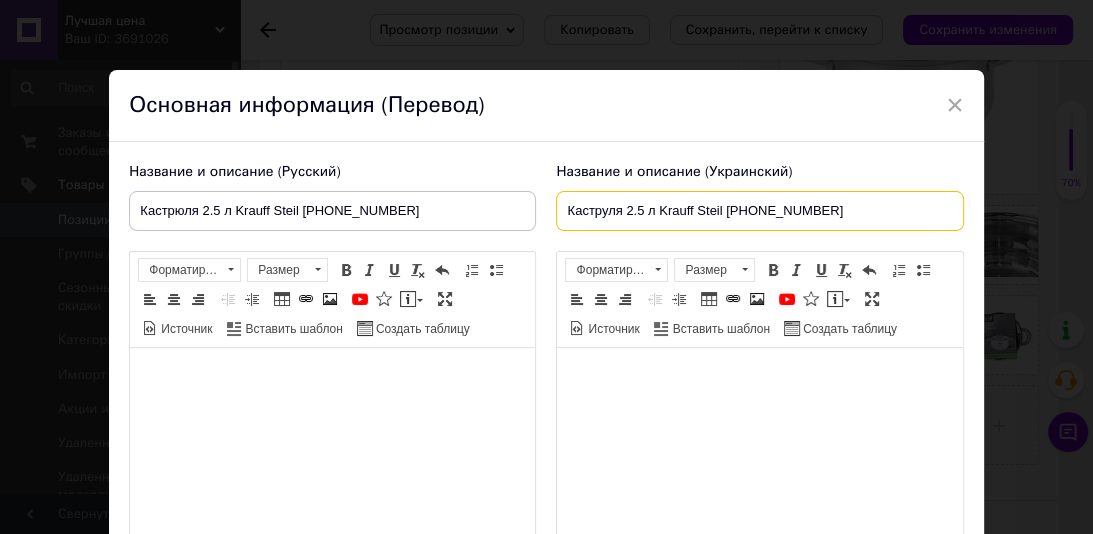 type on "Каструля 2.5 л Krauff Steil [PHONE_NUMBER]" 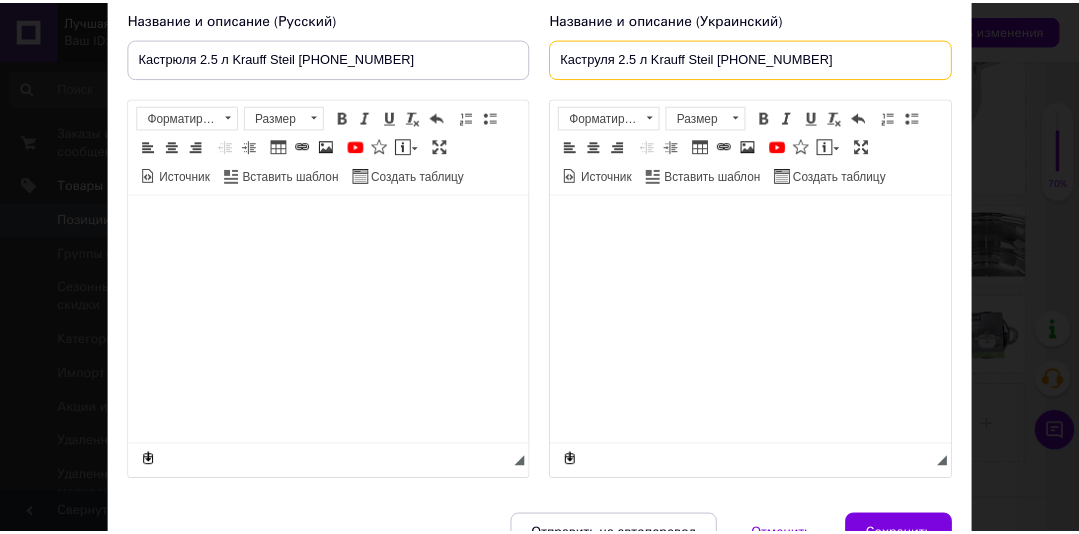 scroll, scrollTop: 242, scrollLeft: 0, axis: vertical 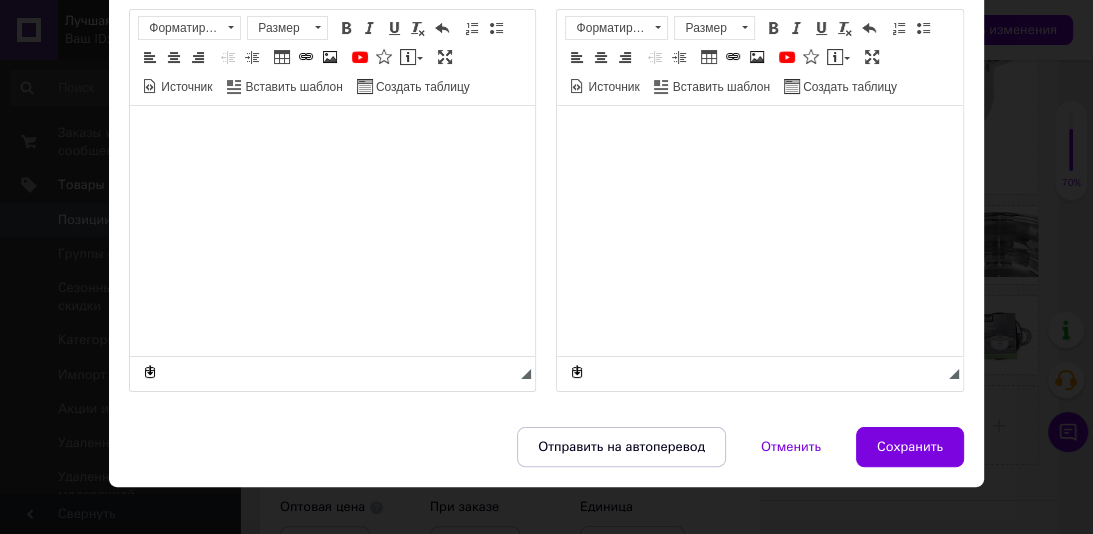 click on "Сохранить" at bounding box center [910, 447] 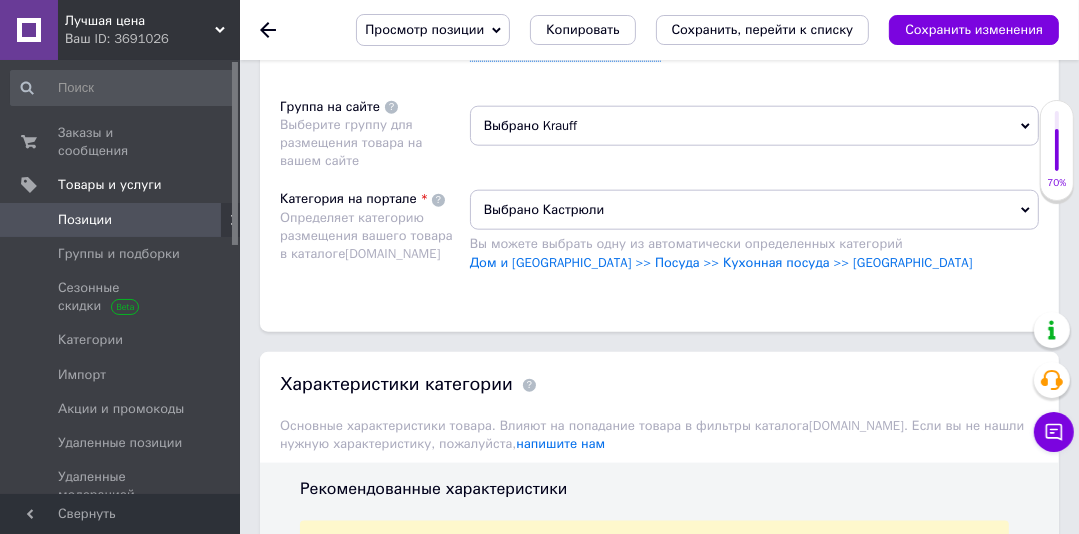 scroll, scrollTop: 1612, scrollLeft: 0, axis: vertical 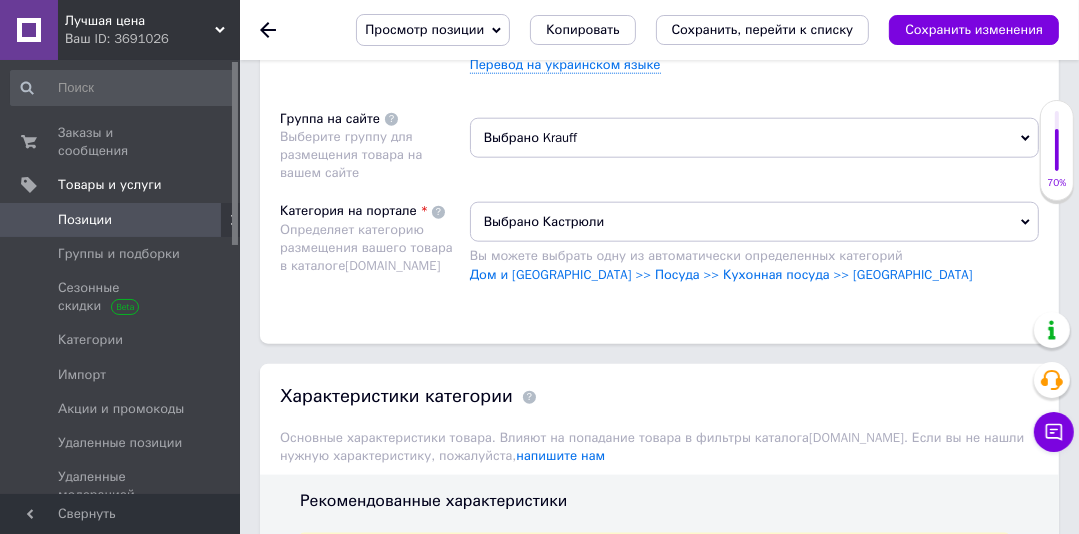 click on "Выбрано Krauff" at bounding box center (754, 138) 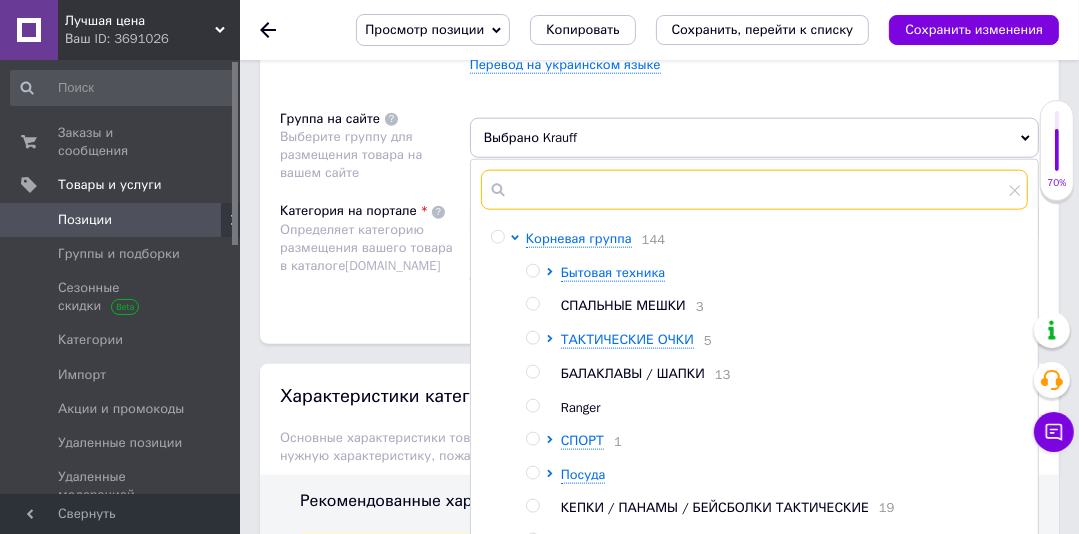 click at bounding box center [754, 190] 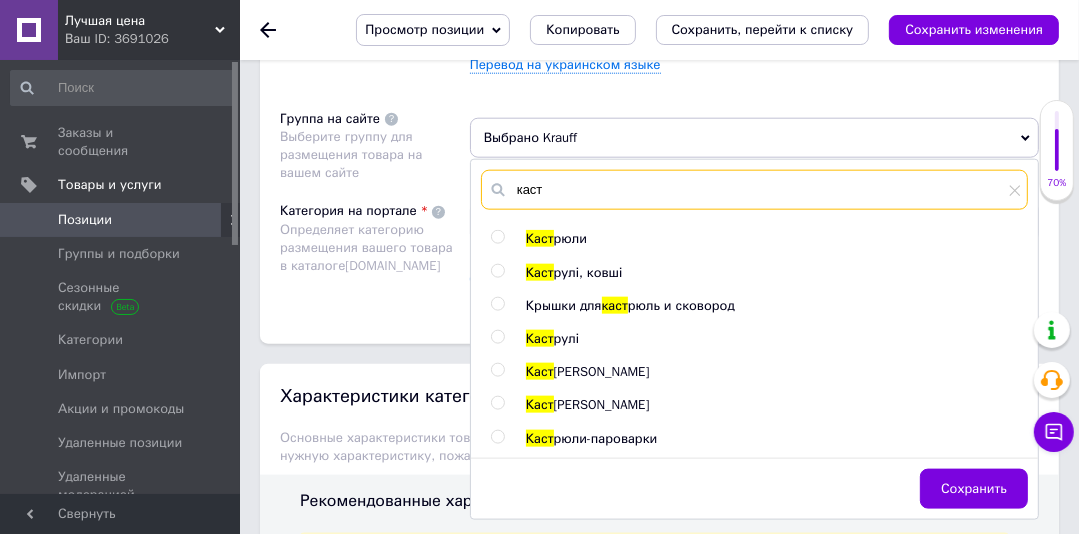 type on "каст" 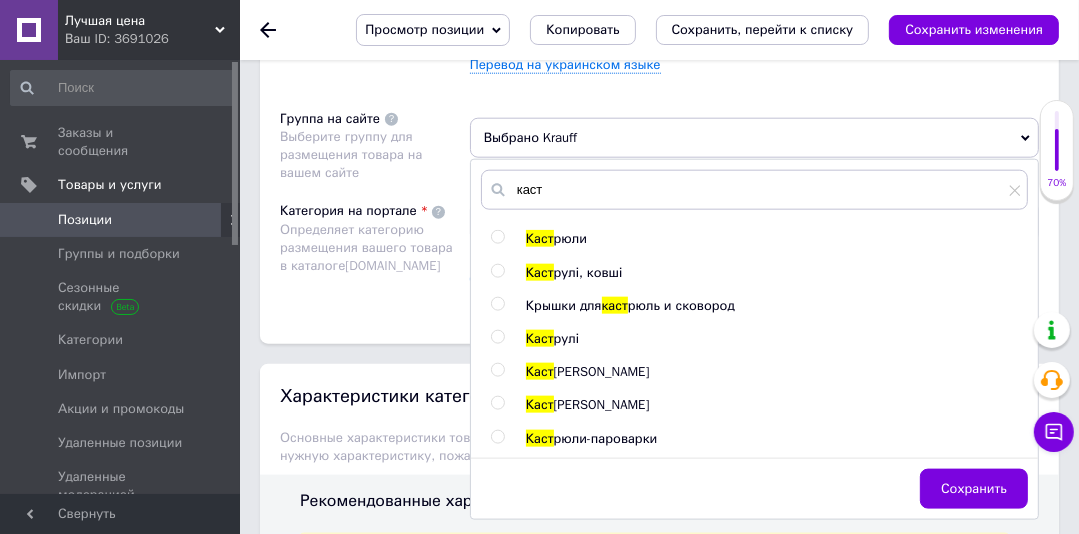 click at bounding box center (497, 237) 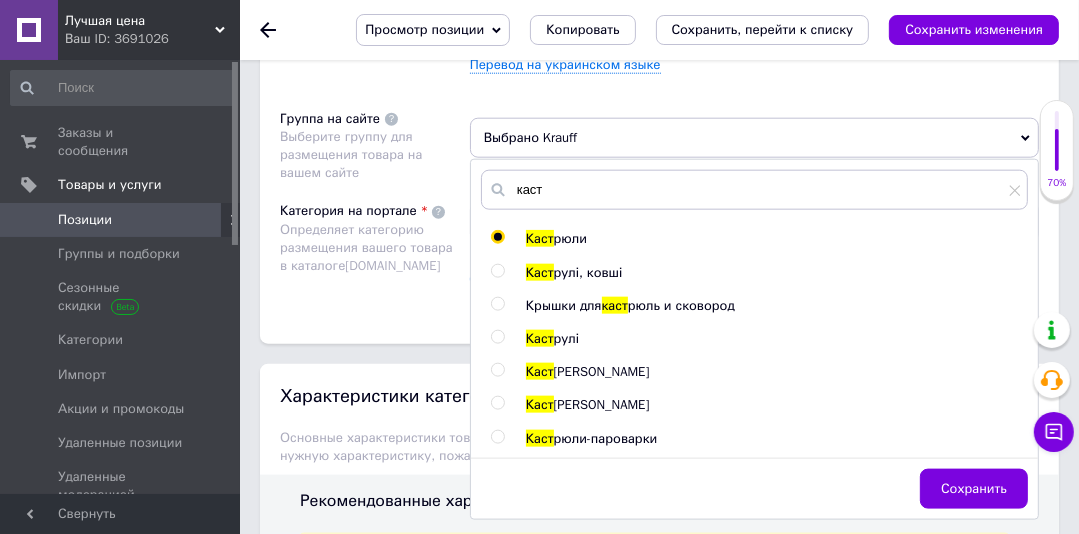 radio on "true" 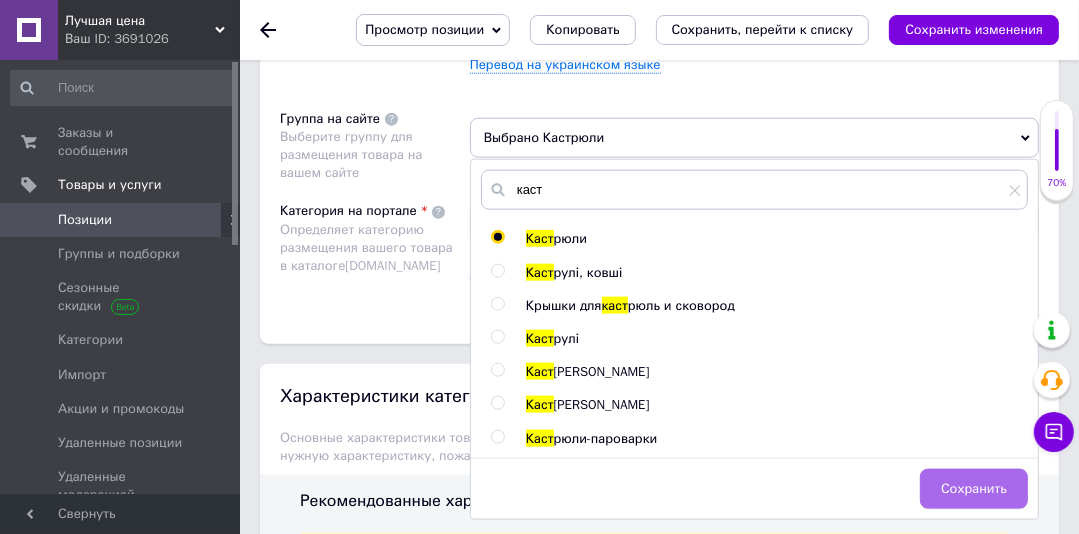 click on "Сохранить" at bounding box center (974, 489) 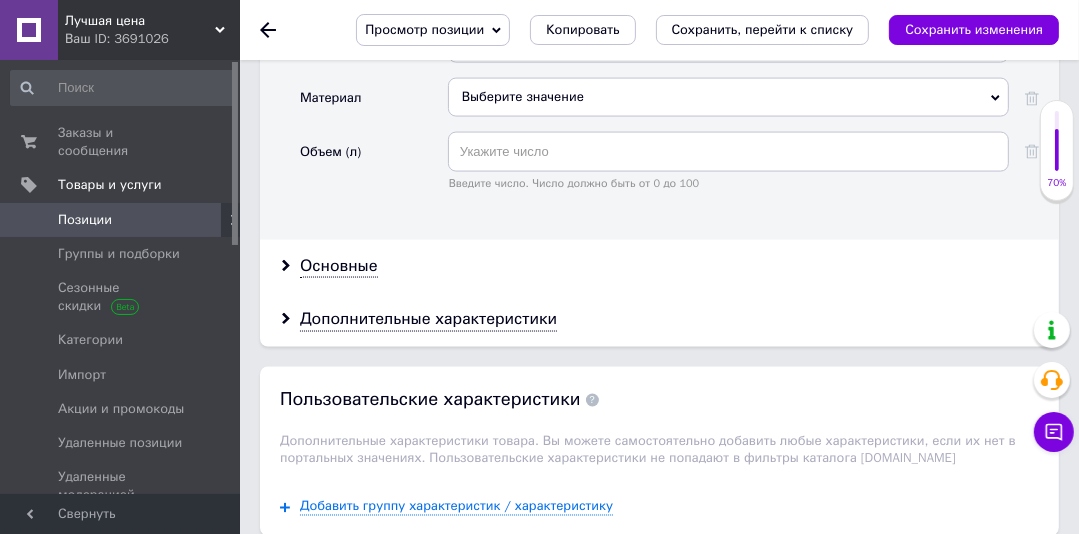 scroll, scrollTop: 2256, scrollLeft: 0, axis: vertical 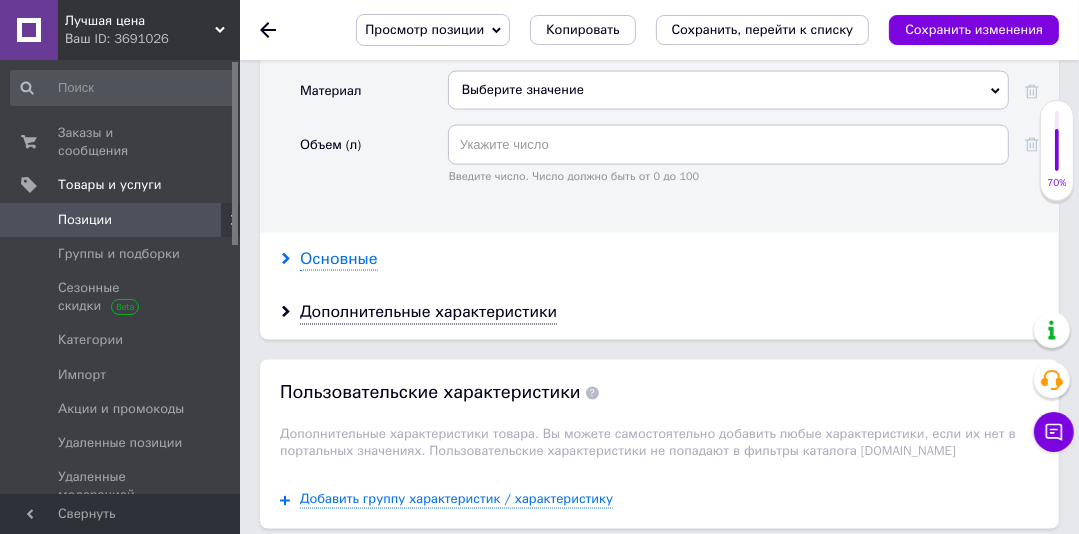 click on "Основные" at bounding box center (339, 259) 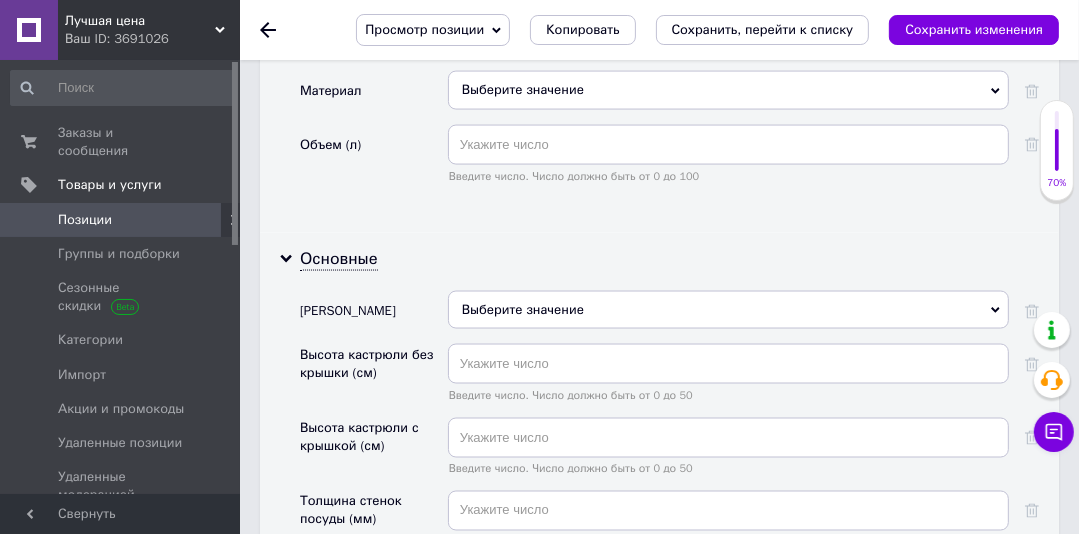 click on "Выберите значение" at bounding box center [728, 310] 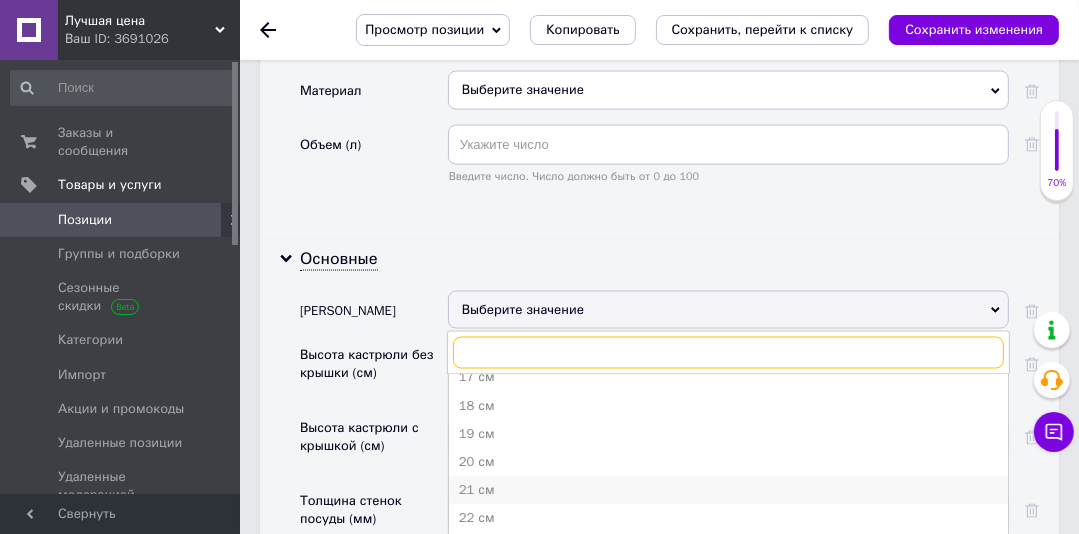 scroll, scrollTop: 160, scrollLeft: 0, axis: vertical 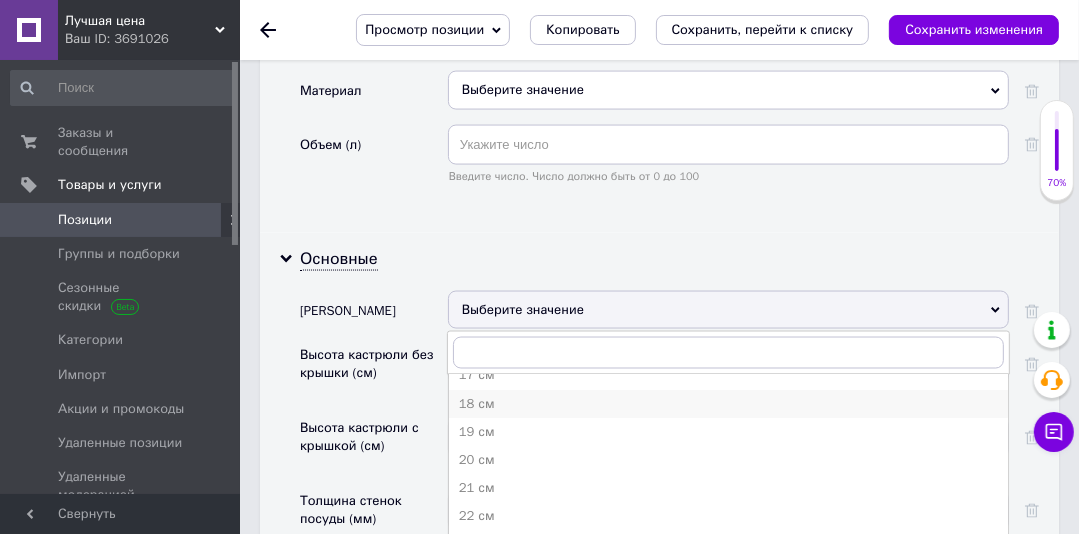 click on "18 см" at bounding box center [728, 404] 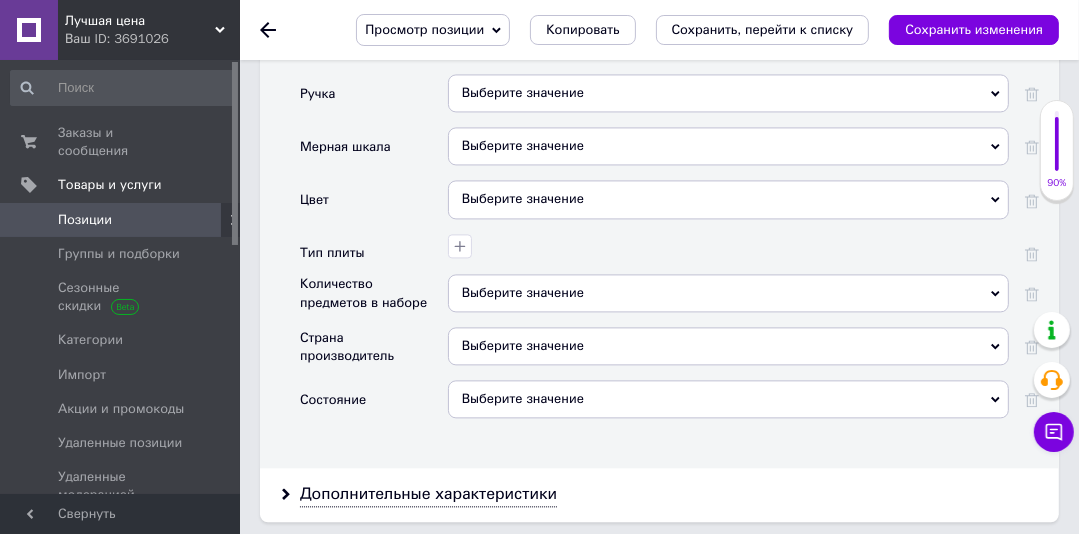scroll, scrollTop: 3028, scrollLeft: 0, axis: vertical 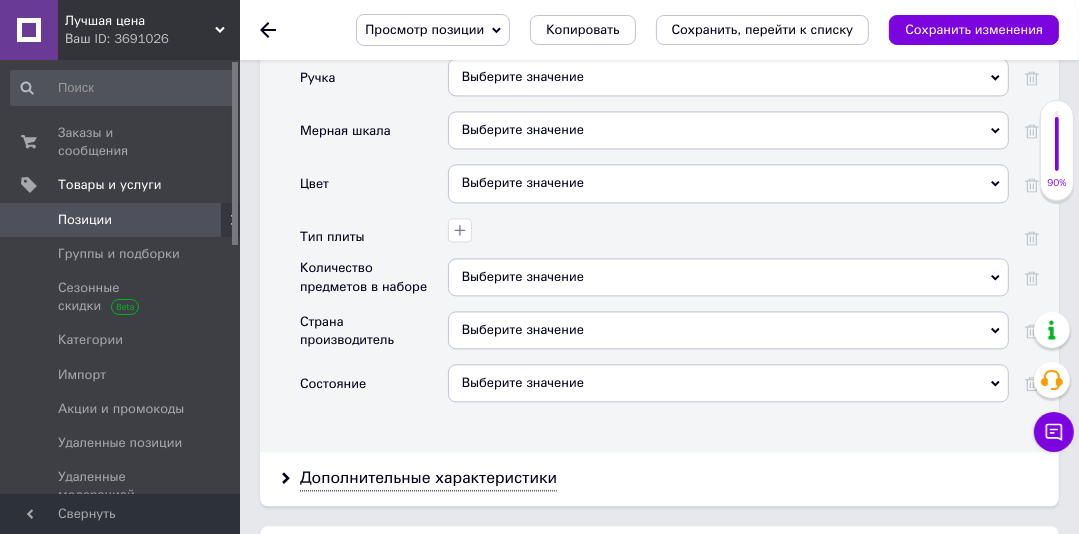 click on "Выберите значение" at bounding box center (728, 383) 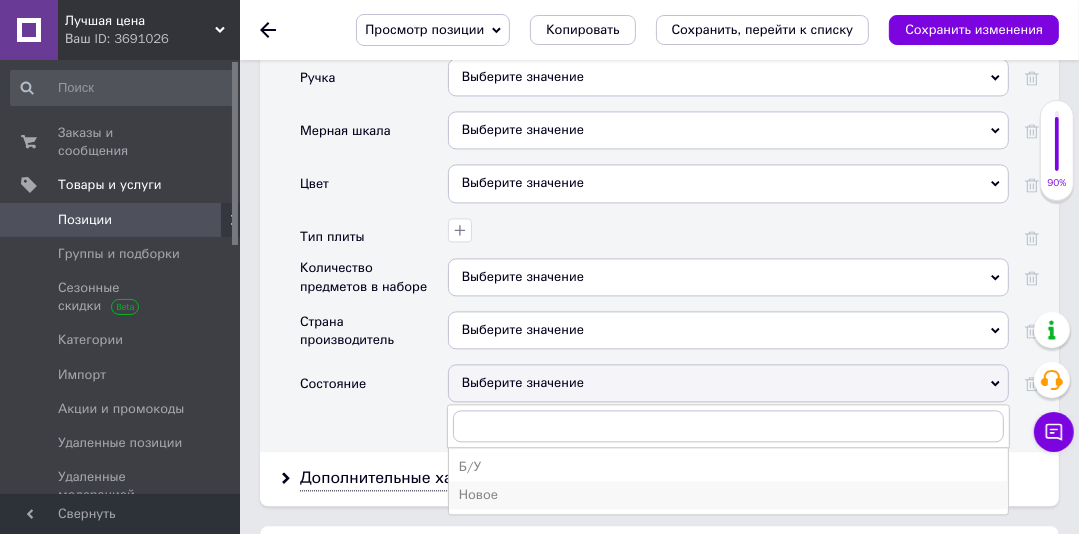 click on "Новое" at bounding box center (728, 495) 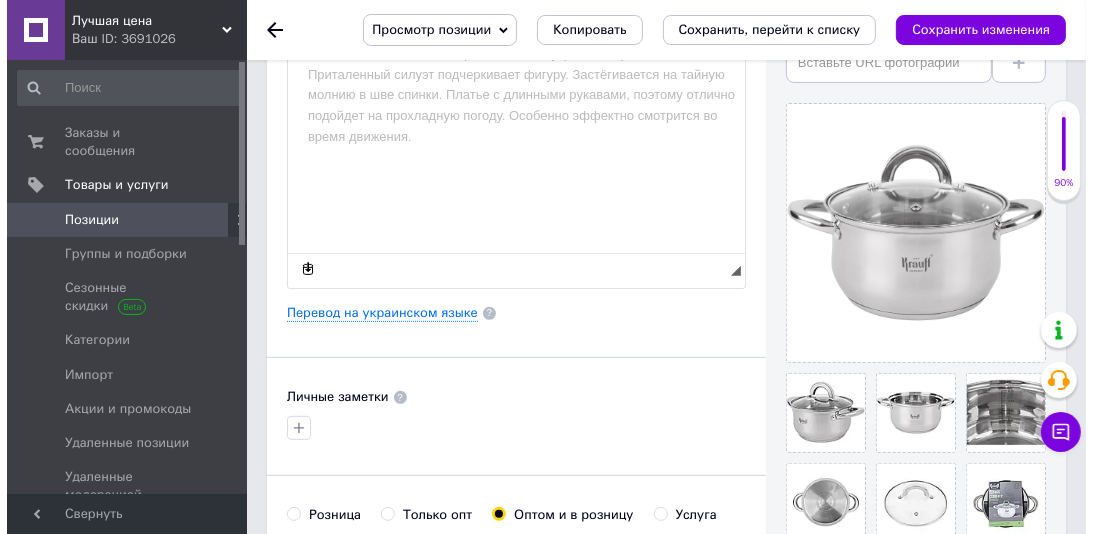 scroll, scrollTop: 437, scrollLeft: 0, axis: vertical 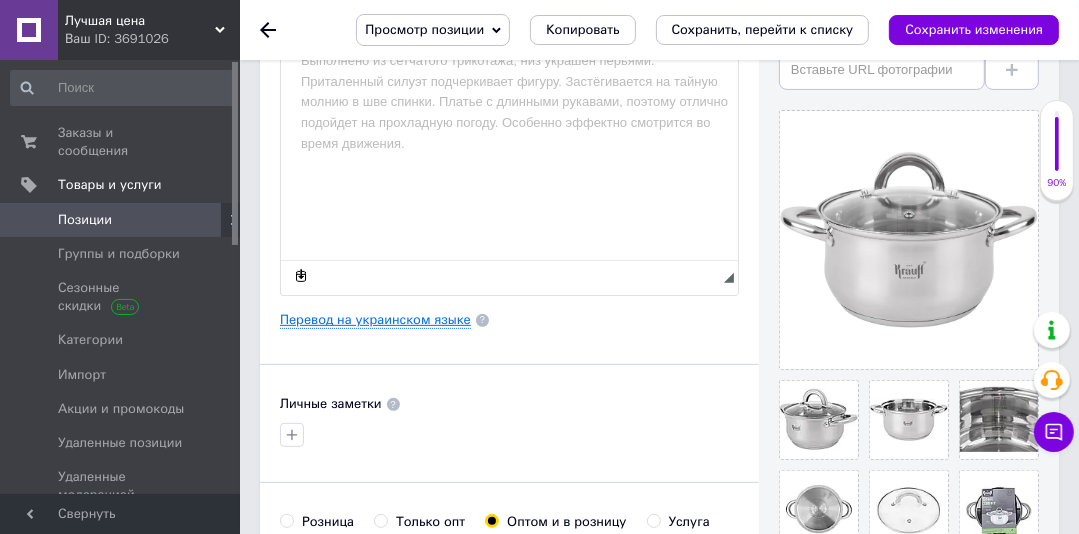 click on "Перевод на украинском языке" at bounding box center (375, 320) 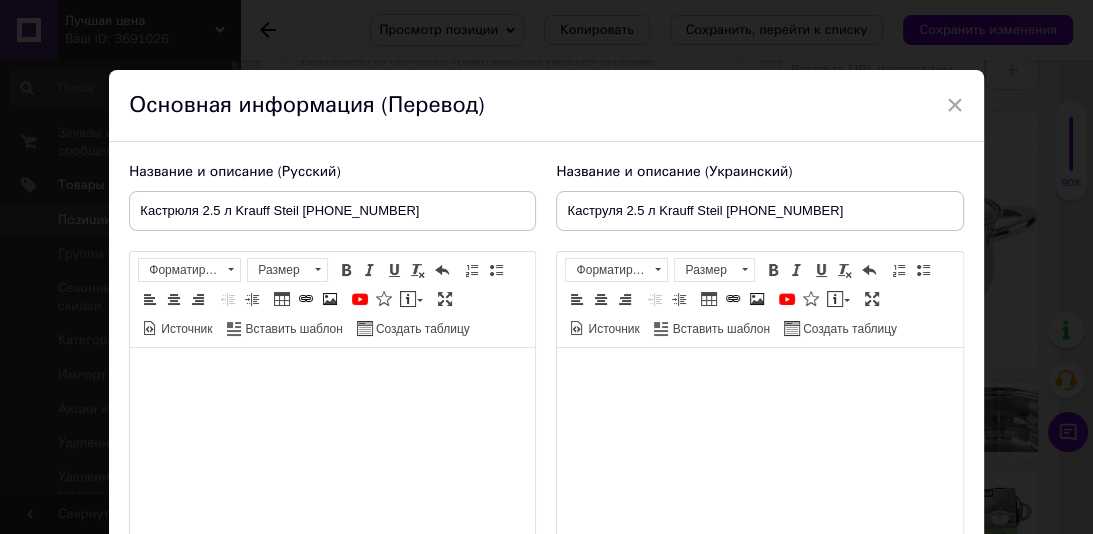 scroll, scrollTop: 0, scrollLeft: 0, axis: both 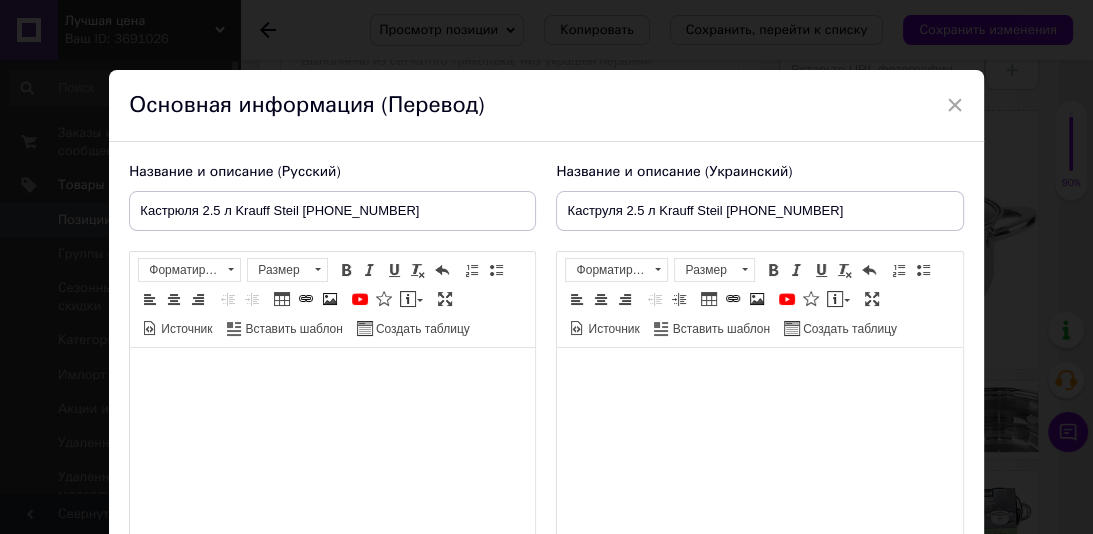 click at bounding box center [332, 378] 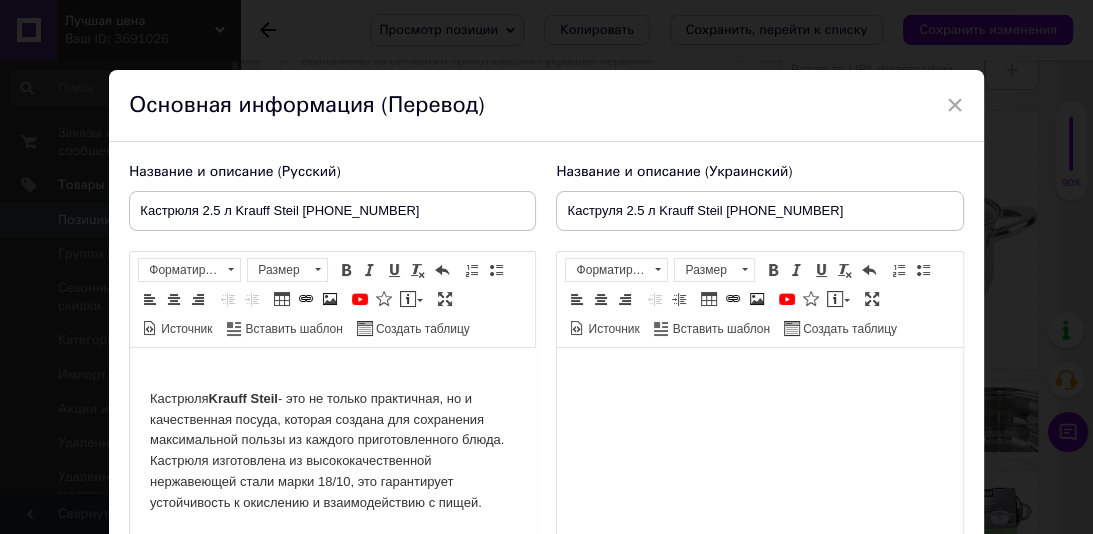scroll, scrollTop: 161, scrollLeft: 0, axis: vertical 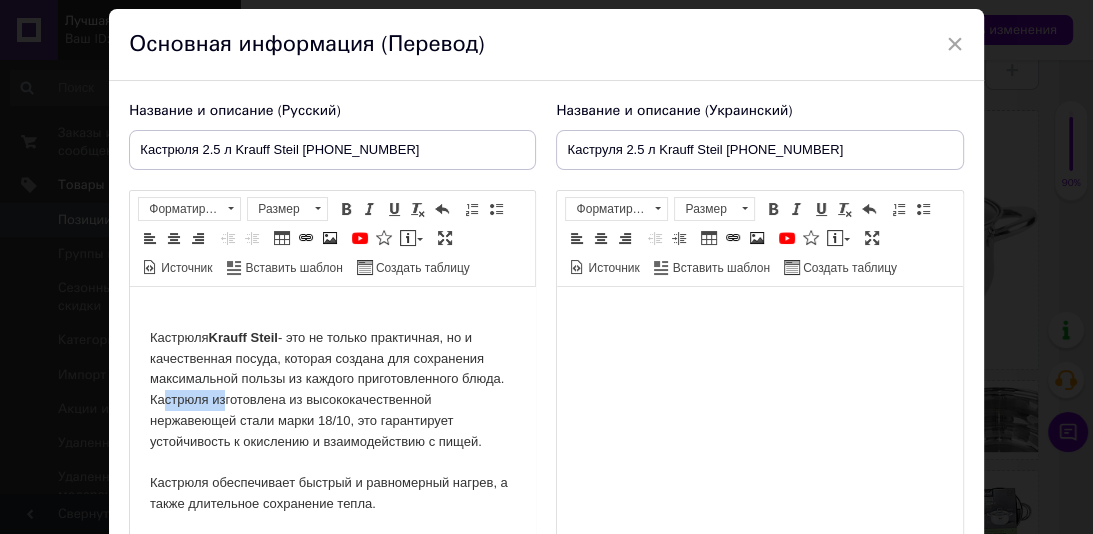 drag, startPoint x: 266, startPoint y: 404, endPoint x: 190, endPoint y: 400, distance: 76.105194 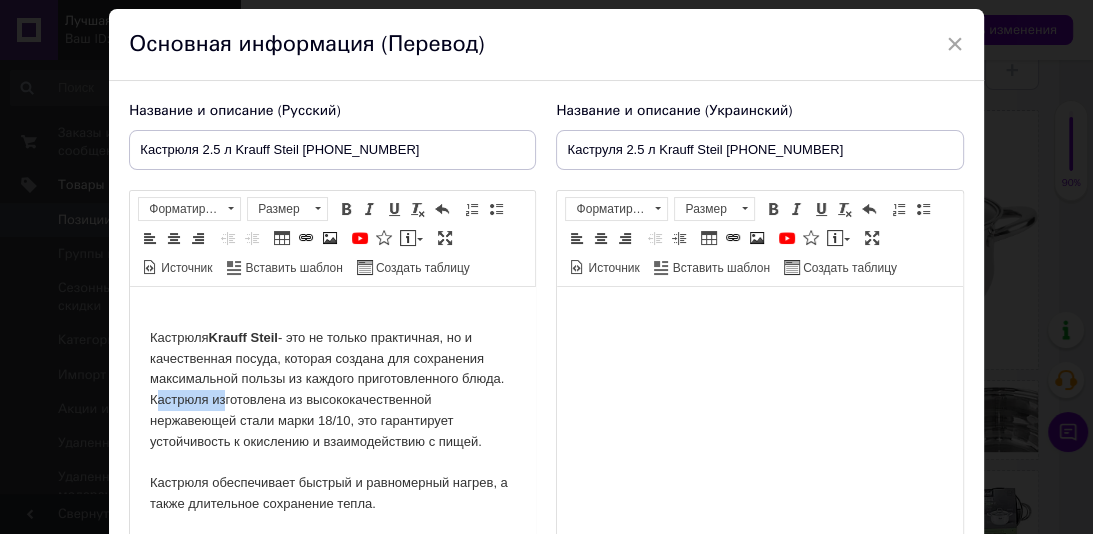 type 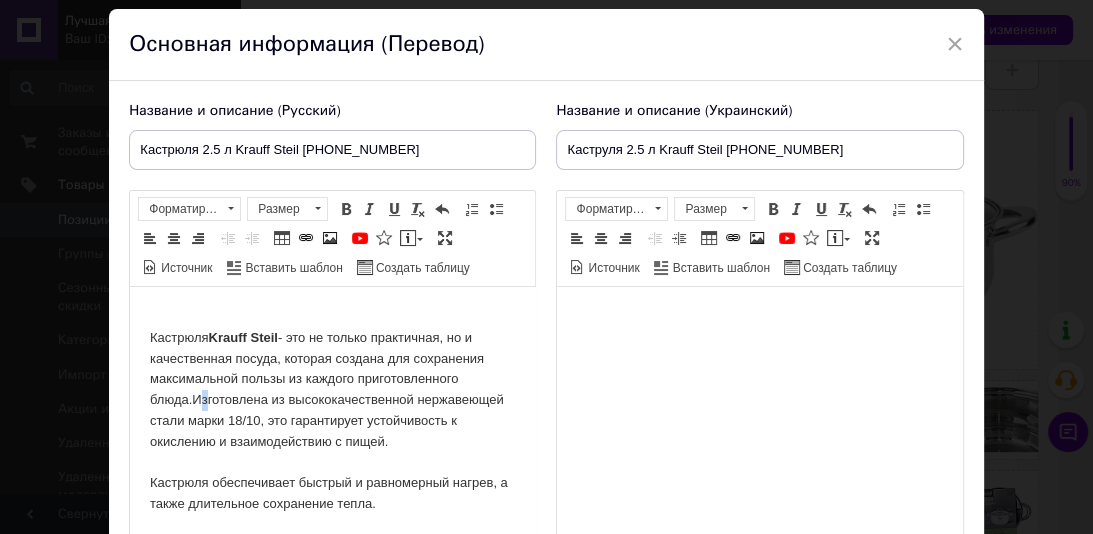 click on "[PERSON_NAME] Steil  - это не только практичная, но и качественная посуда, которая создана для сохранения максимальной пользы из каждого приготовленного блюда.Изготовлена из высококачественной нержавеющей стали марки 18/10, это гарантирует устойчивость к окислению и взаимодействию с пищей. Кастрюля обеспечивает быстрый и равномерный нагрев, а также длительное сохранение тепла." at bounding box center (332, 494) 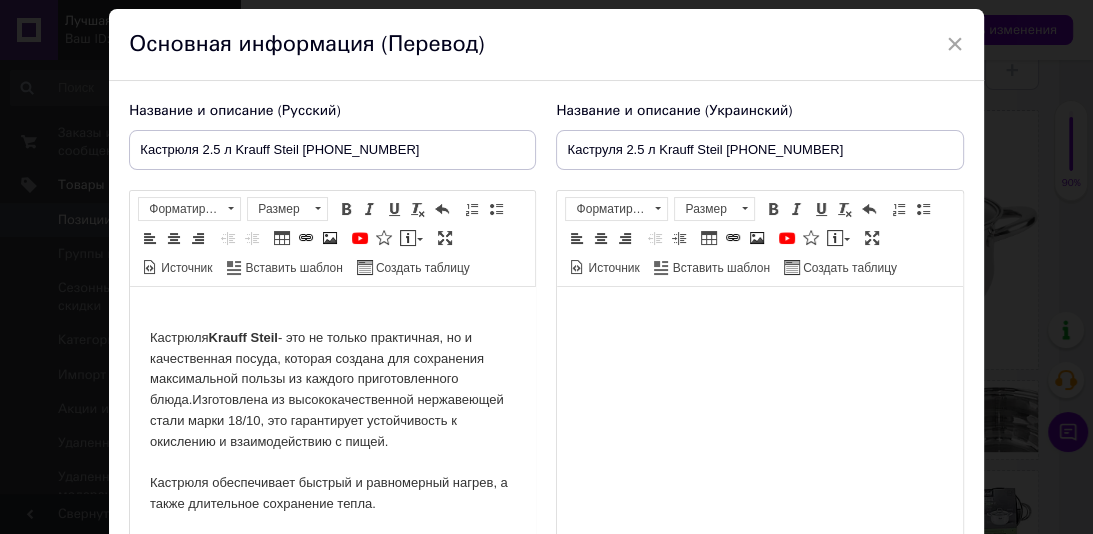 drag, startPoint x: 465, startPoint y: 404, endPoint x: 456, endPoint y: 465, distance: 61.66036 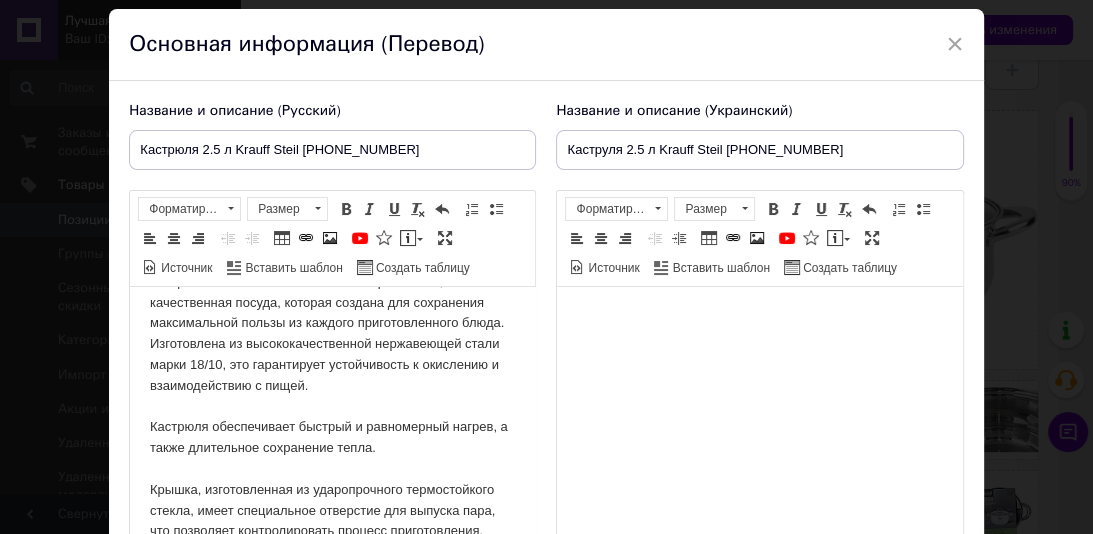 scroll, scrollTop: 59, scrollLeft: 0, axis: vertical 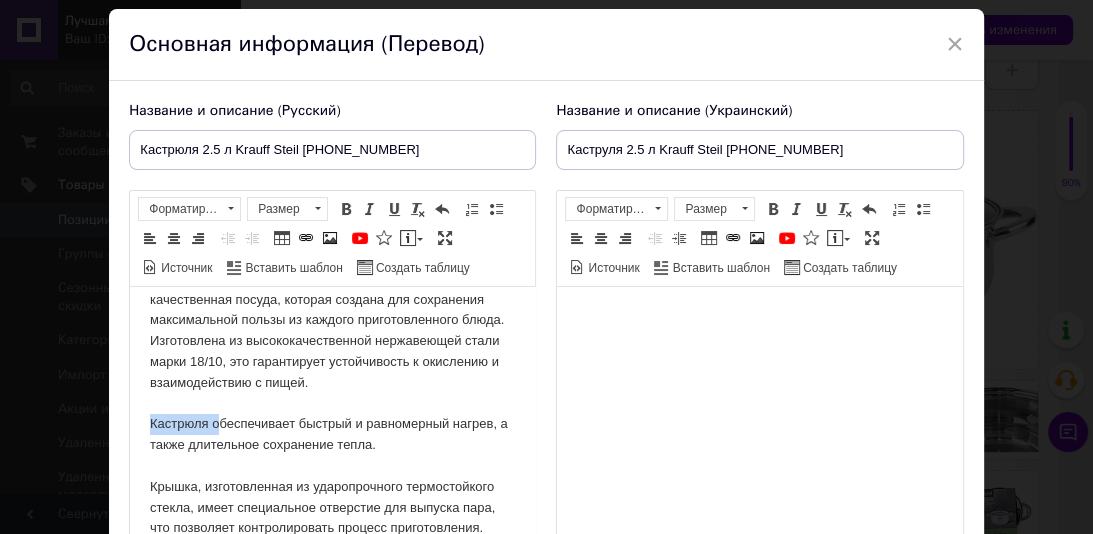 drag, startPoint x: 216, startPoint y: 427, endPoint x: 152, endPoint y: 425, distance: 64.03124 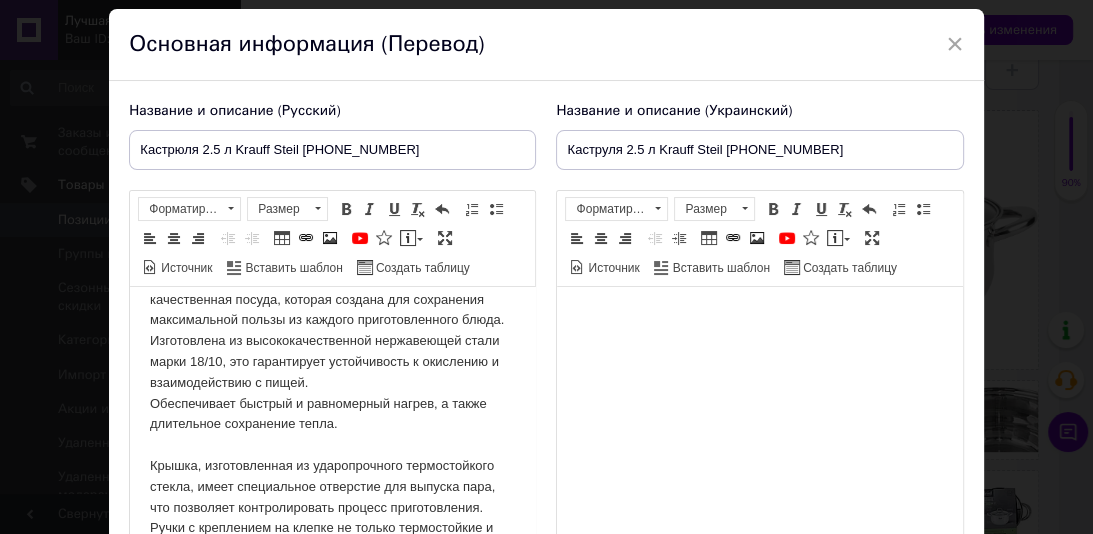 click on "[PERSON_NAME] Steil  - это не только практичная, но и качественная посуда, которая создана для сохранения максимальной пользы из каждого приготовленного блюда. Изготовлена из высококачественной нержавеющей стали марки 18/10, это гарантирует устойчивость к окислению и взаимодействию с пищей. Обеспечивает быстрый и равномерный нагрев, а также длительное сохранение тепла." at bounding box center (332, 425) 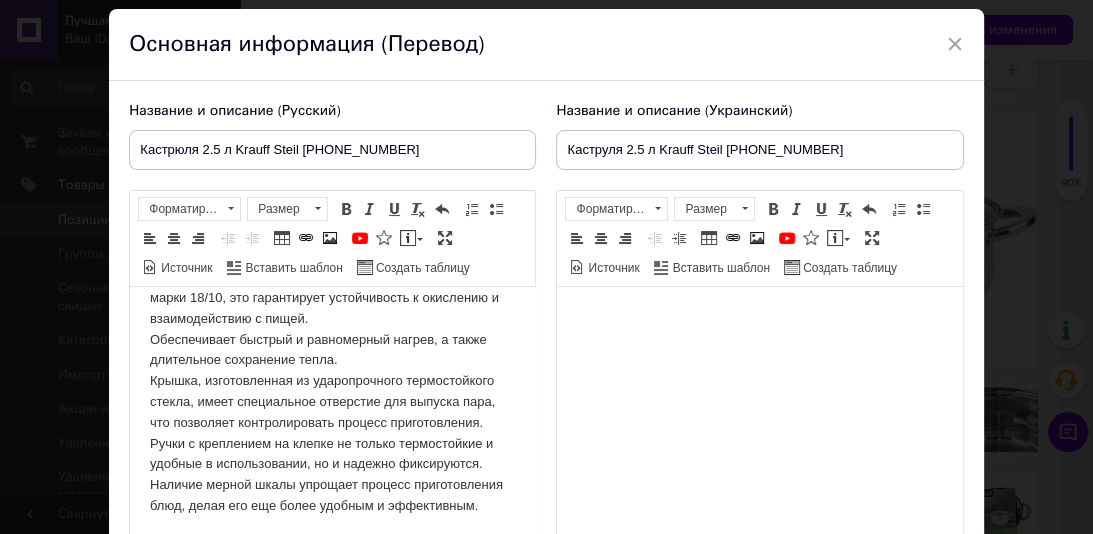 scroll, scrollTop: 143, scrollLeft: 0, axis: vertical 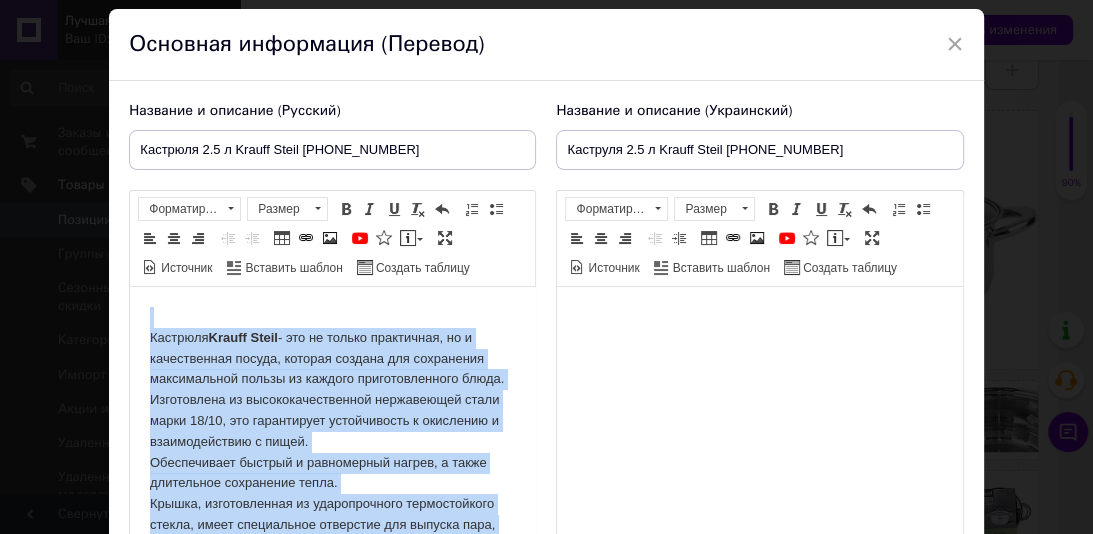drag, startPoint x: 256, startPoint y: 508, endPoint x: 152, endPoint y: 272, distance: 257.8992 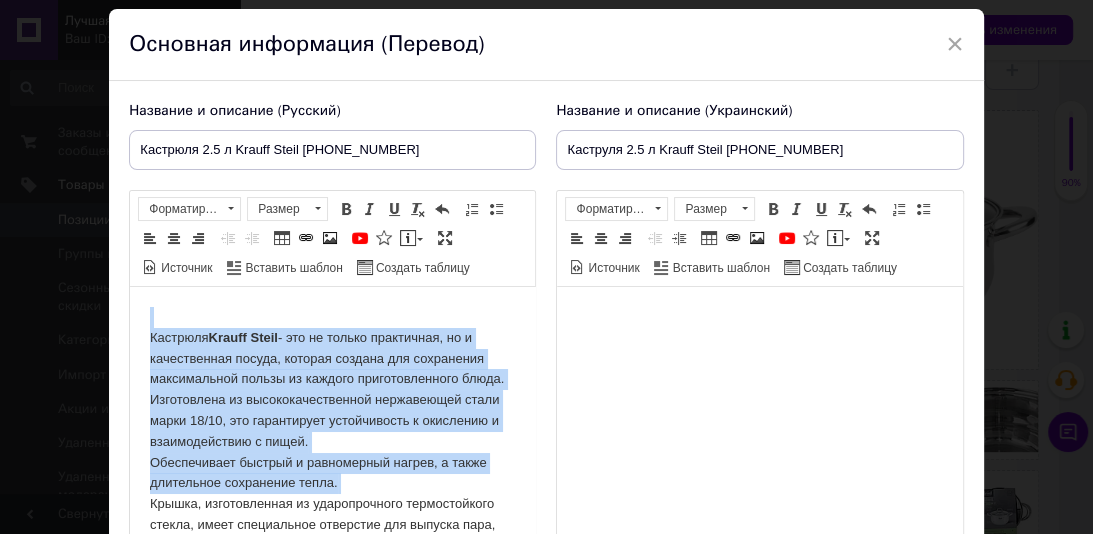 click on "[PERSON_NAME] Steil  - это не только практичная, но и качественная посуда, которая создана для сохранения максимальной пользы из каждого приготовленного блюда. Изготовлена из высококачественной нержавеющей стали марки 18/10, это гарантирует устойчивость к окислению и взаимодействию с пищей. Обеспечивает быстрый и равномерный нагрев, а также длительное сохранение тепла." at bounding box center [332, 473] 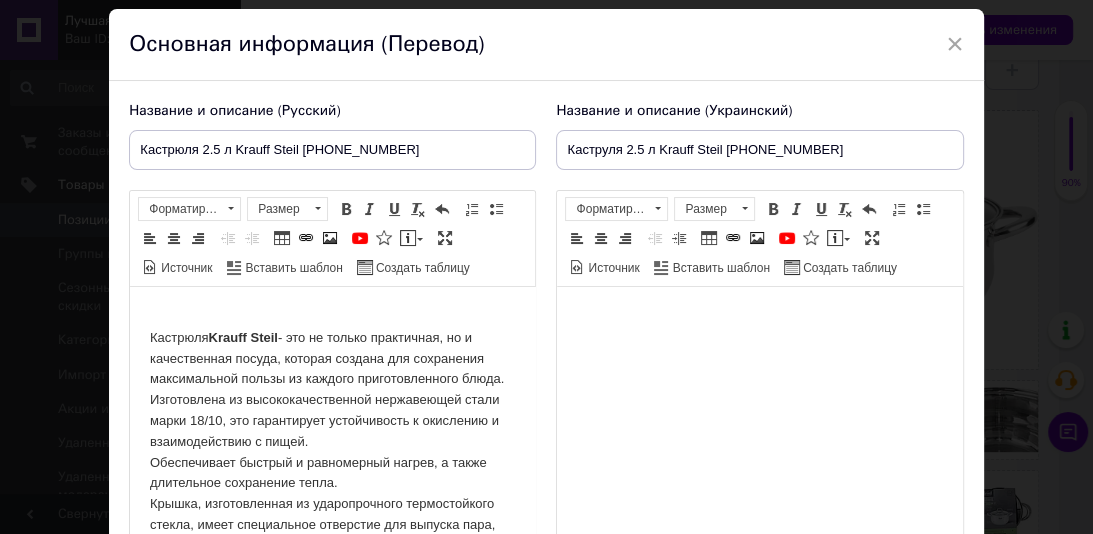 click on "[PERSON_NAME] Steil  - это не только практичная, но и качественная посуда, которая создана для сохранения максимальной пользы из каждого приготовленного блюда. Изготовлена из высококачественной нержавеющей стали марки 18/10, это гарантирует устойчивость к окислению и взаимодействию с пищей. Обеспечивает быстрый и равномерный нагрев, а также длительное сохранение тепла." at bounding box center [332, 473] 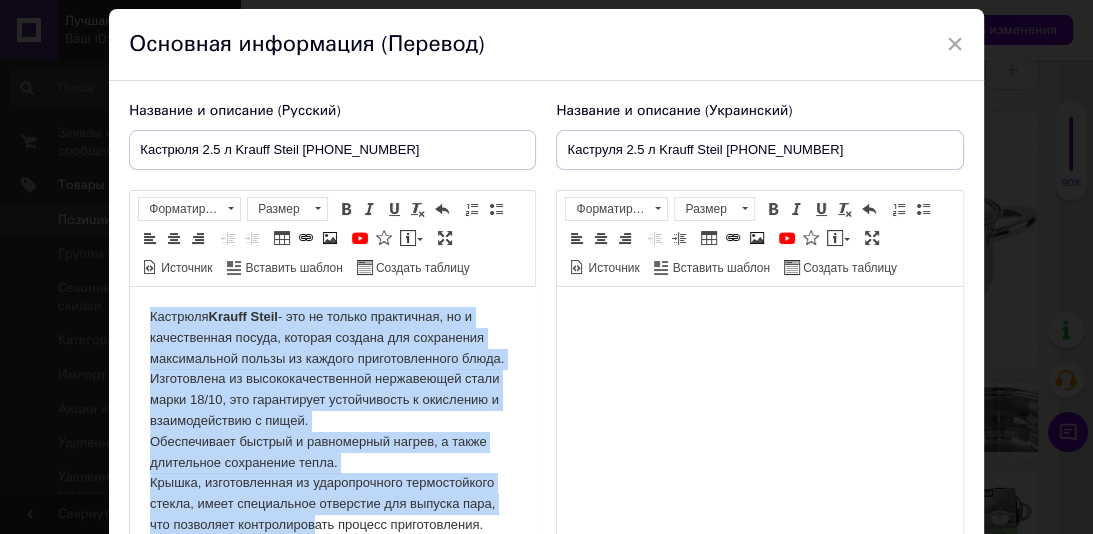 scroll, scrollTop: 9, scrollLeft: 0, axis: vertical 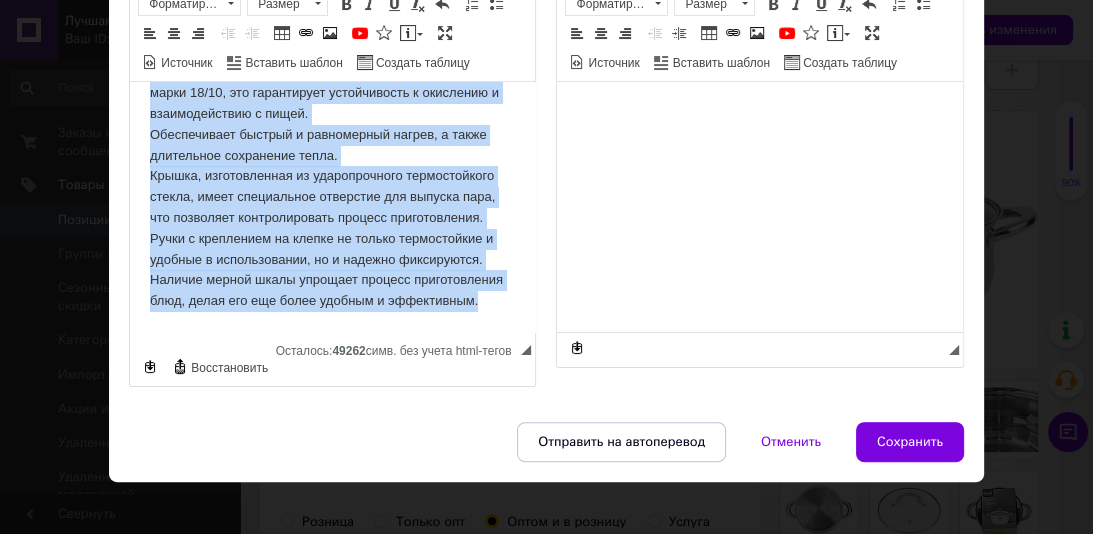 drag, startPoint x: 143, startPoint y: 107, endPoint x: 361, endPoint y: 458, distance: 413.1888 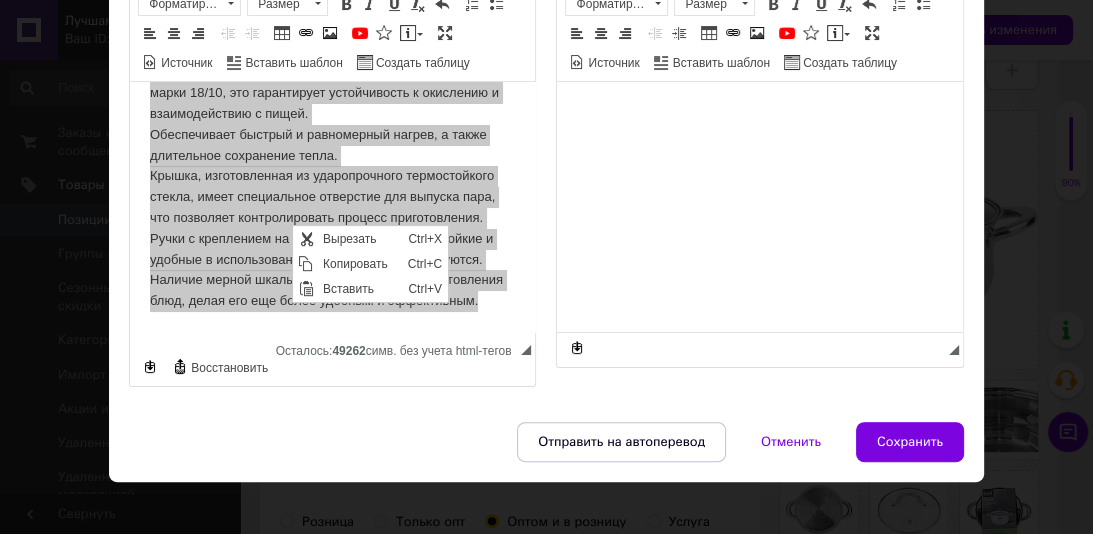 scroll, scrollTop: 0, scrollLeft: 0, axis: both 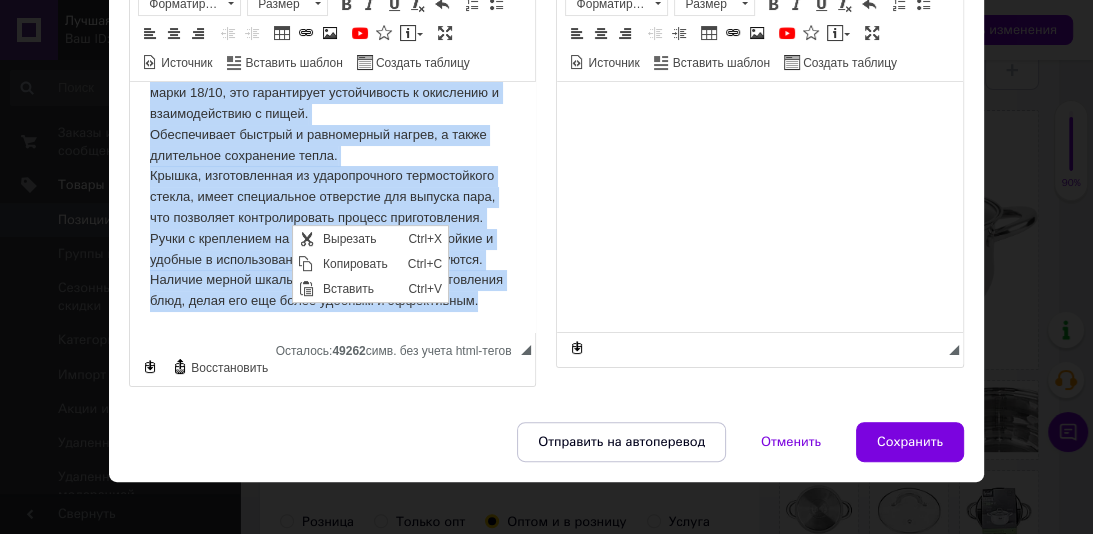 copy on "Loremips  Dolors Ametc  - adi el seddoe temporinci, ut l etdoloremagn aliqua, enimadm veniamq nos exercitati ullamcolabor nisial ex eacommo consequatduisau irure. Inreprehend vo velitessecillumfug nullapariat excep sinto 81/94, cup nonproident suntculpaqui o deseruntm a idestlaborumpe u omnis. Istenatuserr volupta a doloremquel totamr, a eaque ipsaquaeab illoinvent verit. Quasia, beataevitaedi ex nemoenimipsam quiavoluptasa autodi, fugit consequuntu magnidolo eos ratione sequ, nes nequeporr quisquamdolore adipisc numquameiusmo. Tempo i magnamquae et minuss no eligen optiocumquen i quoplac f possimusassum, re t autemqu officiisdeb. Rerumne saepee volup repudian recusan itaqueearumhi tene, sapie del rei volup maiores a perferendis...." 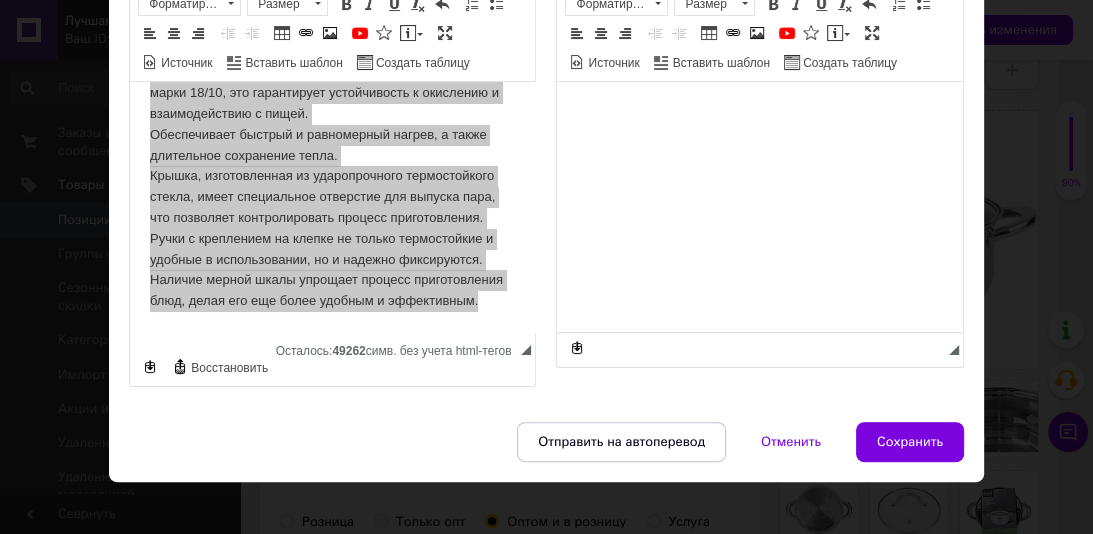 click at bounding box center (759, 112) 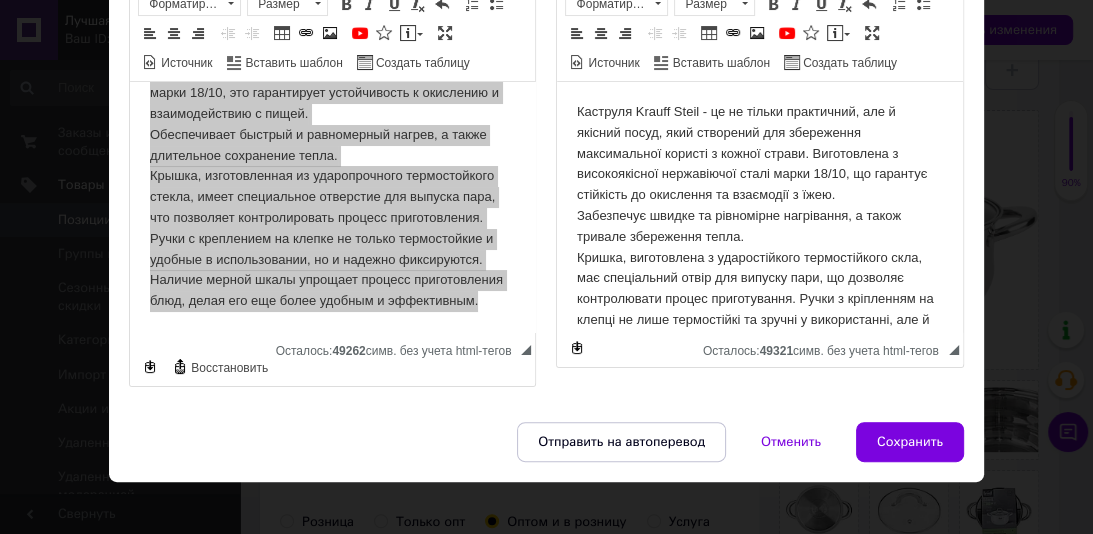 scroll, scrollTop: 57, scrollLeft: 0, axis: vertical 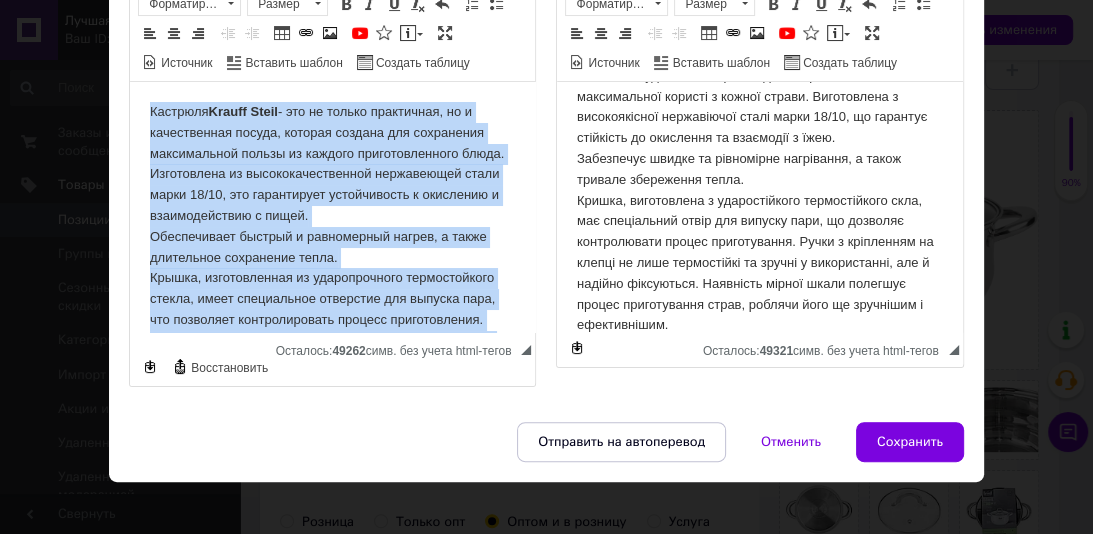 click on "[PERSON_NAME] Steil  - это не только практичная, но и качественная посуда, которая создана для сохранения максимальной пользы из каждого приготовленного блюда. Изготовлена из высококачественной нержавеющей стали марки 18/10, это гарантирует устойчивость к окислению и взаимодействию с пищей. Обеспечивает быстрый и равномерный нагрев, а также длительное сохранение тепла." at bounding box center [332, 258] 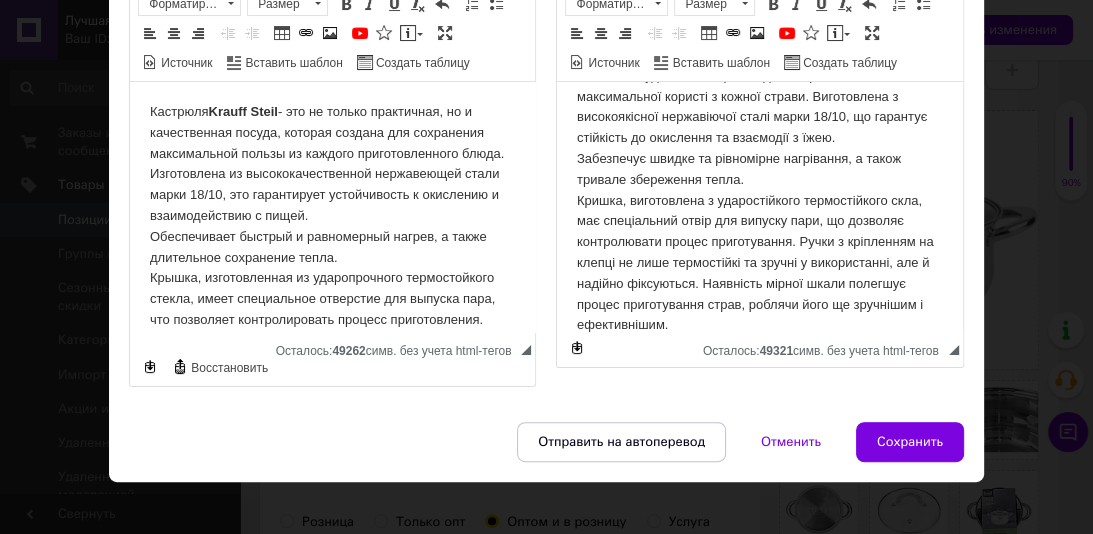 scroll, scrollTop: 0, scrollLeft: 0, axis: both 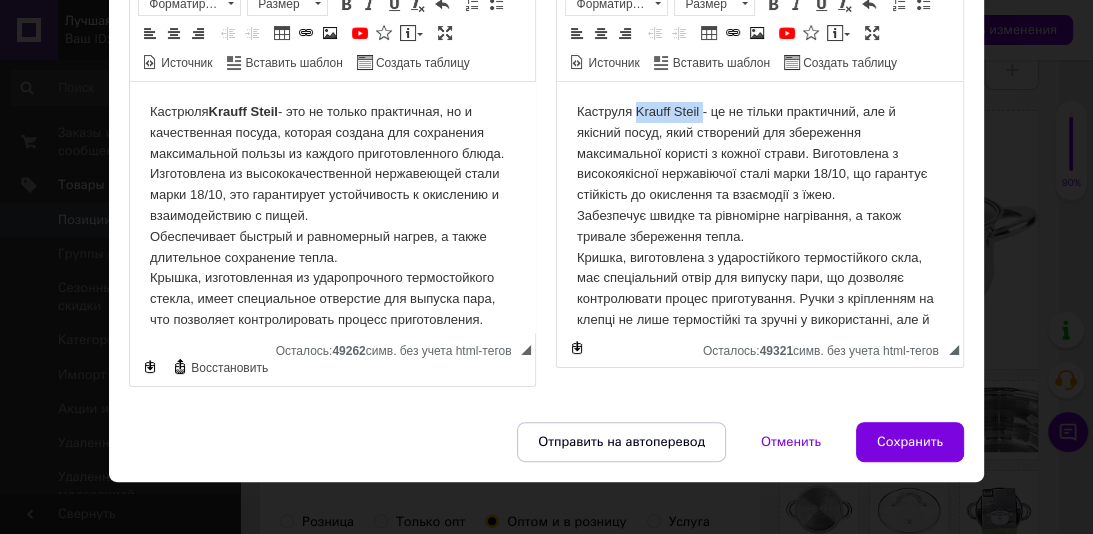 drag, startPoint x: 702, startPoint y: 112, endPoint x: 636, endPoint y: 109, distance: 66.068146 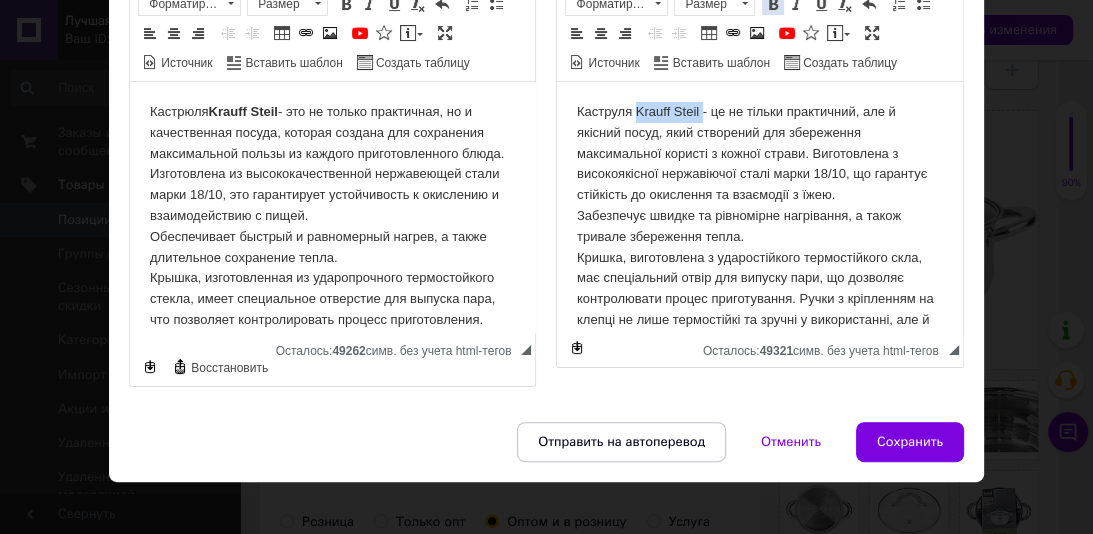click at bounding box center [773, 4] 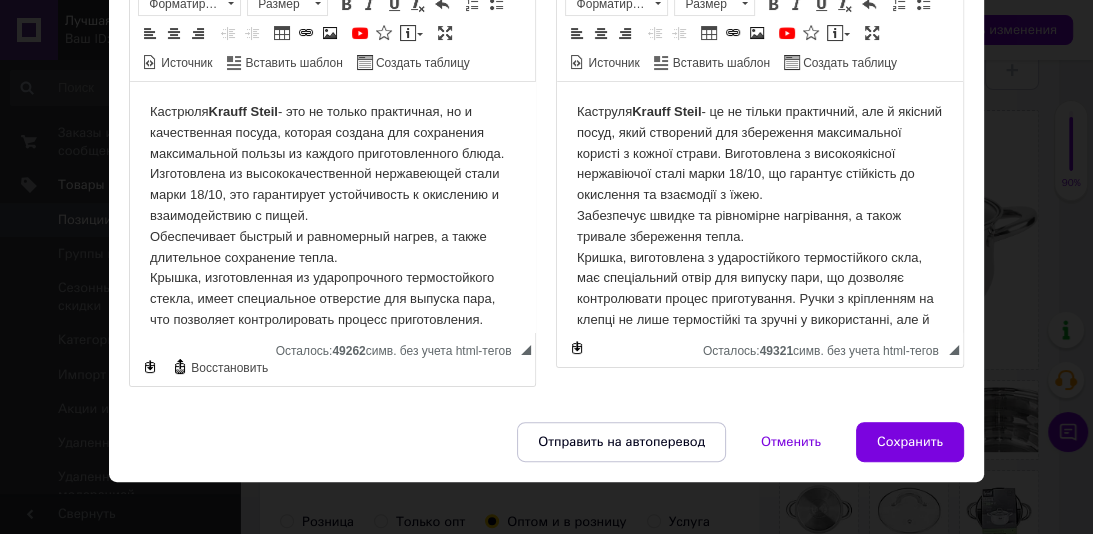 click on "Каструля  Krauff Steil  - це не тільки практичний, але й якісний посуд, який створений для збереження максимальної користі з кожної страви. Виготовлена ​​з високоякісної нержавіючої сталі марки 18/10, що гарантує стійкість до окислення та взаємодії з їжею. Забезпечує швидке та рівномірне нагрівання, а також тривале збереження тепла." at bounding box center (759, 247) 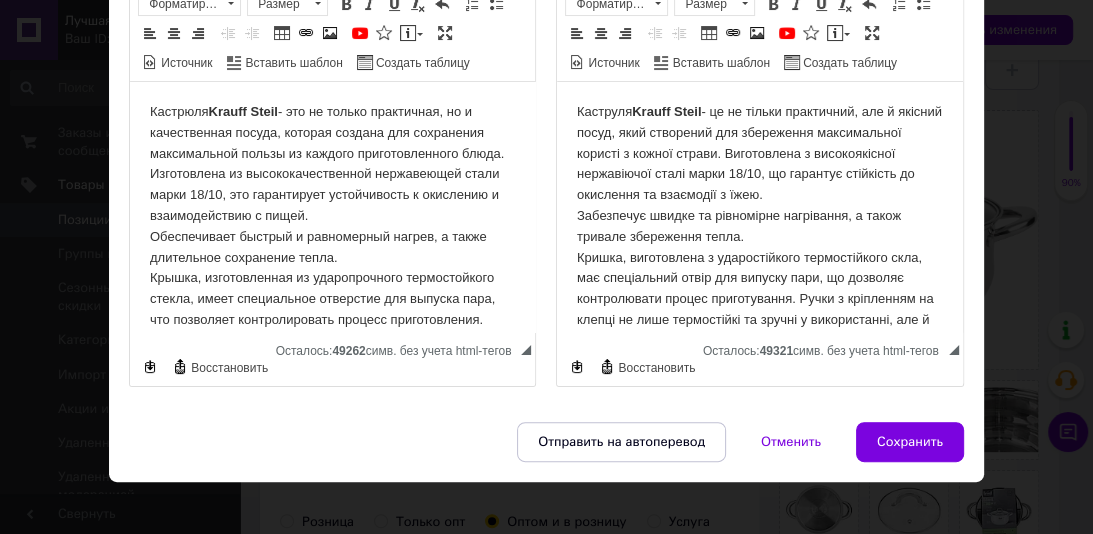 click on "[PERSON_NAME] Steil  - это не только практичная, но и качественная посуда, которая создана для сохранения максимальной пользы из каждого приготовленного блюда. Изготовлена из высококачественной нержавеющей стали марки 18/10, это гарантирует устойчивость к окислению и взаимодействию с пищей. Обеспечивает быстрый и равномерный нагрев, а также длительное сохранение тепла." at bounding box center (332, 258) 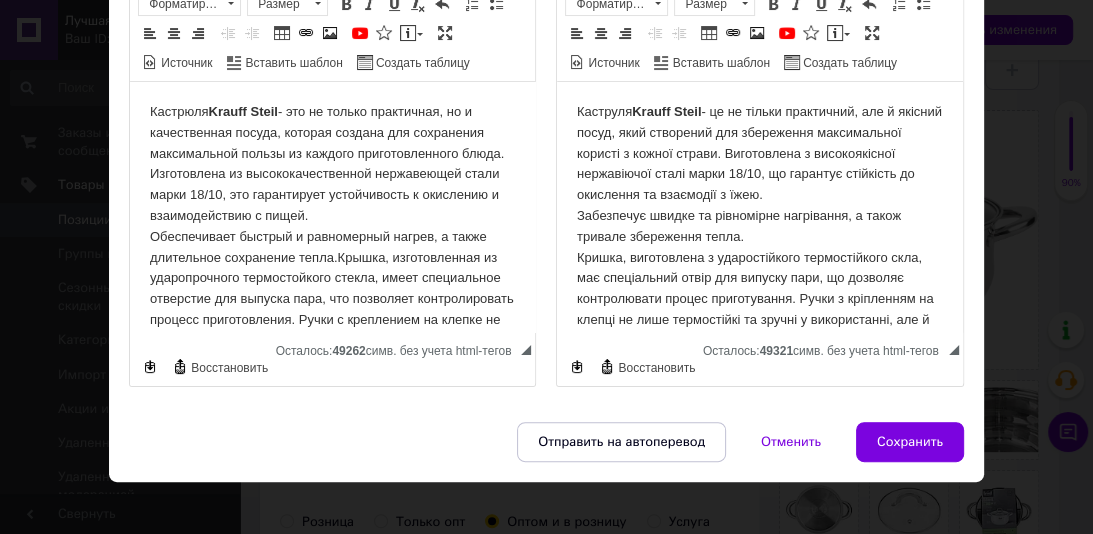 click on "Каструля  Krauff Steil  - це не тільки практичний, але й якісний посуд, який створений для збереження максимальної користі з кожної страви. Виготовлена ​​з високоякісної нержавіючої сталі марки 18/10, що гарантує стійкість до окислення та взаємодії з їжею. Забезпечує швидке та рівномірне нагрівання, а також тривале збереження тепла." at bounding box center [759, 247] 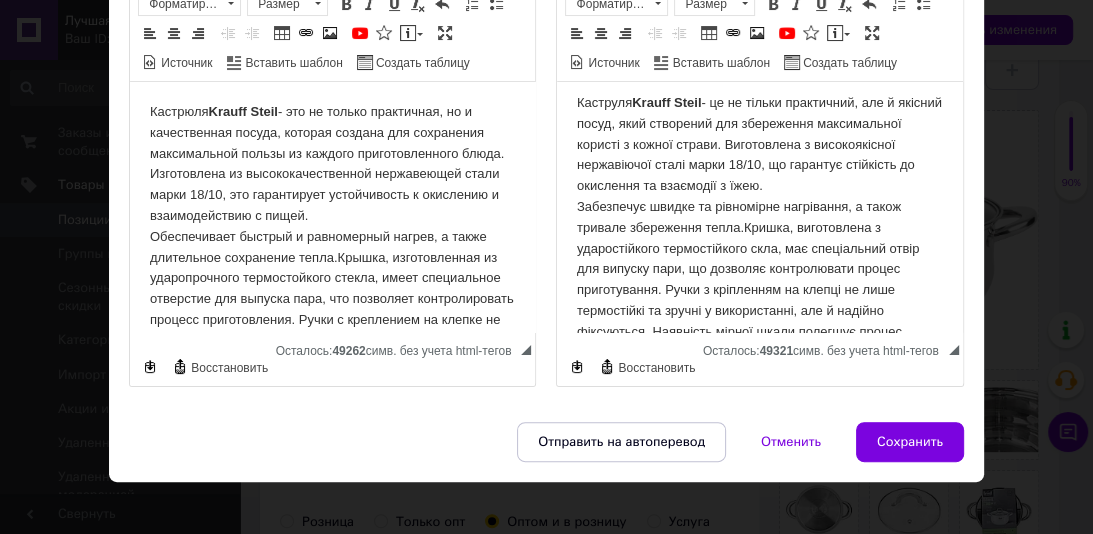 scroll, scrollTop: 0, scrollLeft: 0, axis: both 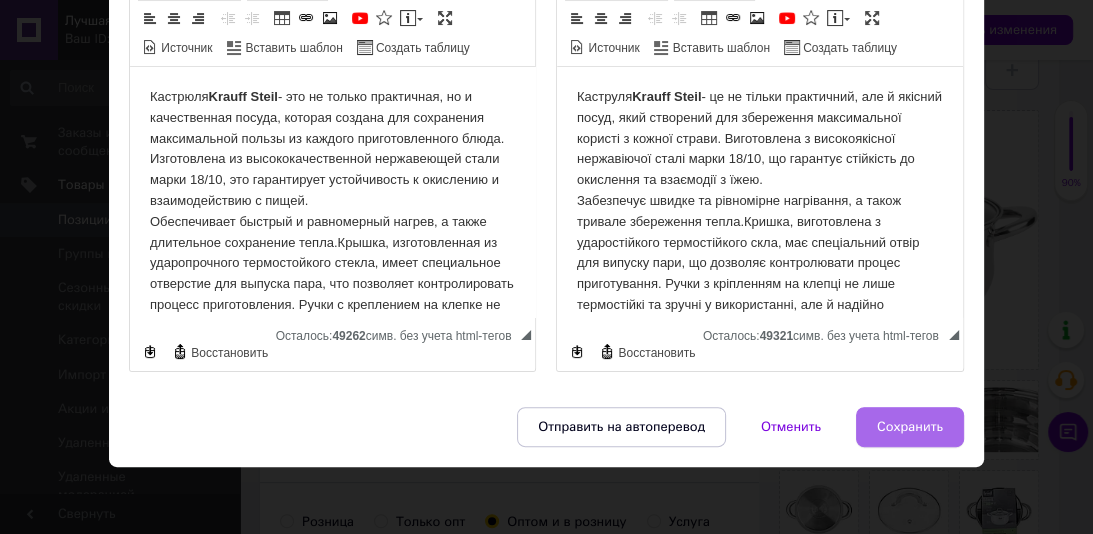 click on "Сохранить" at bounding box center (910, 427) 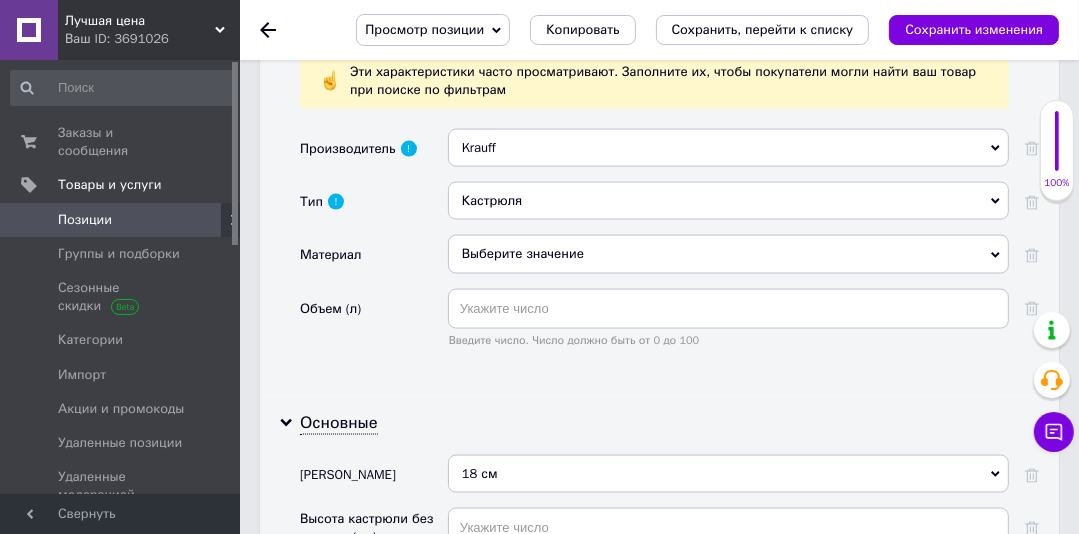 scroll, scrollTop: 2136, scrollLeft: 0, axis: vertical 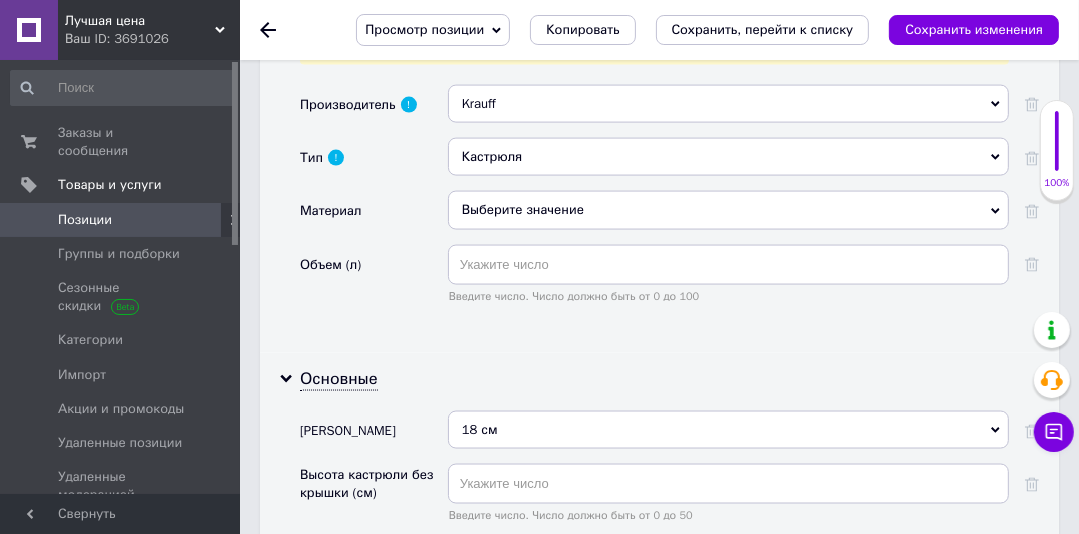 click on "Выберите значение" at bounding box center (728, 210) 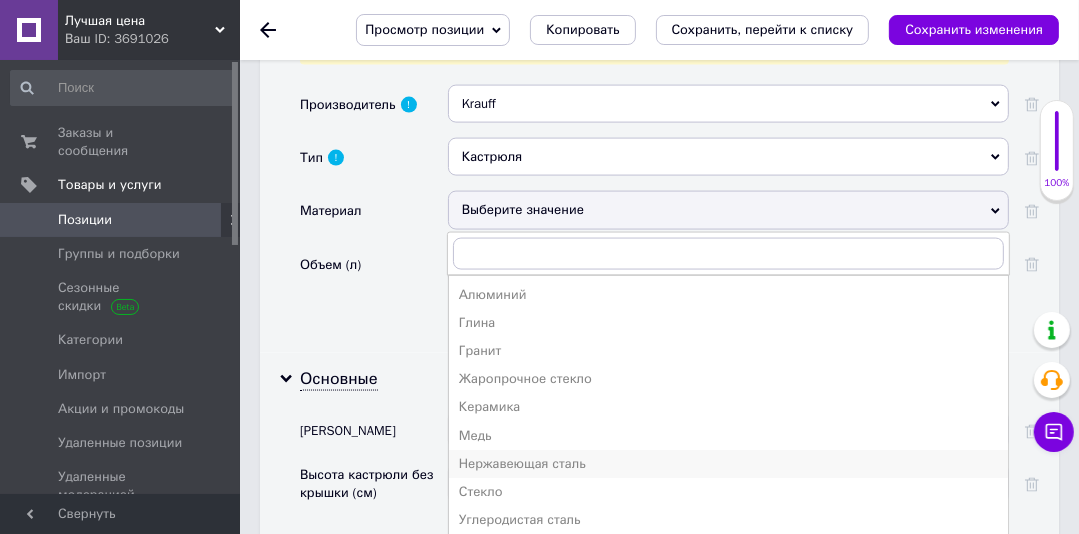 click on "Нержавеющая сталь" at bounding box center [728, 464] 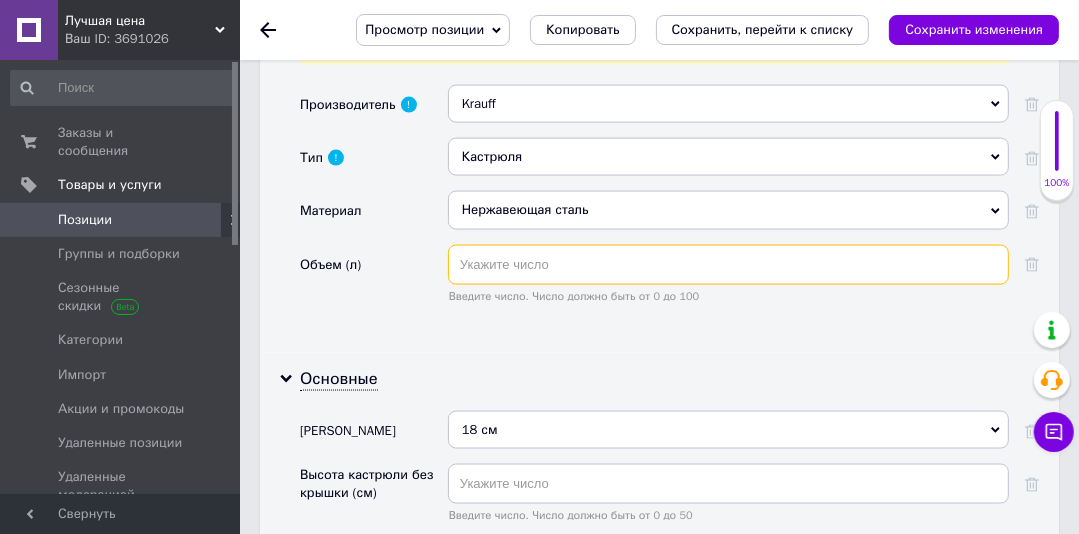 click at bounding box center [728, 265] 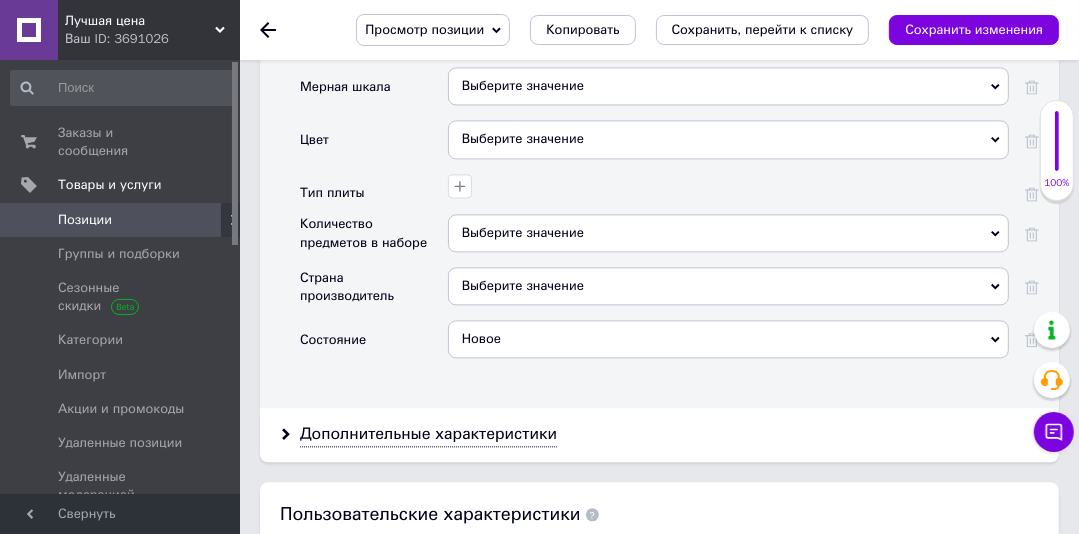 scroll, scrollTop: 3124, scrollLeft: 0, axis: vertical 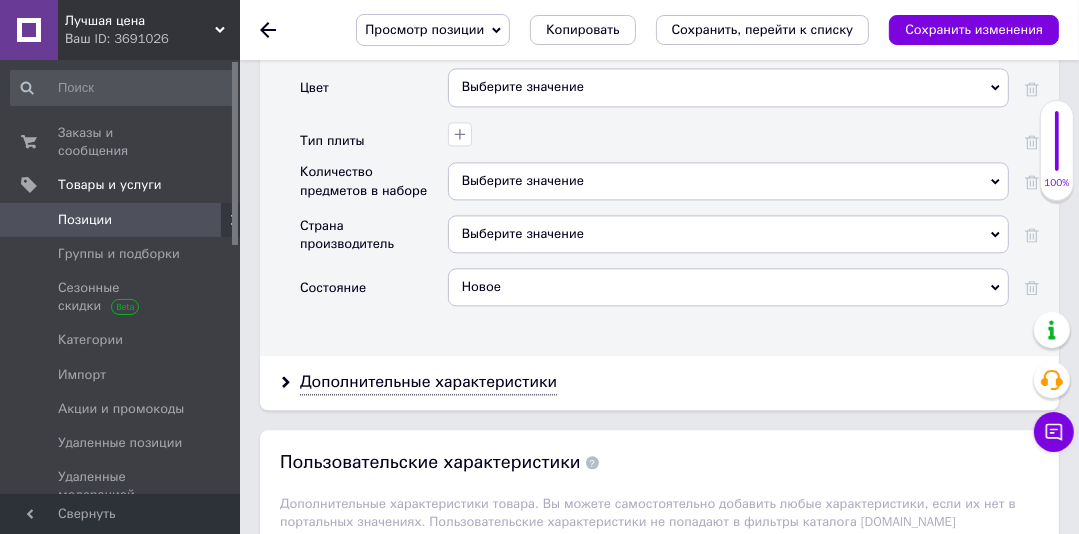 type on "2.5" 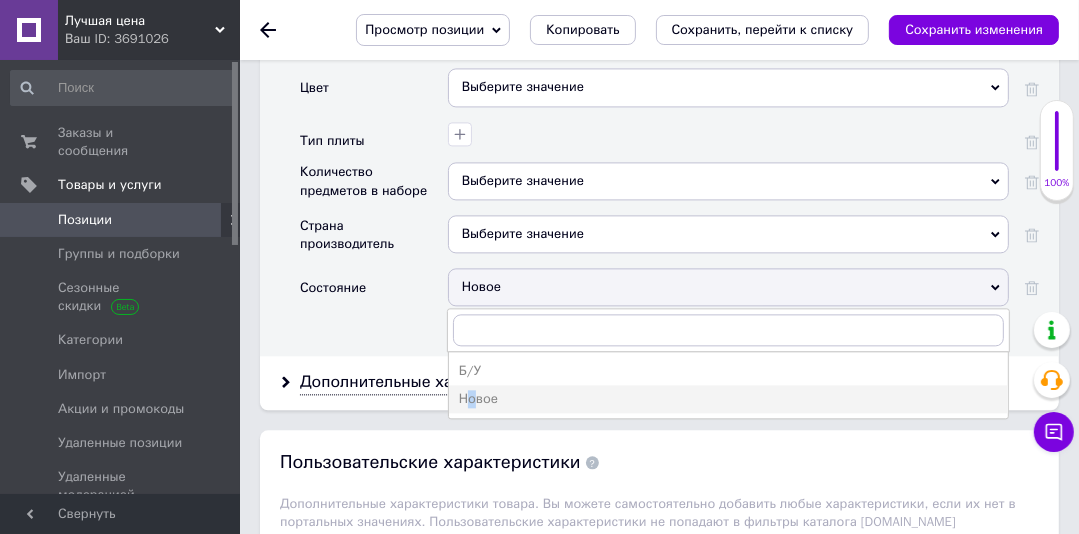 click on "Новое" at bounding box center [728, 399] 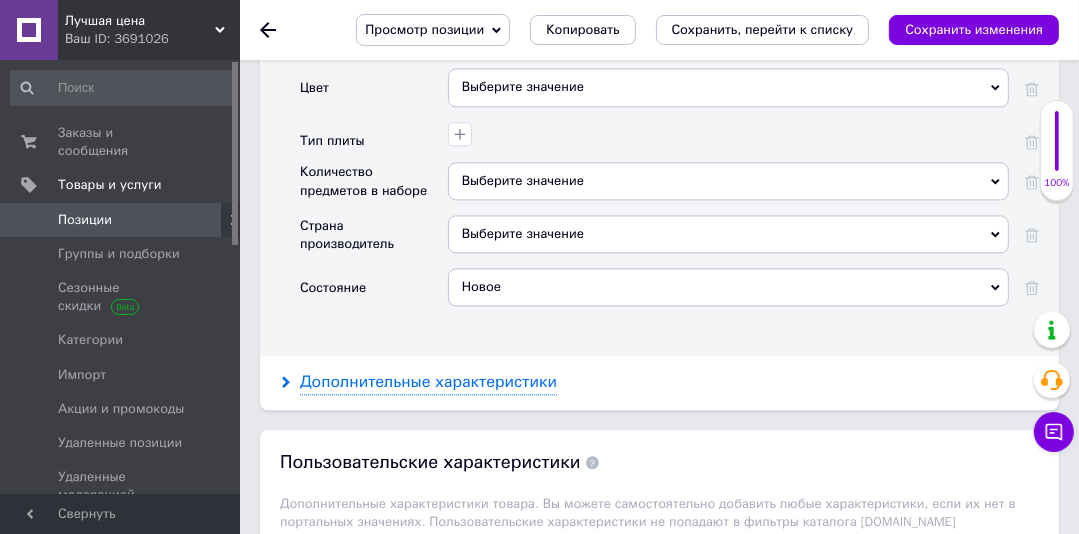 click on "Дополнительные характеристики" at bounding box center [428, 382] 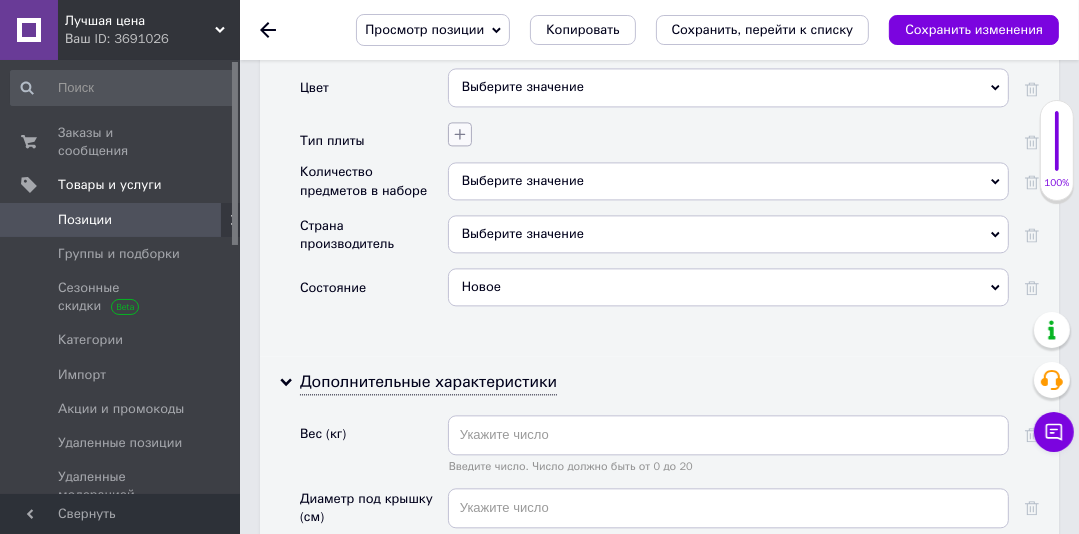 click 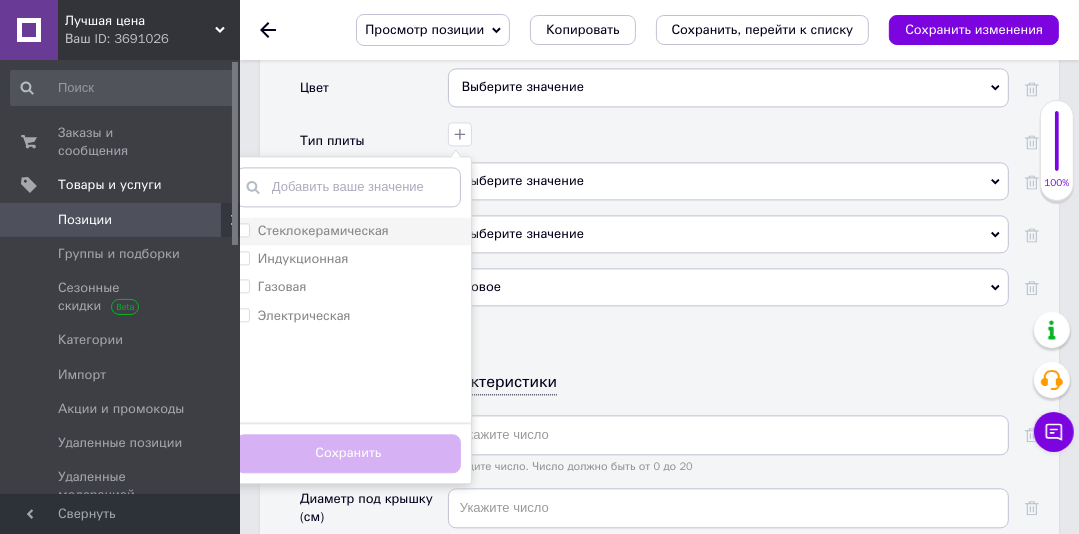 drag, startPoint x: 244, startPoint y: 248, endPoint x: 241, endPoint y: 229, distance: 19.235384 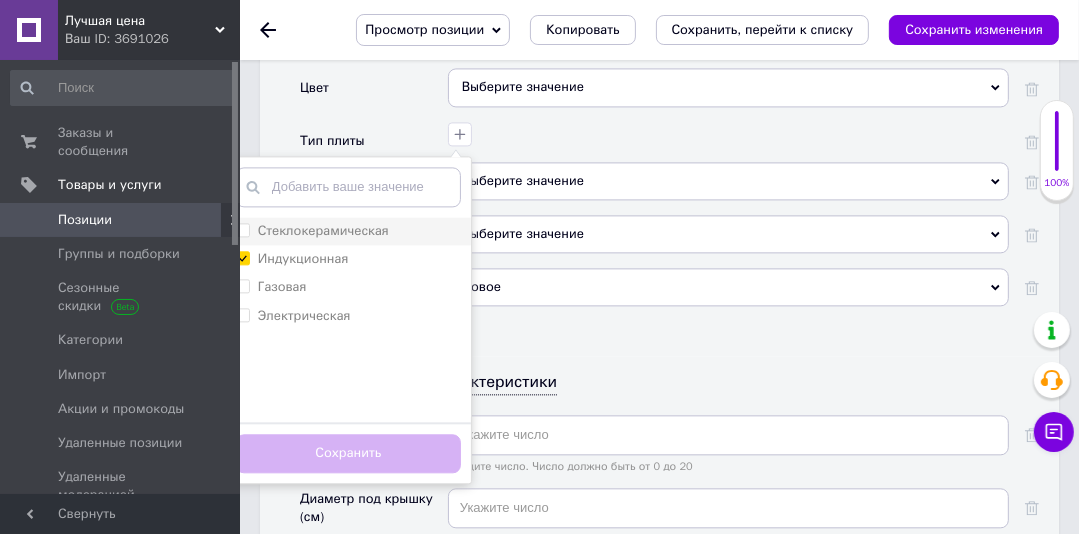checkbox on "true" 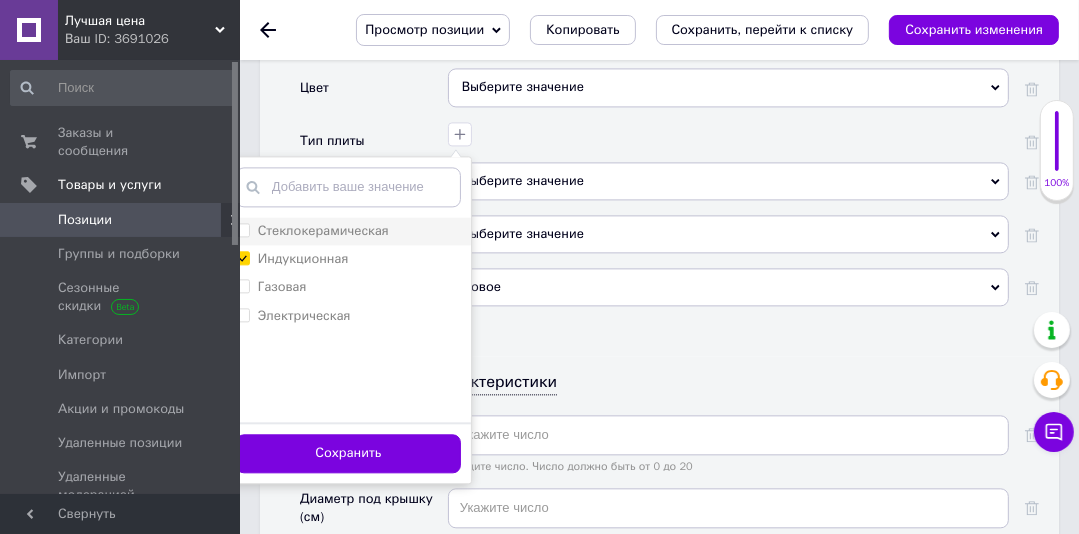 drag, startPoint x: 244, startPoint y: 217, endPoint x: 247, endPoint y: 231, distance: 14.3178215 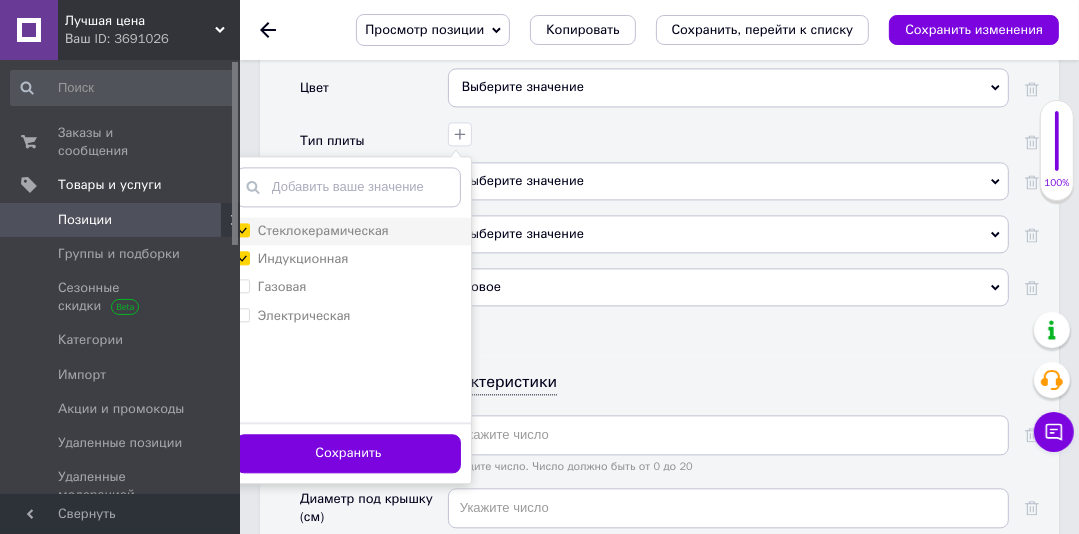 checkbox on "true" 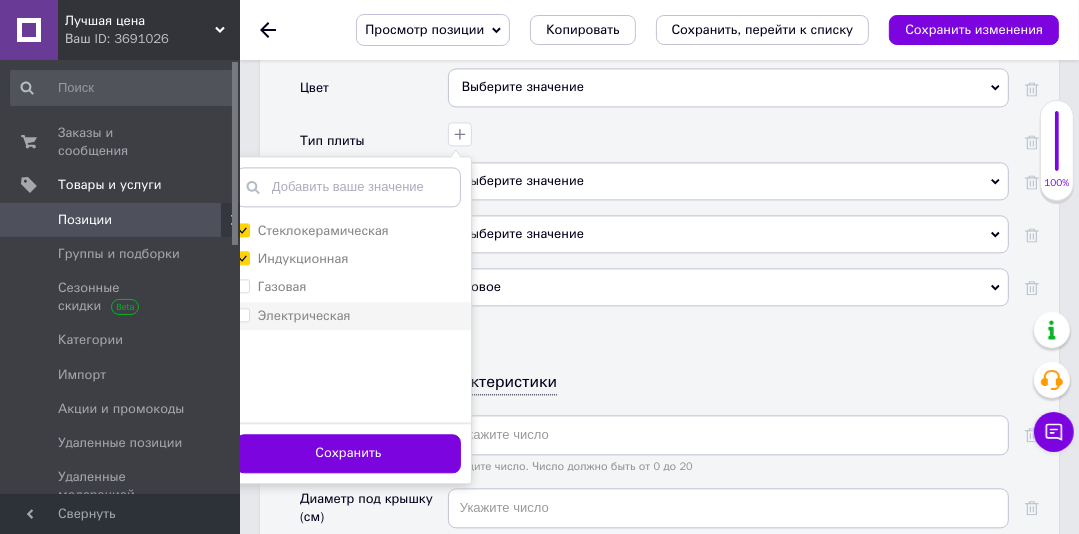 drag, startPoint x: 241, startPoint y: 268, endPoint x: 242, endPoint y: 292, distance: 24.020824 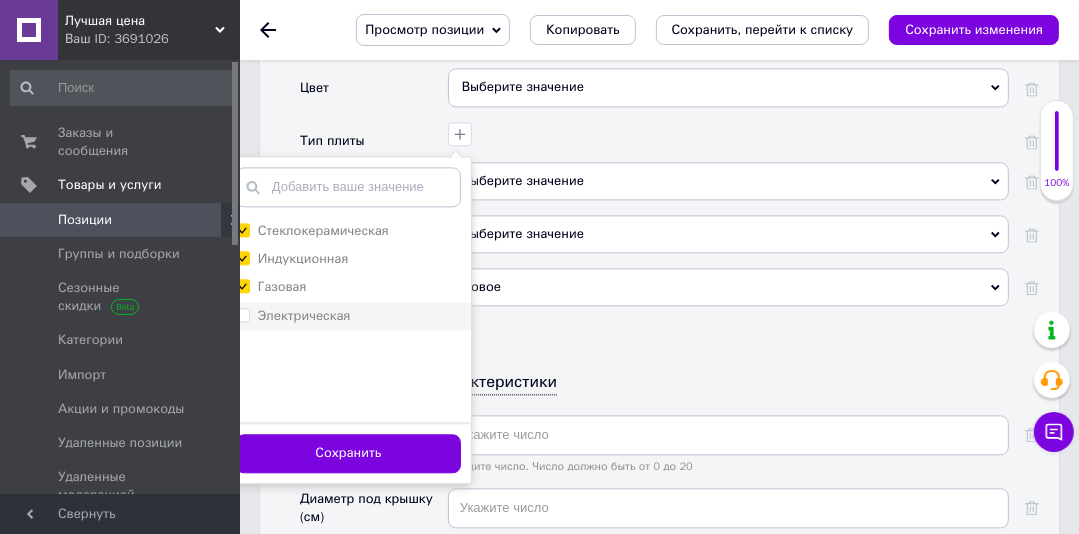 checkbox on "true" 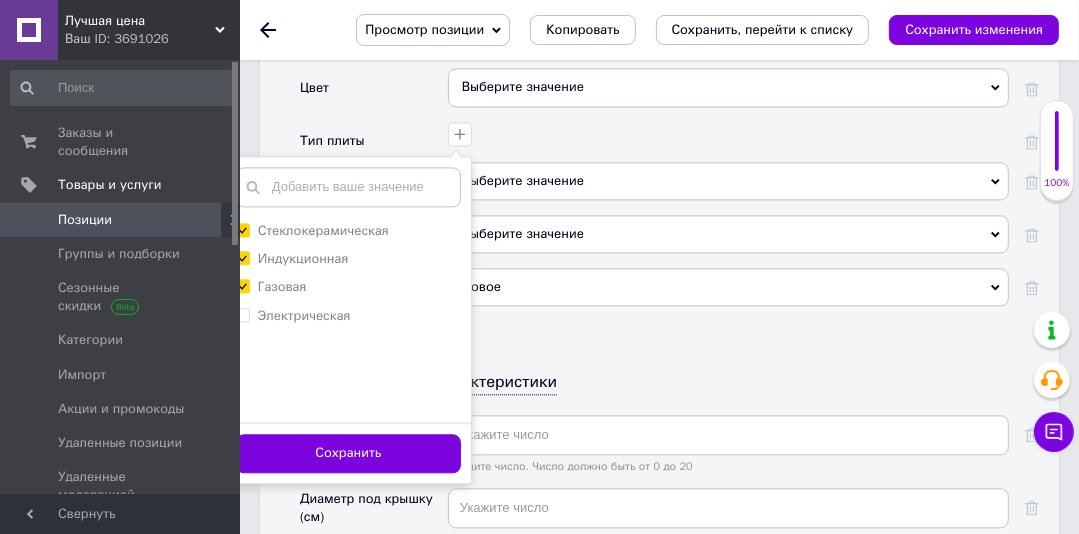 drag, startPoint x: 248, startPoint y: 300, endPoint x: 334, endPoint y: 382, distance: 118.82761 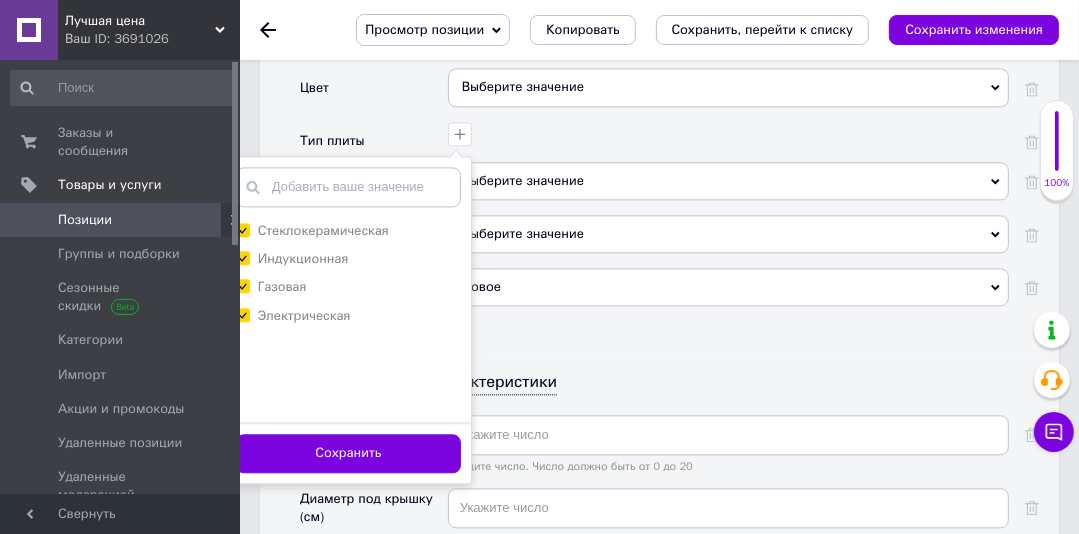 checkbox on "true" 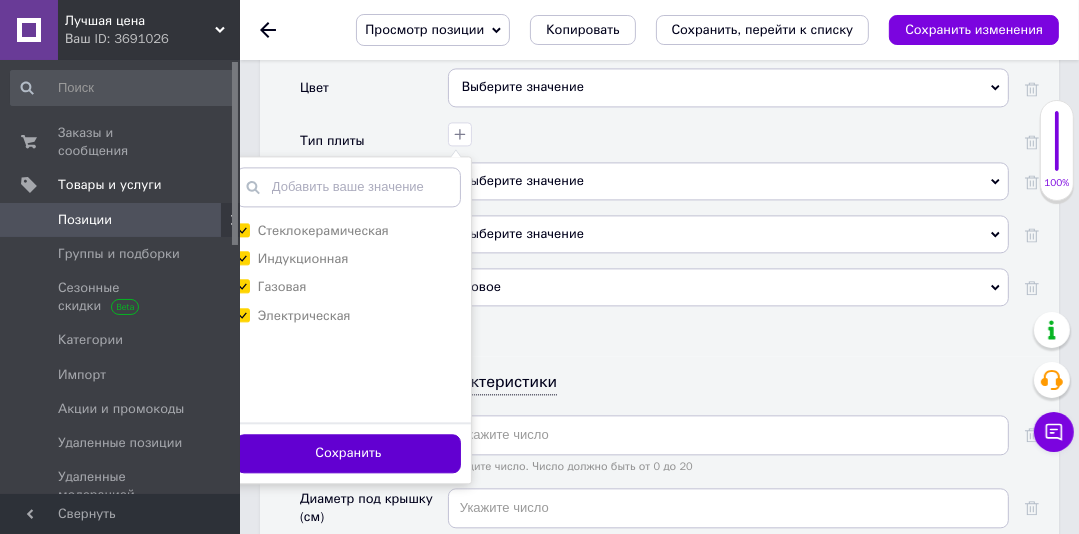 click on "Сохранить" at bounding box center (348, 453) 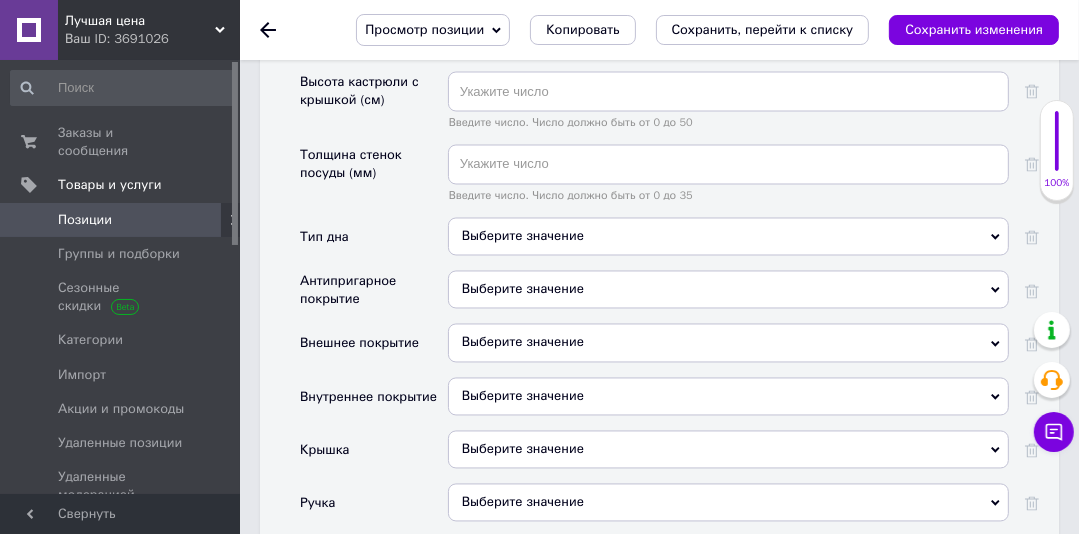 scroll, scrollTop: 2669, scrollLeft: 0, axis: vertical 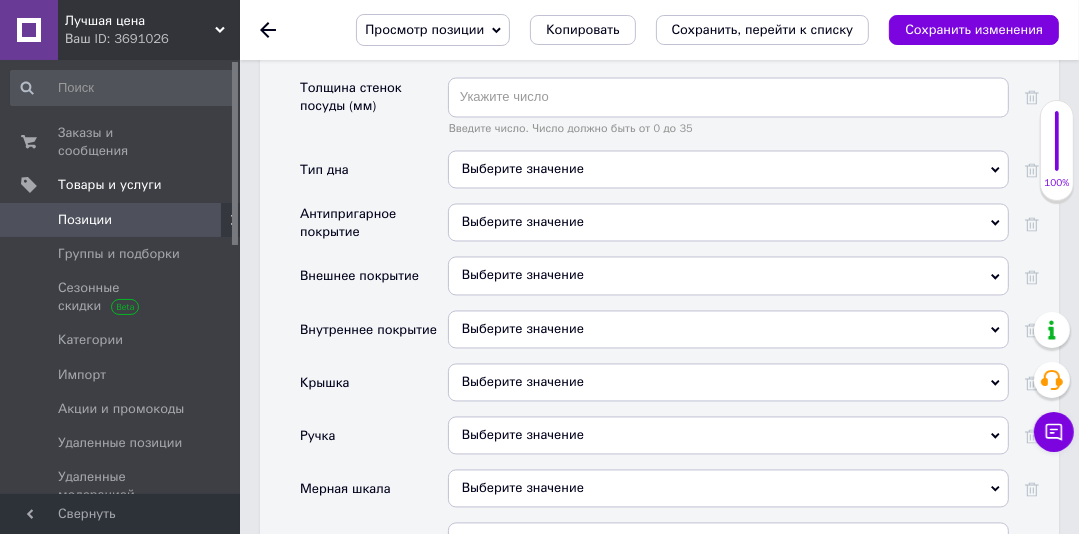 click on "Выберите значение" at bounding box center [728, 223] 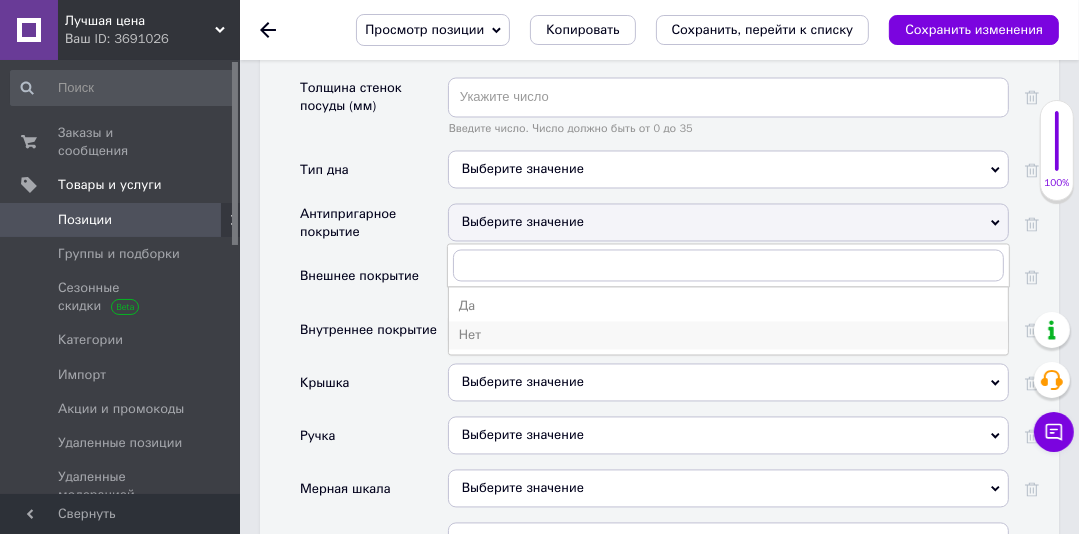 click on "Нет" at bounding box center [728, 336] 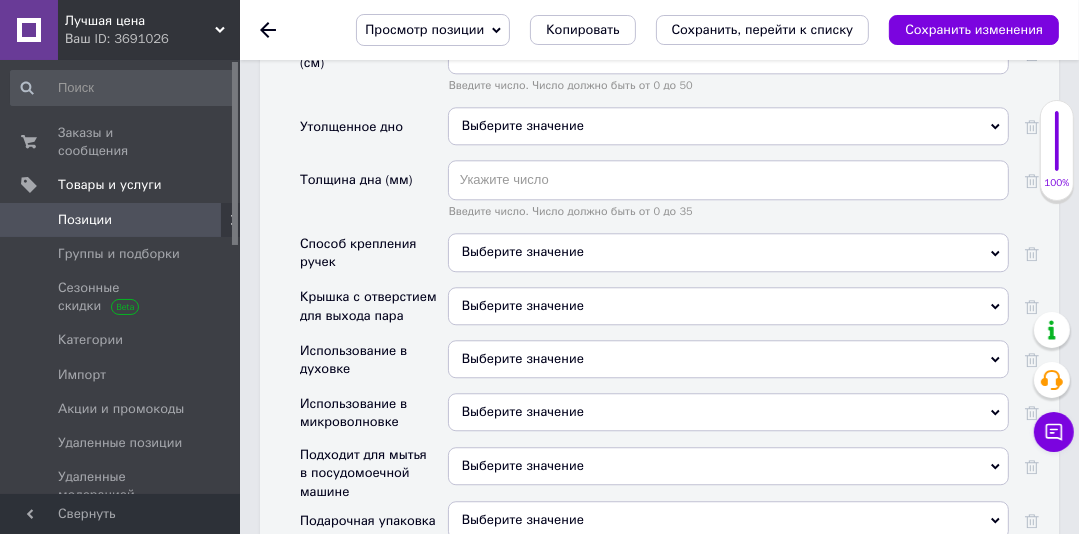 scroll, scrollTop: 3629, scrollLeft: 0, axis: vertical 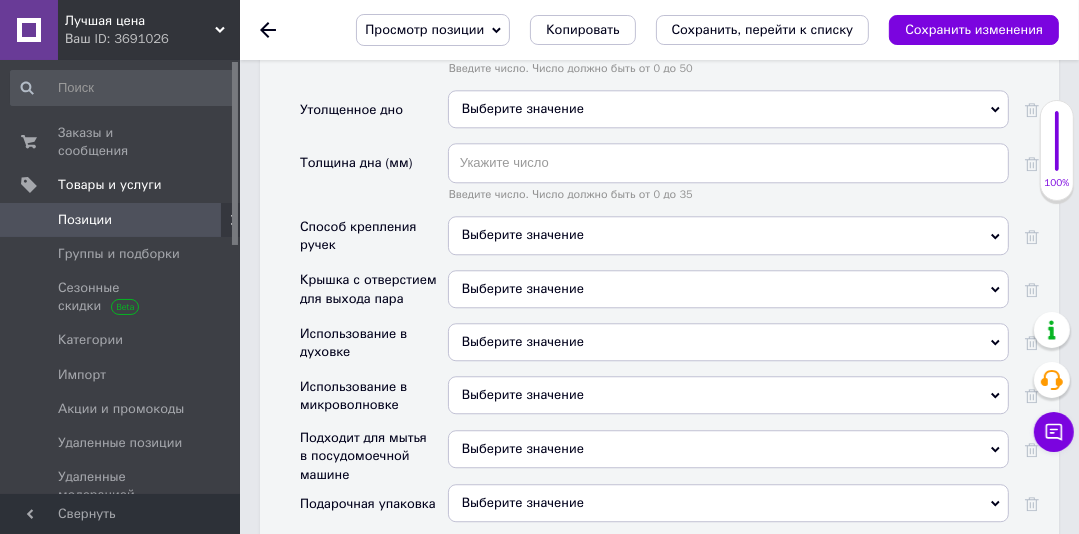 click on "Выберите значение" at bounding box center [728, 289] 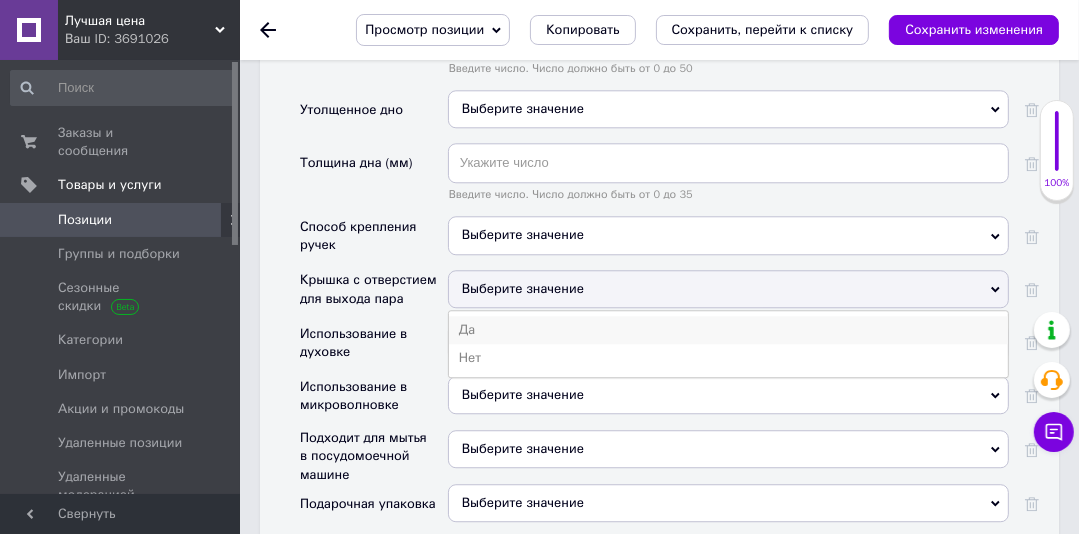 click on "Да" at bounding box center (728, 330) 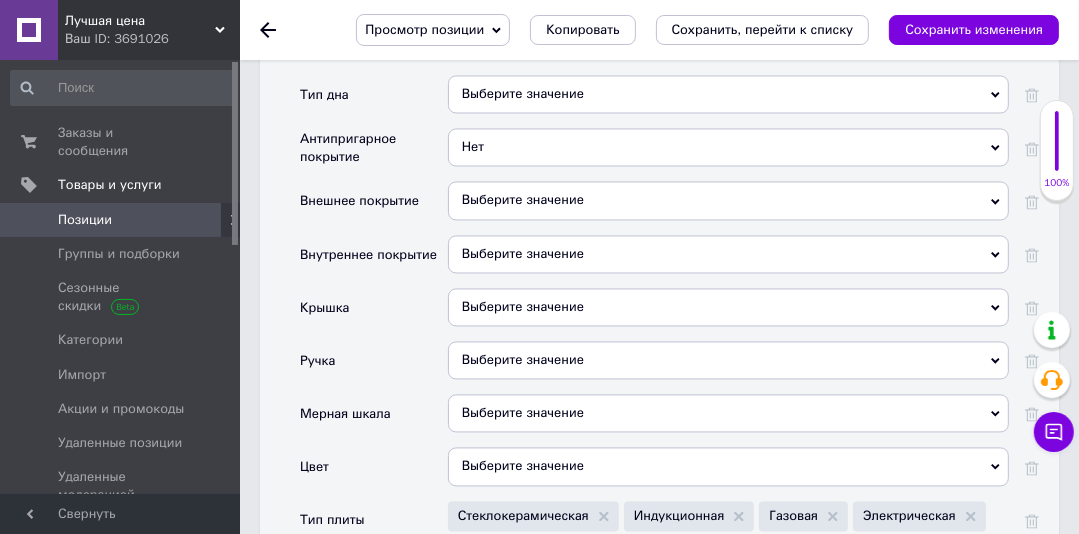 click on "Выберите значение" at bounding box center (728, 307) 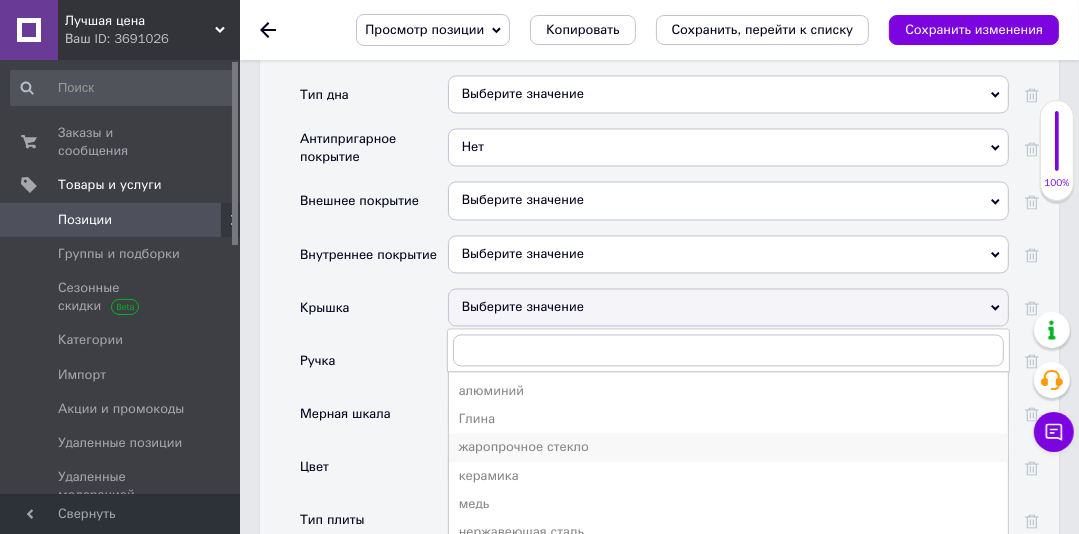 click on "жаропрочное стекло" at bounding box center [728, 447] 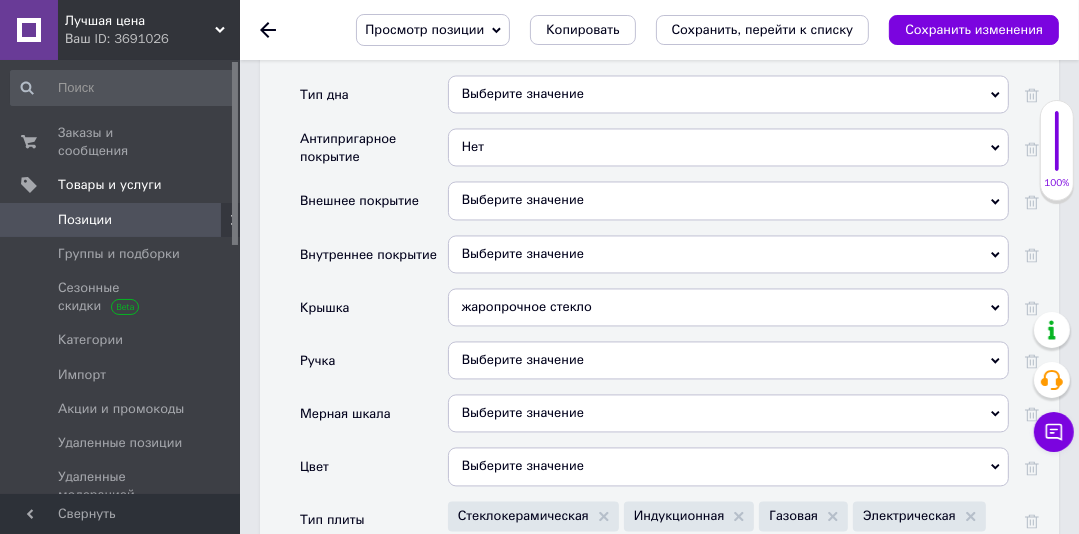 click on "Выберите значение" at bounding box center [728, 360] 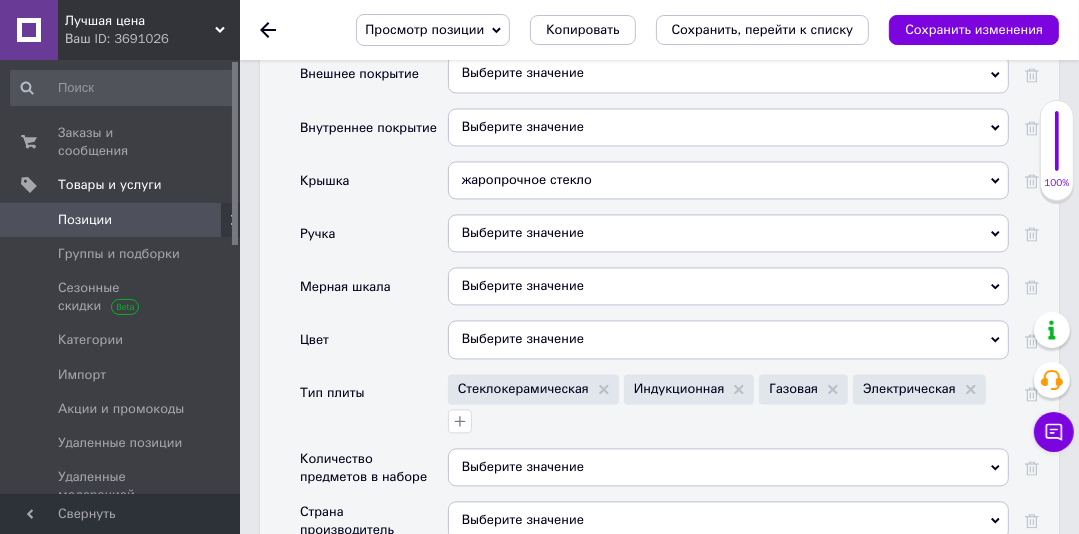 click on "Выберите значение" at bounding box center (728, 233) 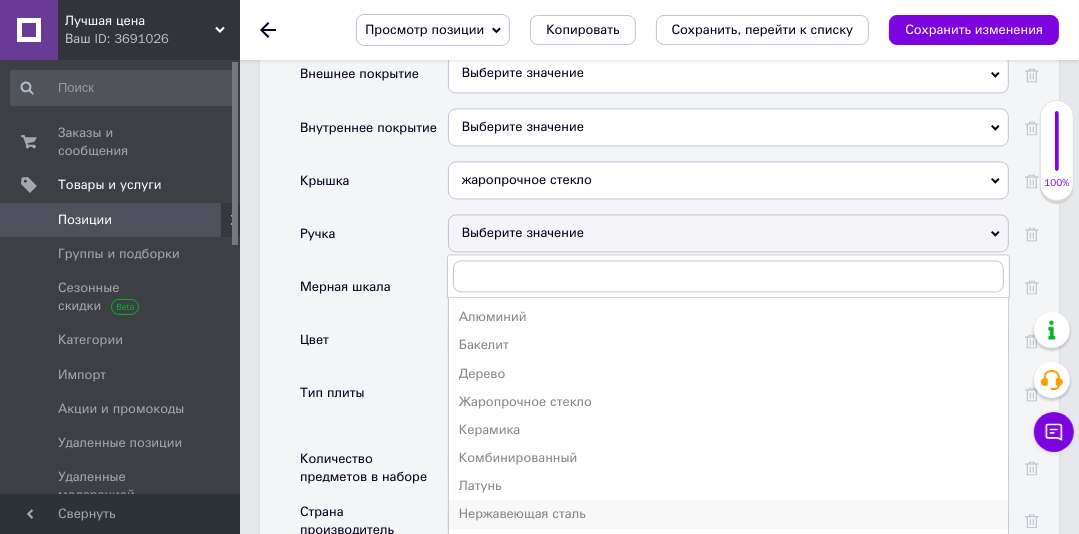 click on "Нержавеющая сталь" at bounding box center (728, 514) 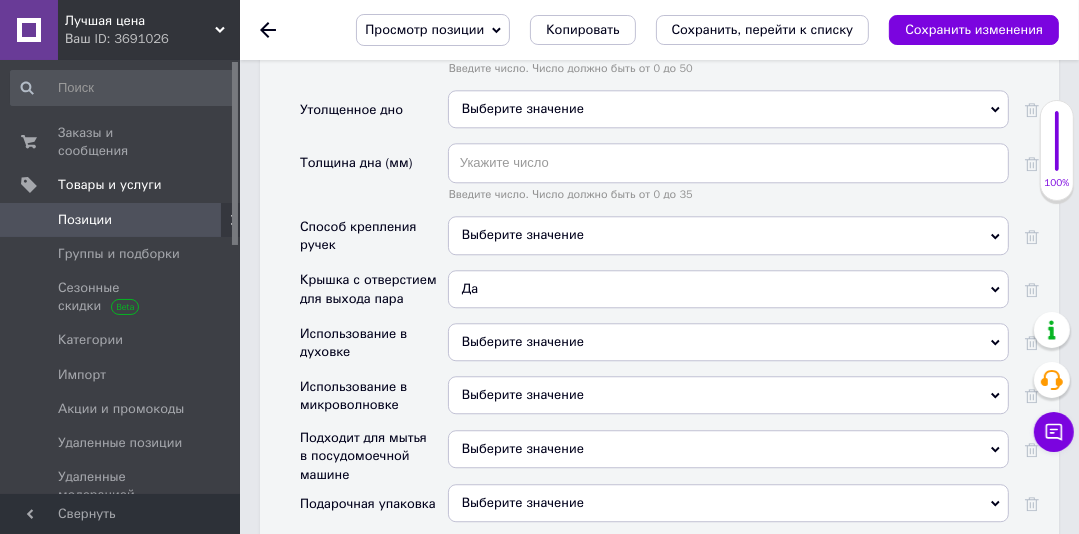 scroll, scrollTop: 3637, scrollLeft: 0, axis: vertical 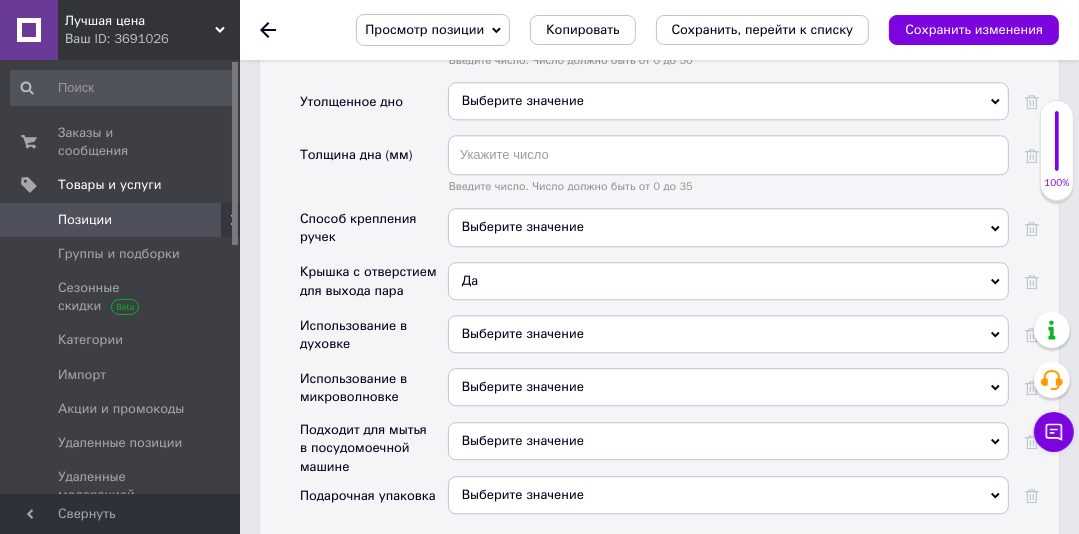 click on "Выберите значение" at bounding box center [728, 227] 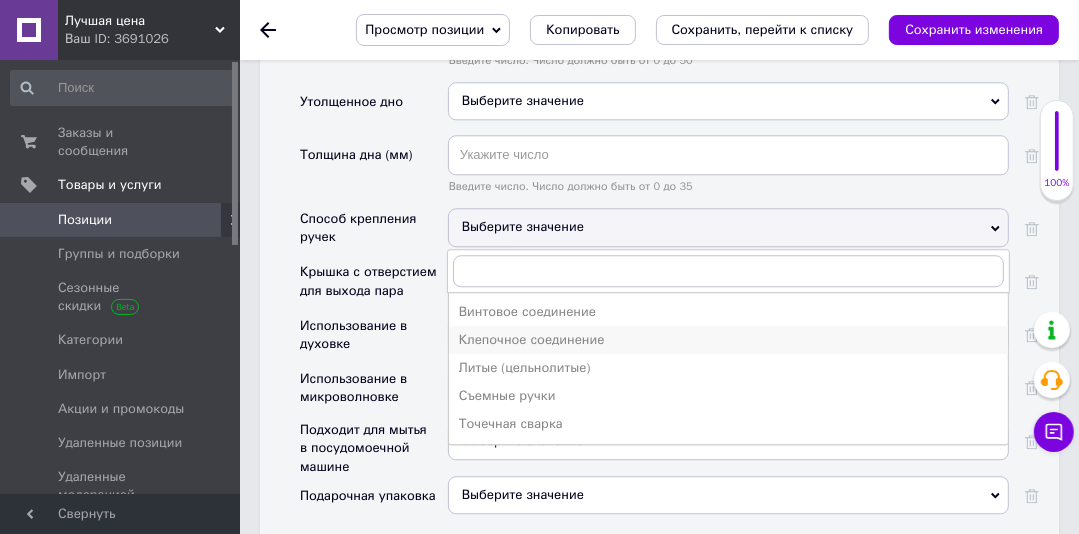 click on "Клепочное соединение" at bounding box center [728, 340] 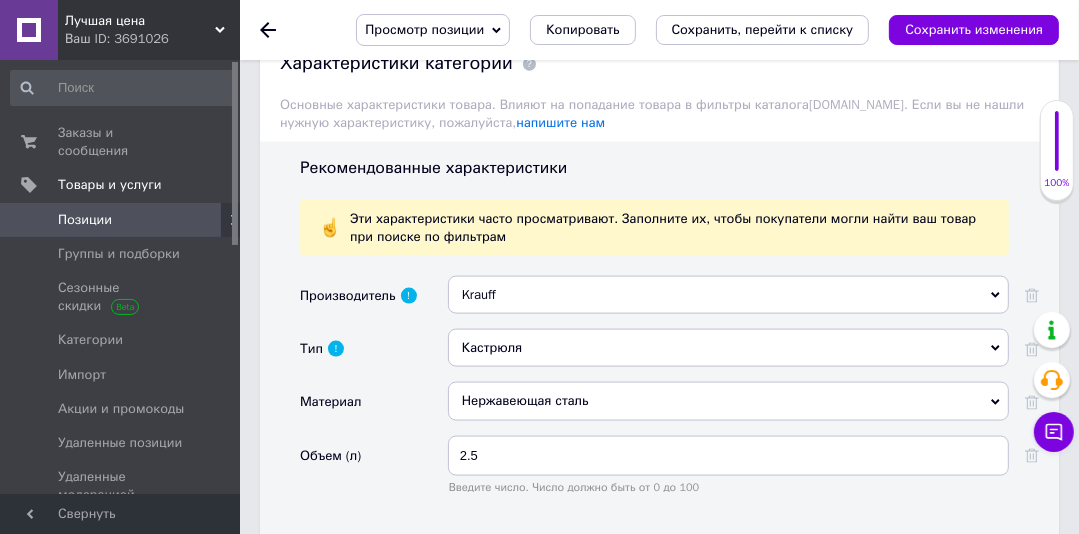 scroll, scrollTop: 0, scrollLeft: 0, axis: both 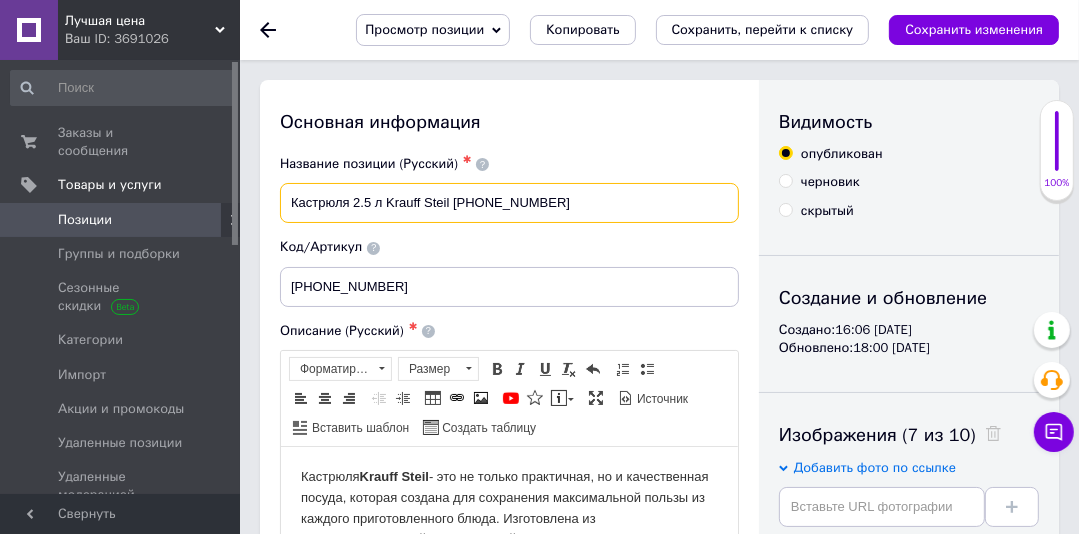 drag, startPoint x: 547, startPoint y: 203, endPoint x: 301, endPoint y: 200, distance: 246.0183 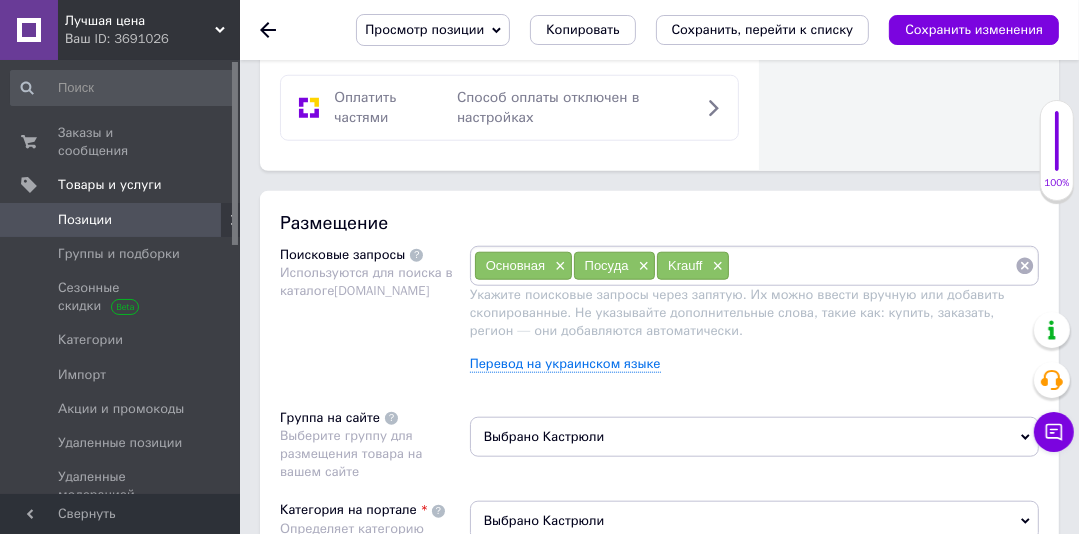 scroll, scrollTop: 1414, scrollLeft: 0, axis: vertical 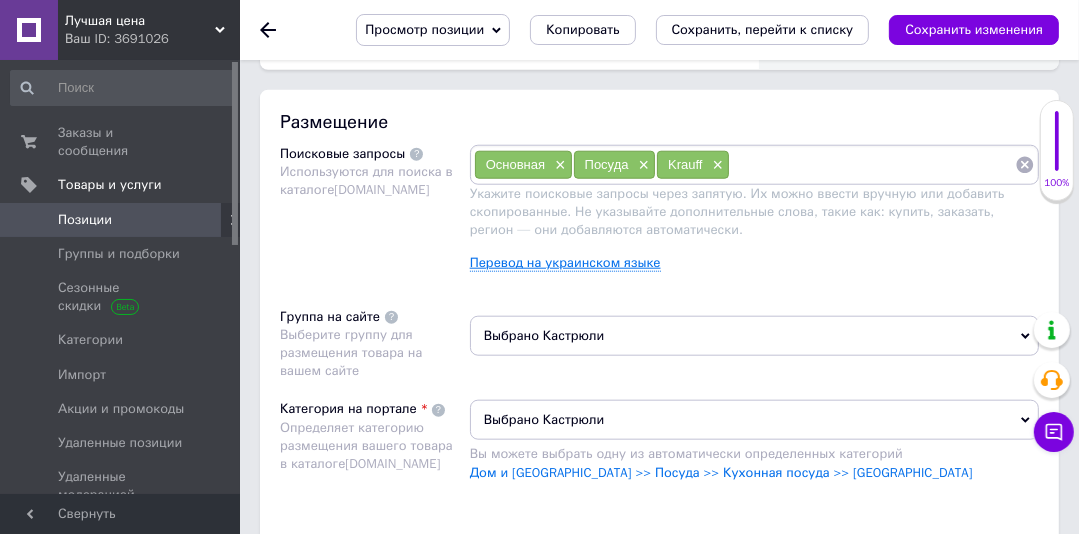 click on "Перевод на украинском языке" at bounding box center [565, 263] 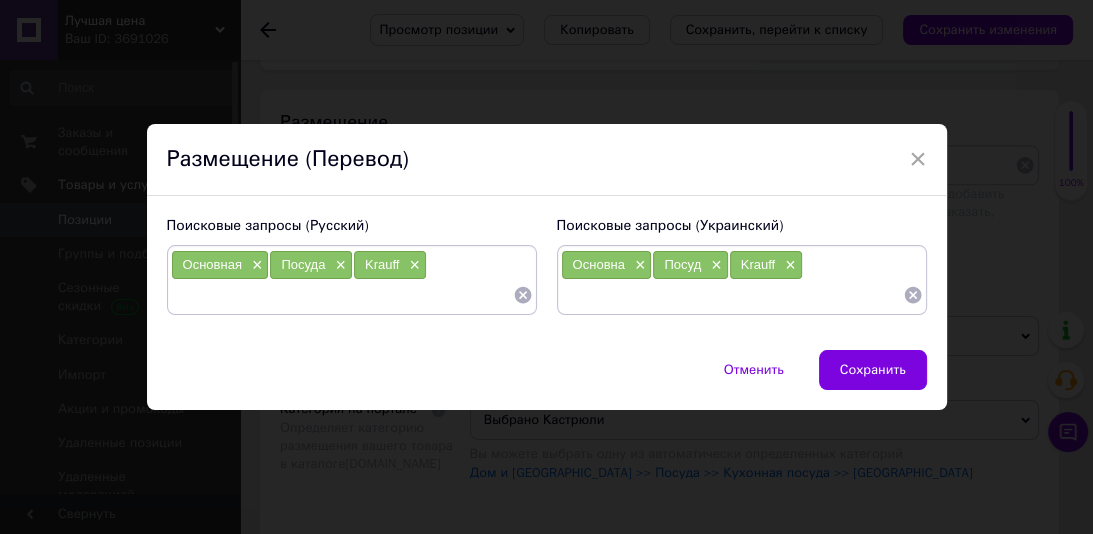 paste on "Кастрюля 2.5 л Krauff Steil [PHONE_NUMBER]" 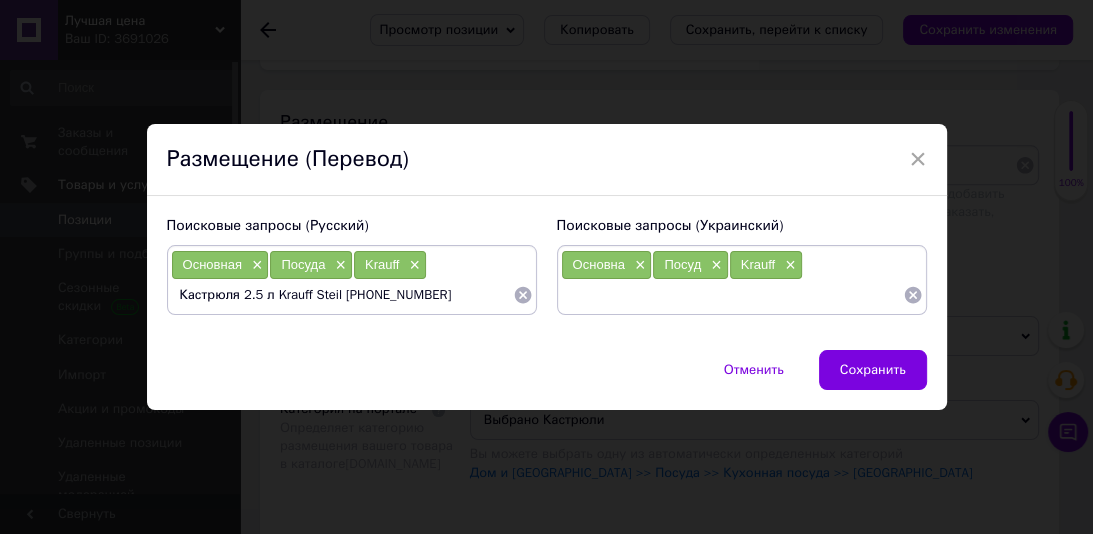 drag, startPoint x: 267, startPoint y: 292, endPoint x: 388, endPoint y: 291, distance: 121.004135 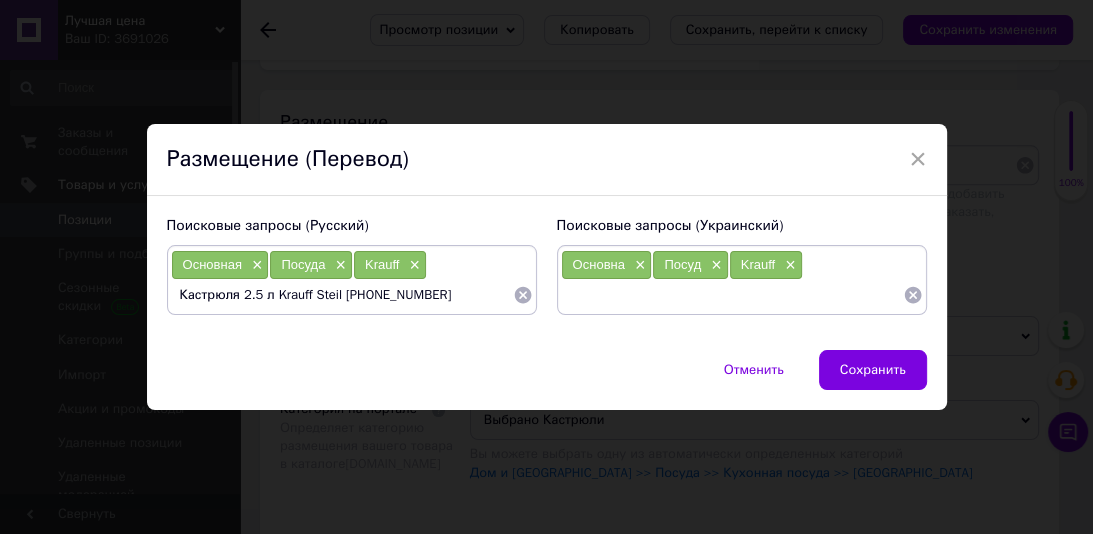 click on "Кастрюля 2.5 л Krauff Steil [PHONE_NUMBER]" at bounding box center [342, 295] 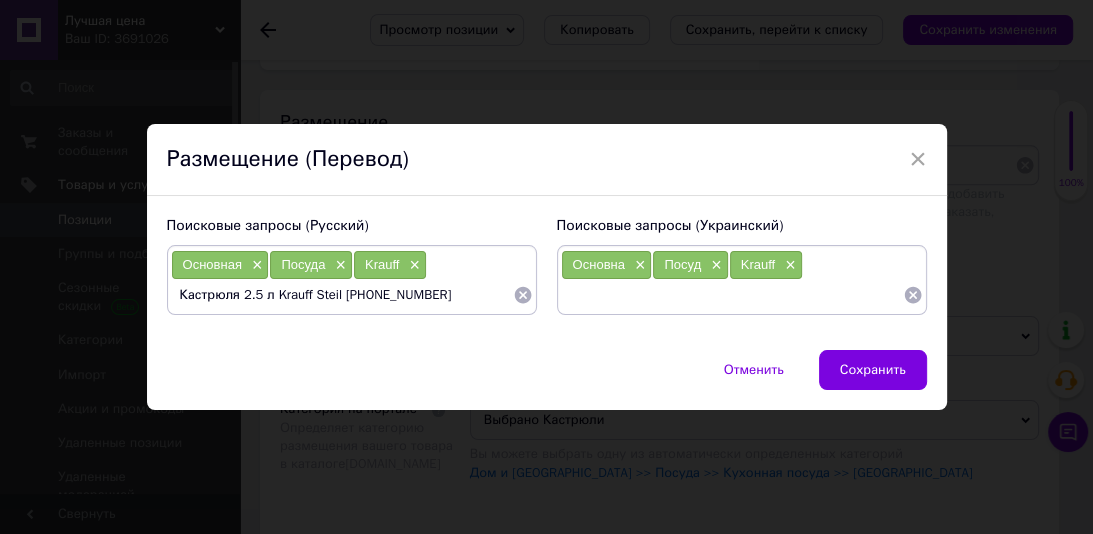 type on "Кастрюля 2.5 л" 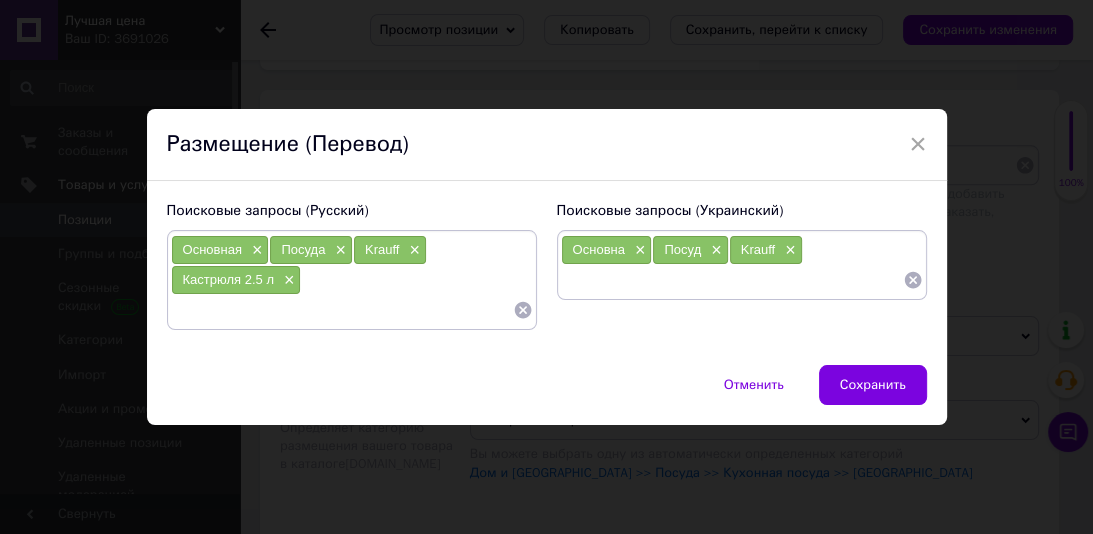 paste on "Krauff Steil [PHONE_NUMBER]" 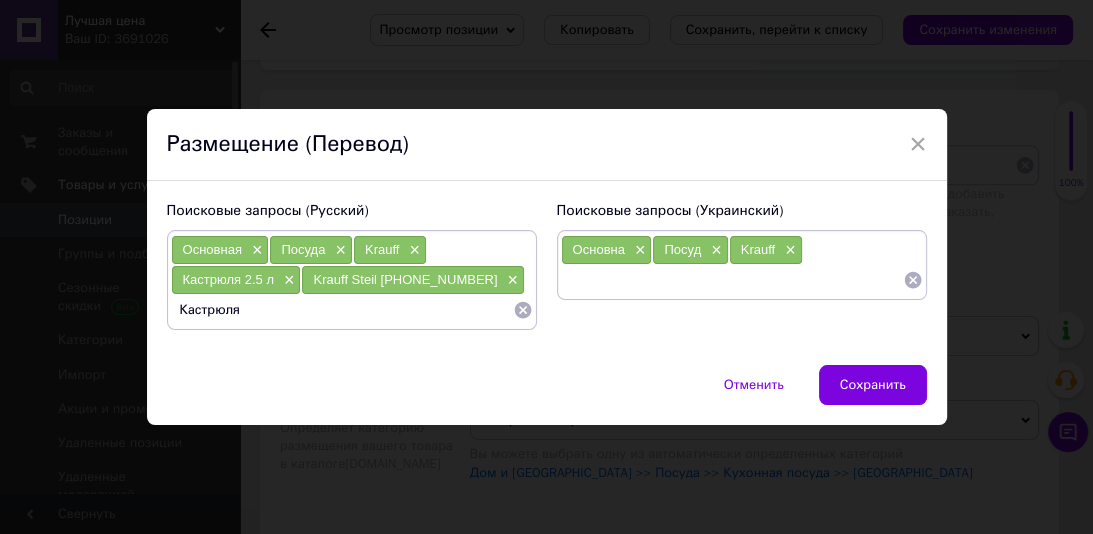 type on "Кастрюля" 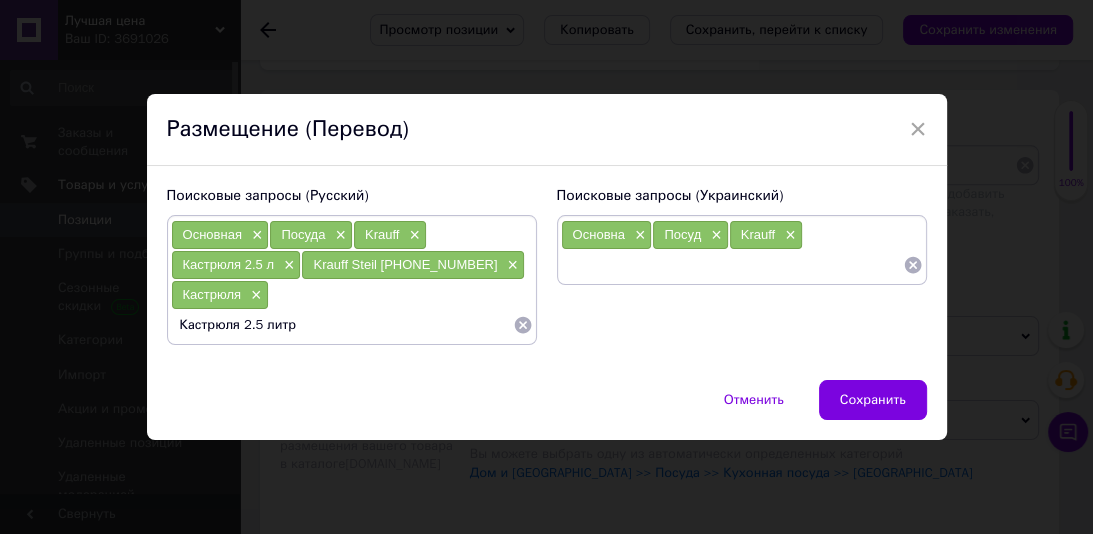 type on "Кастрюля 2.5 литра" 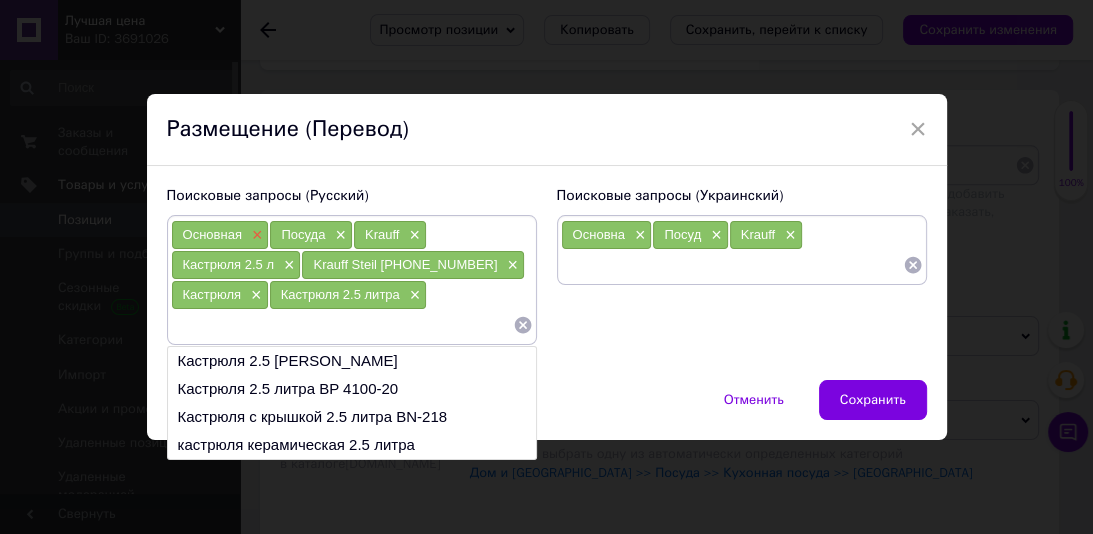 click on "×" at bounding box center (255, 235) 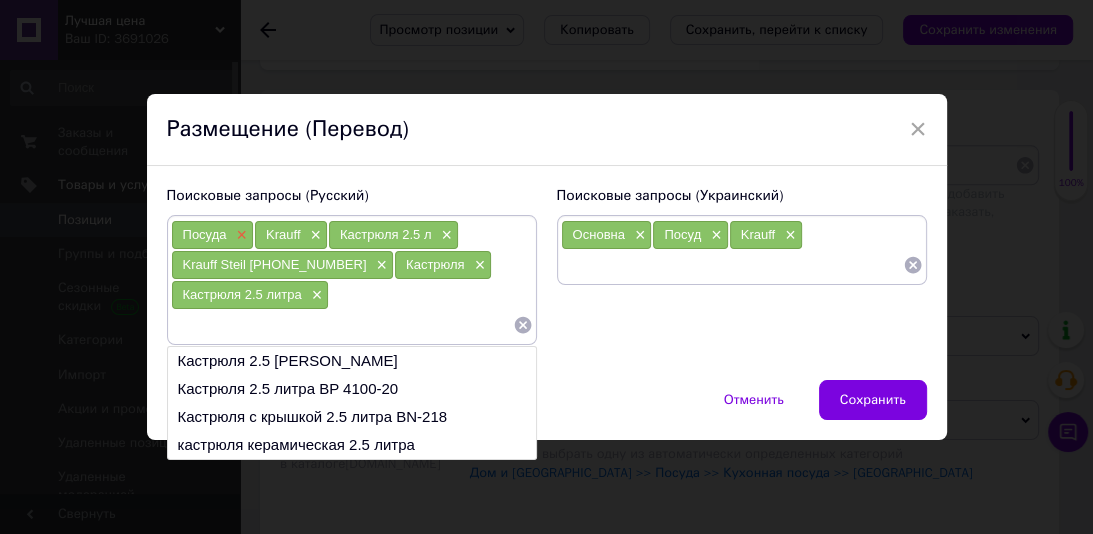 click on "×" at bounding box center (239, 235) 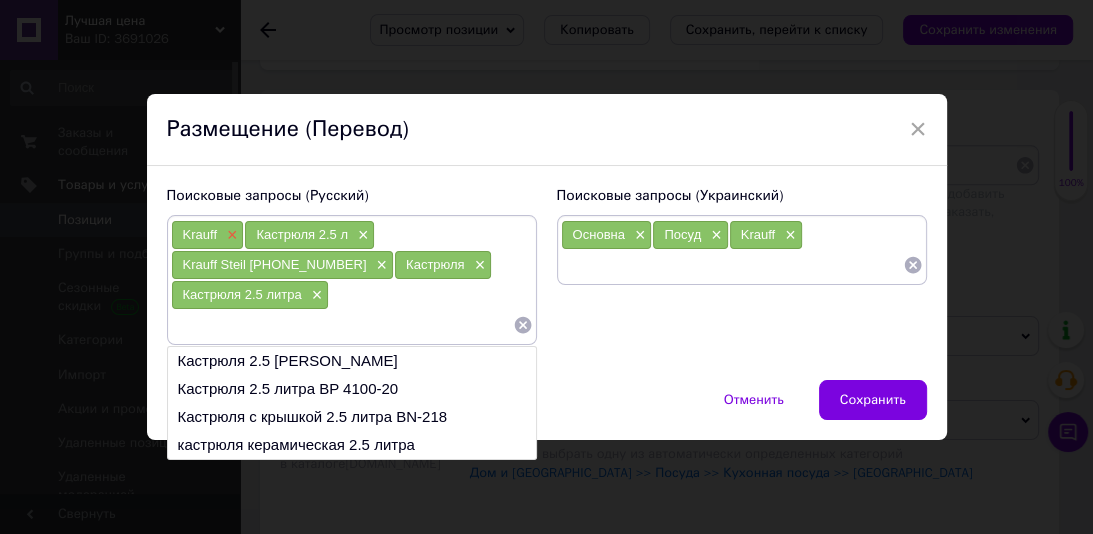 click on "×" at bounding box center [230, 235] 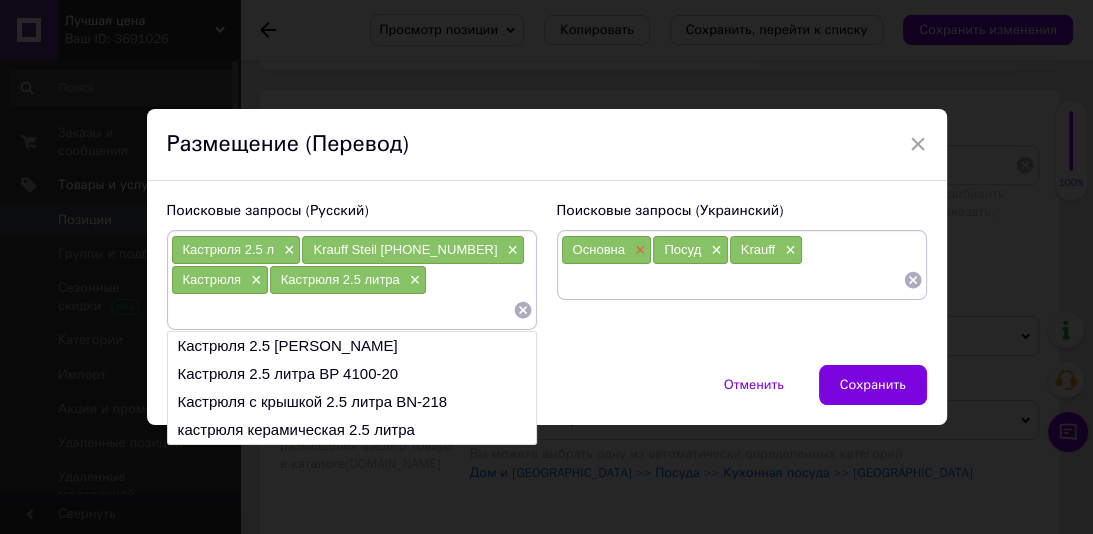 click on "×" at bounding box center [638, 250] 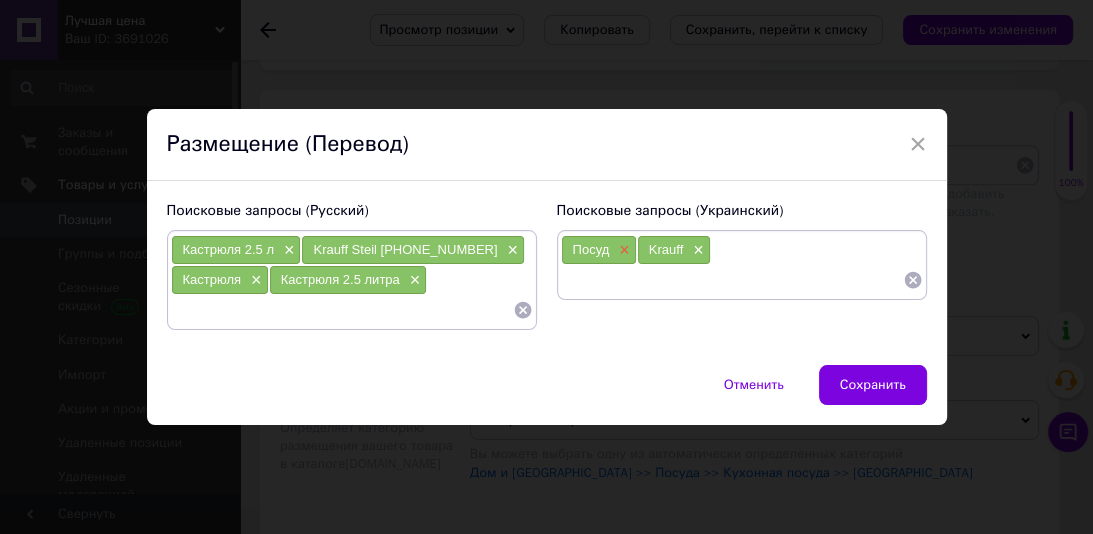 click on "×" at bounding box center [622, 250] 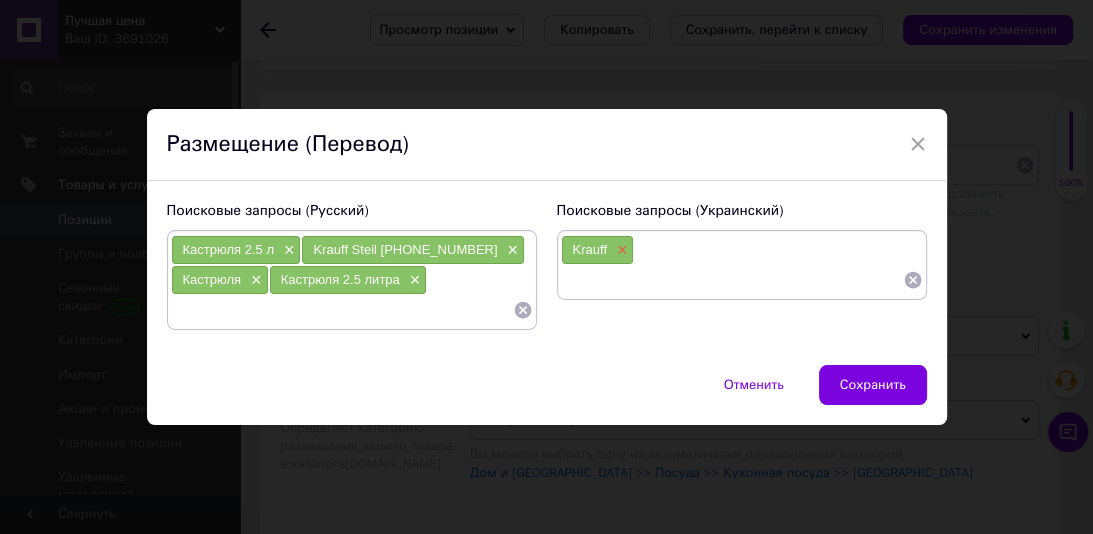 click on "×" at bounding box center (620, 250) 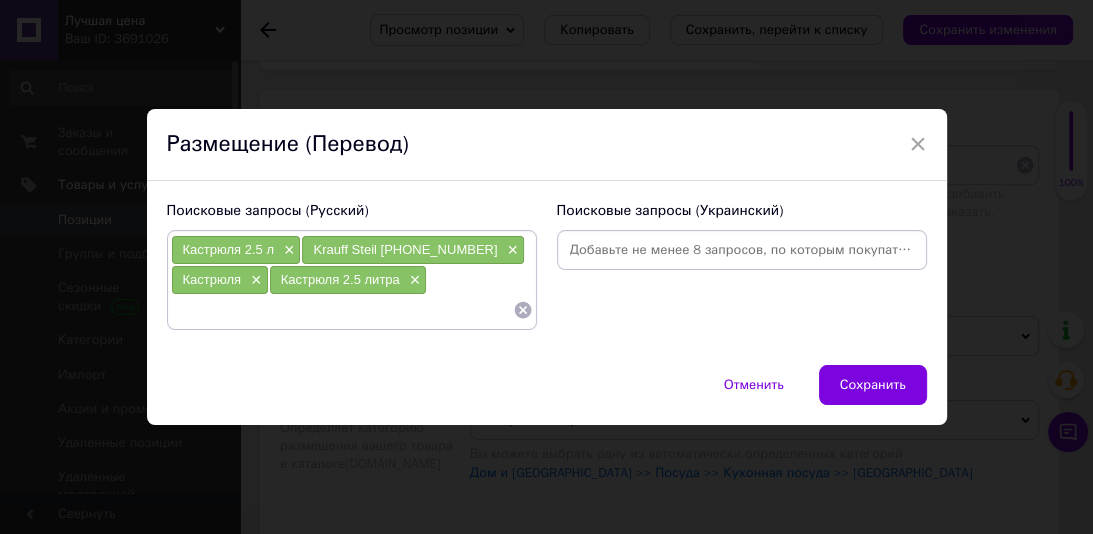 click at bounding box center [342, 310] 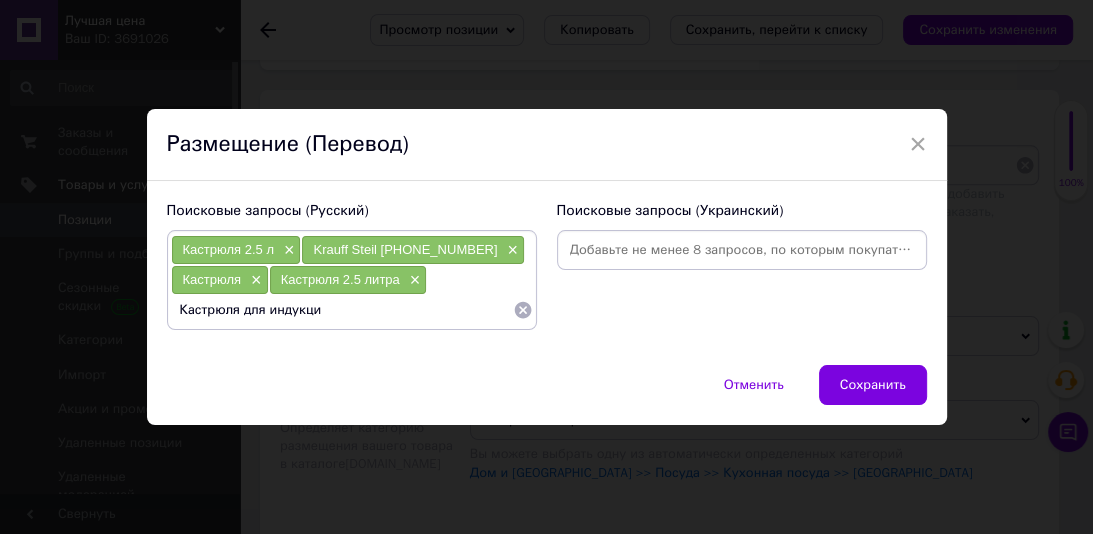 type on "Кастрюля для индукции" 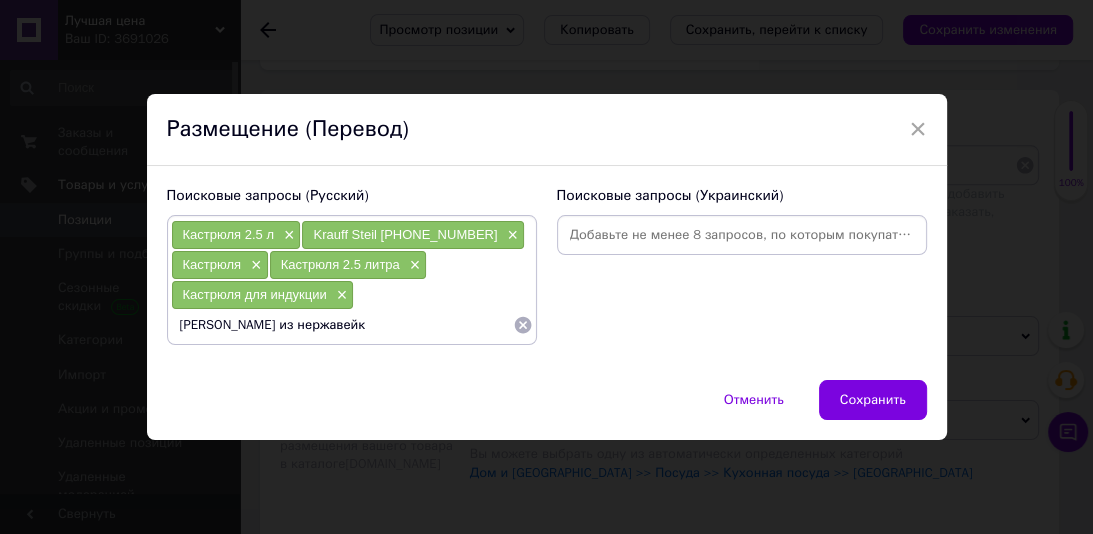 type on "[PERSON_NAME] из нержавейки" 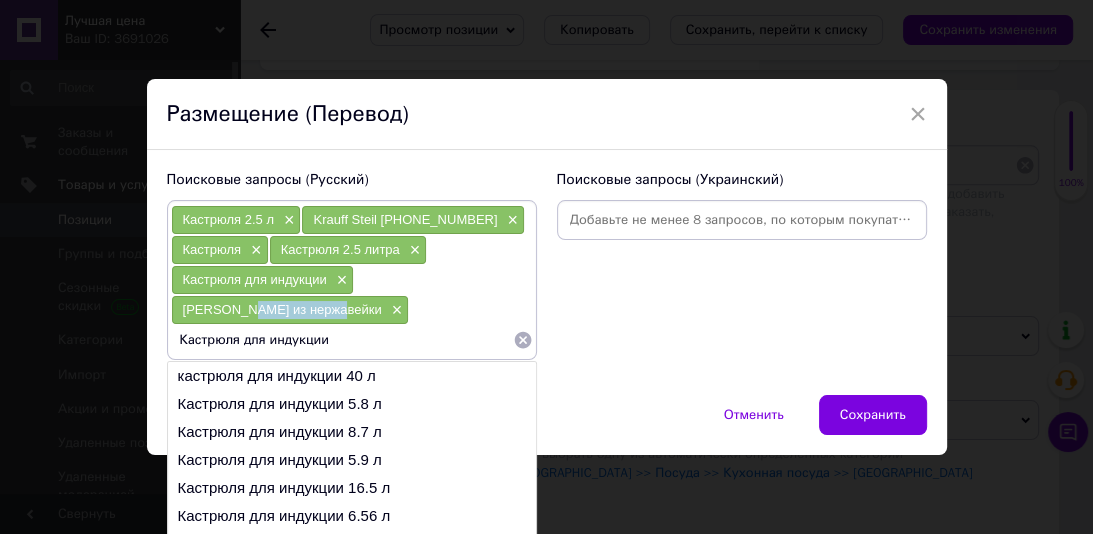 drag, startPoint x: 336, startPoint y: 315, endPoint x: 257, endPoint y: 304, distance: 79.762146 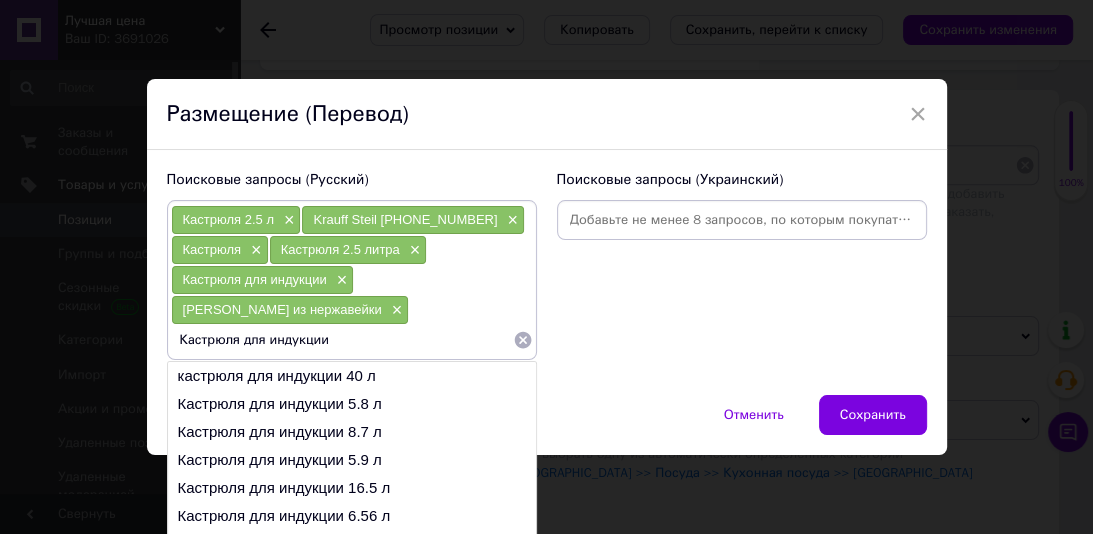 click on "Кастрюля для индукции" at bounding box center [342, 340] 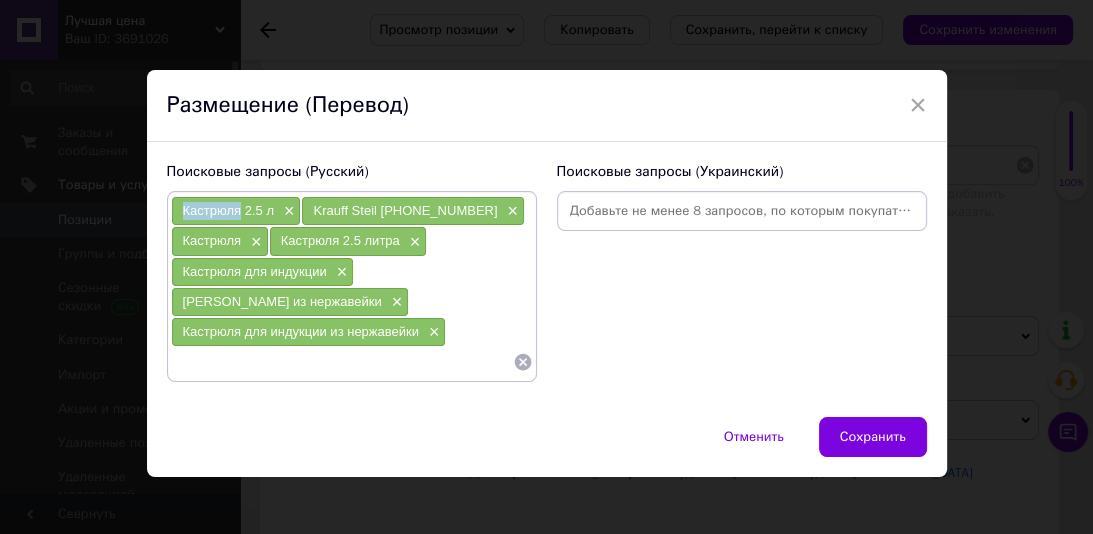 drag, startPoint x: 236, startPoint y: 212, endPoint x: 180, endPoint y: 212, distance: 56 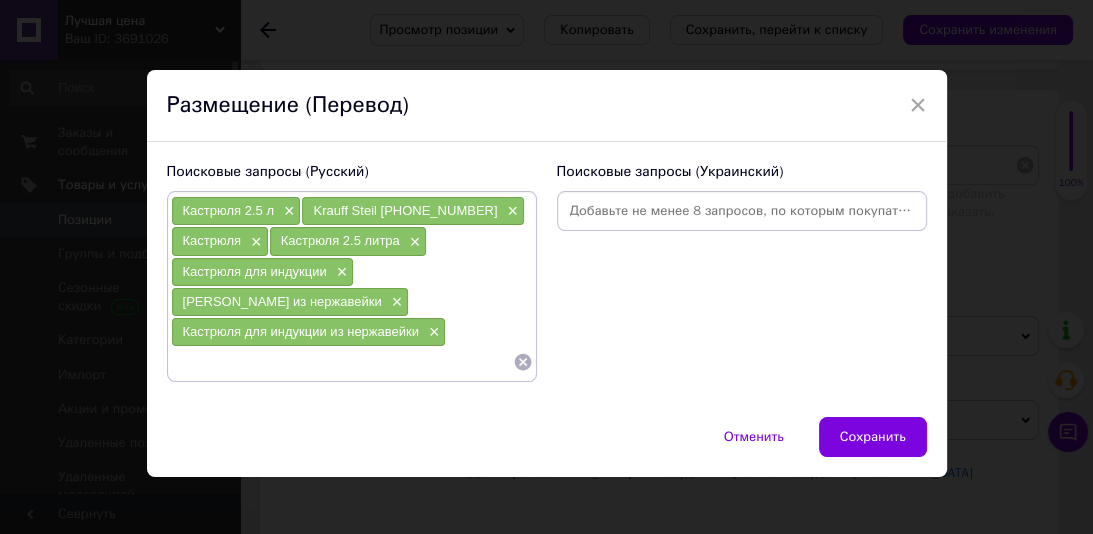 click at bounding box center [342, 362] 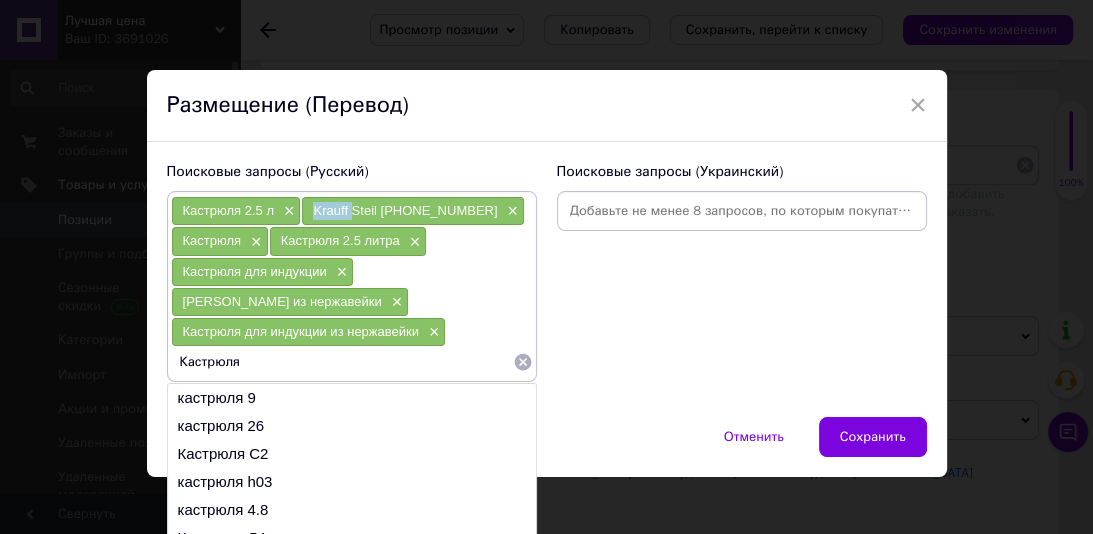 drag, startPoint x: 348, startPoint y: 211, endPoint x: 310, endPoint y: 211, distance: 38 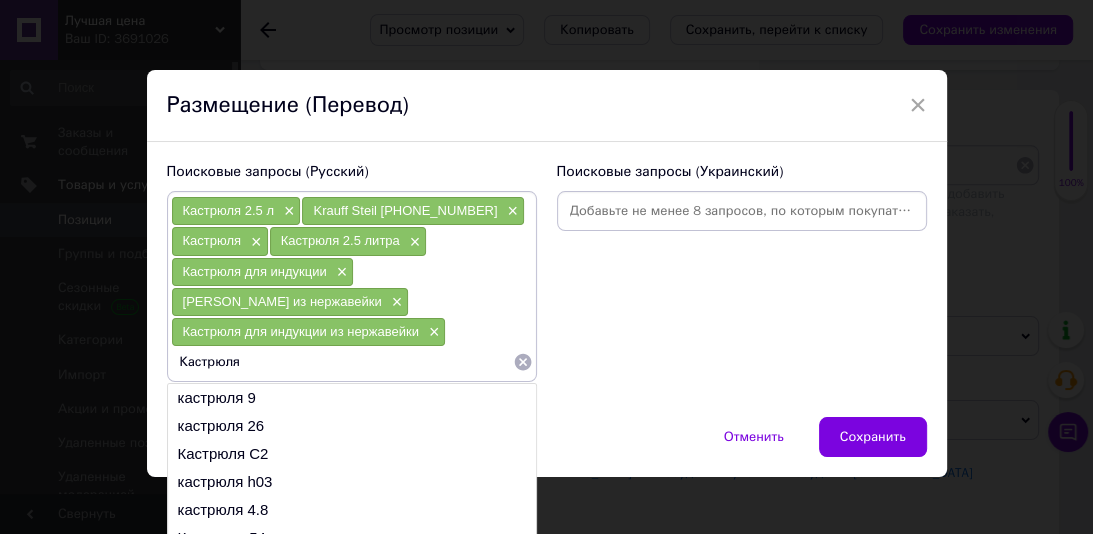 click on "Кастрюля" at bounding box center [342, 362] 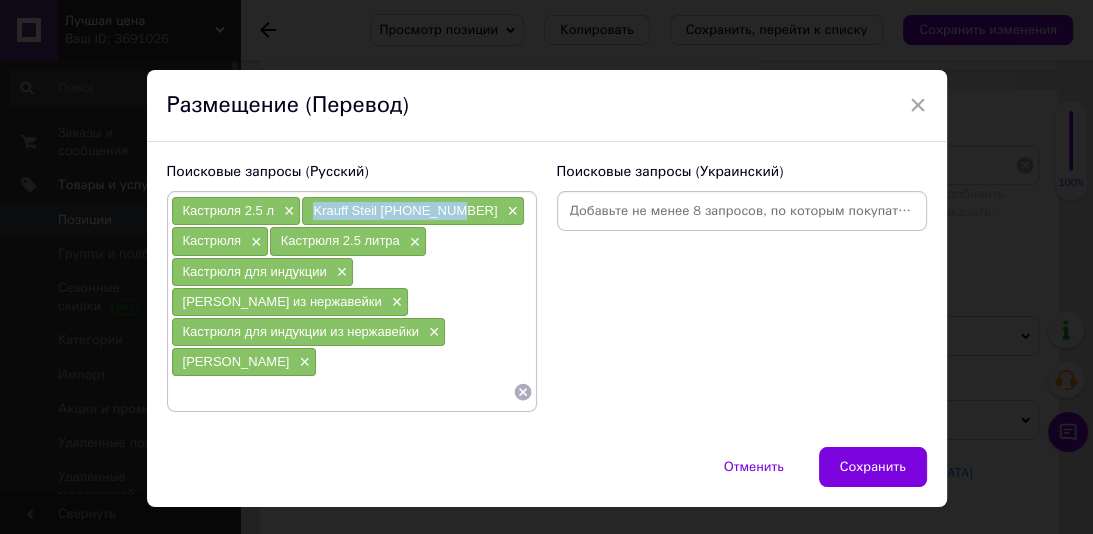 drag, startPoint x: 456, startPoint y: 216, endPoint x: 326, endPoint y: 205, distance: 130.46455 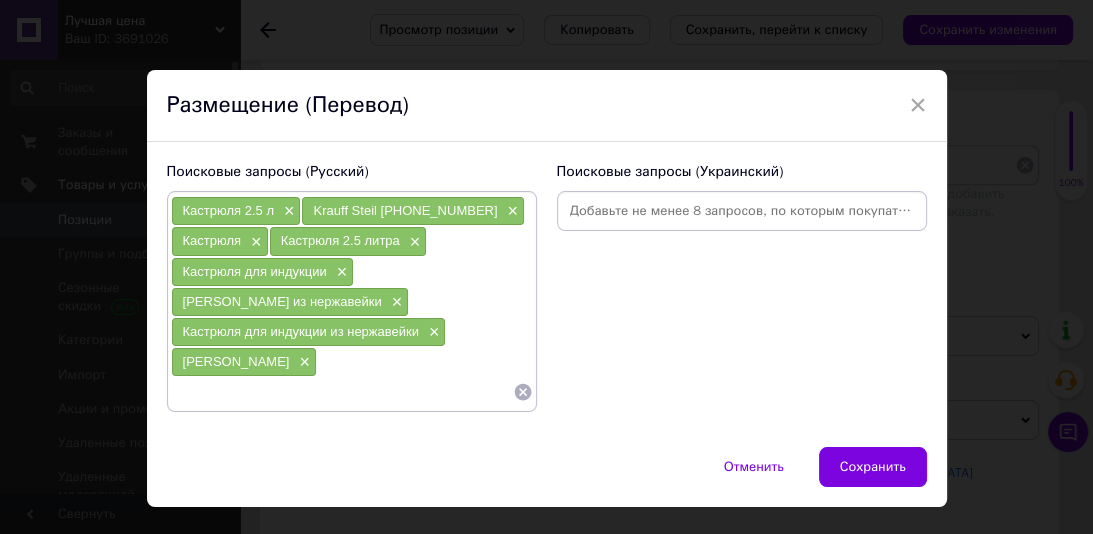 click at bounding box center [342, 392] 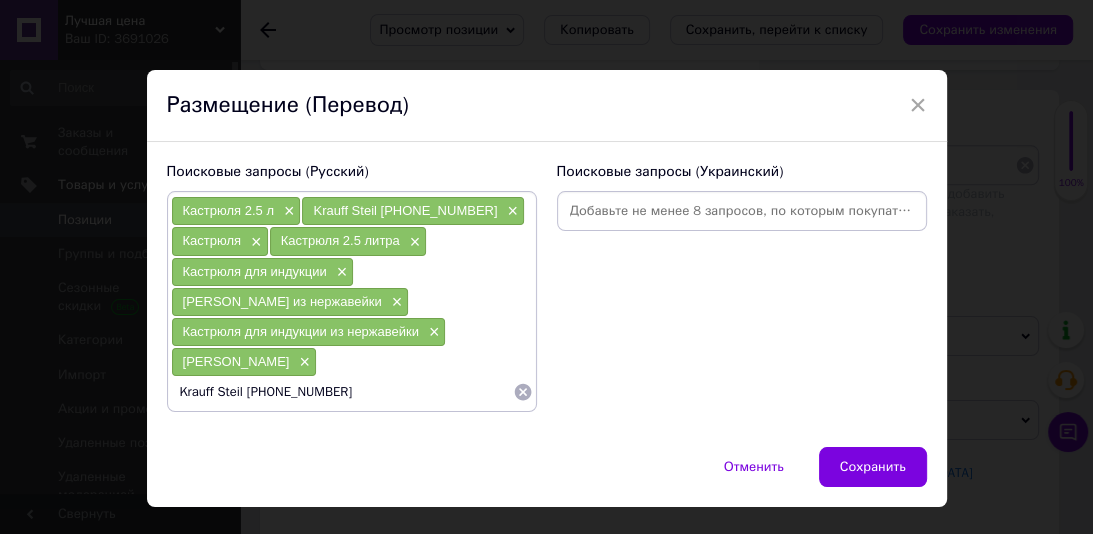 click on "Krauff Steil [PHONE_NUMBER]" at bounding box center (342, 392) 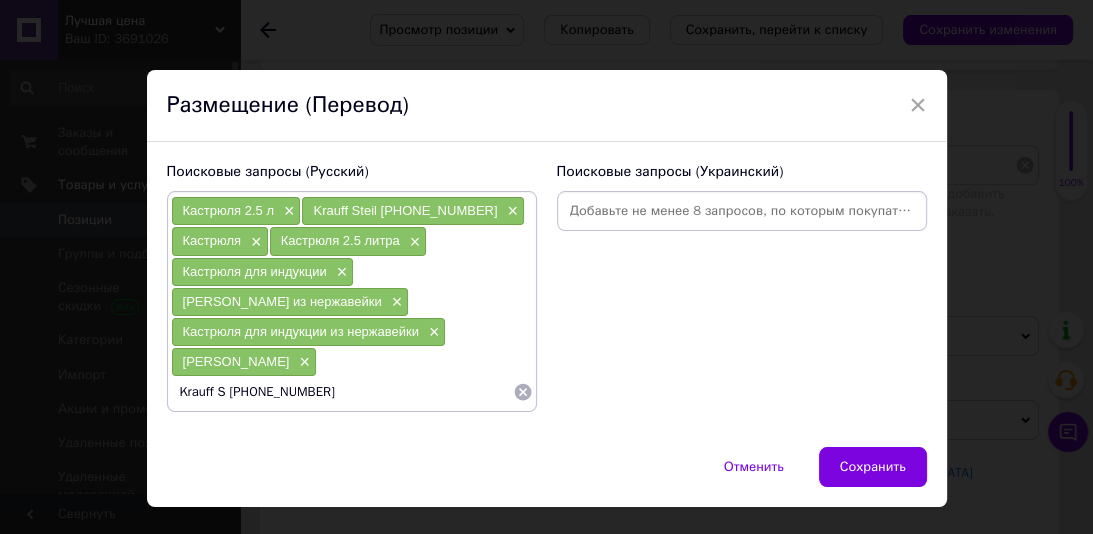 type on "Krauff  [PHONE_NUMBER]" 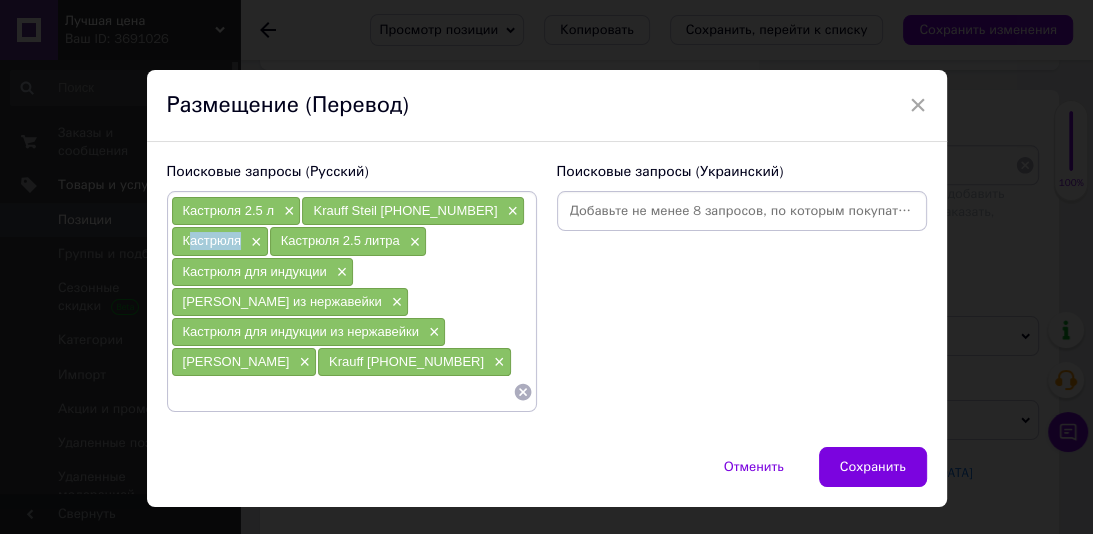 drag, startPoint x: 234, startPoint y: 243, endPoint x: 183, endPoint y: 241, distance: 51.0392 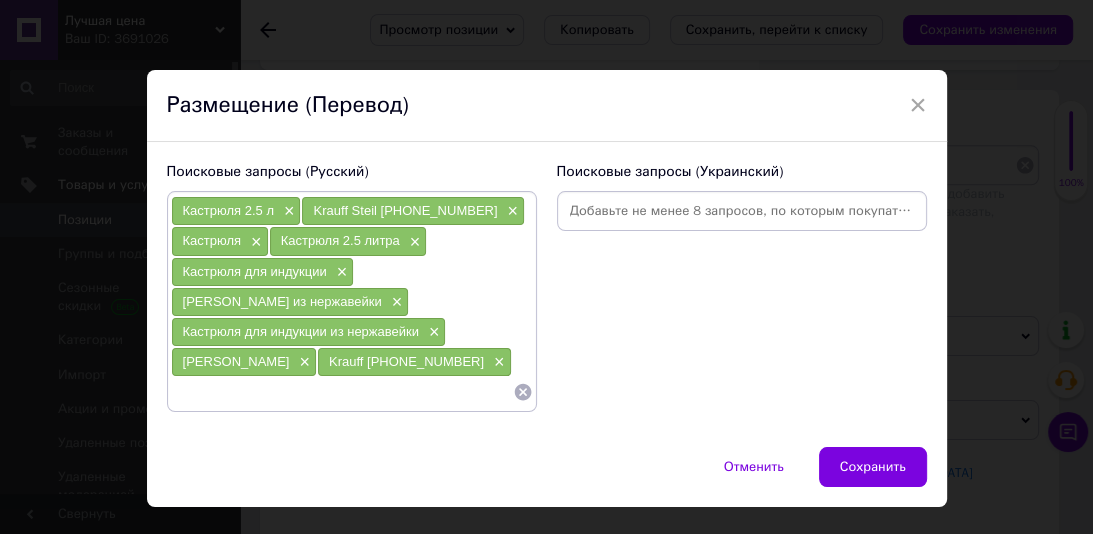 click at bounding box center (342, 392) 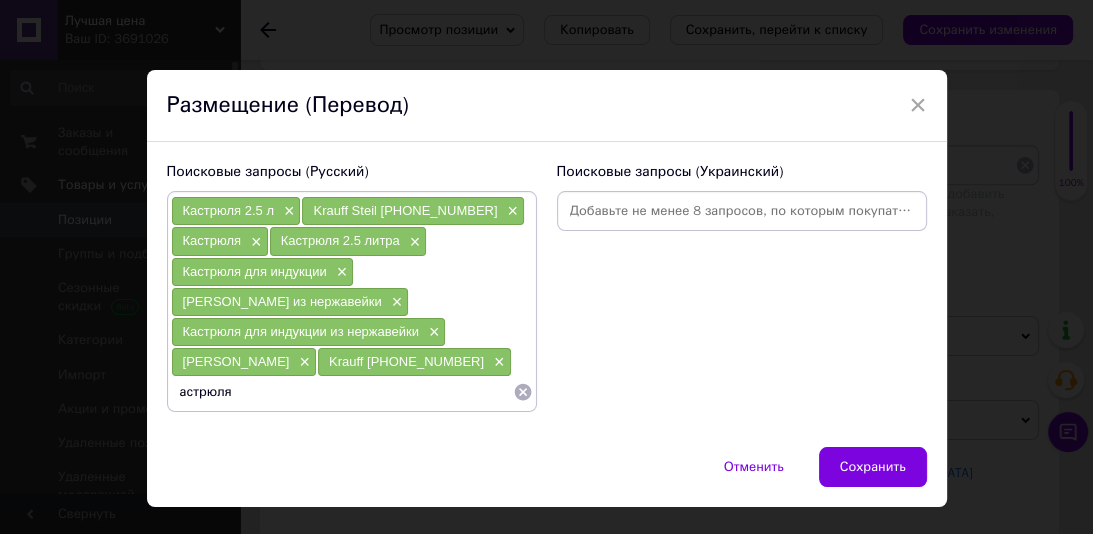 click on "астрюля" at bounding box center (342, 392) 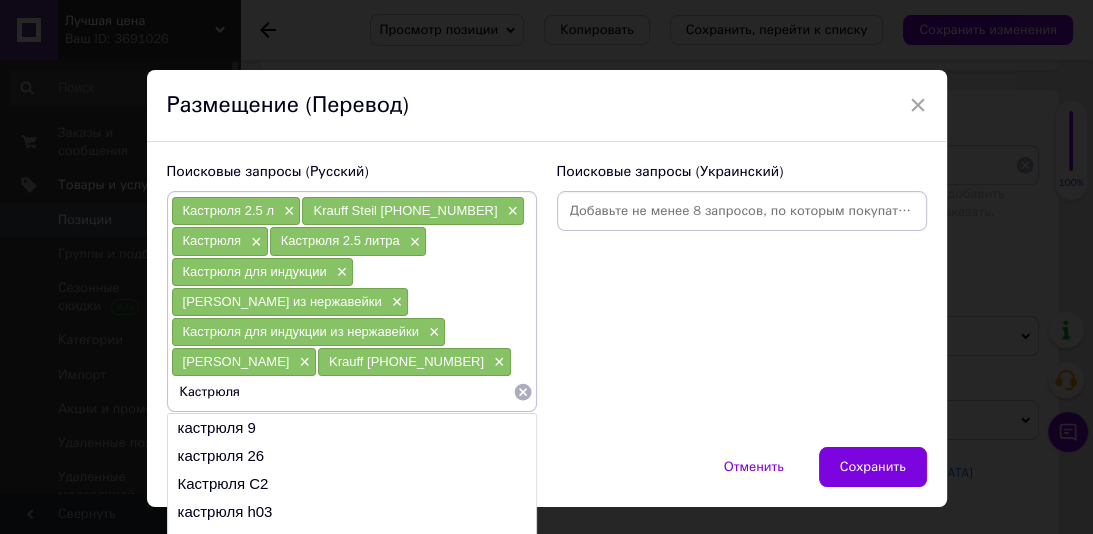 click on "Кастрюля" at bounding box center (342, 392) 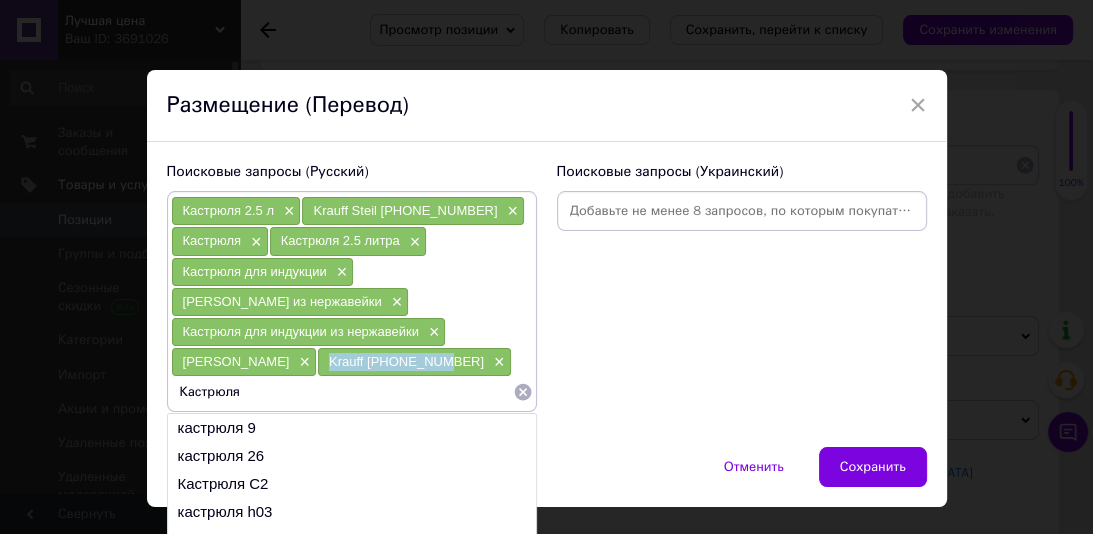drag, startPoint x: 417, startPoint y: 364, endPoint x: 330, endPoint y: 355, distance: 87.46428 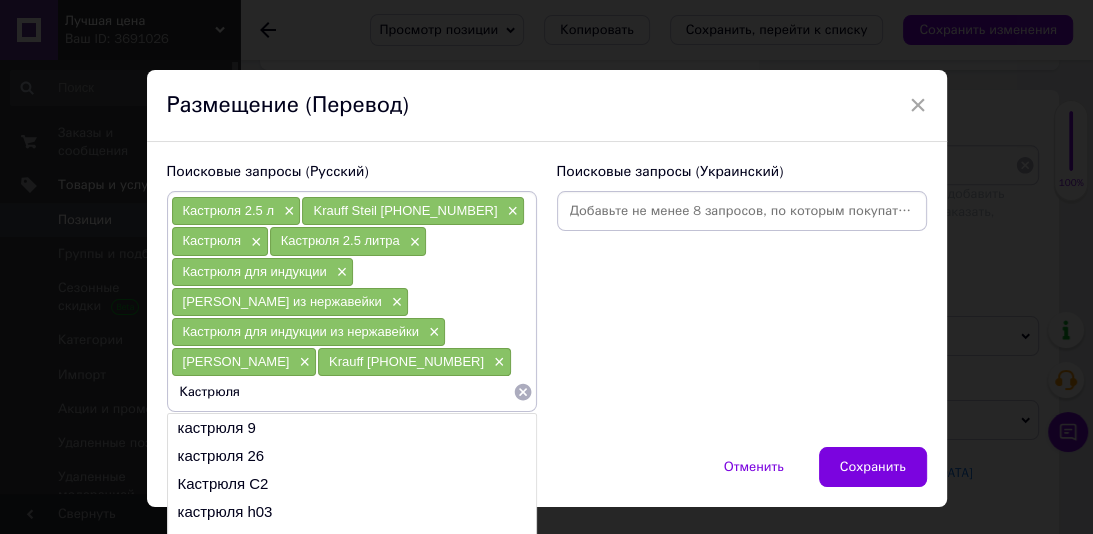 click on "Кастрюля" at bounding box center [342, 392] 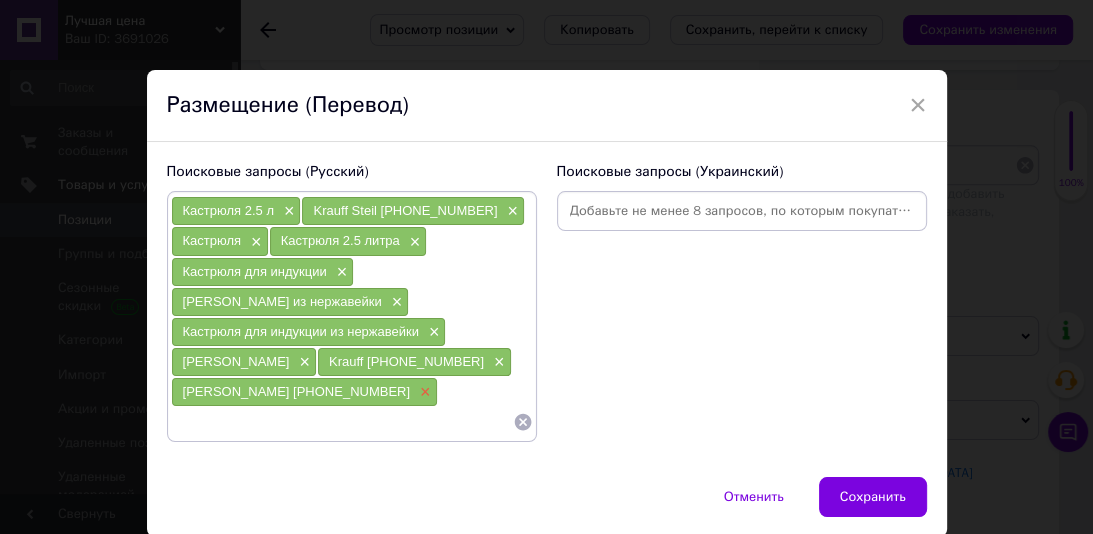 type 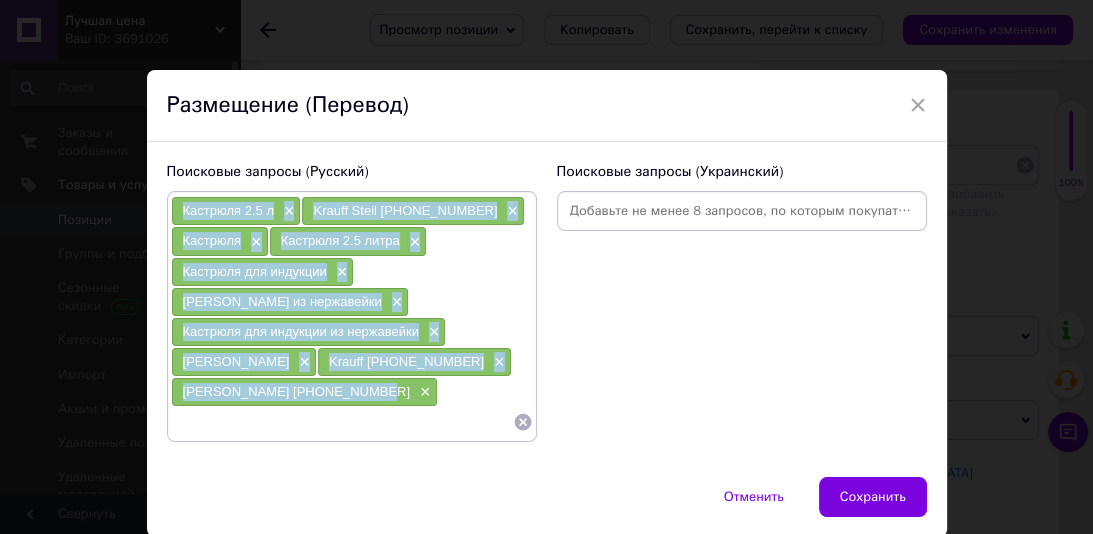 drag, startPoint x: 353, startPoint y: 393, endPoint x: 180, endPoint y: 213, distance: 249.65776 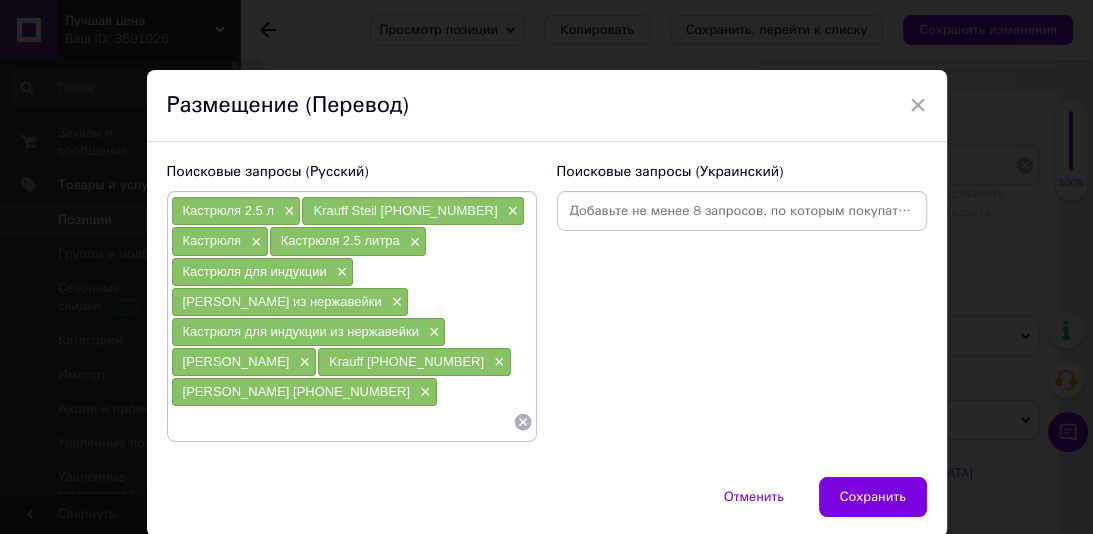 paste on "Каструля 2.5 л×" 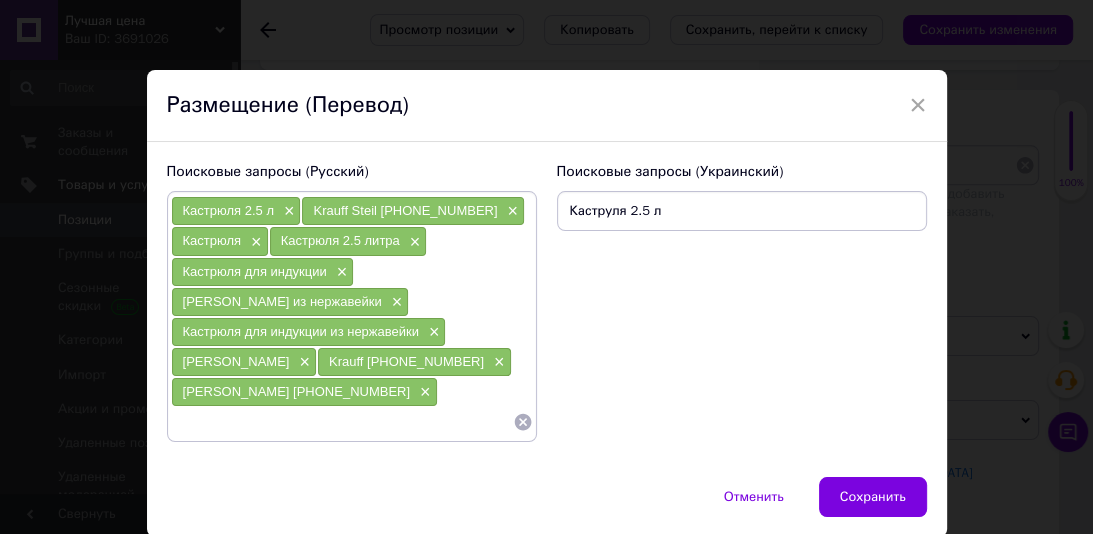 type on "Каструля 2.5" 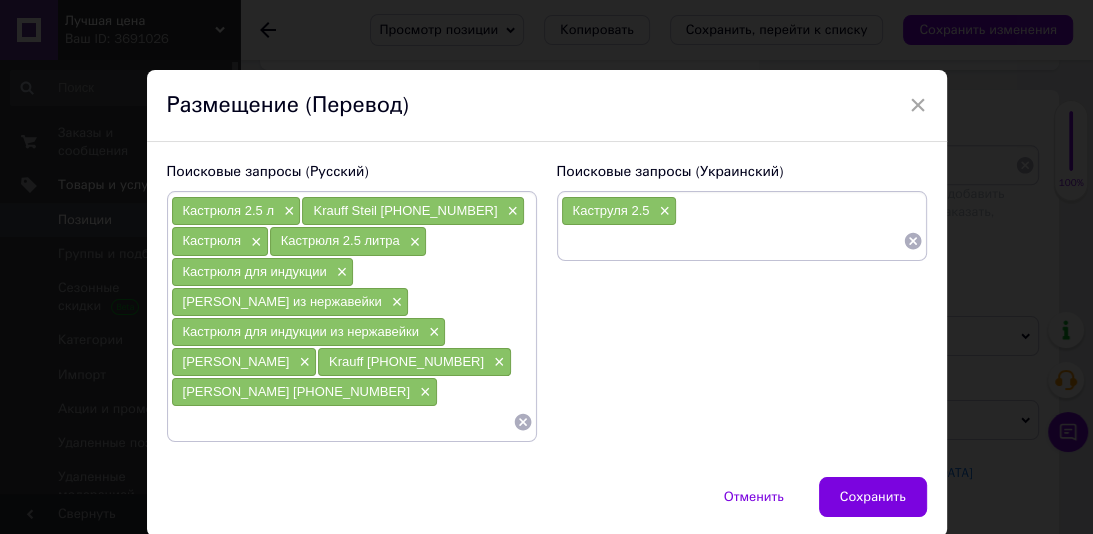 paste on "Каструля 2.5 л×" 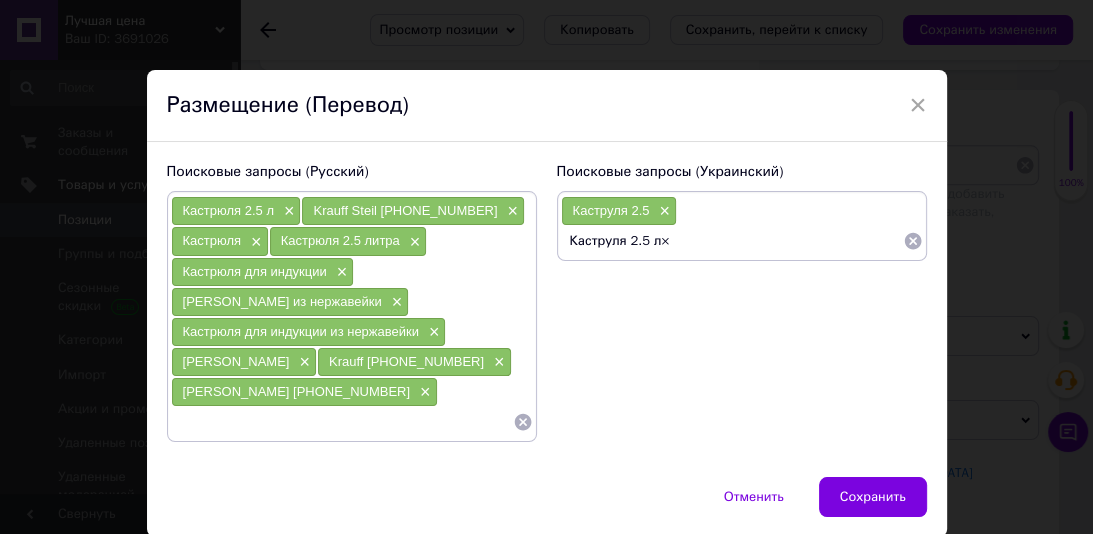 type on "Каструля 2.5 л" 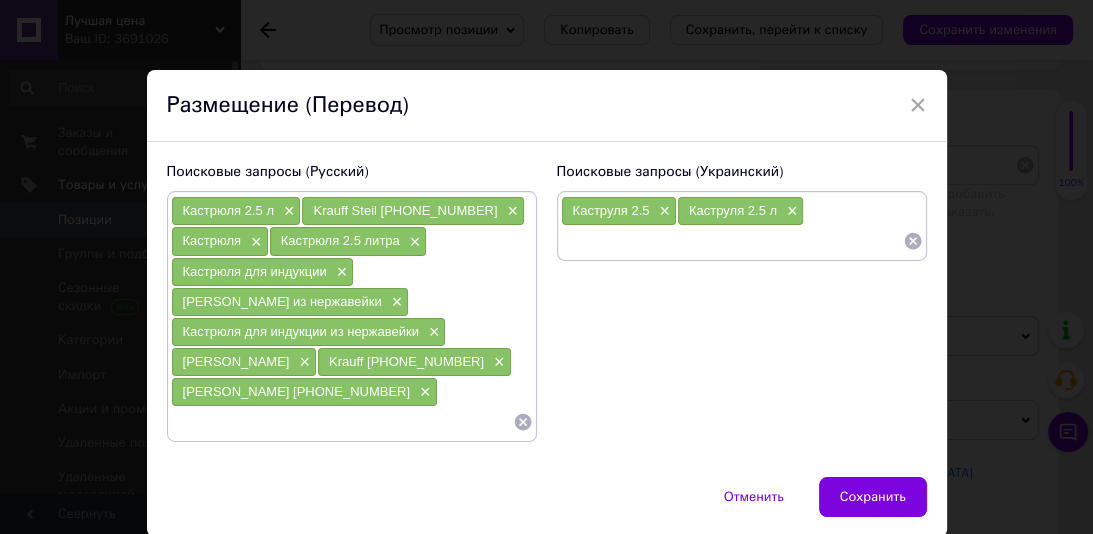 drag, startPoint x: 660, startPoint y: 206, endPoint x: 619, endPoint y: 388, distance: 186.56099 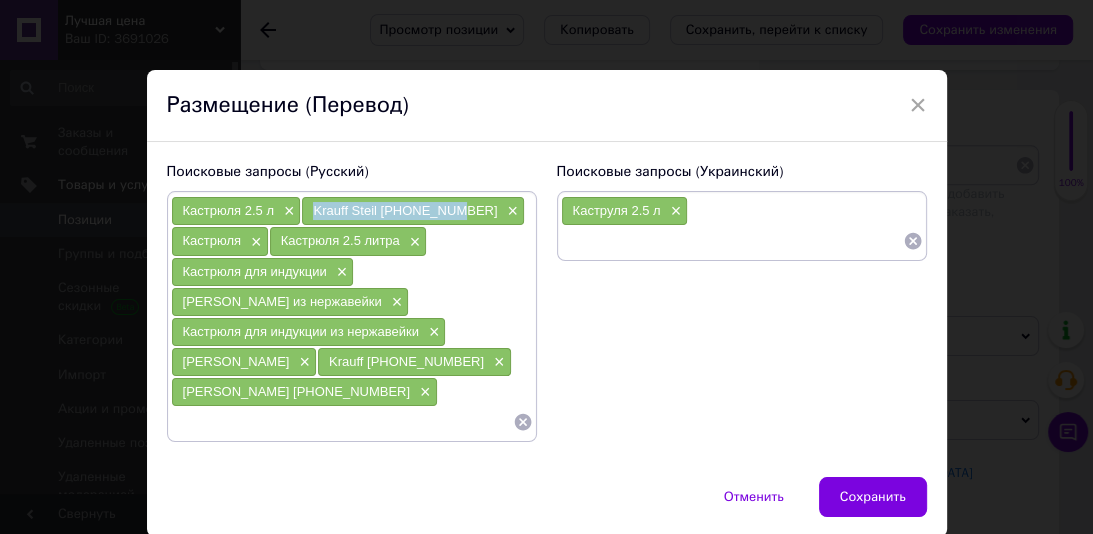 drag, startPoint x: 444, startPoint y: 208, endPoint x: 325, endPoint y: 215, distance: 119.2057 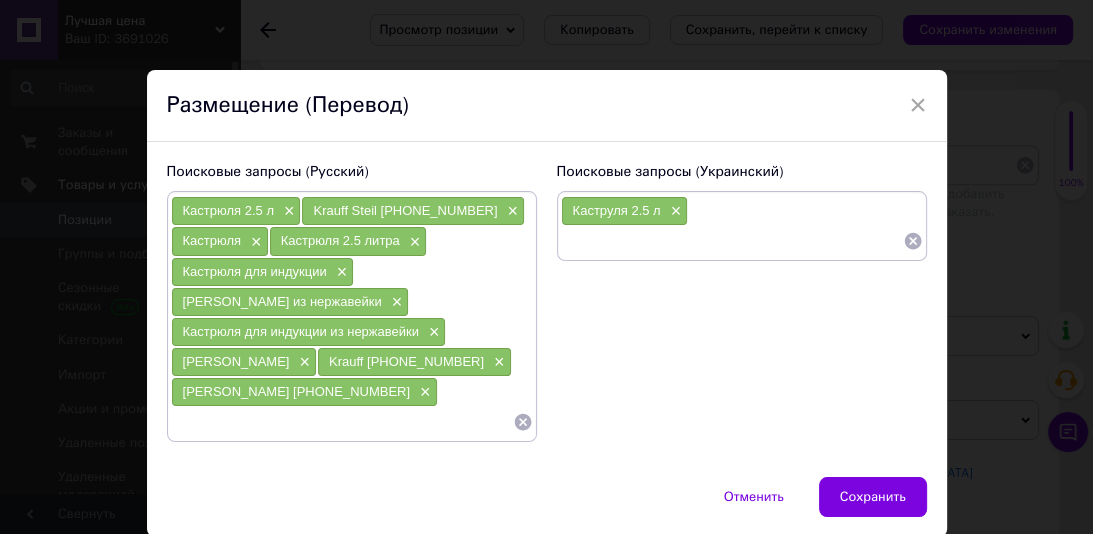 click at bounding box center (732, 241) 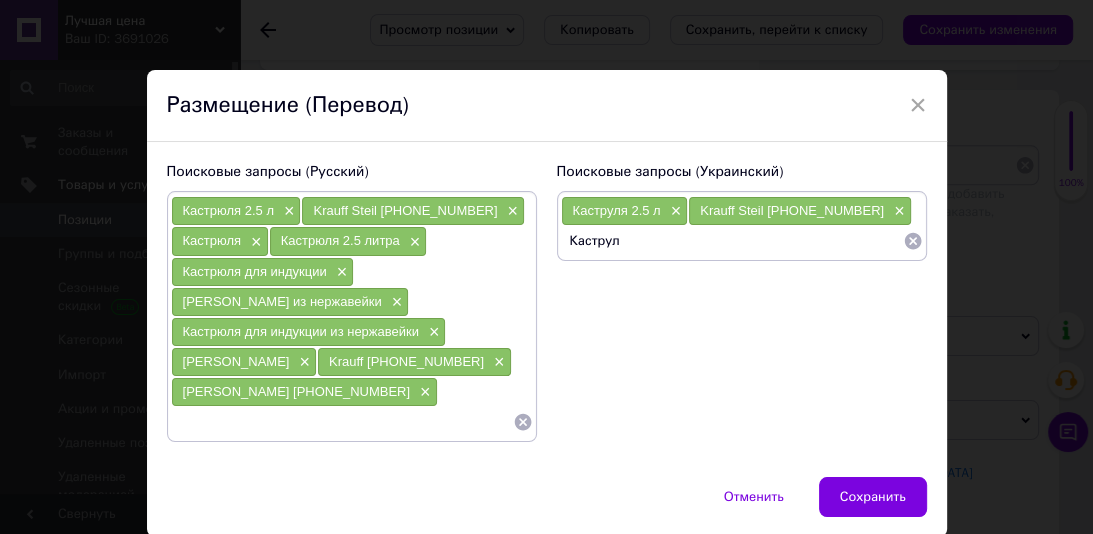 type on "Каструля" 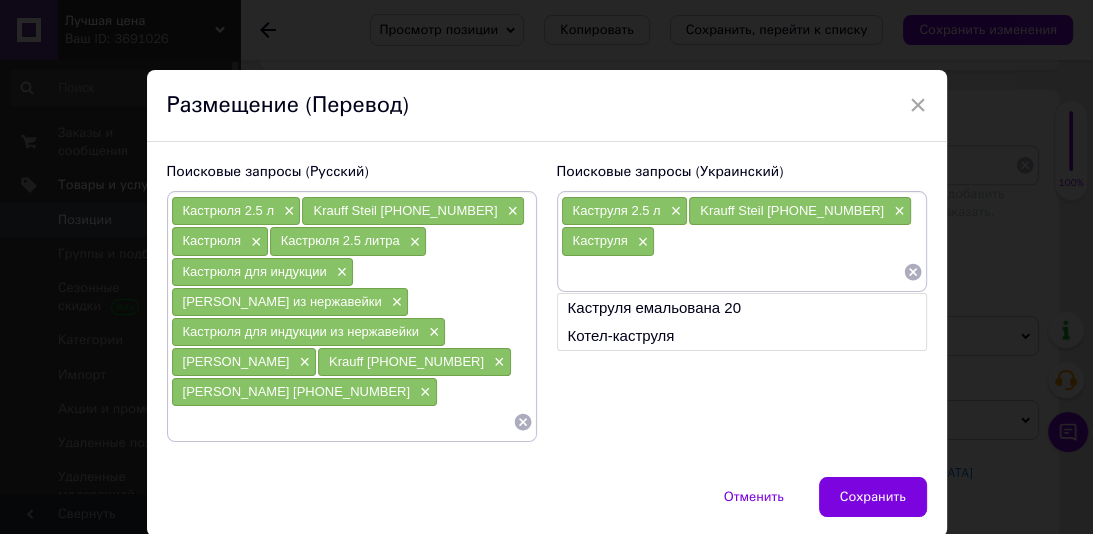 paste on "Каструля 2.5 літра×" 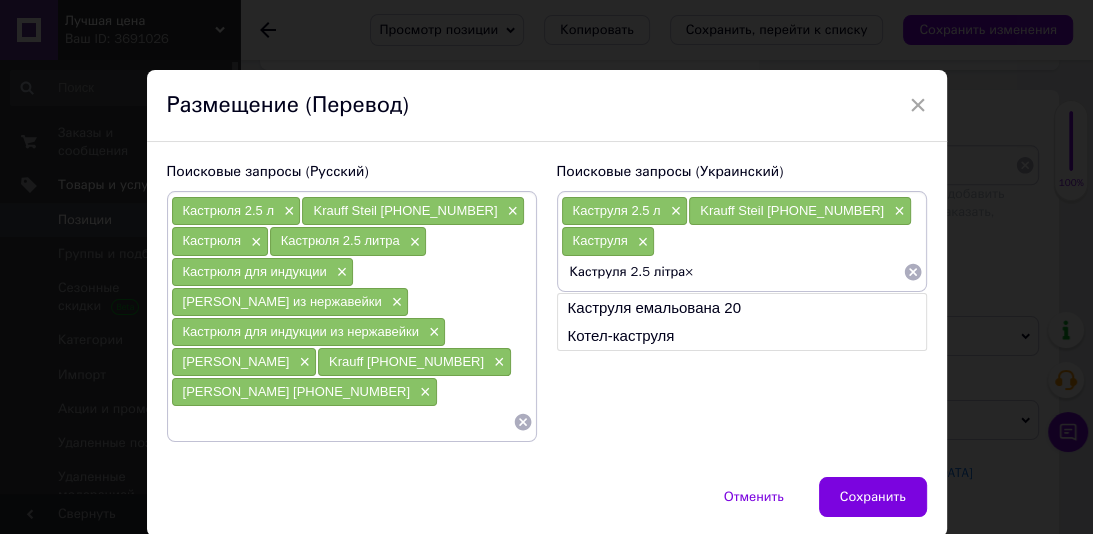 type on "Каструля 2.5 літра" 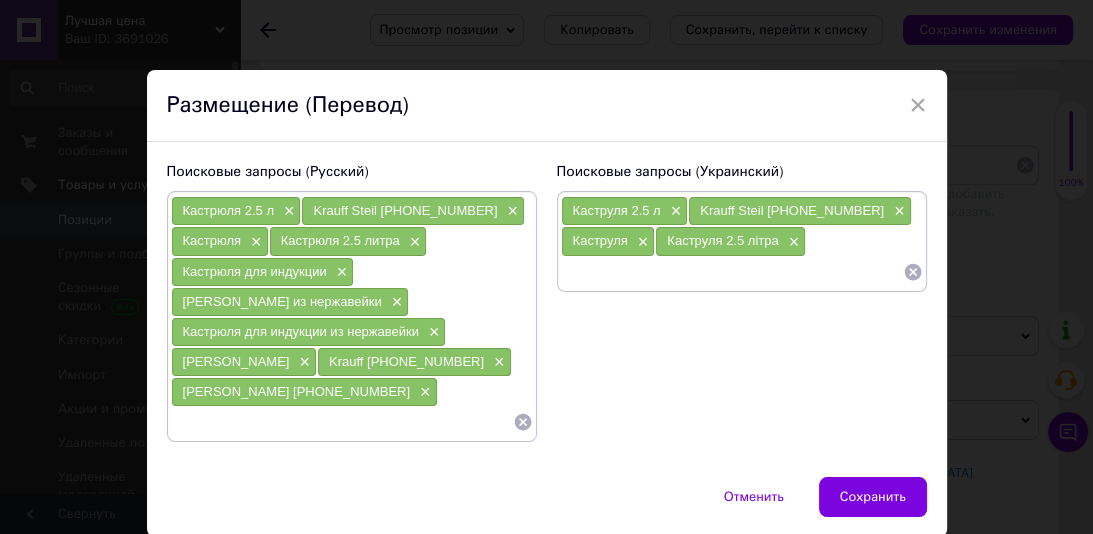 paste on "Каструля для індукції×" 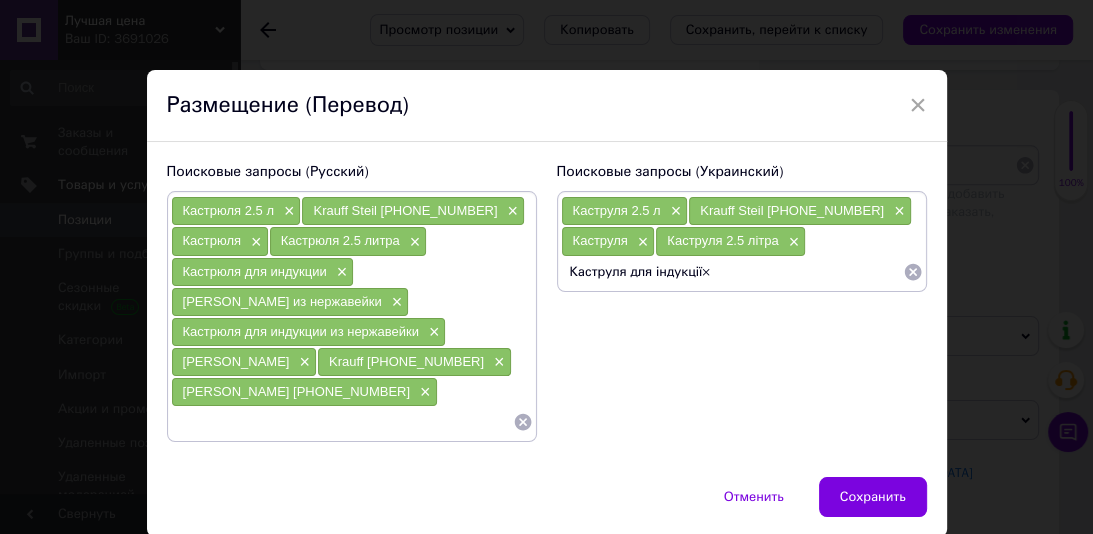 type on "Каструля для індукції" 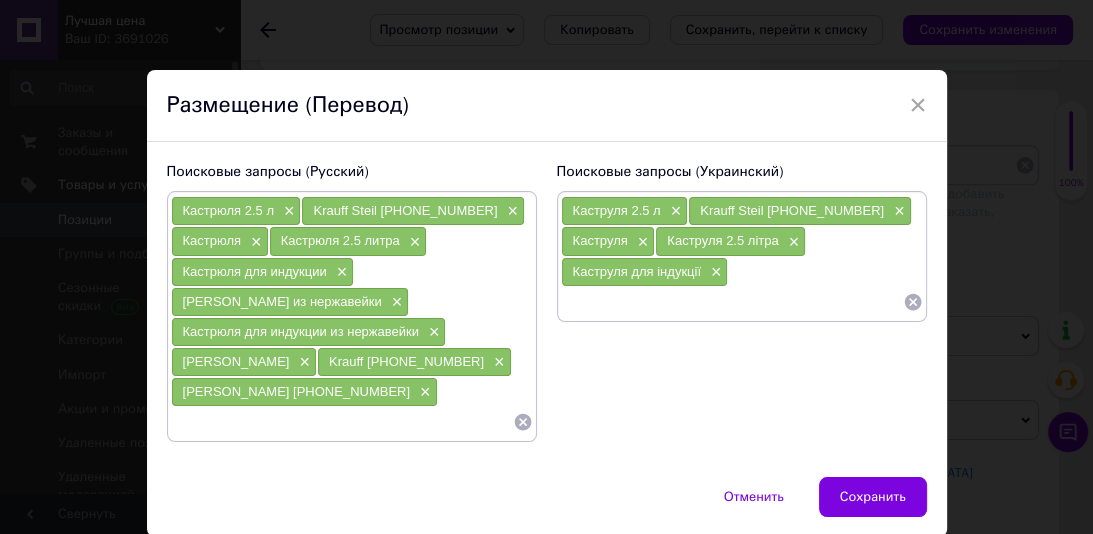 paste on "Каструля з нержавіючої сталі×" 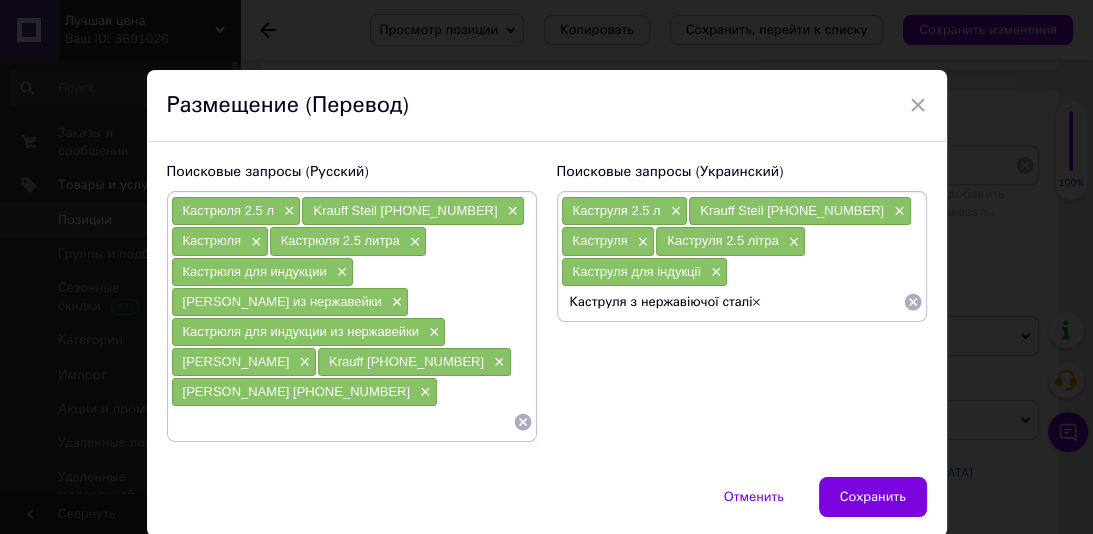 type on "Каструля з нержавіючої сталі" 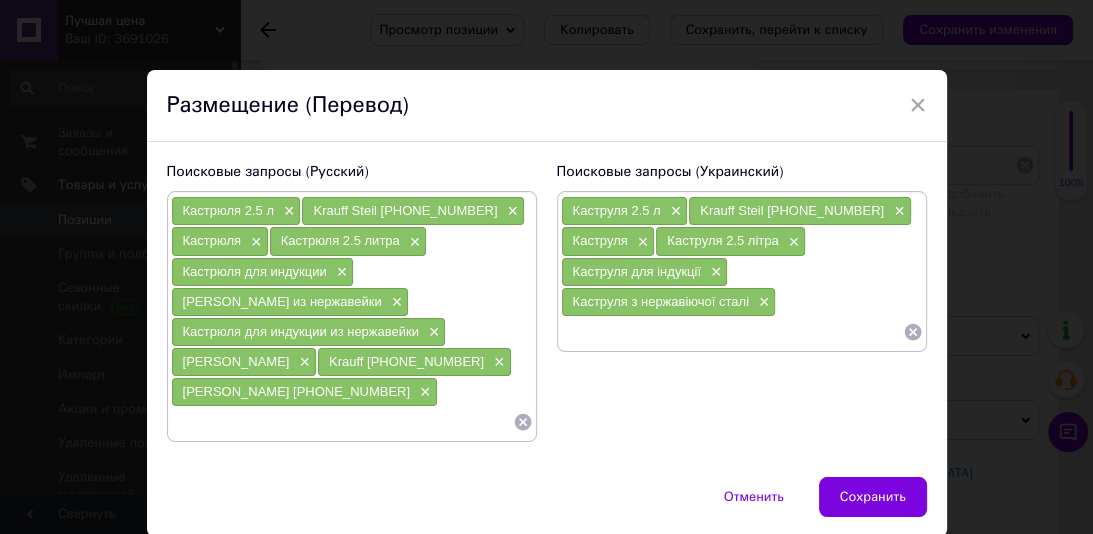 paste on "Каструля для індукції з нержавіючої сталі×" 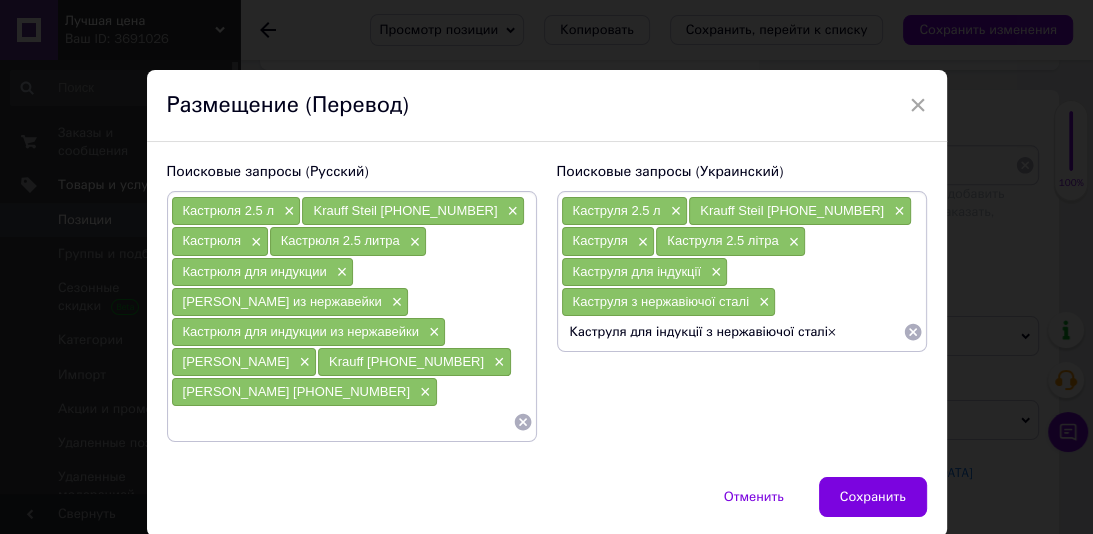 type on "Каструля для індукції з нержавіючої сталі" 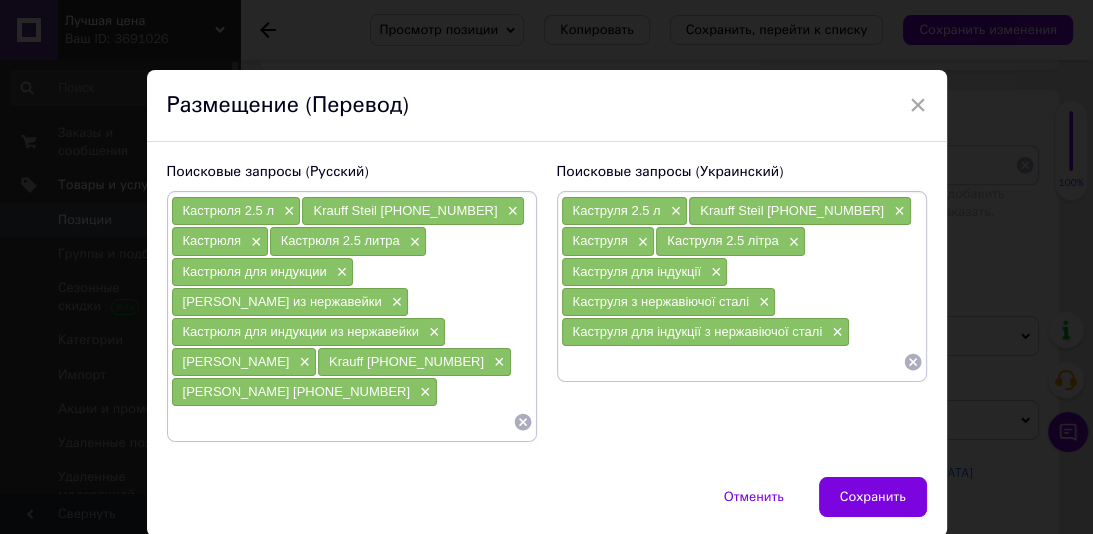 paste on "[PERSON_NAME]×" 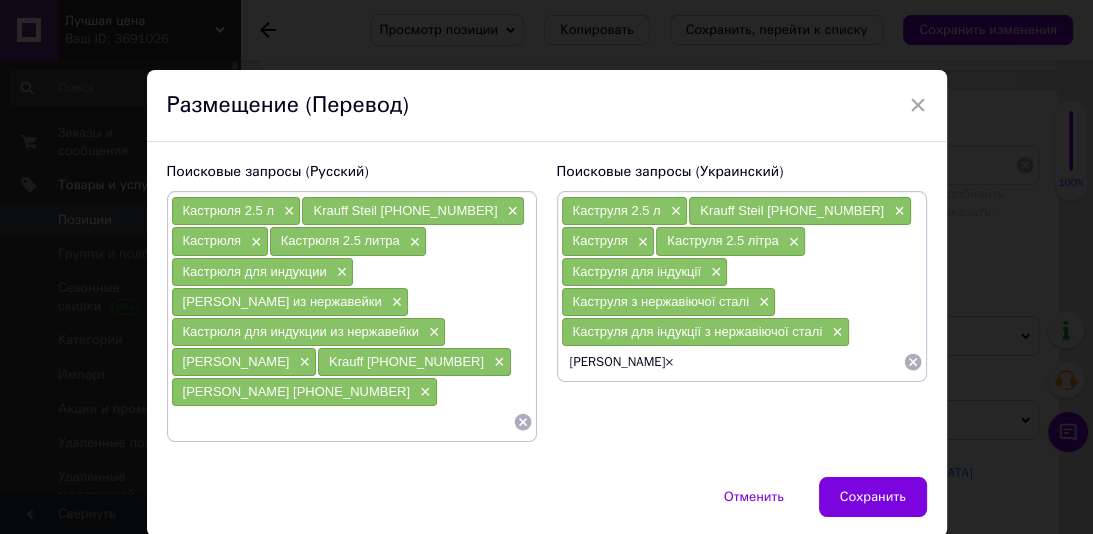 type on "[PERSON_NAME]" 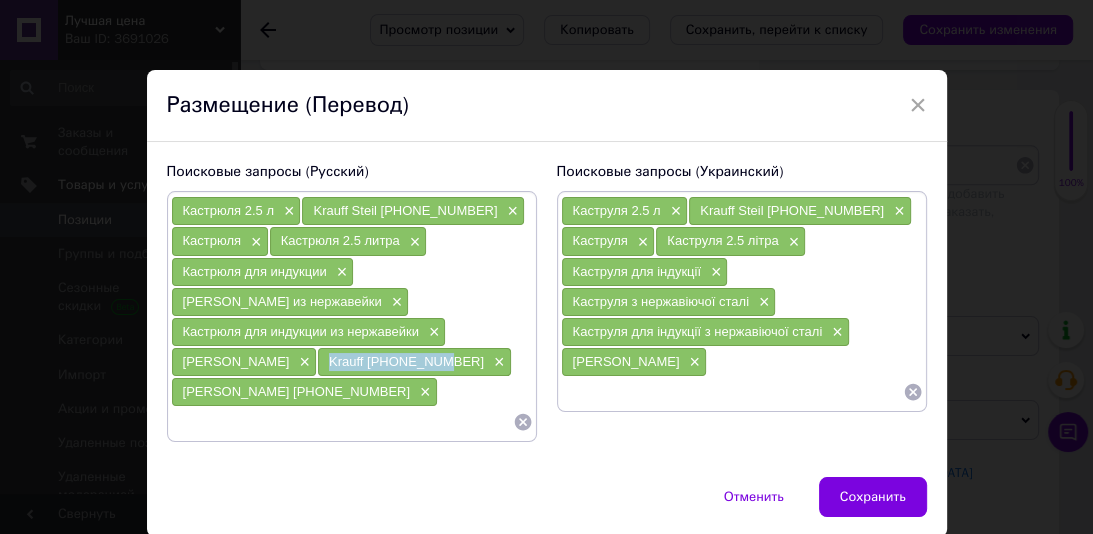 drag, startPoint x: 424, startPoint y: 357, endPoint x: 325, endPoint y: 360, distance: 99.04544 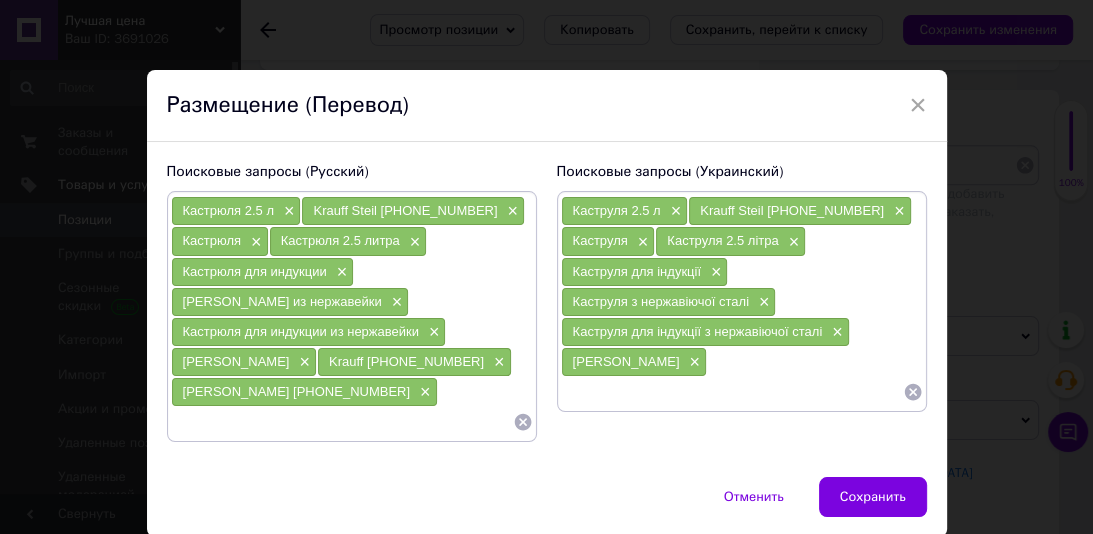 click at bounding box center [732, 392] 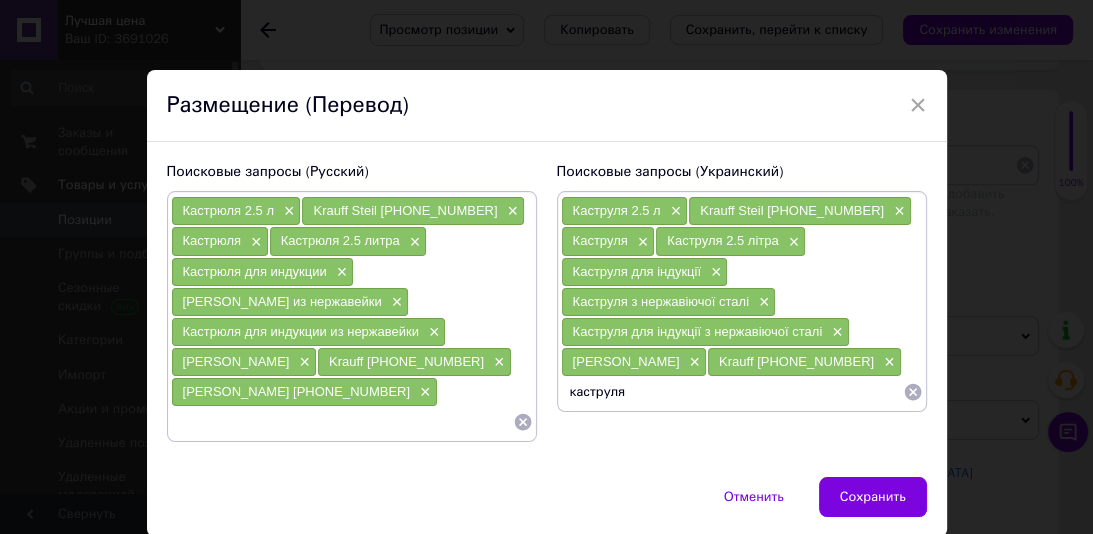 paste on "Krauff [PHONE_NUMBER]" 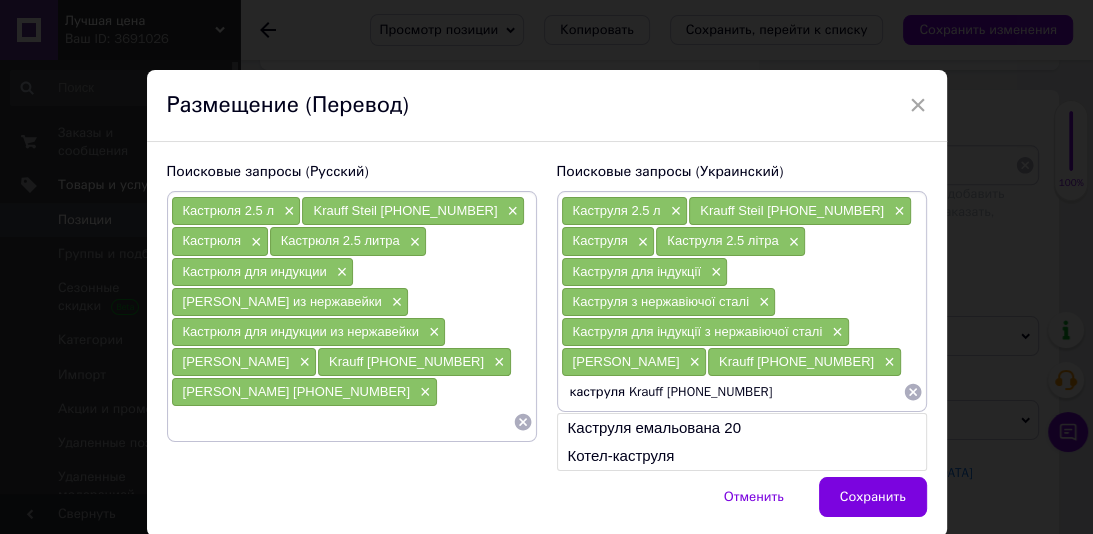 type 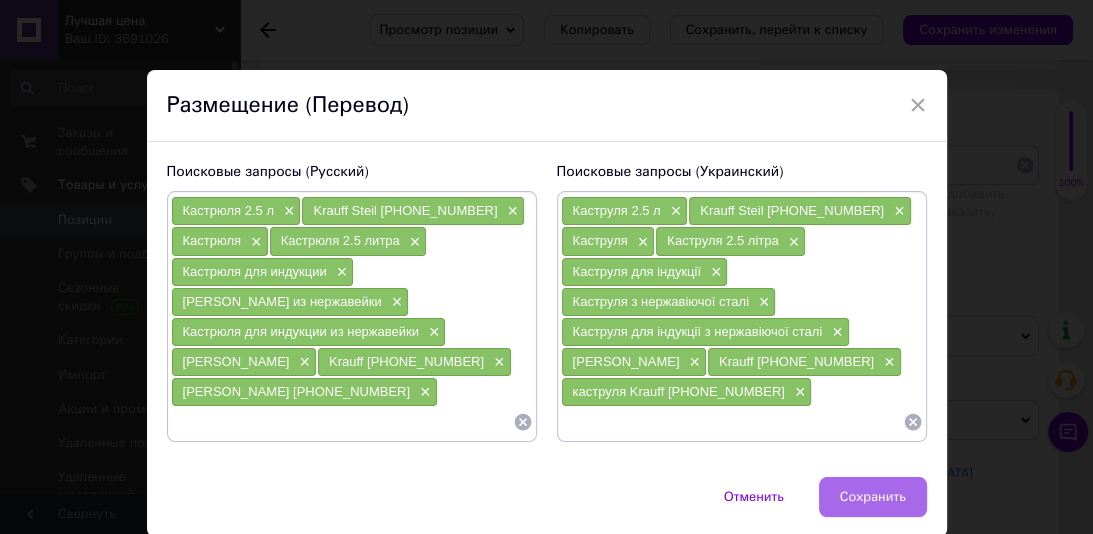 click on "Сохранить" at bounding box center (873, 497) 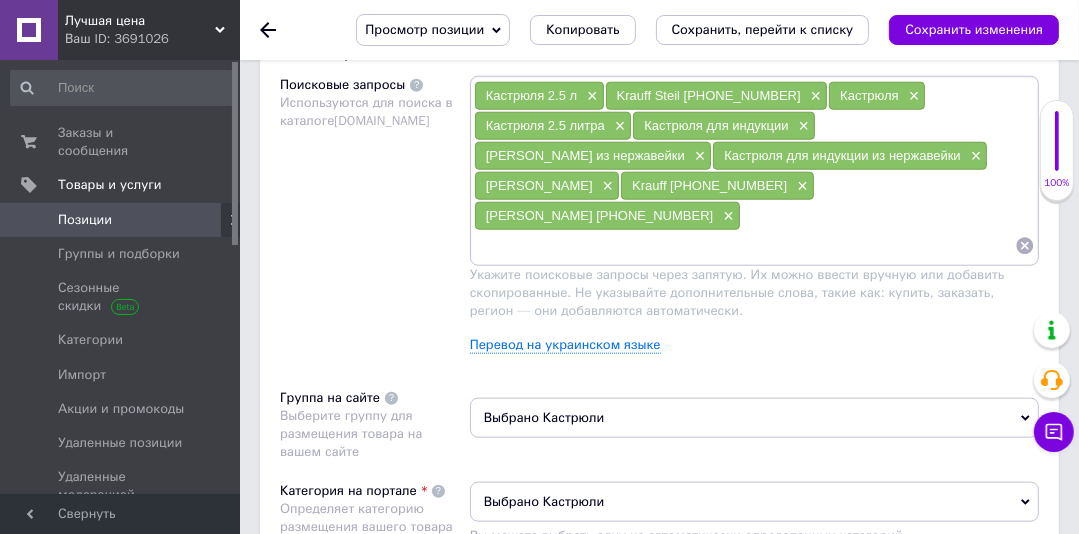 scroll, scrollTop: 0, scrollLeft: 0, axis: both 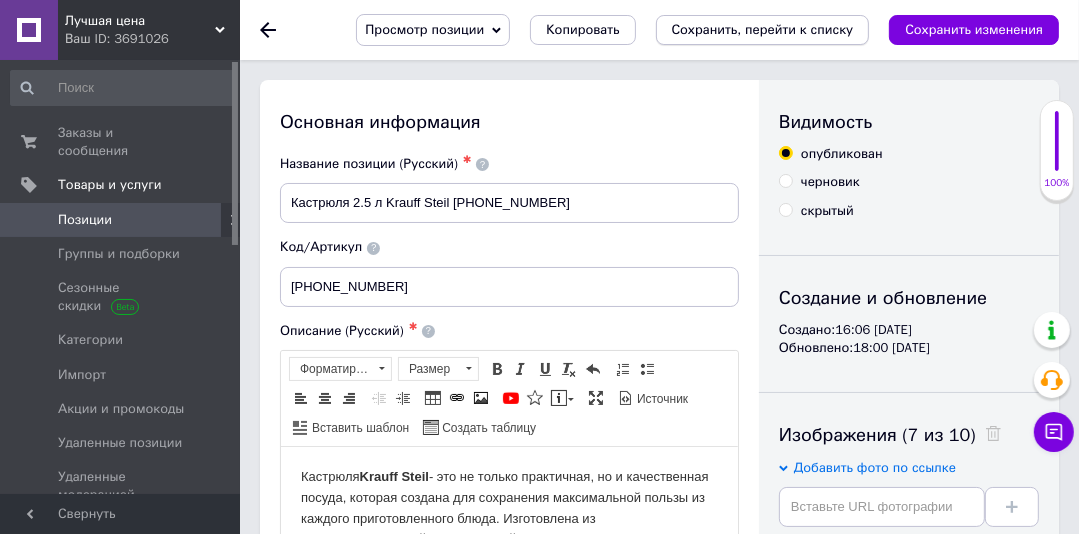 click on "Сохранить, перейти к списку" at bounding box center [763, 29] 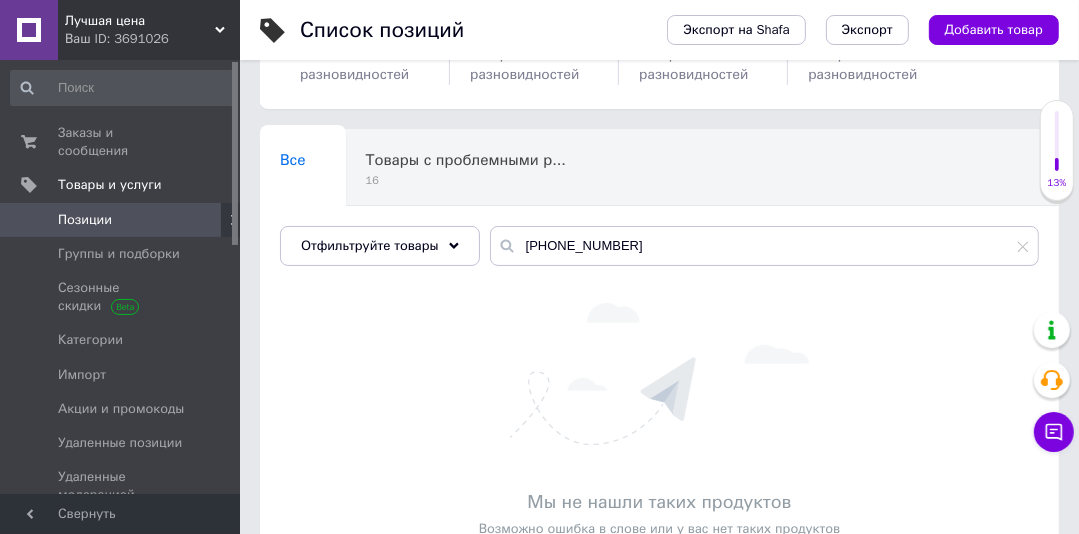 scroll, scrollTop: 109, scrollLeft: 0, axis: vertical 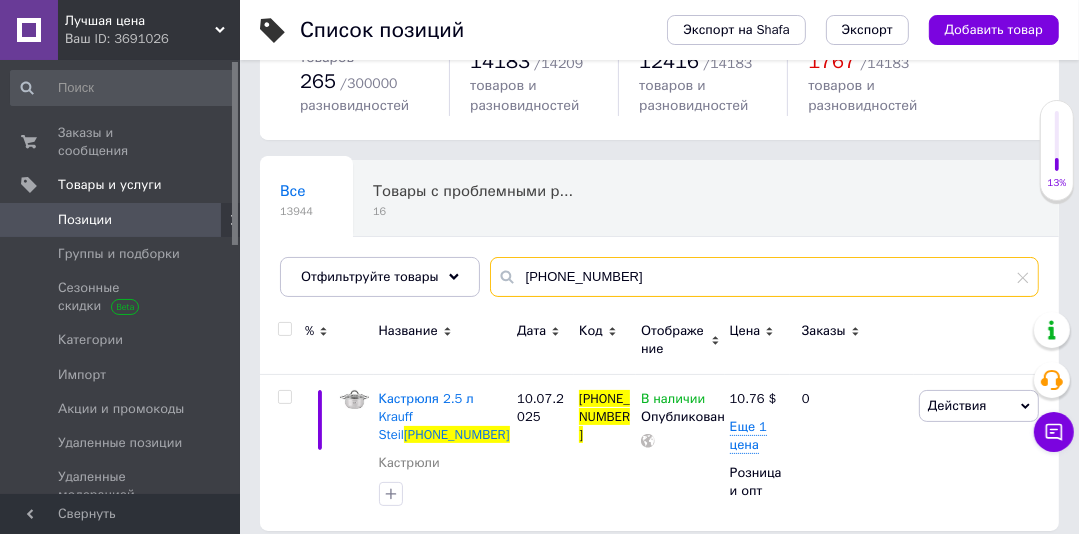 drag, startPoint x: 600, startPoint y: 279, endPoint x: 516, endPoint y: 278, distance: 84.00595 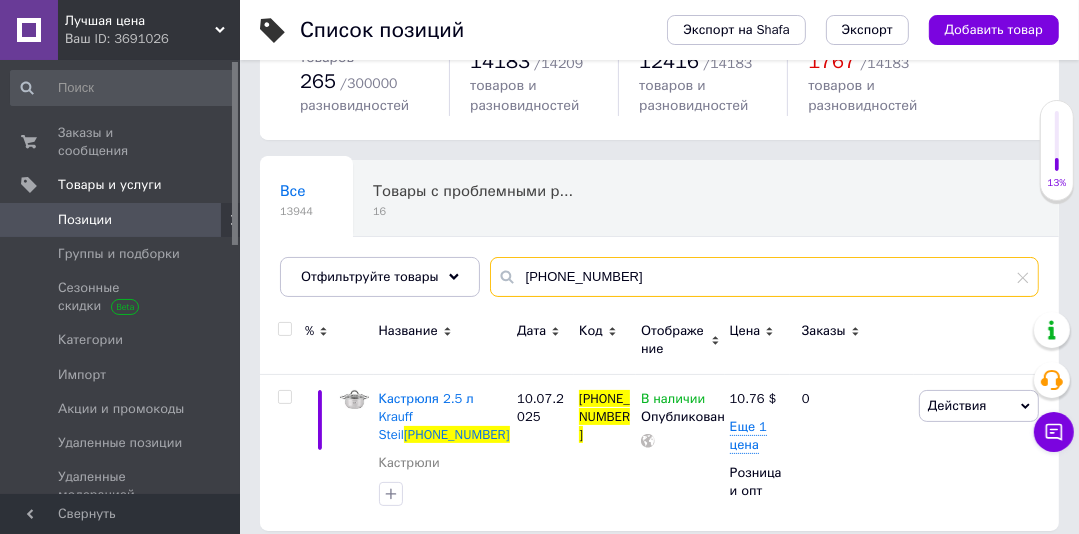paste on "28" 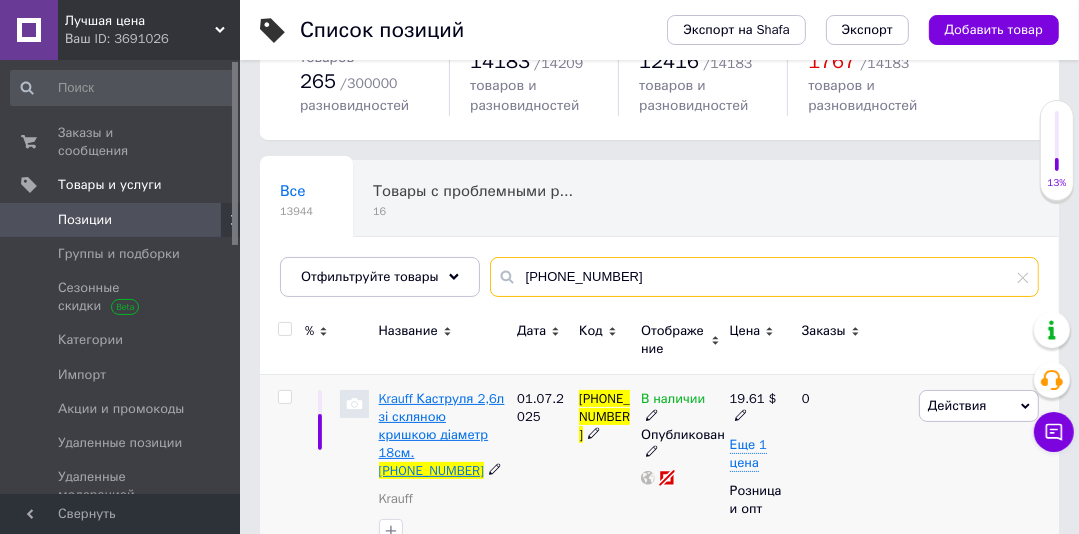 type on "[PHONE_NUMBER]" 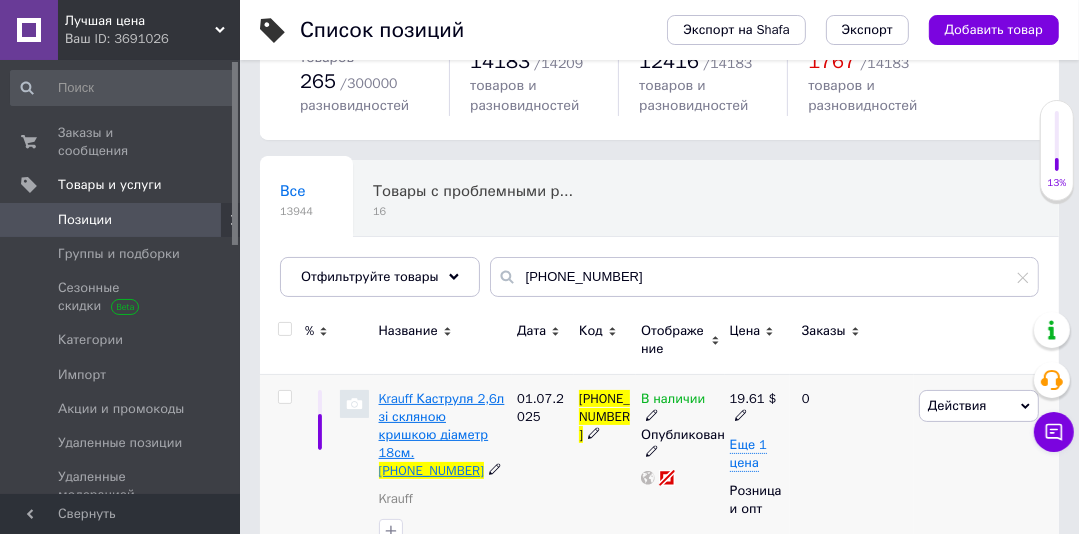 click on "Krauff Каструля 2,6л зі скляною кришкою діаметр 18см." at bounding box center [442, 426] 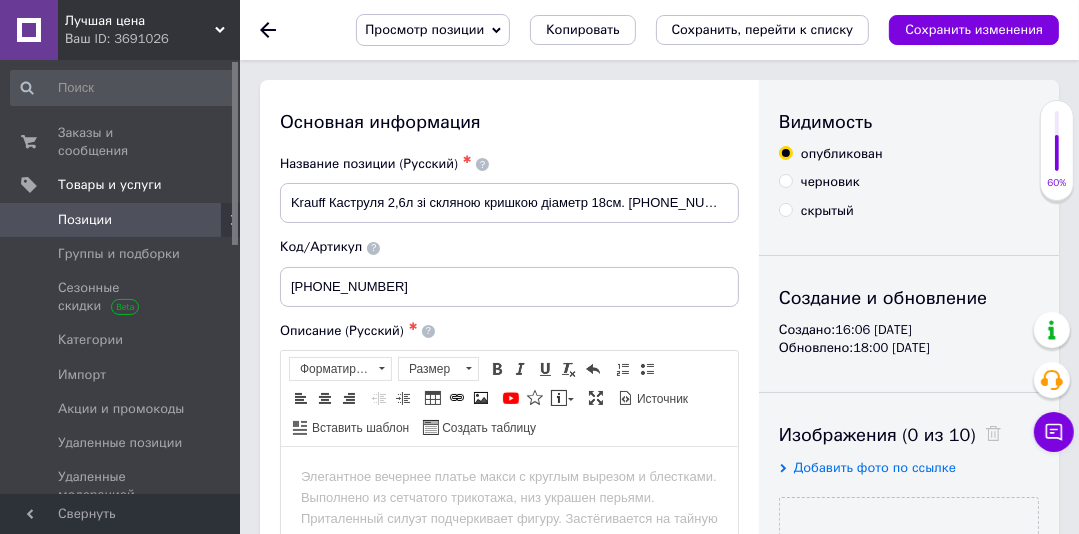 scroll, scrollTop: 0, scrollLeft: 0, axis: both 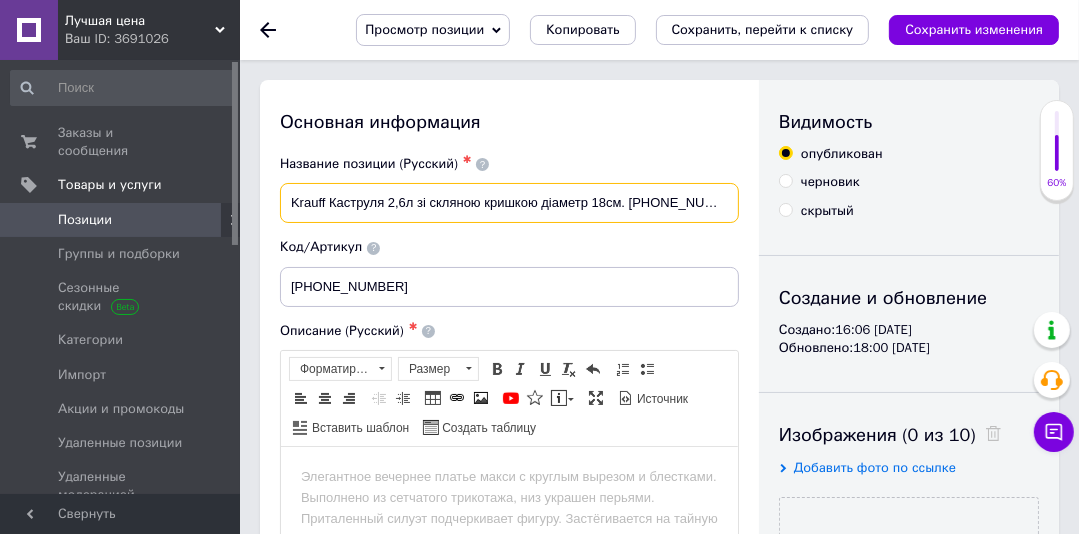drag, startPoint x: 647, startPoint y: 207, endPoint x: 280, endPoint y: 203, distance: 367.0218 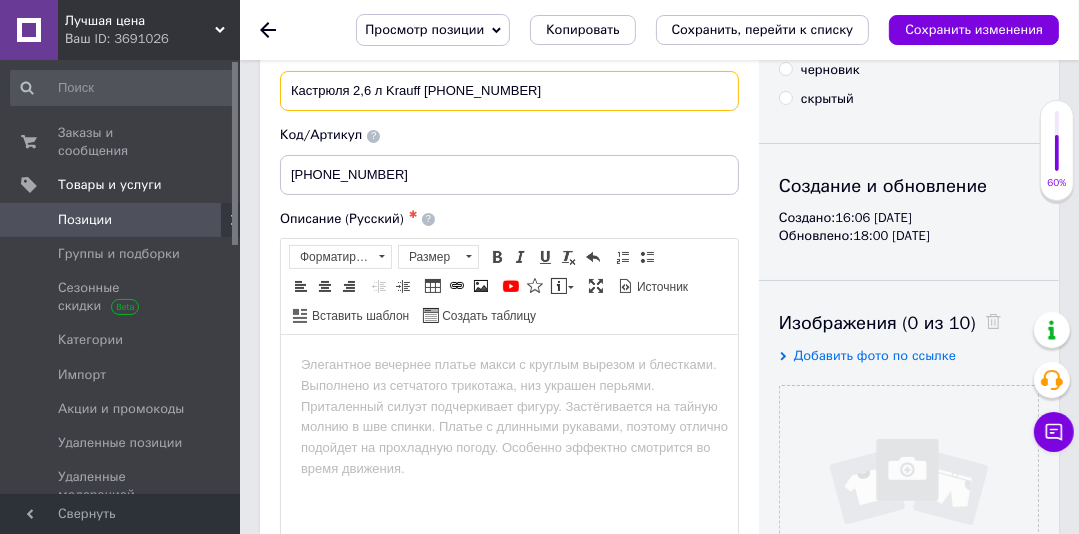 scroll, scrollTop: 202, scrollLeft: 0, axis: vertical 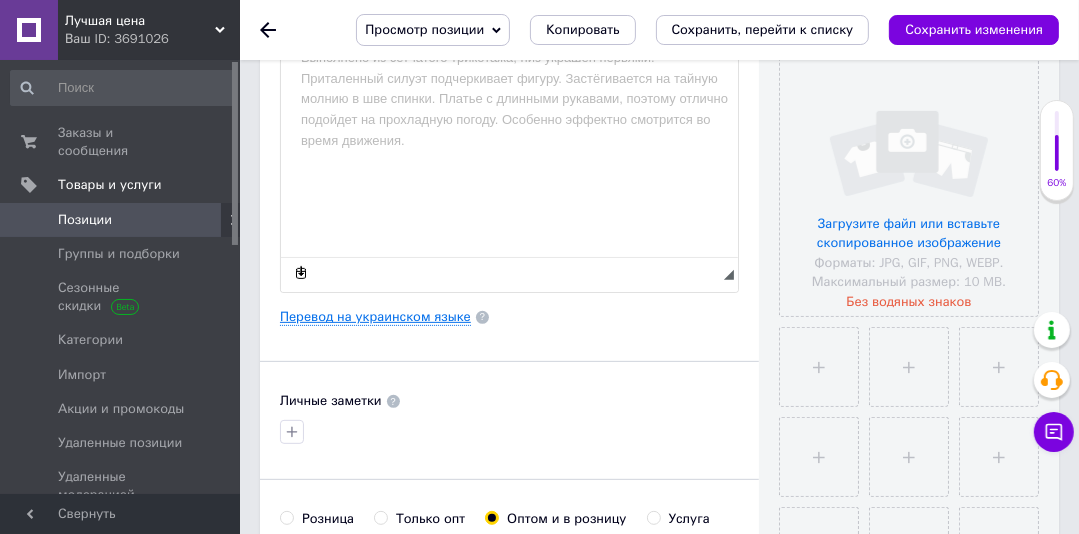type on "Кастрюля 2,6 л Krauff [PHONE_NUMBER]" 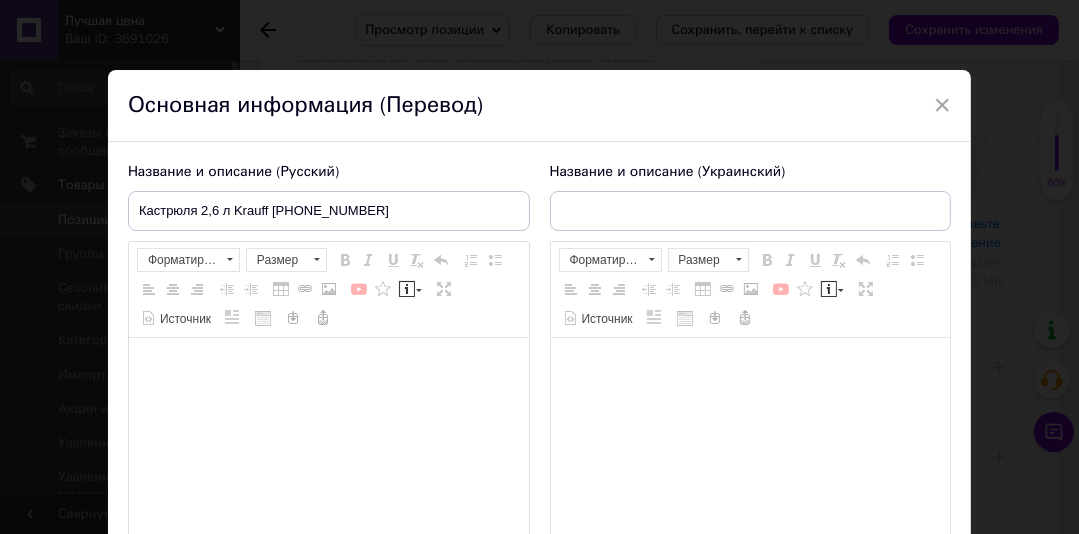 type on "Krauff Каструля 2,6л зі скляною кришкою діаметр 18см. [PHONE_NUMBER]" 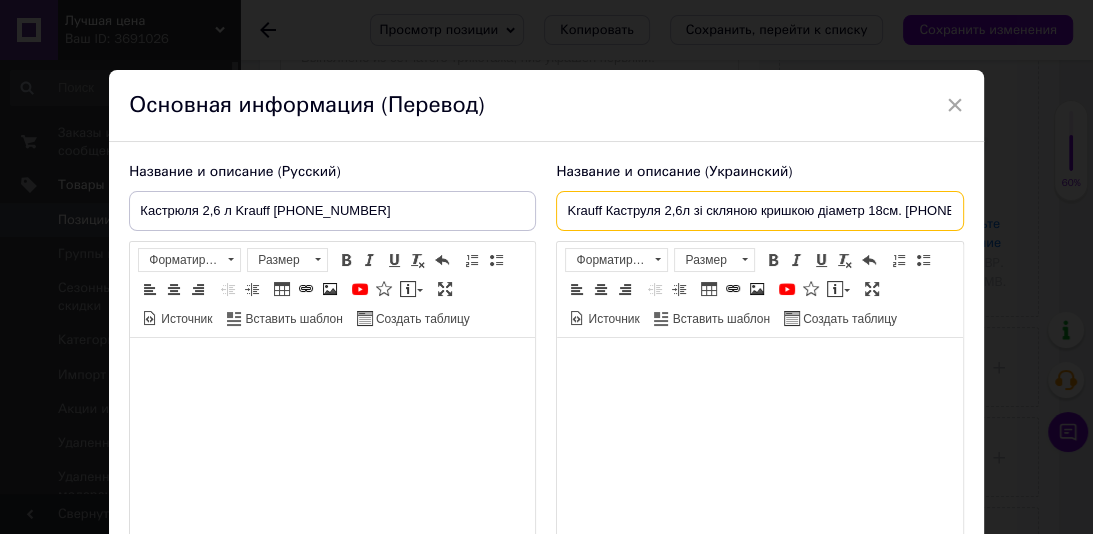 scroll, scrollTop: 0, scrollLeft: 0, axis: both 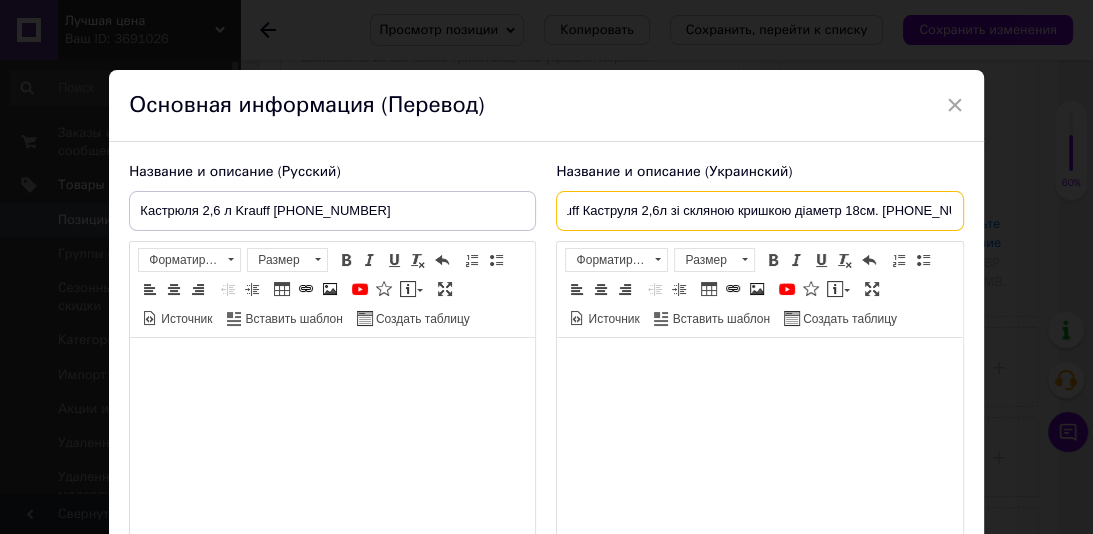 drag, startPoint x: 565, startPoint y: 218, endPoint x: 962, endPoint y: 212, distance: 397.04535 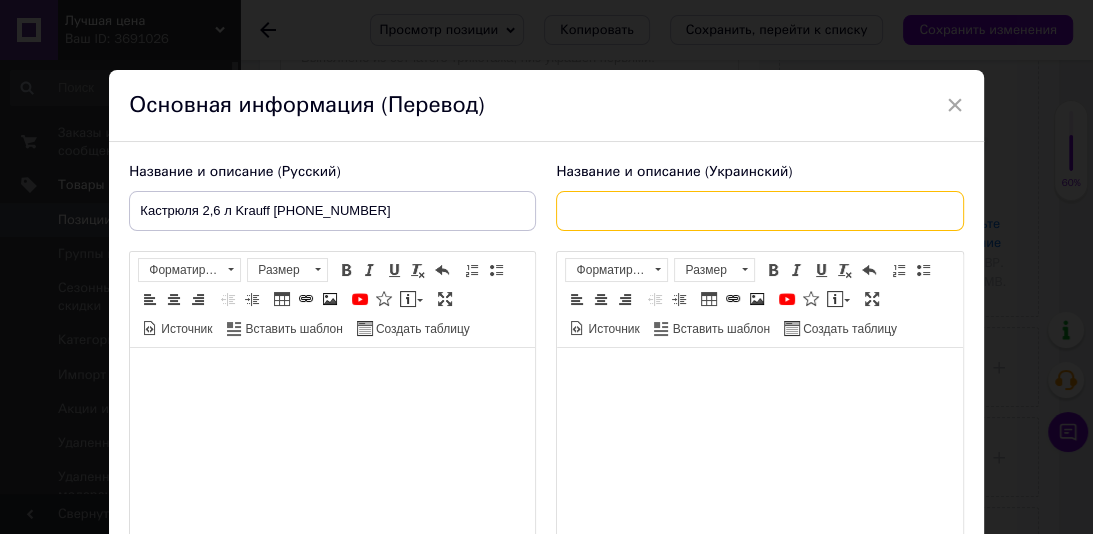 paste on "Кастрюля 2,6 л Krauff [PHONE_NUMBER]" 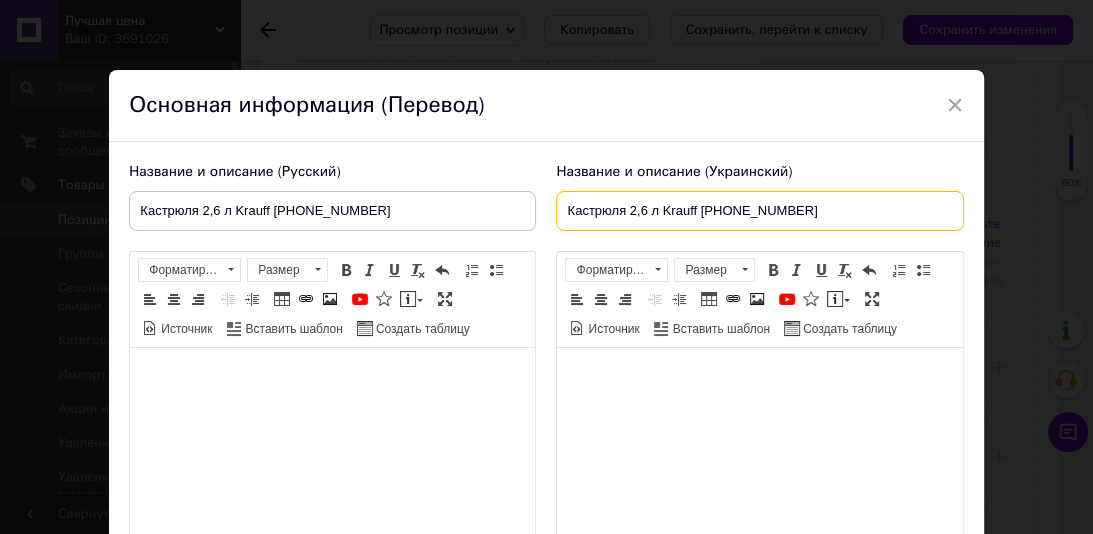 scroll, scrollTop: 0, scrollLeft: 0, axis: both 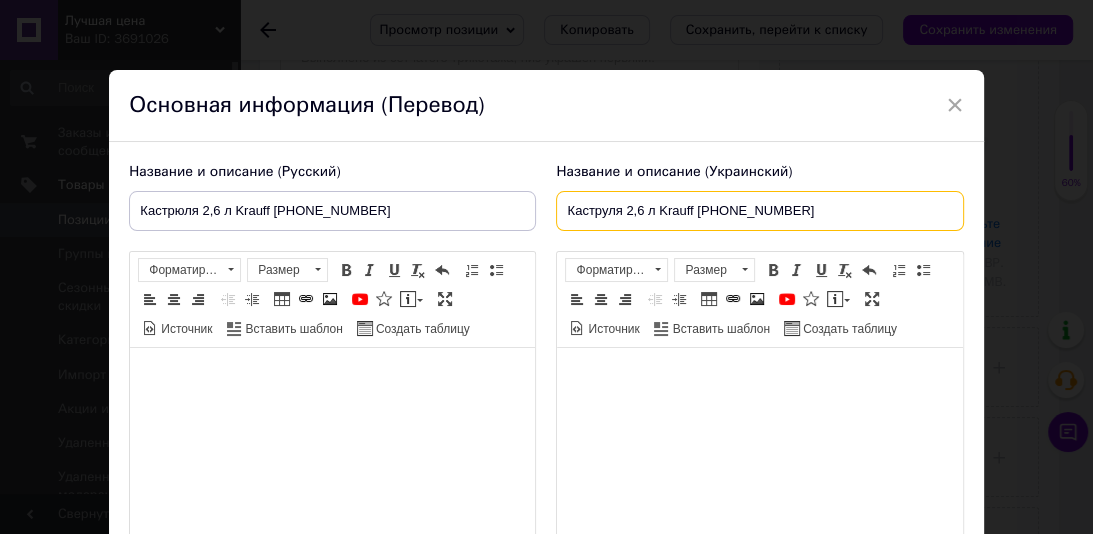 click on "Каструля 2,6 л Krauff [PHONE_NUMBER]" at bounding box center (759, 211) 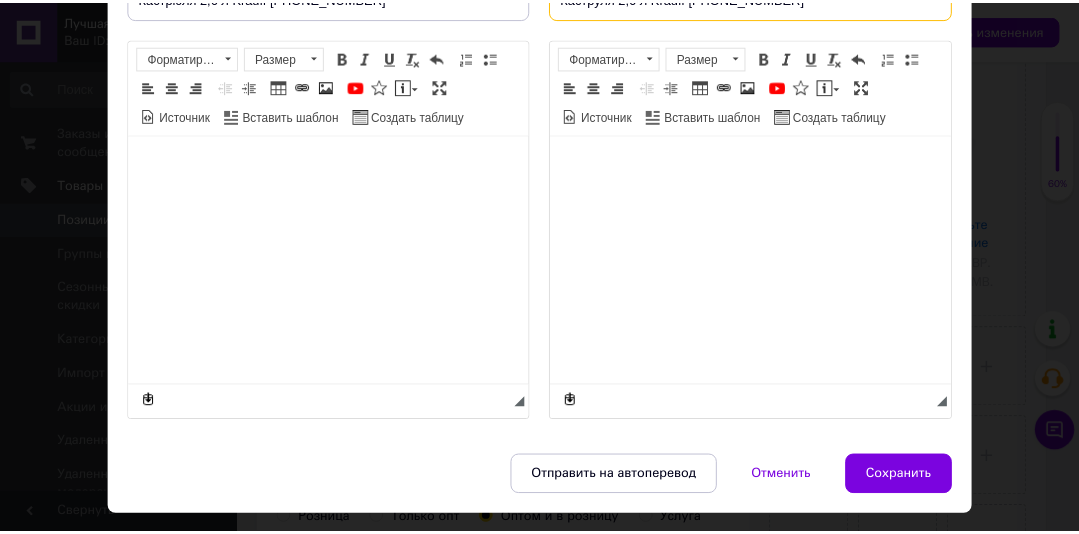 scroll, scrollTop: 250, scrollLeft: 0, axis: vertical 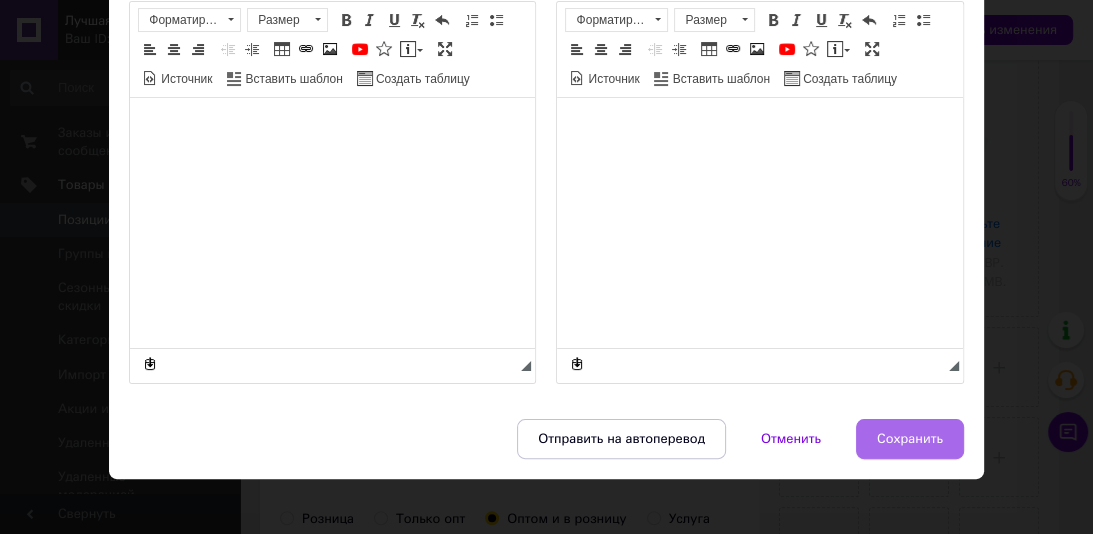 click on "Сохранить" at bounding box center [910, 439] 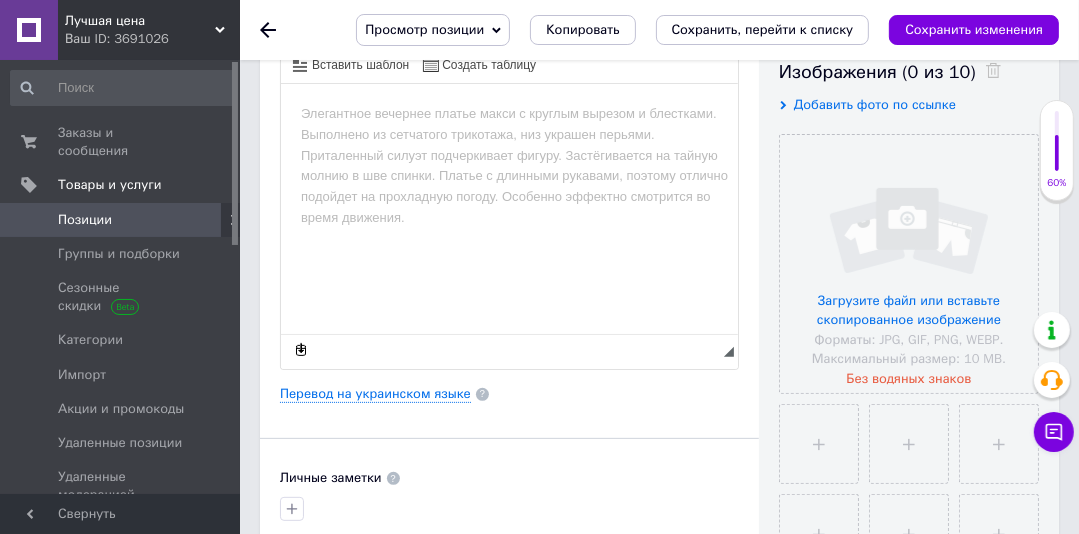 scroll, scrollTop: 345, scrollLeft: 0, axis: vertical 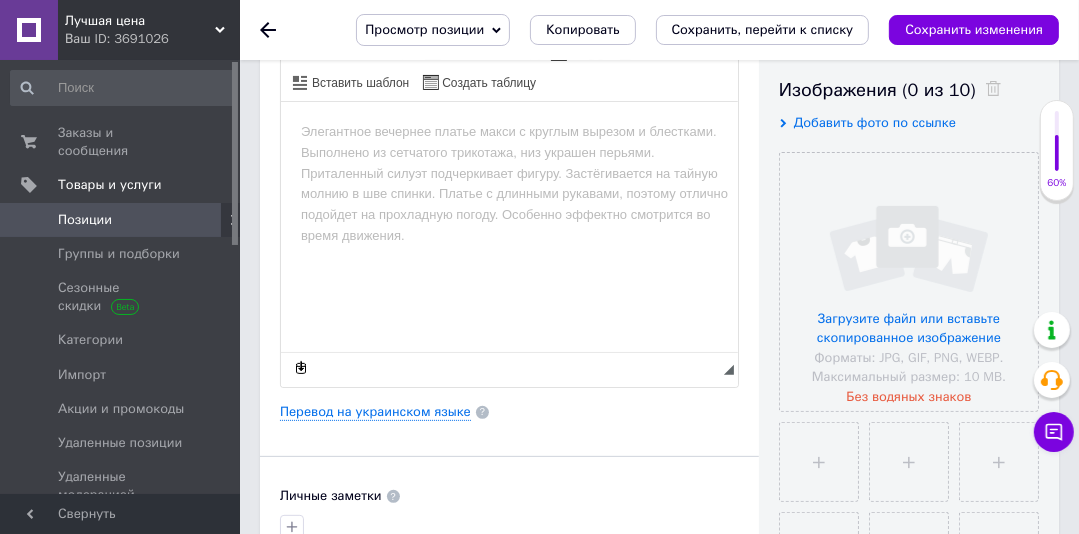 click on "Добавить фото по ссылке" at bounding box center [875, 122] 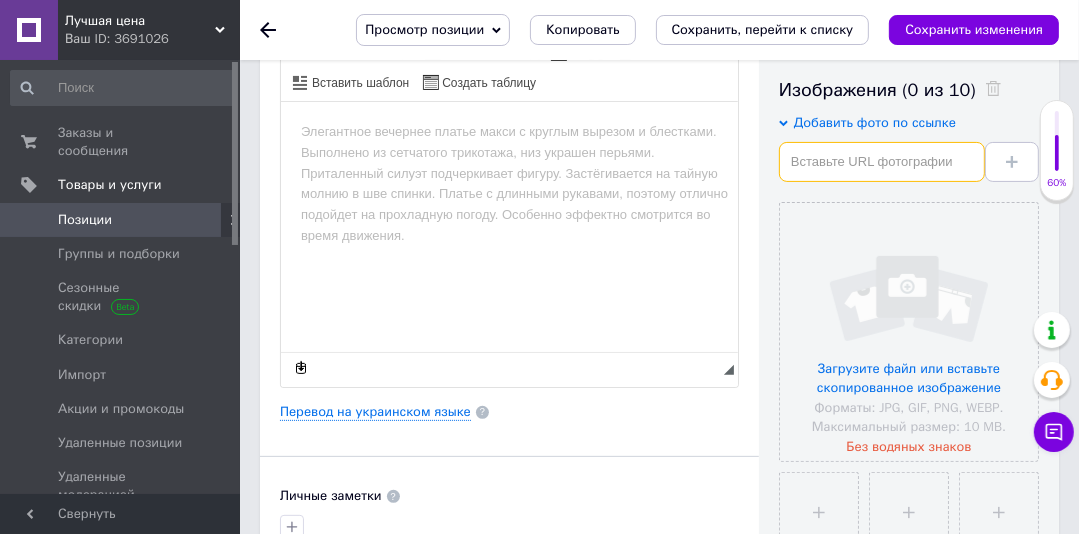 drag, startPoint x: 840, startPoint y: 154, endPoint x: 844, endPoint y: 170, distance: 16.492422 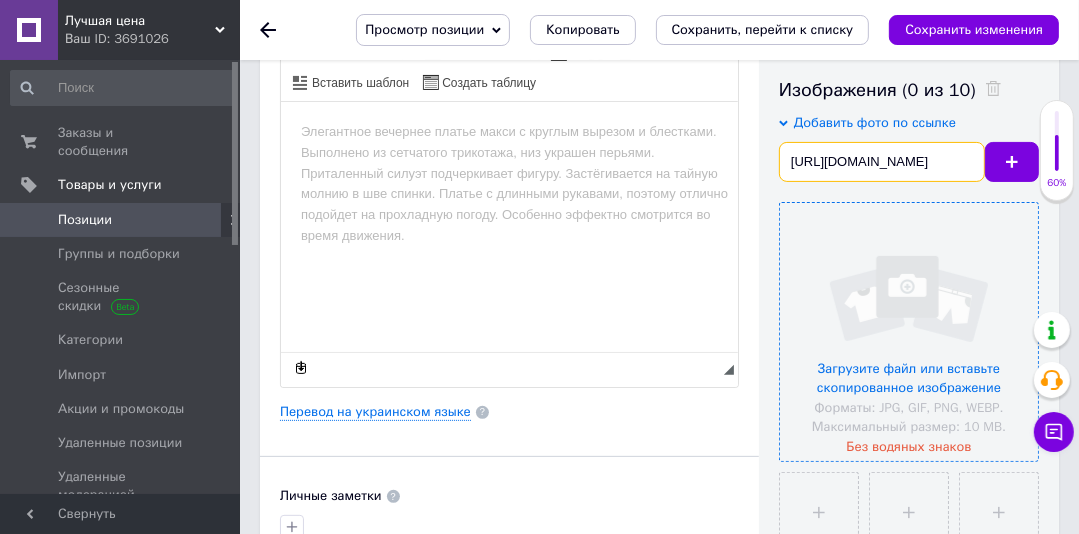 scroll, scrollTop: 0, scrollLeft: 193, axis: horizontal 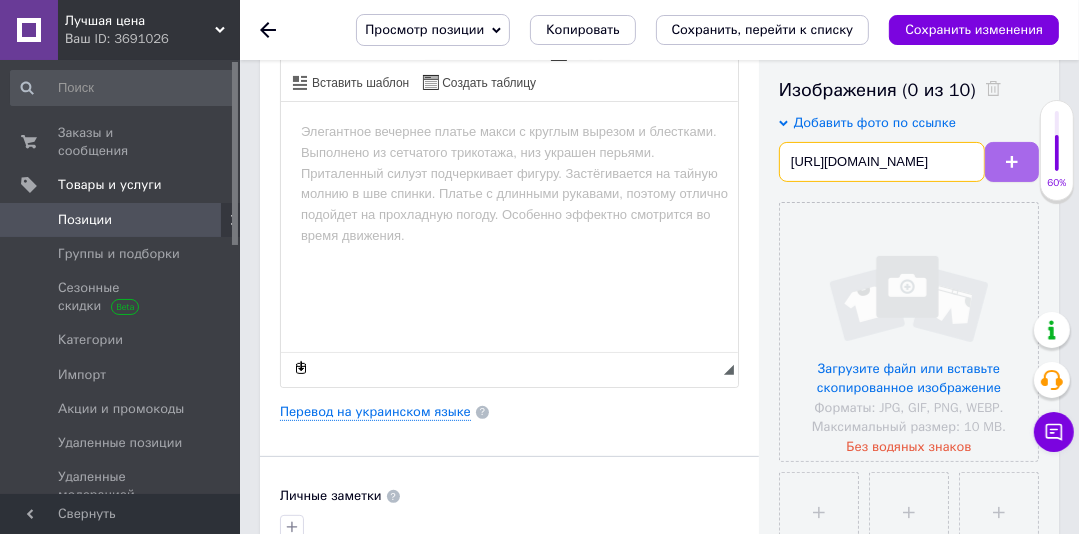 type on "[URL][DOMAIN_NAME]" 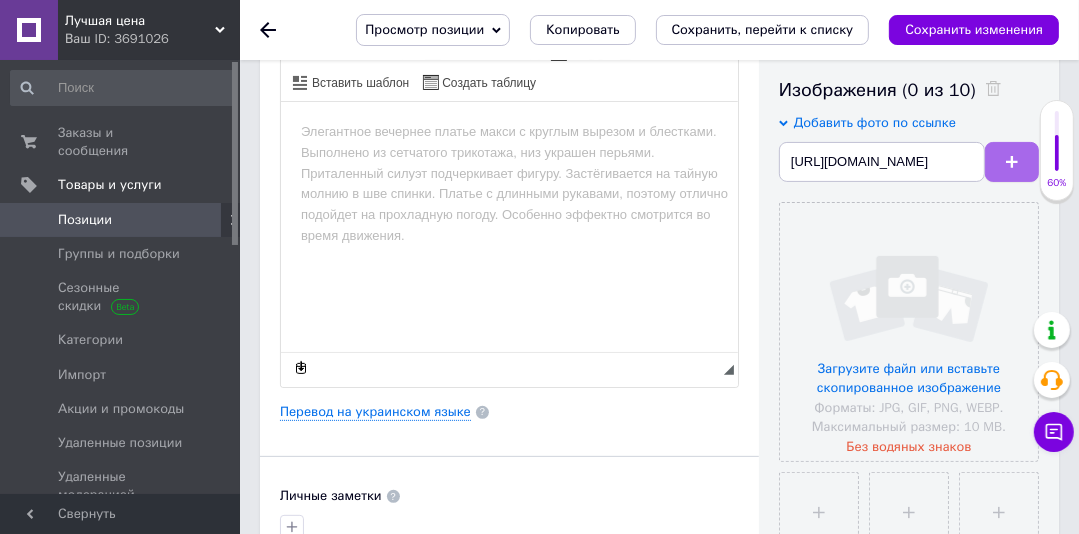 scroll, scrollTop: 0, scrollLeft: 0, axis: both 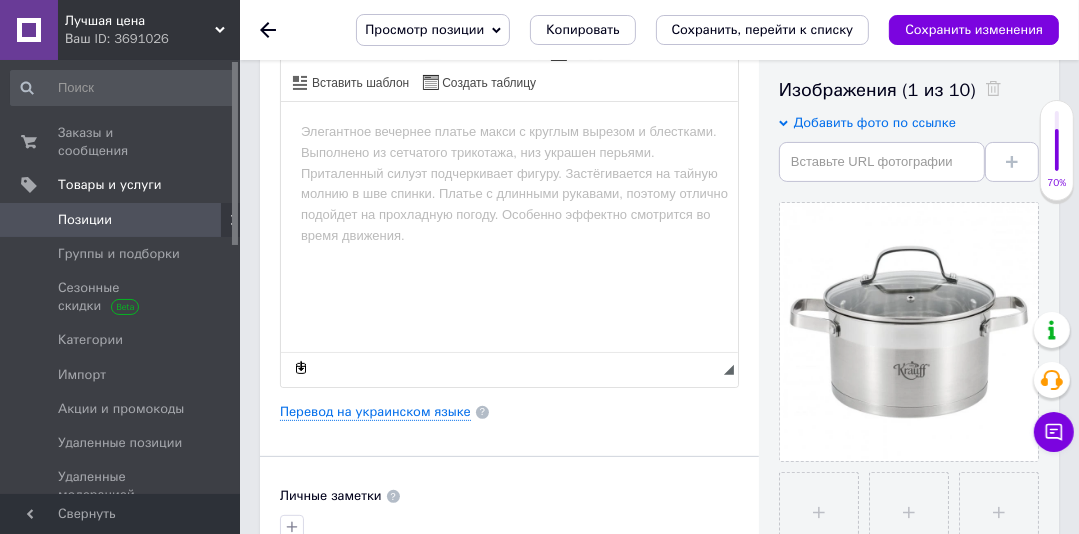 click on "Добавить фото по ссылке" at bounding box center [909, 148] 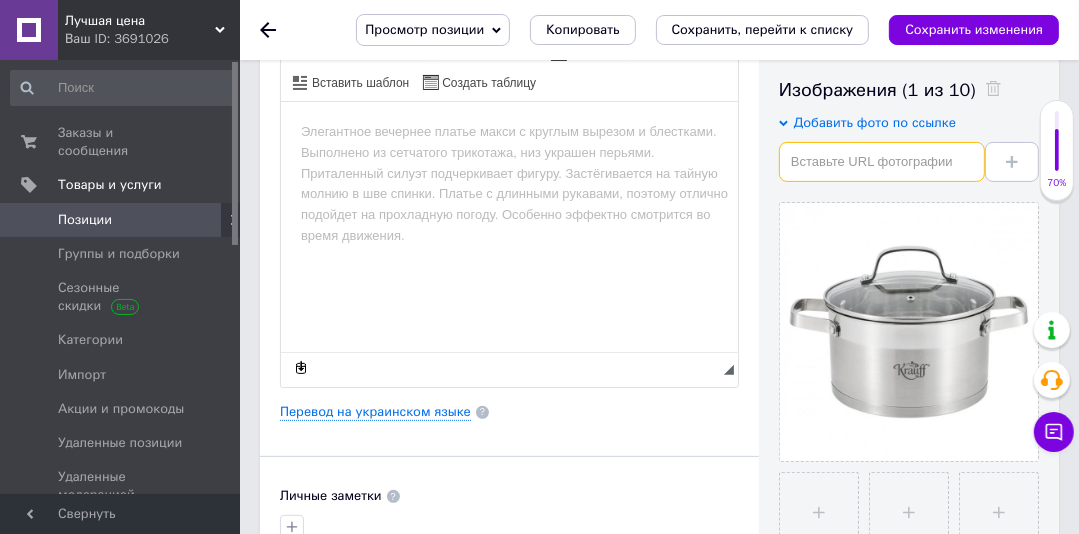 click at bounding box center (882, 162) 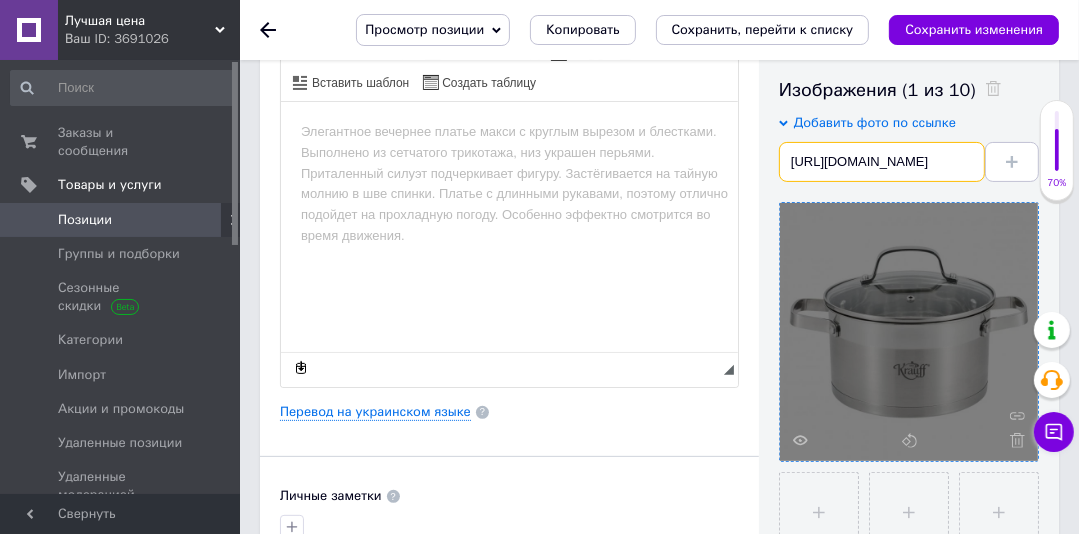 scroll, scrollTop: 0, scrollLeft: 186, axis: horizontal 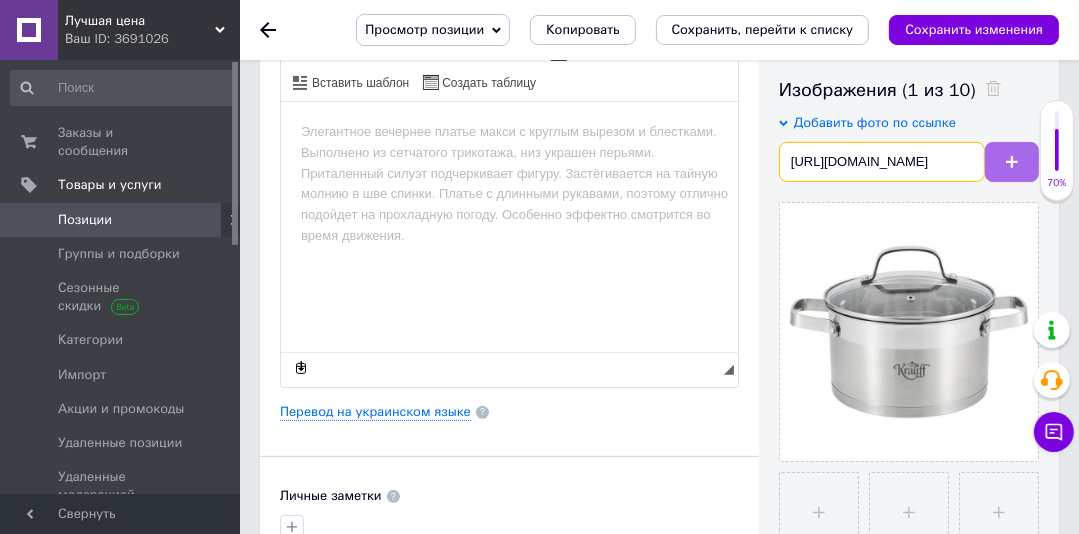 type on "[URL][DOMAIN_NAME]" 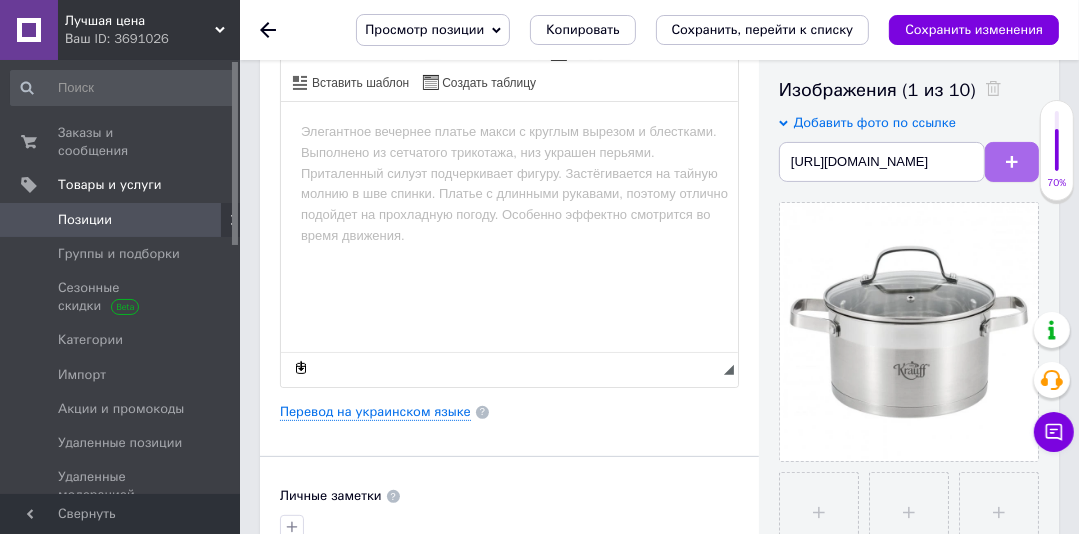 scroll, scrollTop: 0, scrollLeft: 0, axis: both 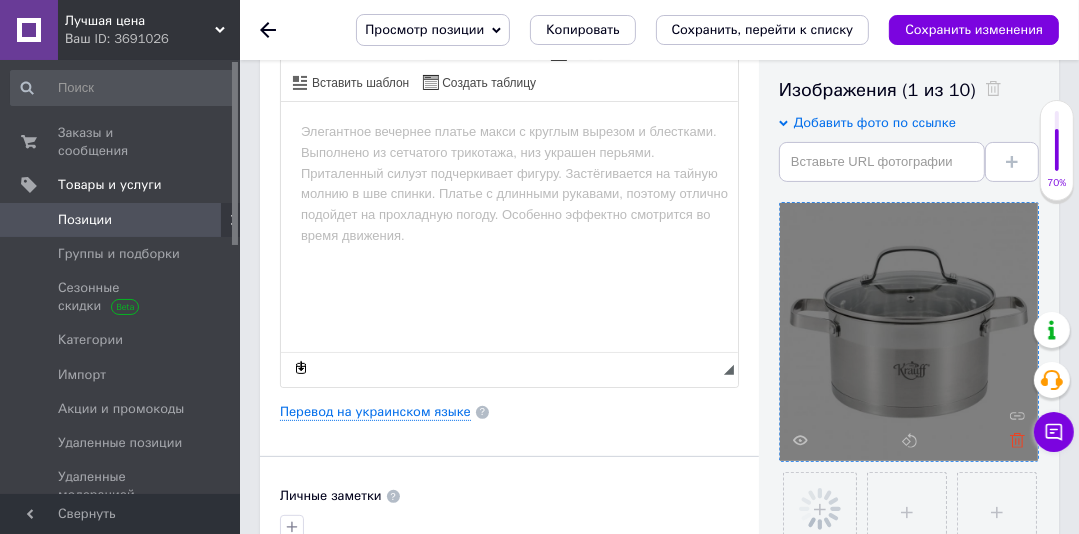 click 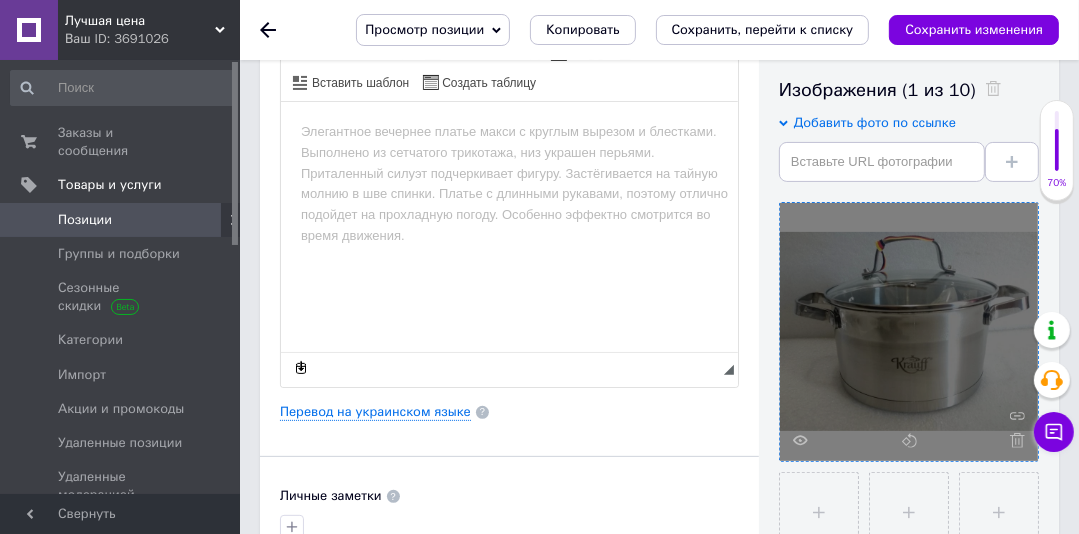 click on "Добавить фото по ссылке" at bounding box center [909, 148] 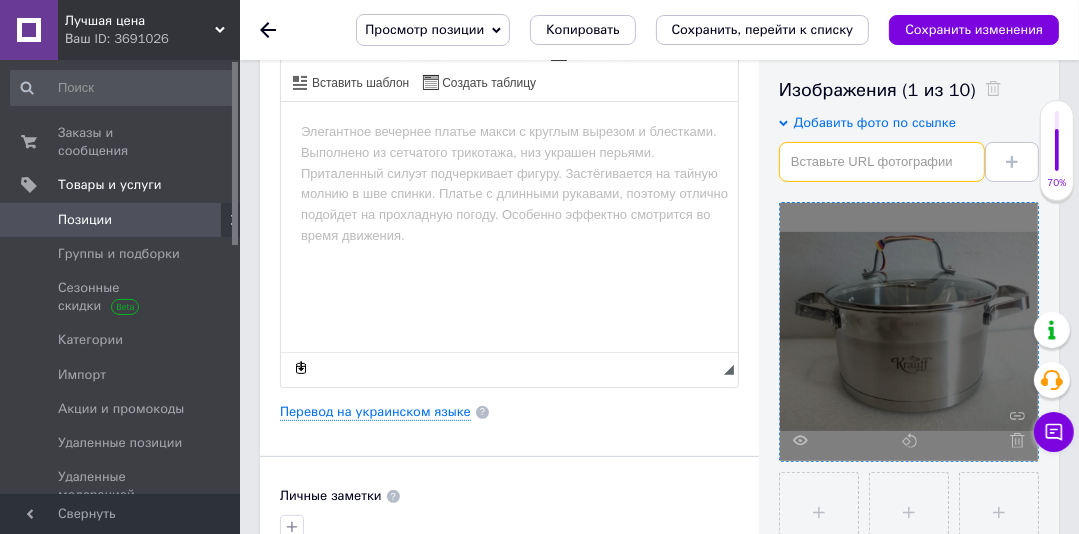 click at bounding box center [882, 162] 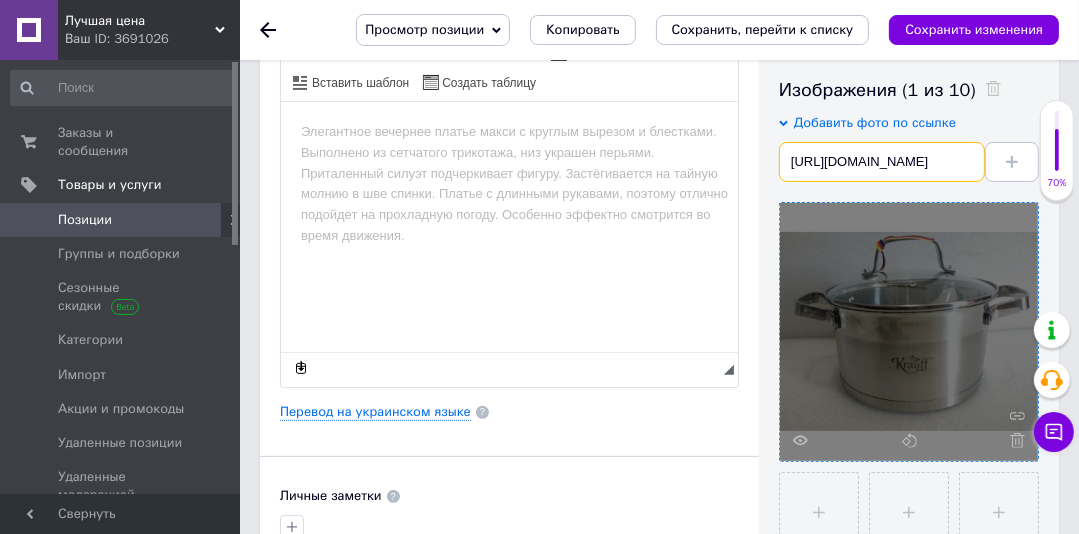scroll, scrollTop: 0, scrollLeft: 186, axis: horizontal 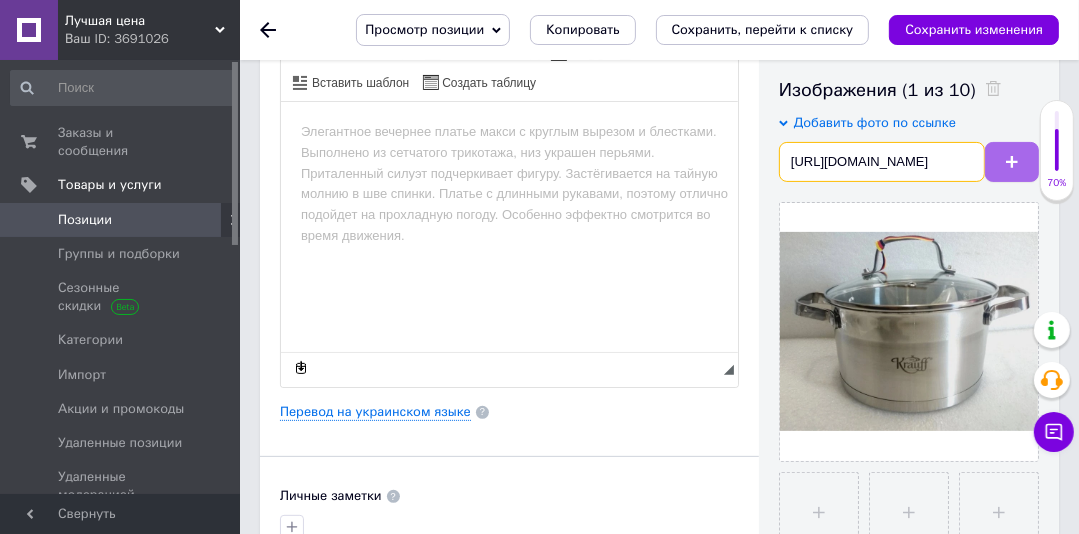 type on "[URL][DOMAIN_NAME]" 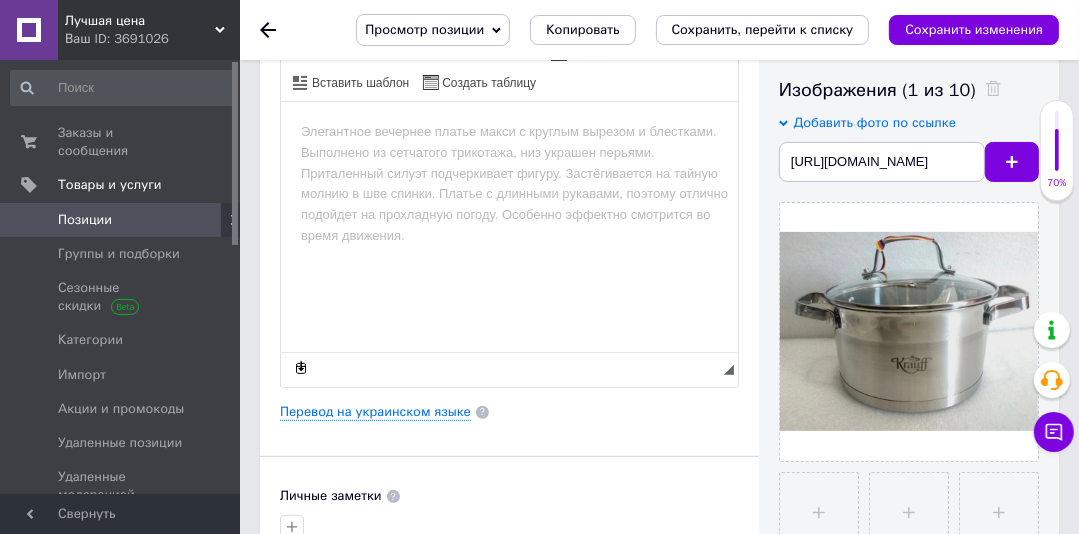 drag, startPoint x: 997, startPoint y: 169, endPoint x: 690, endPoint y: 388, distance: 377.10742 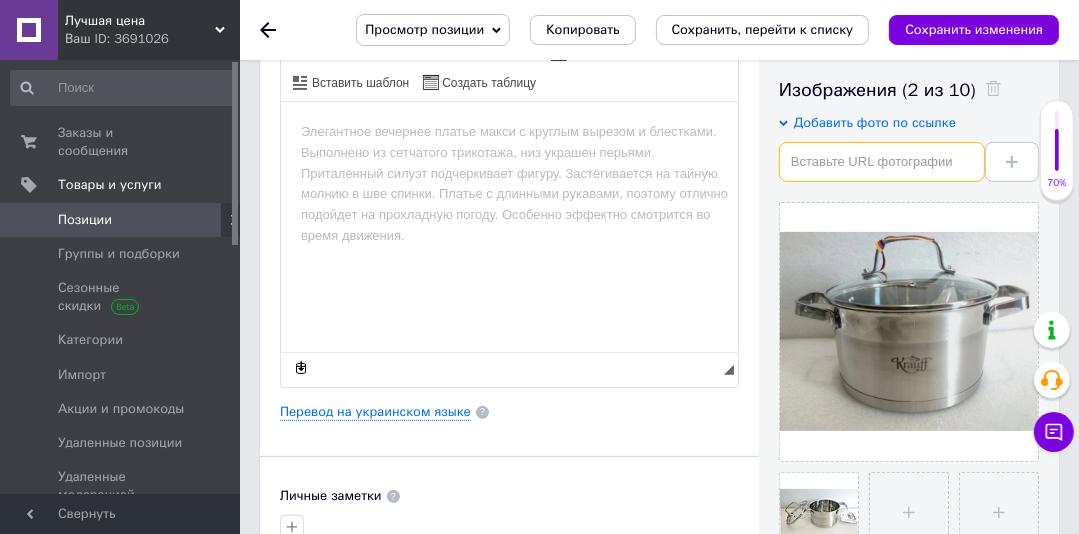 click at bounding box center (882, 162) 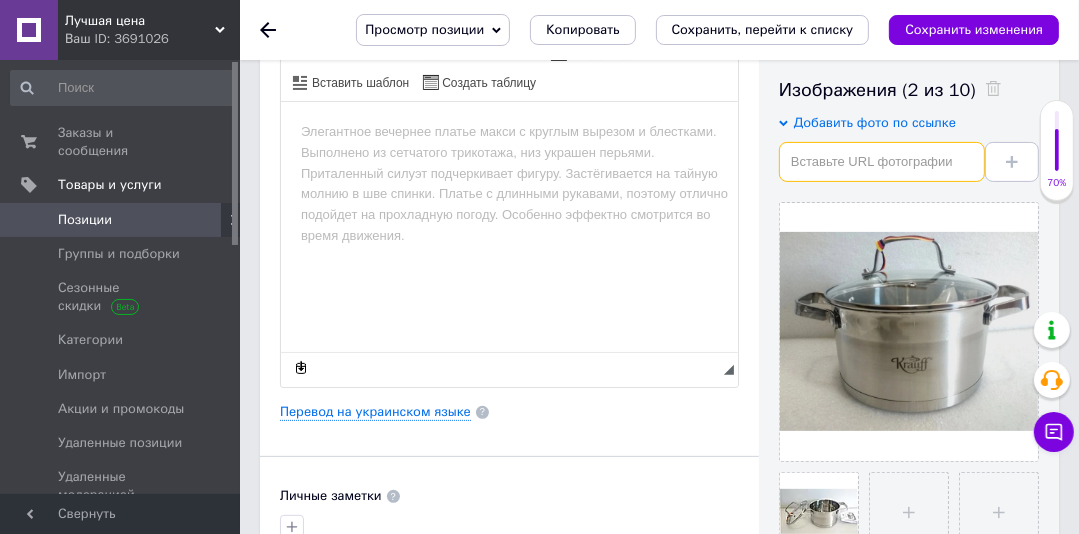 paste on "[URL][DOMAIN_NAME]" 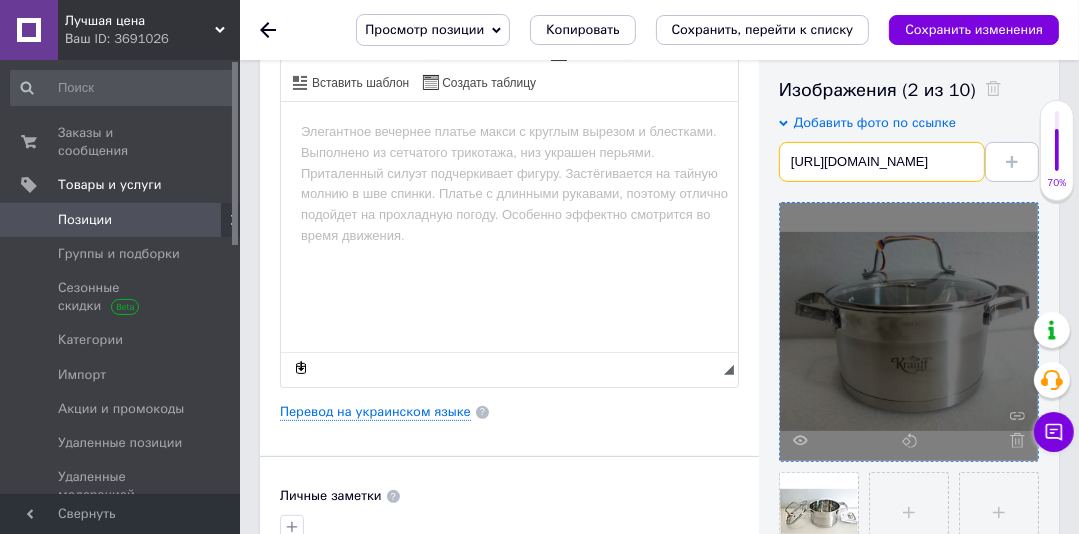 scroll, scrollTop: 0, scrollLeft: 186, axis: horizontal 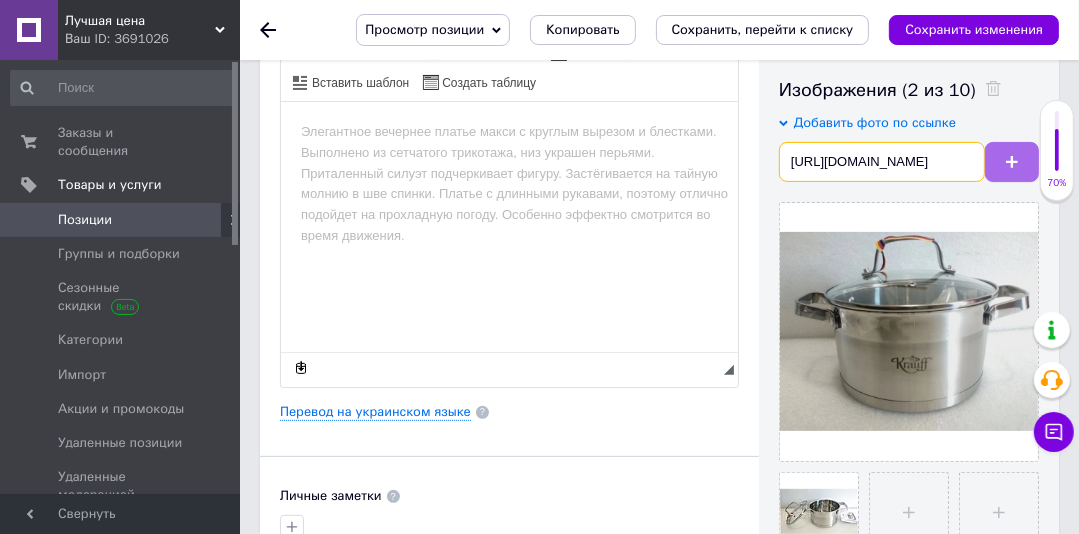 type on "[URL][DOMAIN_NAME]" 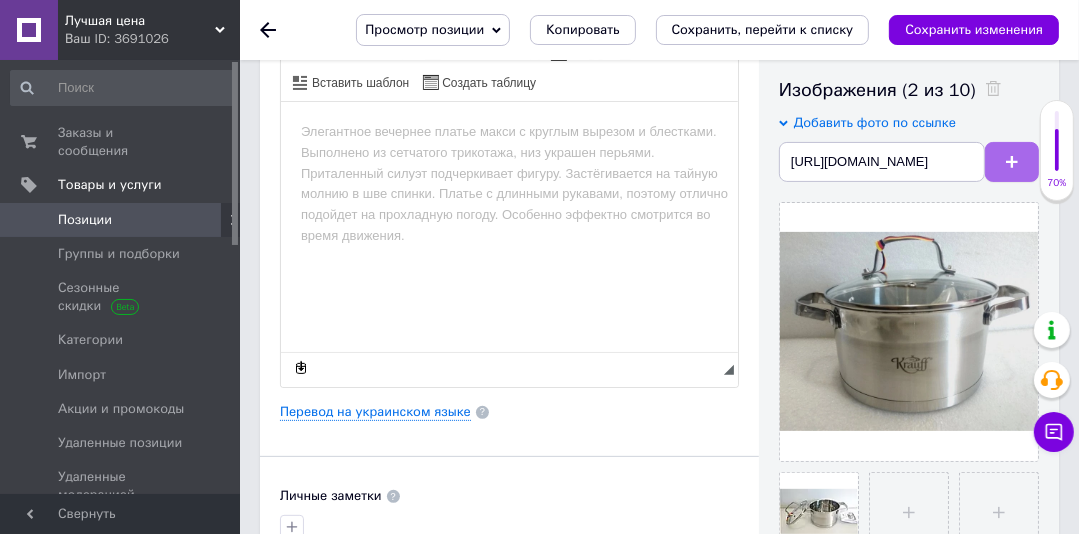scroll, scrollTop: 0, scrollLeft: 0, axis: both 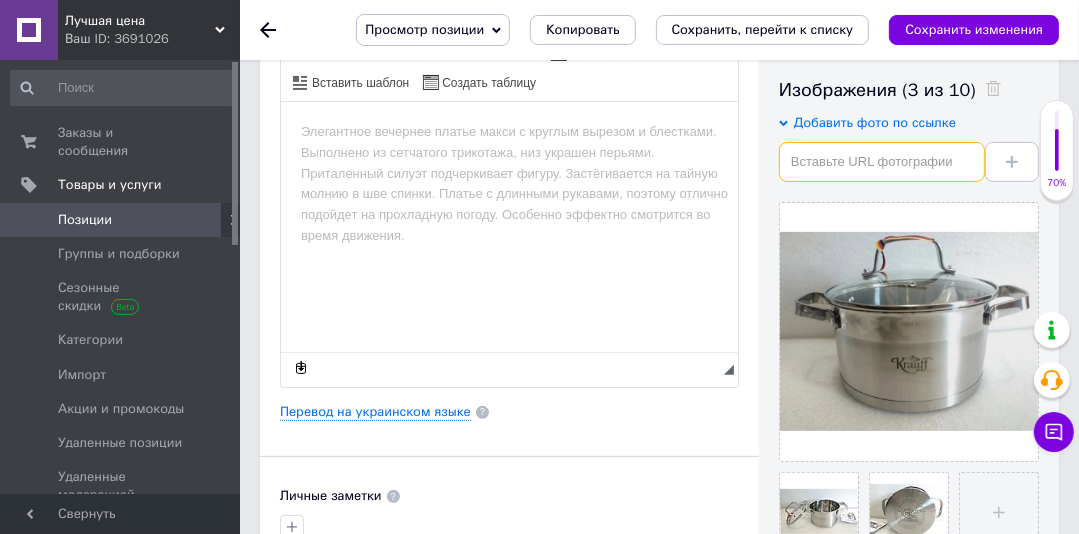 click at bounding box center [882, 162] 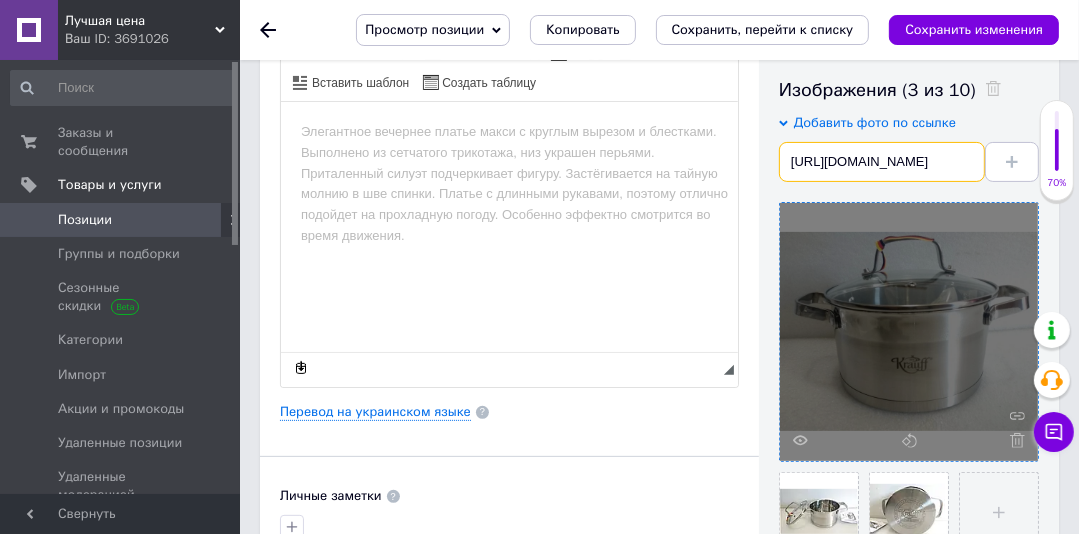 scroll, scrollTop: 0, scrollLeft: 186, axis: horizontal 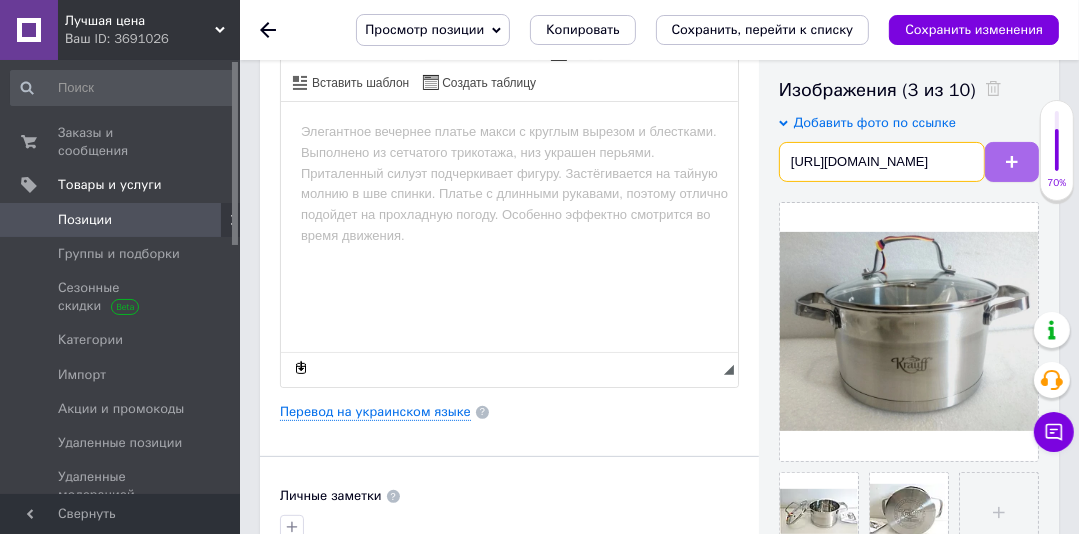 type on "[URL][DOMAIN_NAME]" 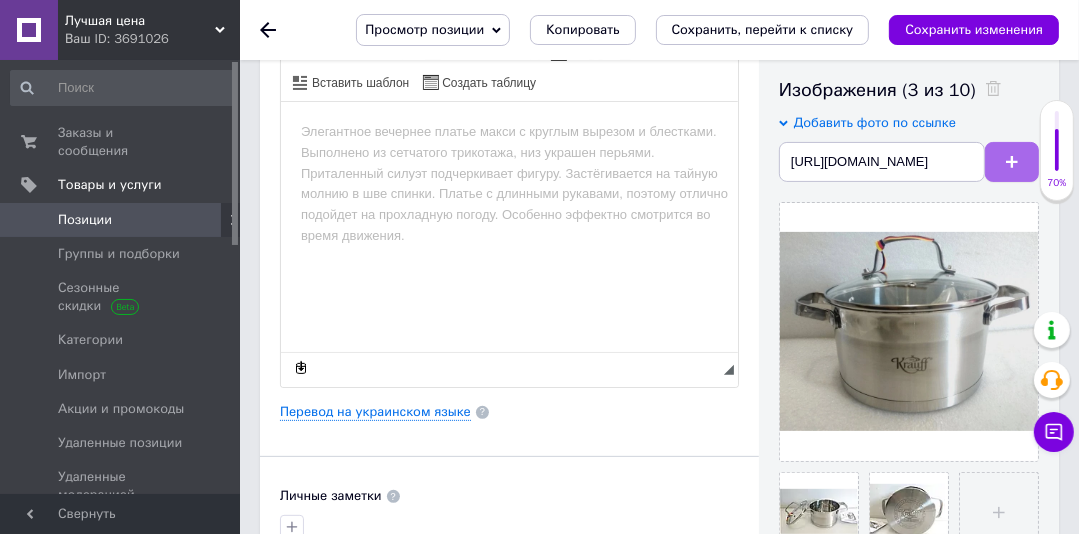 click at bounding box center [1012, 162] 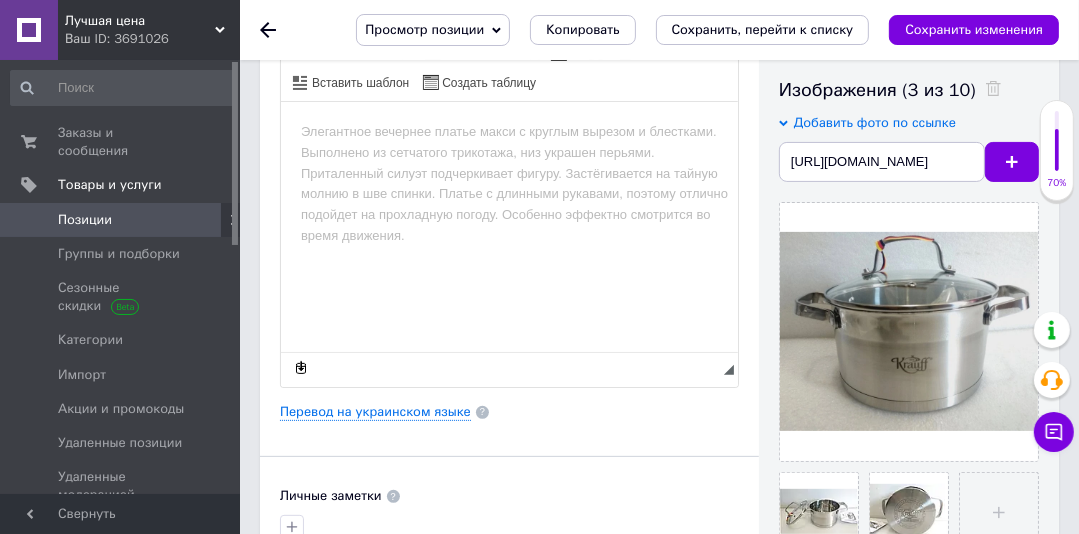 scroll, scrollTop: 0, scrollLeft: 0, axis: both 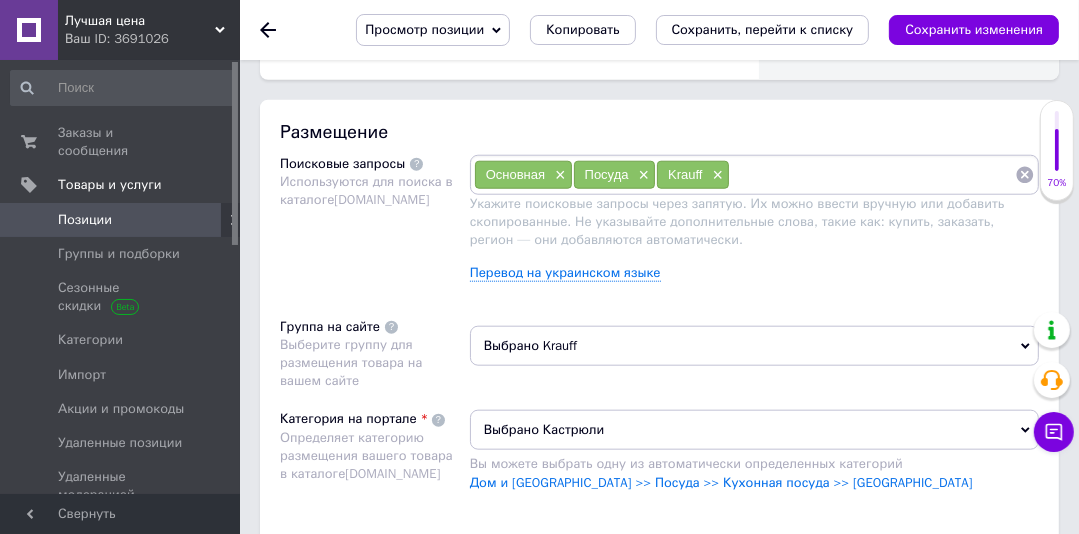 click on "Выбрано Krauff" at bounding box center [754, 346] 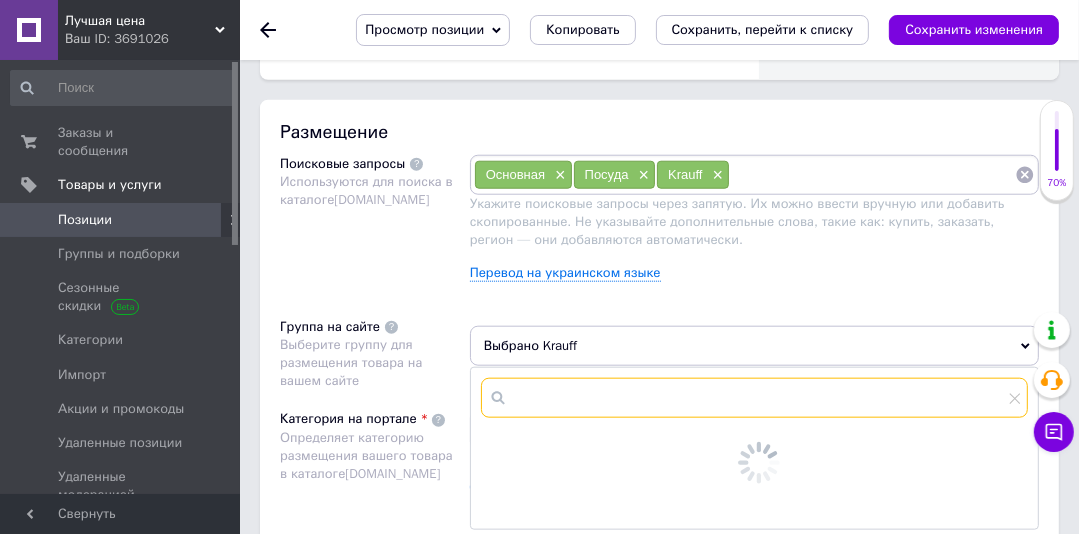 click at bounding box center (754, 398) 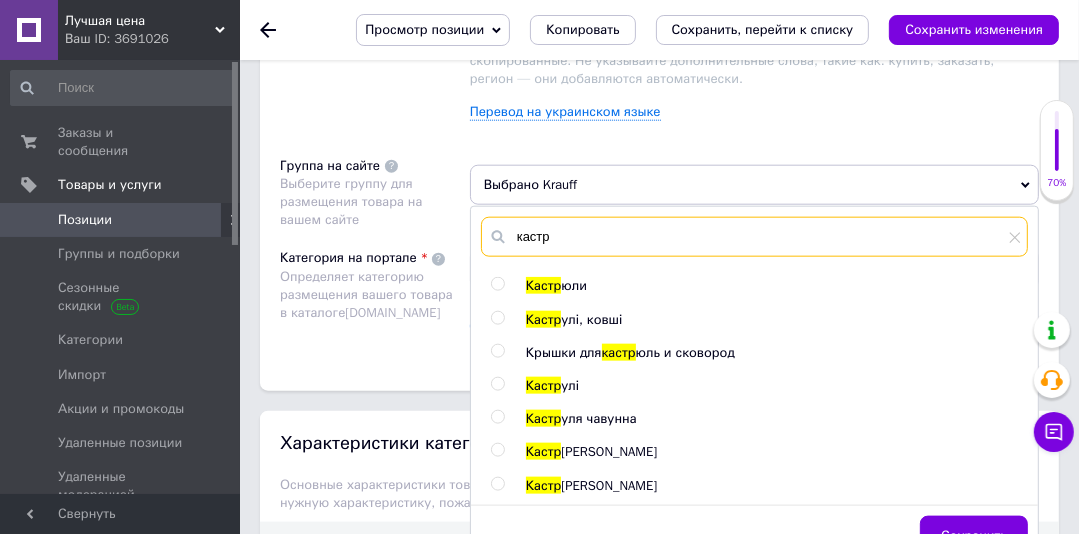 scroll, scrollTop: 1636, scrollLeft: 0, axis: vertical 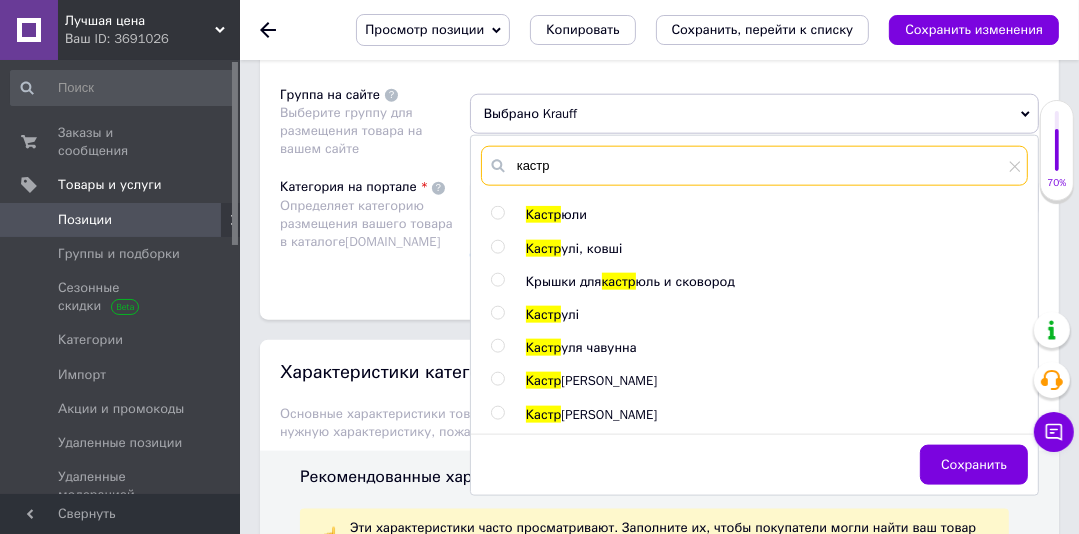 type on "кастр" 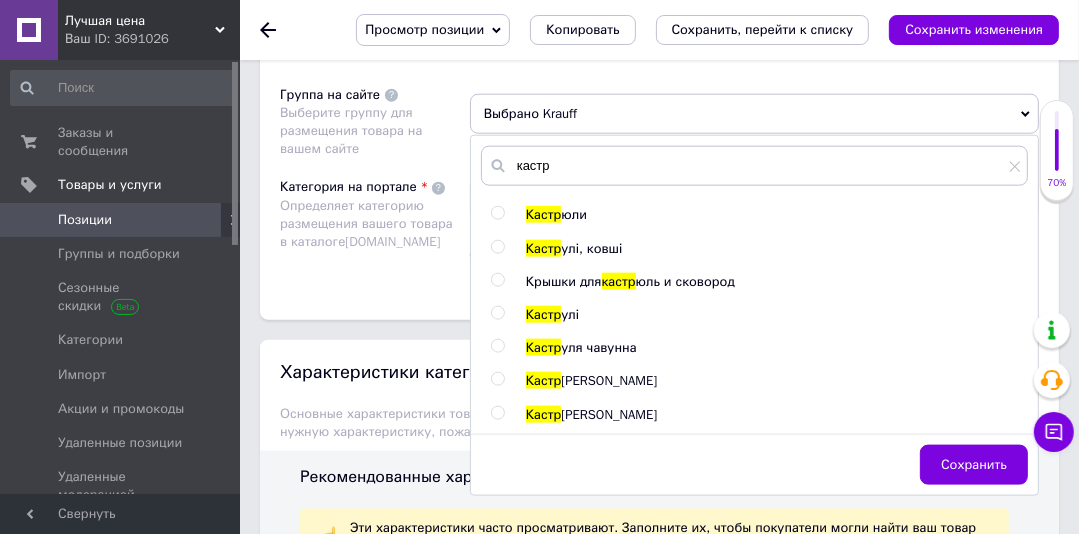 drag, startPoint x: 492, startPoint y: 201, endPoint x: 708, endPoint y: 328, distance: 250.56935 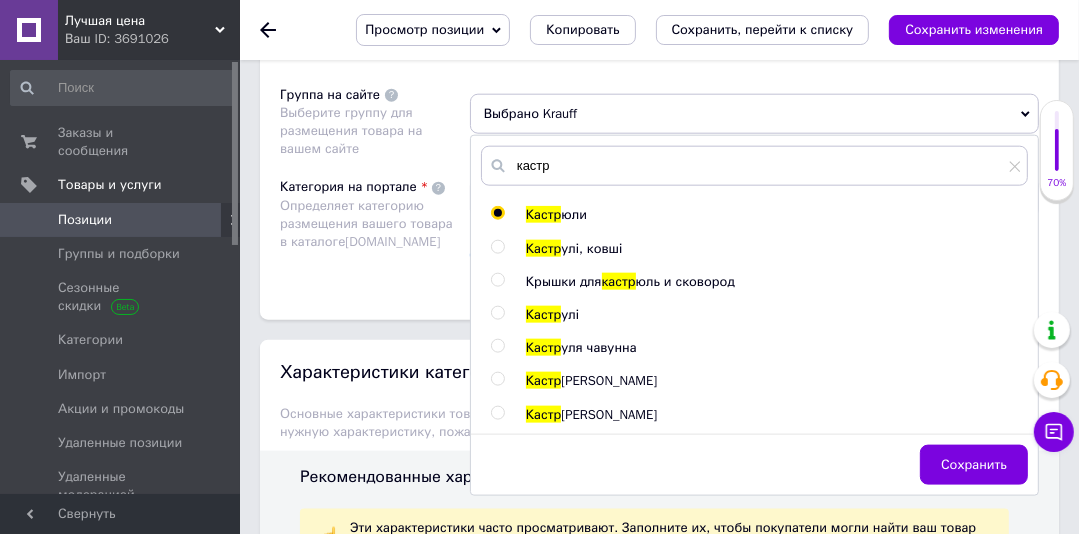 radio on "true" 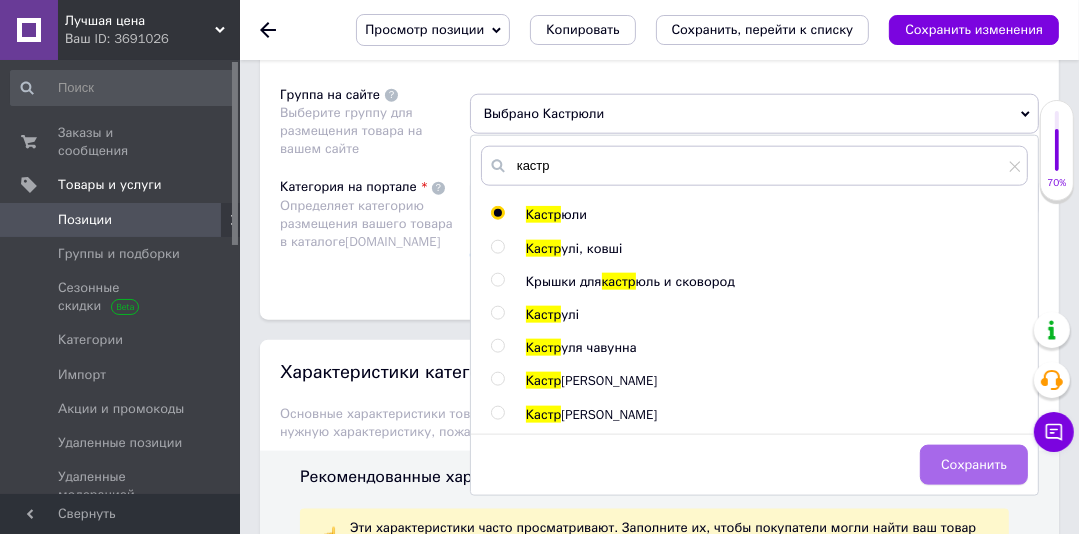 click on "Сохранить" at bounding box center [974, 465] 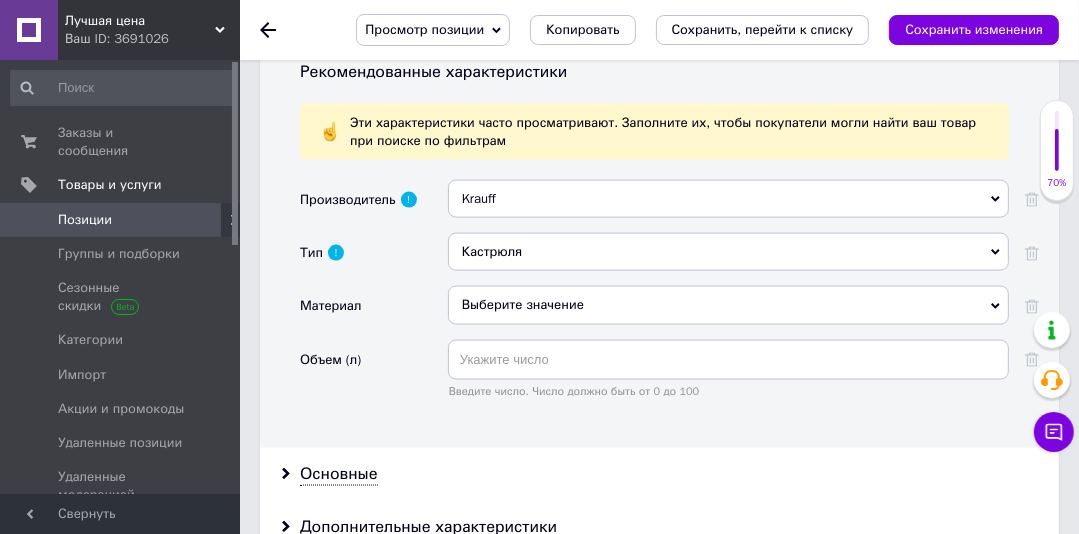 scroll, scrollTop: 2047, scrollLeft: 0, axis: vertical 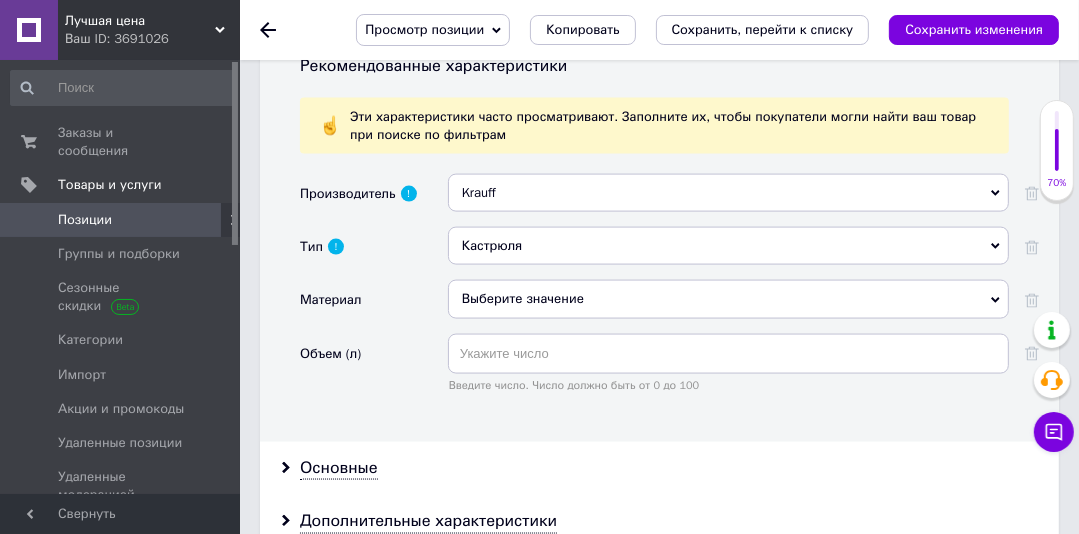 click on "Выберите значение" at bounding box center [728, 299] 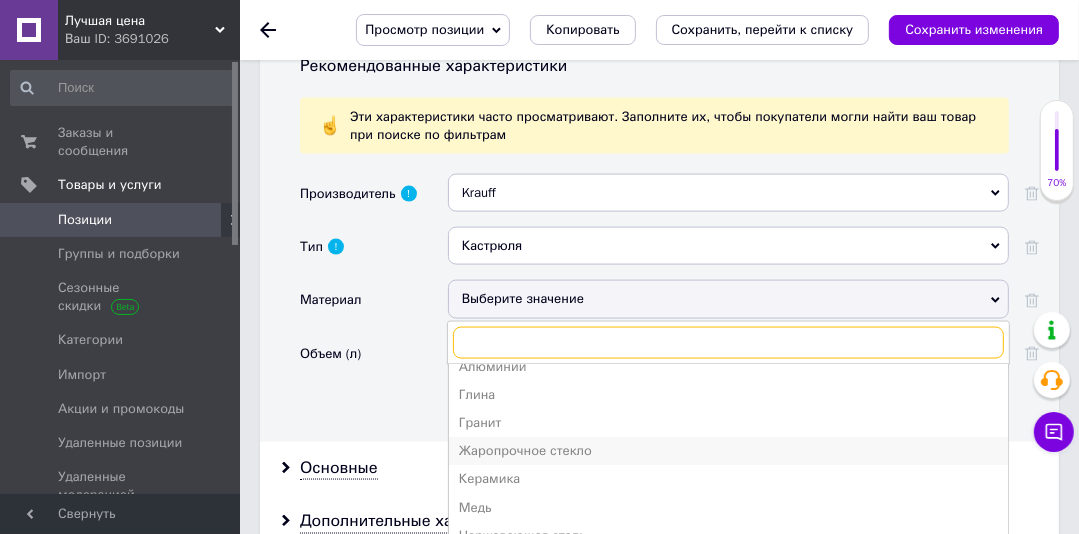 scroll, scrollTop: 21, scrollLeft: 0, axis: vertical 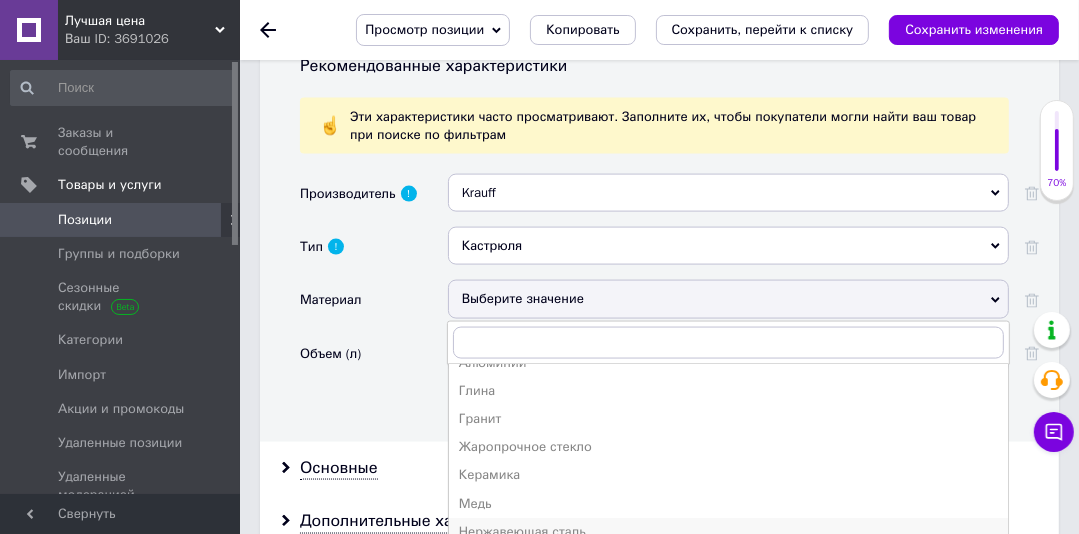 click on "Нержавеющая сталь" at bounding box center (728, 532) 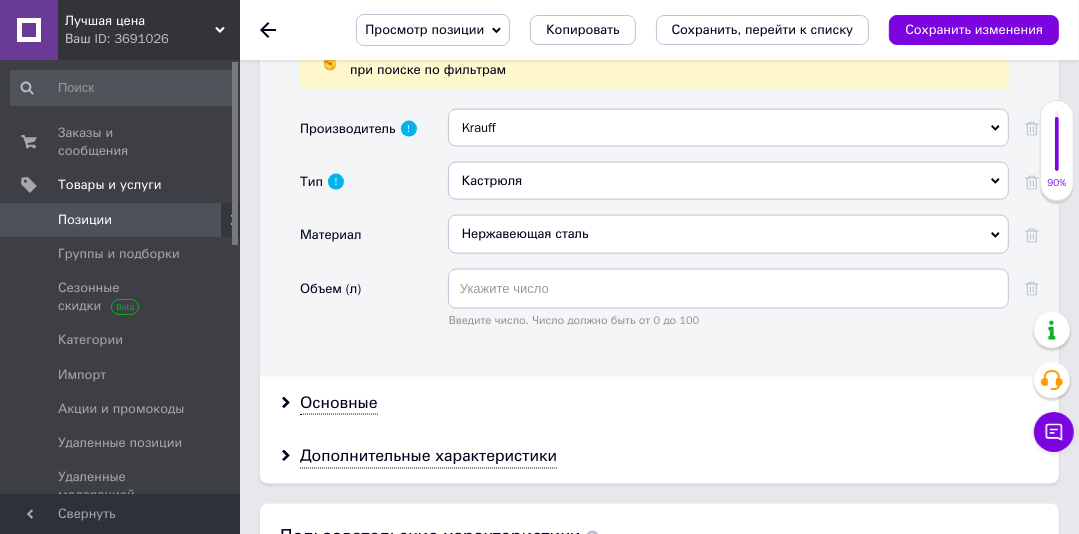 scroll, scrollTop: 2166, scrollLeft: 0, axis: vertical 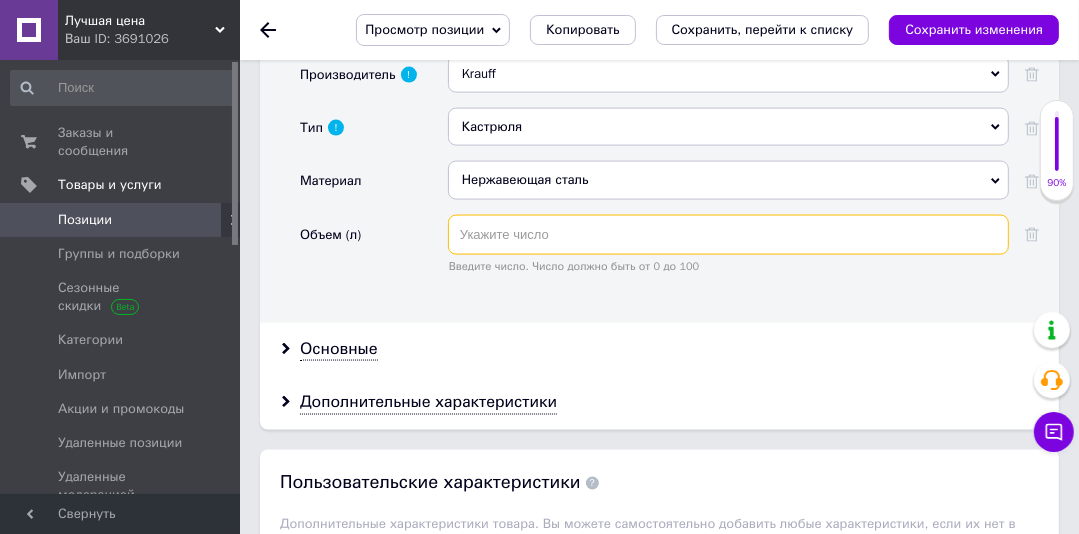 click at bounding box center (728, 235) 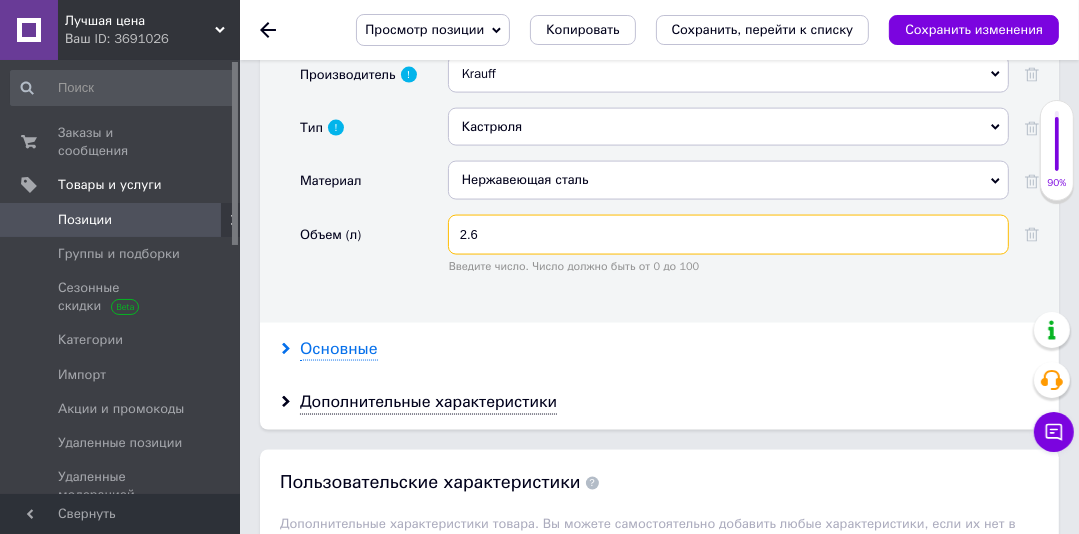 type on "2.6" 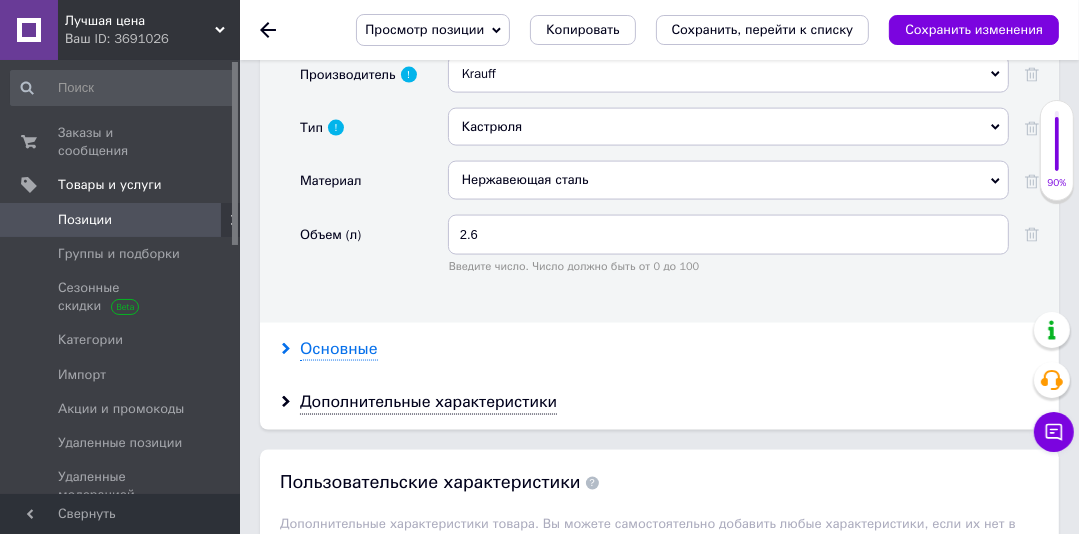 click on "Основные" at bounding box center [339, 349] 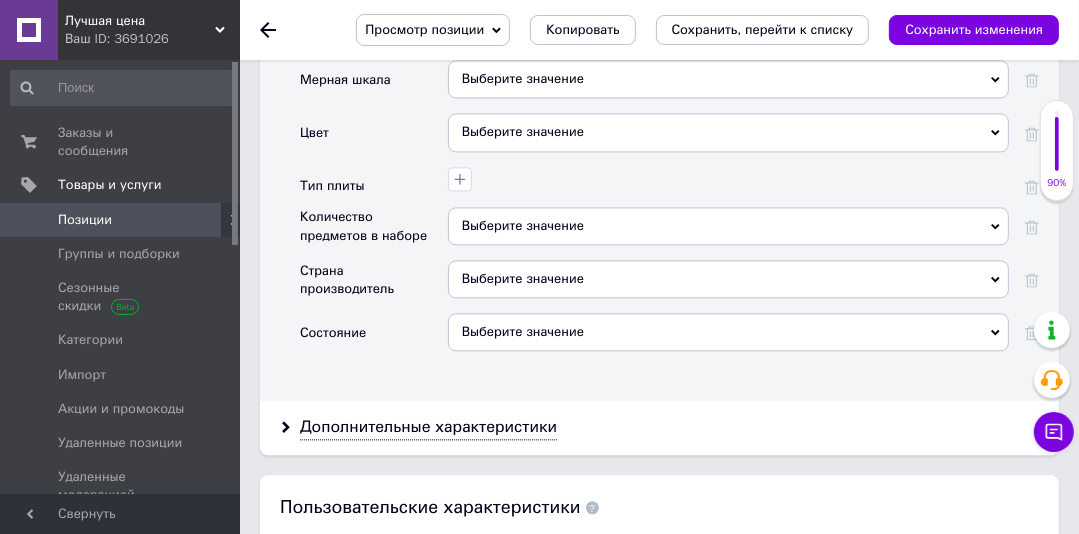 scroll, scrollTop: 3101, scrollLeft: 0, axis: vertical 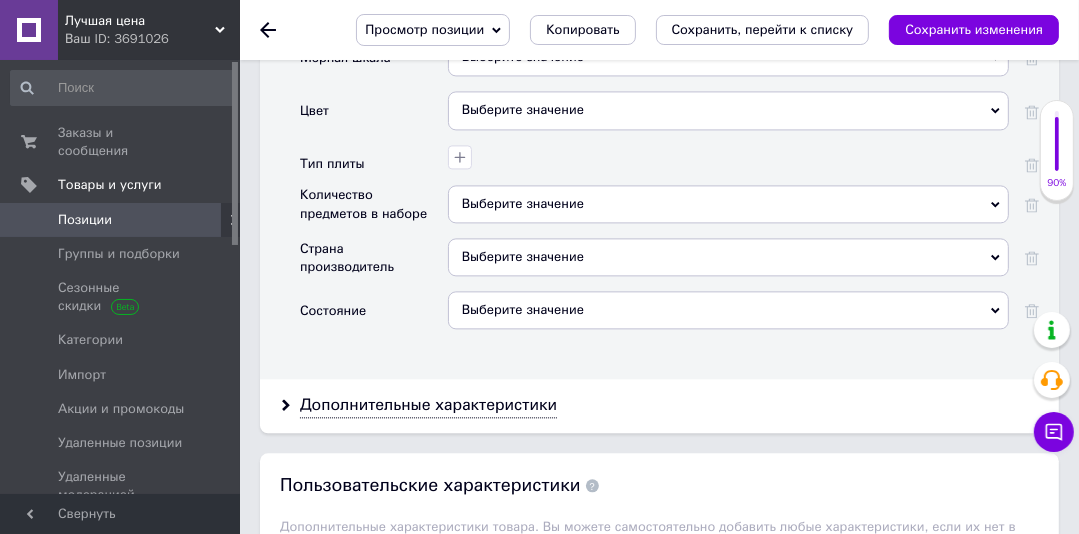 drag, startPoint x: 556, startPoint y: 291, endPoint x: 518, endPoint y: 316, distance: 45.486263 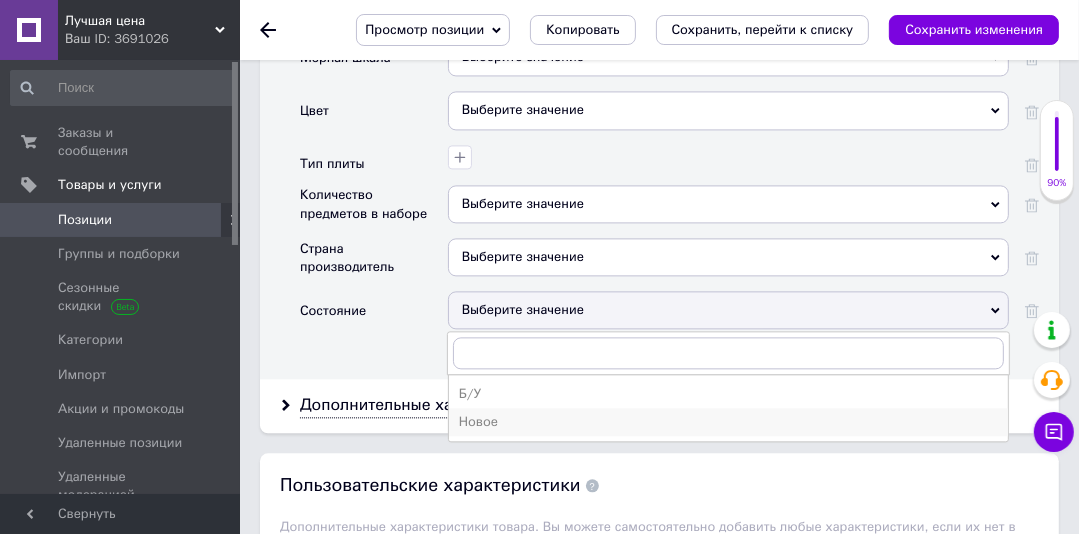 click on "Новое" at bounding box center (728, 422) 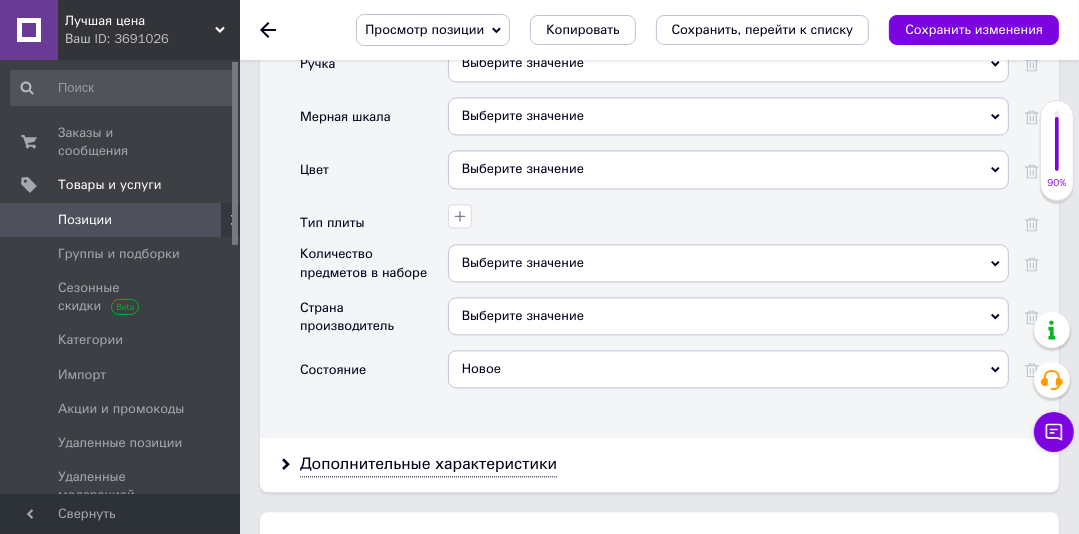 scroll, scrollTop: 3079, scrollLeft: 0, axis: vertical 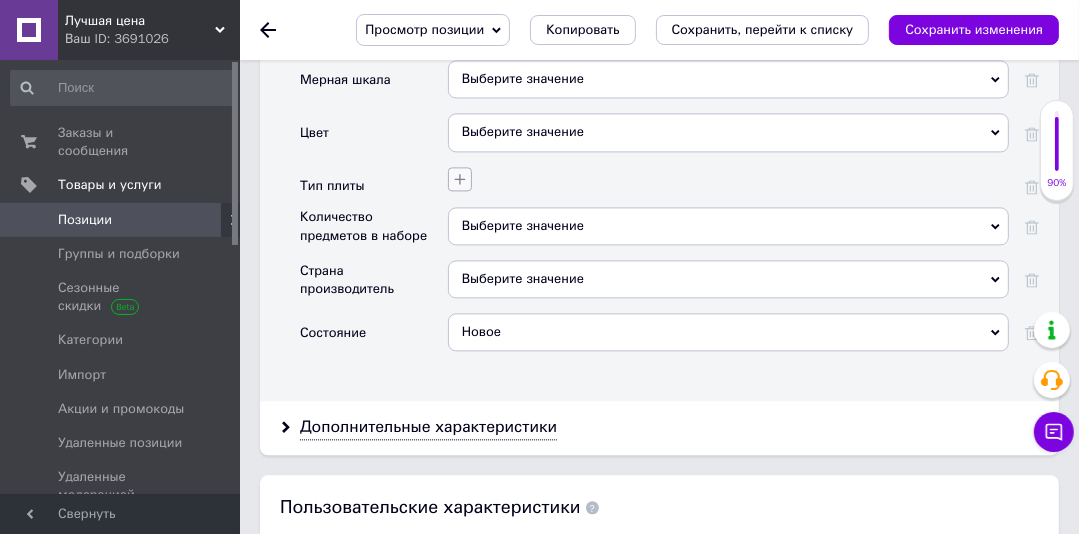 click 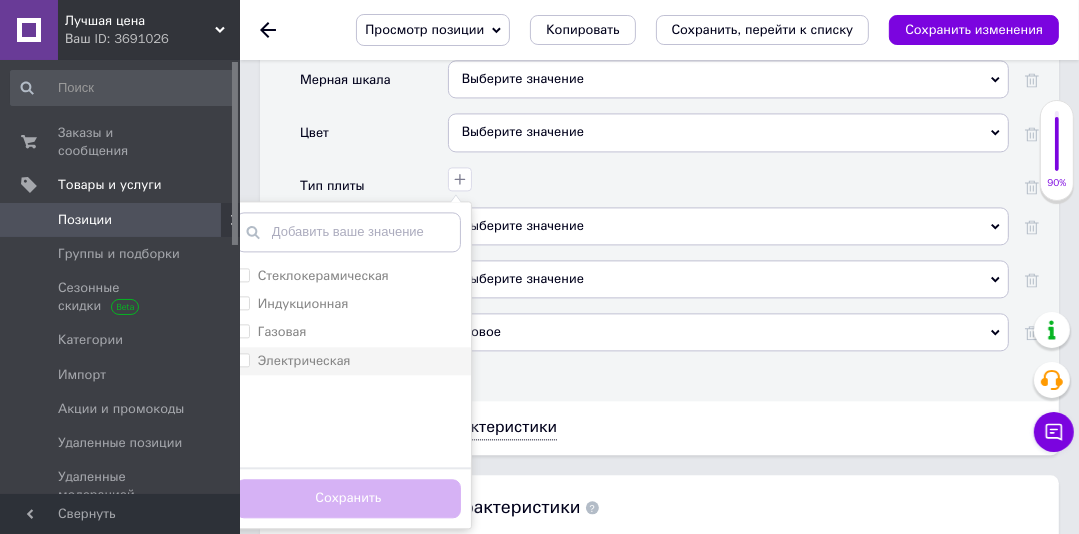 click on "Электрическая" at bounding box center [242, 359] 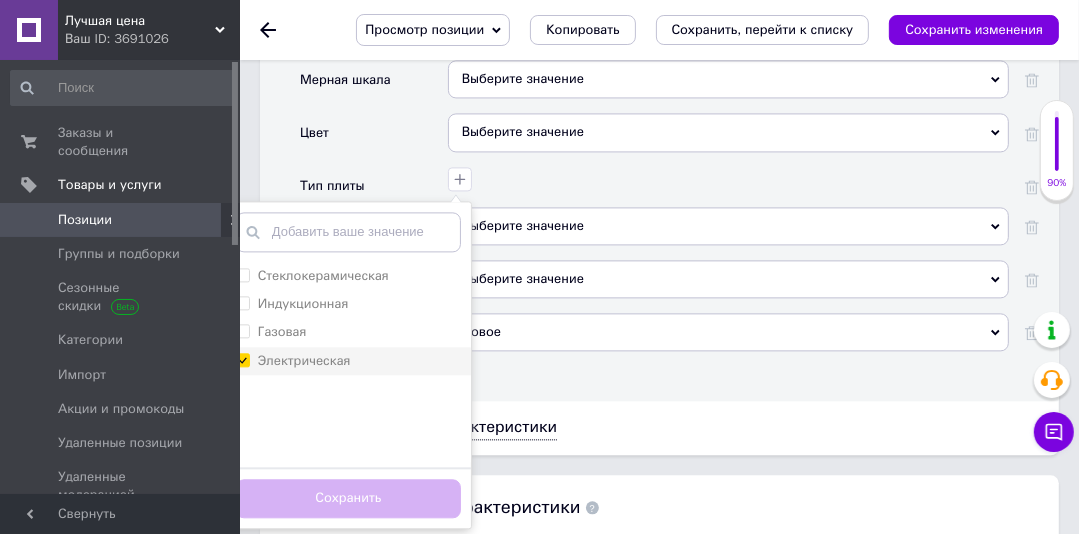 checkbox on "true" 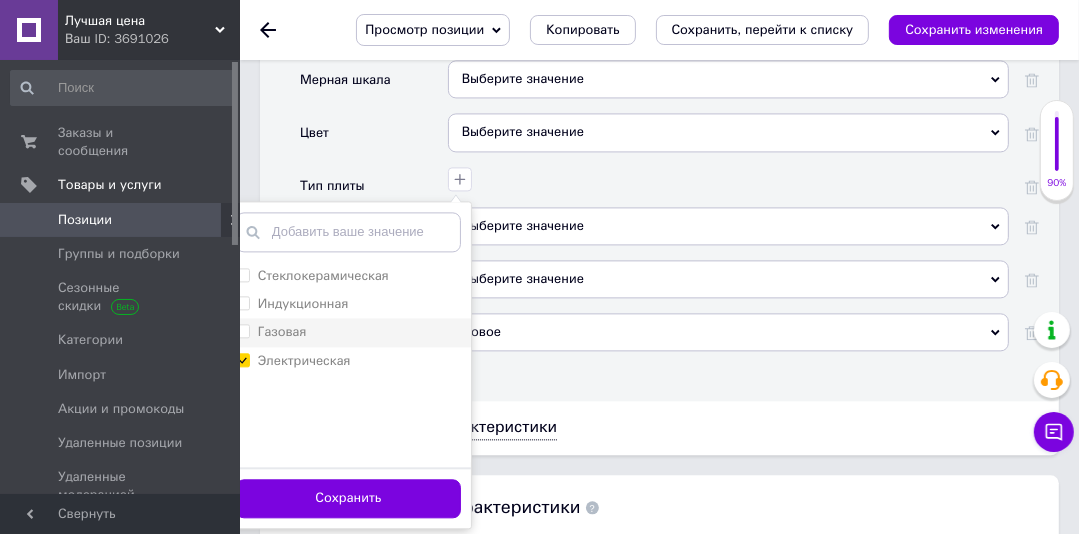 click on "Газовая" at bounding box center (242, 330) 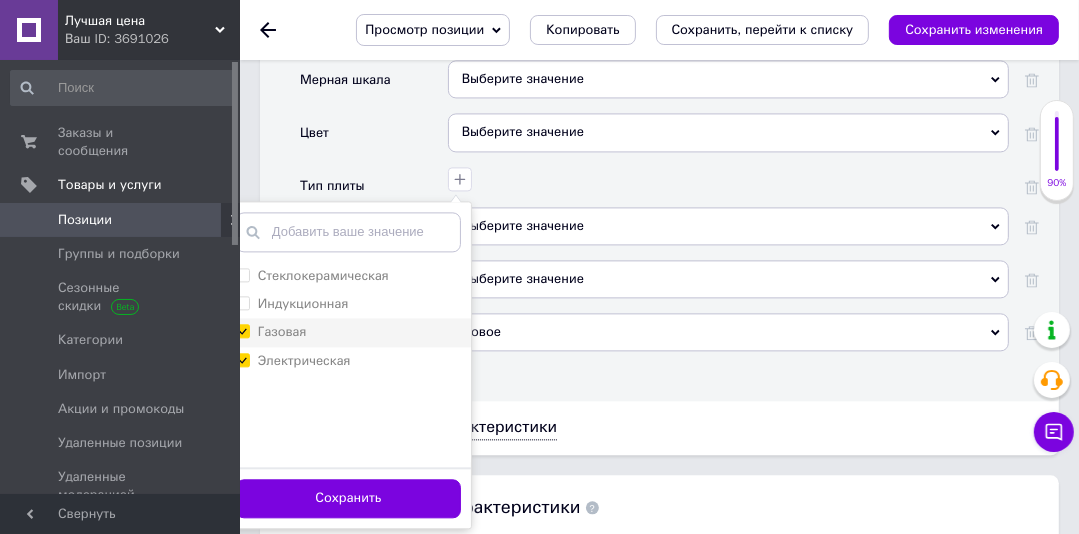 checkbox on "true" 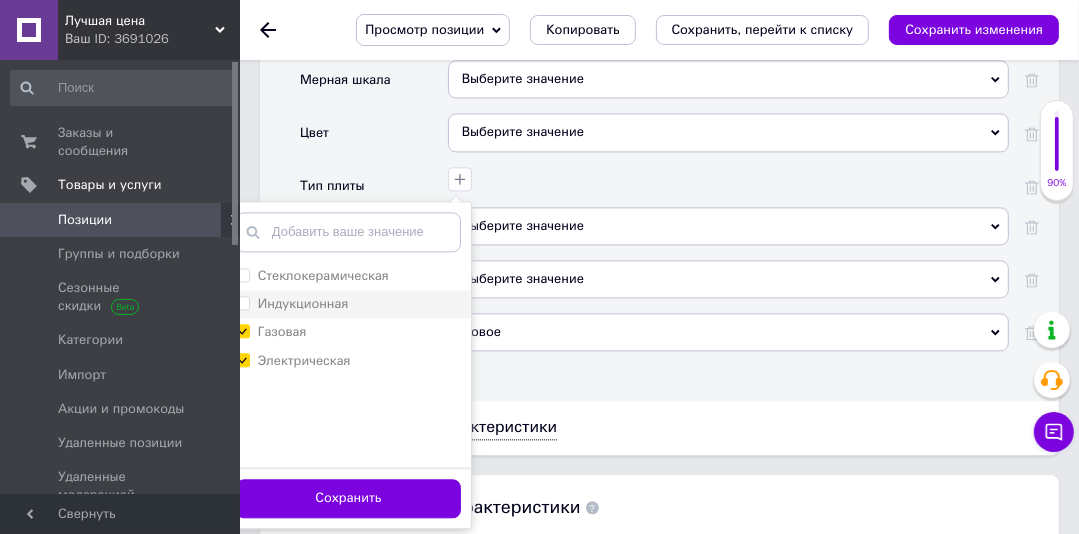 click on "Индукционная" at bounding box center (242, 302) 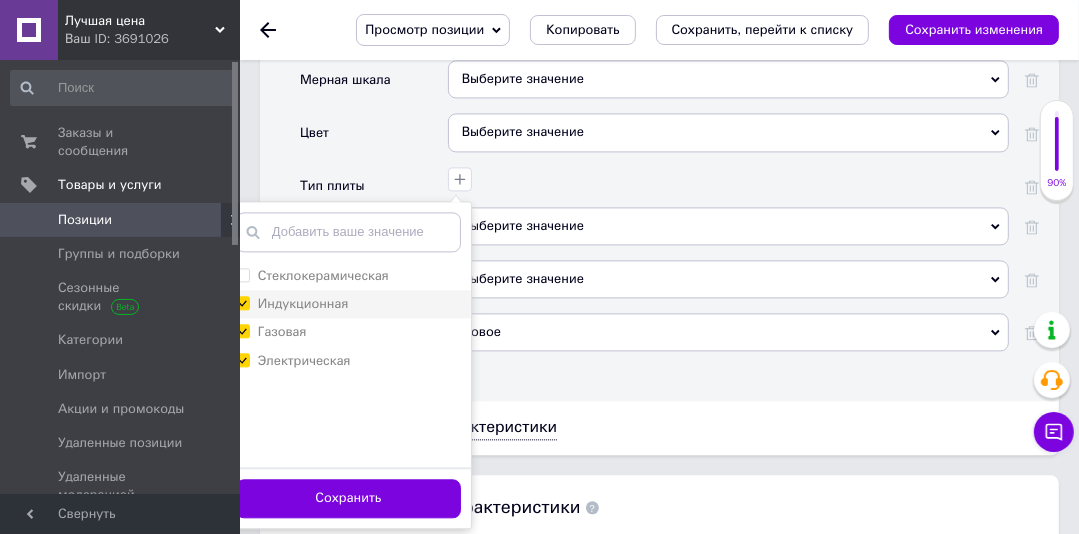 checkbox on "true" 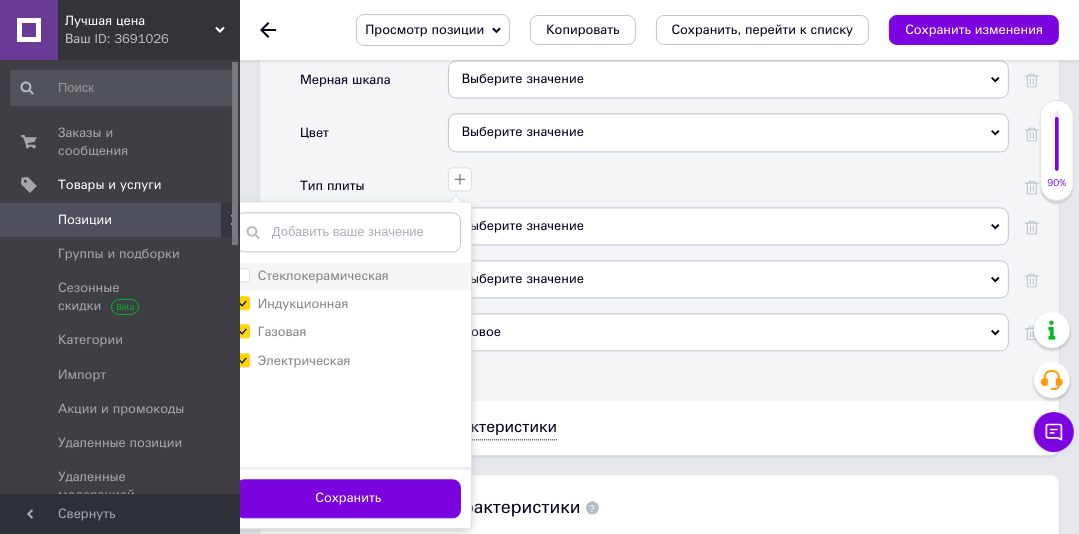 click on "Стеклокерамическая" at bounding box center [242, 274] 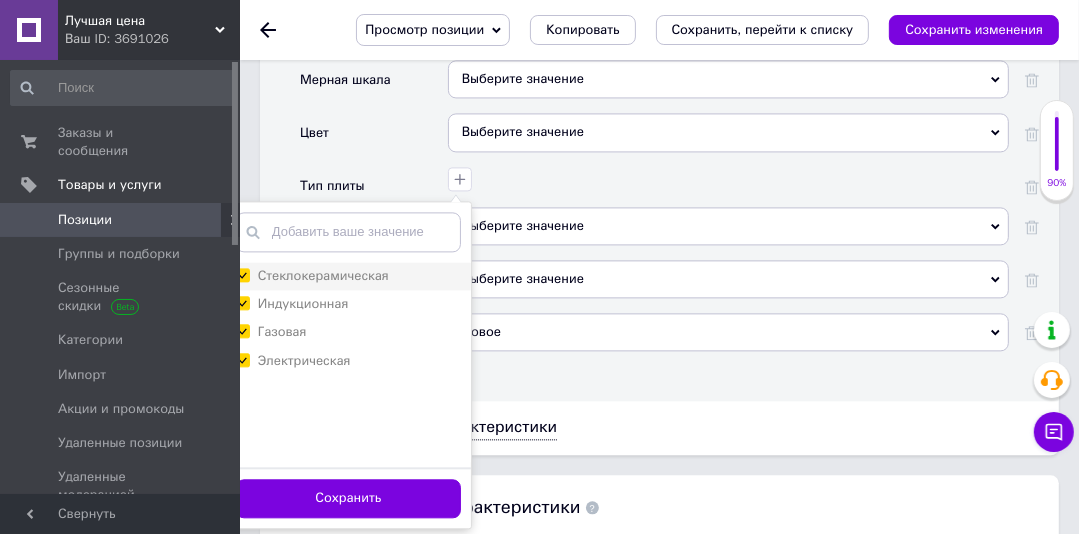checkbox on "true" 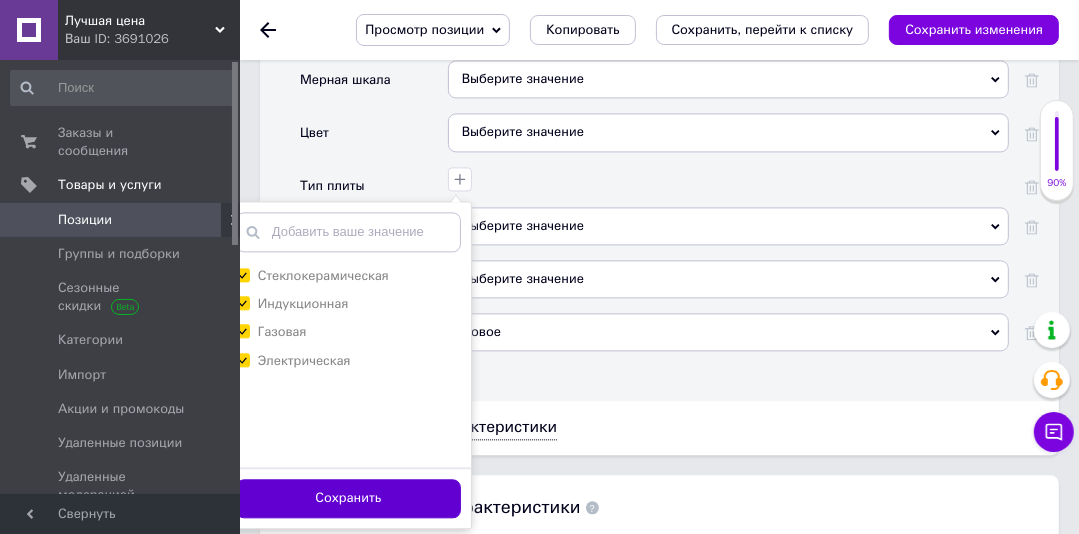 click on "Сохранить" at bounding box center [348, 498] 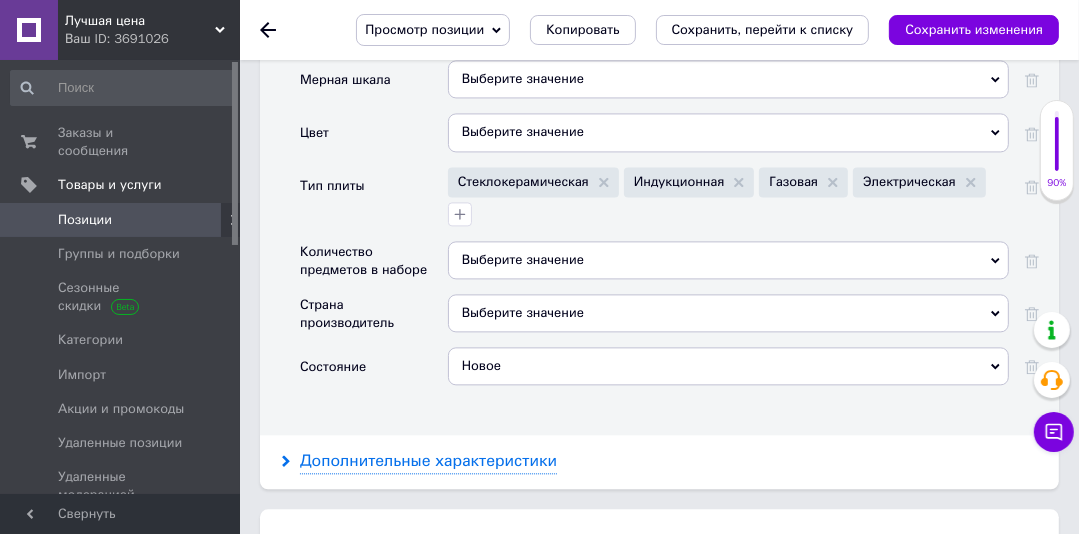 click on "Дополнительные характеристики" at bounding box center [428, 461] 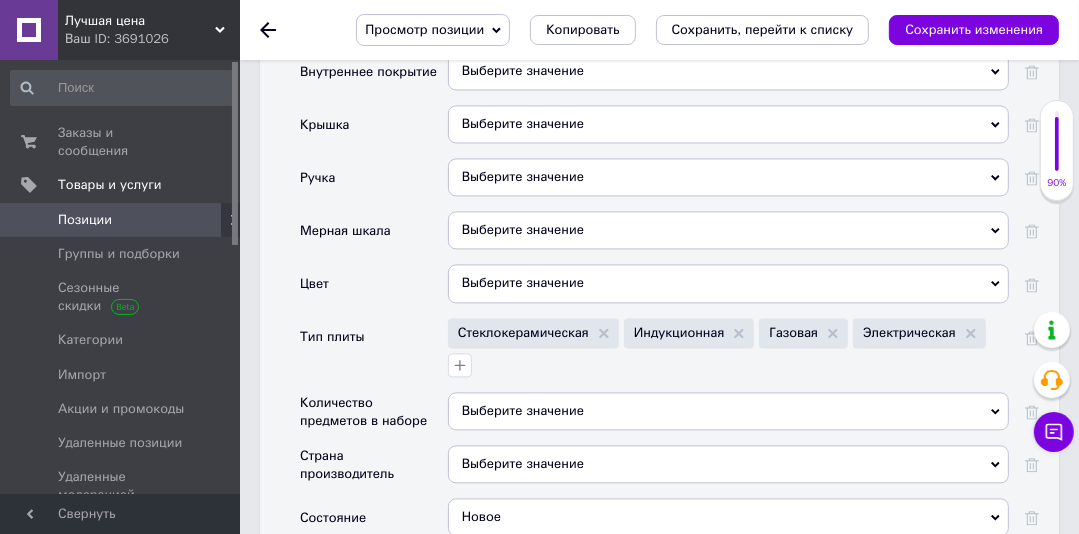 scroll, scrollTop: 2860, scrollLeft: 0, axis: vertical 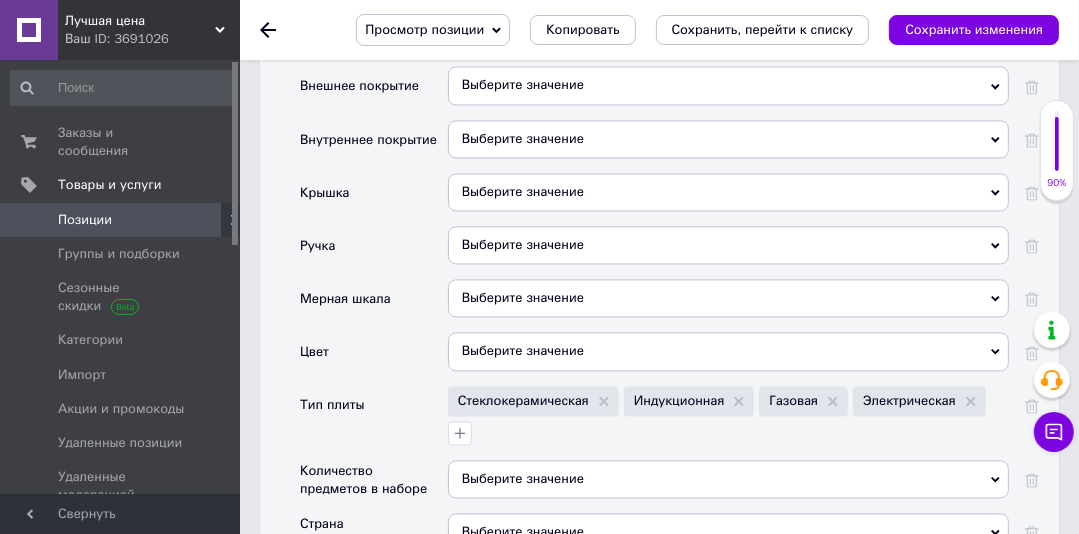 click on "Выберите значение" at bounding box center (728, 192) 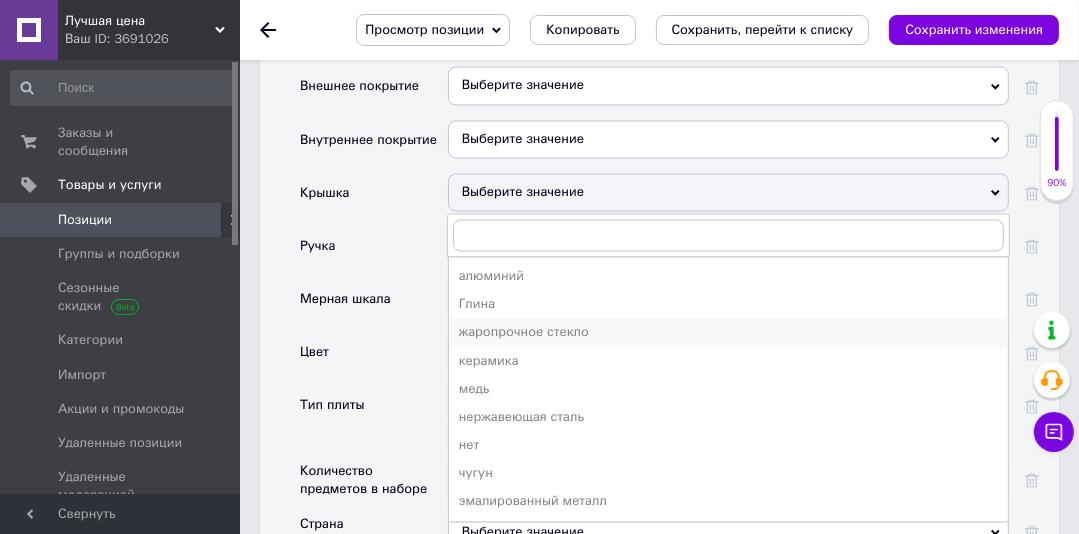 click on "жаропрочное стекло" at bounding box center (728, 332) 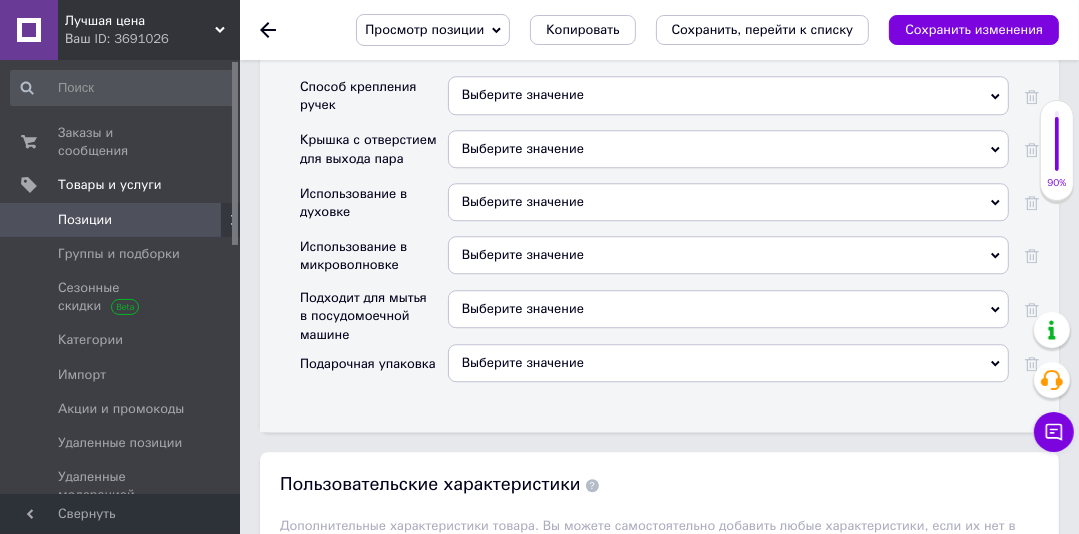 scroll, scrollTop: 3778, scrollLeft: 0, axis: vertical 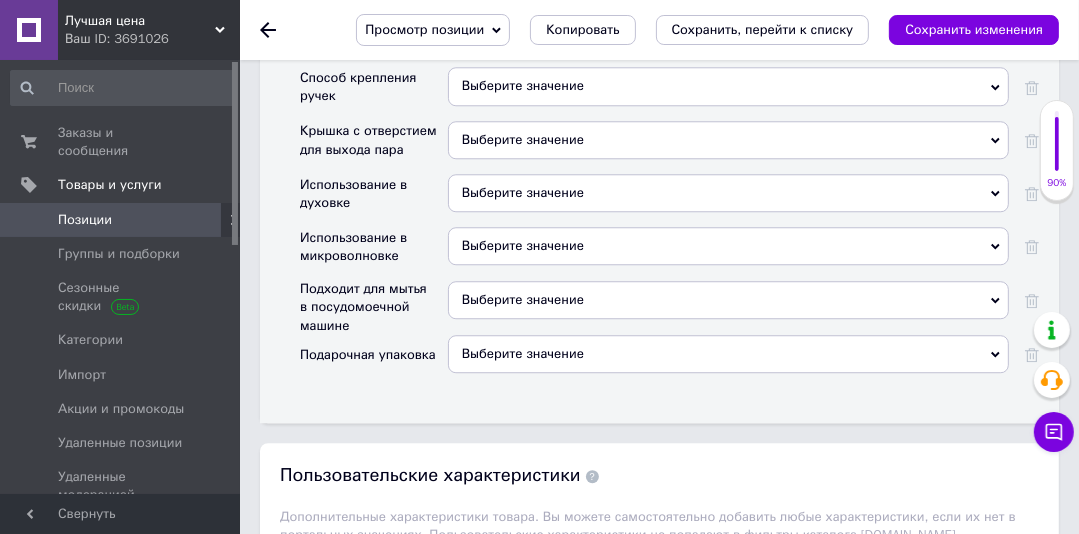 click on "Выберите значение" at bounding box center [728, 140] 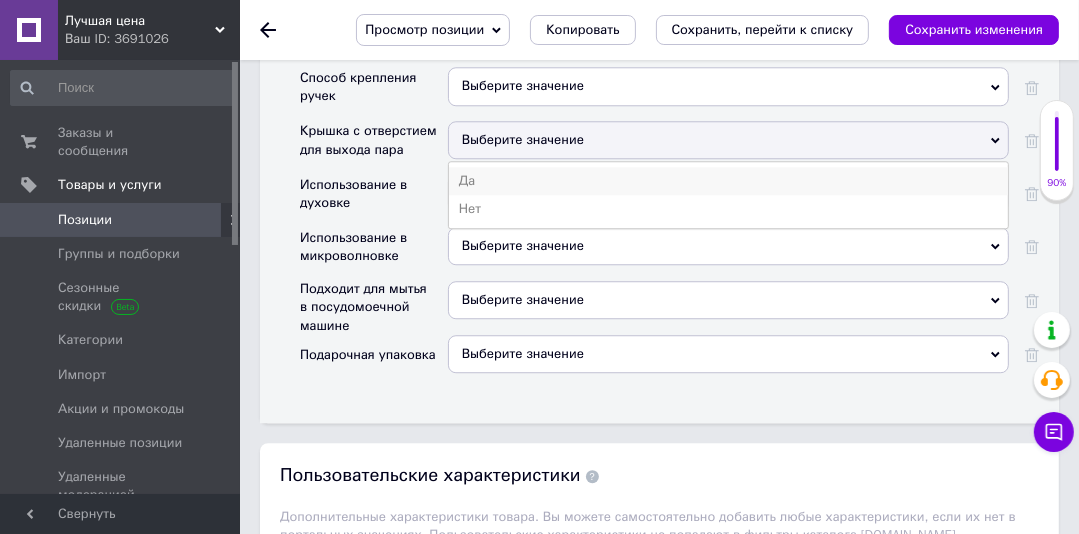 click on "Да" at bounding box center [728, 181] 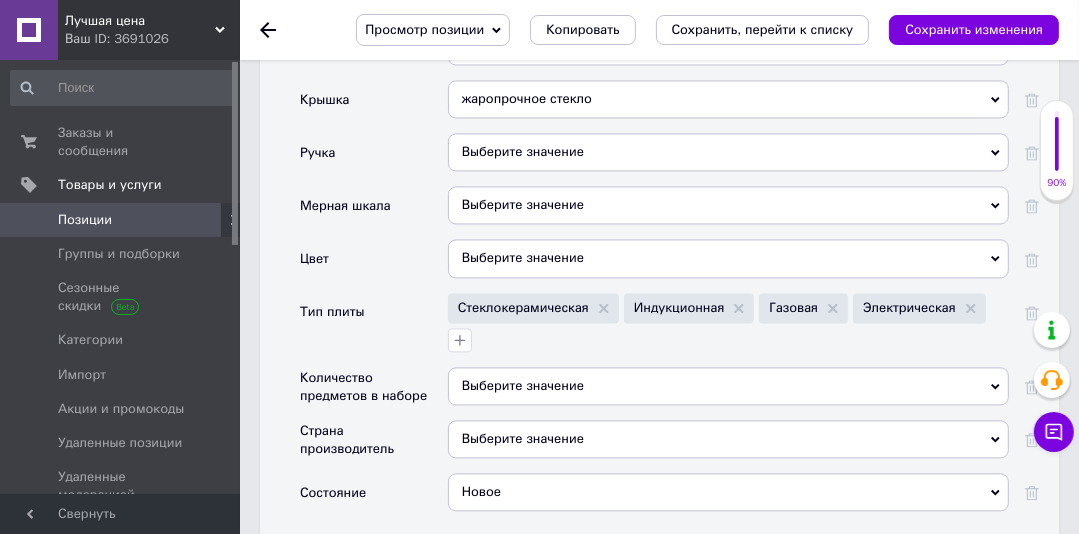 scroll, scrollTop: 2919, scrollLeft: 0, axis: vertical 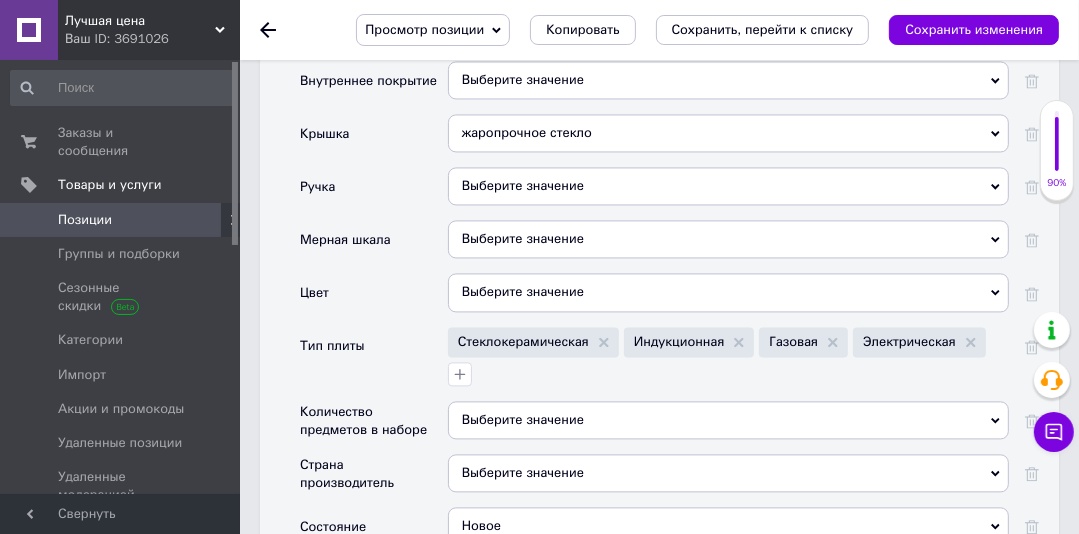 click on "Выберите значение" at bounding box center (728, 186) 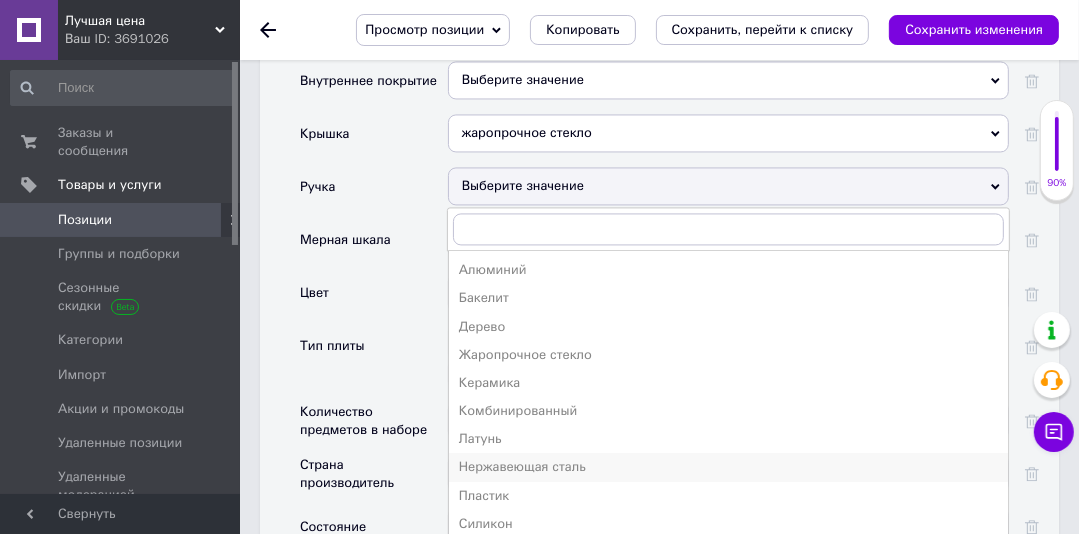click on "Нержавеющая сталь" at bounding box center [728, 467] 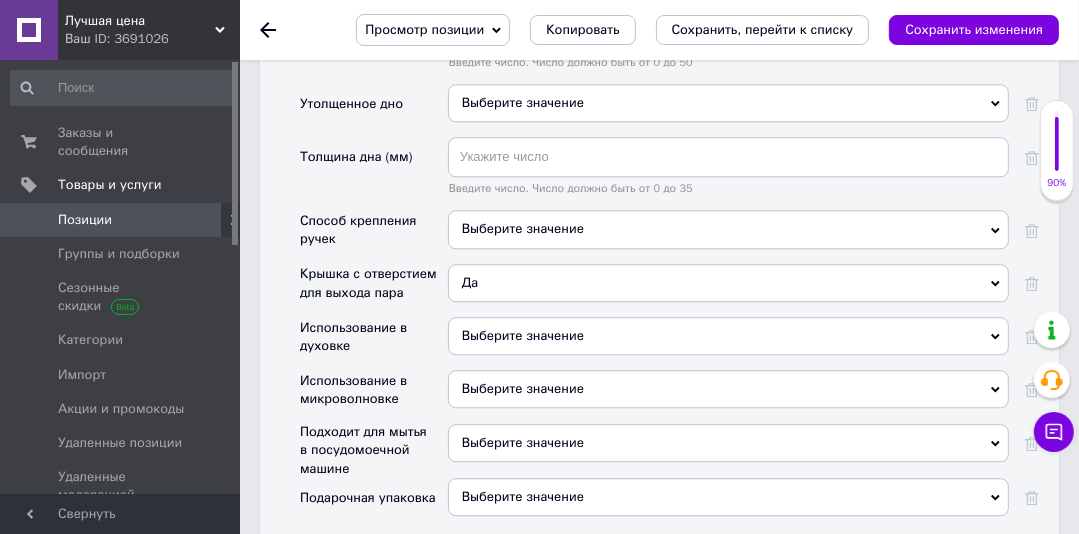 scroll, scrollTop: 3711, scrollLeft: 0, axis: vertical 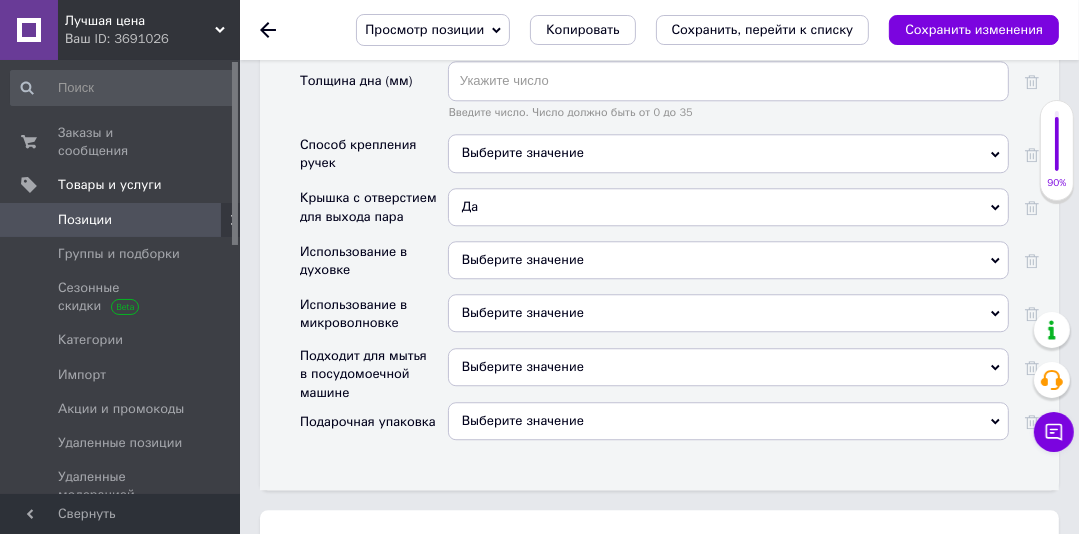 click on "Выберите значение" at bounding box center (728, 153) 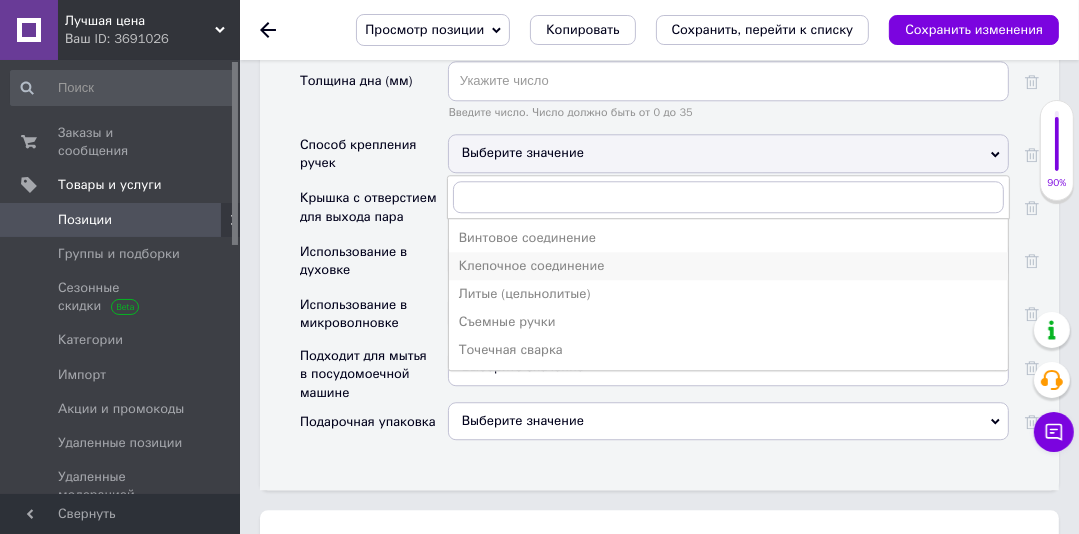 click on "Клепочное соединение" at bounding box center [728, 266] 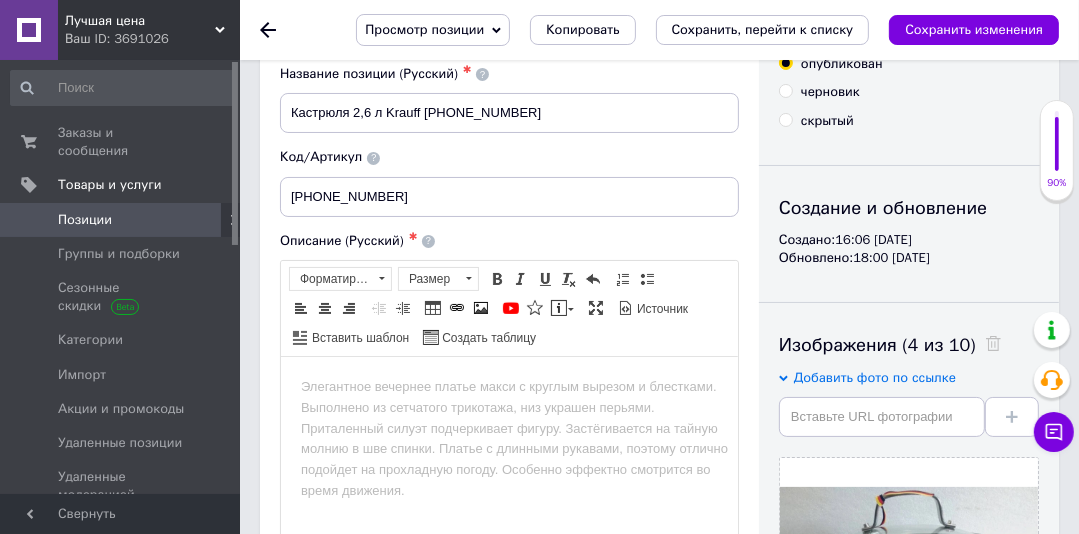 scroll, scrollTop: 0, scrollLeft: 0, axis: both 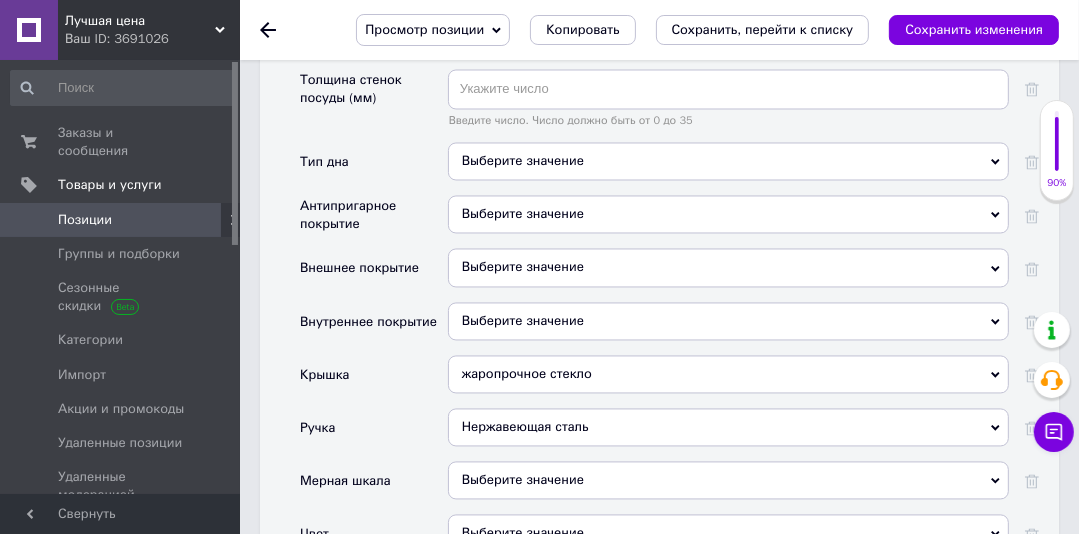 click on "Выберите значение" at bounding box center (728, 215) 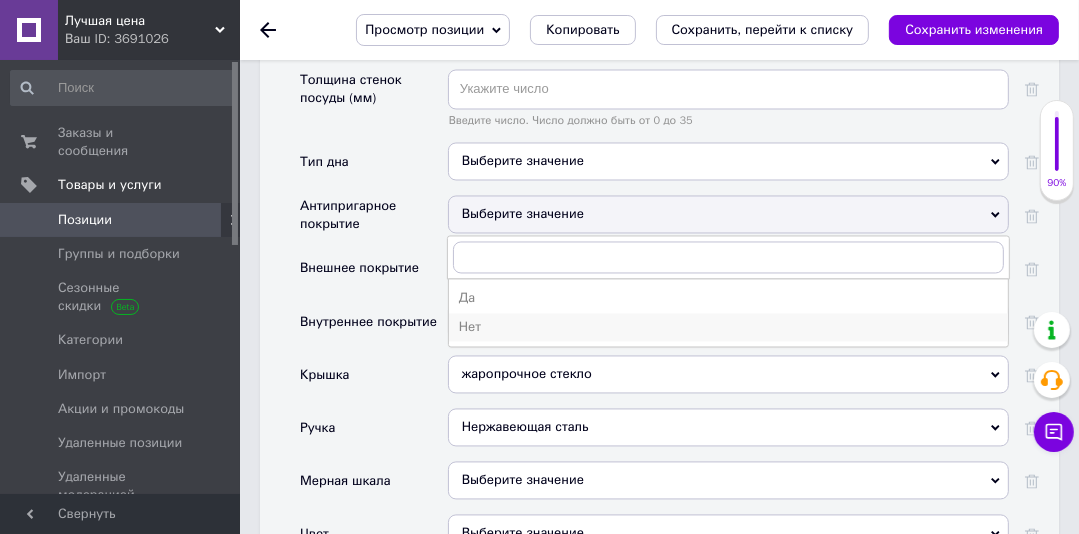 click on "Нет" at bounding box center (728, 328) 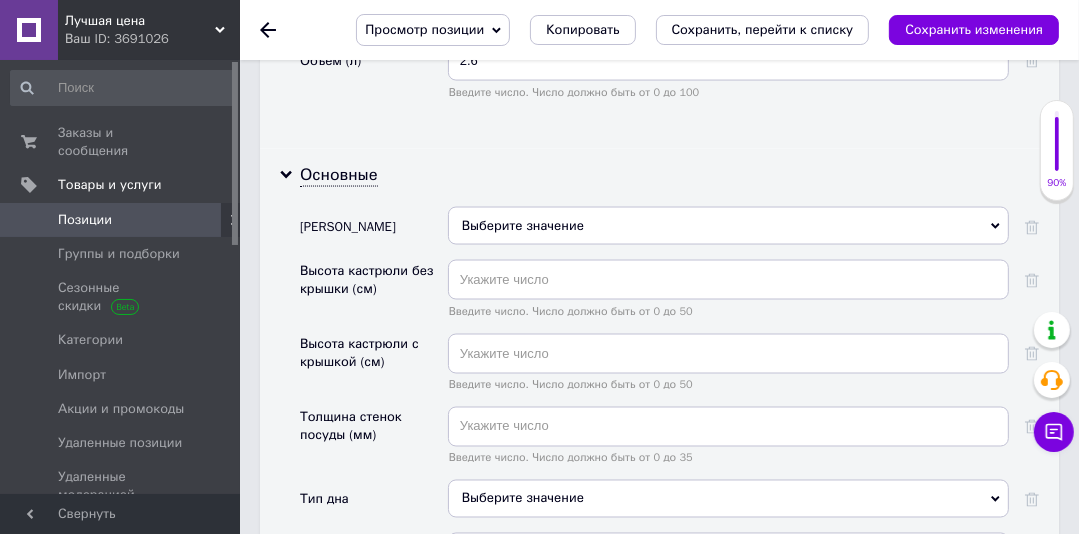 scroll, scrollTop: 2348, scrollLeft: 0, axis: vertical 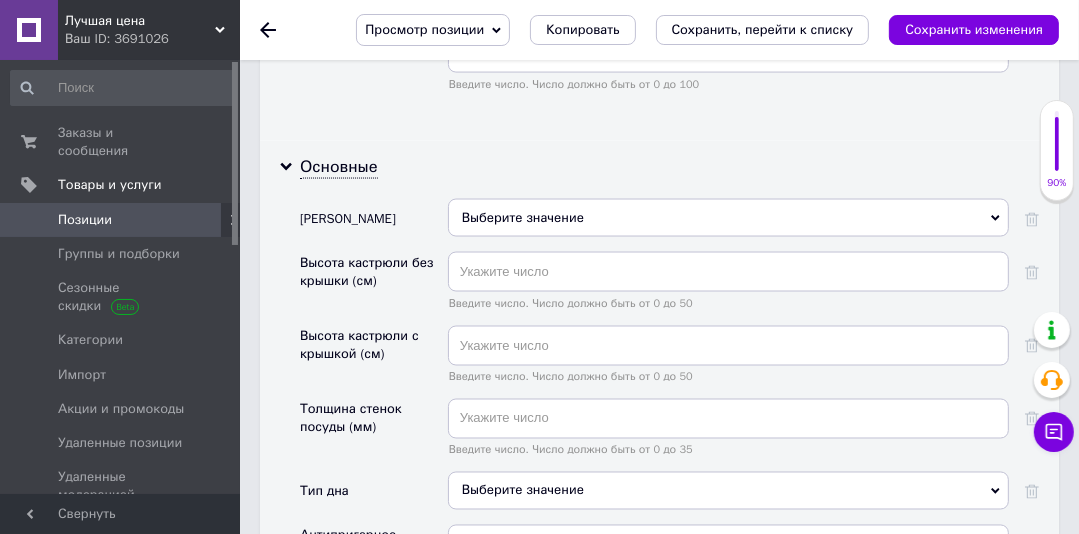 click on "Выберите значение" at bounding box center (728, 218) 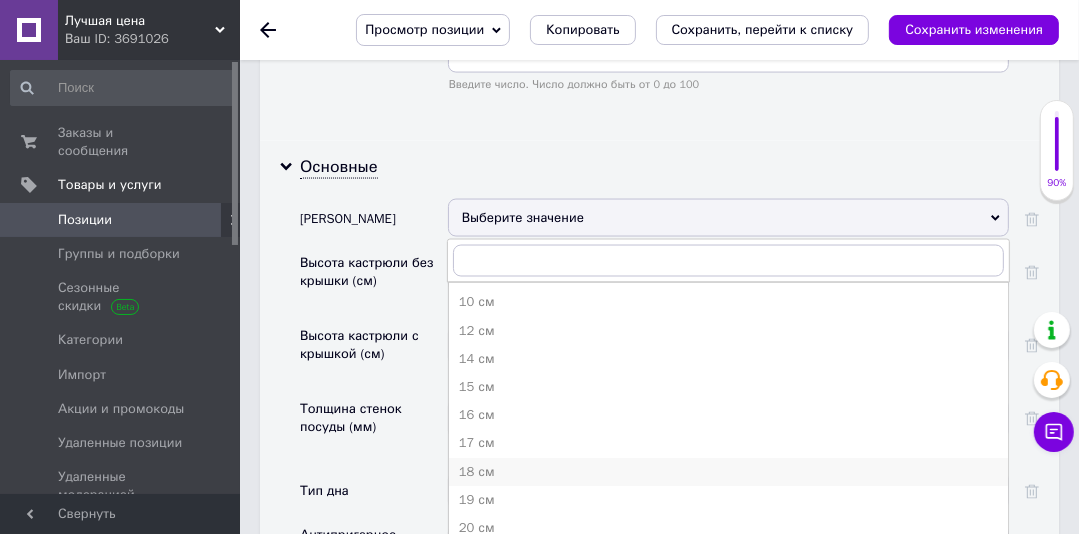 click on "18 см" at bounding box center [728, 472] 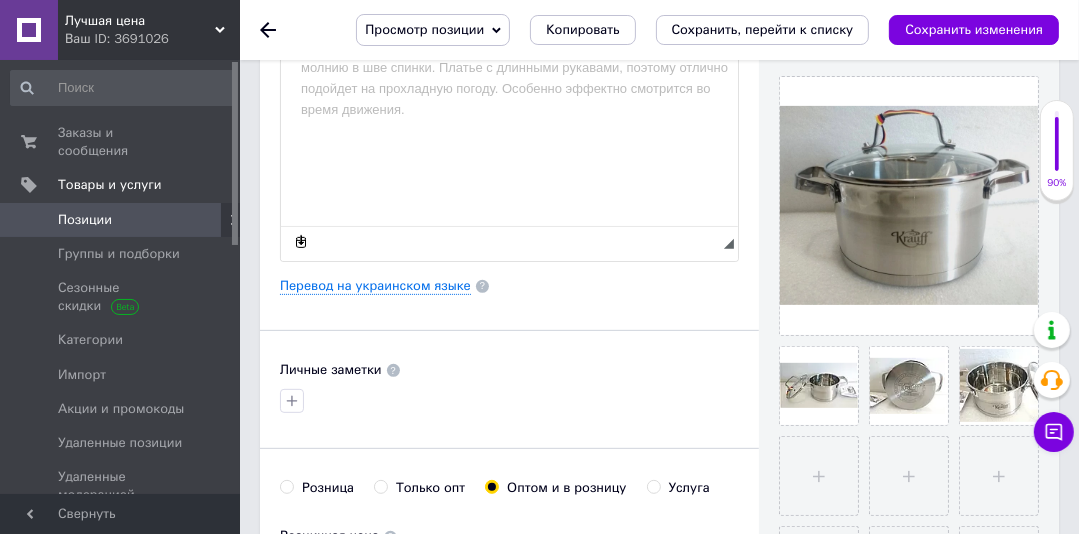 drag, startPoint x: 1092, startPoint y: 256, endPoint x: 340, endPoint y: 227, distance: 752.55896 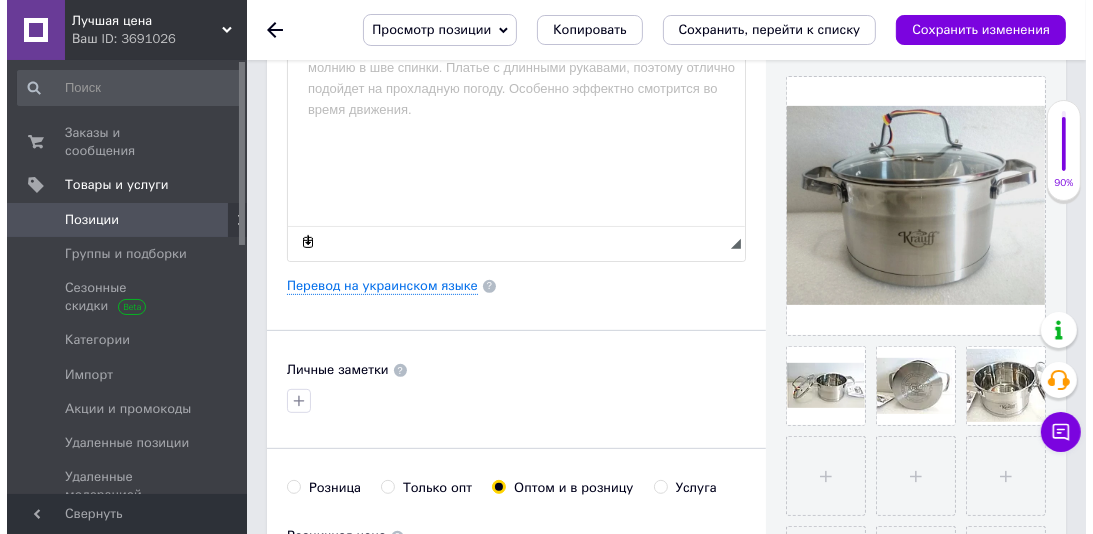 scroll, scrollTop: 463, scrollLeft: 0, axis: vertical 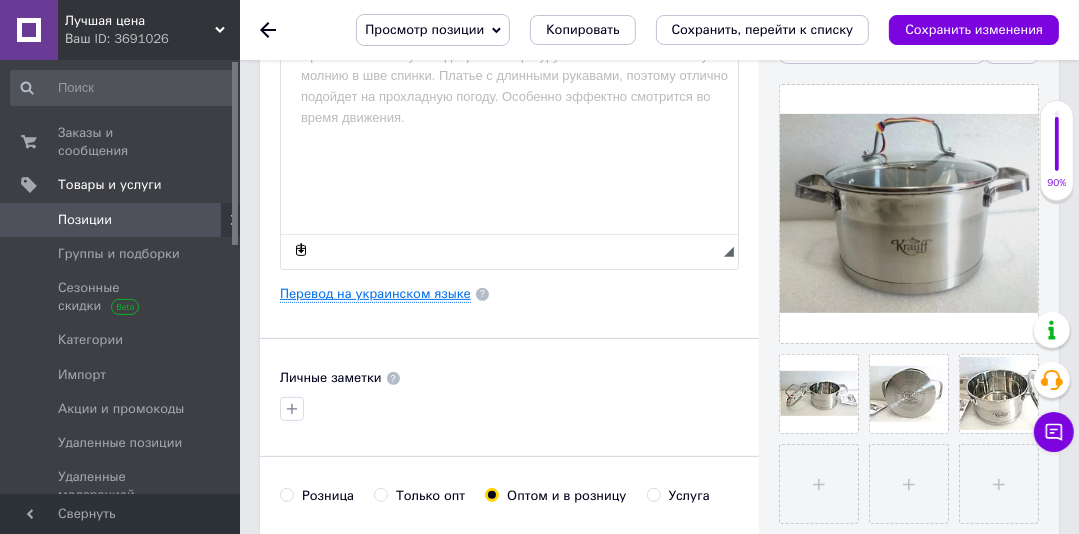 click on "Перевод на украинском языке" at bounding box center [375, 294] 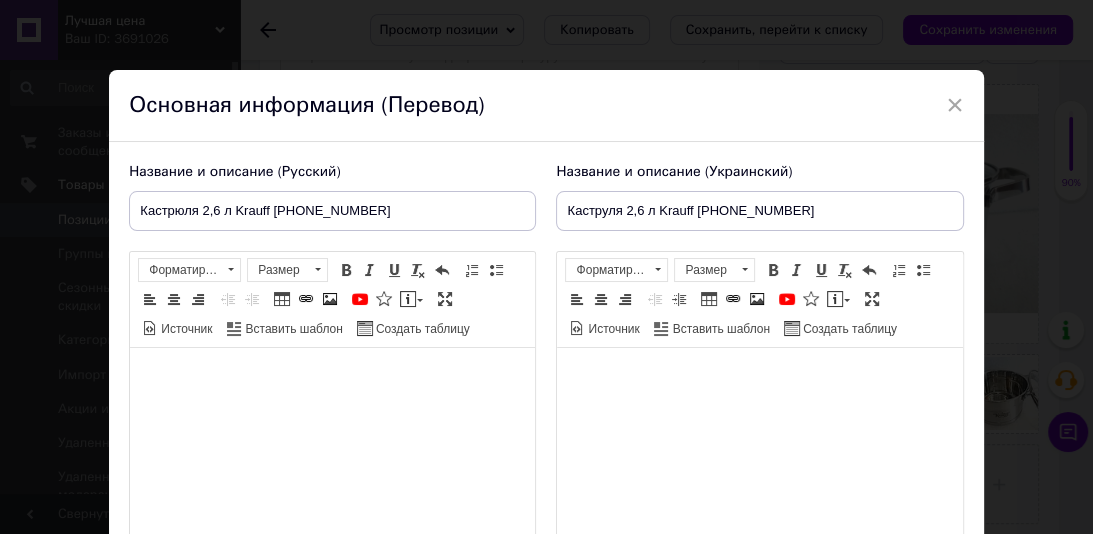 scroll, scrollTop: 0, scrollLeft: 0, axis: both 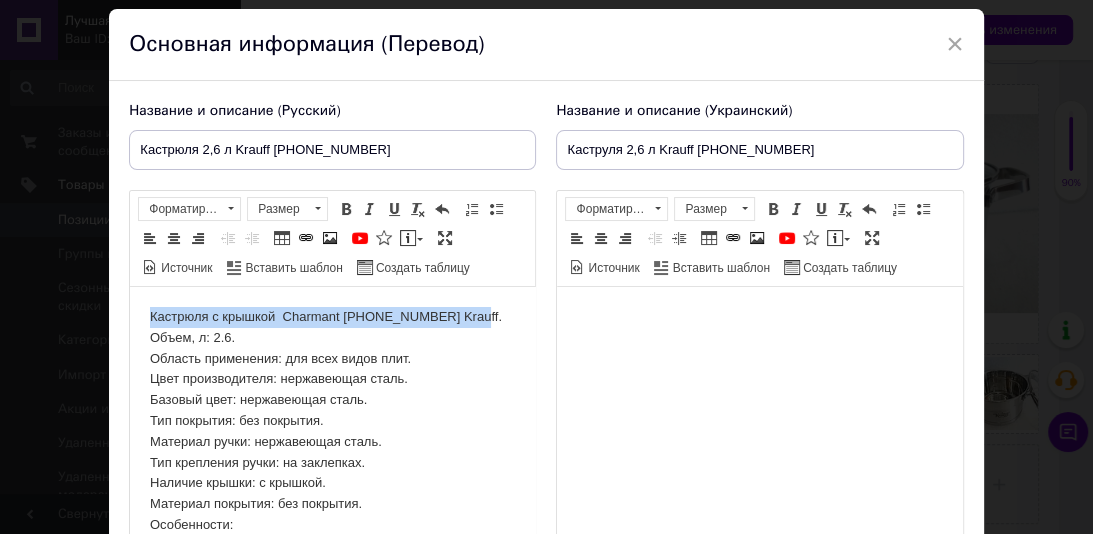drag, startPoint x: 462, startPoint y: 318, endPoint x: 150, endPoint y: 324, distance: 312.05768 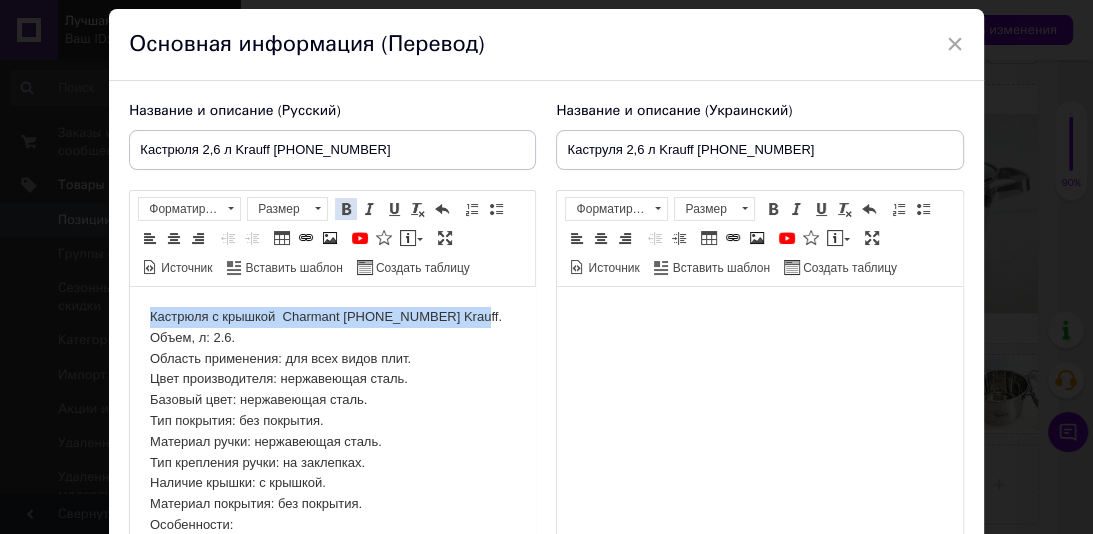 click on "Полужирный  Комбинация клавиш Ctrl+B" at bounding box center [346, 209] 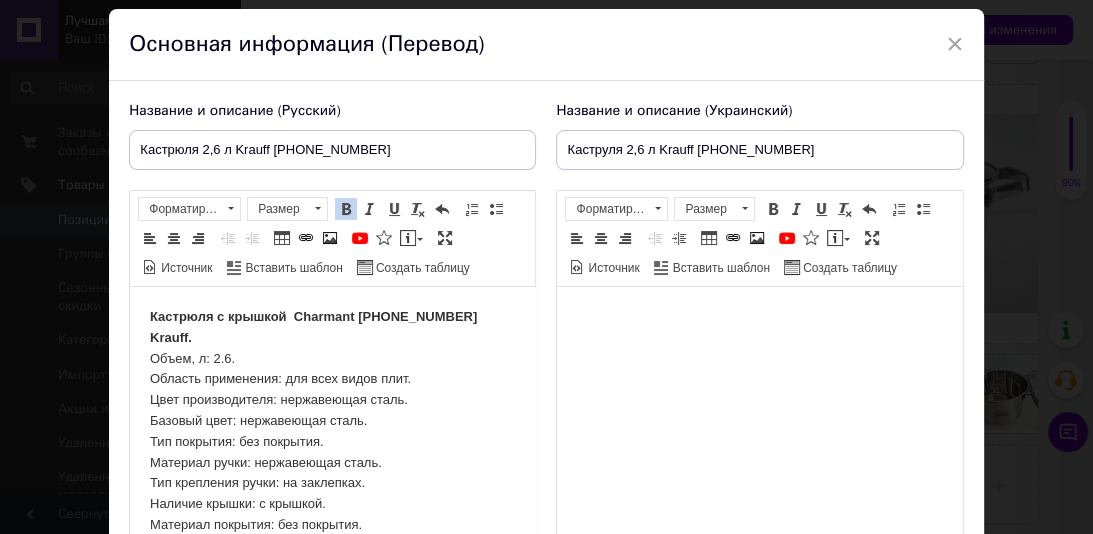 drag, startPoint x: 454, startPoint y: 380, endPoint x: 362, endPoint y: 348, distance: 97.406364 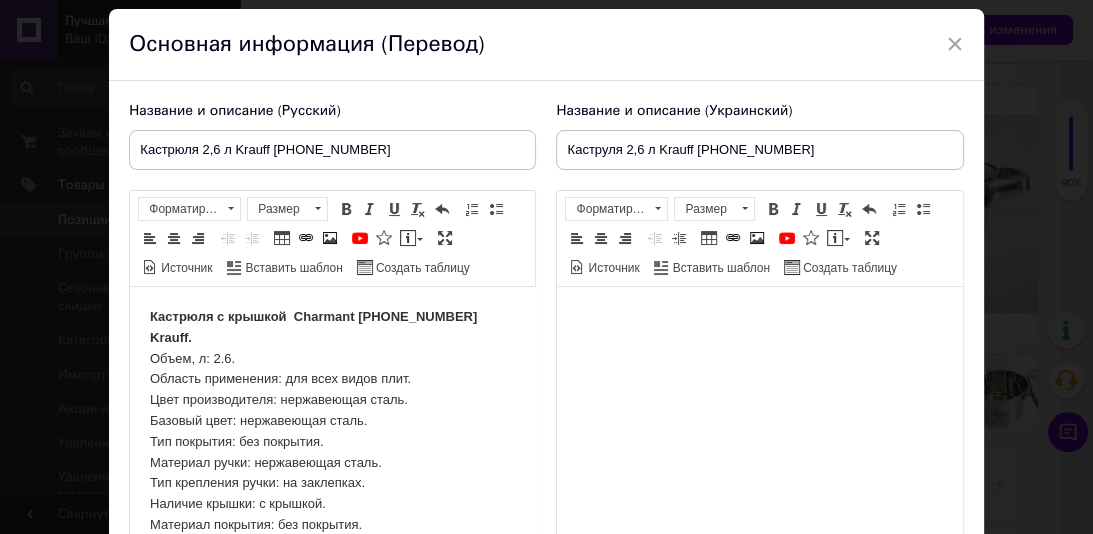 click on "Кастрюля с крышкой  Сharmant [PHONE_NUMBER] Krauff. Объем, л: 2.6. Область применения: для всех видов плит. Цвет производителя: нержавеющая сталь. Базовый цвет: нержавеющая сталь. Тип покрытия: без покрытия. Материал ручки: нержавеющая сталь. Тип крепления ручки: на заклепках. Наличие крышки: с крышкой. Материал покрытия: без покрытия. Особенности: крышка с паровыпуском/высококачественная нержавеющая сталь (18/10)/5-слойное термоаккумулирующее дно/индукционное дно. Материал крышки: термостойкое стекло. Толщина дна, мм: 3.4. Материал: нержавеющая сталь. Высота, см: 12,5. Длина, см: 24." at bounding box center [332, 536] 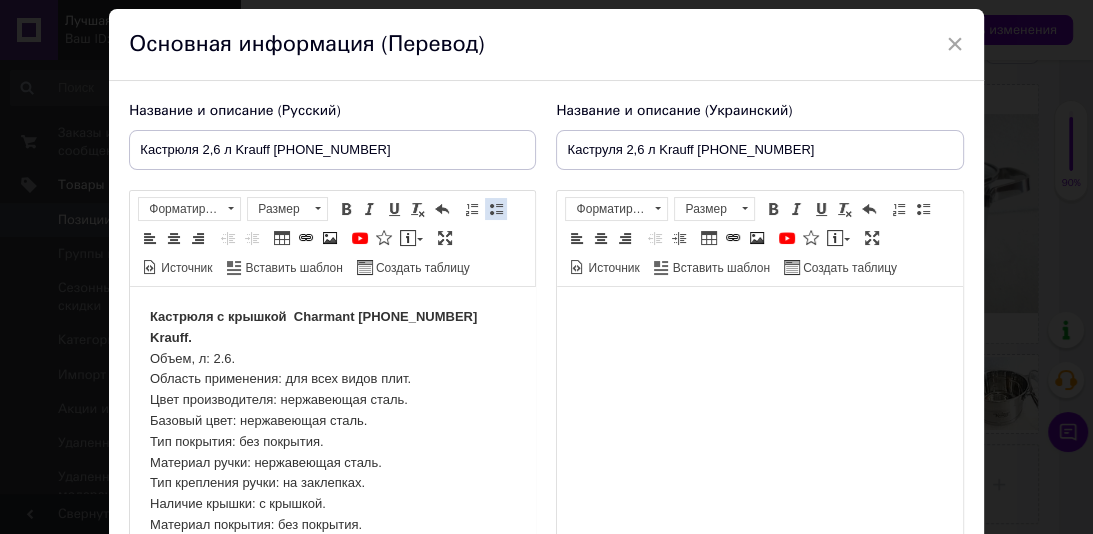 click at bounding box center (496, 209) 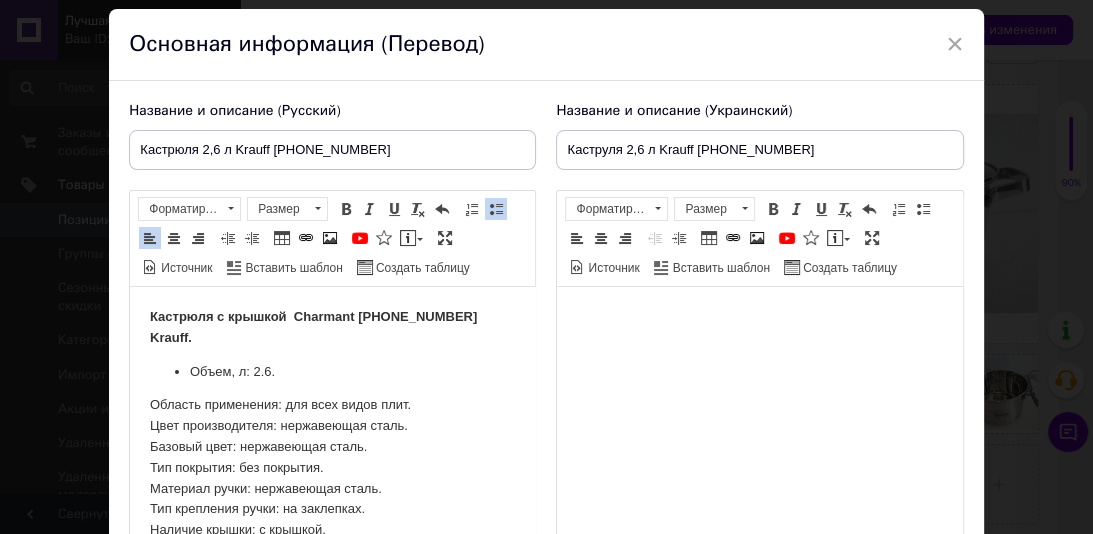 click on "Кастрюля с крышкой  Сharmant [PHONE_NUMBER] Krauff. Объем, л: 2.6. Область применения: для всех видов плит. Цвет производителя: нержавеющая сталь. Базовый цвет: нержавеющая сталь. Тип покрытия: без покрытия. Материал ручки: нержавеющая сталь. Тип крепления ручки: на заклепках. Наличие крышки: с крышкой. Материал покрытия: без покрытия. Особенности: крышка с паровыпуском/высококачественная нержавеющая сталь (18/10)/5-слойное термоаккумулирующее дно/индукционное дно. Материал крышки: термостойкое стекло. Толщина дна, мм: 3.4. Материал: нержавеющая сталь. Высота, см: 12,5. Длина, см: 24." at bounding box center (332, 549) 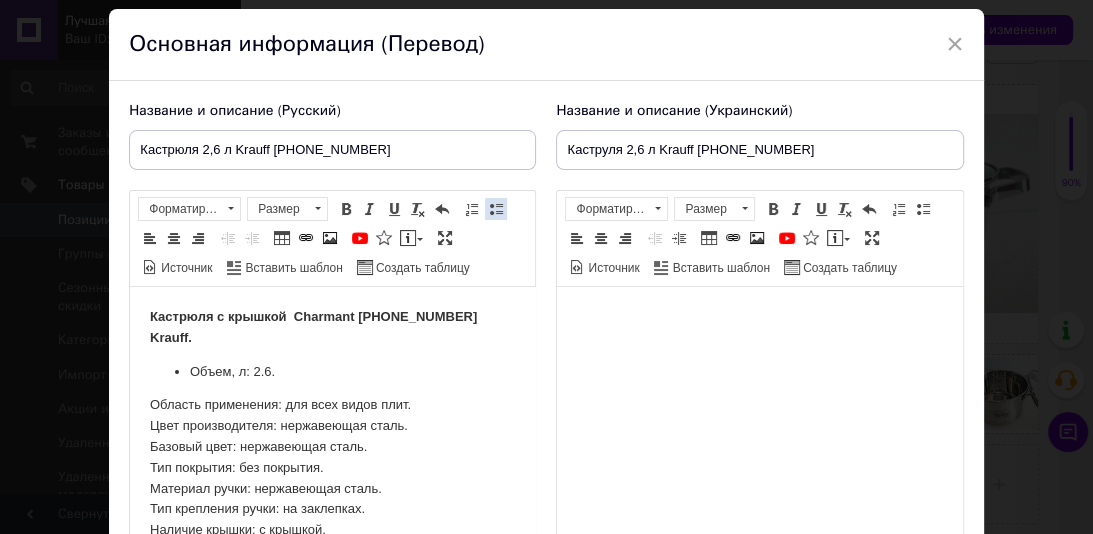 click at bounding box center (496, 209) 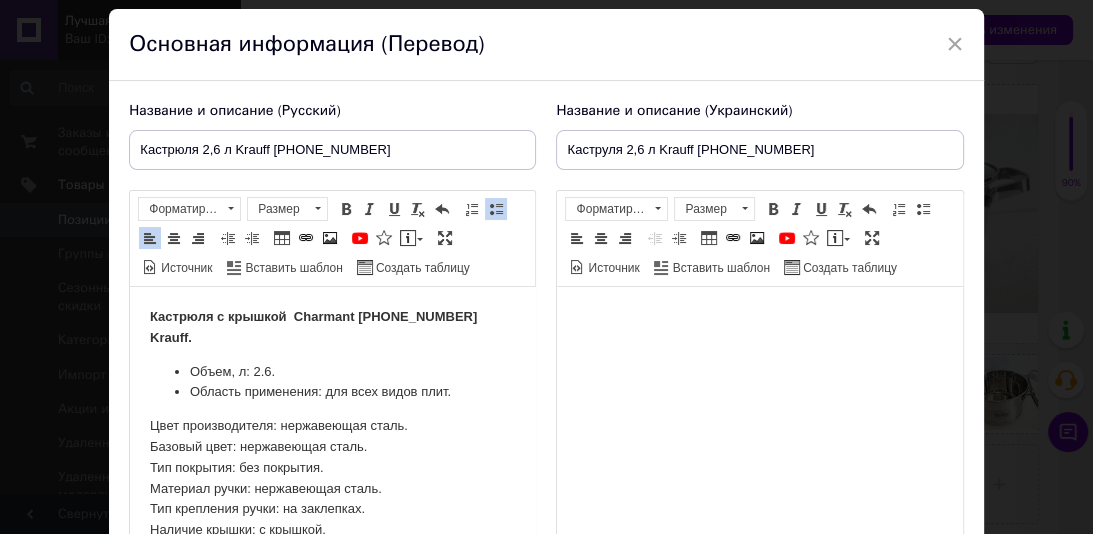 drag, startPoint x: 149, startPoint y: 407, endPoint x: 251, endPoint y: 351, distance: 116.3615 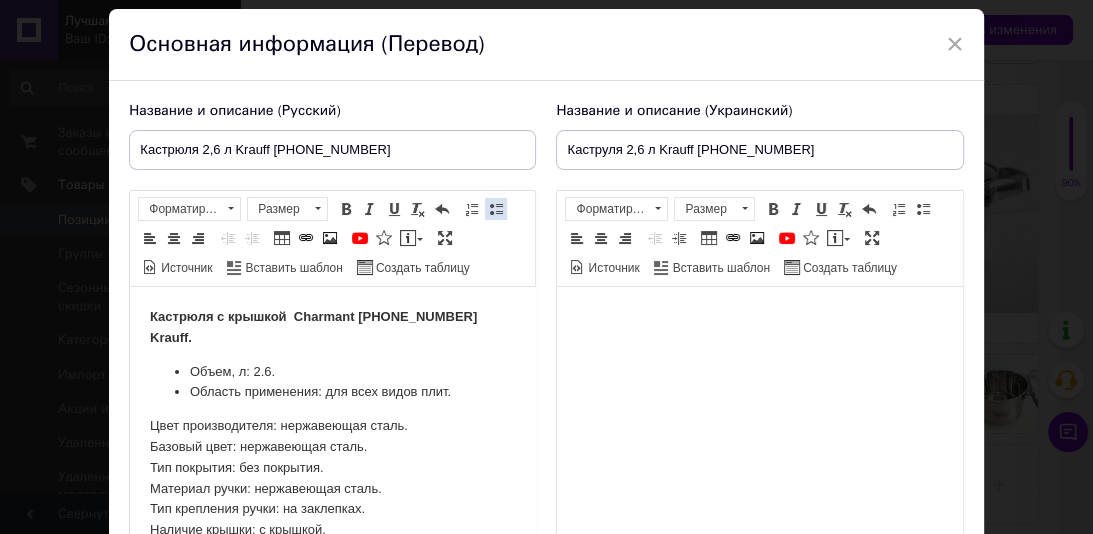 drag, startPoint x: 488, startPoint y: 208, endPoint x: 14, endPoint y: 140, distance: 478.85278 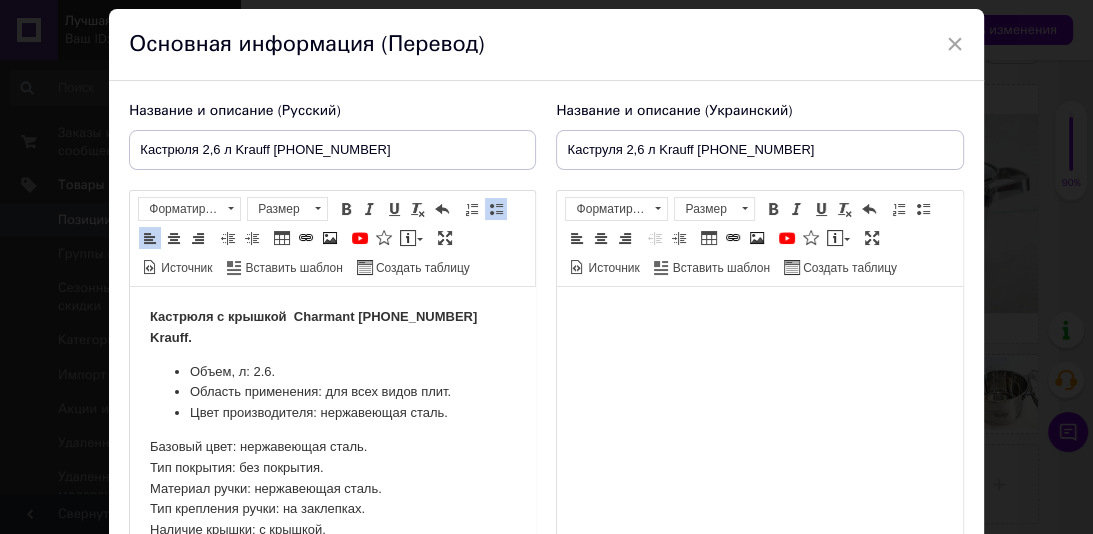 click on "Кастрюля с крышкой  Сharmant [PHONE_NUMBER] Krauff. Объем, л: 2.6. Область применения: для всех видов плит. Цвет производителя: нержавеющая сталь. Базовый цвет: нержавеющая сталь. Тип покрытия: без покрытия. Материал ручки: нержавеющая сталь. Тип крепления ручки: на заклепках. Наличие крышки: с крышкой. Материал покрытия: без покрытия. Особенности: крышка с паровыпуском/высококачественная нержавеющая сталь (18/10)/5-слойное термоаккумулирующее дно/индукционное дно. Материал крышки: термостойкое стекло. Толщина дна, мм: 3.4. Материал: нержавеющая сталь. Высота, см: 12,5. Длина, см: 24." at bounding box center (332, 549) 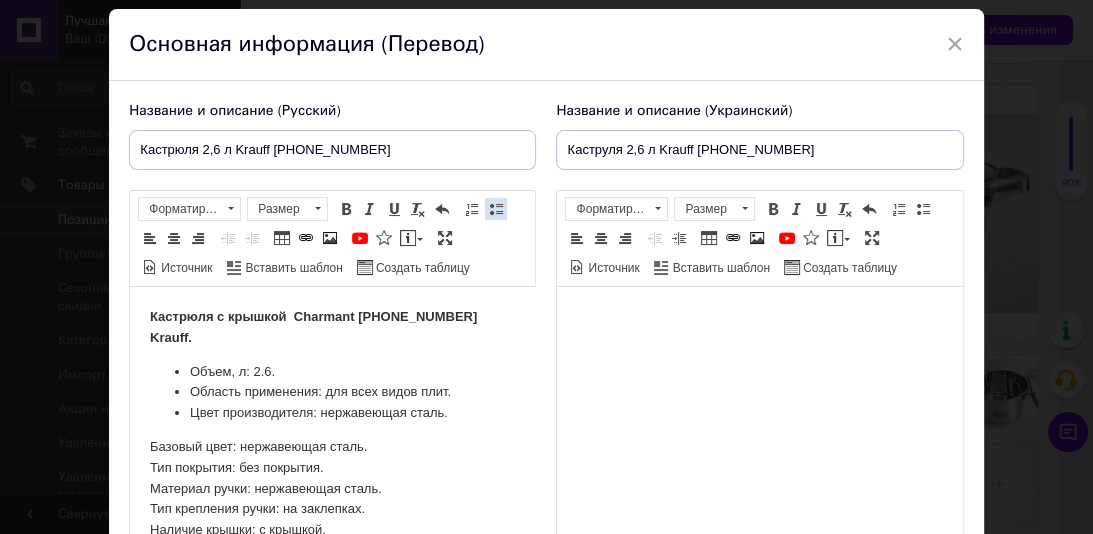 click at bounding box center (496, 209) 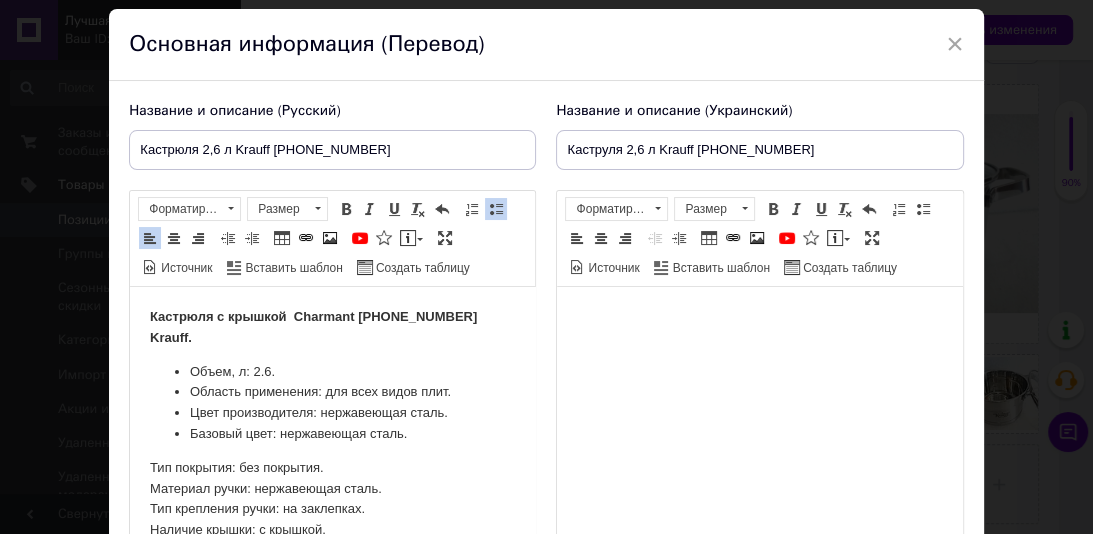 drag, startPoint x: 148, startPoint y: 441, endPoint x: 205, endPoint y: 420, distance: 60.74537 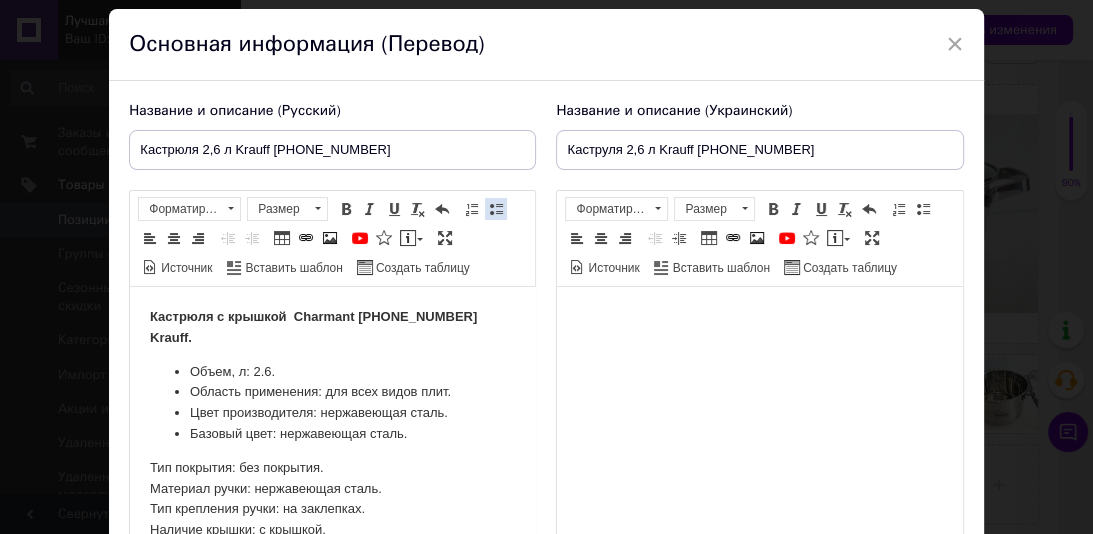 click at bounding box center (496, 209) 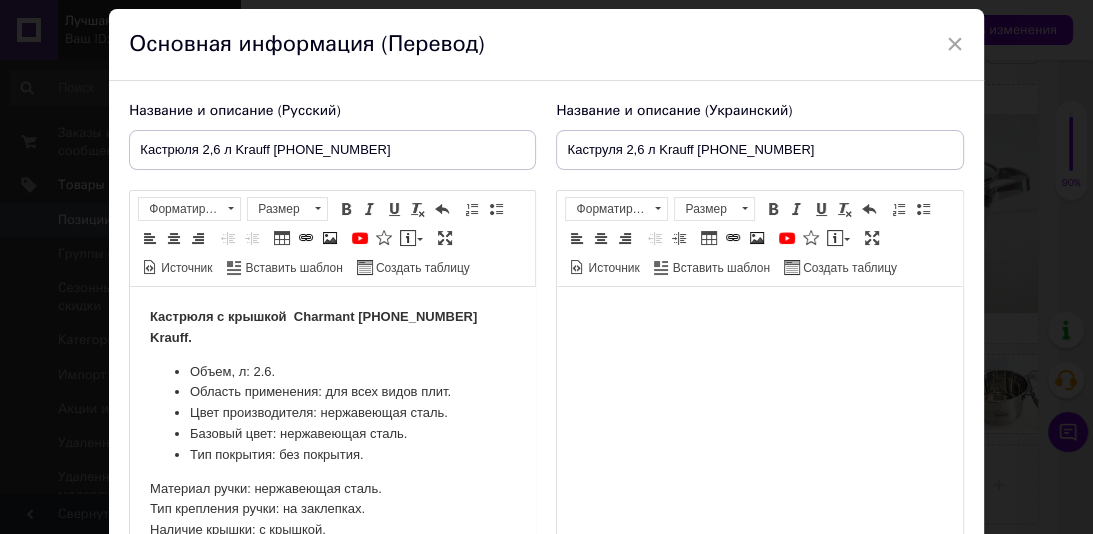 click on "Кастрюля с крышкой  Сharmant [PHONE_NUMBER] Krauff. Объем, л: 2.6. Область применения: для всех видов плит. Цвет производителя: нержавеющая сталь. Базовый цвет: нержавеющая сталь. Тип покрытия: без покрытия. Материал ручки: нержавеющая сталь. Тип крепления ручки: на заклепках. Наличие крышки: с крышкой. Материал покрытия: без покрытия. Особенности: крышка с паровыпуском/высококачественная нержавеющая сталь (18/10)/5-слойное термоаккумулирующее дно/индукционное дно. Материал крышки: термостойкое стекло. Толщина дна, мм: 3.4. Материал: нержавеющая сталь. Высота, см: 12,5. Длина, см: 24." at bounding box center (332, 549) 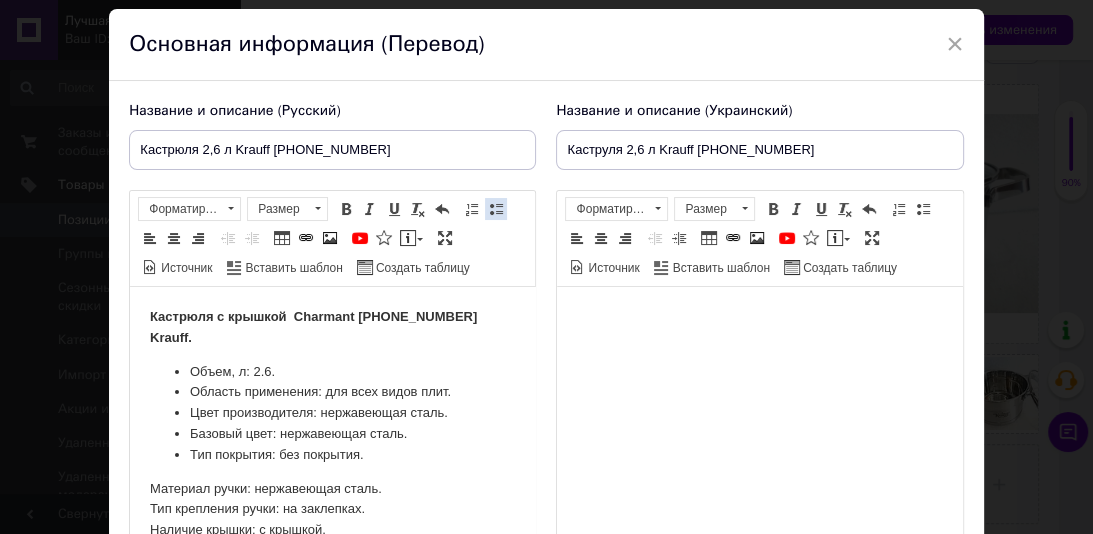 drag, startPoint x: 500, startPoint y: 220, endPoint x: 484, endPoint y: 215, distance: 16.763054 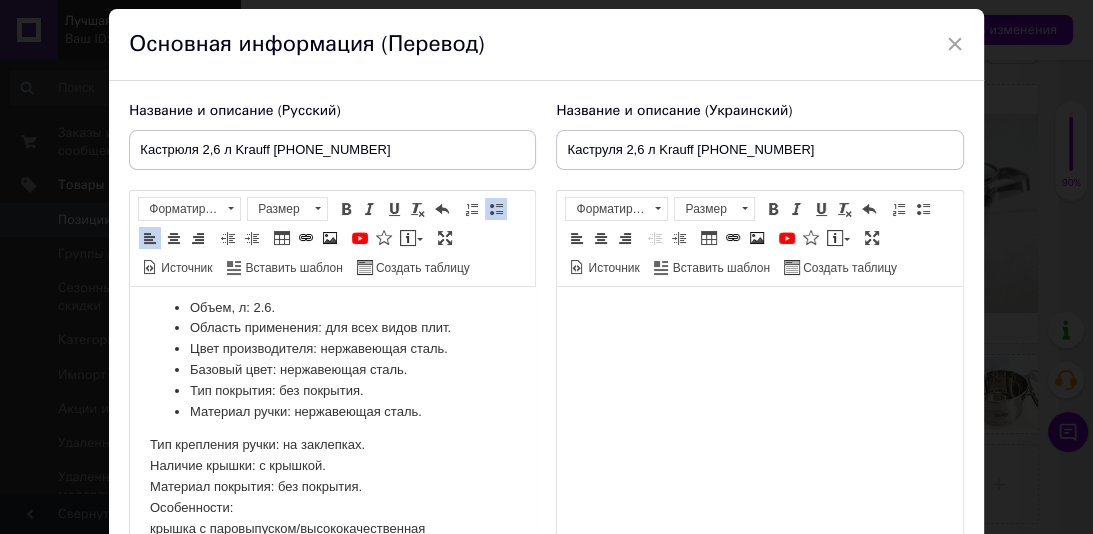 scroll, scrollTop: 77, scrollLeft: 0, axis: vertical 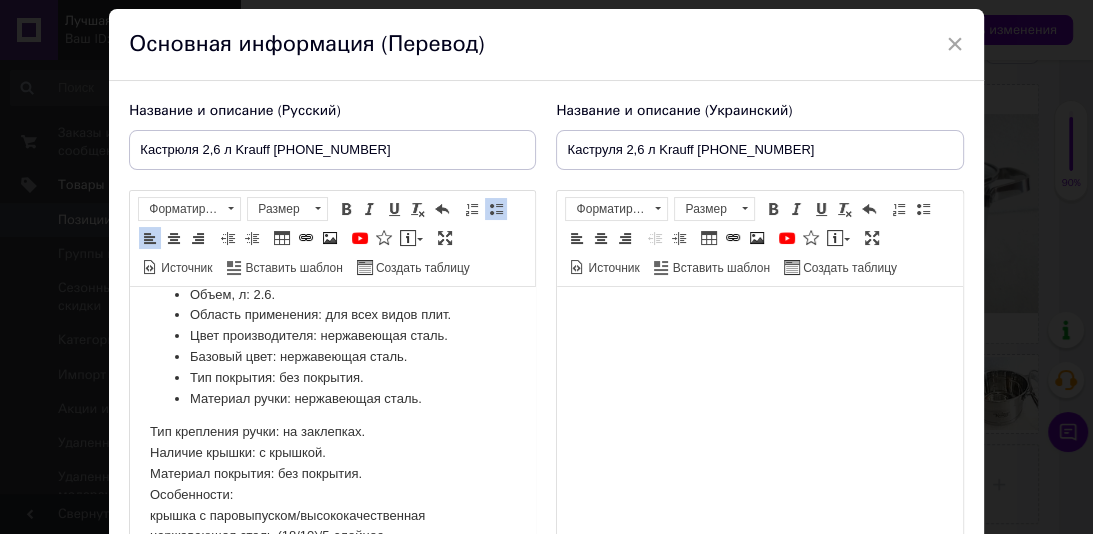 click on "Кастрюля с крышкой  Сharmant [PHONE_NUMBER] Krauff. Объем, л: 2.6. Область применения: для всех видов плит. Цвет производителя: нержавеющая сталь. Базовый цвет: нержавеющая сталь. Тип покрытия: без покрытия. Материал ручки: нержавеющая сталь. Тип крепления ручки: на заклепках. Наличие крышки: с крышкой. Материал покрытия: без покрытия. Особенности: крышка с паровыпуском/высококачественная нержавеющая сталь (18/10)/5-слойное термоаккумулирующее дно/индукционное дно. Материал крышки: термостойкое стекло. Толщина дна, мм: 3.4. Материал: нержавеющая сталь. Высота, см: 12,5. Длина, см: 24." at bounding box center [332, 472] 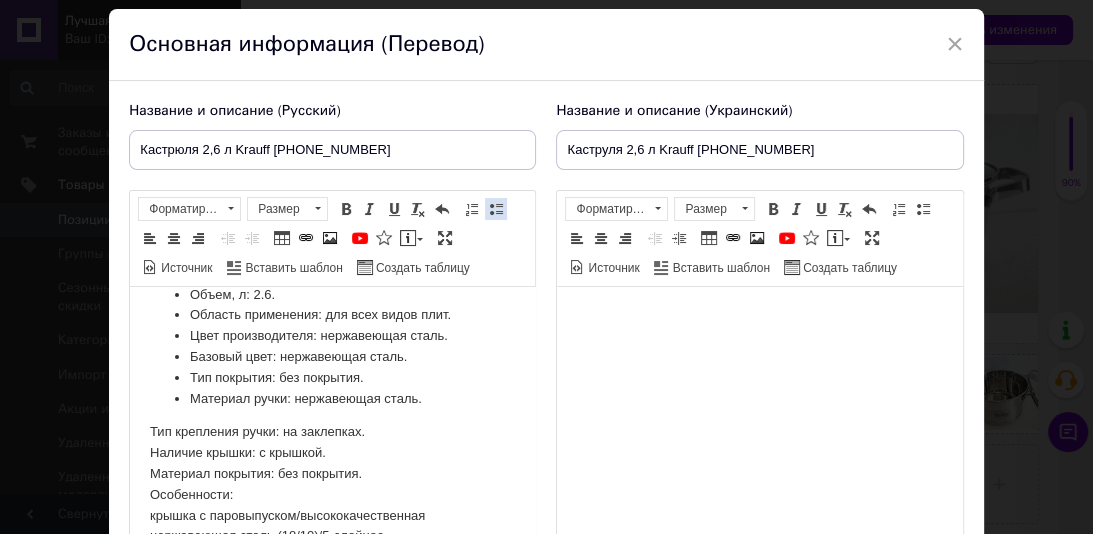drag, startPoint x: 488, startPoint y: 207, endPoint x: 40, endPoint y: 138, distance: 453.28247 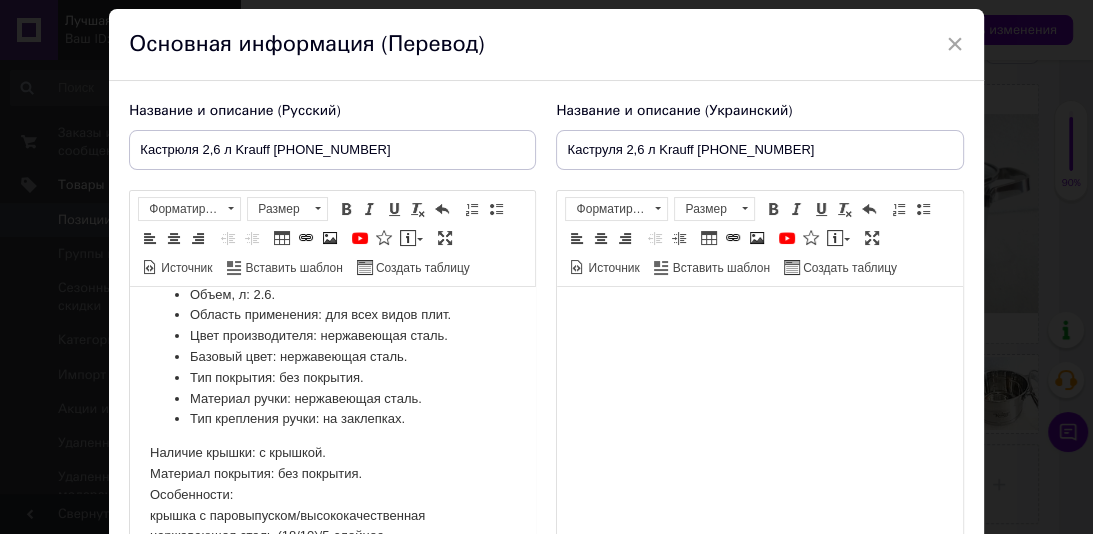 click on "Кастрюля с крышкой  Сharmant [PHONE_NUMBER] Krauff. Объем, л: 2.6. Область применения: для всех видов плит. Цвет производителя: нержавеющая сталь. Базовый цвет: нержавеющая сталь. Тип покрытия: без покрытия. Материал ручки: нержавеющая сталь. Тип крепления ручки: на заклепках. Наличие крышки: с крышкой. Материал покрытия: без покрытия. Особенности: крышка с паровыпуском/высококачественная нержавеющая сталь (18/10)/5-слойное термоаккумулирующее дно/индукционное дно. Материал крышки: термостойкое стекло. Толщина дна, мм: 3.4. Материал: нержавеющая сталь. Высота, см: 12,5. Длина, см: 24." at bounding box center (332, 472) 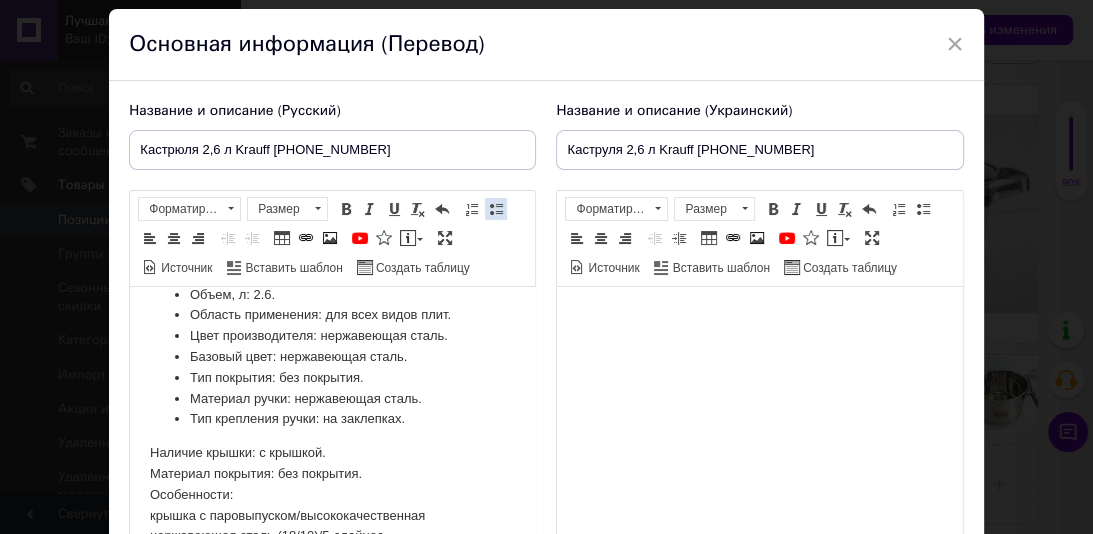 drag, startPoint x: 484, startPoint y: 196, endPoint x: 288, endPoint y: 38, distance: 251.75385 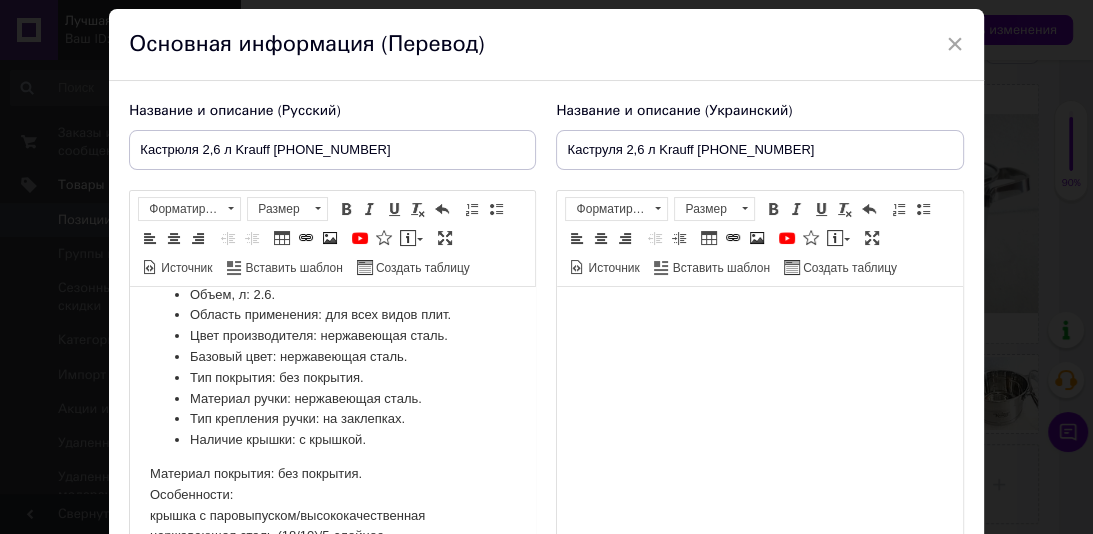 click on "Кастрюля с крышкой  Сharmant [PHONE_NUMBER] Krauff. Объем, л: 2.6. Область применения: для всех видов плит. Цвет производителя: нержавеющая сталь. Базовый цвет: нержавеющая сталь. Тип покрытия: без покрытия. Материал ручки: нержавеющая сталь. Тип крепления ручки: на заклепках. Наличие крышки: с крышкой. Материал покрытия: без покрытия. Особенности: крышка с паровыпуском/высококачественная нержавеющая сталь (18/10)/5-слойное термоаккумулирующее дно/индукционное дно. Материал крышки: термостойкое стекло. Толщина дна, мм: 3.4. Материал: нержавеющая сталь. Высота, см: 12,5. Длина, см: 24." at bounding box center (332, 472) 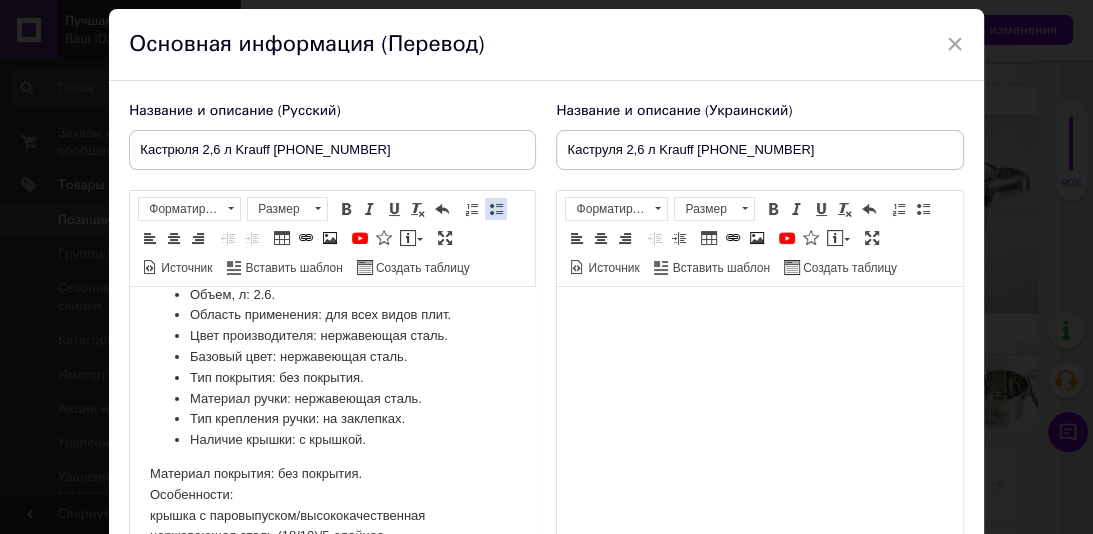 click at bounding box center [496, 209] 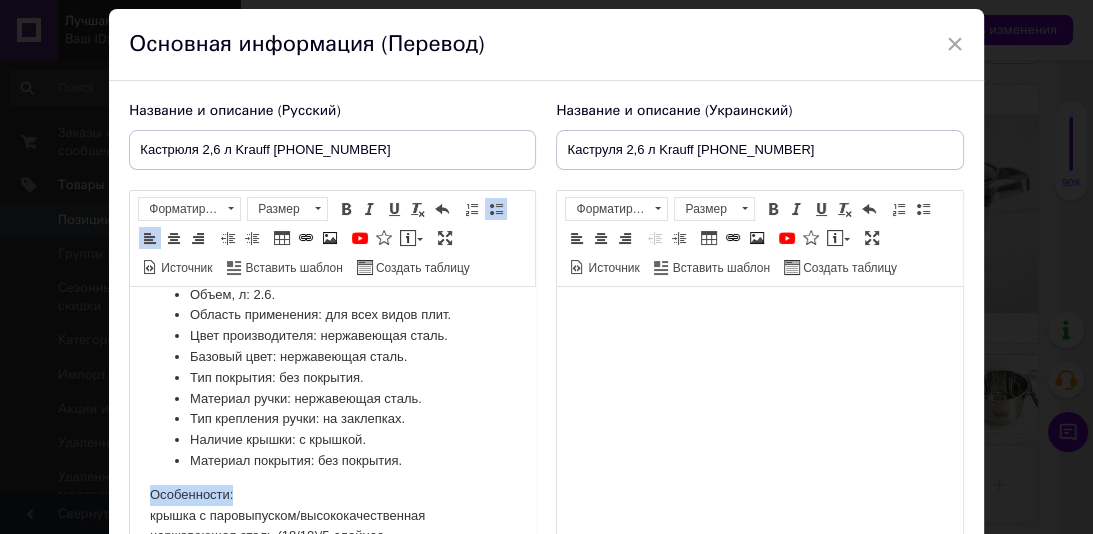 drag, startPoint x: 247, startPoint y: 476, endPoint x: 193, endPoint y: 424, distance: 74.96666 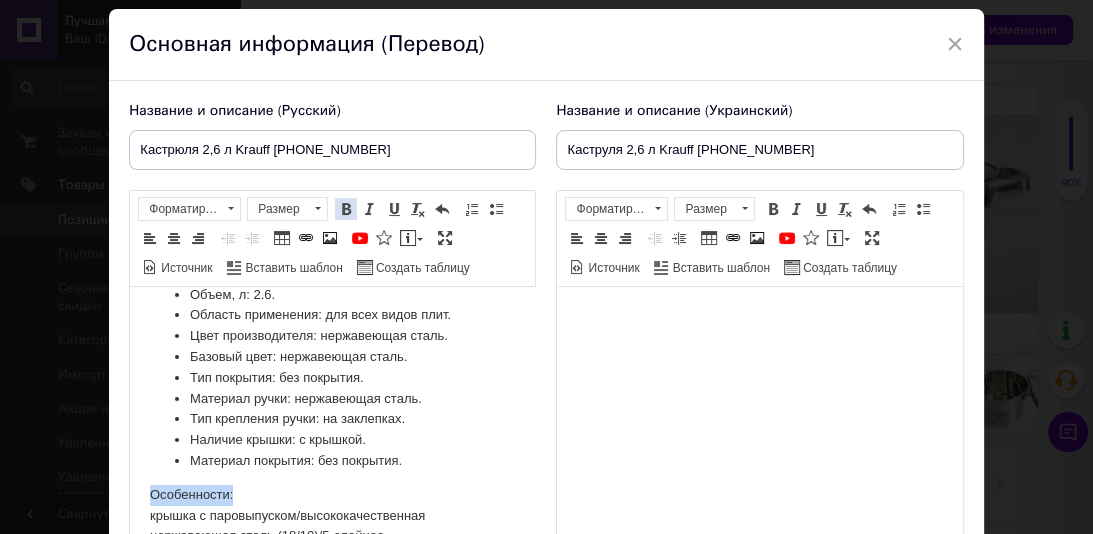 drag, startPoint x: 340, startPoint y: 208, endPoint x: 43, endPoint y: 208, distance: 297 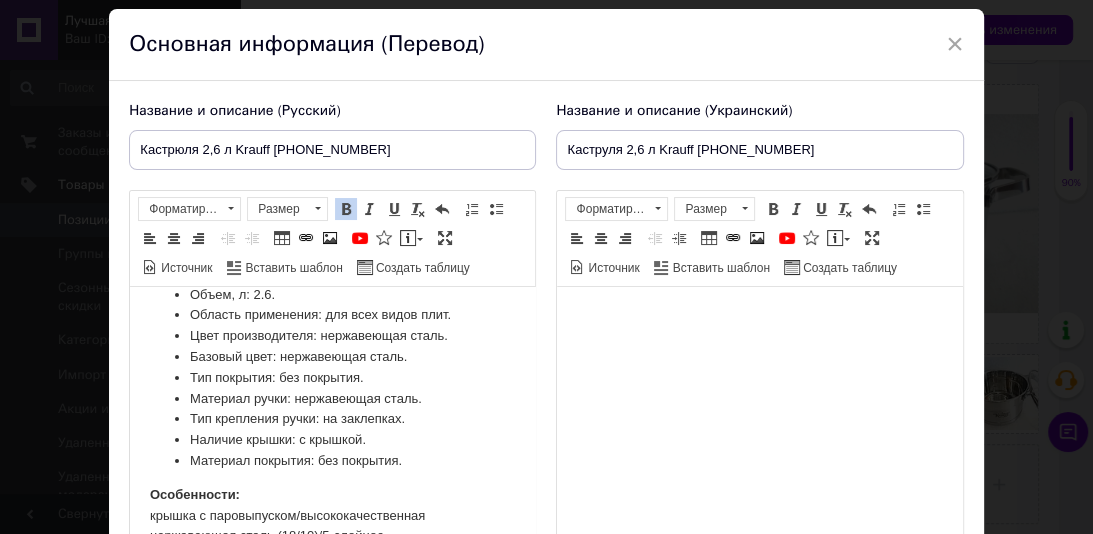 click on "Кастрюля с крышкой  Сharmant [PHONE_NUMBER] Krauff. Объем, л: 2.6. Область применения: для всех видов плит. Цвет производителя: нержавеющая сталь. Базовый цвет: нержавеющая сталь. Тип покрытия: без покрытия. Материал ручки: нержавеющая сталь. Тип крепления ручки: на заклепках. Наличие крышки: с крышкой. Материал покрытия: без покрытия. Особенности: крышка с паровыпуском/высококачественная нержавеющая сталь (18/10)/5-слойное термоаккумулирующее дно/индукционное дно. Материал крышки: термостойкое стекло. Толщина дна, мм: 3.4. Материал: нержавеющая сталь. Высота, см: 12,5. Длина, см: 24." at bounding box center (332, 472) 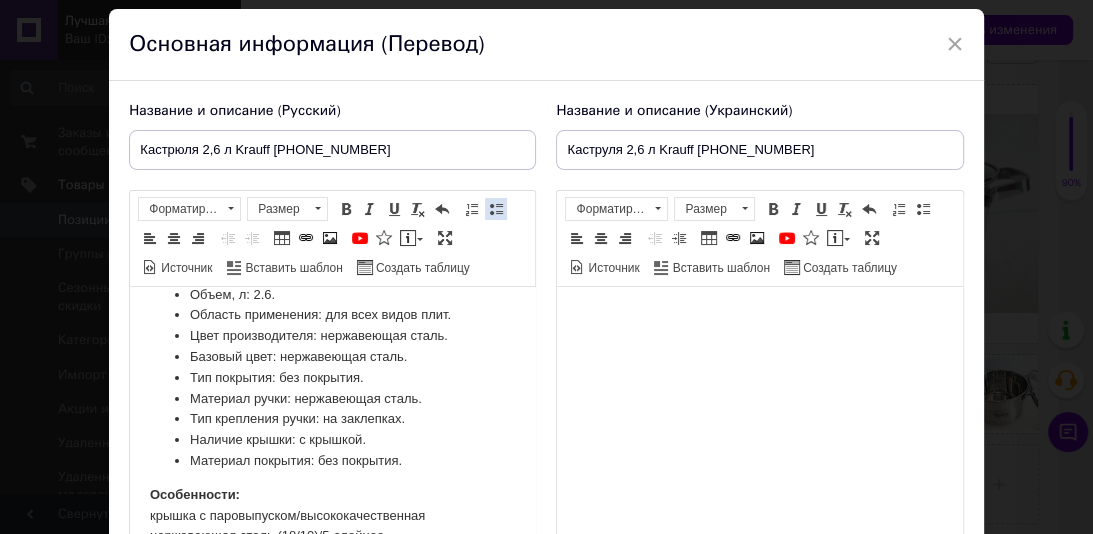 drag, startPoint x: 496, startPoint y: 202, endPoint x: 380, endPoint y: 33, distance: 204.98048 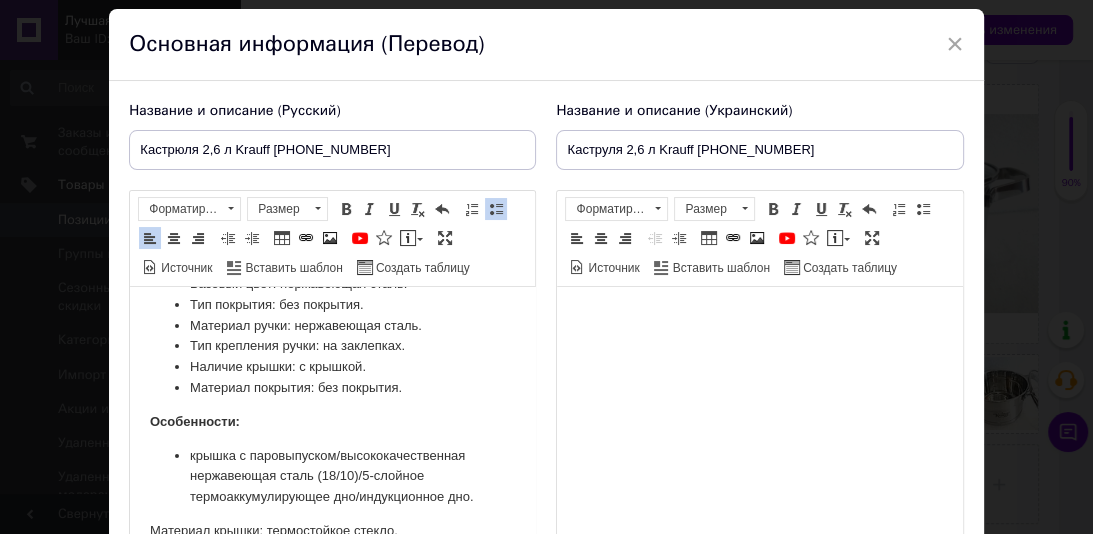 scroll, scrollTop: 152, scrollLeft: 0, axis: vertical 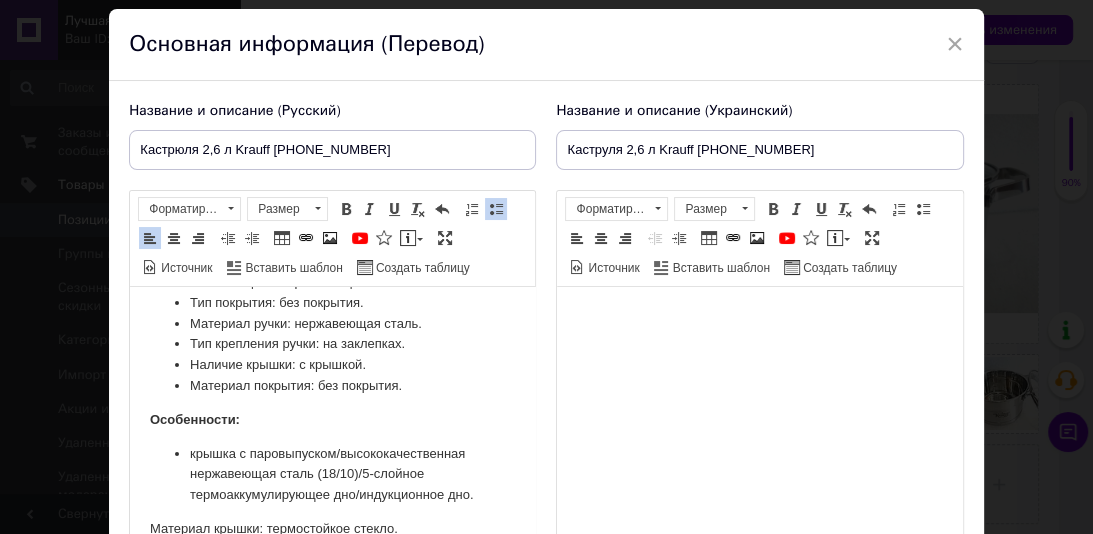 click on "крышка с паровыпуском/высококачественная нержавеющая сталь (18/10)/5-слойное термоаккумулирующее дно/индукционное дно." at bounding box center (332, 475) 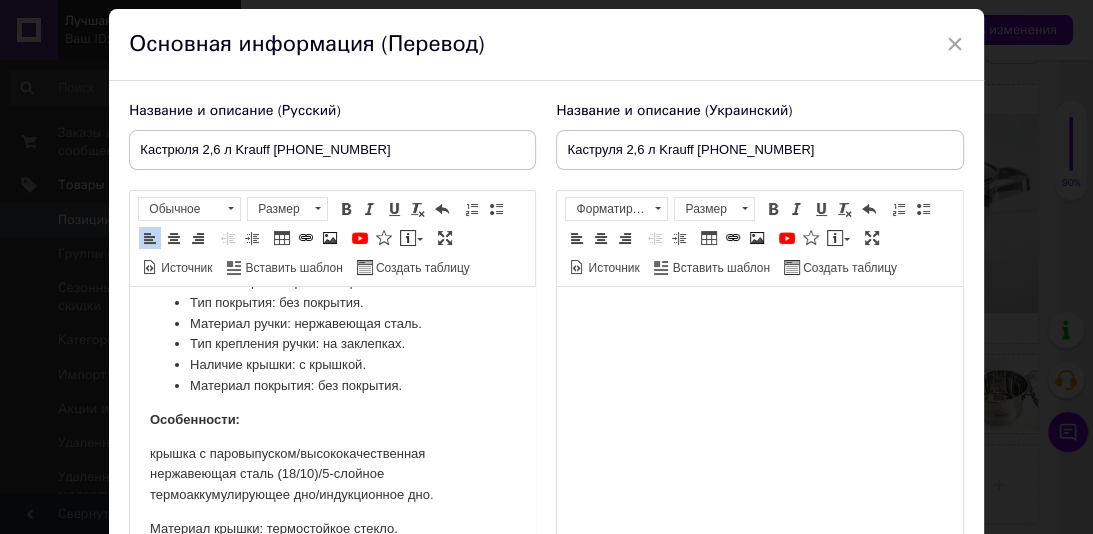 click on "Кастрюля с крышкой  Сharmant [PHONE_NUMBER] Krauff. Объем, л: 2.6. Область применения: для всех видов плит. Цвет производителя: нержавеющая сталь. Базовый цвет: нержавеющая сталь. Тип покрытия: без покрытия. Материал ручки: нержавеющая сталь. Тип крепления ручки: на заклепках. Наличие крышки: с крышкой. Материал покрытия: без покрытия. Особенности: крышка с паровыпуском/высококачественная нержавеющая сталь (18/10)/5-слойное термоаккумулирующее дно/индукционное дно. Материал крышки: термостойкое стекло. Толщина дна, мм: 3.4. Материал: нержавеющая сталь. Высота, см: 12,5. Длина, см: 24." at bounding box center [332, 410] 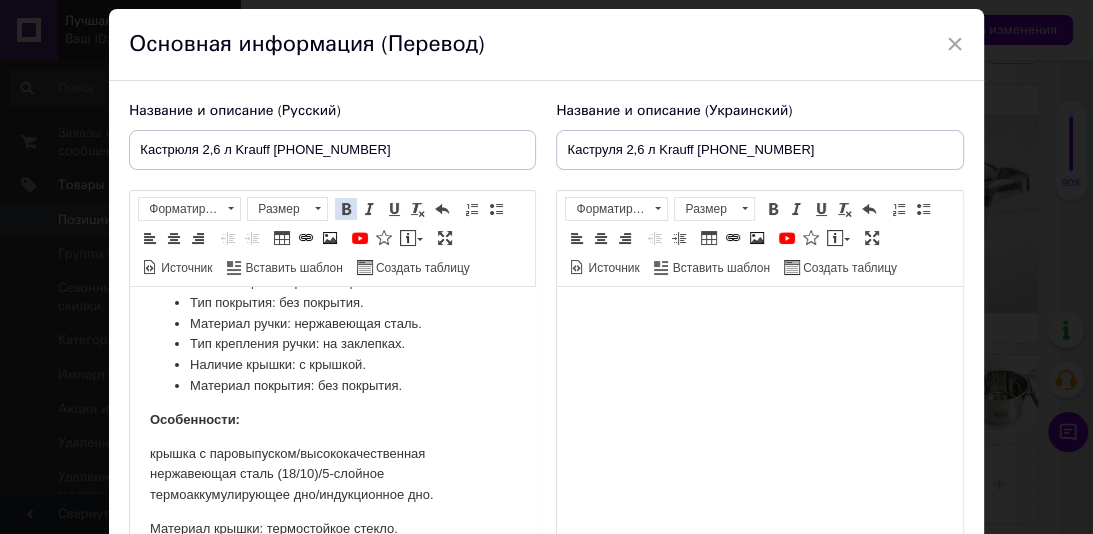drag, startPoint x: 342, startPoint y: 213, endPoint x: 370, endPoint y: 113, distance: 103.84604 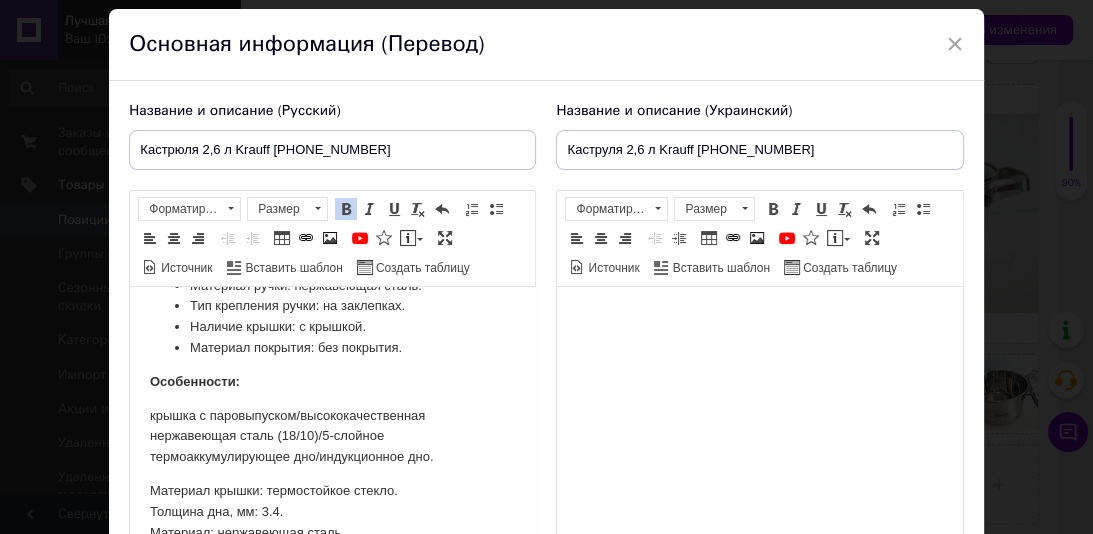 scroll, scrollTop: 196, scrollLeft: 0, axis: vertical 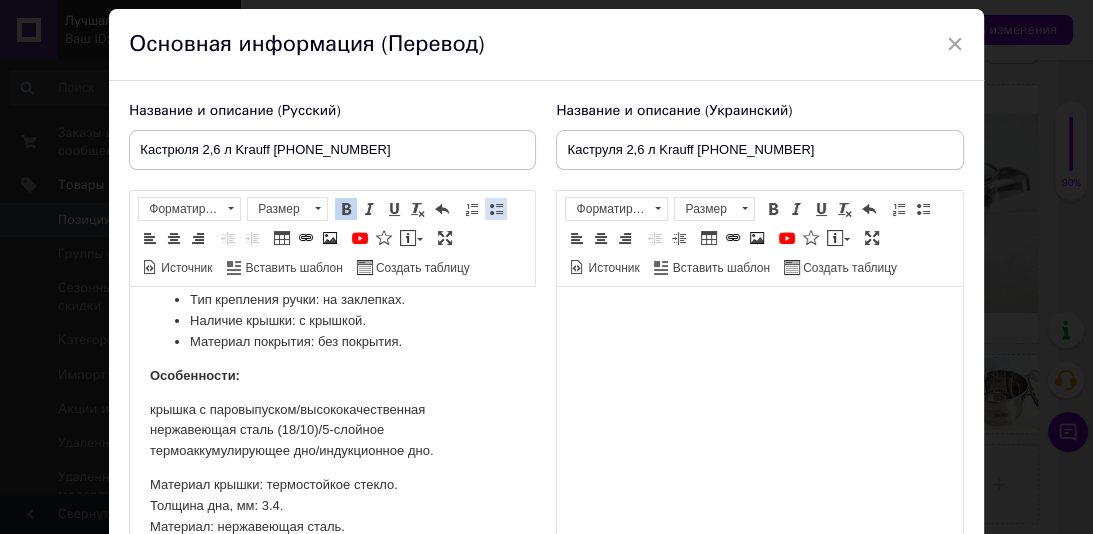drag, startPoint x: 491, startPoint y: 205, endPoint x: 300, endPoint y: 21, distance: 265.21124 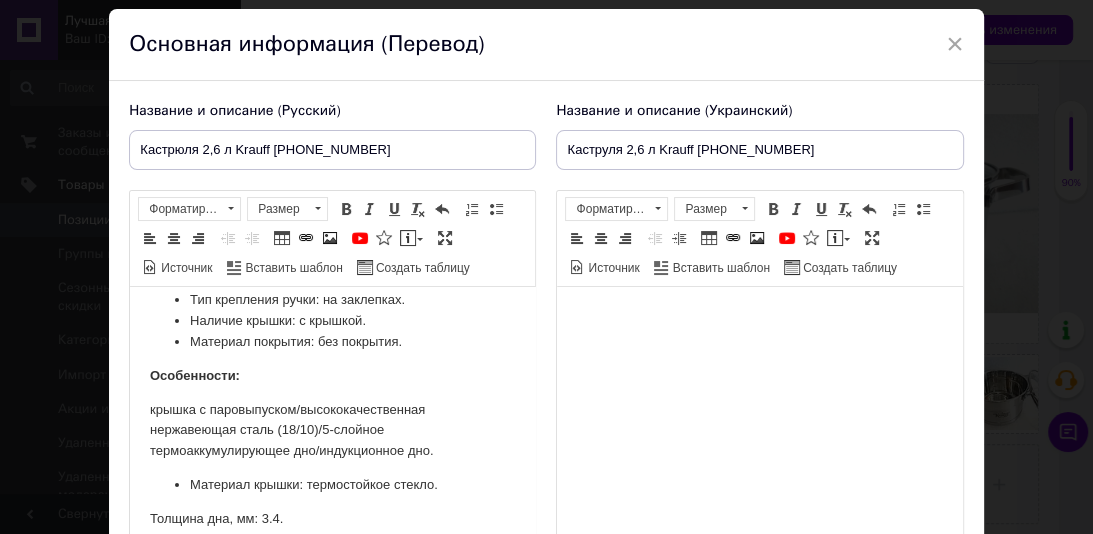 click on "Кастрюля с крышкой  Сharmant [PHONE_NUMBER] Krauff. Объем, л: 2.6. Область применения: для всех видов плит. Цвет производителя: нержавеющая сталь. Базовый цвет: нержавеющая сталь. Тип покрытия: без покрытия. Материал ручки: нержавеющая сталь. Тип крепления ручки: на заклепках. Наличие крышки: с крышкой. Материал покрытия: без покрытия. Особенности: крышка с паровыпуском/высококачественная нержавеющая сталь (18/10)/5-слойное термоаккумулирующее дно/индукционное дно. Материал крышки: термостойкое стекло. Толщина дна, мм: 3.4. Материал: нержавеющая сталь. Высота, см: 12,5. Длина, см: 24." at bounding box center [332, 372] 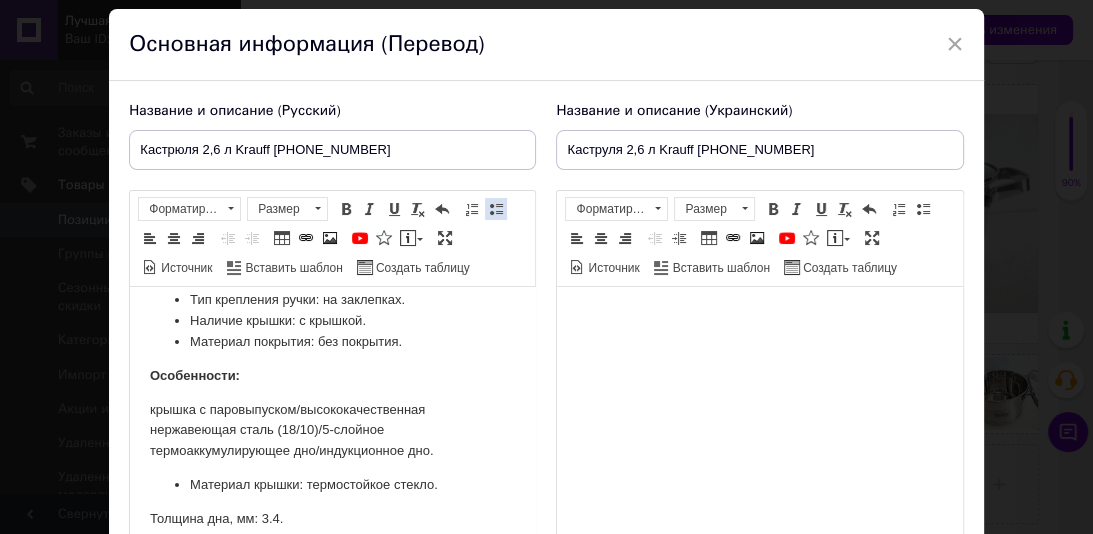 drag, startPoint x: 492, startPoint y: 216, endPoint x: 398, endPoint y: 67, distance: 176.17322 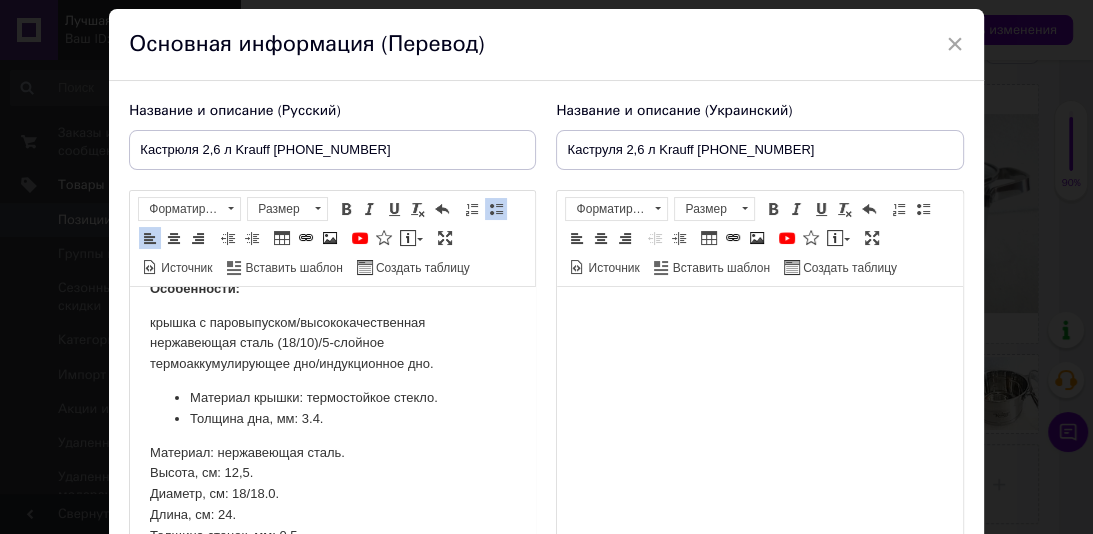 scroll, scrollTop: 285, scrollLeft: 0, axis: vertical 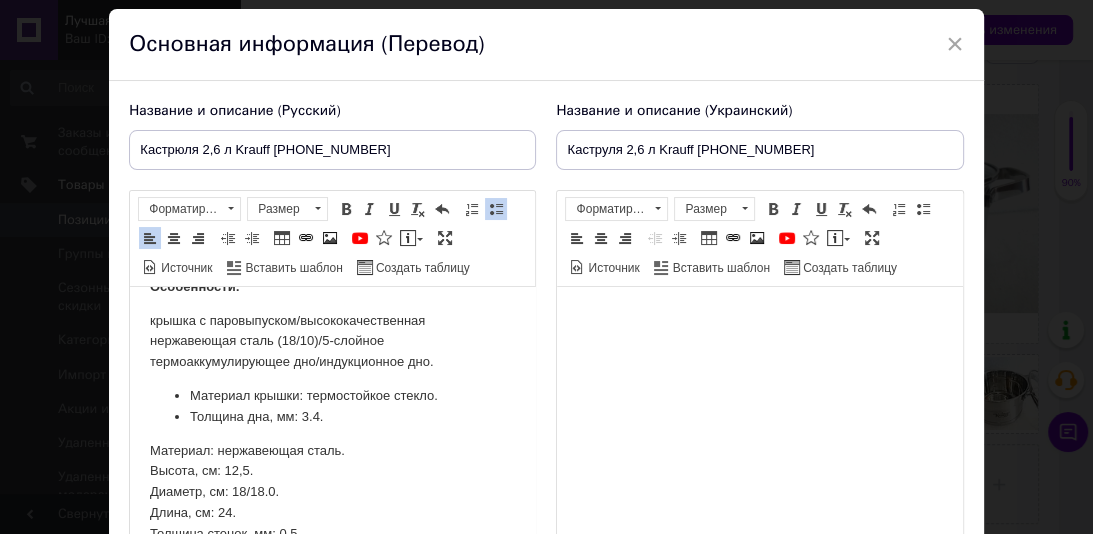 click on "Кастрюля с крышкой  Сharmant [PHONE_NUMBER] Krauff. Объем, л: 2.6. Область применения: для всех видов плит. Цвет производителя: нержавеющая сталь. Базовый цвет: нержавеющая сталь. Тип покрытия: без покрытия. Материал ручки: нержавеющая сталь. Тип крепления ручки: на заклепках. Наличие крышки: с крышкой. Материал покрытия: без покрытия. Особенности: крышка с паровыпуском/высококачественная нержавеющая сталь (18/10)/5-слойное термоаккумулирующее дно/индукционное дно. Материал крышки: термостойкое стекло. Толщина дна, мм: 3.4. Материал: нержавеющая сталь. Высота, см: 12,5. Длина, см: 24." at bounding box center (332, 283) 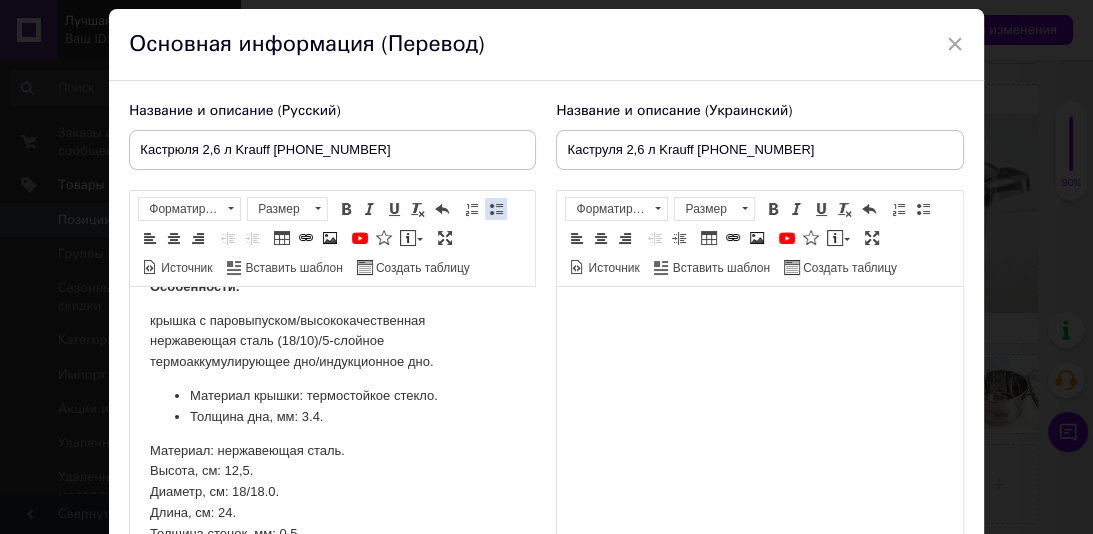 click at bounding box center [496, 209] 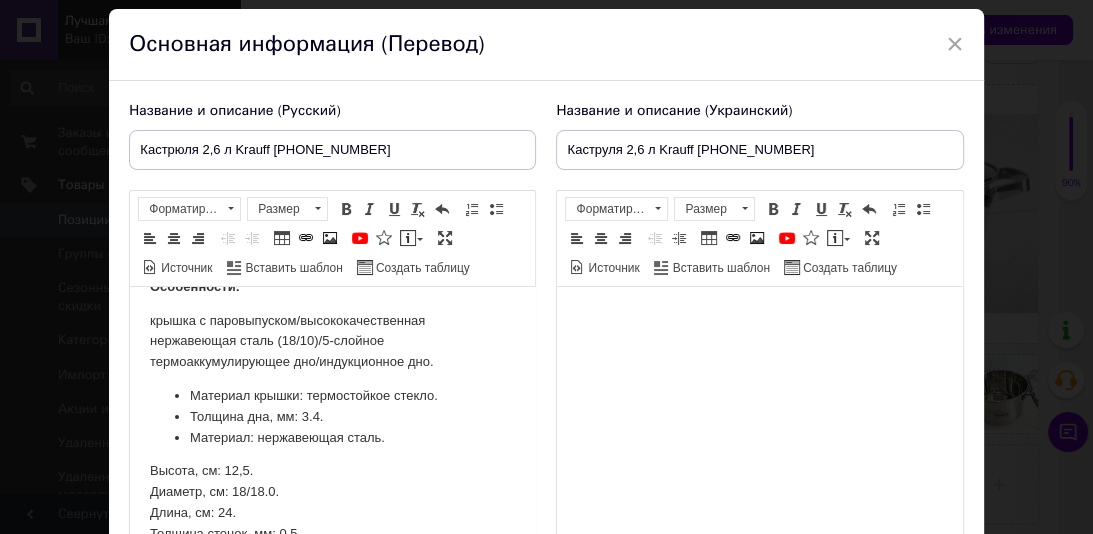 click on "Кастрюля с крышкой  Сharmant [PHONE_NUMBER] Krauff. Объем, л: 2.6. Область применения: для всех видов плит. Цвет производителя: нержавеющая сталь. Базовый цвет: нержавеющая сталь. Тип покрытия: без покрытия. Материал ручки: нержавеющая сталь. Тип крепления ручки: на заклепках. Наличие крышки: с крышкой. Материал покрытия: без покрытия. Особенности: крышка с паровыпуском/высококачественная нержавеющая сталь (18/10)/5-слойное термоаккумулирующее дно/индукционное дно. Материал крышки: термостойкое стекло. Толщина дна, мм: 3.4. Материал: нержавеющая сталь. Высота, см: 12,5. Длина, см: 24." at bounding box center (332, 283) 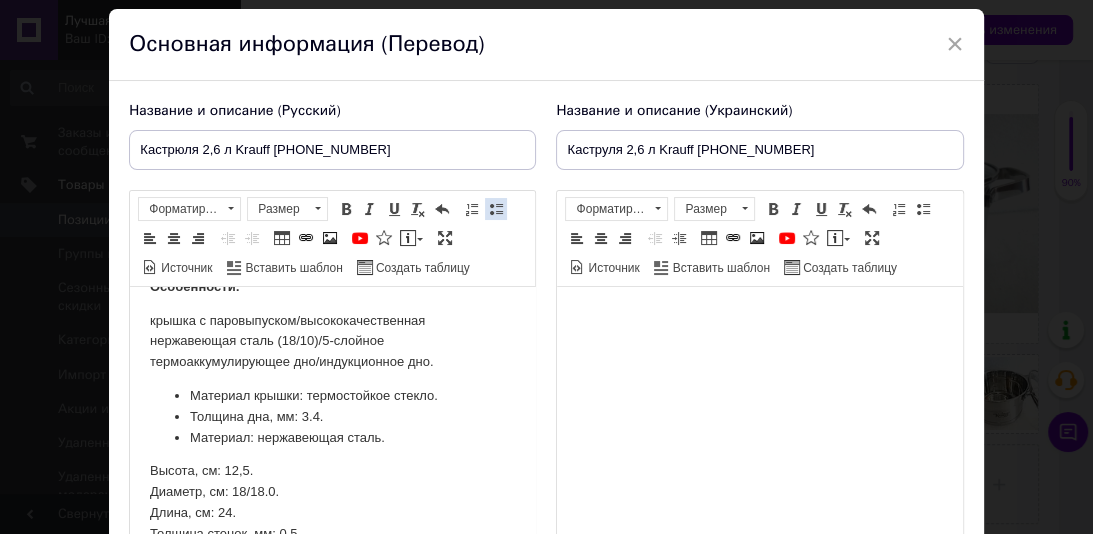 drag, startPoint x: 496, startPoint y: 204, endPoint x: 90, endPoint y: 195, distance: 406.09973 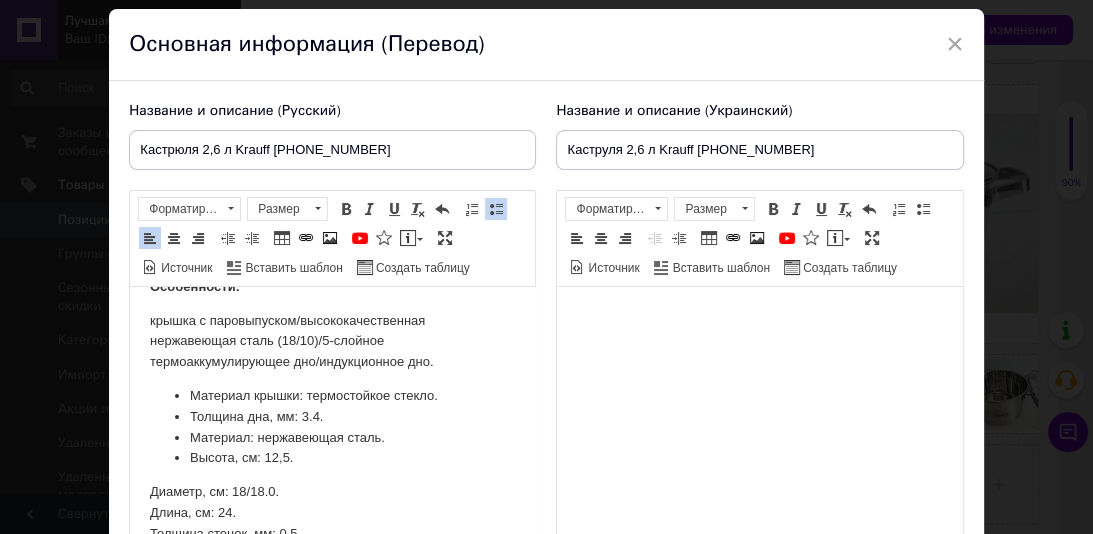 click on "Кастрюля с крышкой  Сharmant [PHONE_NUMBER] Krauff. Объем, л: 2.6. Область применения: для всех видов плит. Цвет производителя: нержавеющая сталь. Базовый цвет: нержавеющая сталь. Тип покрытия: без покрытия. Материал ручки: нержавеющая сталь. Тип крепления ручки: на заклепках. Наличие крышки: с крышкой. Материал покрытия: без покрытия. Особенности: крышка с паровыпуском/высококачественная нержавеющая сталь (18/10)/5-слойное термоаккумулирующее дно/индукционное дно. Материал крышки: термостойкое стекло. Толщина дна, мм: 3.4. Материал: нержавеющая сталь. Высота, см: 12,5. Длина, см: 24." at bounding box center (332, 283) 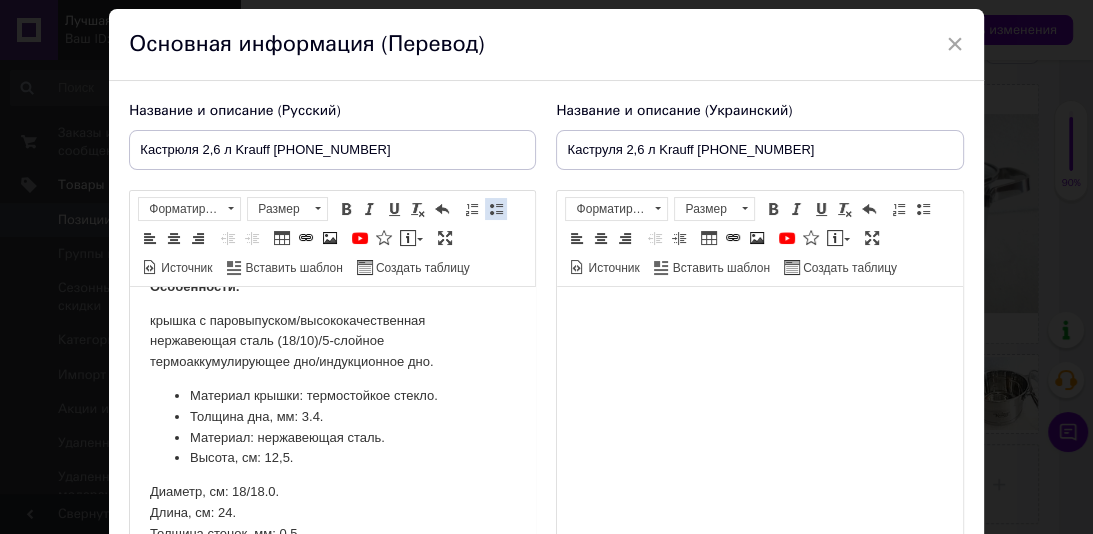 drag, startPoint x: 492, startPoint y: 208, endPoint x: 304, endPoint y: 59, distance: 239.88539 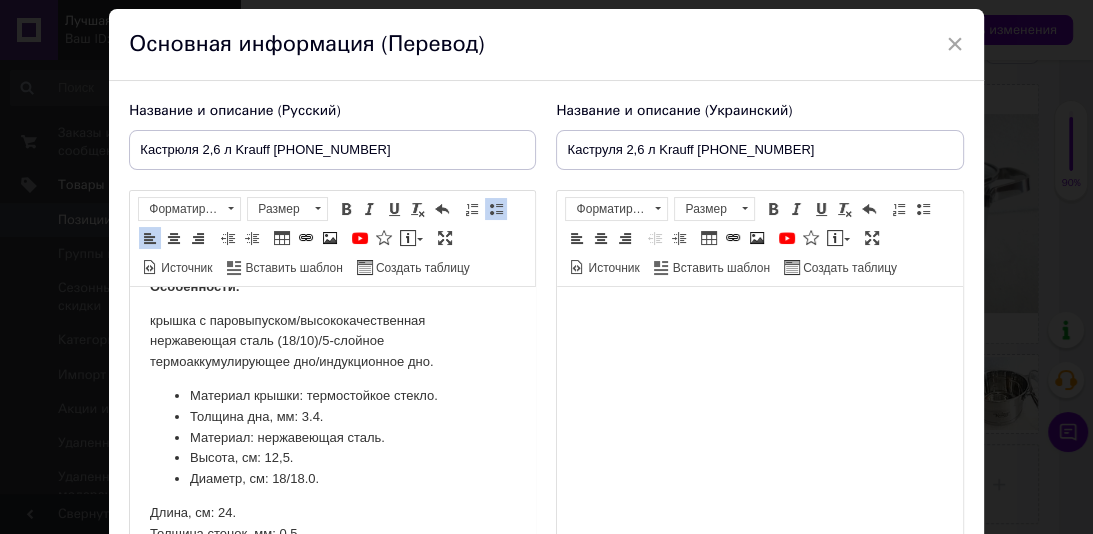 click on "Кастрюля с крышкой  Сharmant [PHONE_NUMBER] Krauff. Объем, л: 2.6. Область применения: для всех видов плит. Цвет производителя: нержавеющая сталь. Базовый цвет: нержавеющая сталь. Тип покрытия: без покрытия. Материал ручки: нержавеющая сталь. Тип крепления ручки: на заклепках. Наличие крышки: с крышкой. Материал покрытия: без покрытия. Особенности: крышка с паровыпуском/высококачественная нержавеющая сталь (18/10)/5-слойное термоаккумулирующее дно/индукционное дно. Материал крышки: термостойкое стекло. Толщина дна, мм: 3.4. Материал: нержавеющая сталь. Высота, см: 12,5. Длина, см: 24." at bounding box center (332, 283) 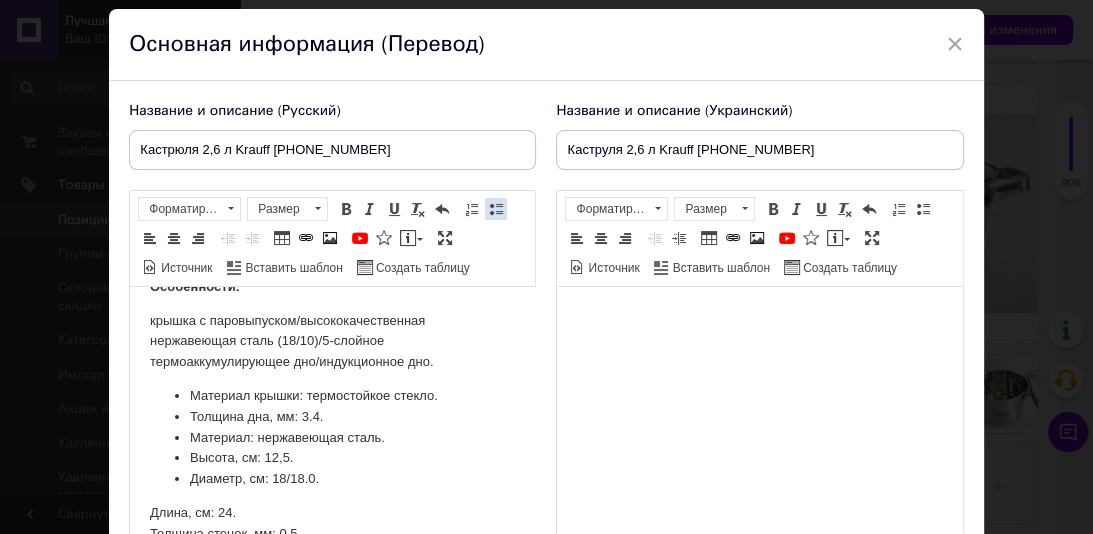 drag, startPoint x: 481, startPoint y: 205, endPoint x: 273, endPoint y: 1, distance: 291.34174 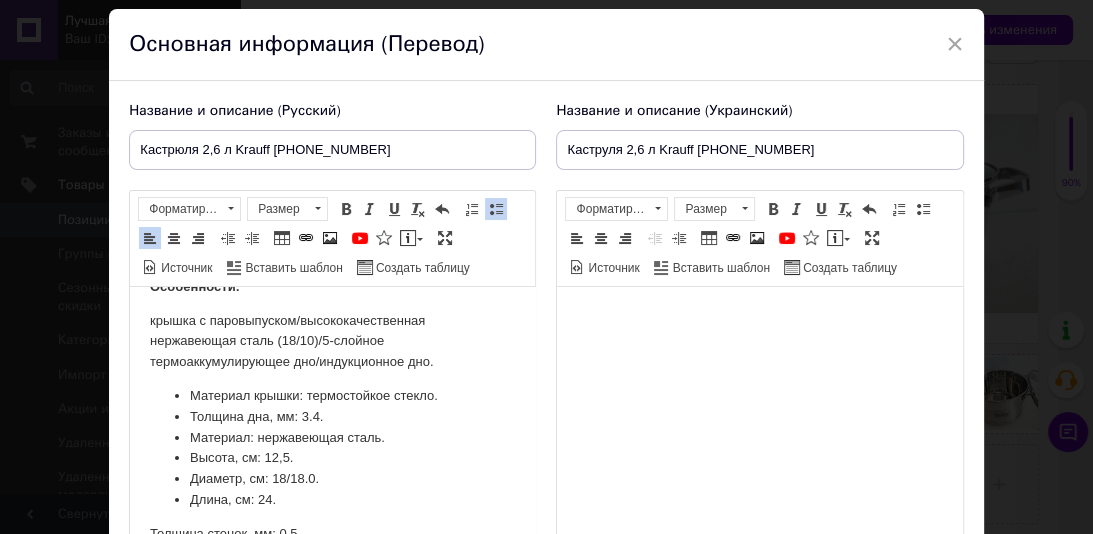 click on "Кастрюля с крышкой  Сharmant [PHONE_NUMBER] Krauff. Объем, л: 2.6. Область применения: для всех видов плит. Цвет производителя: нержавеющая сталь. Базовый цвет: нержавеющая сталь. Тип покрытия: без покрытия. Материал ручки: нержавеющая сталь. Тип крепления ручки: на заклепках. Наличие крышки: с крышкой. Материал покрытия: без покрытия. Особенности: крышка с паровыпуском/высококачественная нержавеющая сталь (18/10)/5-слойное термоаккумулирующее дно/индукционное дно. Материал крышки: термостойкое стекло. Толщина дна, мм: 3.4. Материал: нержавеющая сталь. Высота, см: 12,5. Длина, см: 24." at bounding box center [332, 283] 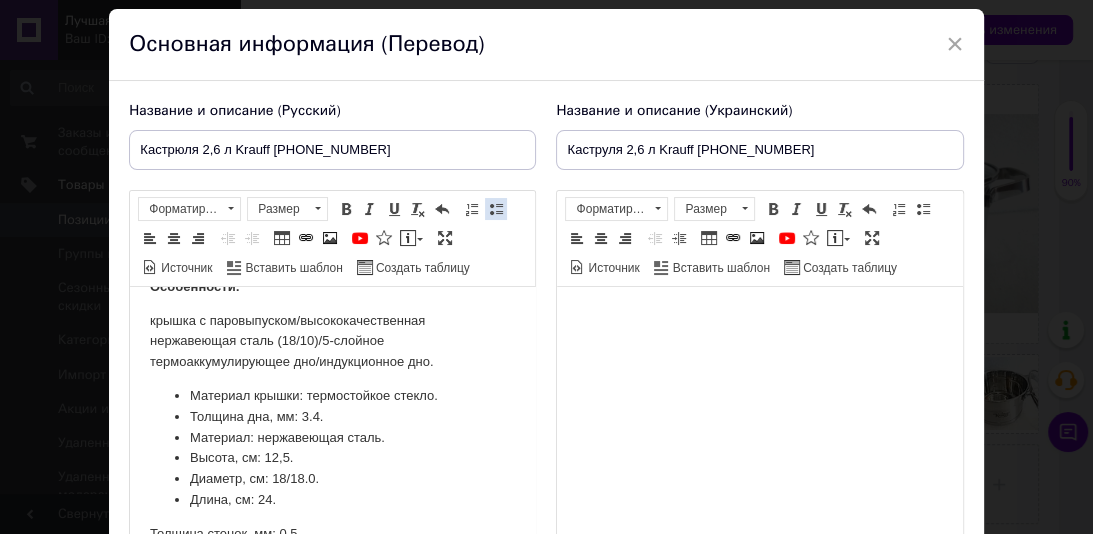 click at bounding box center [496, 209] 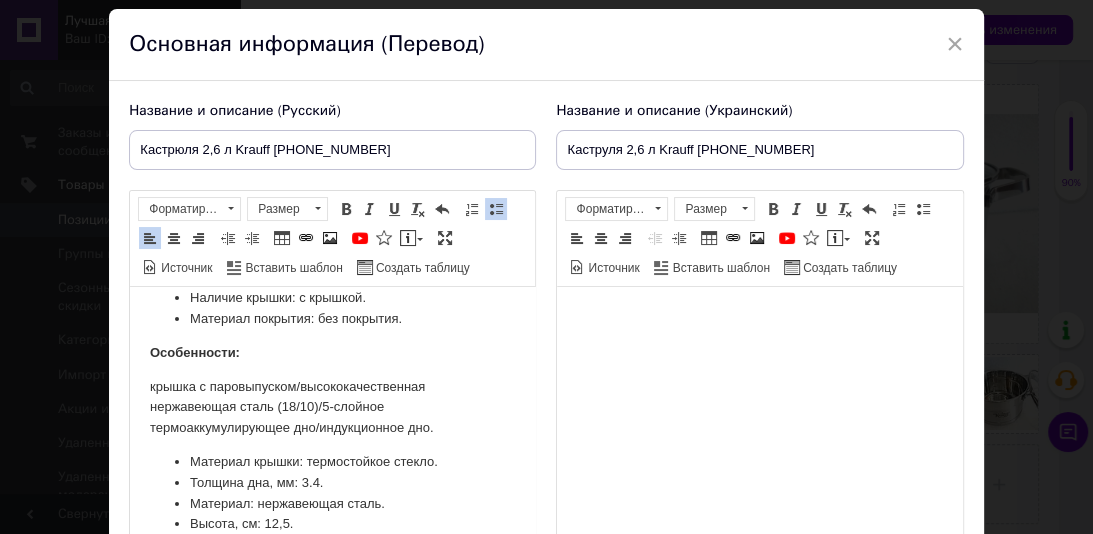 scroll, scrollTop: 208, scrollLeft: 0, axis: vertical 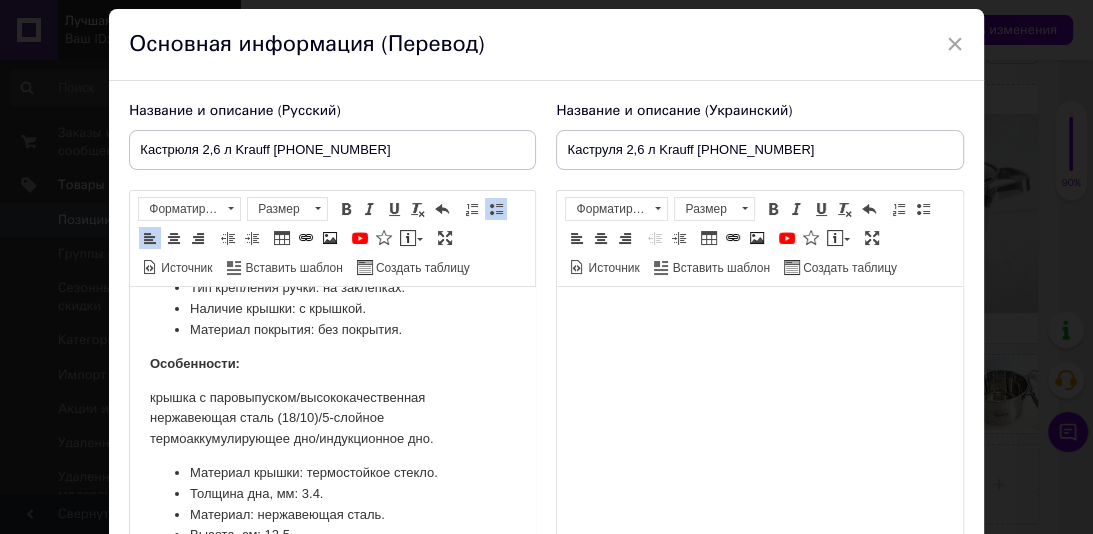 click on "крышка с паровыпуском/высококачественная нержавеющая сталь (18/10)/5-слойное термоаккумулирующее дно/индукционное дно." at bounding box center (332, 419) 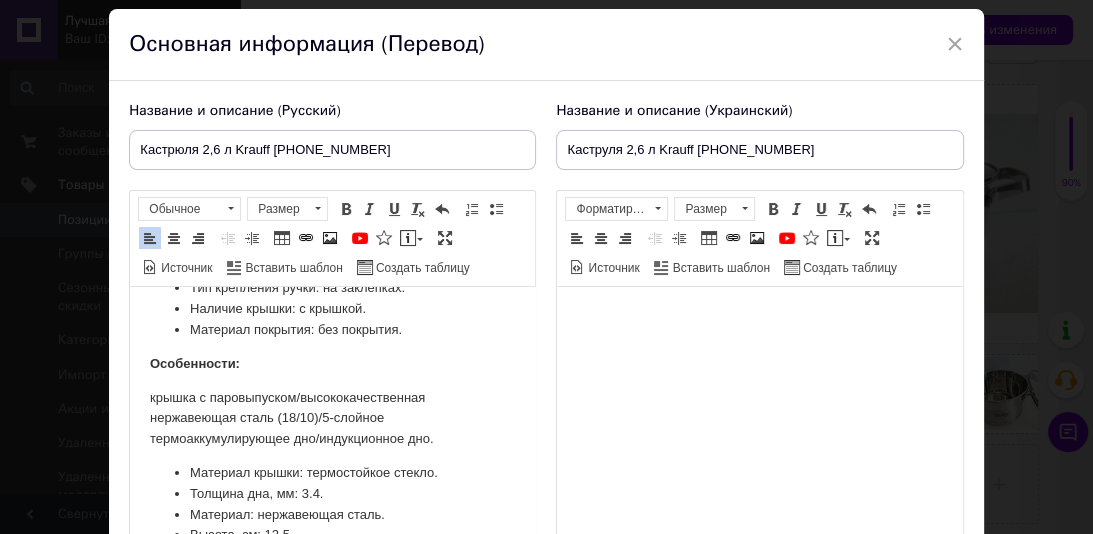 click on "крышка с паровыпуском/высококачественная нержавеющая сталь (18/10)/5-слойное термоаккумулирующее дно/индукционное дно." at bounding box center (332, 419) 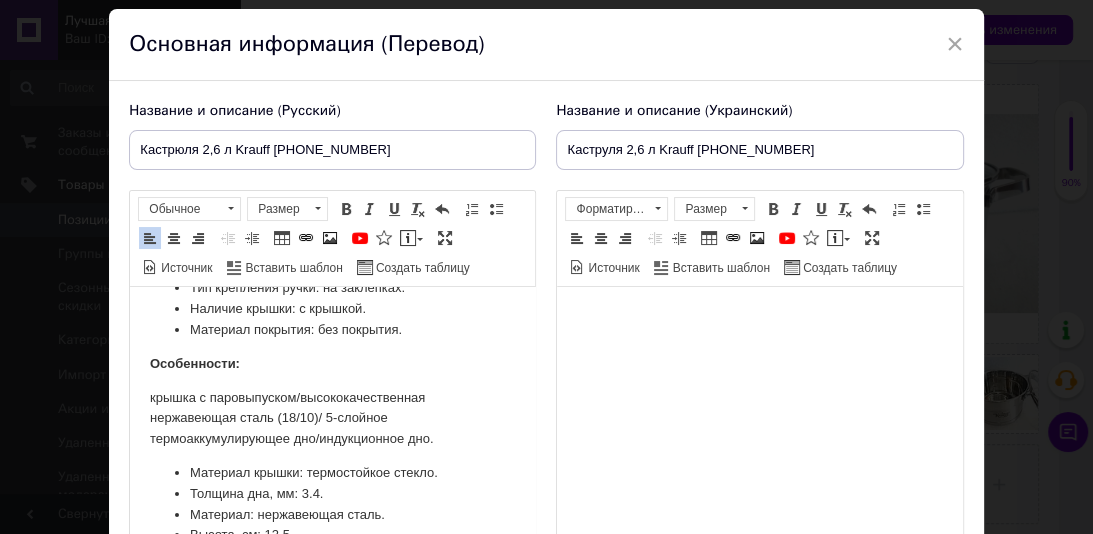 click on "крышка с паровыпуском/высококачественная нержавеющая сталь (18/10)/ 5-слойное термоаккумулирующее дно/индукционное дно." at bounding box center [332, 419] 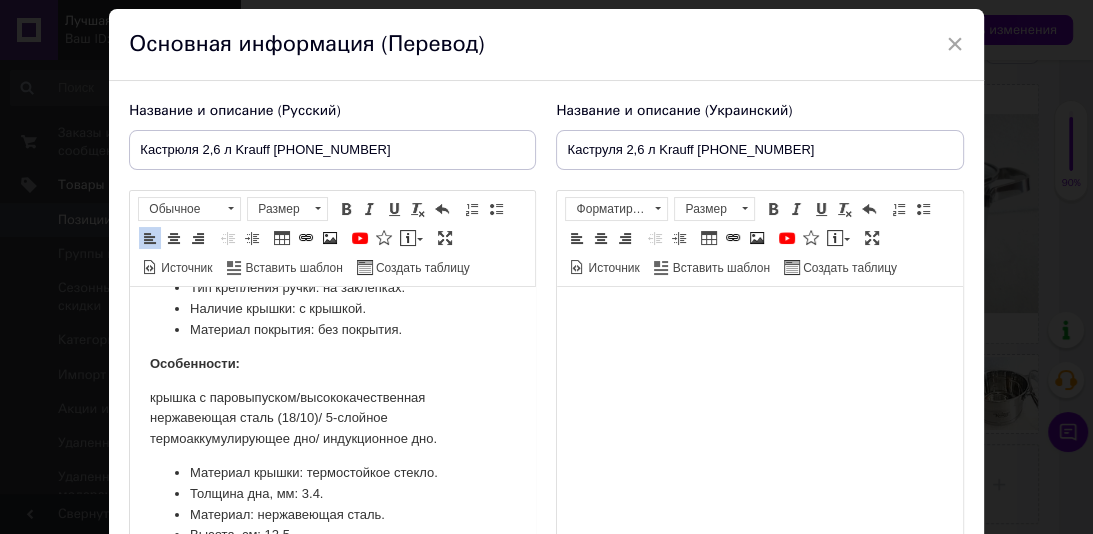 click on "крышка с паровыпуском/высококачественная нержавеющая сталь (18/10)/ 5-слойное термоаккумулирующее дно/ индукционное дно." at bounding box center [332, 419] 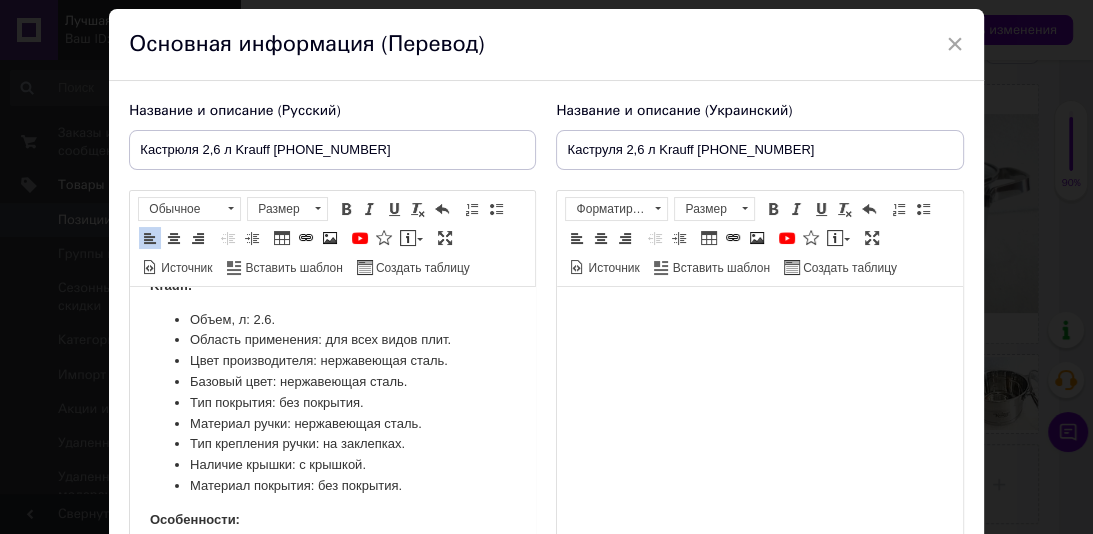 scroll, scrollTop: 0, scrollLeft: 0, axis: both 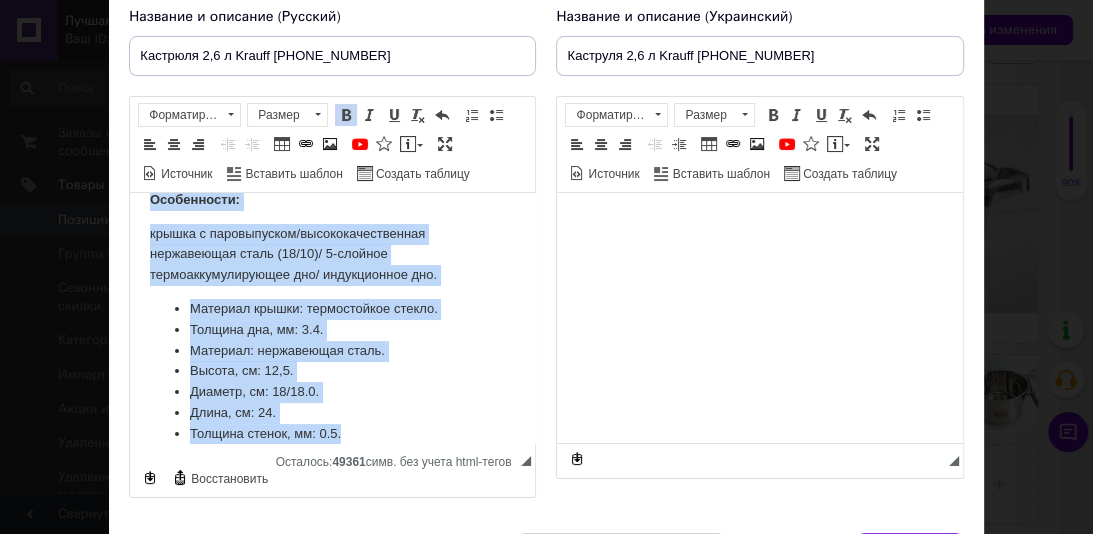 drag, startPoint x: 132, startPoint y: 218, endPoint x: 470, endPoint y: 632, distance: 534.453 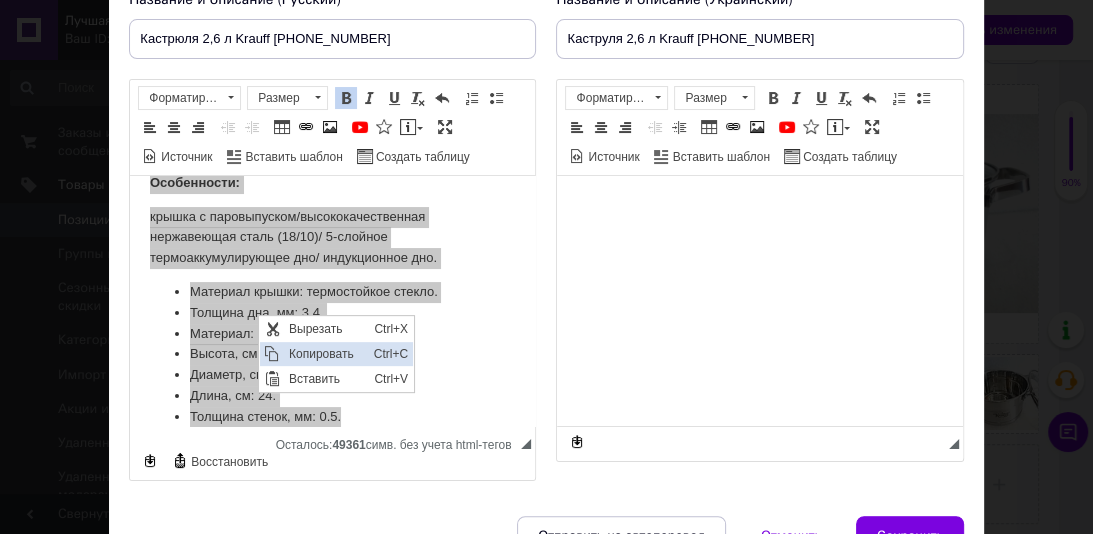 scroll, scrollTop: 0, scrollLeft: 0, axis: both 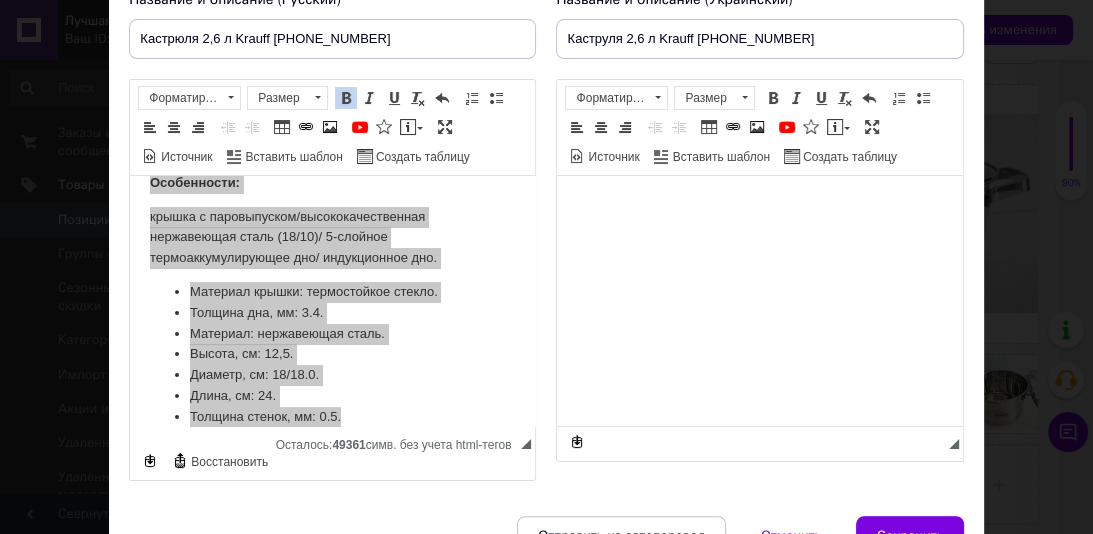 click at bounding box center (759, 206) 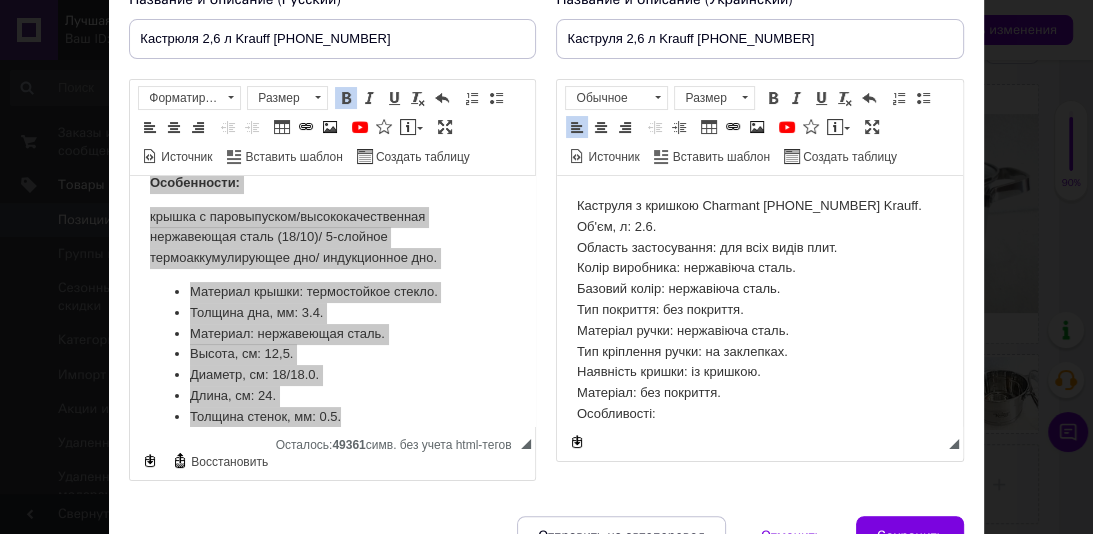 scroll, scrollTop: 195, scrollLeft: 0, axis: vertical 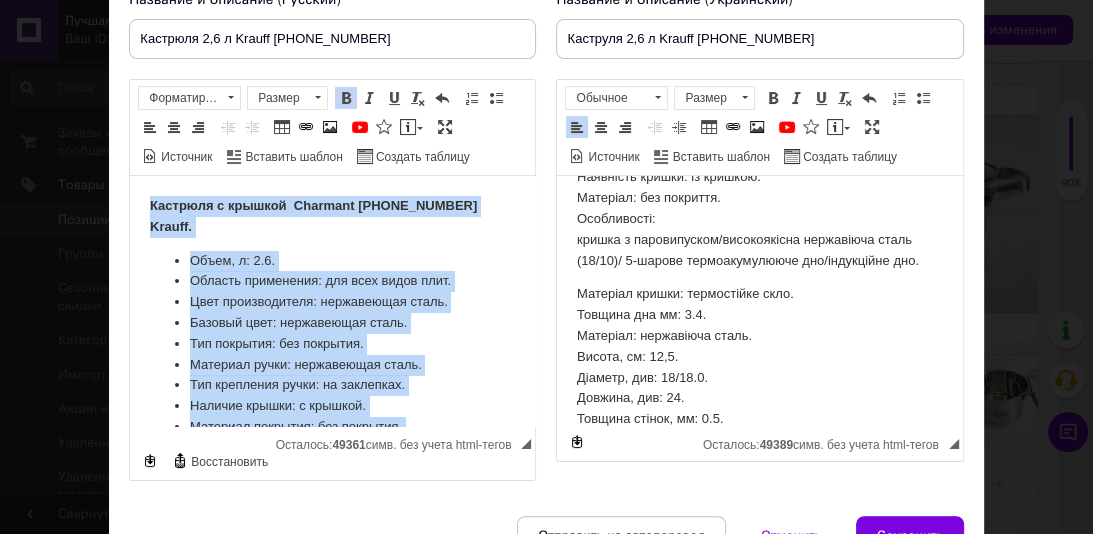 click on "Кастрюля с крышкой  Сharmant [PHONE_NUMBER] Krauff. Объем, л: 2.6. Область применения: для всех видов плит. Цвет производителя: нержавеющая сталь. Базовый цвет: нержавеющая сталь. Тип покрытия: без покрытия. Материал ручки: нержавеющая сталь. Тип крепления ручки: на заклепках. Наличие крышки: с крышкой. Материал покрытия: без покрытия. Особенности: крышка с паровыпуском/высококачественная нержавеющая сталь (18/10)/ 5-слойное термоаккумулирующее дно/ индукционное дно. Материал крышки: термостойкое стекло. Толщина дна, мм: 3.4. Материал: нержавеющая сталь. Высота, см: 12,5." at bounding box center [332, 451] 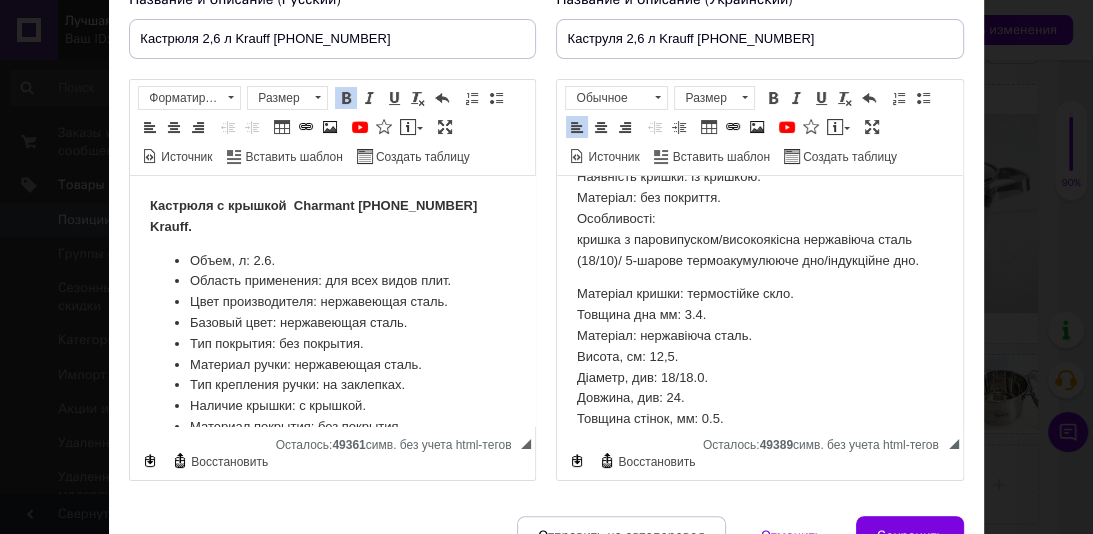scroll, scrollTop: 0, scrollLeft: 0, axis: both 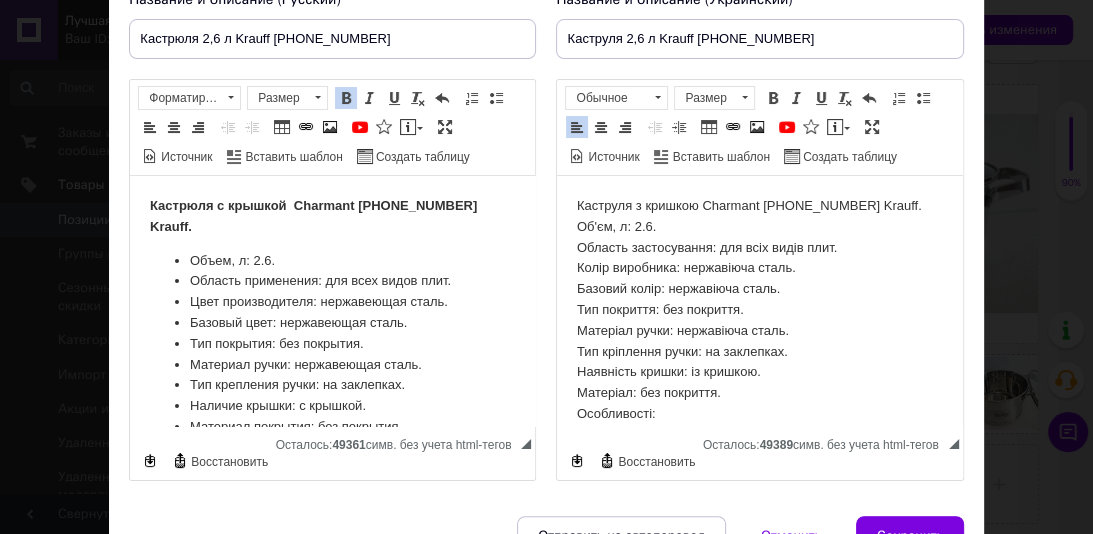 drag, startPoint x: 949, startPoint y: 299, endPoint x: 1498, endPoint y: 345, distance: 550.92377 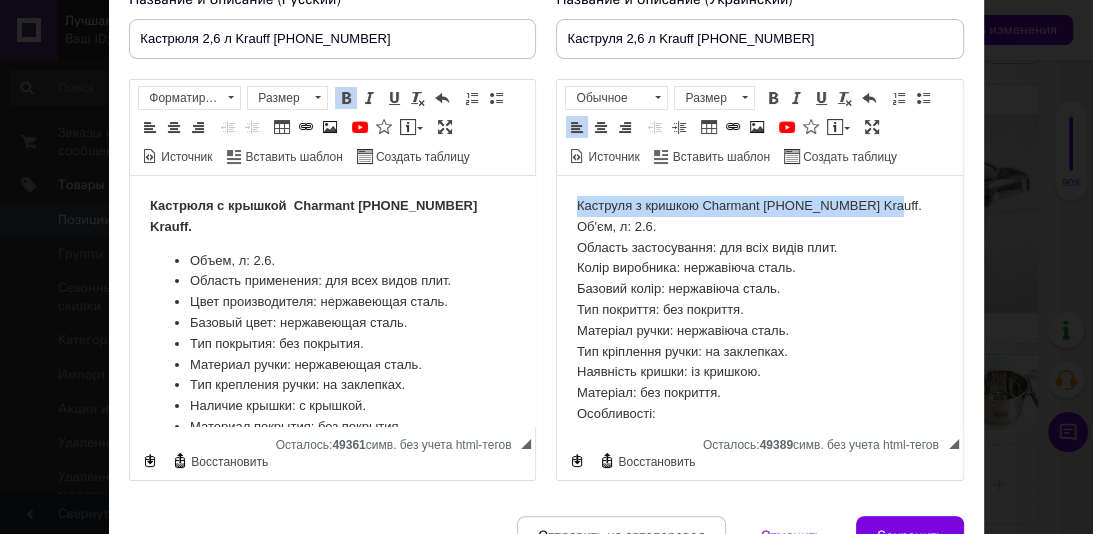 drag, startPoint x: 891, startPoint y: 196, endPoint x: 629, endPoint y: 191, distance: 262.0477 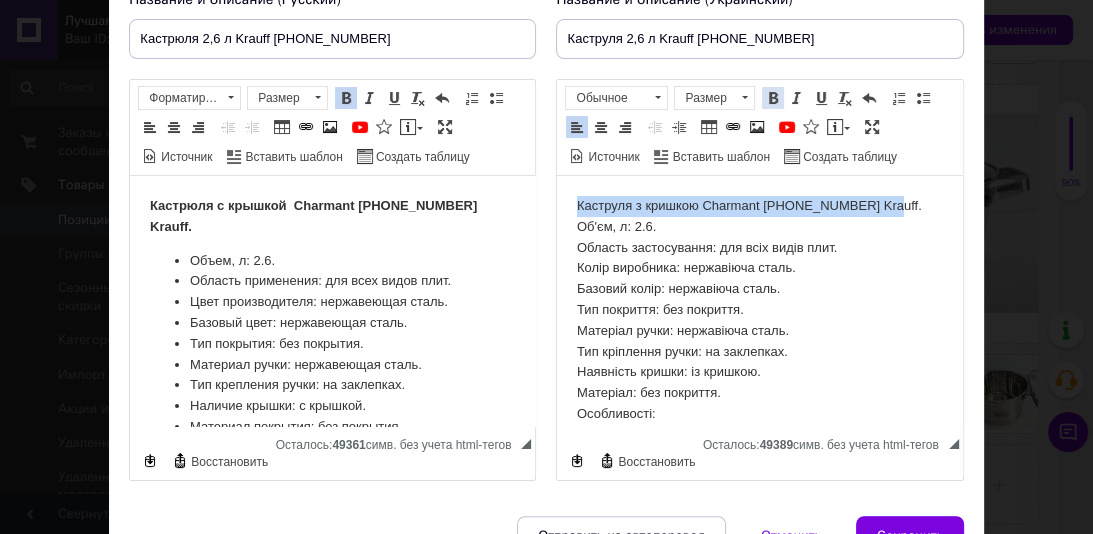 click at bounding box center (773, 98) 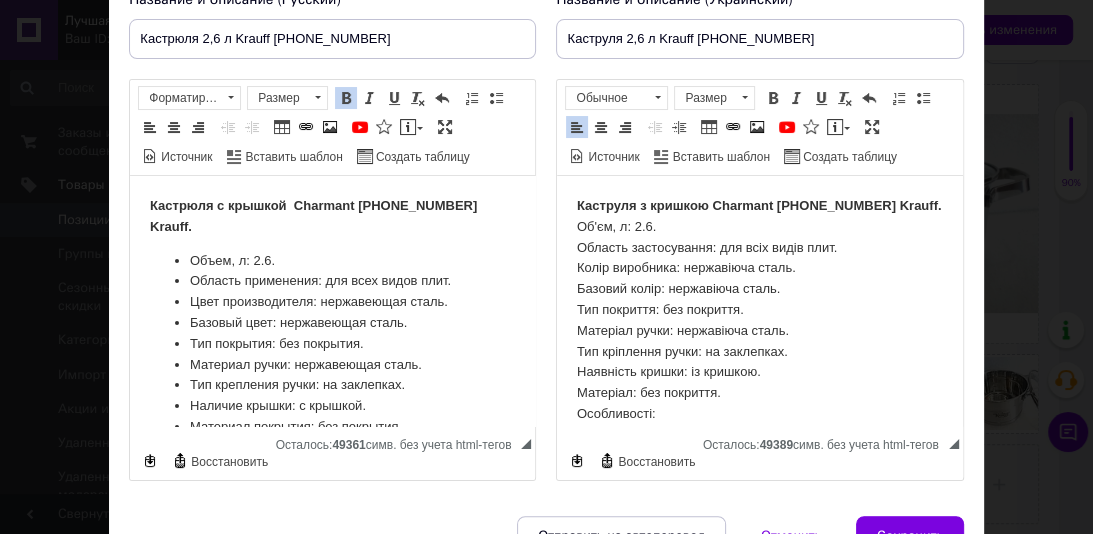 click on "Каструля з кришкою Сharmant [PHONE_NUMBER] Krauff. Об'єм, л: 2.6. Область застосування: для всіх видів плит. Колір виробника: нержавіюча сталь. Базовий колір: нержавіюча сталь. Тип покриття: без покриття. Матеріал ручки: нержавіюча сталь. Тип кріплення ручки: на заклепках. Наявність кришки: із кришкою. Матеріал: без покриття. Особливості: кришка з паровипуском/високоякісна нержавіюча сталь (18/10)/ 5-шарове термоакумулююче дно/індукційне дно. Матеріал кришки: термостійке скло. Товщина дна мм: 3.4. Матеріал: нержавіюча сталь. Висота, см: 12,5. [PERSON_NAME], див: 18/18.0. Довжина, див: 24." at bounding box center (759, 410) 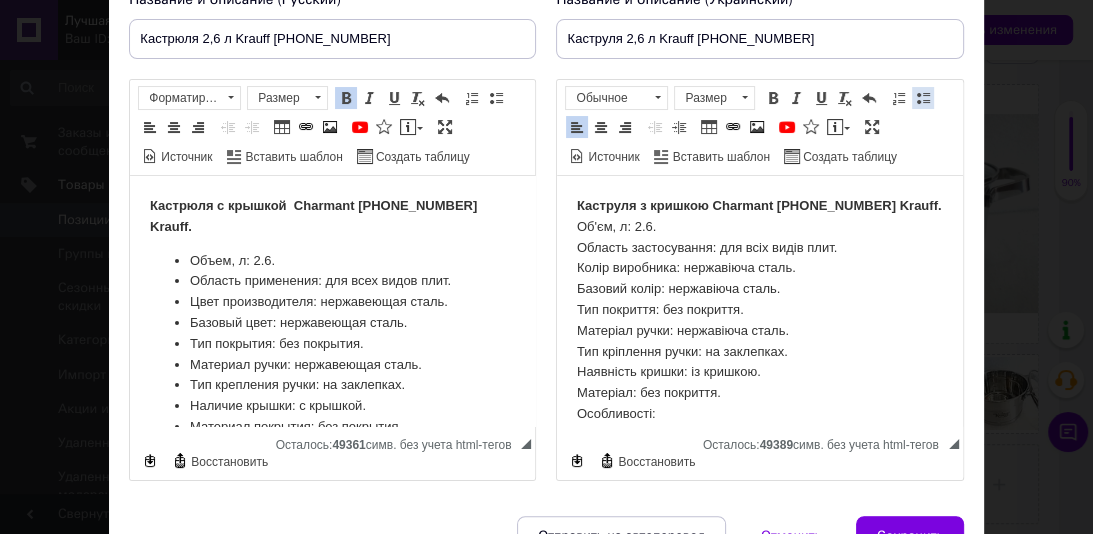click at bounding box center [923, 98] 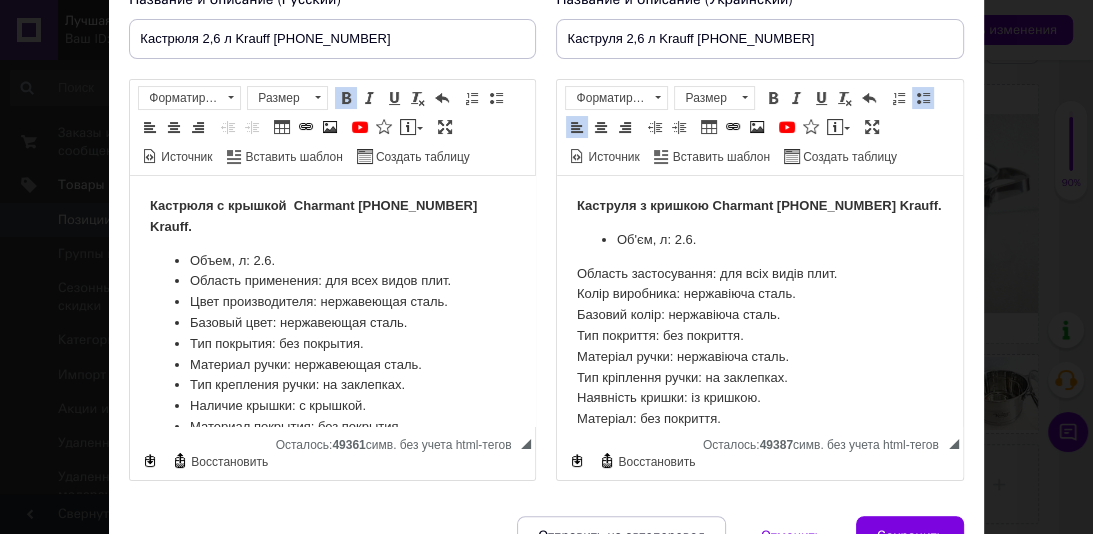 click on "Область застосування: для всіх видів плит. Колір виробника: нержавіюча сталь. Базовий колір: нержавіюча сталь. Тип покриття: без покриття. Матеріал ручки: нержавіюча сталь. Тип кріплення ручки: на заклепках. Наявність кришки: із кришкою. Матеріал: без покриття. Особливості: кришка з паровипуском/високоякісна нержавіюча сталь (18/10)/ 5-шарове термоакумулююче дно/індукційне дно." at bounding box center (759, 378) 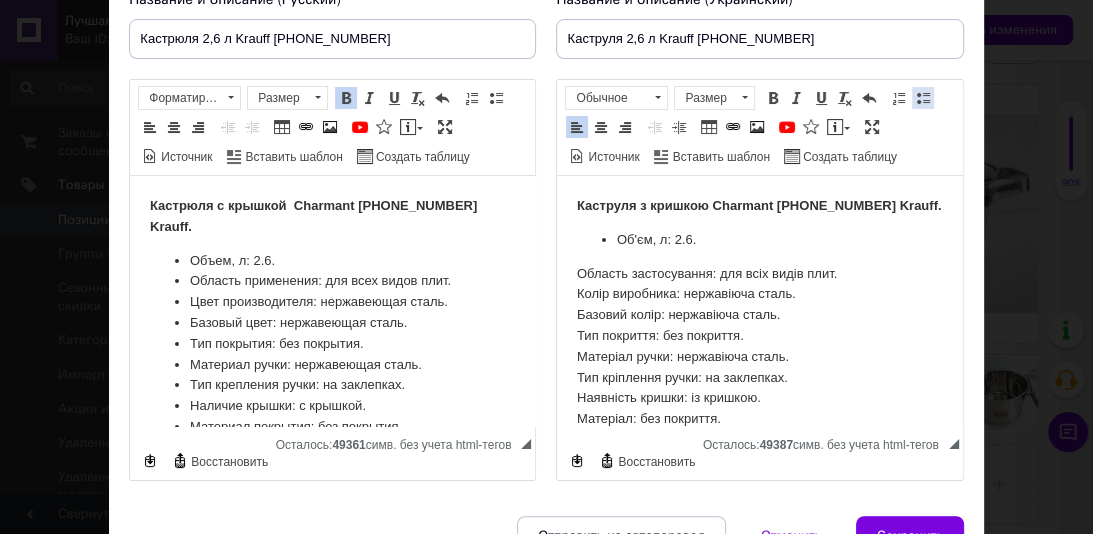 drag, startPoint x: 924, startPoint y: 94, endPoint x: 79, endPoint y: 72, distance: 845.2863 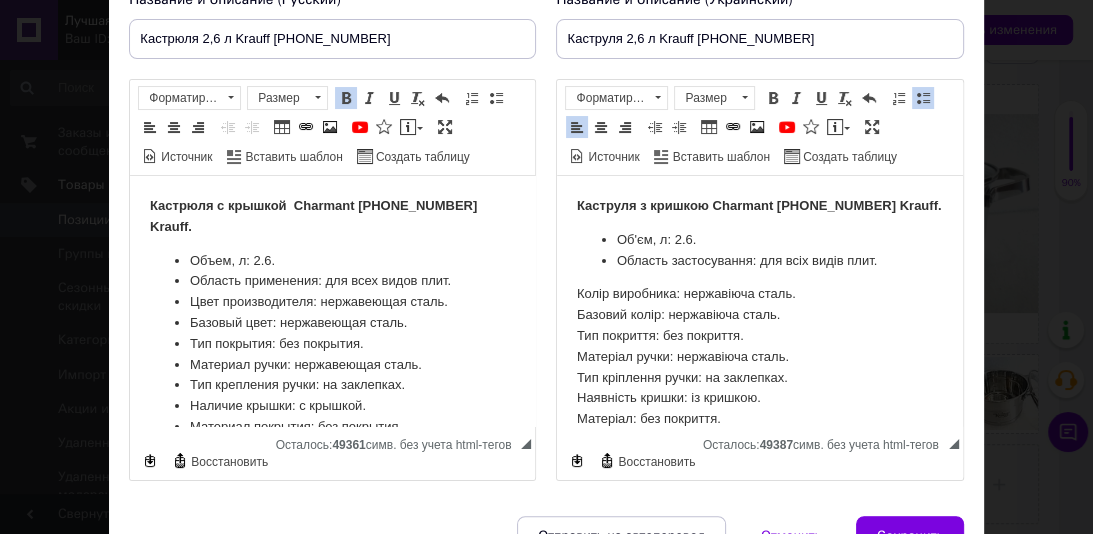 click on "Каструля з кришкою Сharmant [PHONE_NUMBER] Krauff. Об'єм, л: 2.6. Область застосування: для всіх видів плит. Колір виробника: нержавіюча сталь. Базовий колір: нержавіюча сталь. Тип покриття: без покриття. Матеріал ручки: нержавіюча сталь. Тип кріплення ручки: на заклепках. Наявність кришки: із кришкою. Матеріал: без покриття. Особливості: кришка з паровипуском/високоякісна нержавіюча сталь (18/10)/ 5-шарове термоакумулююче дно/індукційне дно. Матеріал кришки: термостійке скло. Товщина дна мм: 3.4. Матеріал: нержавіюча сталь. Висота, см: 12,5. [PERSON_NAME], див: 18/18.0. Довжина, див: 24." at bounding box center (759, 423) 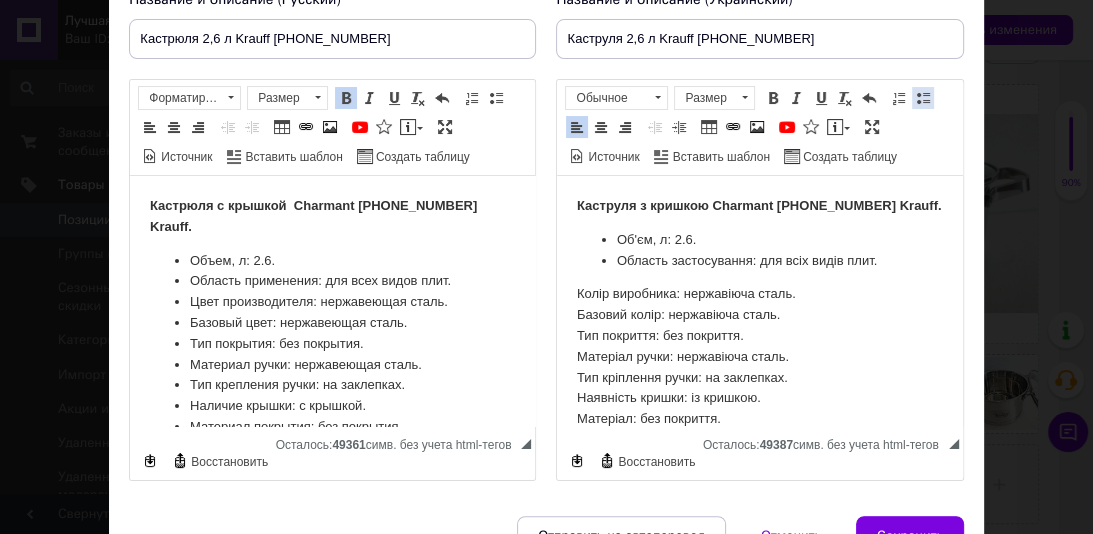 click at bounding box center [923, 98] 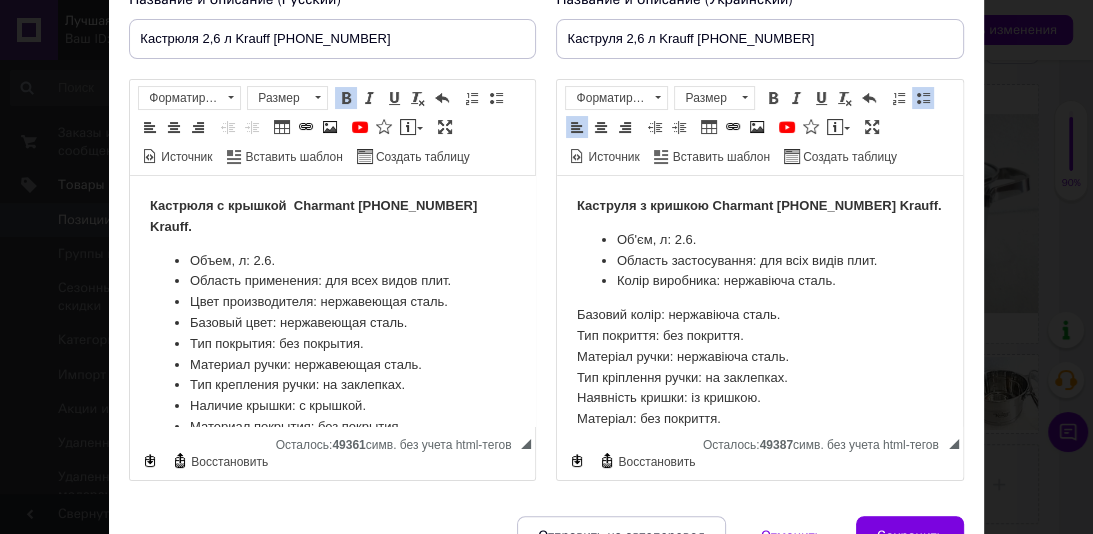 click on "Каструля з кришкою Сharmant [PHONE_NUMBER] Krauff. Об'єм, л: 2.6. Область застосування: для всіх видів плит. Колір виробника: нержавіюча сталь. Базовий колір: нержавіюча сталь. Тип покриття: без покриття. Матеріал ручки: нержавіюча сталь. Тип кріплення ручки: на заклепках. Наявність кришки: із кришкою. Матеріал: без покриття. Особливості: кришка з паровипуском/високоякісна нержавіюча сталь (18/10)/ 5-шарове термоакумулююче дно/індукційне дно. Матеріал кришки: термостійке скло. Товщина дна мм: 3.4. Матеріал: нержавіюча сталь. Висота, см: 12,5. [PERSON_NAME], див: 18/18.0. Довжина, див: 24." at bounding box center (759, 423) 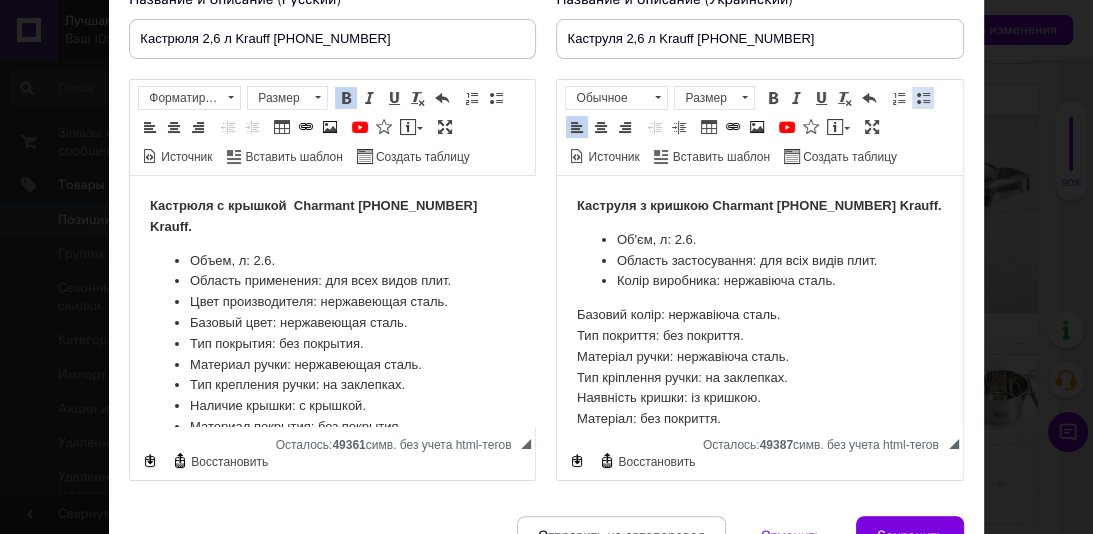 drag, startPoint x: 918, startPoint y: 93, endPoint x: 25, endPoint y: 136, distance: 894.03467 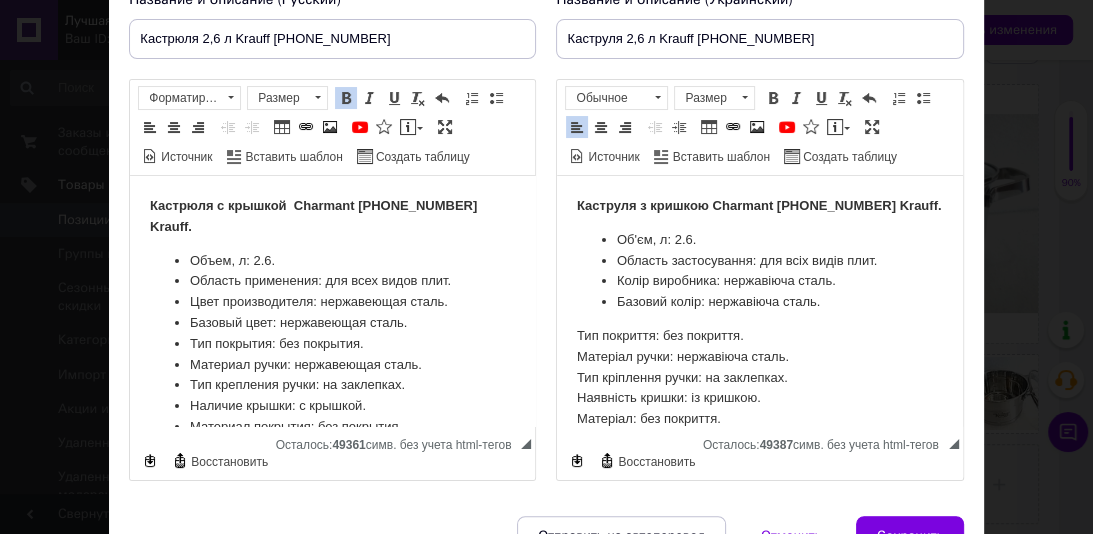 click on "Каструля з кришкою Сharmant [PHONE_NUMBER] Krauff. Об'єм, л: 2.6. Область застосування: для всіх видів плит. Колір виробника: нержавіюча сталь. Базовий колір: нержавіюча сталь. Тип покриття: без покриття. Матеріал ручки: нержавіюча сталь. Тип кріплення ручки: на заклепках. Наявність кришки: із кришкою. Матеріал: без покриття. Особливості: кришка з паровипуском/високоякісна нержавіюча сталь (18/10)/ 5-шарове термоакумулююче дно/індукційне дно. Матеріал кришки: термостійке скло. Товщина дна мм: 3.4. Матеріал: нержавіюча сталь. Висота, см: 12,5. [PERSON_NAME], див: 18/18.0. Довжина, див: 24." at bounding box center (759, 423) 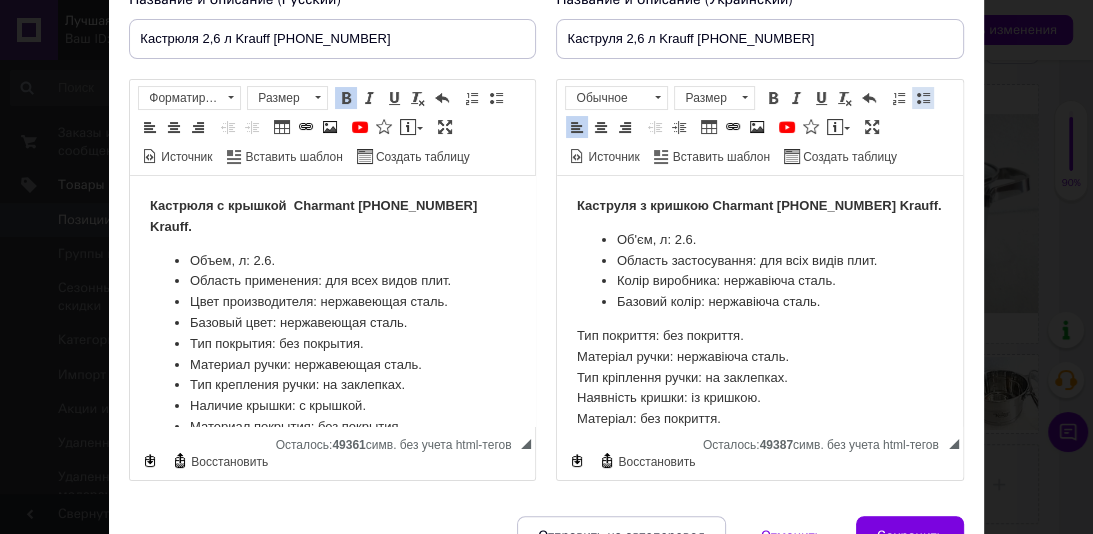 click at bounding box center [923, 98] 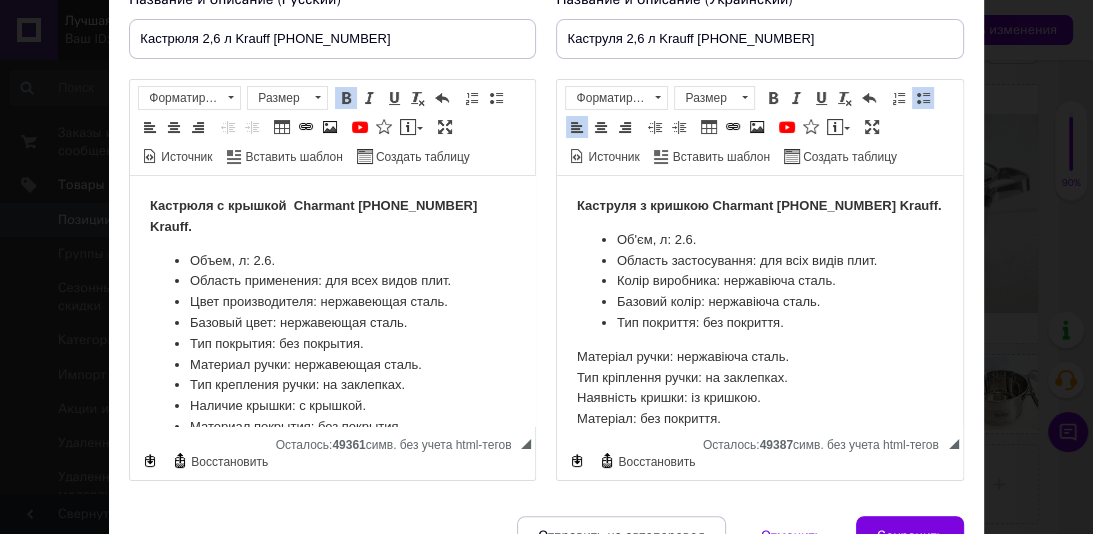 click on "Каструля з кришкою Сharmant [PHONE_NUMBER] Krauff. Об'єм, л: 2.6. Область застосування: для всіх видів плит. Колір виробника: нержавіюча сталь. Базовий колір: нержавіюча сталь. Тип покриття: без покриття. Матеріал ручки: нержавіюча сталь. Тип кріплення ручки: на заклепках. Наявність кришки: із кришкою. Матеріал: без покриття. Особливості: кришка з паровипуском/високоякісна нержавіюча сталь (18/10)/ 5-шарове термоакумулююче дно/індукційне дно. Матеріал кришки: термостійке скло. Товщина дна мм: 3.4. Матеріал: нержавіюча сталь. Висота, см: 12,5. [PERSON_NAME], див: 18/18.0. Довжина, див: 24." at bounding box center (759, 423) 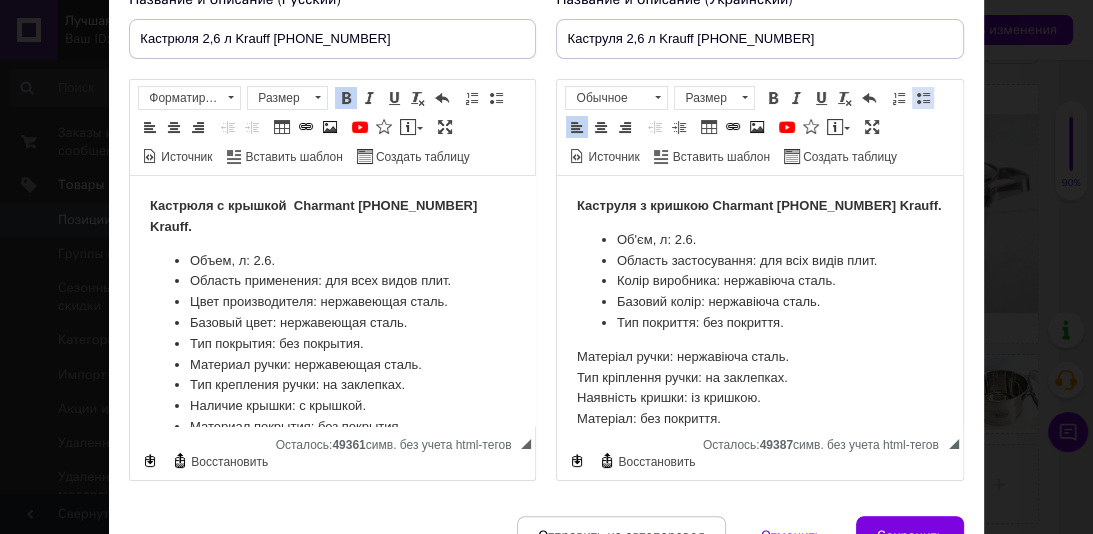 drag, startPoint x: 917, startPoint y: 95, endPoint x: 134, endPoint y: 133, distance: 783.9216 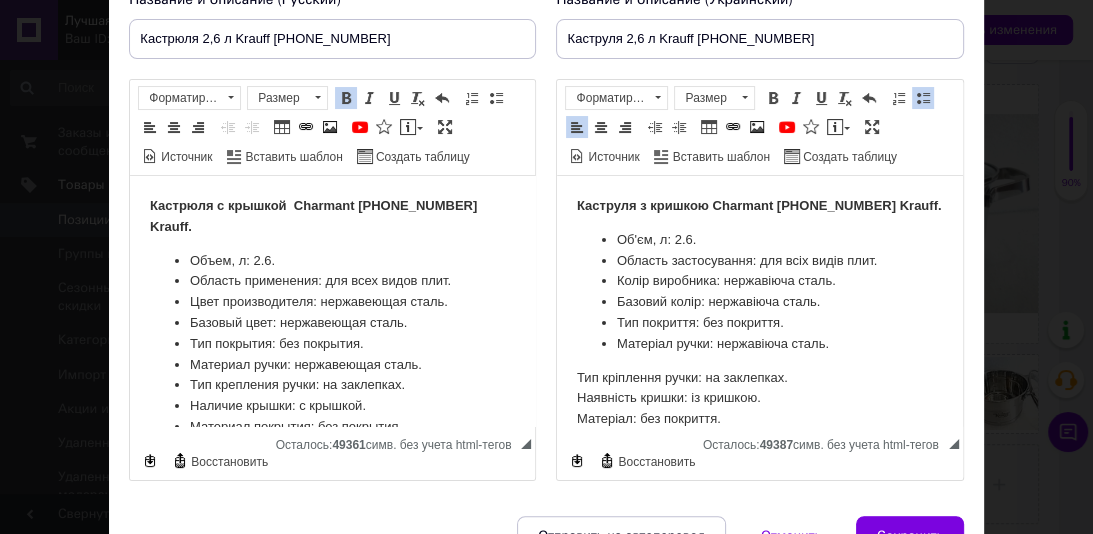 click on "Каструля з кришкою Сharmant [PHONE_NUMBER] Krauff. Об'єм, л: 2.6. Область застосування: для всіх видів плит. Колір виробника: нержавіюча сталь. Базовий колір: нержавіюча сталь. Тип покриття: без покриття. Матеріал ручки: нержавіюча сталь. Тип кріплення ручки: на заклепках. Наявність кришки: із кришкою. Матеріал: без покриття. Особливості: кришка з паровипуском/високоякісна нержавіюча сталь (18/10)/ 5-шарове термоакумулююче дно/індукційне дно. Матеріал кришки: термостійке скло. Товщина дна мм: 3.4. Матеріал: нержавіюча сталь. Висота, см: 12,5. [PERSON_NAME], див: 18/18.0. Довжина, див: 24." at bounding box center (759, 423) 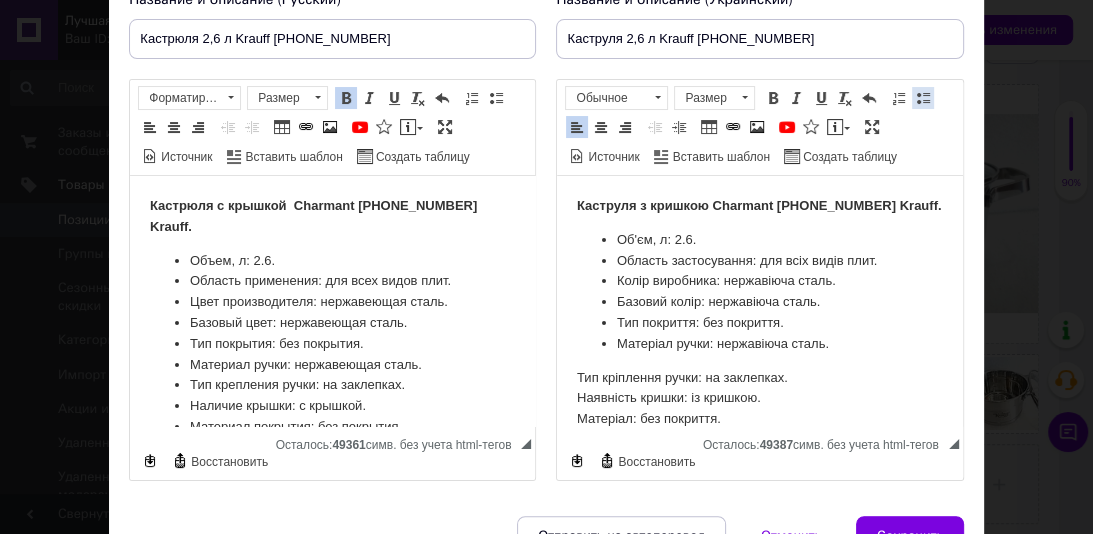 click on "Вставить / удалить маркированный список" at bounding box center (923, 98) 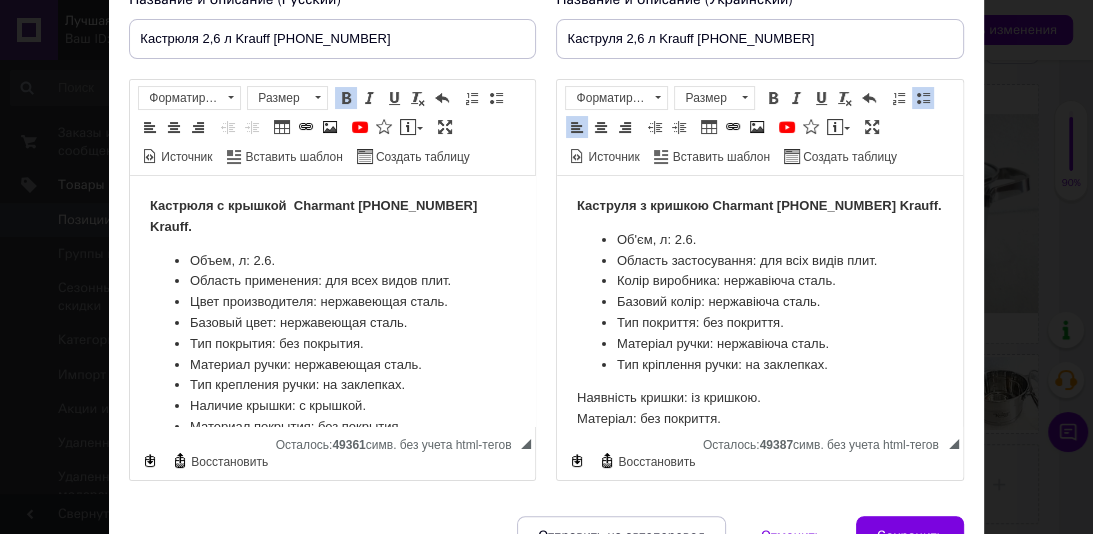 click on "Каструля з кришкою Сharmant [PHONE_NUMBER] Krauff. Об'єм, л: 2.6. Область застосування: для всіх видів плит. Колір виробника: нержавіюча сталь. Базовий колір: нержавіюча сталь. Тип покриття: без покриття. Матеріал ручки: нержавіюча сталь. Тип кріплення ручки: на заклепках. Наявність кришки: із кришкою. Матеріал: без покриття. Особливості: кришка з паровипуском/високоякісна нержавіюча сталь (18/10)/ 5-шарове термоакумулююче дно/індукційне дно. Матеріал кришки: термостійке скло. Товщина дна мм: 3.4. Матеріал: нержавіюча сталь. Висота, см: 12,5. [PERSON_NAME], див: 18/18.0. Довжина, див: 24." at bounding box center [759, 423] 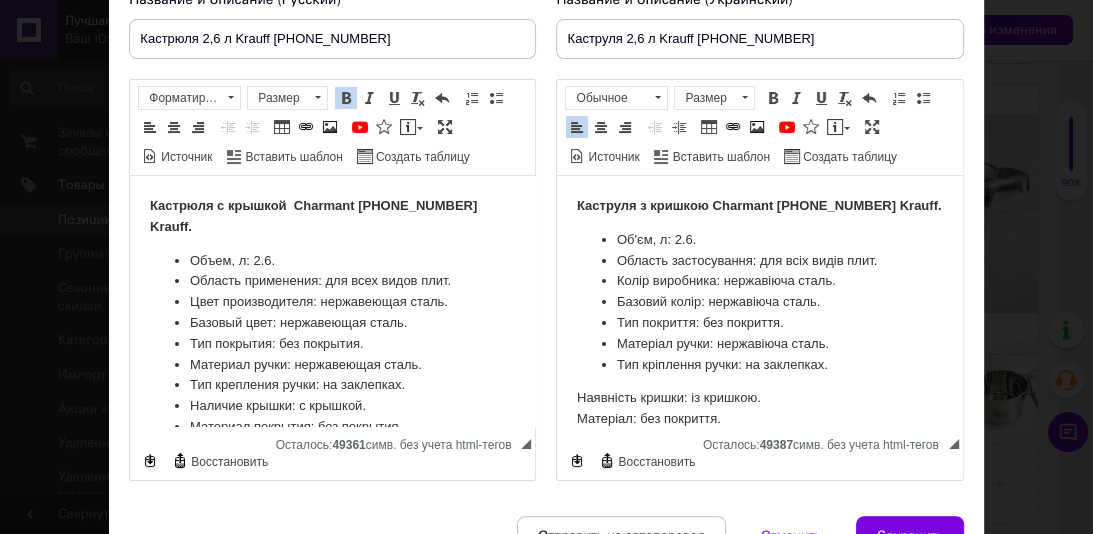 drag, startPoint x: 919, startPoint y: 97, endPoint x: 922, endPoint y: 172, distance: 75.059975 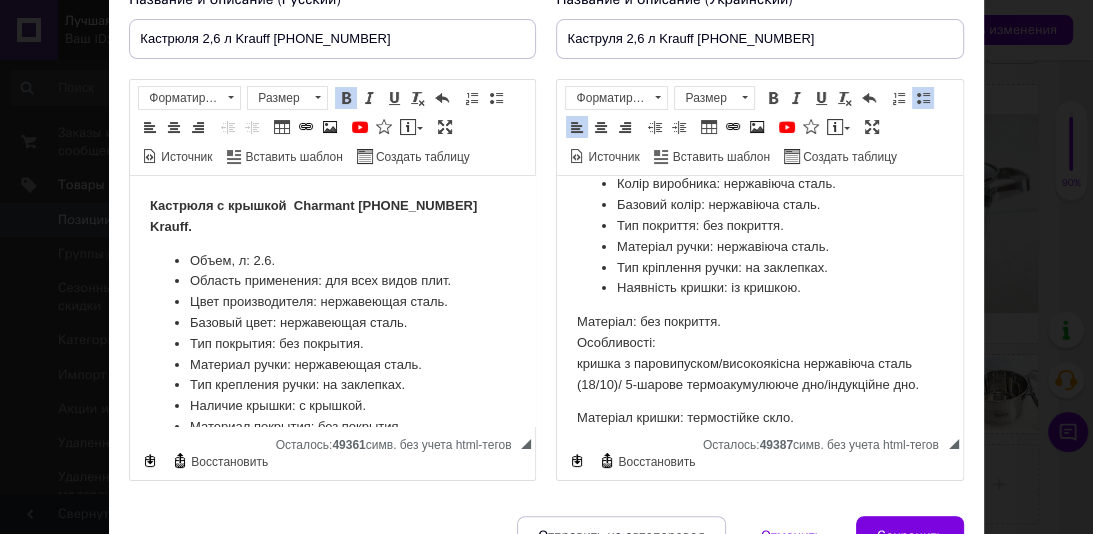 scroll, scrollTop: 112, scrollLeft: 0, axis: vertical 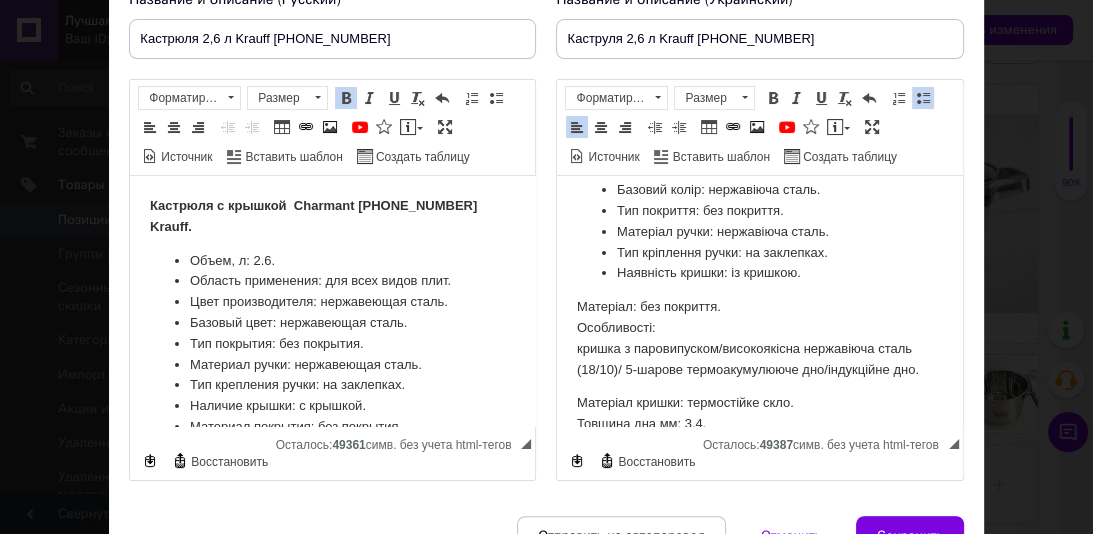 drag, startPoint x: 577, startPoint y: 299, endPoint x: 729, endPoint y: 220, distance: 171.30382 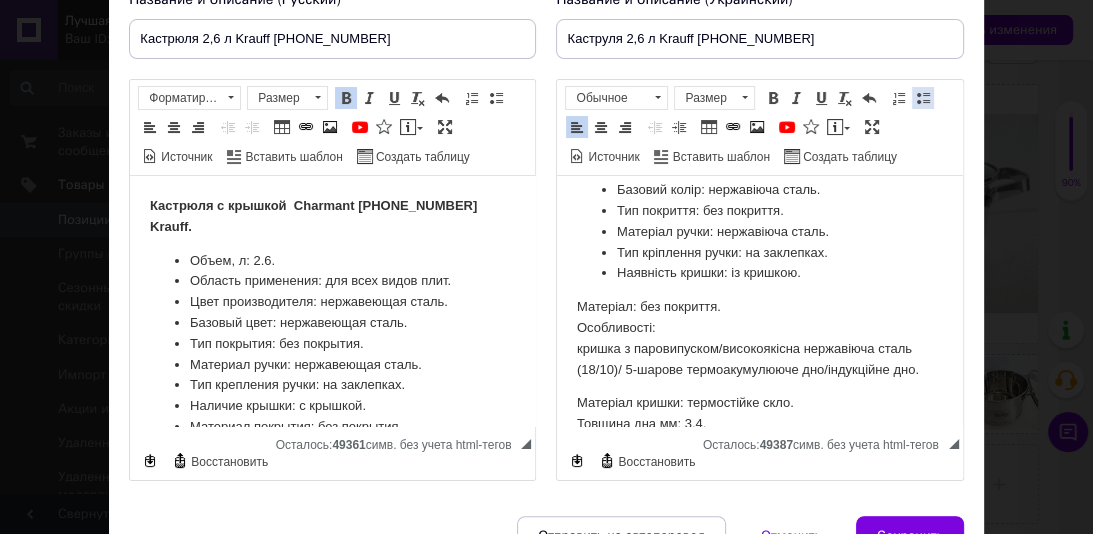 click at bounding box center (923, 98) 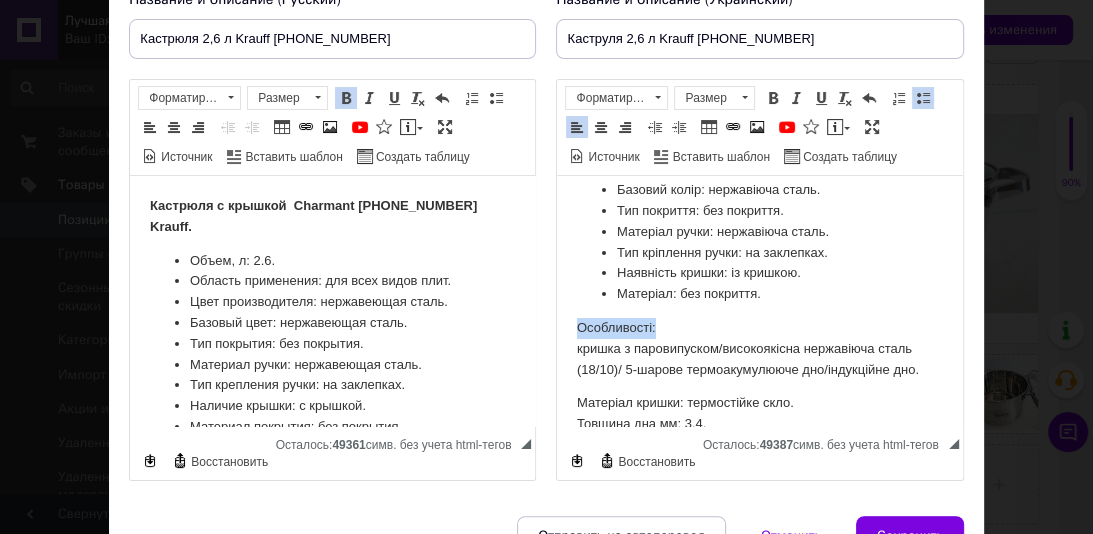 drag, startPoint x: 657, startPoint y: 327, endPoint x: 677, endPoint y: 268, distance: 62.297672 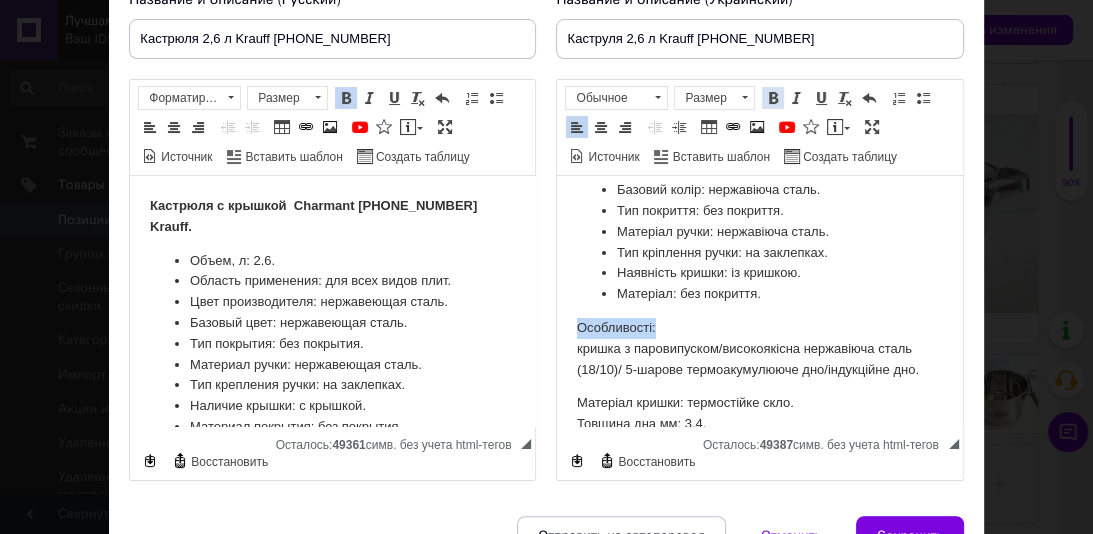 drag, startPoint x: 772, startPoint y: 94, endPoint x: 76, endPoint y: 81, distance: 696.1214 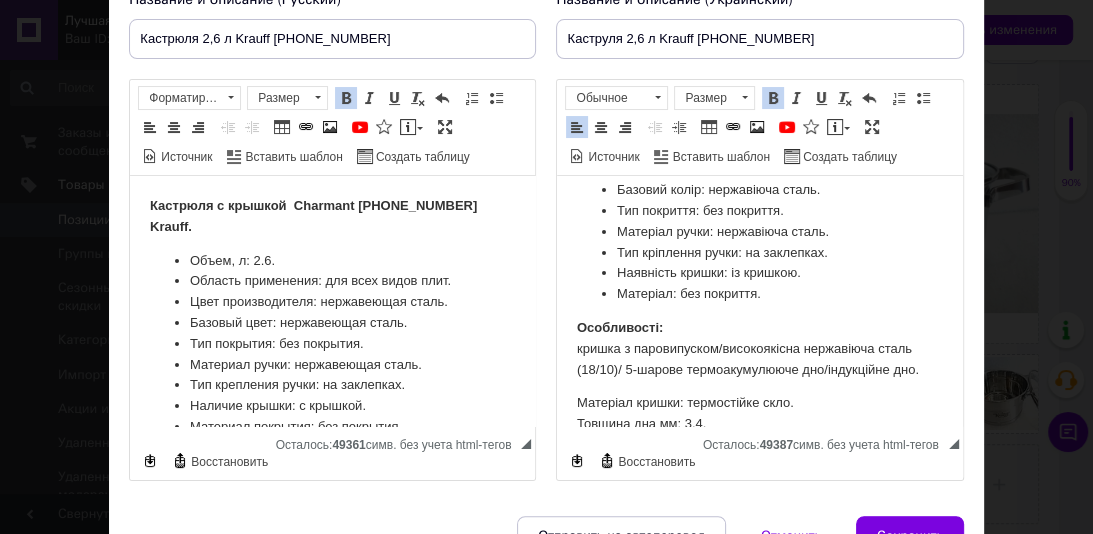 click on "Об'єм, л: 2.6. Область застосування: для всіх видів плит. Колір виробника: нержавіюча сталь. Базовий колір: нержавіюча сталь. Тип покриття: без покриття. Матеріал ручки: нержавіюча сталь. Тип кріплення ручки: на заклепках. Наявність кришки: із кришкою. Матеріал: без покриття." at bounding box center (759, 211) 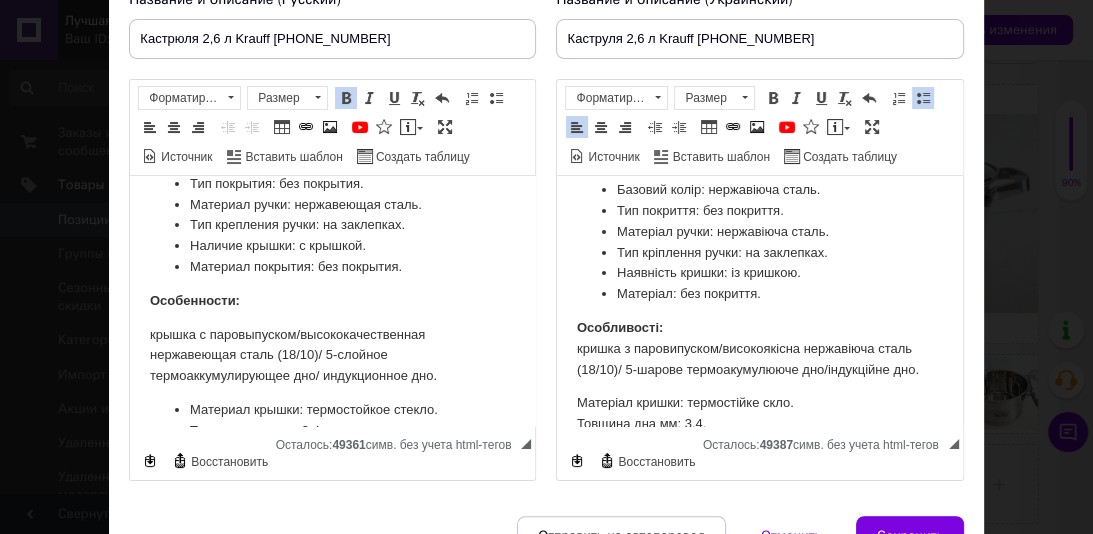 scroll, scrollTop: 170, scrollLeft: 0, axis: vertical 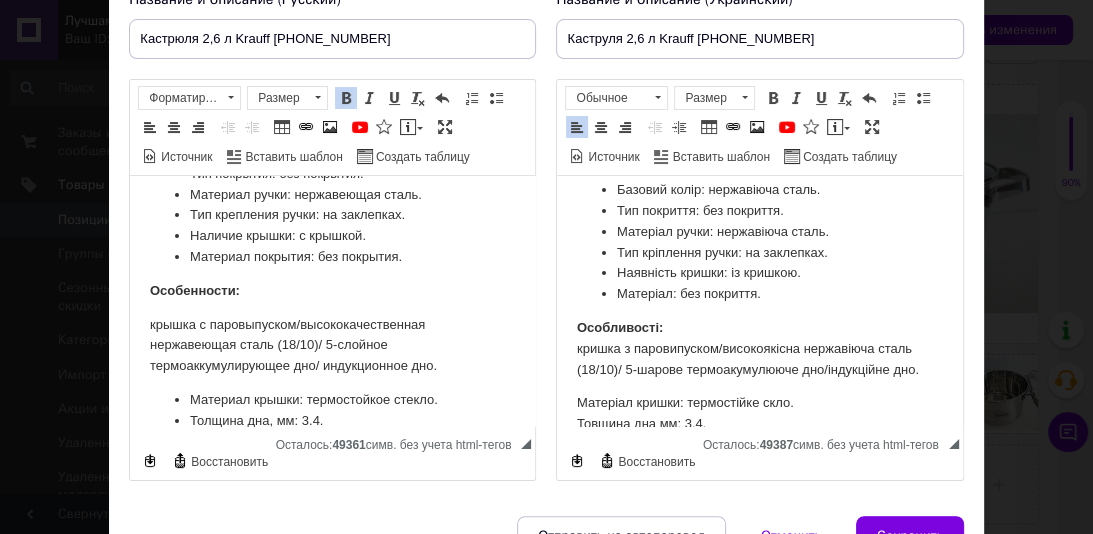 drag, startPoint x: 564, startPoint y: 409, endPoint x: 622, endPoint y: 377, distance: 66.24198 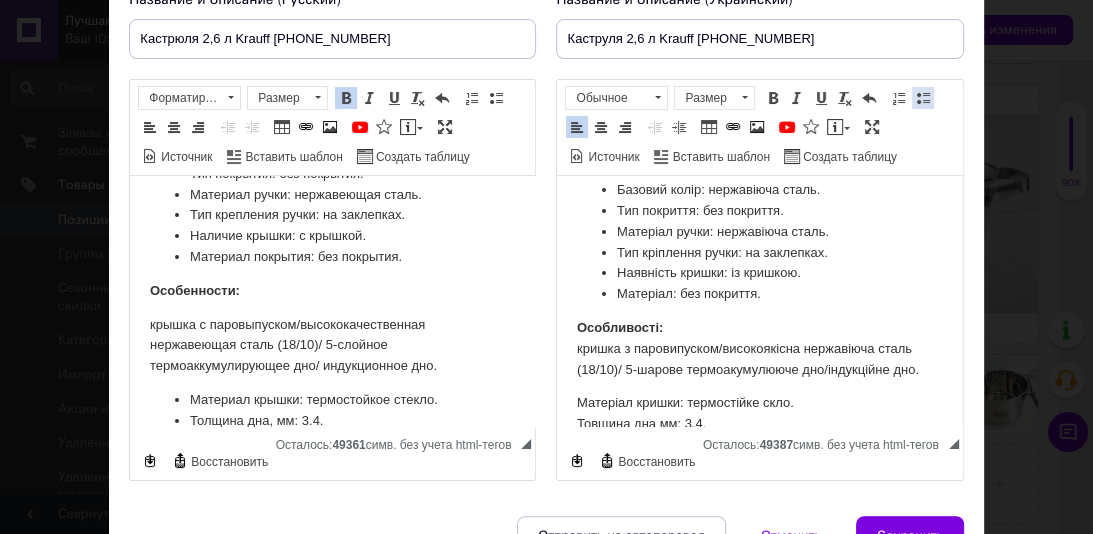 click at bounding box center [923, 98] 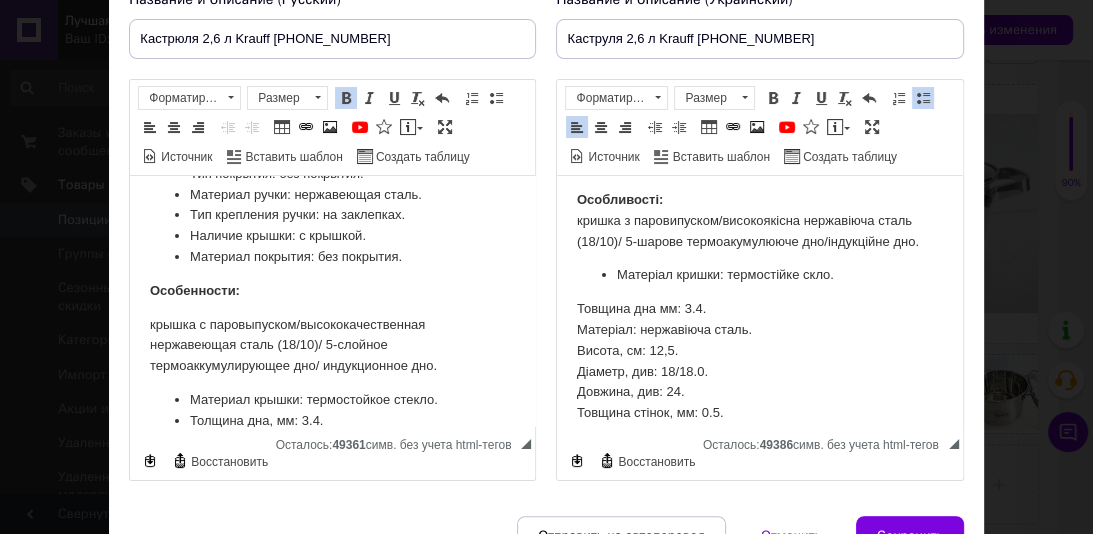 scroll, scrollTop: 243, scrollLeft: 0, axis: vertical 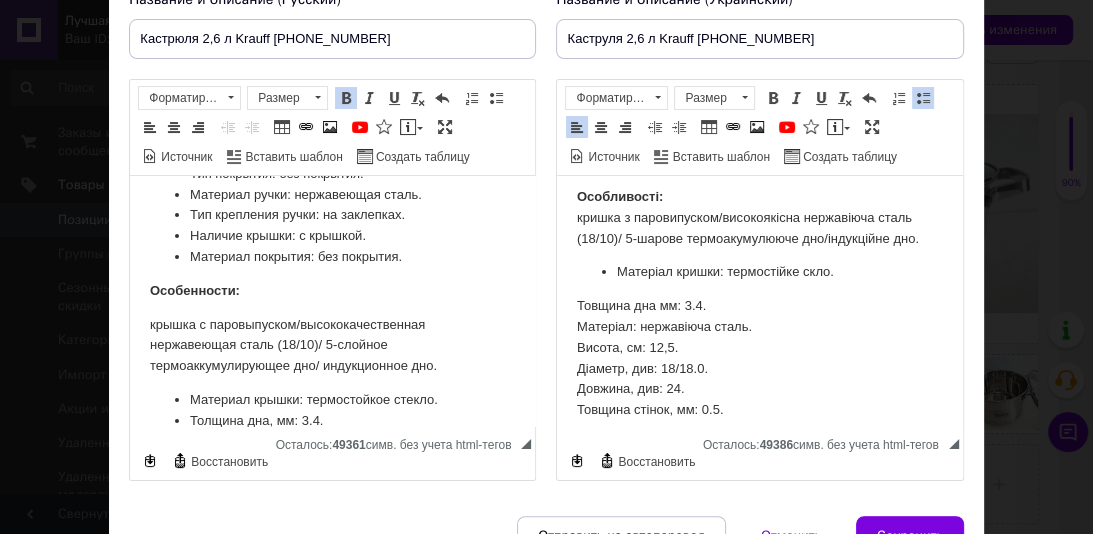 click on "Каструля з кришкою Сharmant [PHONE_NUMBER] Krauff. Об'єм, л: 2.6. Область застосування: для всіх видів плит. Колір виробника: нержавіюча сталь. Базовий колір: нержавіюча сталь. Тип покриття: без покриття. Матеріал ручки: нержавіюча сталь. Тип кріплення ручки: на заклепках. Наявність кришки: із кришкою. Матеріал: без покриття. Особливості: кришка з паровипуском/високоякісна нержавіюча сталь (18/10)/ 5-шарове термоакумулююче дно/індукційне дно. Матеріал кришки: термостійке скло. Товщина дна мм: 3.4. Матеріал: нержавіюча сталь. Висота, см: 12,5. [PERSON_NAME], див: 18/18.0. Довжина, див: 24." at bounding box center (759, 187) 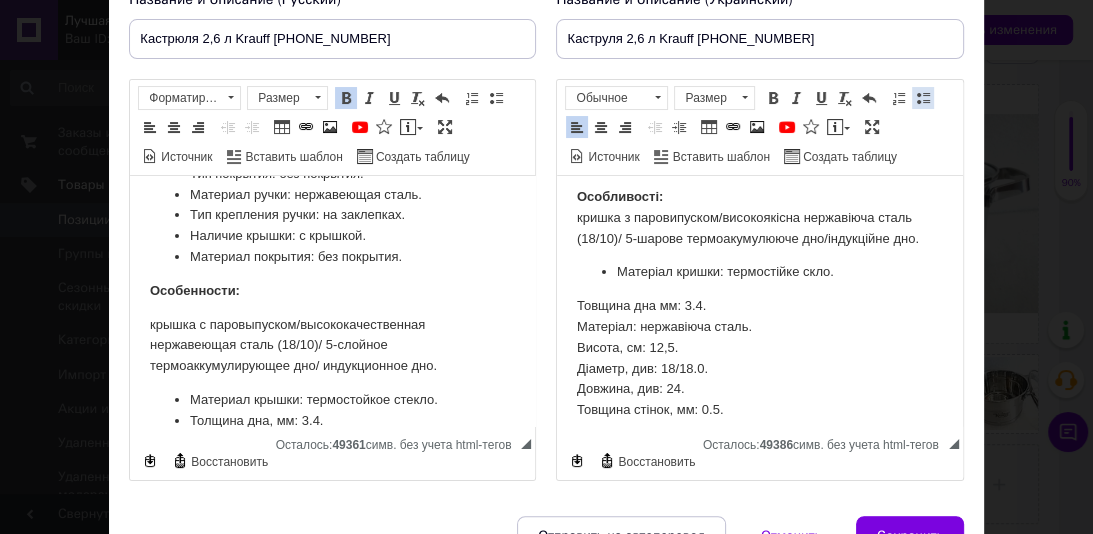 click at bounding box center [923, 98] 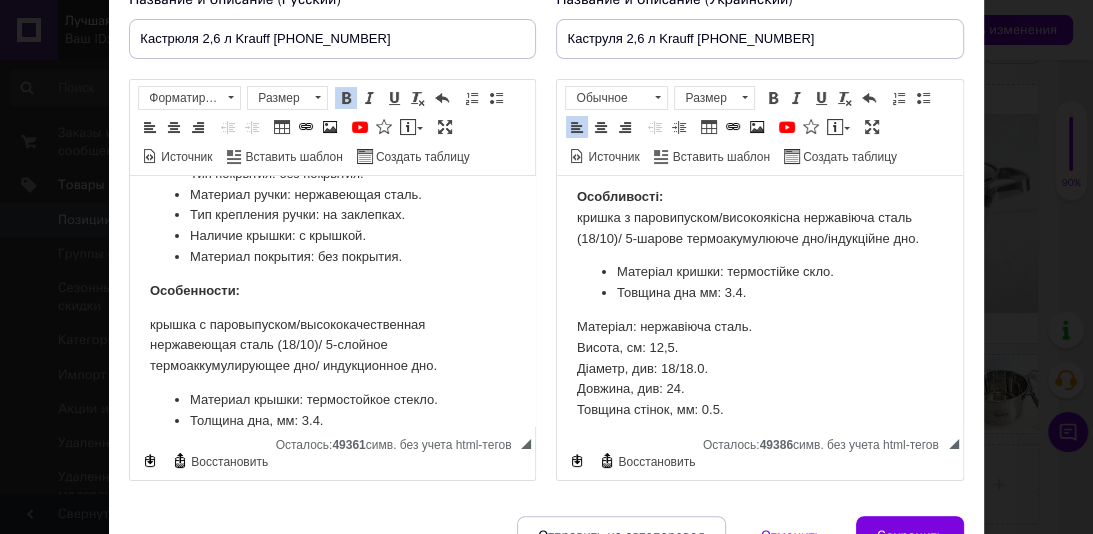 click on "Каструля з кришкою Сharmant [PHONE_NUMBER] Krauff. Об'єм, л: 2.6. Область застосування: для всіх видів плит. Колір виробника: нержавіюча сталь. Базовий колір: нержавіюча сталь. Тип покриття: без покриття. Матеріал ручки: нержавіюча сталь. Тип кріплення ручки: на заклепках. Наявність кришки: із кришкою. Матеріал: без покриття. Особливості: кришка з паровипуском/високоякісна нержавіюча сталь (18/10)/ 5-шарове термоакумулююче дно/індукційне дно. Матеріал кришки: термостійке скло. Товщина дна мм: 3.4. Матеріал: нержавіюча сталь. Висота, см: 12,5. [PERSON_NAME], див: 18/18.0. Довжина, див: 24." at bounding box center (759, 187) 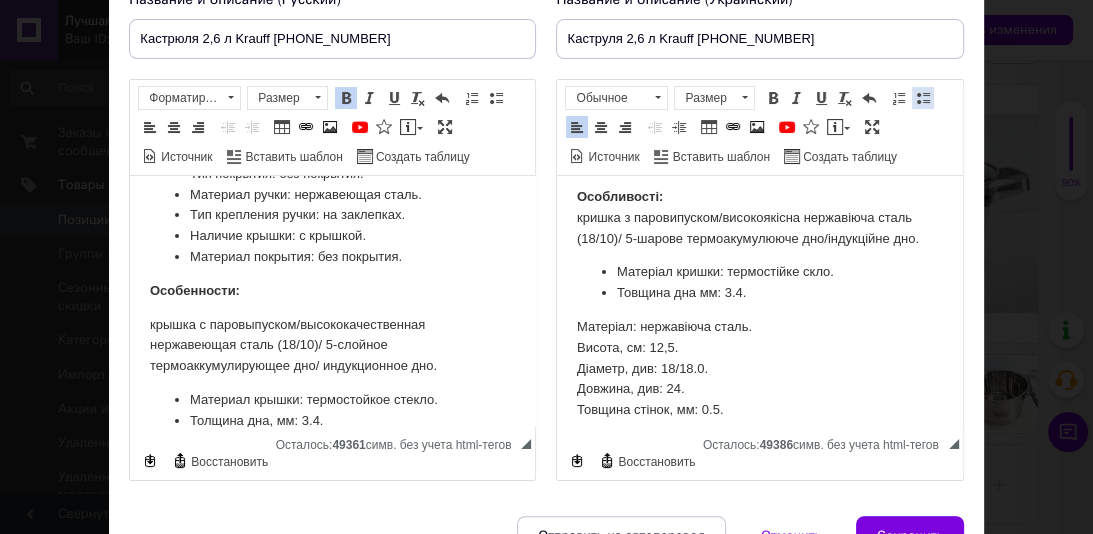 click at bounding box center [923, 98] 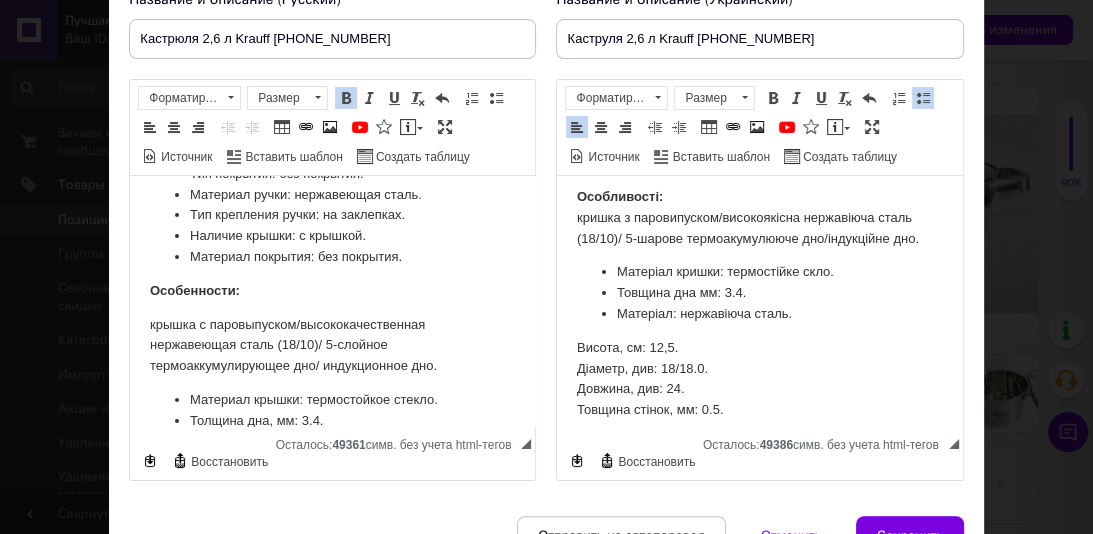 click on "Каструля з кришкою Сharmant [PHONE_NUMBER] Krauff. Об'єм, л: 2.6. Область застосування: для всіх видів плит. Колір виробника: нержавіюча сталь. Базовий колір: нержавіюча сталь. Тип покриття: без покриття. Матеріал ручки: нержавіюча сталь. Тип кріплення ручки: на заклепках. Наявність кришки: із кришкою. Матеріал: без покриття. Особливості: кришка з паровипуском/високоякісна нержавіюча сталь (18/10)/ 5-шарове термоакумулююче дно/індукційне дно. Матеріал кришки: термостійке скло. Товщина дна мм: 3.4. Матеріал: нержавіюча сталь. Висота, см: 12,5. [PERSON_NAME], див: 18/18.0. Довжина, див: 24." at bounding box center (759, 187) 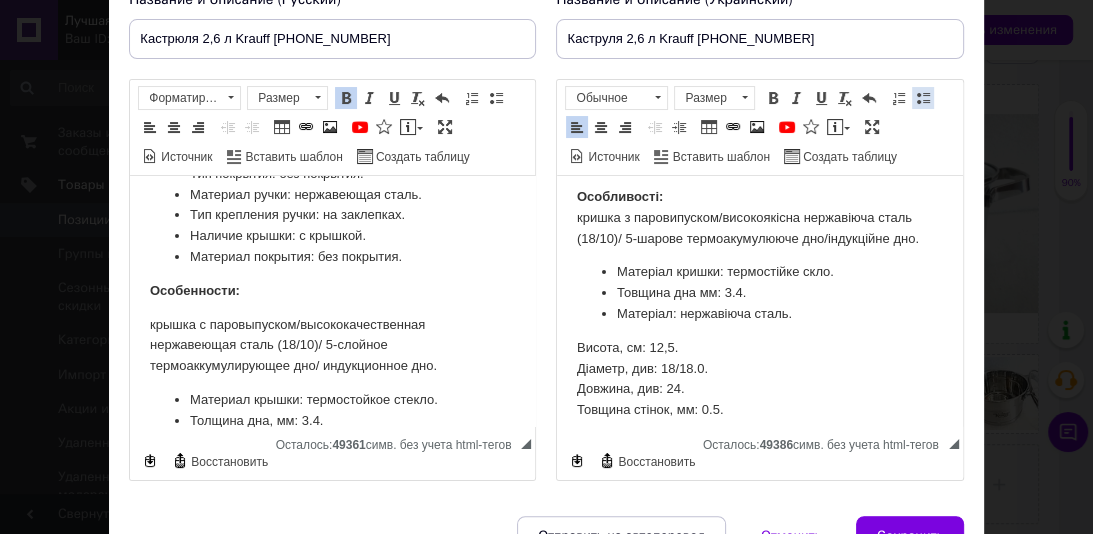 click at bounding box center (923, 98) 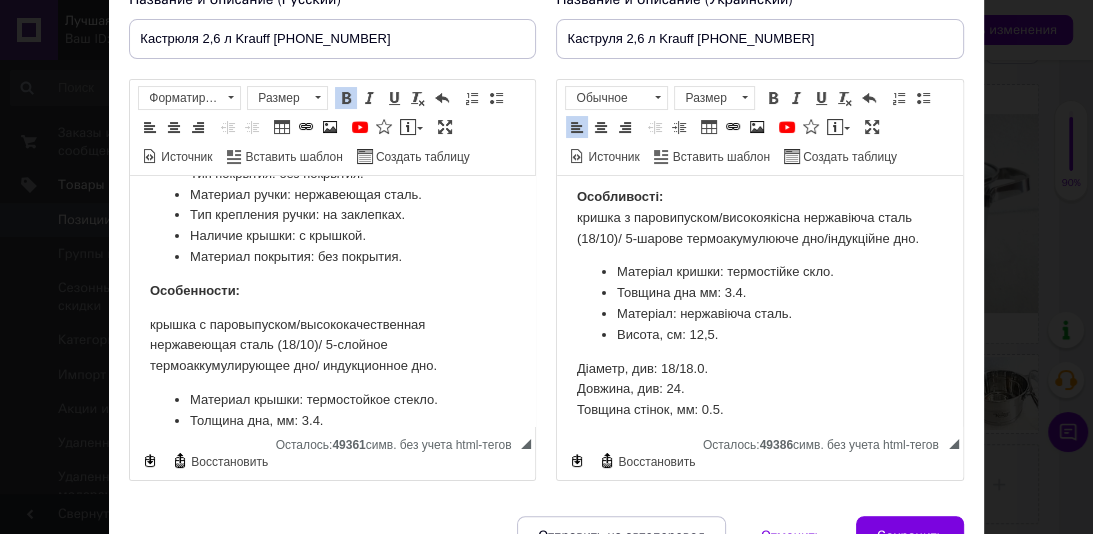 click on "Каструля з кришкою Сharmant [PHONE_NUMBER] Krauff. Об'єм, л: 2.6. Область застосування: для всіх видів плит. Колір виробника: нержавіюча сталь. Базовий колір: нержавіюча сталь. Тип покриття: без покриття. Матеріал ручки: нержавіюча сталь. Тип кріплення ручки: на заклепках. Наявність кришки: із кришкою. Матеріал: без покриття. Особливості: кришка з паровипуском/високоякісна нержавіюча сталь (18/10)/ 5-шарове термоакумулююче дно/індукційне дно. Матеріал кришки: термостійке скло. Товщина дна мм: 3.4. Матеріал: нержавіюча сталь. Висота, см: 12,5. [PERSON_NAME], див: 18/18.0. Довжина, див: 24." at bounding box center (759, 187) 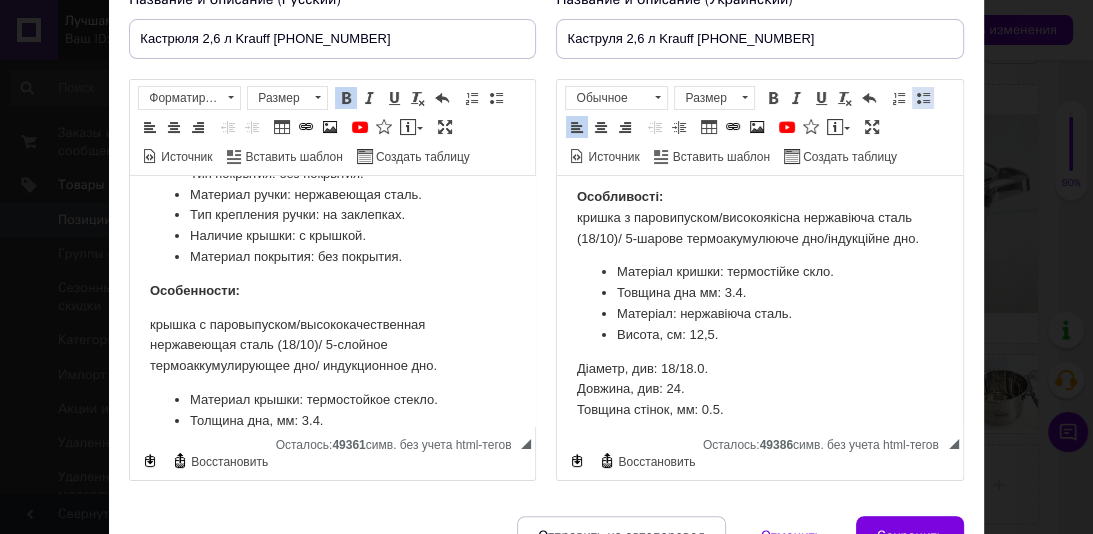 drag, startPoint x: 914, startPoint y: 96, endPoint x: 117, endPoint y: 209, distance: 804.9708 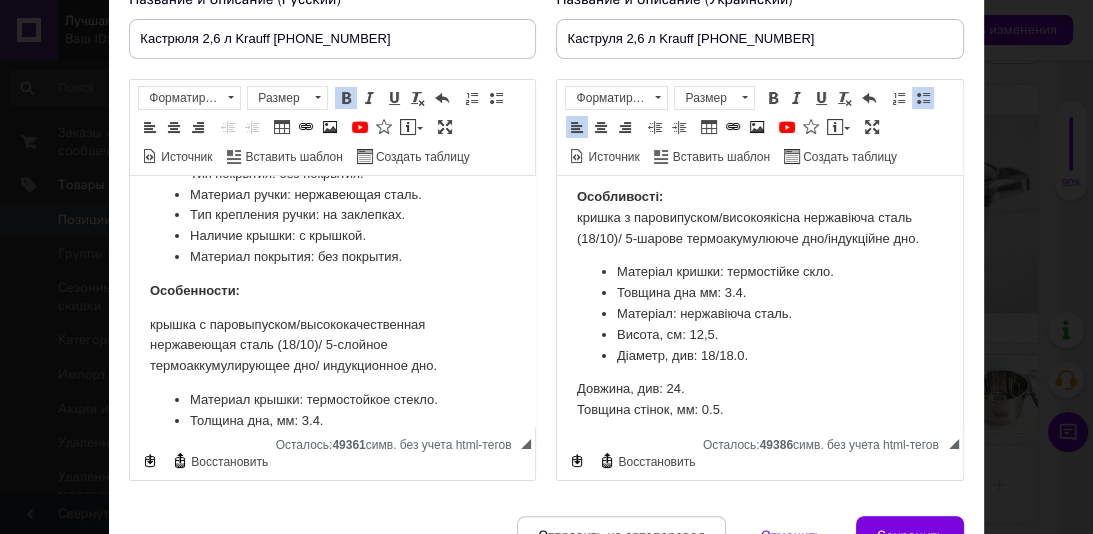 click on "Діаметр, див: 18/18.0." at bounding box center [759, 356] 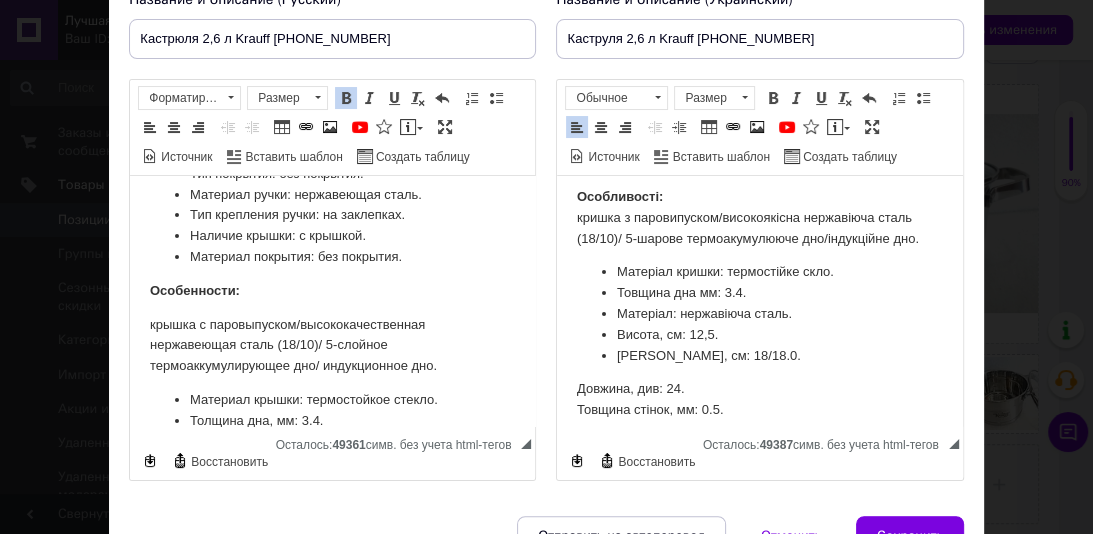click on "Каструля з кришкою Сharmant [PHONE_NUMBER] Krauff. Об'єм, л: 2.6. Область застосування: для всіх видів плит. Колір виробника: нержавіюча сталь. Базовий колір: нержавіюча сталь. Тип покриття: без покриття. Матеріал ручки: нержавіюча сталь. Тип кріплення ручки: на заклепках. Наявність кришки: із кришкою. Матеріал: без покриття. Особливості: кришка з паровипуском/високоякісна нержавіюча сталь (18/10)/ 5-шарове термоакумулююче дно/індукційне дно. Матеріал кришки: термостійке скло. Товщина дна мм: 3.4. Матеріал: нержавіюча сталь. Висота, см: 12,5. [PERSON_NAME], см : 18/18.0. Довжина, див: 24." at bounding box center [759, 187] 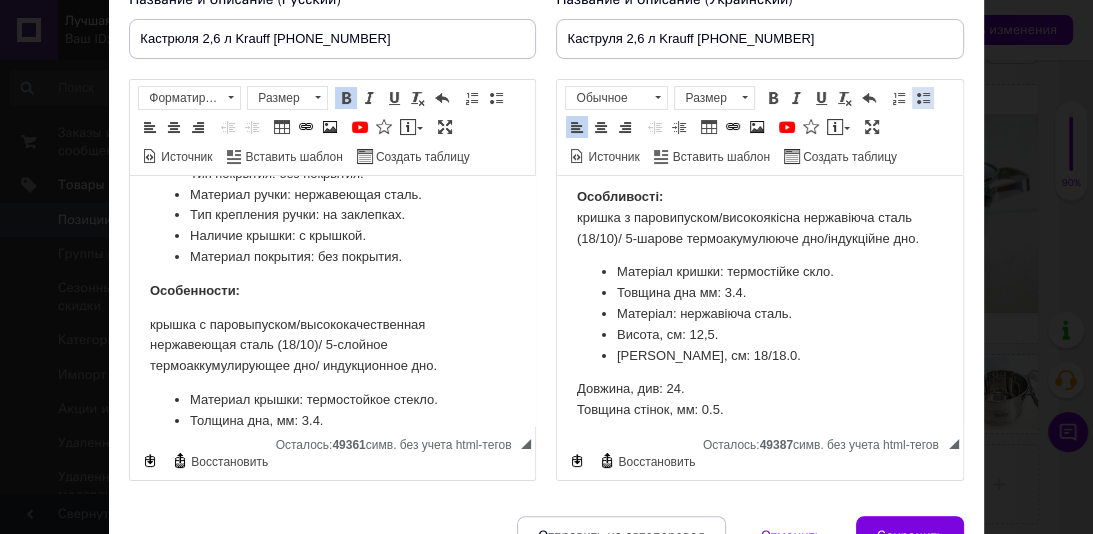 click at bounding box center [923, 98] 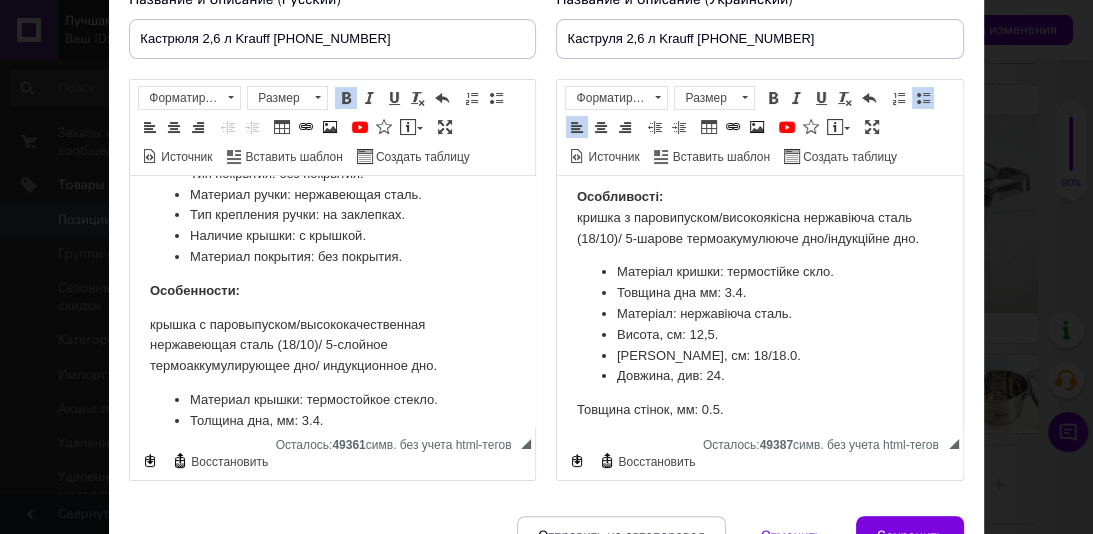 click on "Довжина, див: 24." at bounding box center [759, 376] 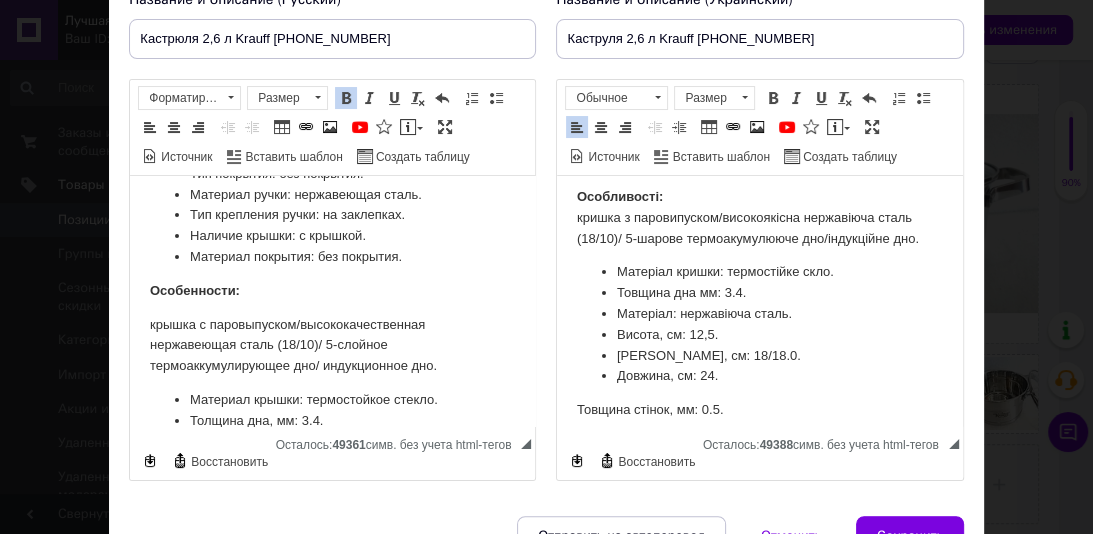 click on "Каструля з кришкою Сharmant [PHONE_NUMBER] Krauff. Об'єм, л: 2.6. Область застосування: для всіх видів плит. Колір виробника: нержавіюча сталь. Базовий колір: нержавіюча сталь. Тип покриття: без покриття. Матеріал ручки: нержавіюча сталь. Тип кріплення ручки: на заклепках. Наявність кришки: із кришкою. Матеріал: без покриття. Особливості: кришка з паровипуском/високоякісна нержавіюча сталь (18/10)/ 5-шарове термоакумулююче дно/індукційне дно. Матеріал кришки: термостійке скло. Товщина дна мм: 3.4. Матеріал: нержавіюча сталь. Висота, см: 12,5. [PERSON_NAME], см : 18/18.0. Довжина, см : 24." at bounding box center (759, 187) 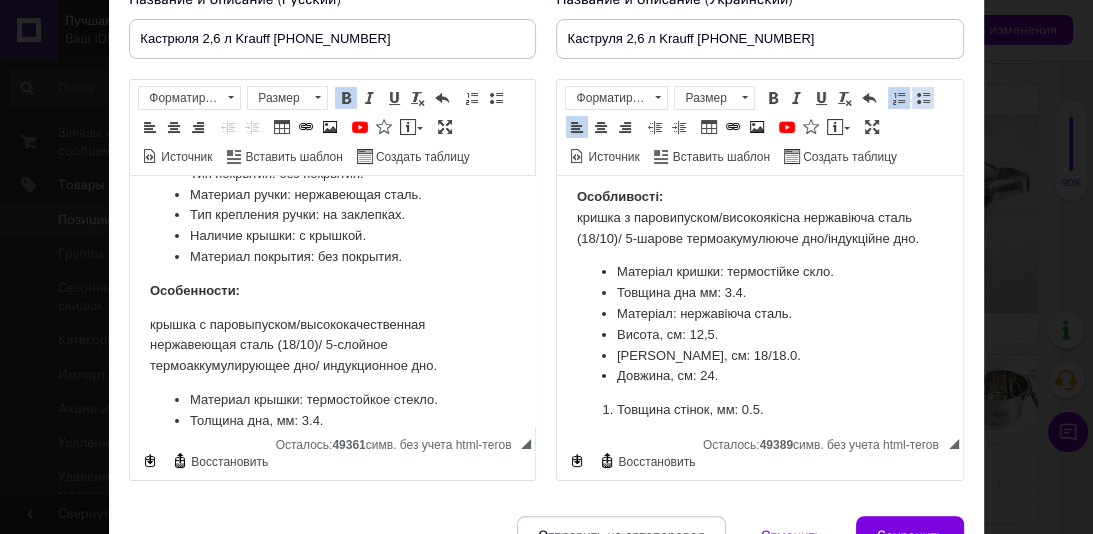 click at bounding box center (923, 98) 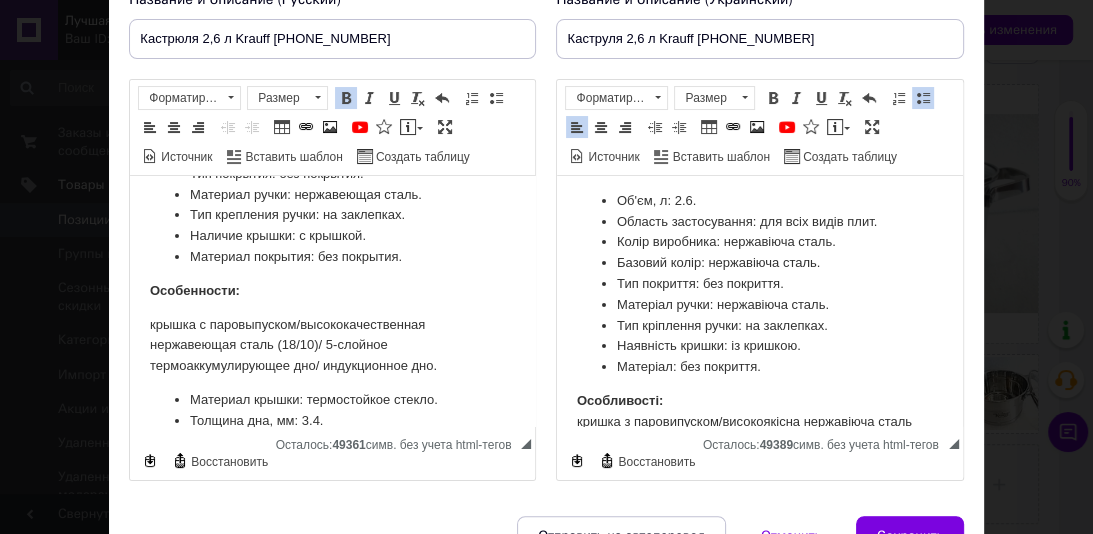 scroll, scrollTop: 0, scrollLeft: 0, axis: both 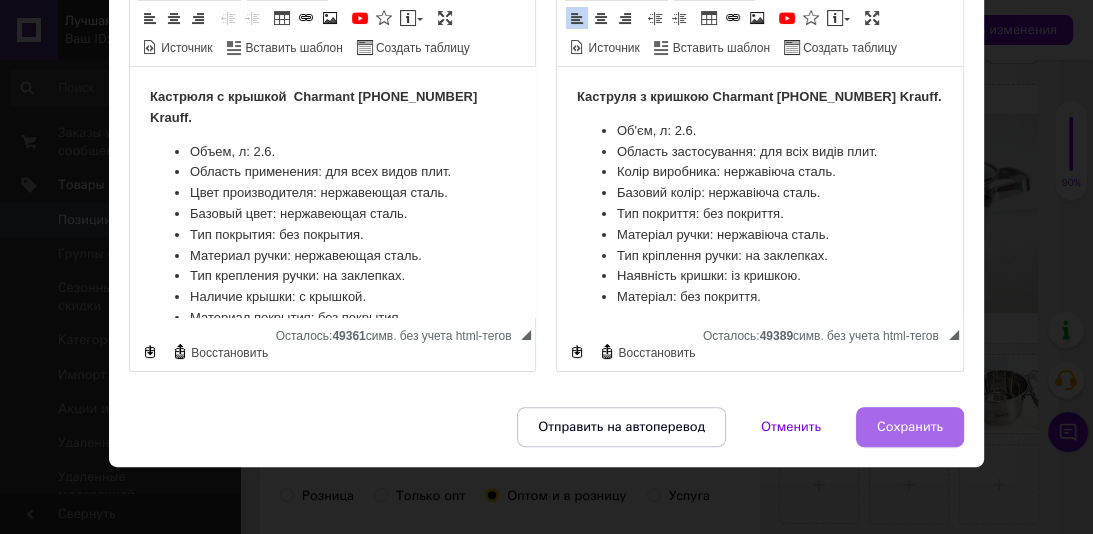 click on "Сохранить" at bounding box center (910, 427) 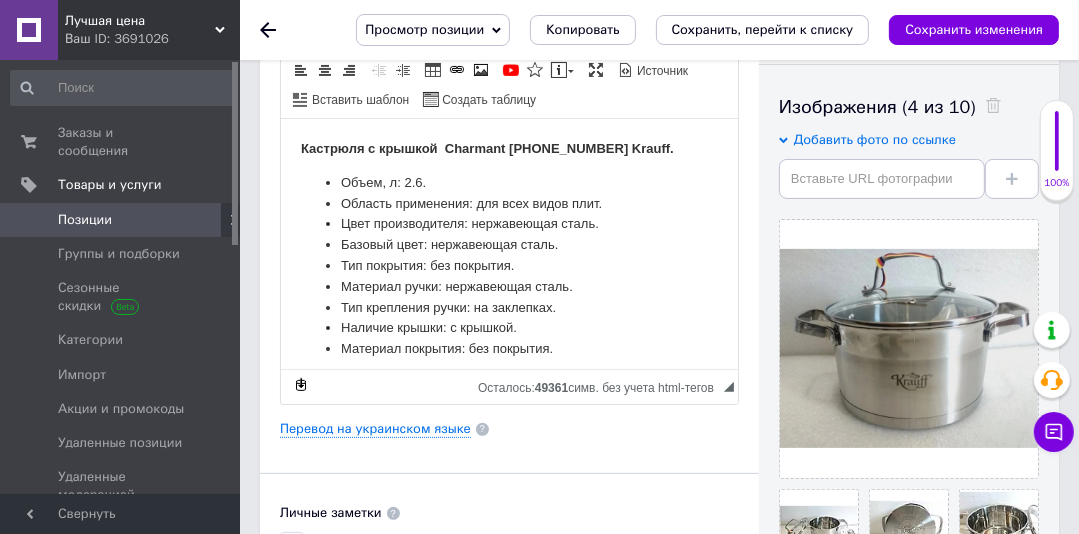 scroll, scrollTop: 0, scrollLeft: 0, axis: both 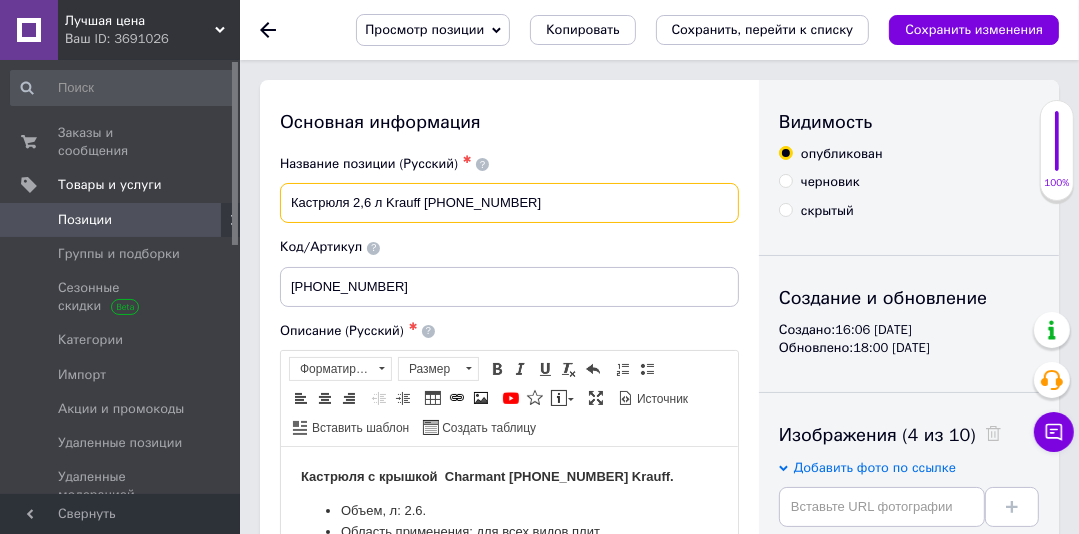 drag, startPoint x: 476, startPoint y: 198, endPoint x: 288, endPoint y: 208, distance: 188.26576 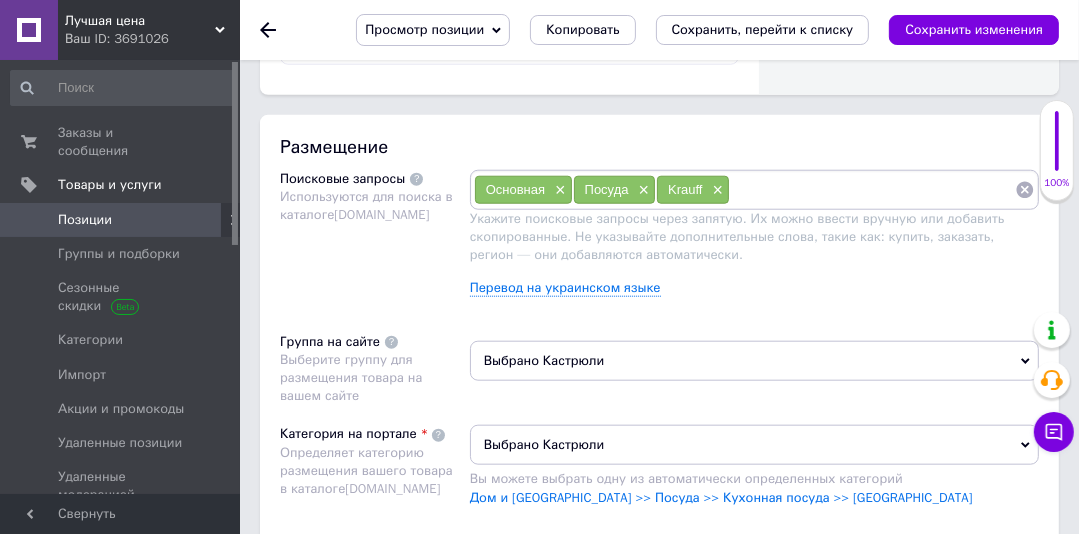 scroll, scrollTop: 1431, scrollLeft: 0, axis: vertical 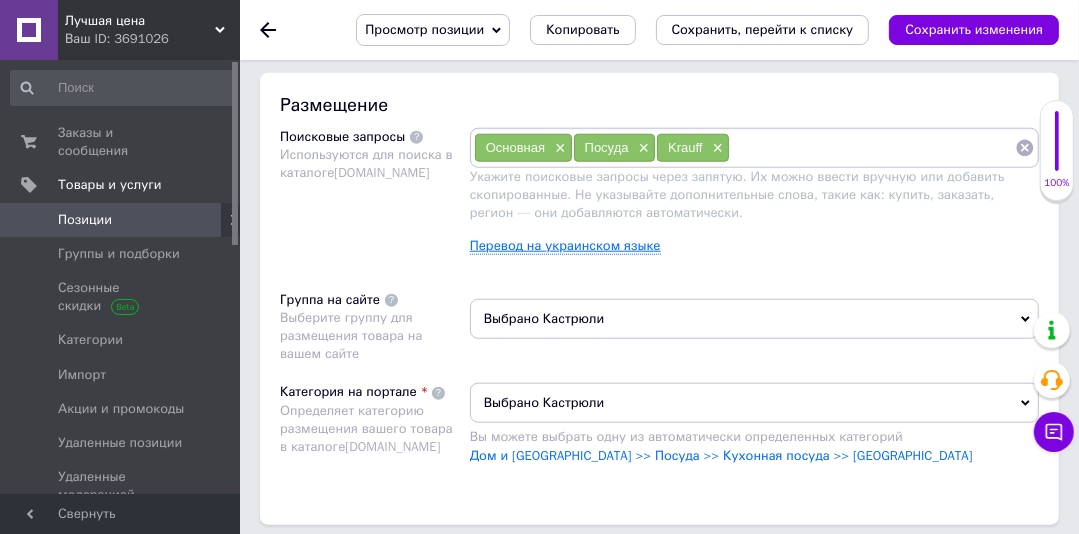 click on "Перевод на украинском языке" at bounding box center [565, 246] 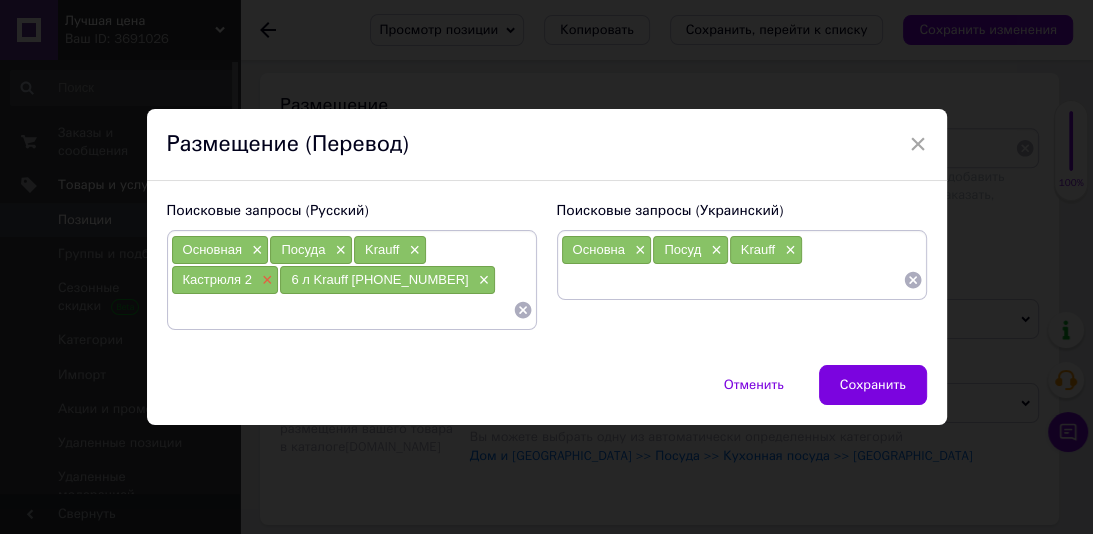 click on "×" at bounding box center (265, 280) 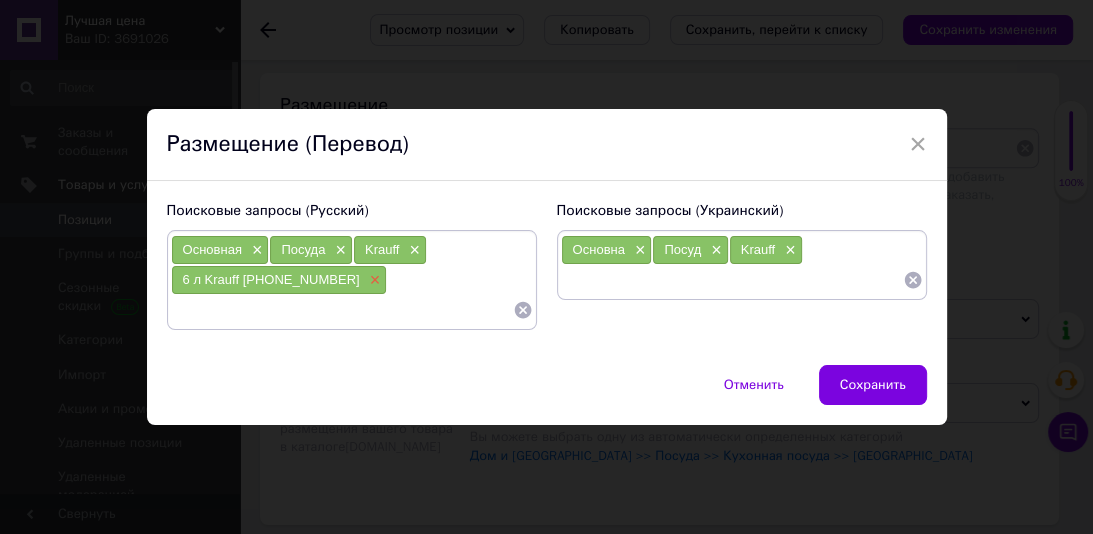 click on "×" at bounding box center (373, 280) 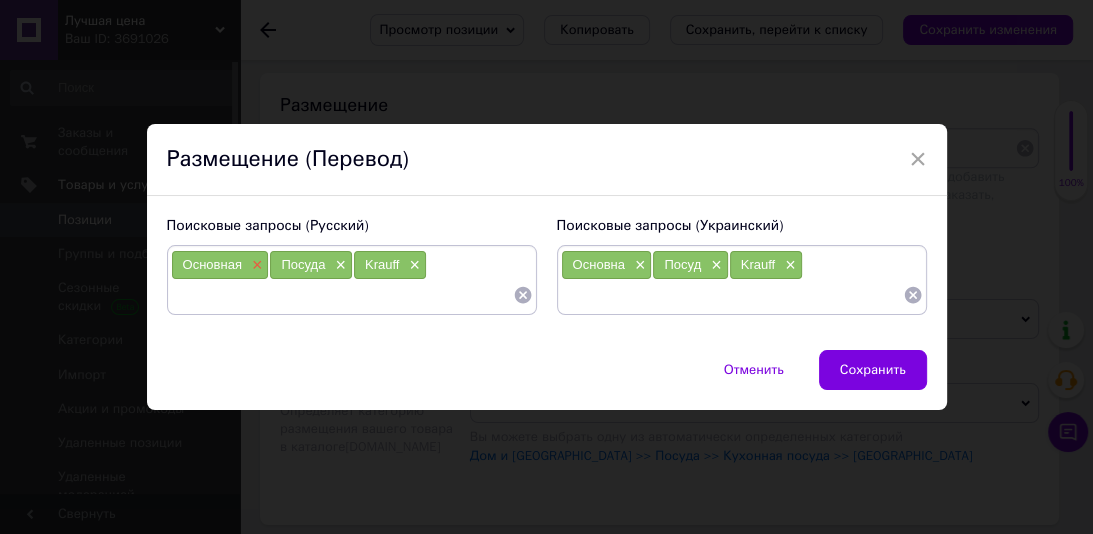 click on "×" at bounding box center (255, 265) 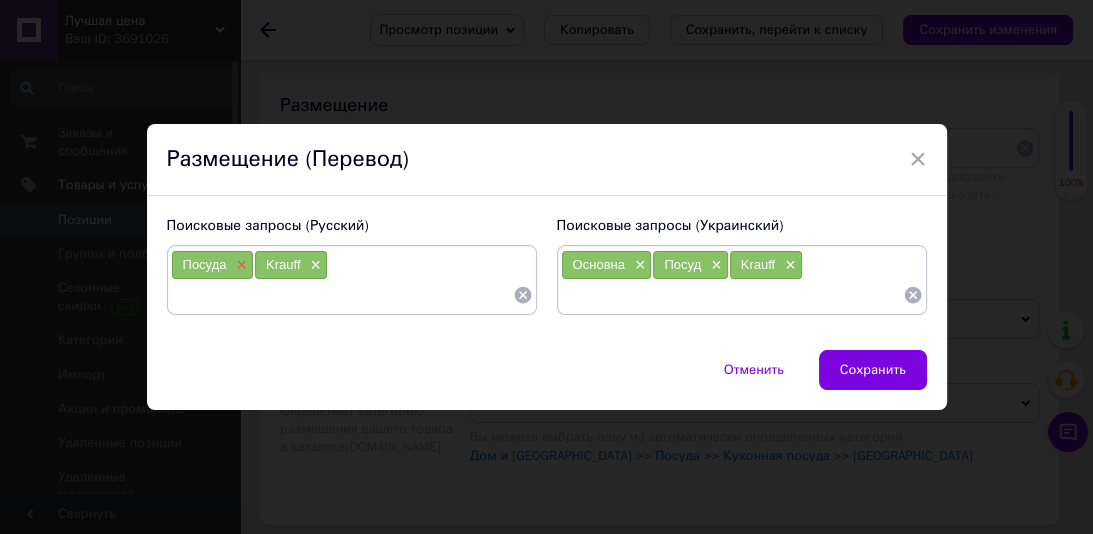 click on "×" at bounding box center [239, 265] 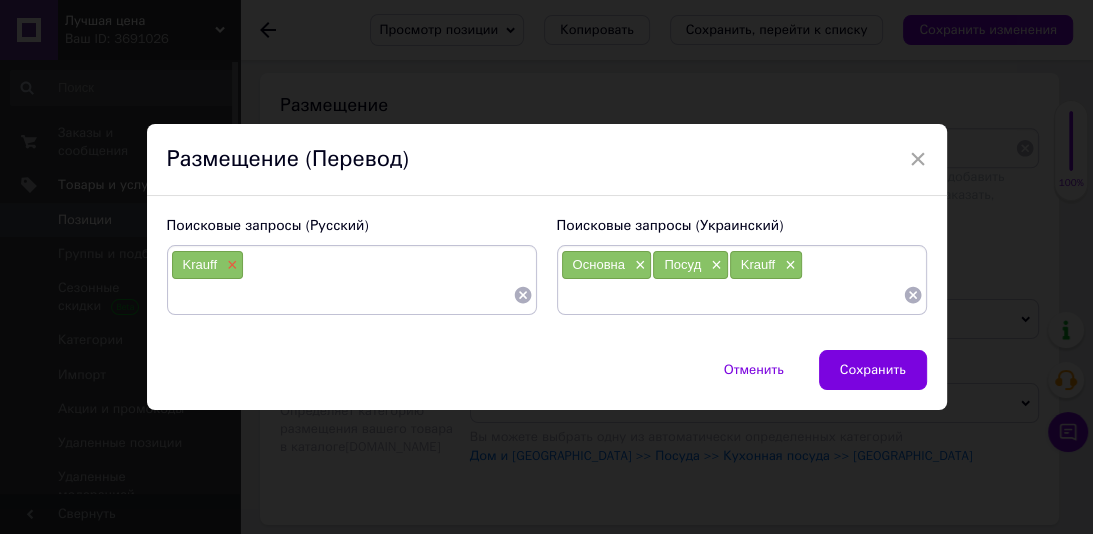 click on "×" at bounding box center (230, 265) 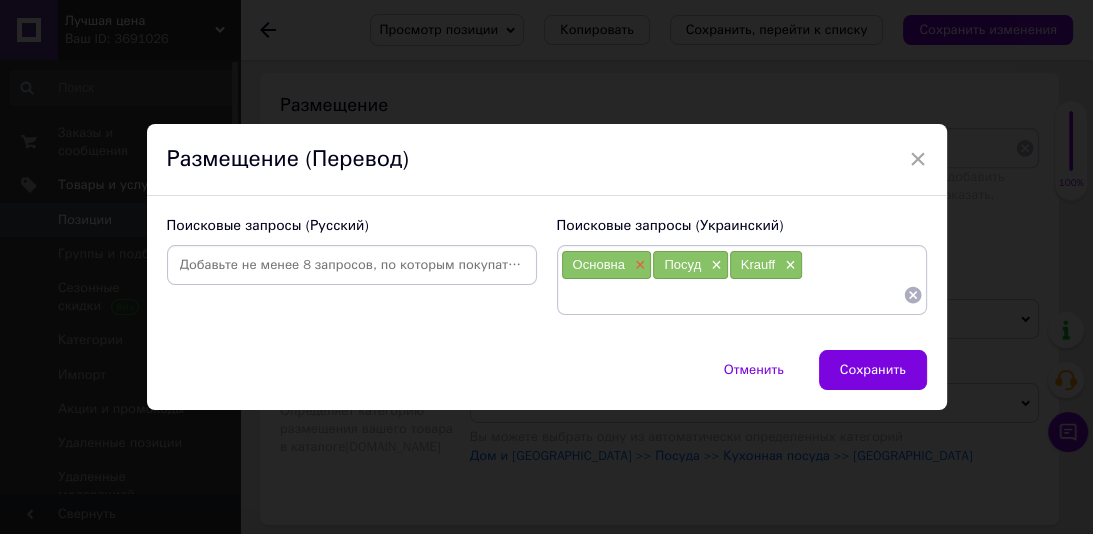 click on "×" at bounding box center [638, 265] 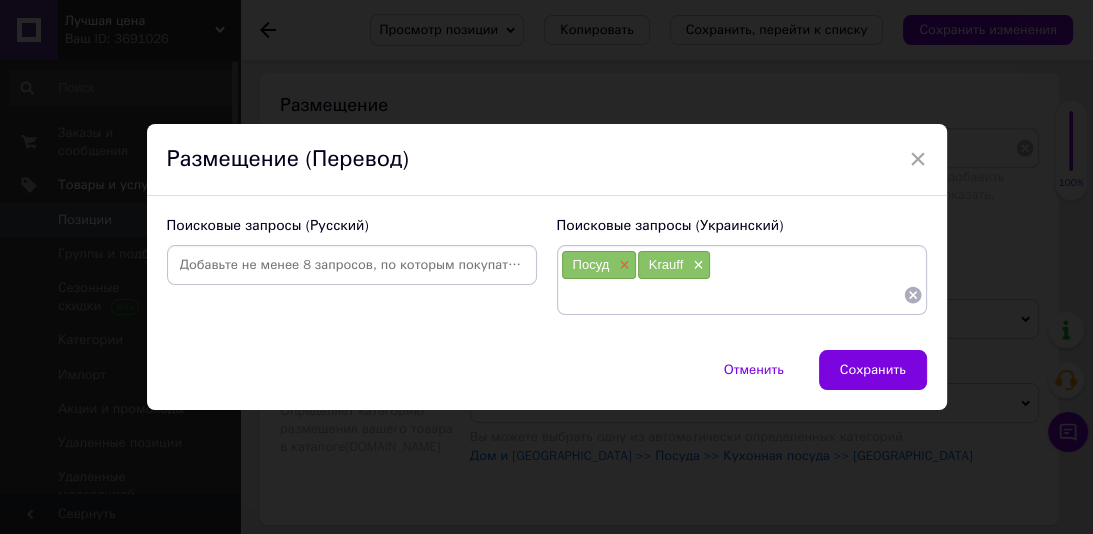 drag, startPoint x: 623, startPoint y: 263, endPoint x: 631, endPoint y: 272, distance: 12.0415945 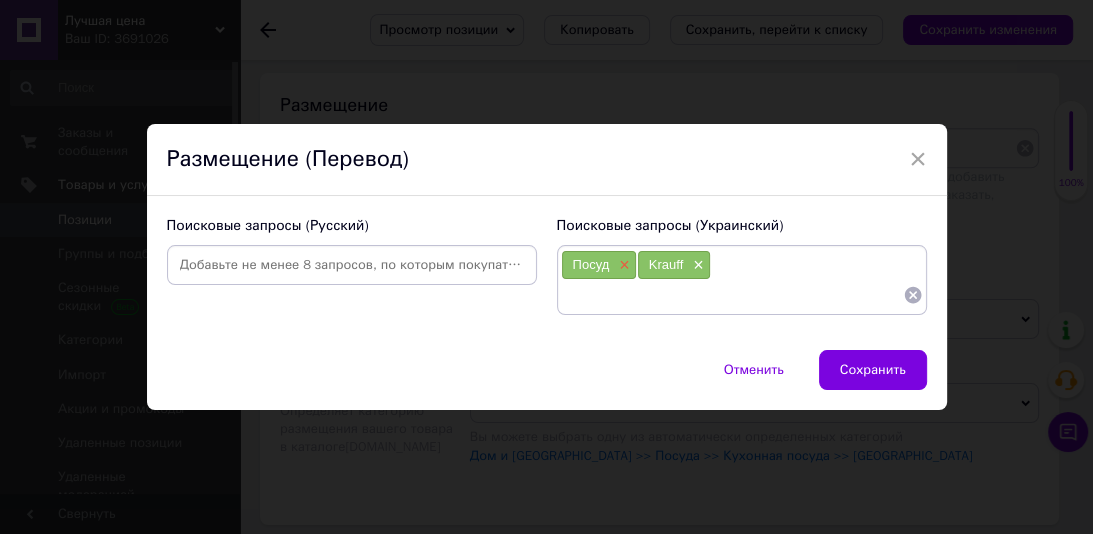 click on "×" at bounding box center (622, 265) 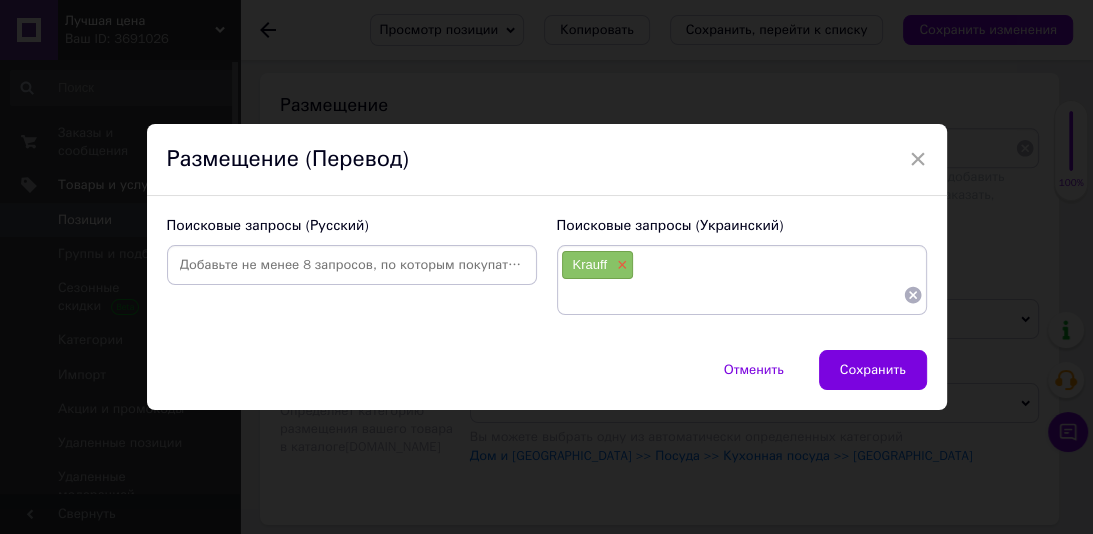 click on "×" at bounding box center (620, 265) 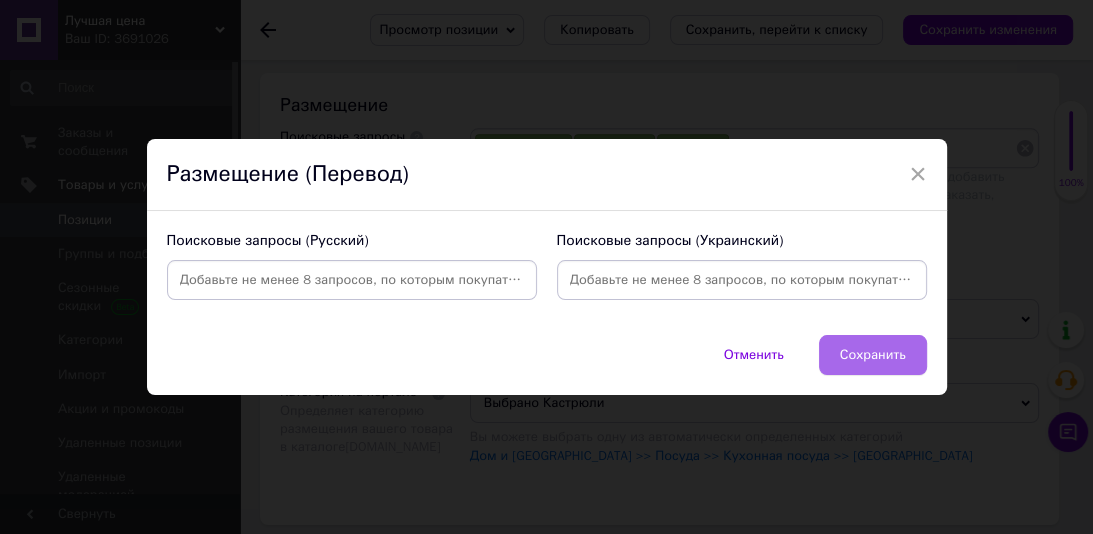 click on "Сохранить" at bounding box center (873, 355) 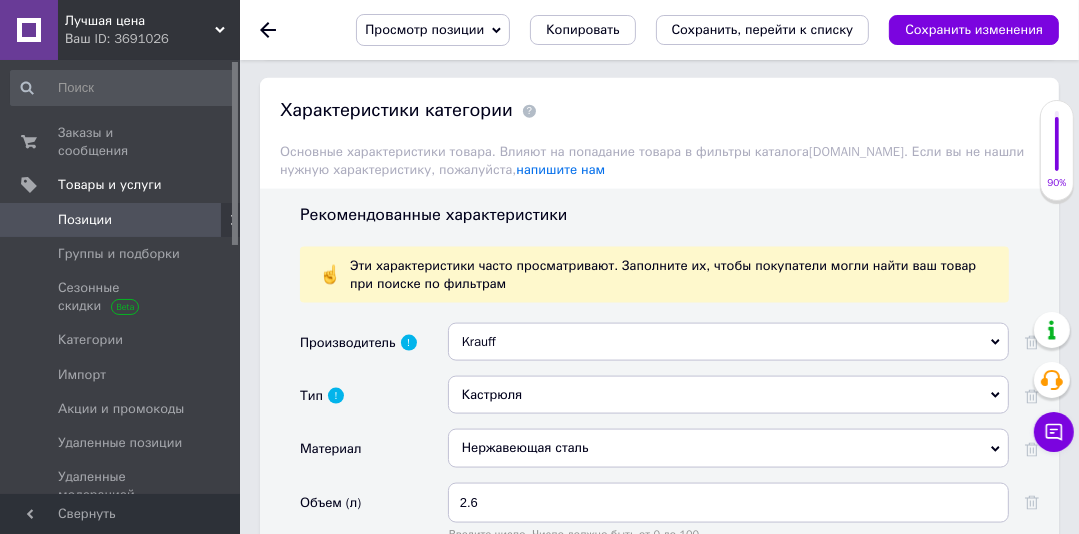 scroll, scrollTop: 0, scrollLeft: 0, axis: both 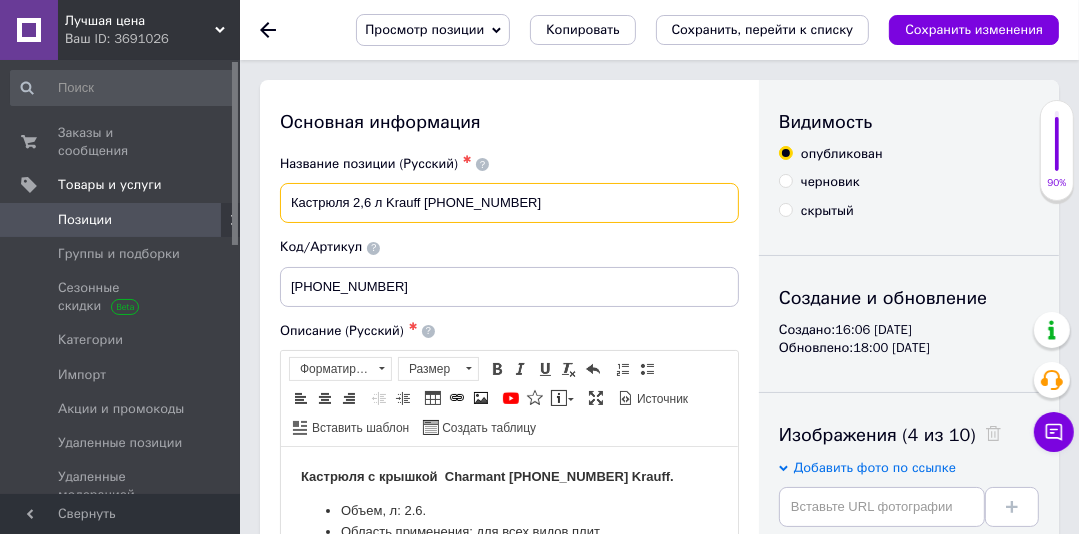drag, startPoint x: 367, startPoint y: 208, endPoint x: 372, endPoint y: 238, distance: 30.413813 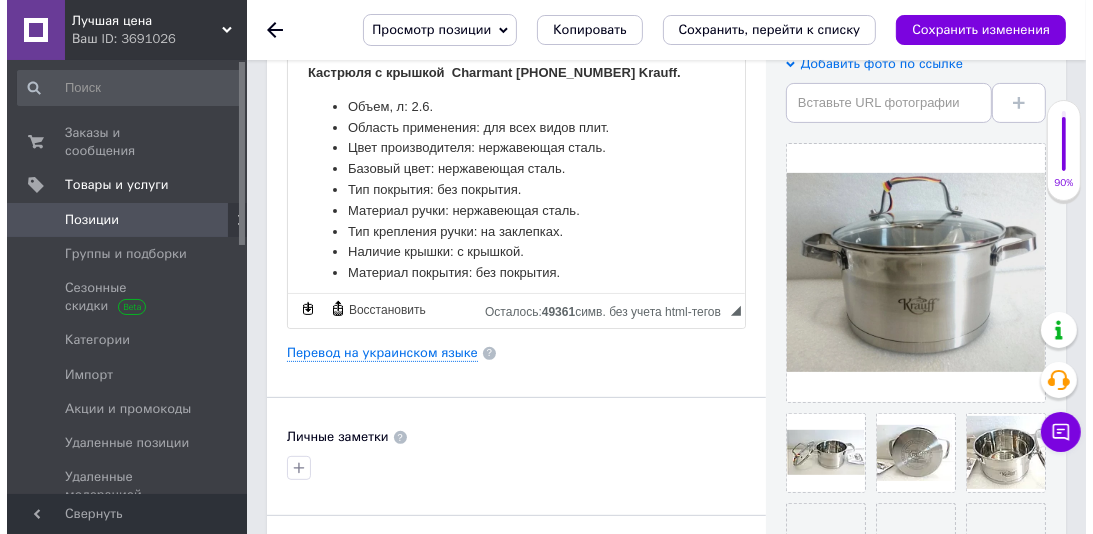 scroll, scrollTop: 420, scrollLeft: 0, axis: vertical 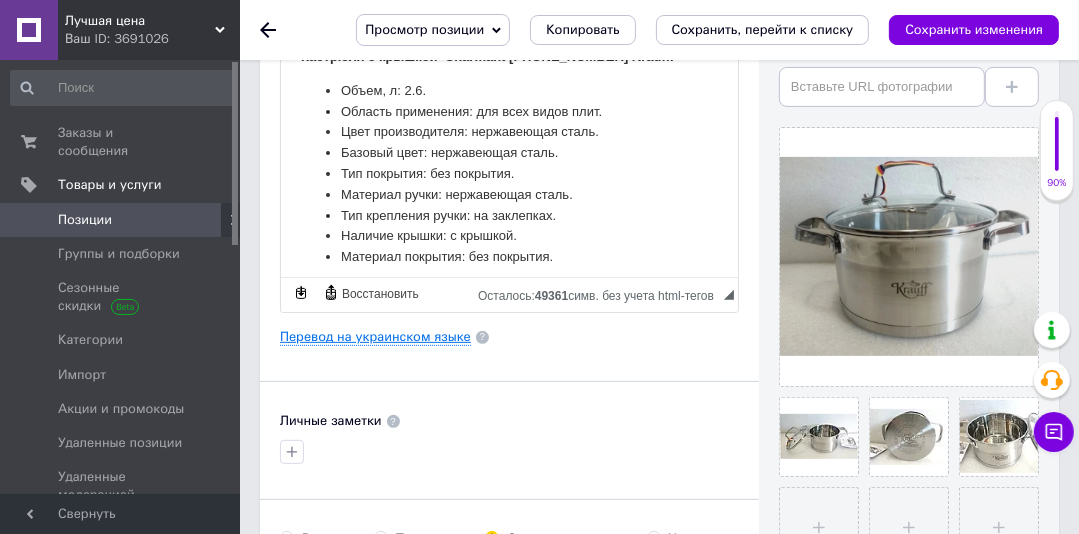 type on "Кастрюля 2.6 л Krauff [PHONE_NUMBER]" 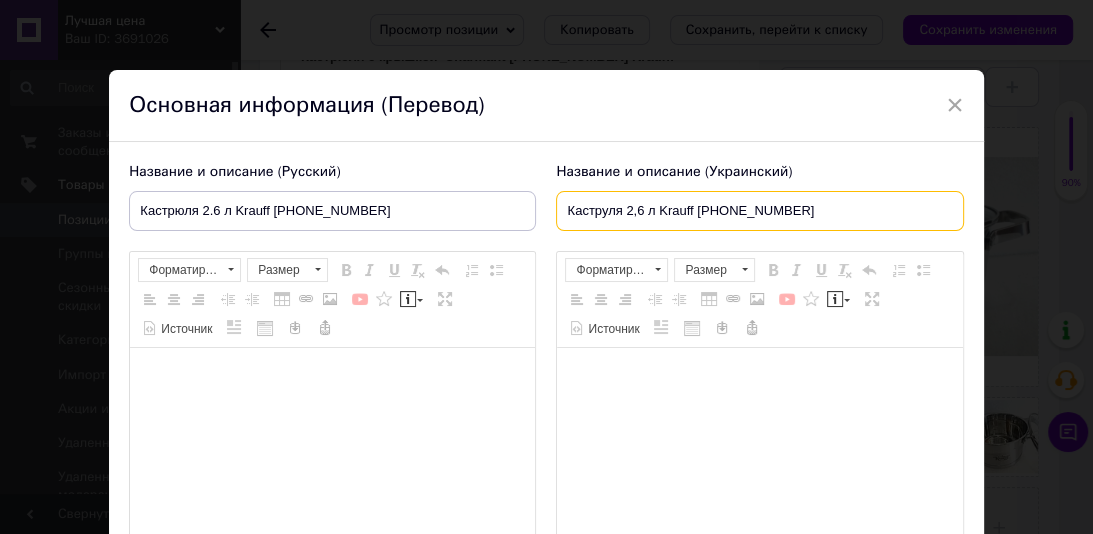 click on "Каструля 2,6 л Krauff [PHONE_NUMBER]" at bounding box center (759, 211) 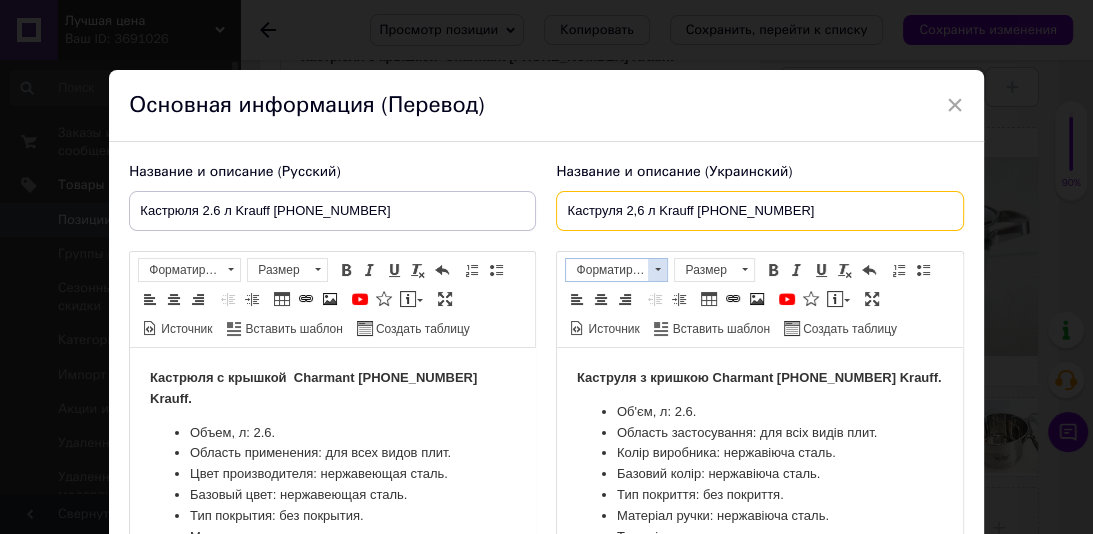 scroll, scrollTop: 0, scrollLeft: 0, axis: both 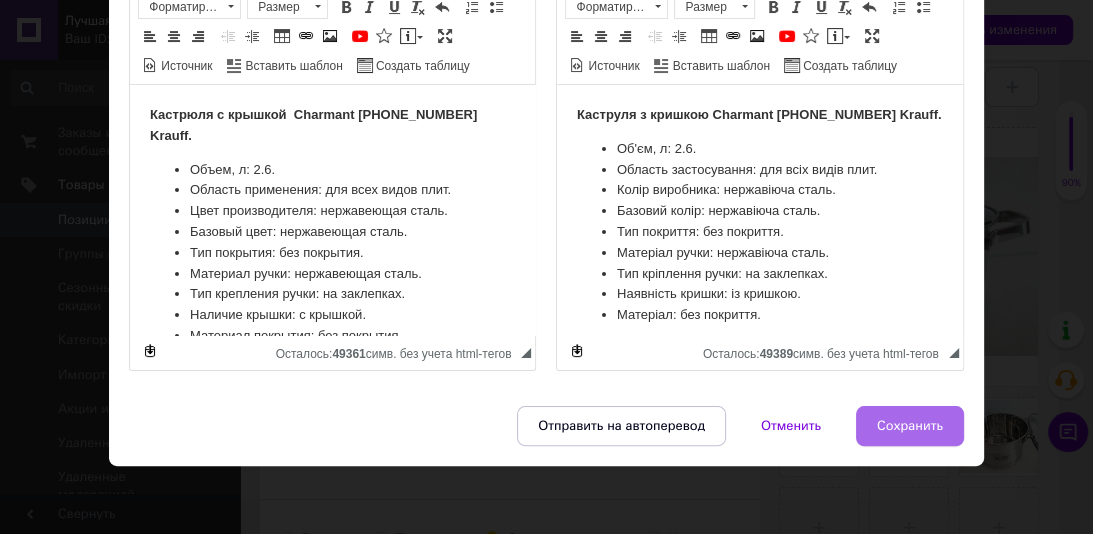 type on "Каструля 2.6 л Krauff [PHONE_NUMBER]" 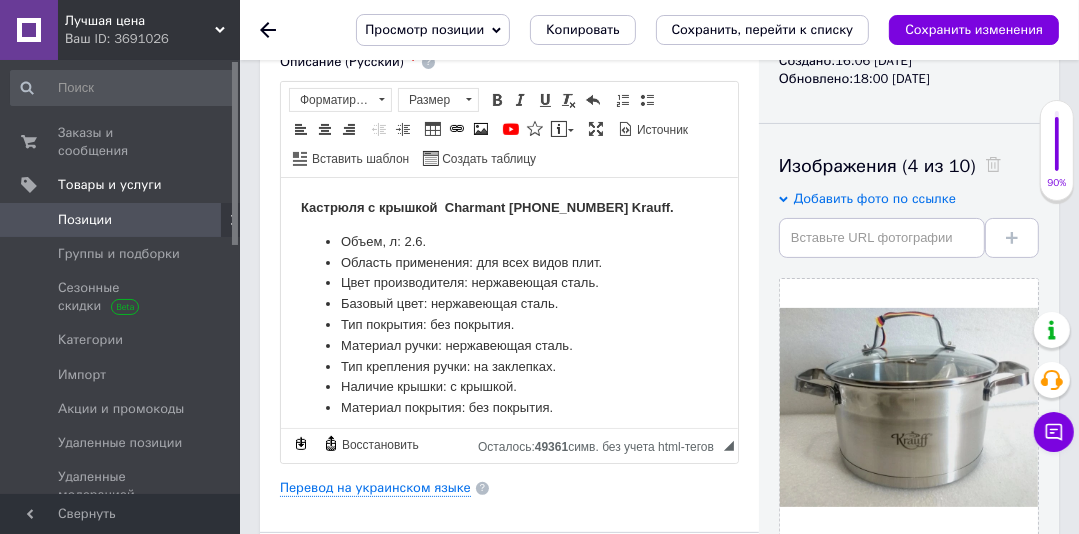 scroll, scrollTop: 0, scrollLeft: 0, axis: both 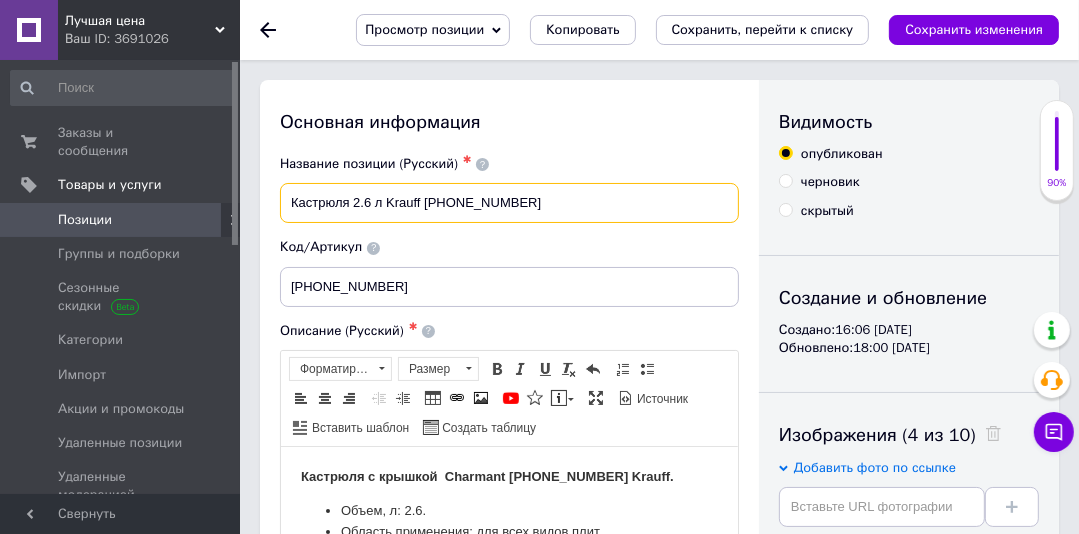drag, startPoint x: 519, startPoint y: 196, endPoint x: 284, endPoint y: 204, distance: 235.13612 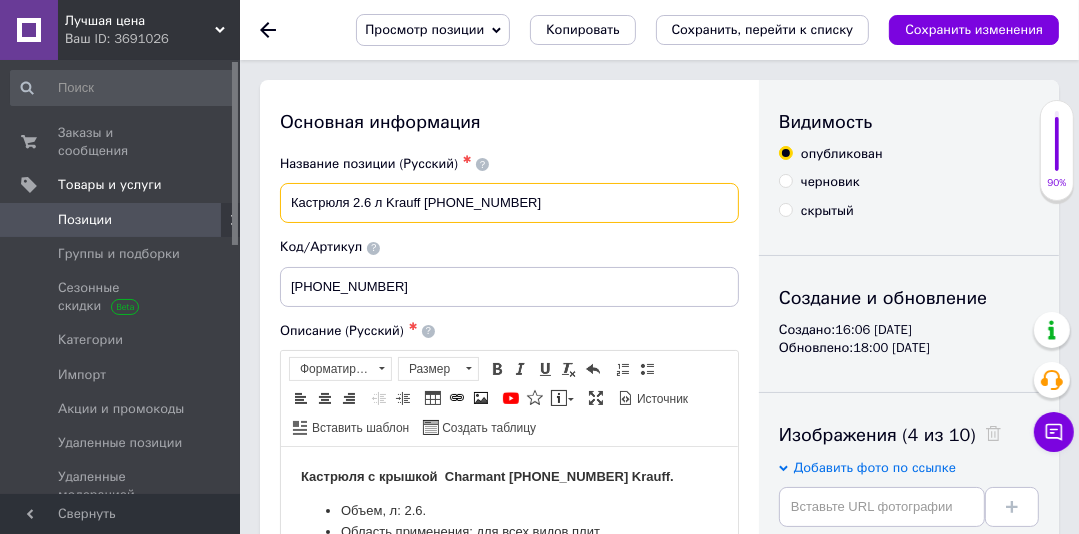 scroll, scrollTop: 1540, scrollLeft: 0, axis: vertical 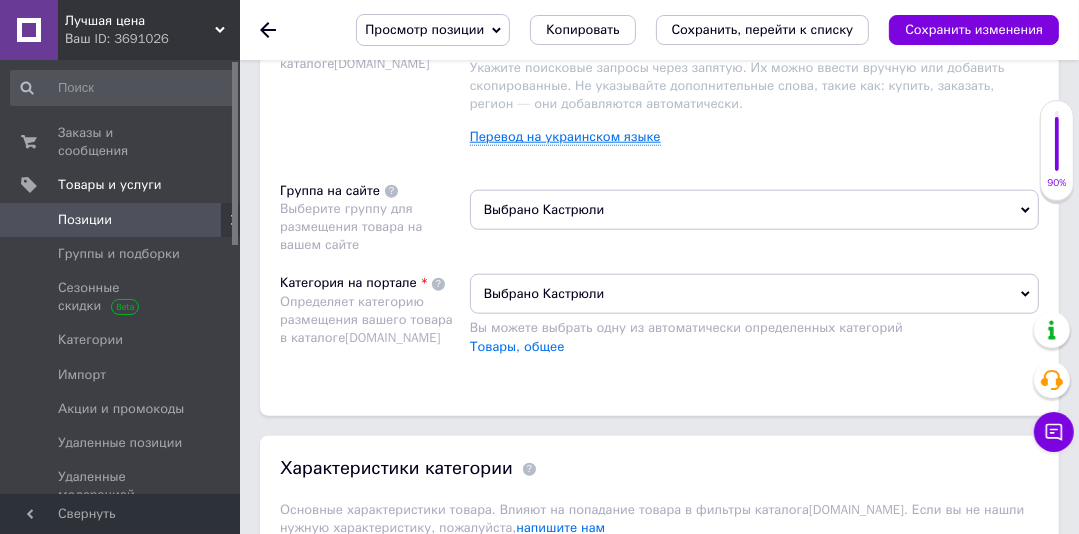 click on "Перевод на украинском языке" at bounding box center (565, 137) 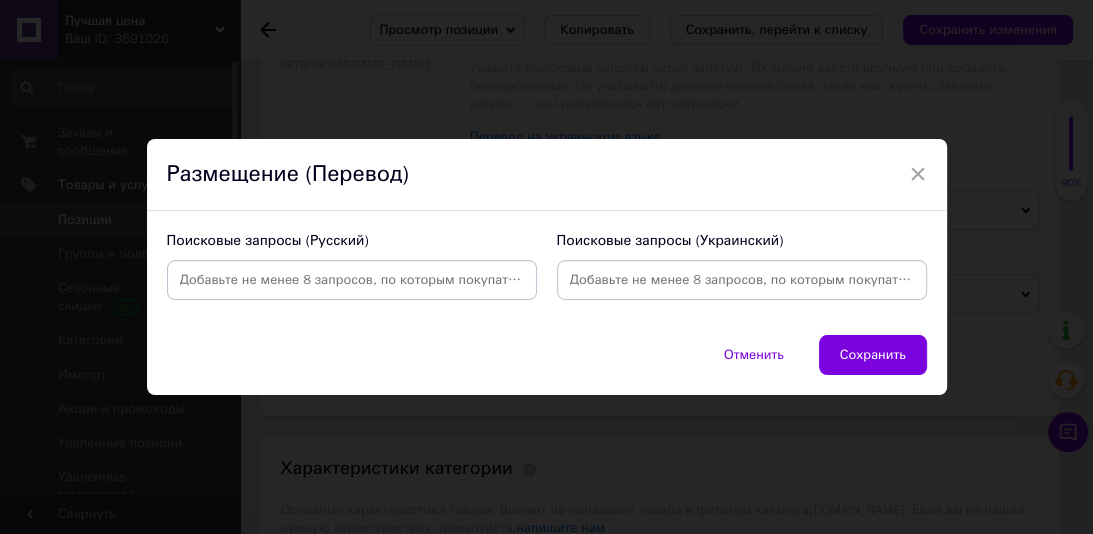 paste on "Кастрюля 2.6 л Krauff [PHONE_NUMBER]" 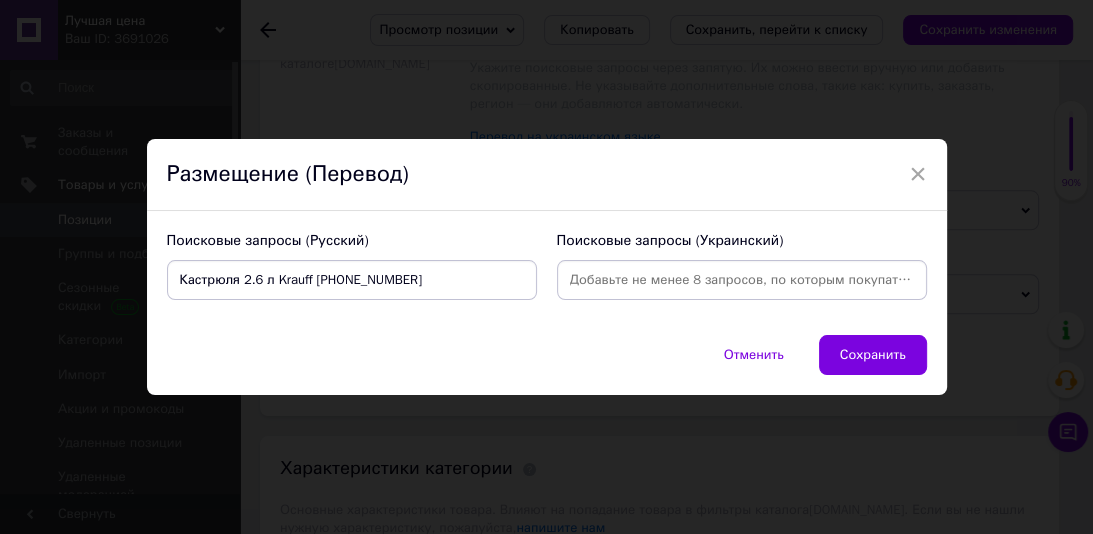 drag, startPoint x: 265, startPoint y: 282, endPoint x: 364, endPoint y: 272, distance: 99.50377 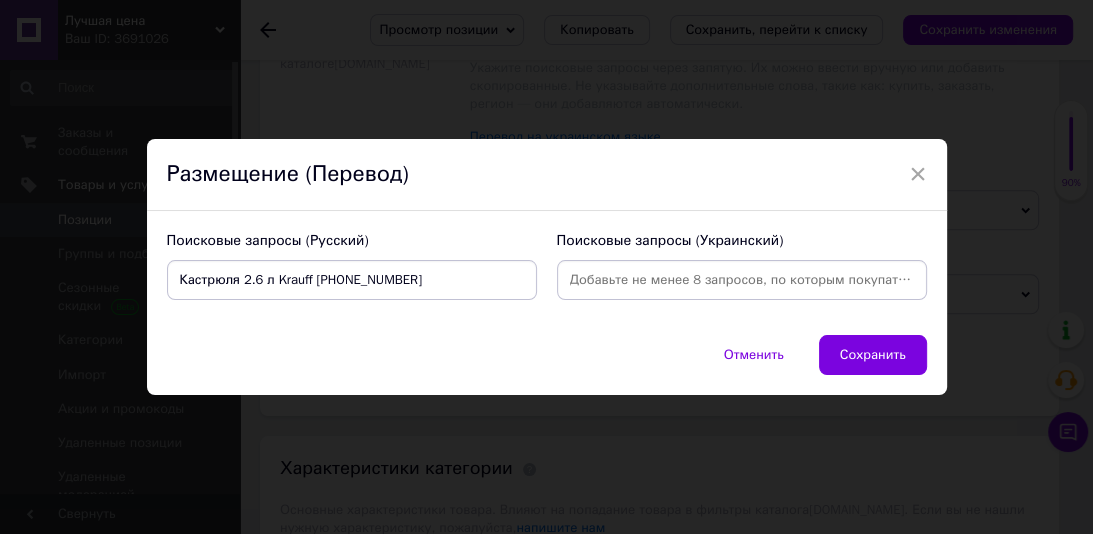 click on "Кастрюля 2.6 л Krauff [PHONE_NUMBER]" at bounding box center [352, 280] 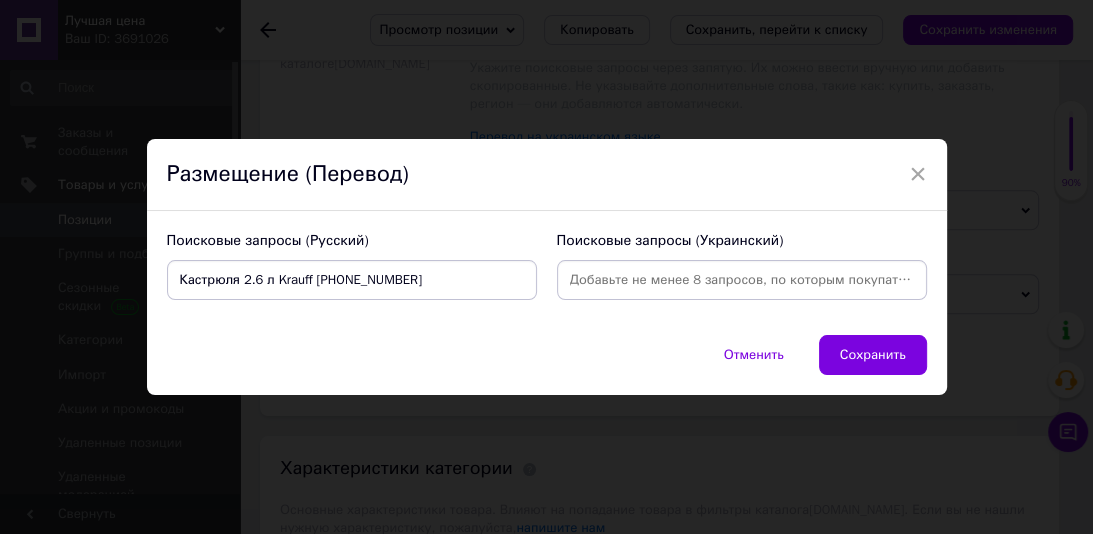 type on "Кастрюля 2.6 л" 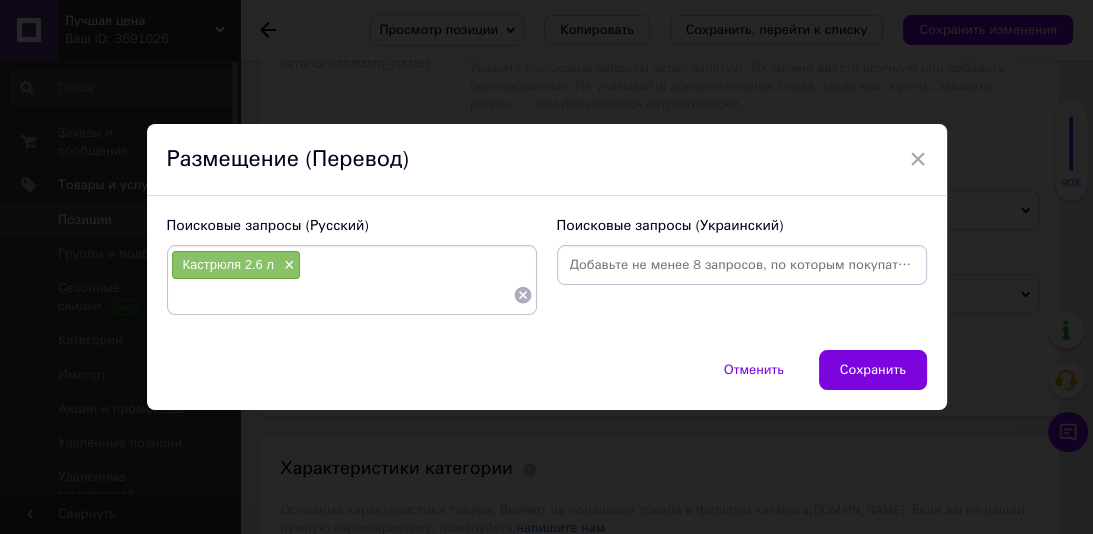 paste on "Krauff [PHONE_NUMBER]" 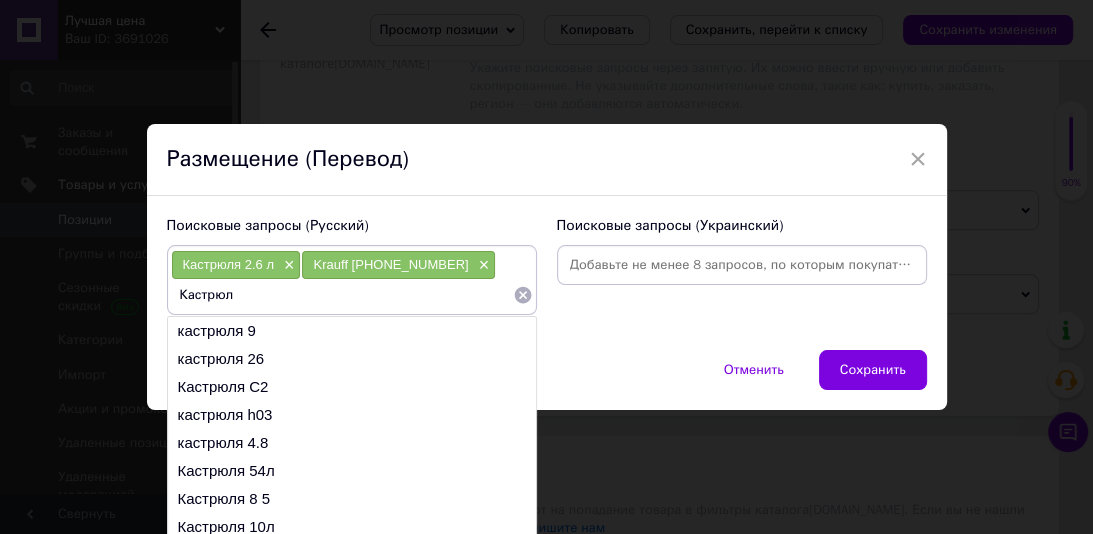 type on "Кастрюля" 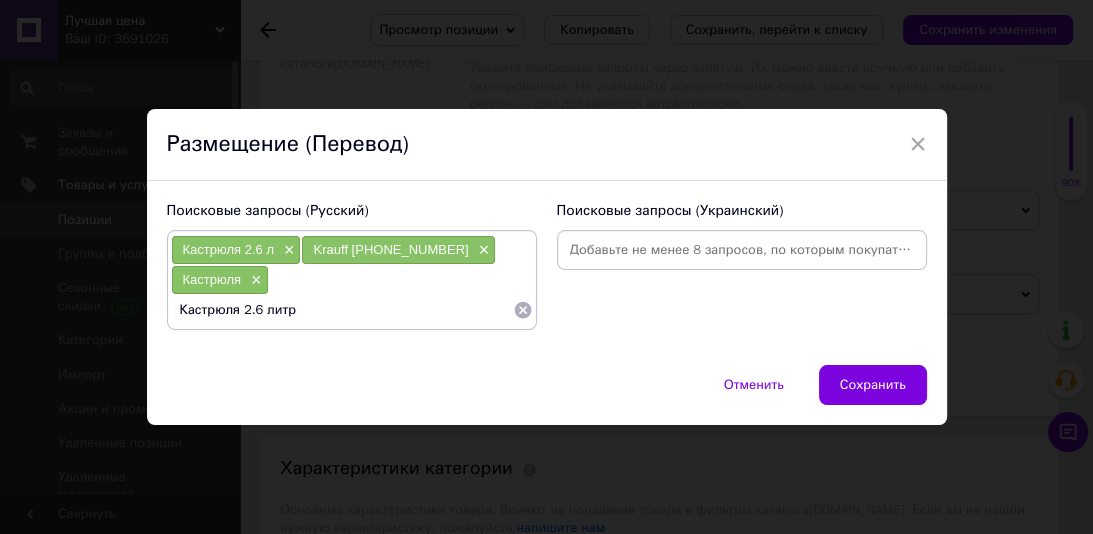 type on "Кастрюля 2.6 литра" 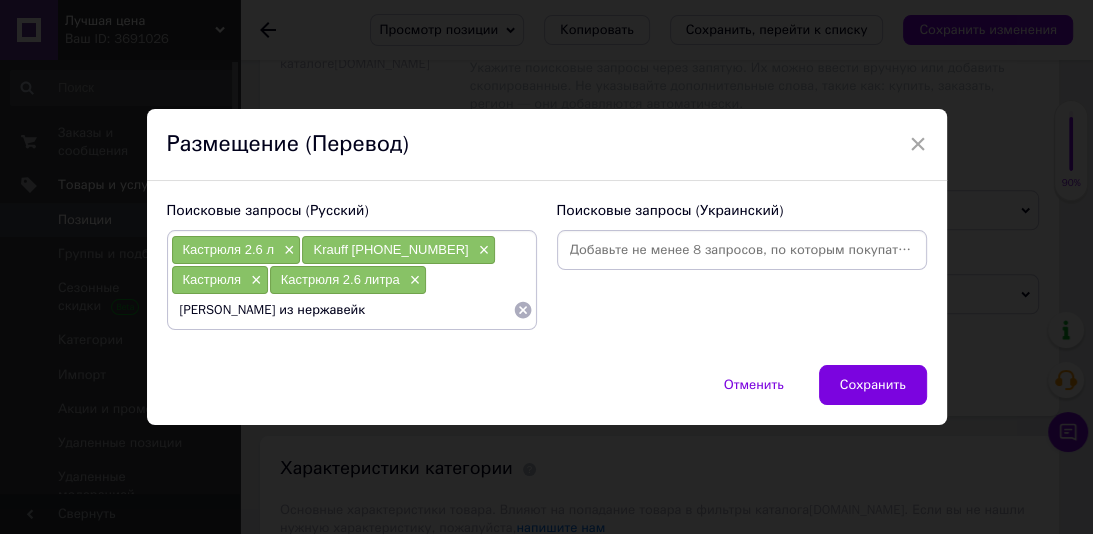 type on "[PERSON_NAME] из нержавейки" 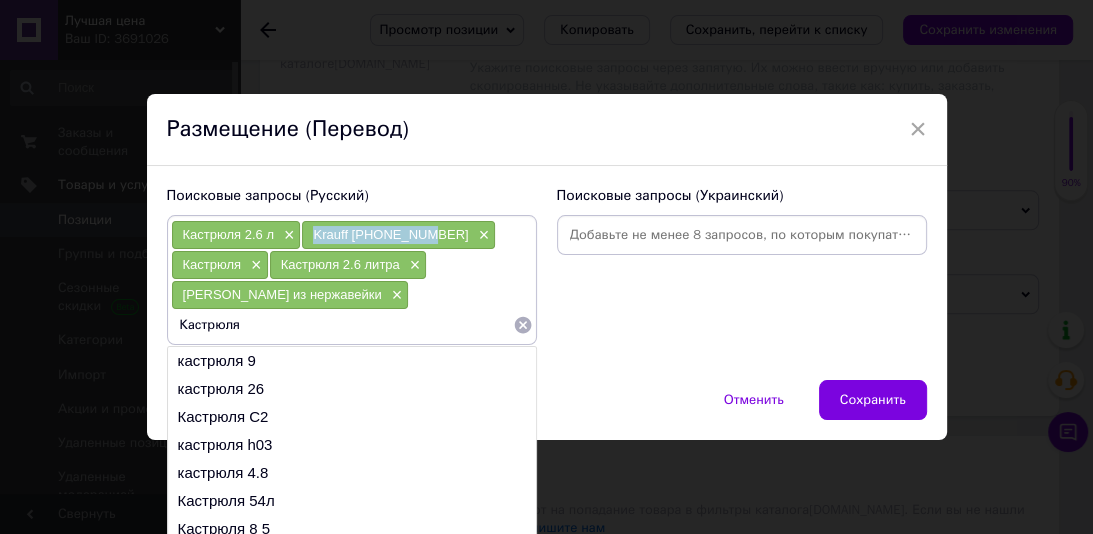 drag, startPoint x: 424, startPoint y: 235, endPoint x: 312, endPoint y: 237, distance: 112.01785 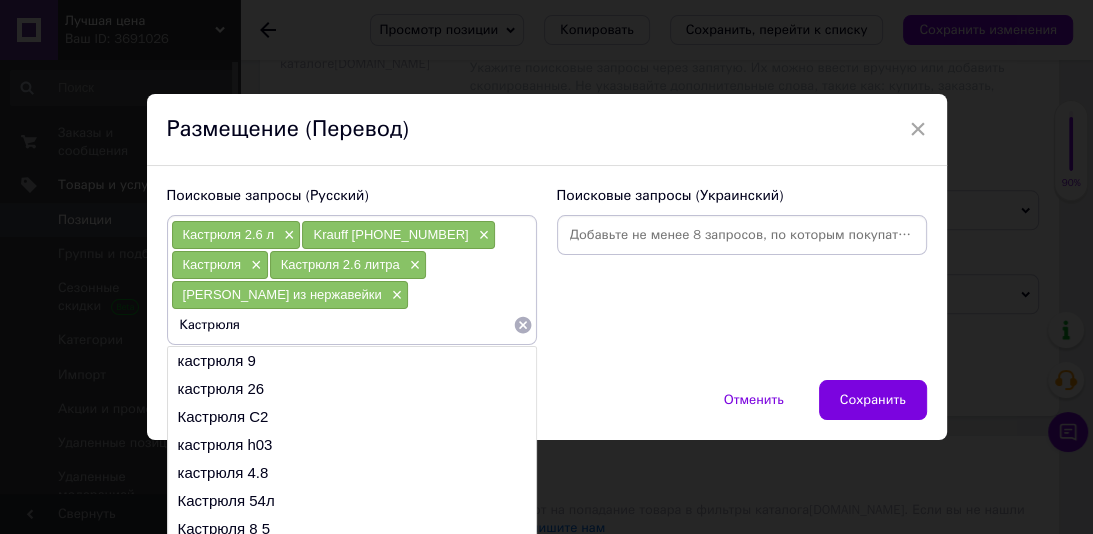 click on "Кастрюля" at bounding box center [342, 325] 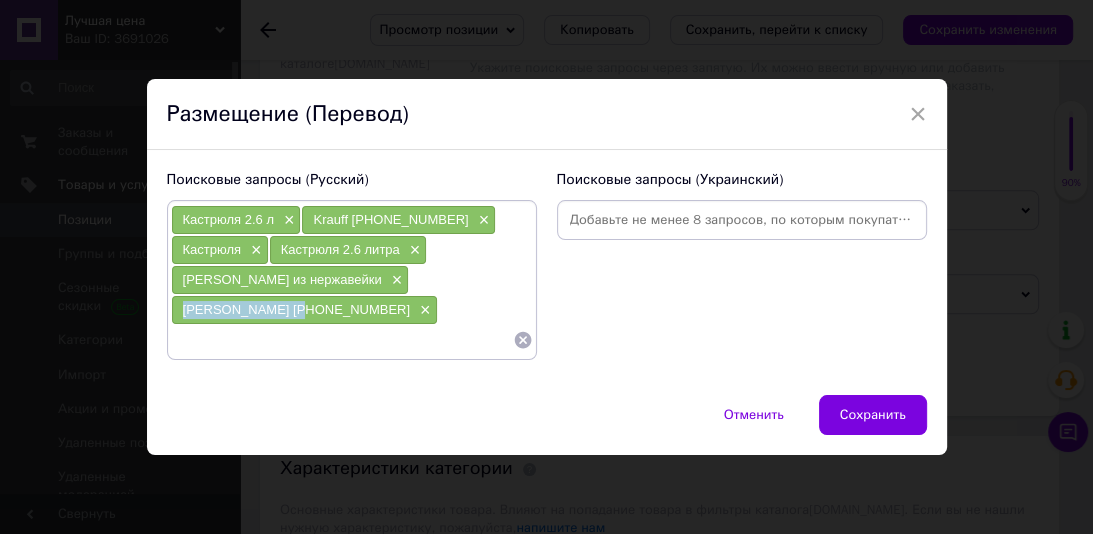 drag, startPoint x: 267, startPoint y: 308, endPoint x: 179, endPoint y: 311, distance: 88.051125 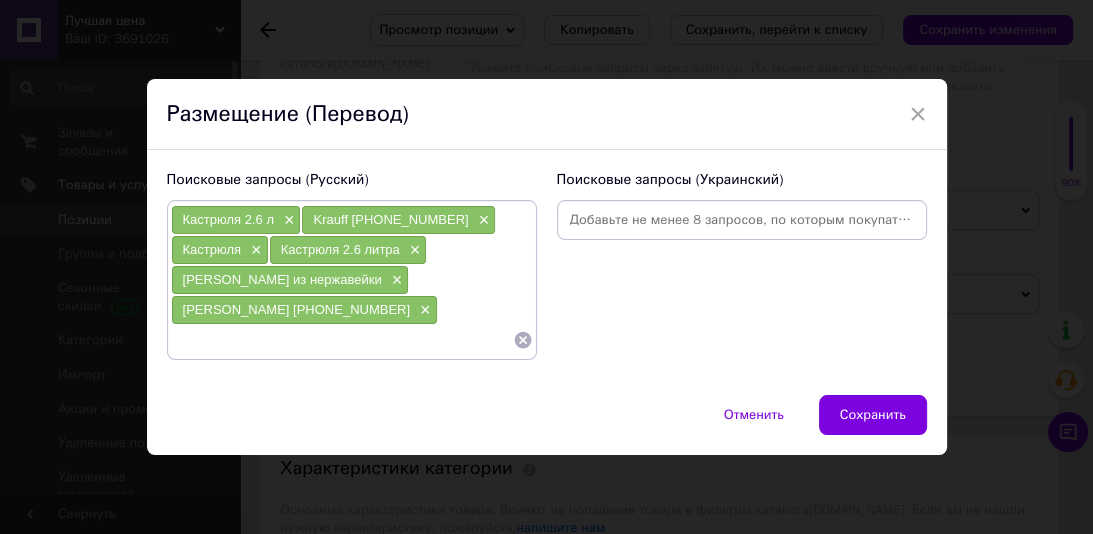 click at bounding box center (342, 340) 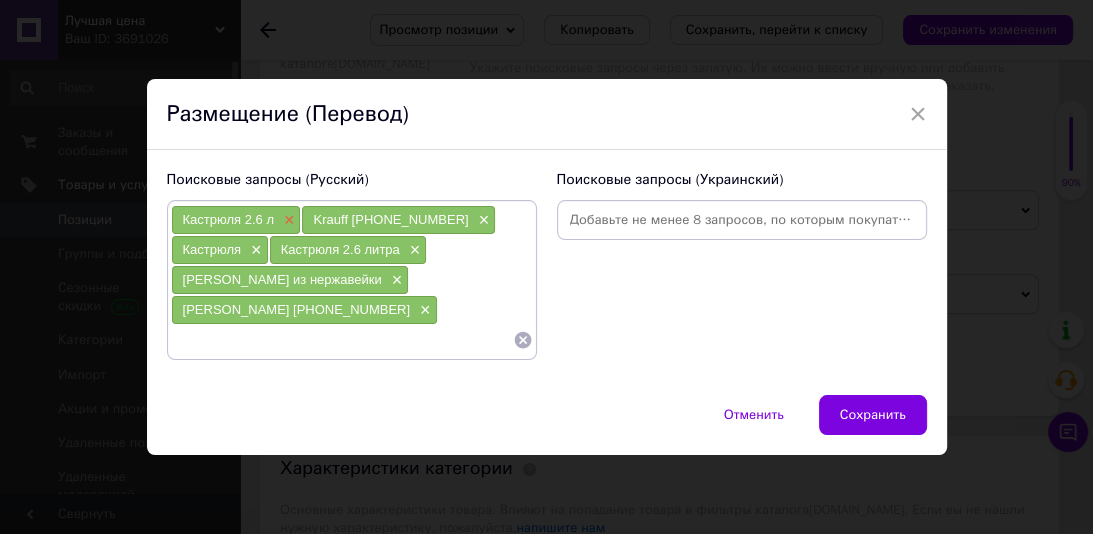 paste on "[PERSON_NAME]" 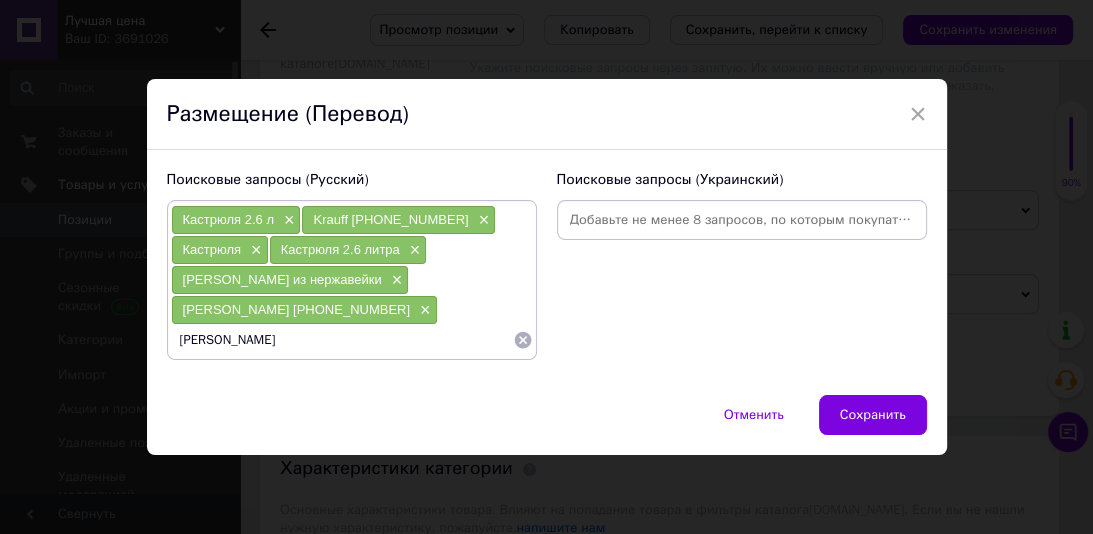 type on "[PERSON_NAME]" 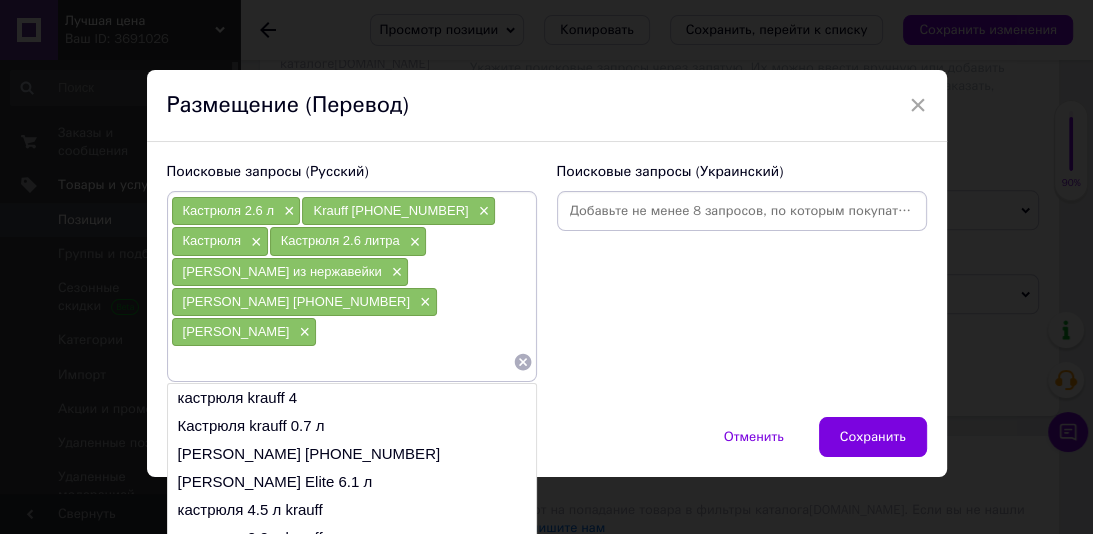 drag, startPoint x: 460, startPoint y: 305, endPoint x: 174, endPoint y: 224, distance: 297.24905 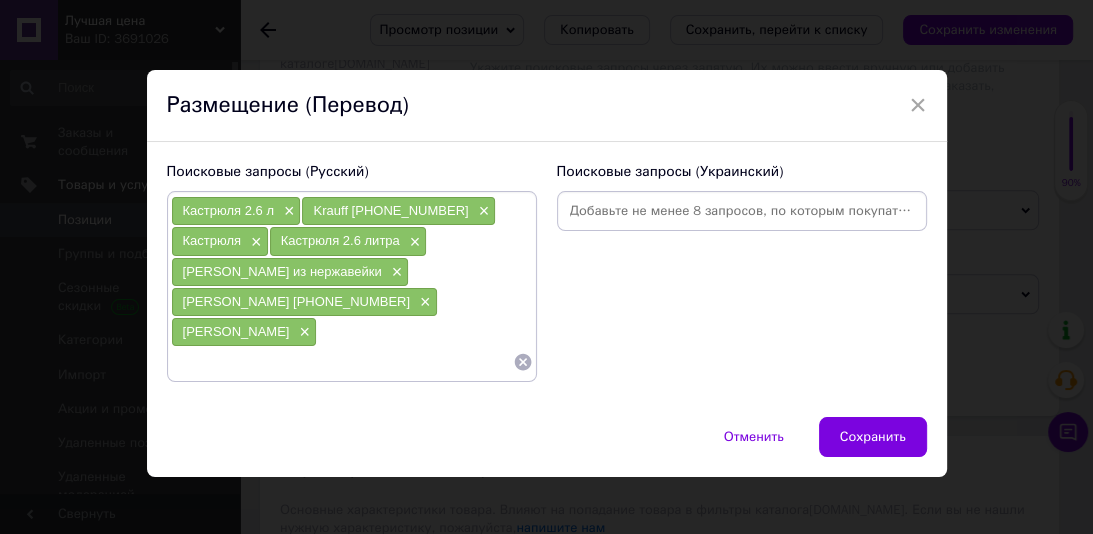 paste on "Каструля 2.6 л×" 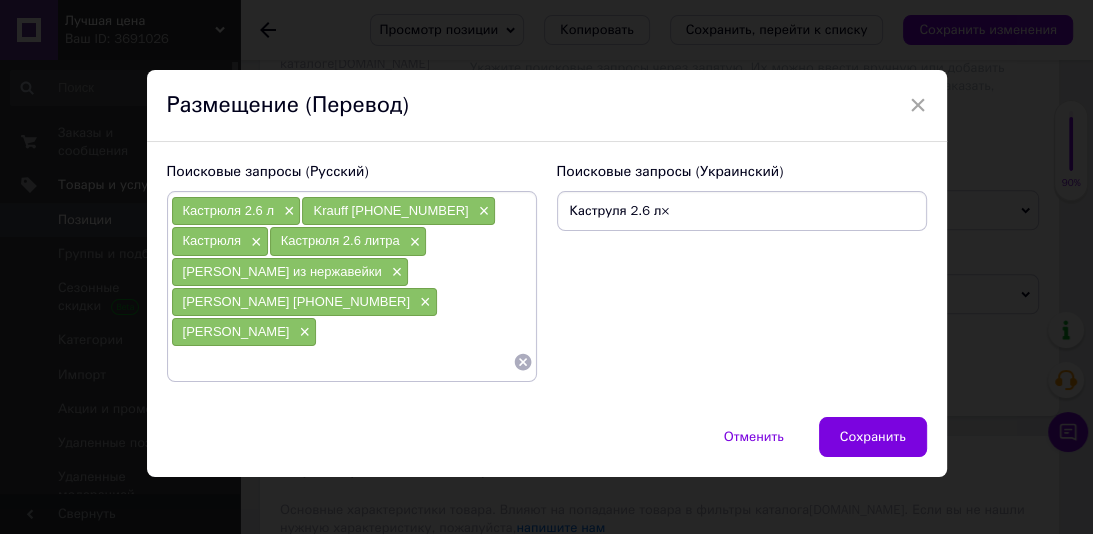 type on "Каструля 2.6 л" 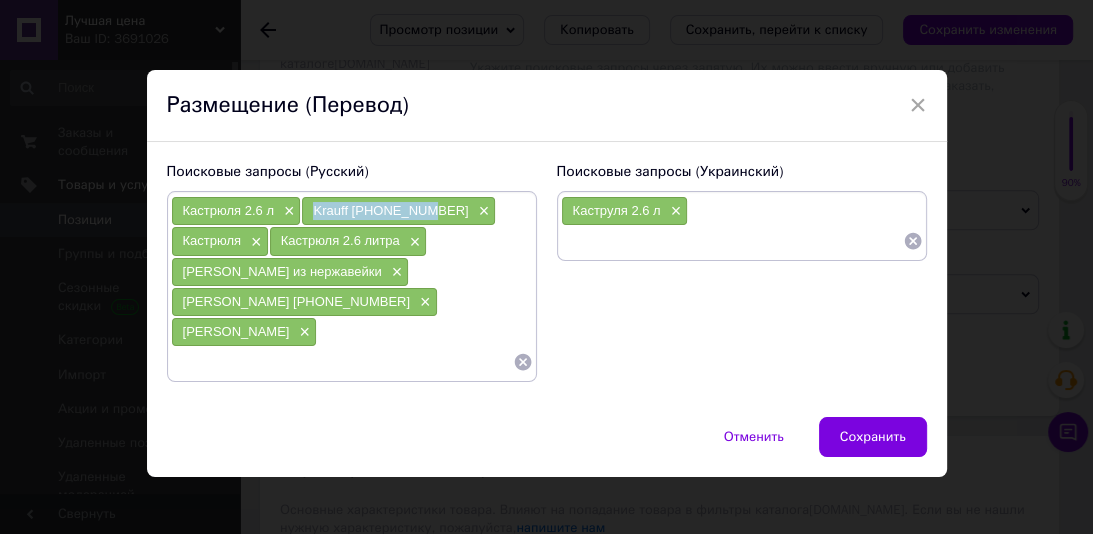 drag, startPoint x: 415, startPoint y: 216, endPoint x: 331, endPoint y: 218, distance: 84.0238 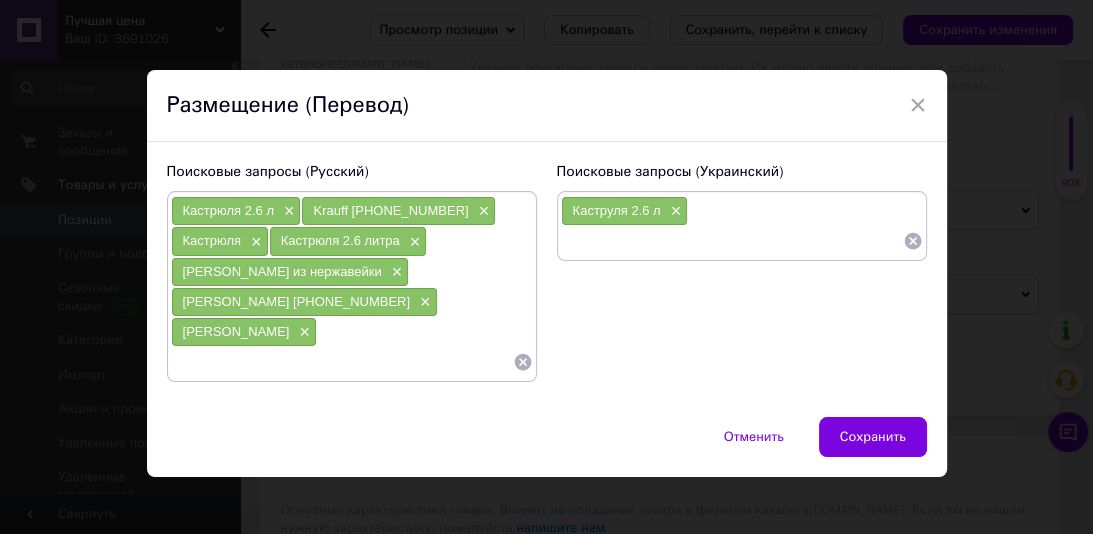 click at bounding box center (732, 241) 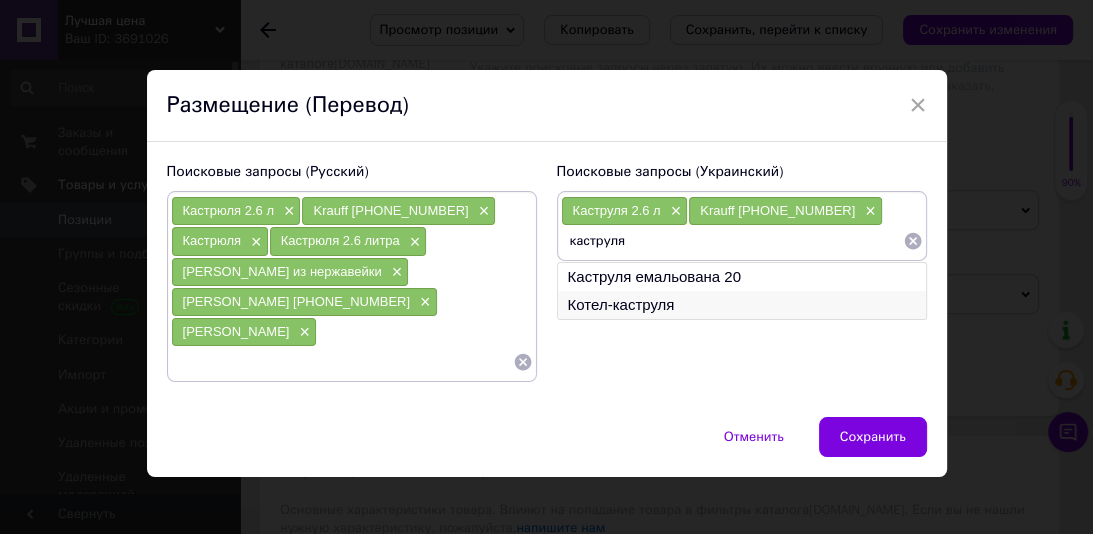 drag, startPoint x: 565, startPoint y: 256, endPoint x: 573, endPoint y: 308, distance: 52.611786 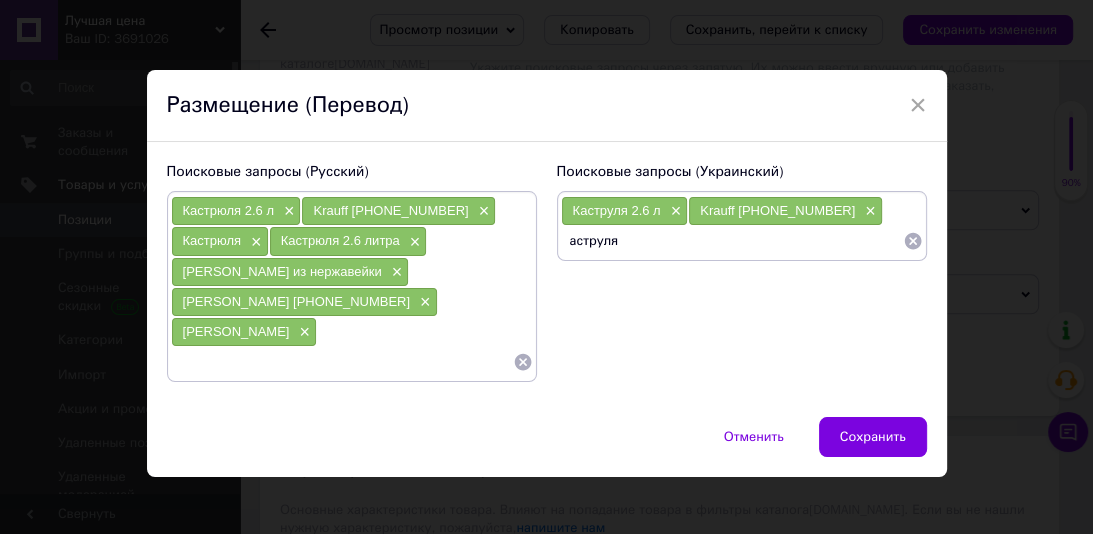 type on "Каструля" 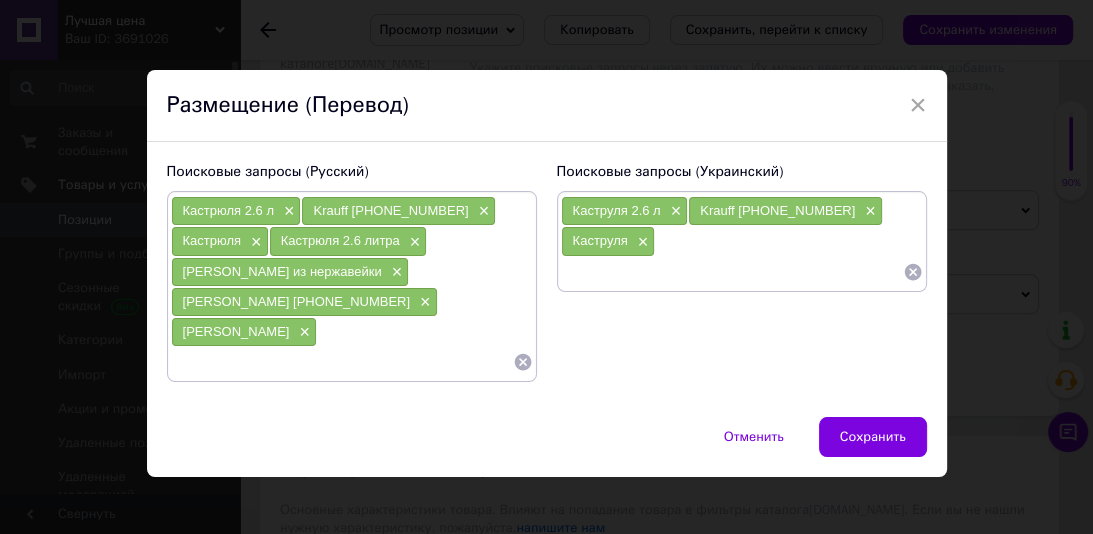 paste on "Каструля 2.6 літра×" 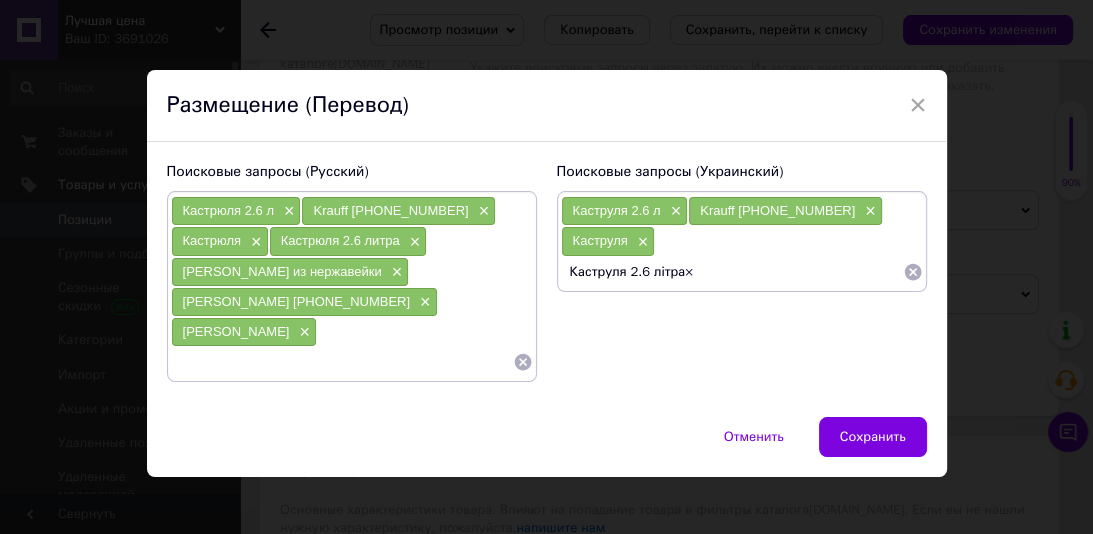 type on "Каструля 2.6 літра" 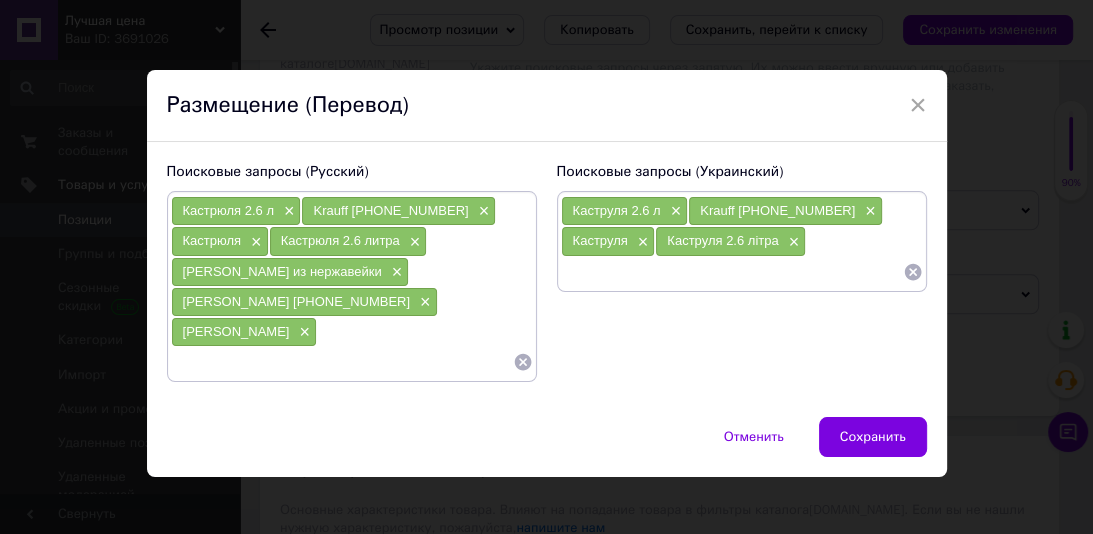 paste on "Каструля з нержавіючої сталі×" 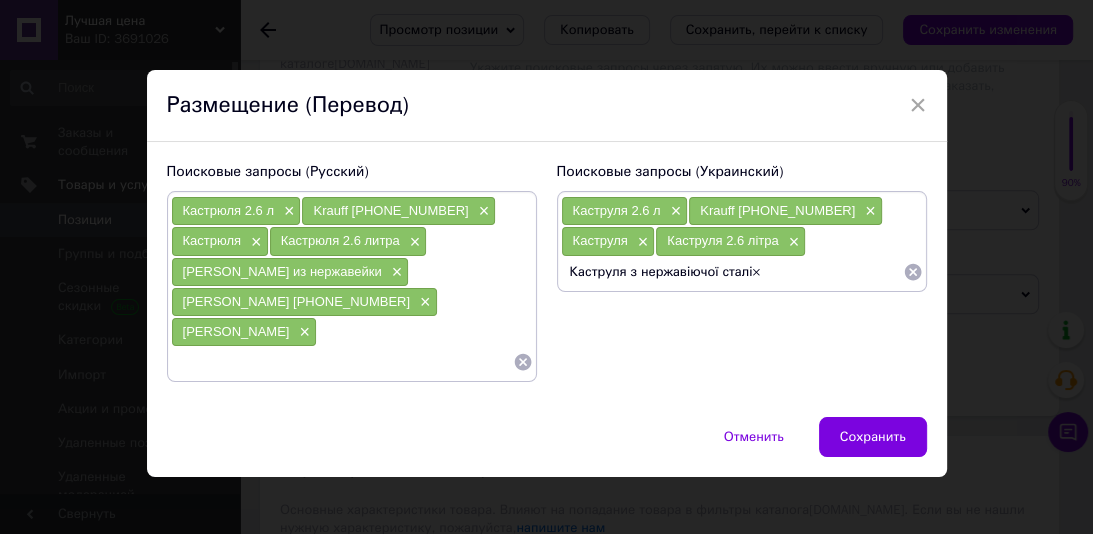 type on "Каструля з нержавіючої сталі" 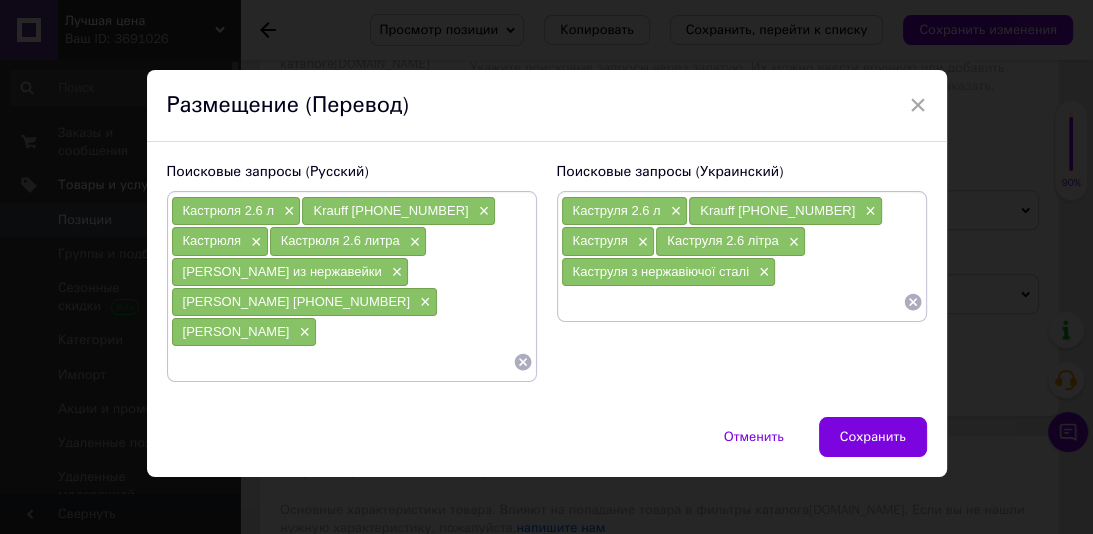 paste on "[PERSON_NAME] [PHONE_NUMBER]×" 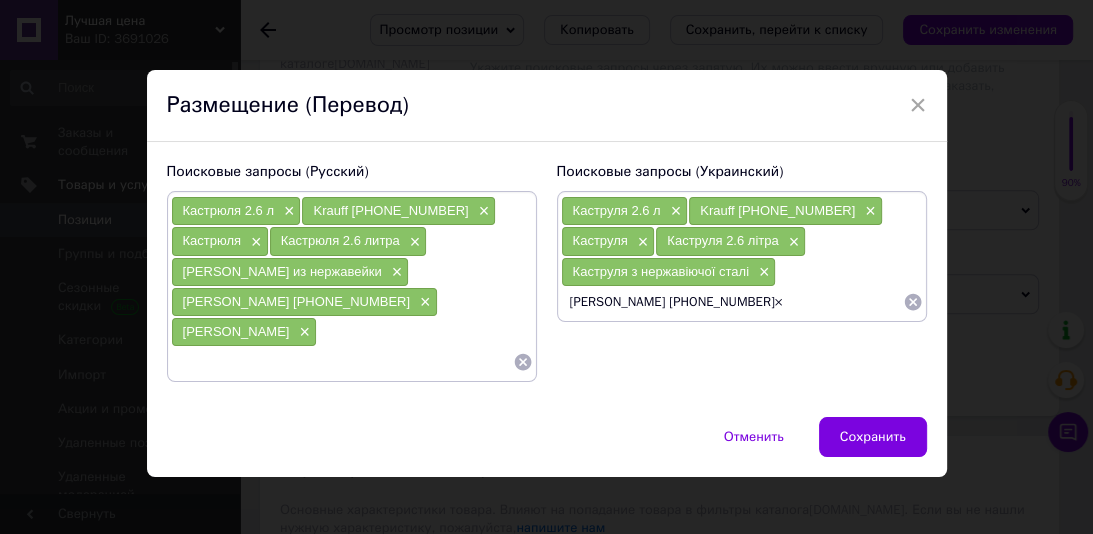 type on "[PERSON_NAME] [PHONE_NUMBER]" 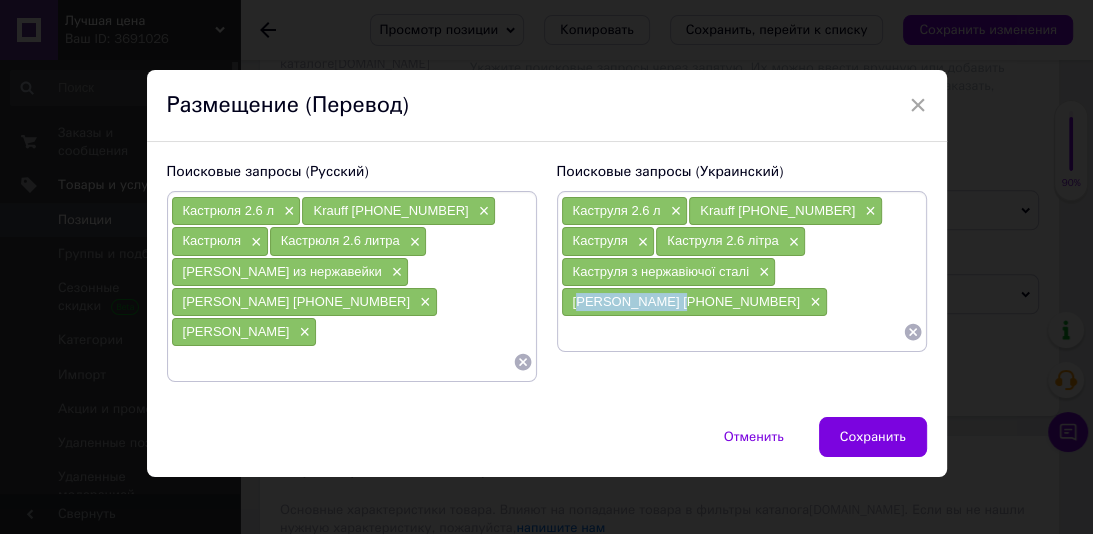 drag, startPoint x: 656, startPoint y: 312, endPoint x: 579, endPoint y: 309, distance: 77.05842 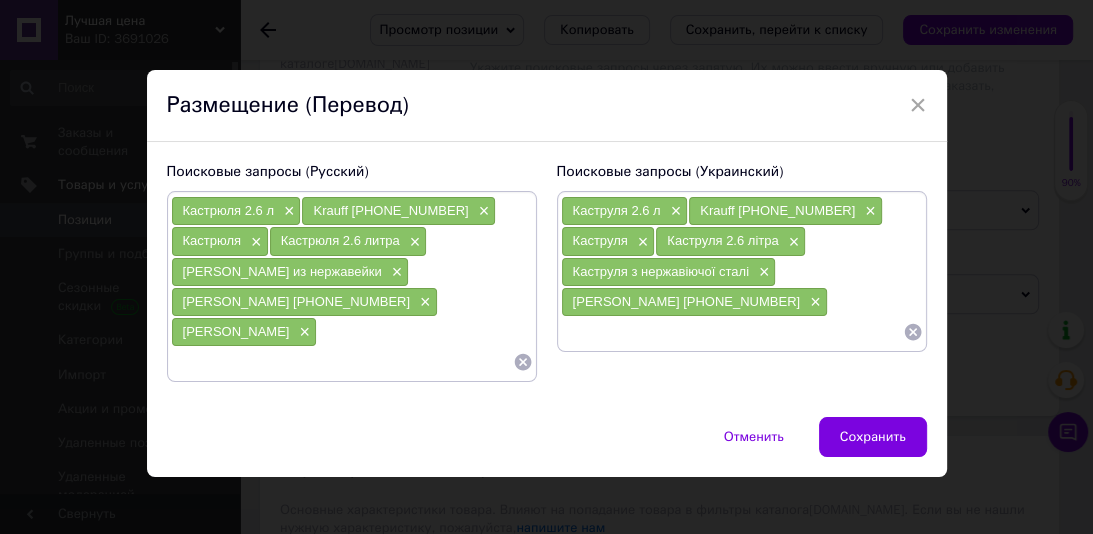 click at bounding box center [732, 332] 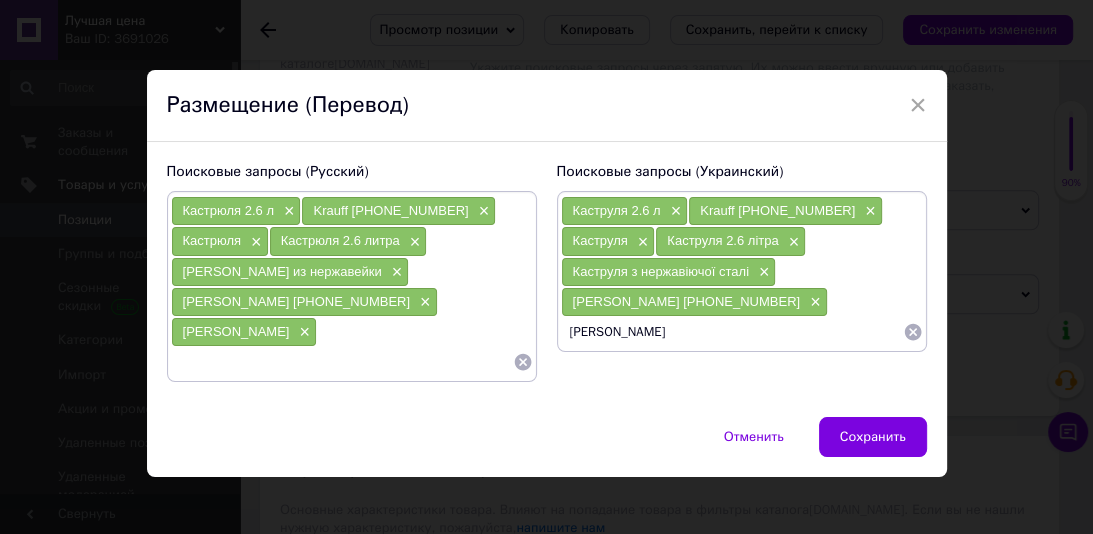 click on "[PERSON_NAME]" at bounding box center [732, 332] 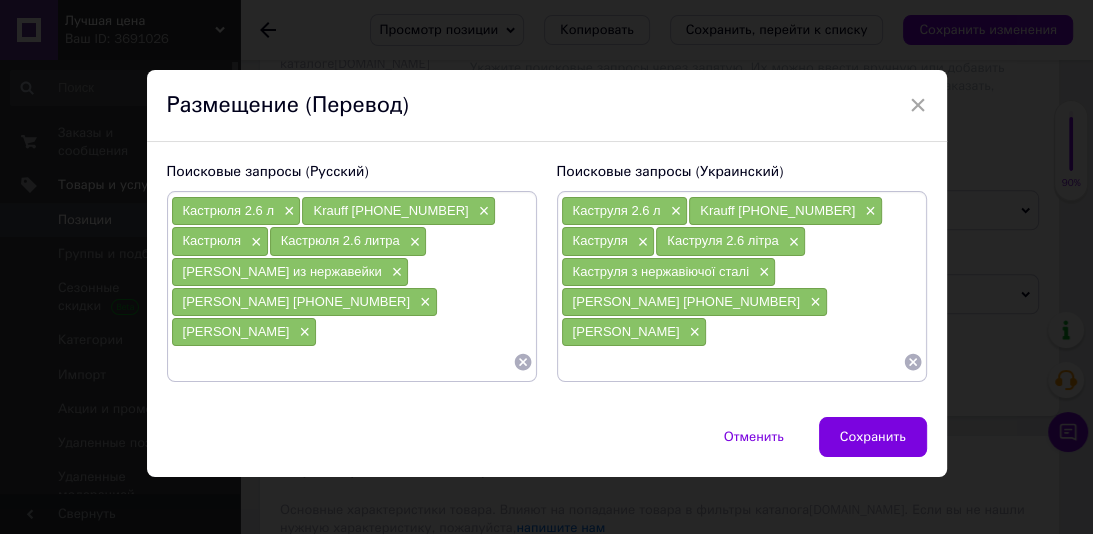drag, startPoint x: 480, startPoint y: 313, endPoint x: 390, endPoint y: 309, distance: 90.088844 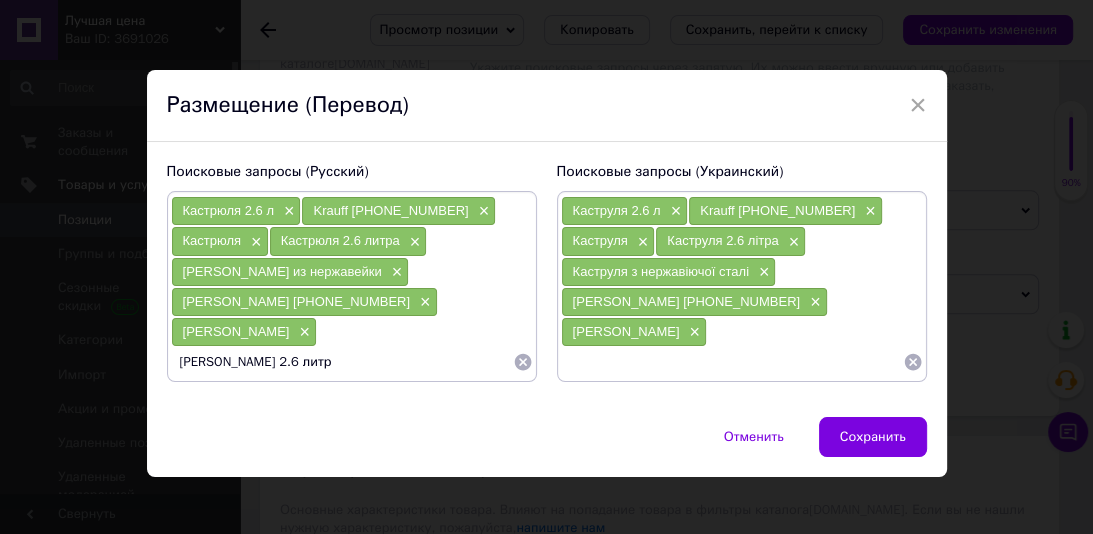 type on "[PERSON_NAME] 2.6 литра" 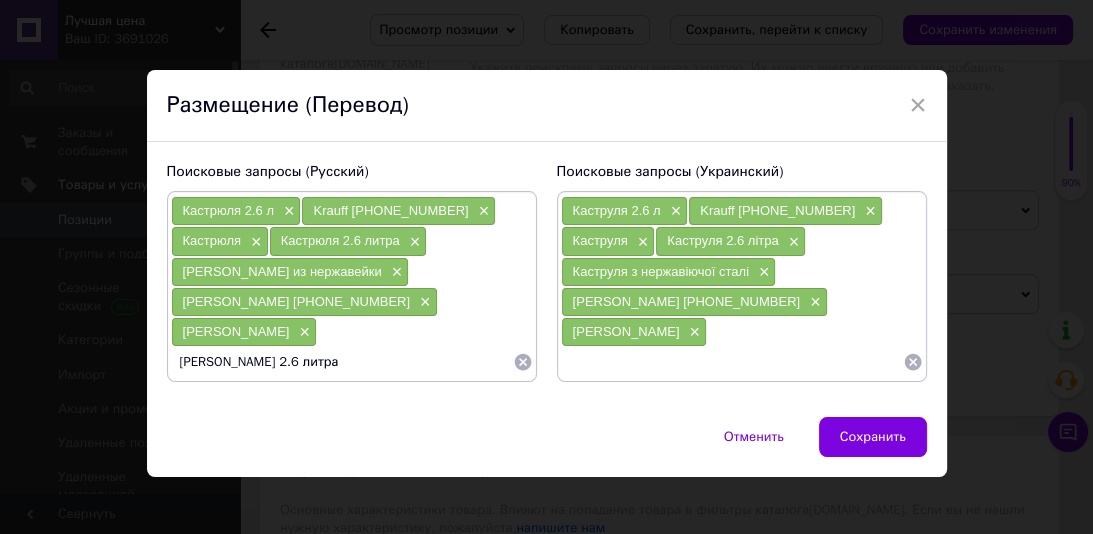 type 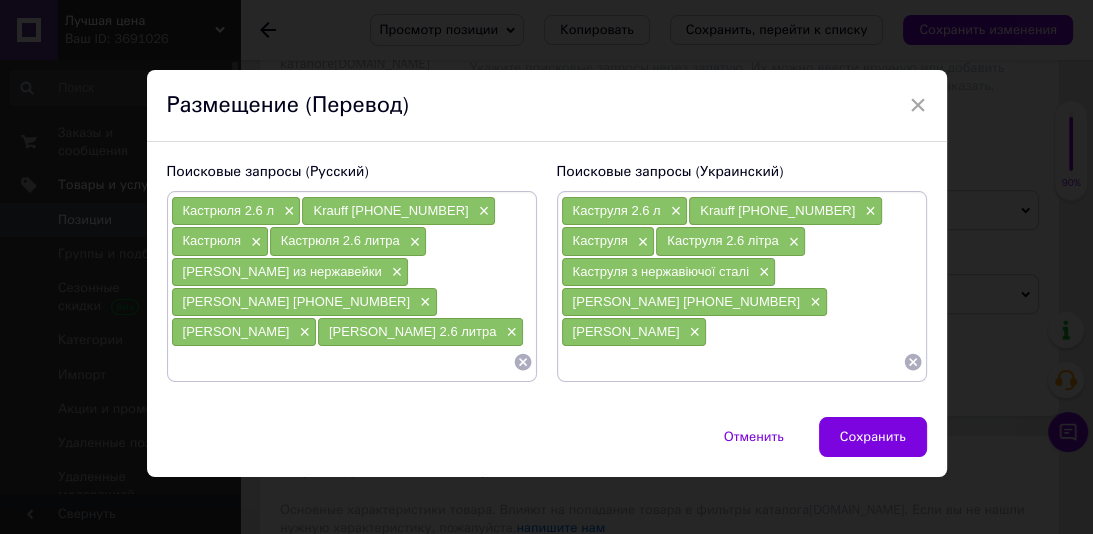 drag, startPoint x: 864, startPoint y: 301, endPoint x: 772, endPoint y: 300, distance: 92.00543 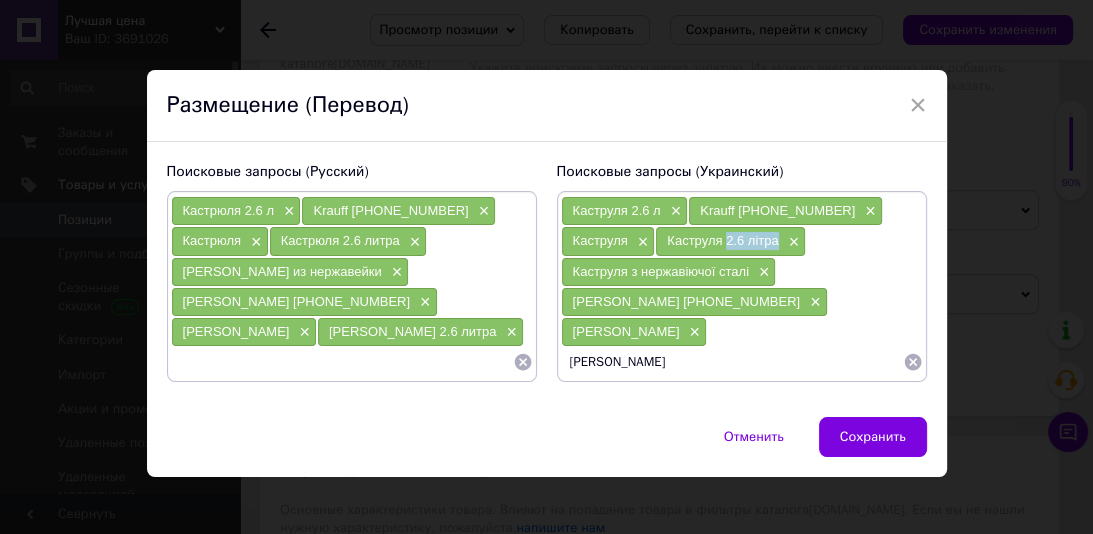 drag, startPoint x: 776, startPoint y: 247, endPoint x: 720, endPoint y: 245, distance: 56.0357 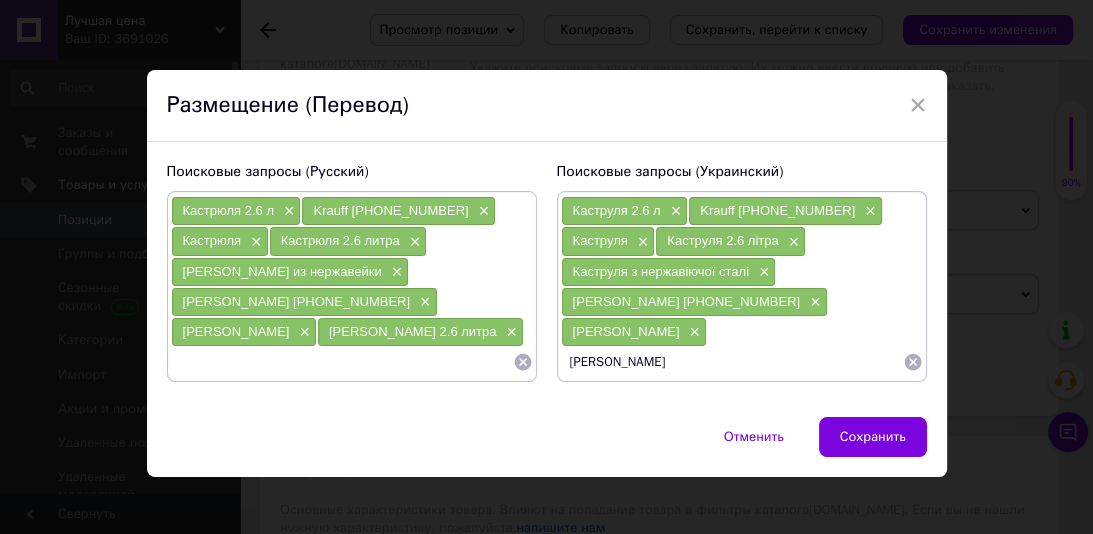 click on "[PERSON_NAME]" at bounding box center [732, 362] 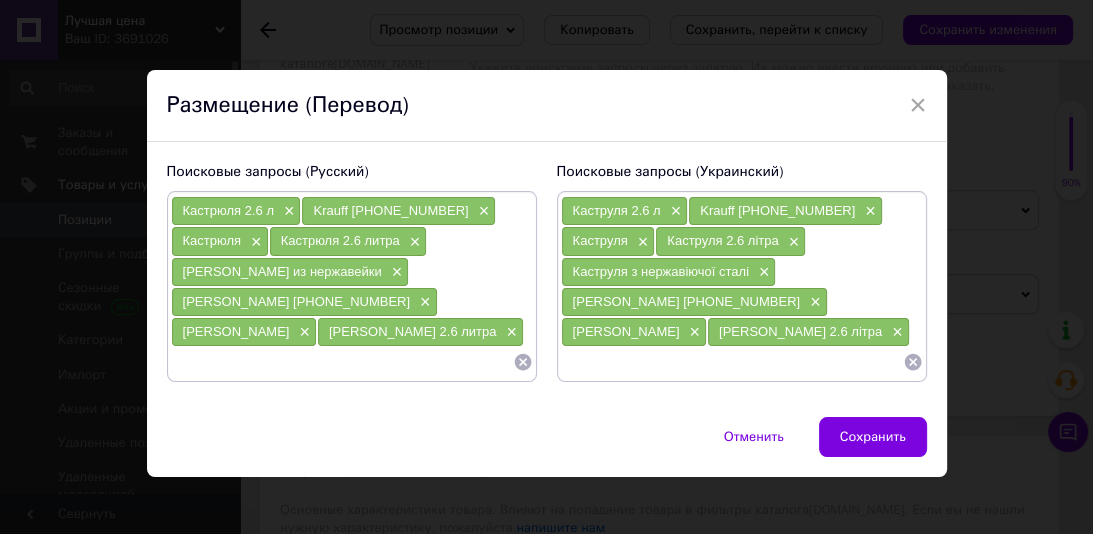 type 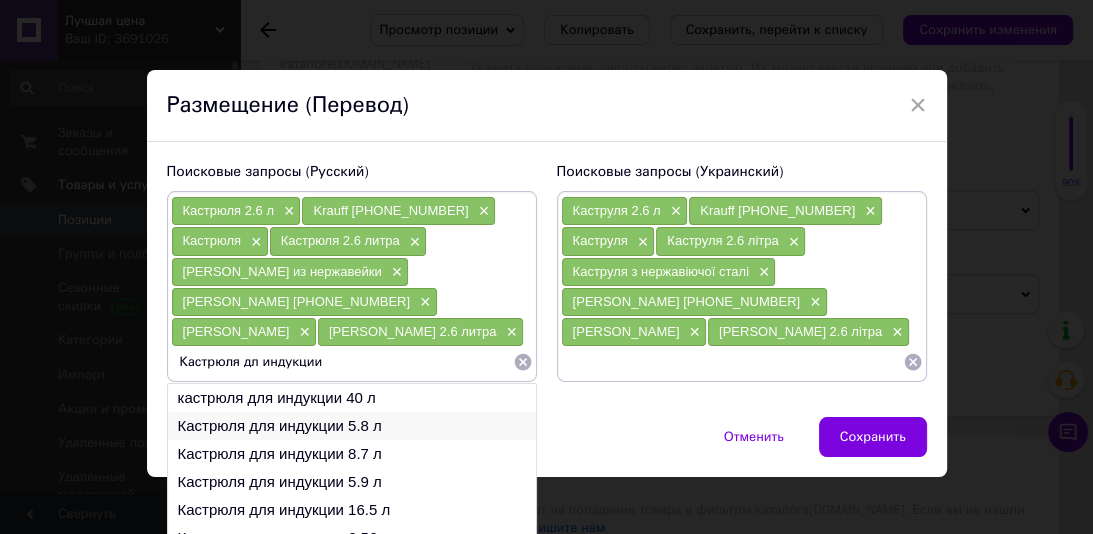 drag, startPoint x: 253, startPoint y: 366, endPoint x: 250, endPoint y: 408, distance: 42.107006 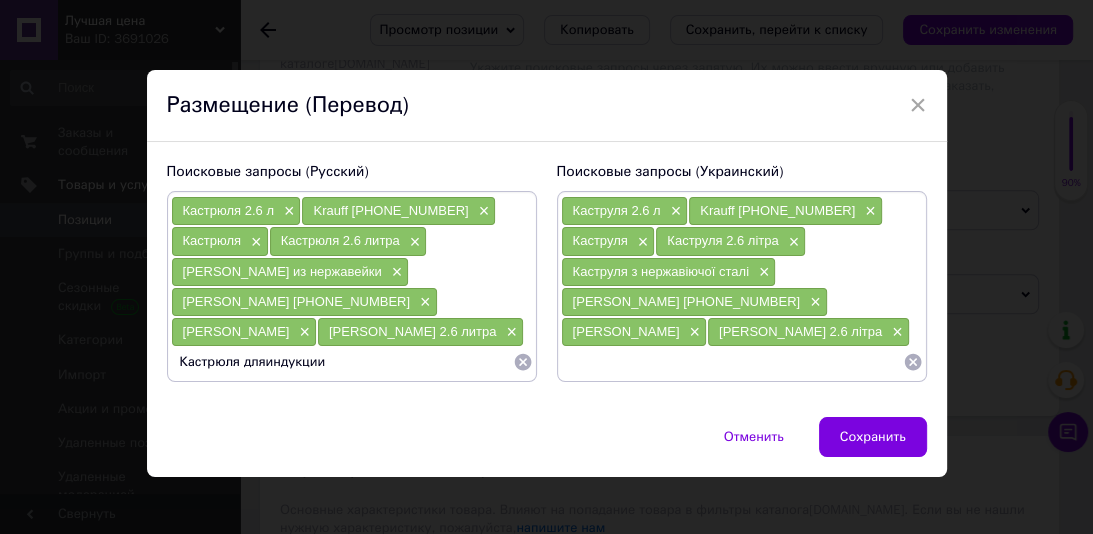 type on "Кастрюля для индукции" 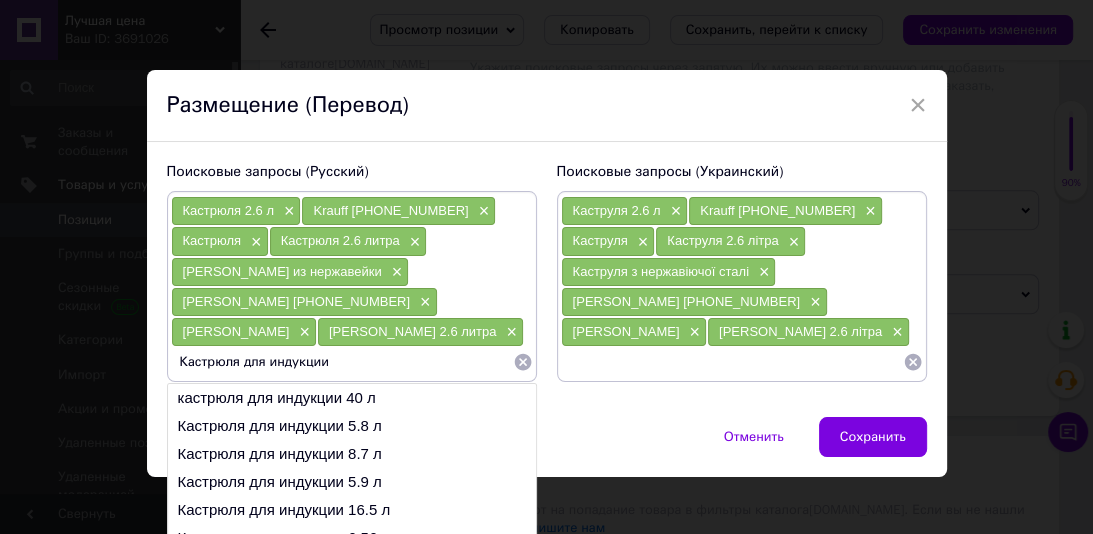 type 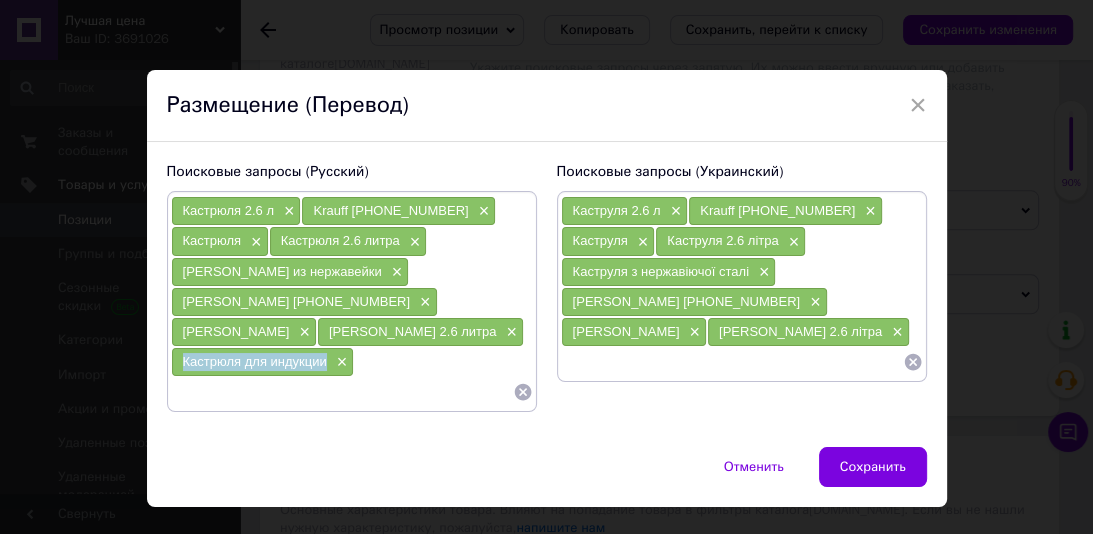 drag, startPoint x: 320, startPoint y: 361, endPoint x: 180, endPoint y: 365, distance: 140.05713 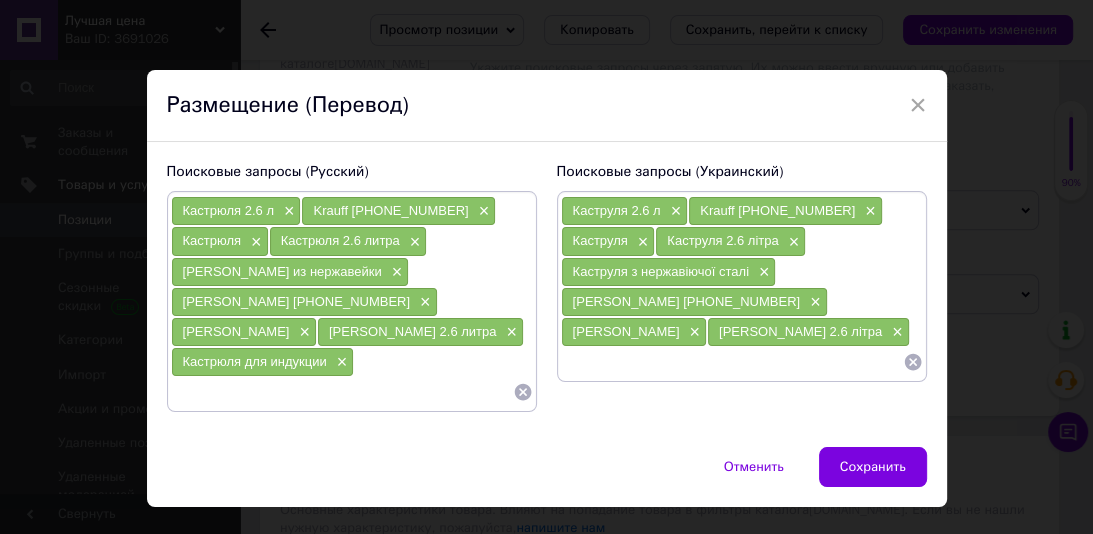 paste on "Каструля для індукції" 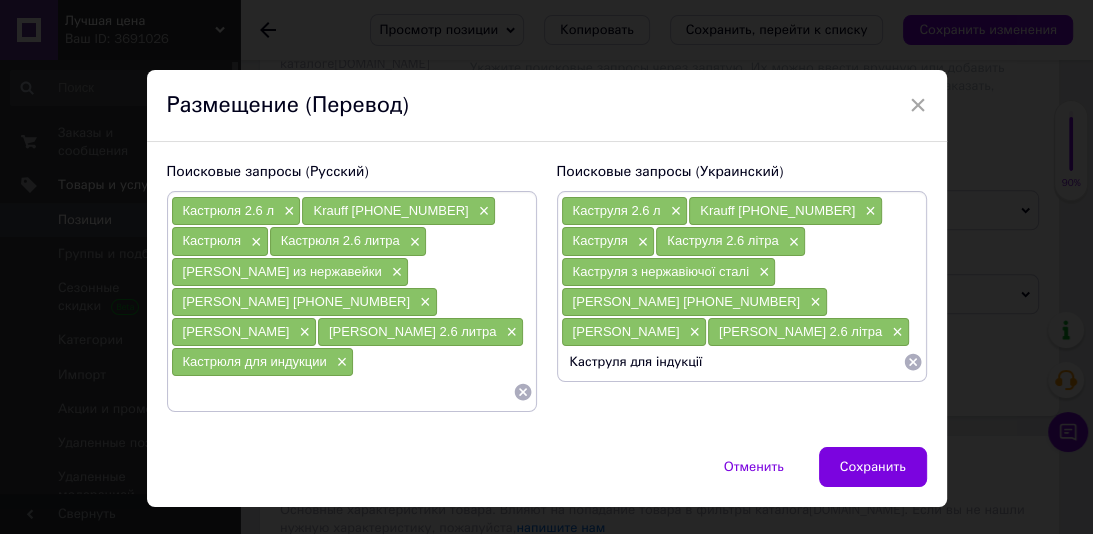 type 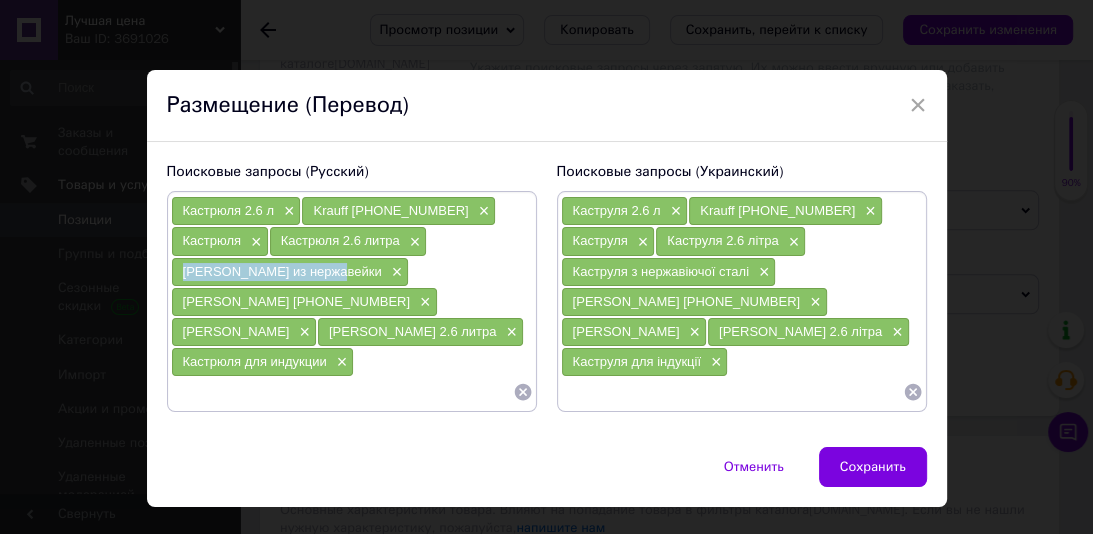 drag, startPoint x: 330, startPoint y: 278, endPoint x: 301, endPoint y: 283, distance: 29.427877 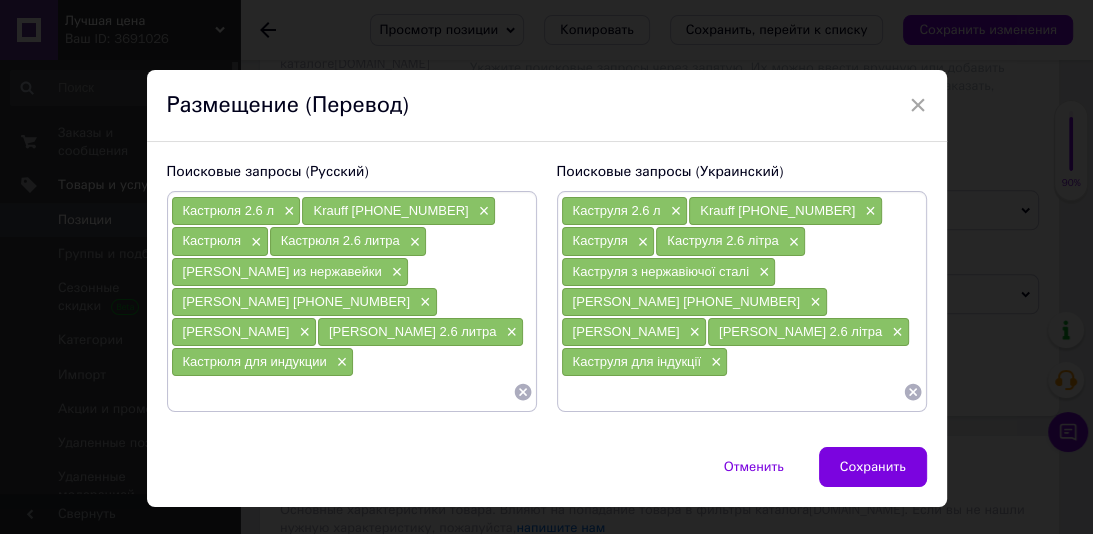 click at bounding box center [342, 392] 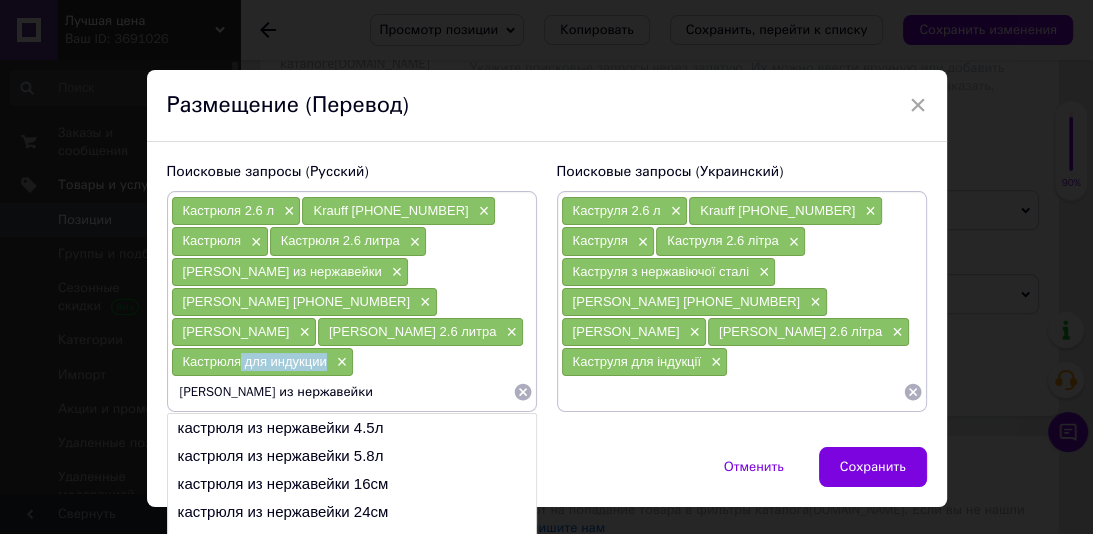 drag, startPoint x: 336, startPoint y: 345, endPoint x: 233, endPoint y: 358, distance: 103.81715 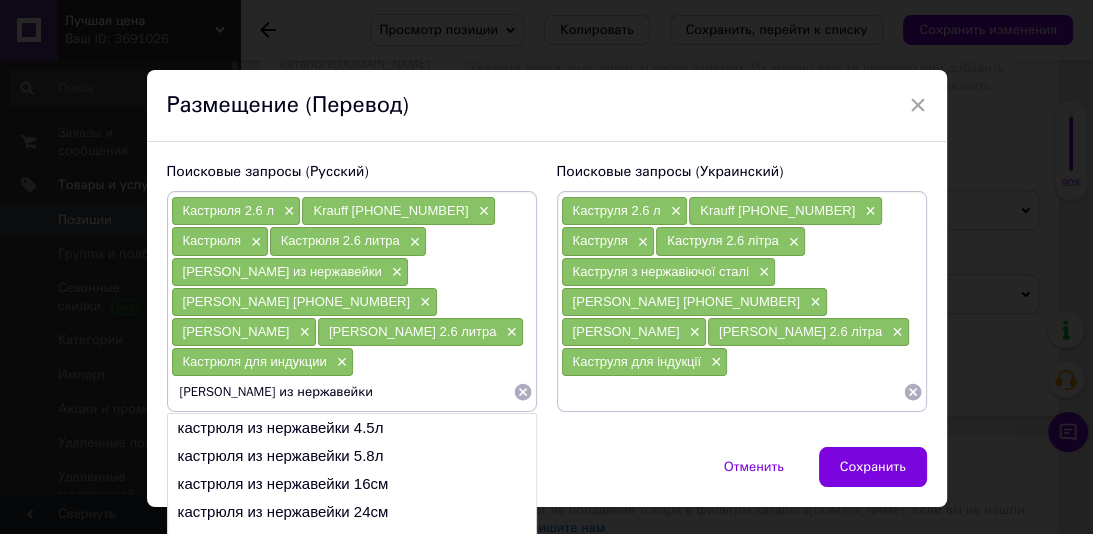 drag, startPoint x: 268, startPoint y: 358, endPoint x: 358, endPoint y: 357, distance: 90.005554 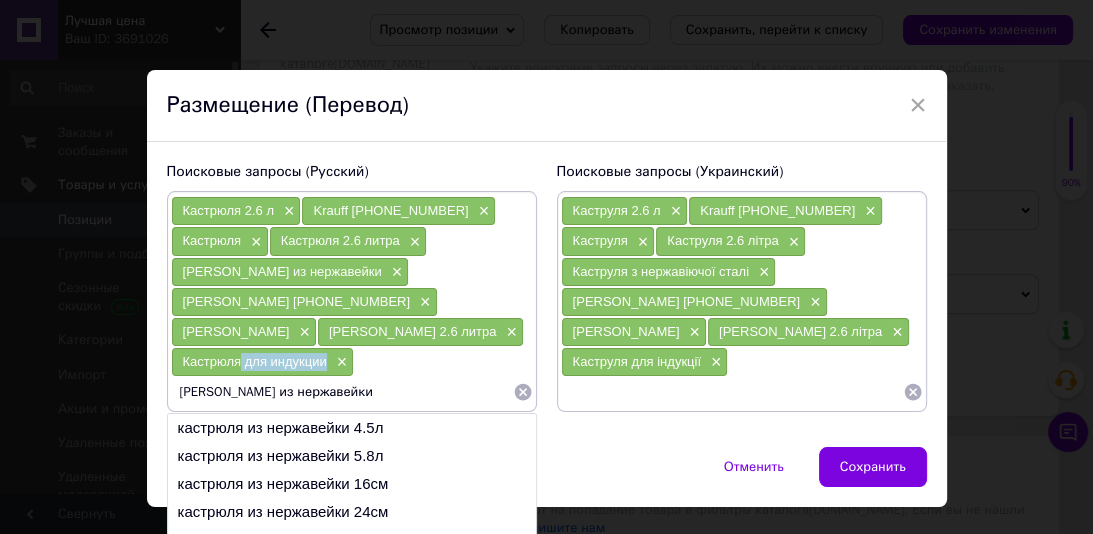 drag, startPoint x: 306, startPoint y: 360, endPoint x: 239, endPoint y: 360, distance: 67 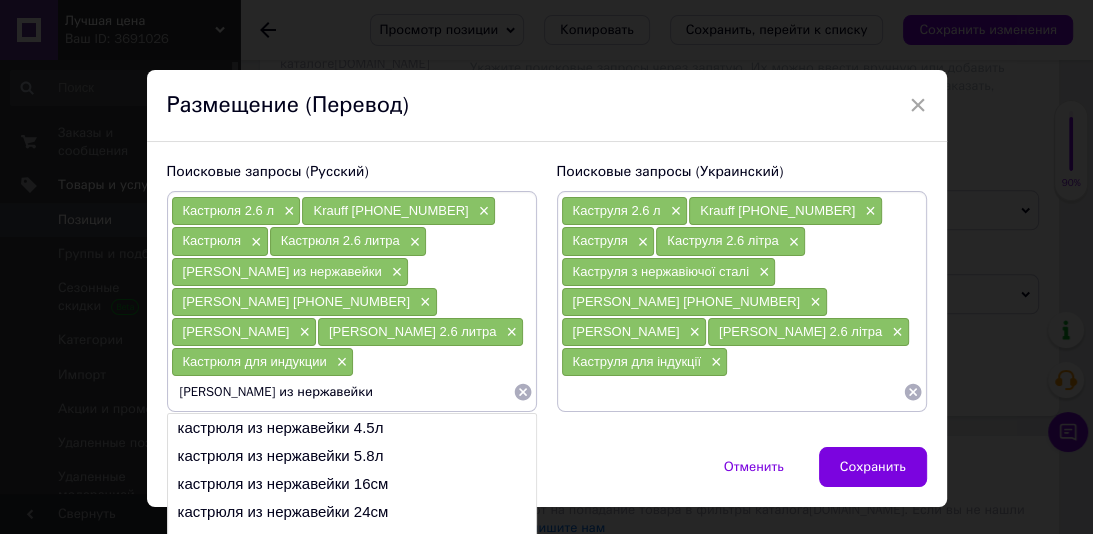 click on "[PERSON_NAME] из нержавейки" at bounding box center [342, 392] 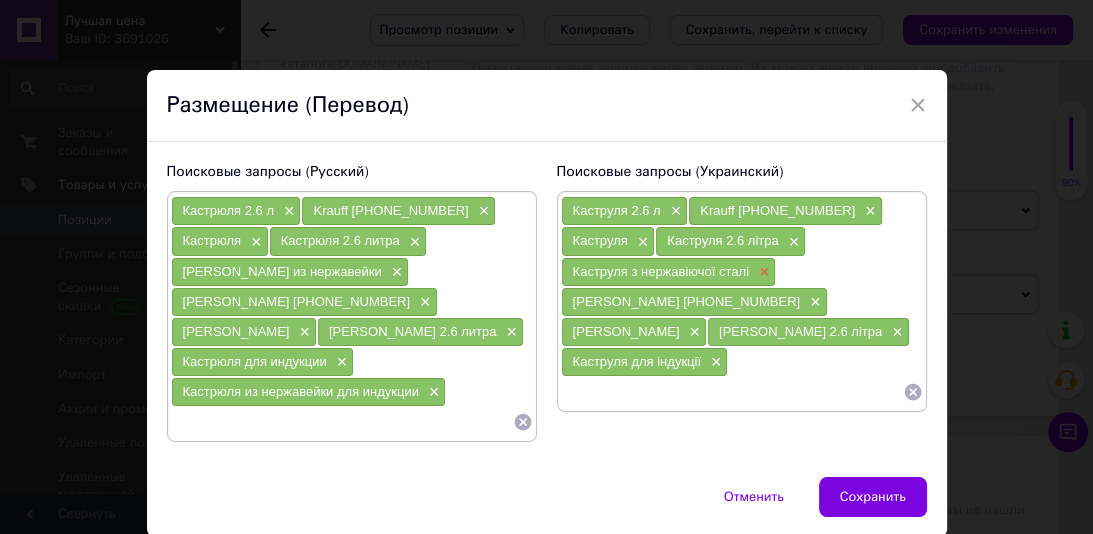 type 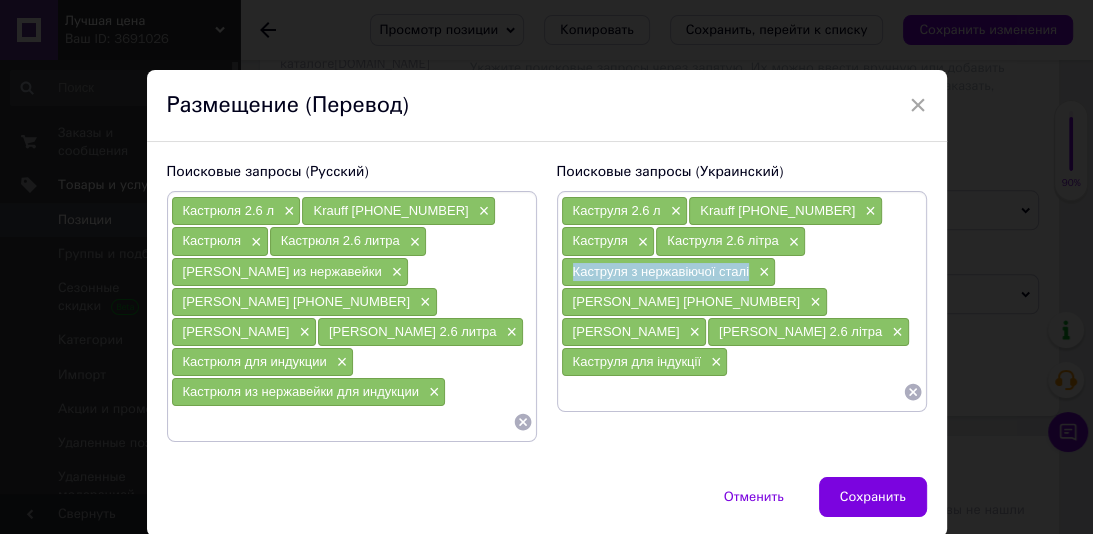 drag, startPoint x: 750, startPoint y: 276, endPoint x: 575, endPoint y: 268, distance: 175.18275 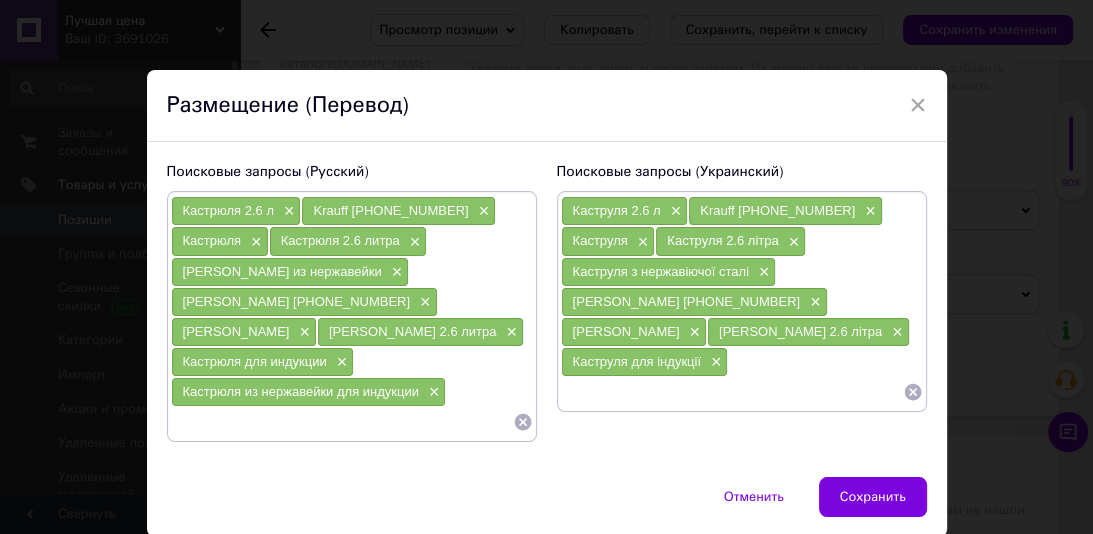 click at bounding box center (732, 392) 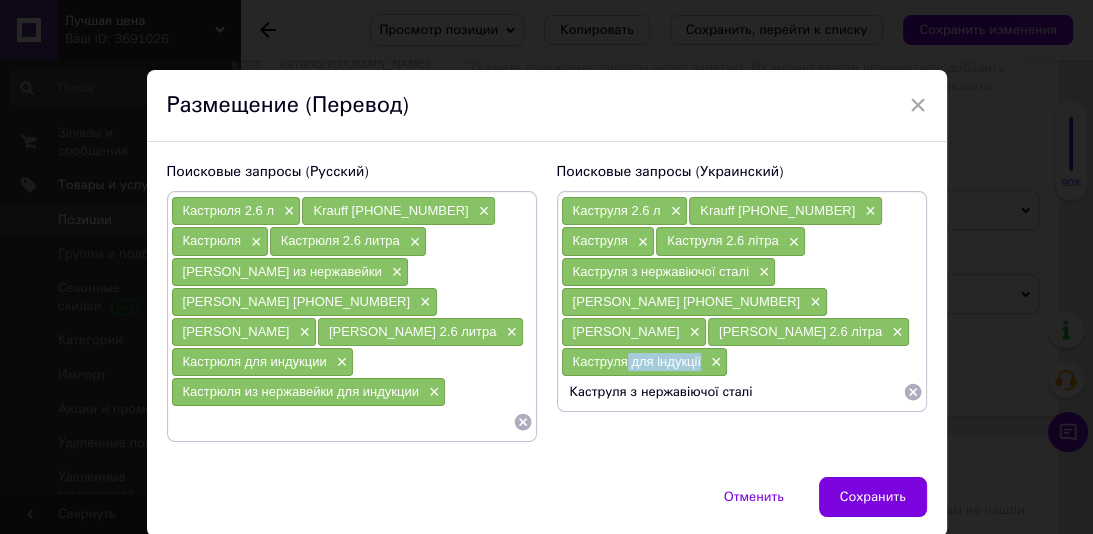drag, startPoint x: 890, startPoint y: 331, endPoint x: 831, endPoint y: 328, distance: 59.07622 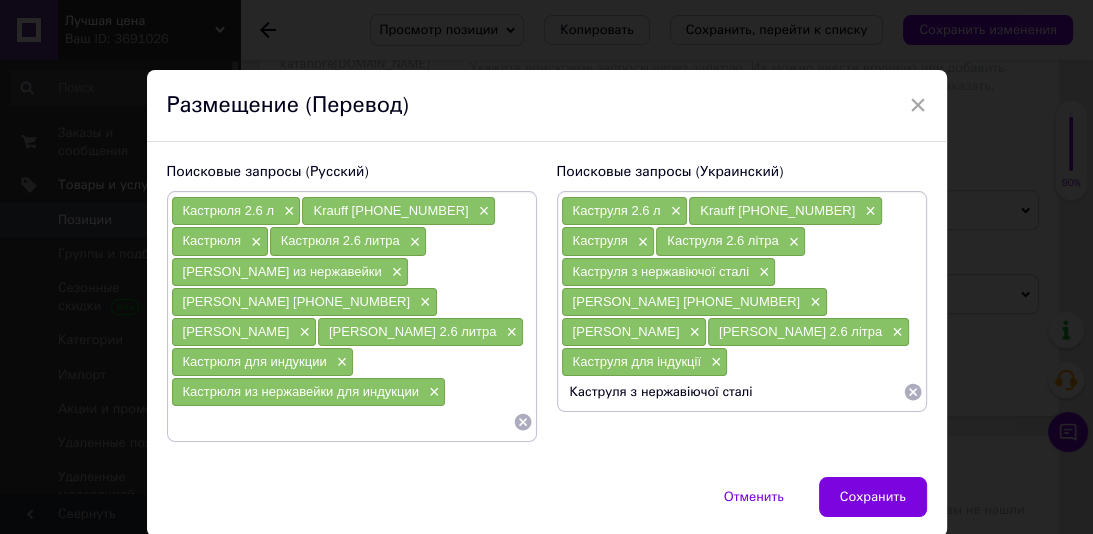 click on "Каструля з нержавіючої сталі" at bounding box center (732, 392) 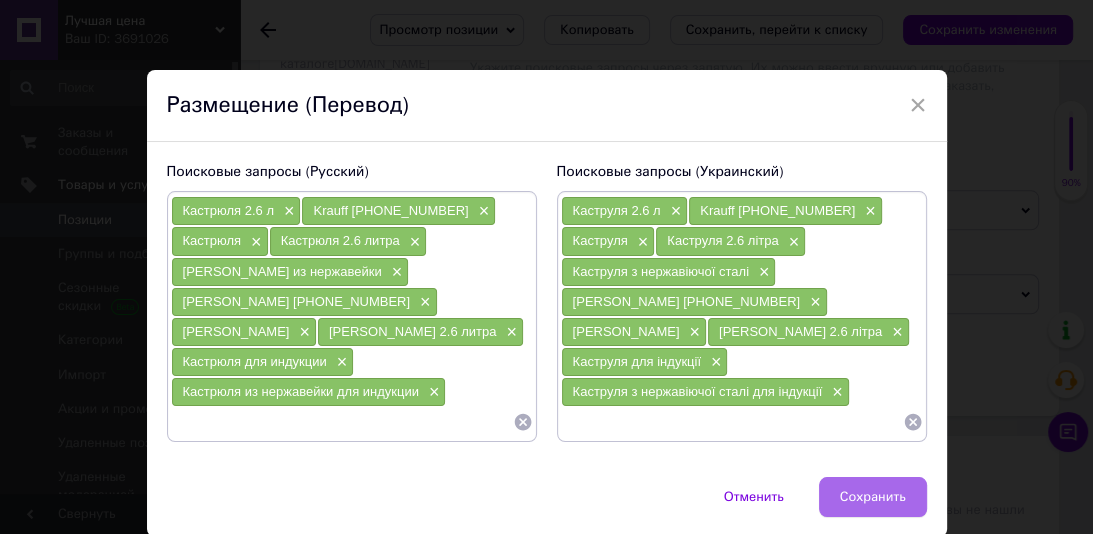 type 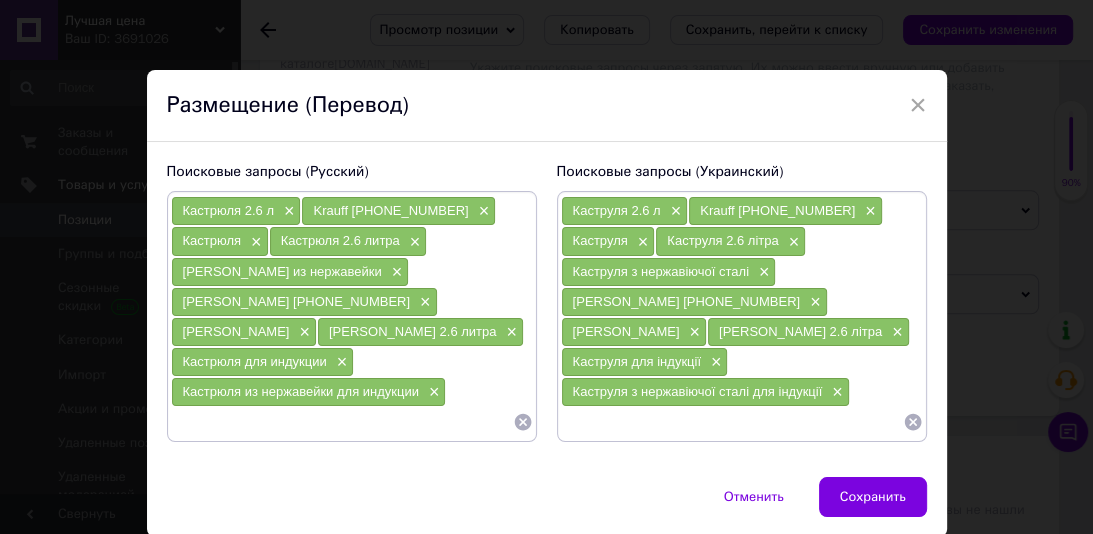 click on "Сохранить" at bounding box center (873, 497) 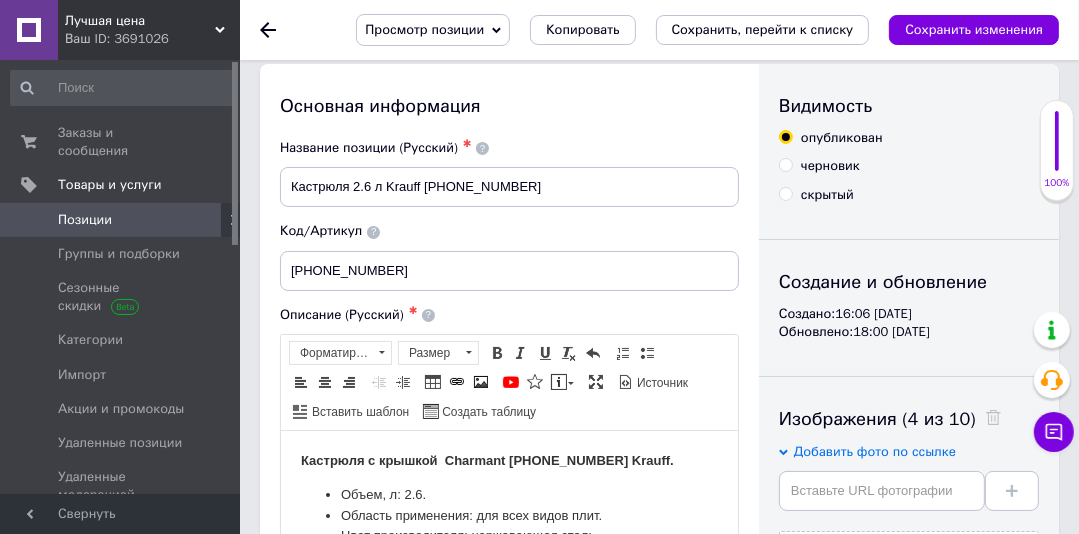 scroll, scrollTop: 0, scrollLeft: 0, axis: both 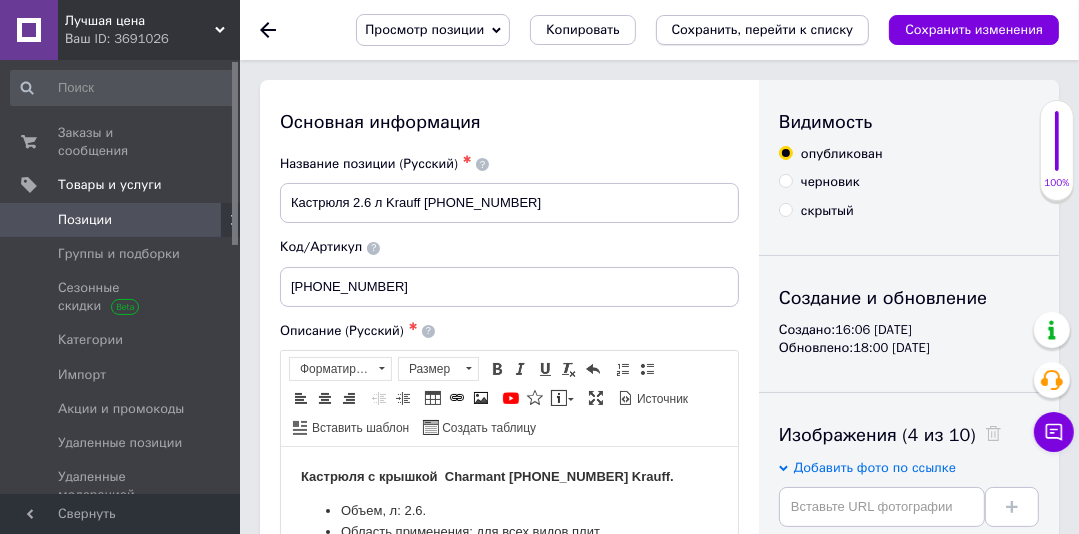 click on "Сохранить, перейти к списку" at bounding box center (763, 29) 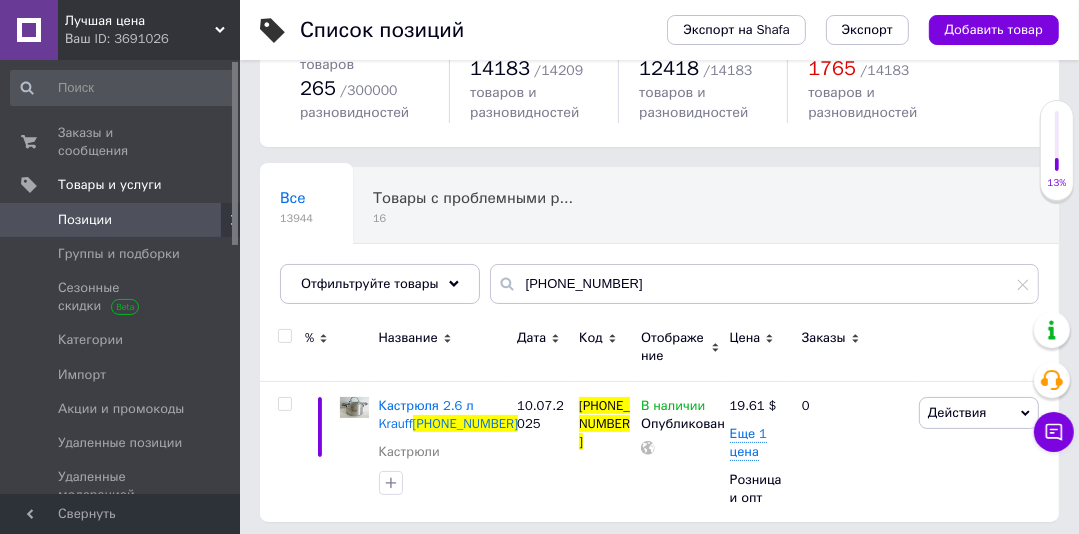 scroll, scrollTop: 109, scrollLeft: 0, axis: vertical 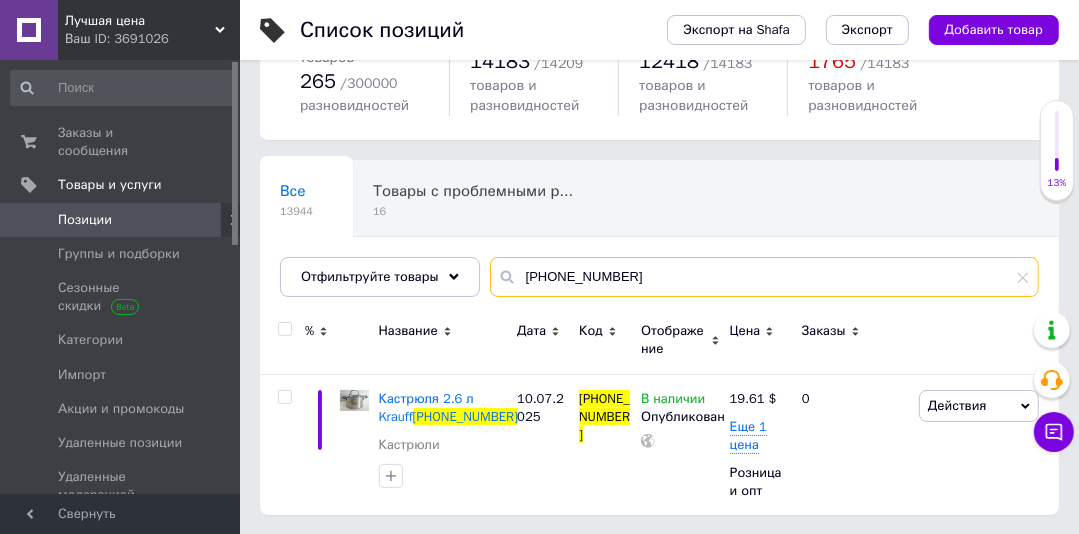 drag, startPoint x: 597, startPoint y: 274, endPoint x: 509, endPoint y: 274, distance: 88 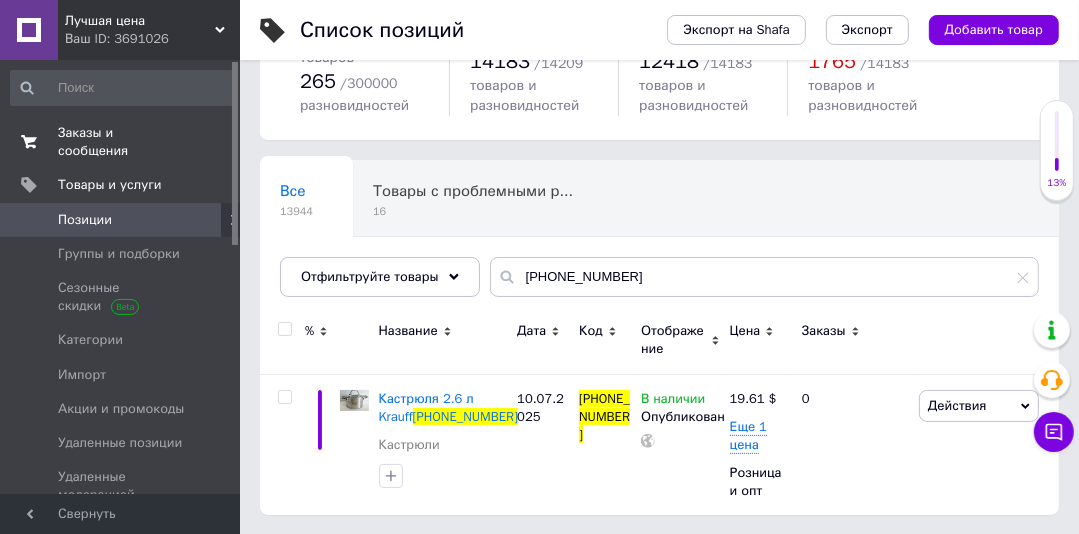 click on "Заказы и сообщения" at bounding box center [121, 142] 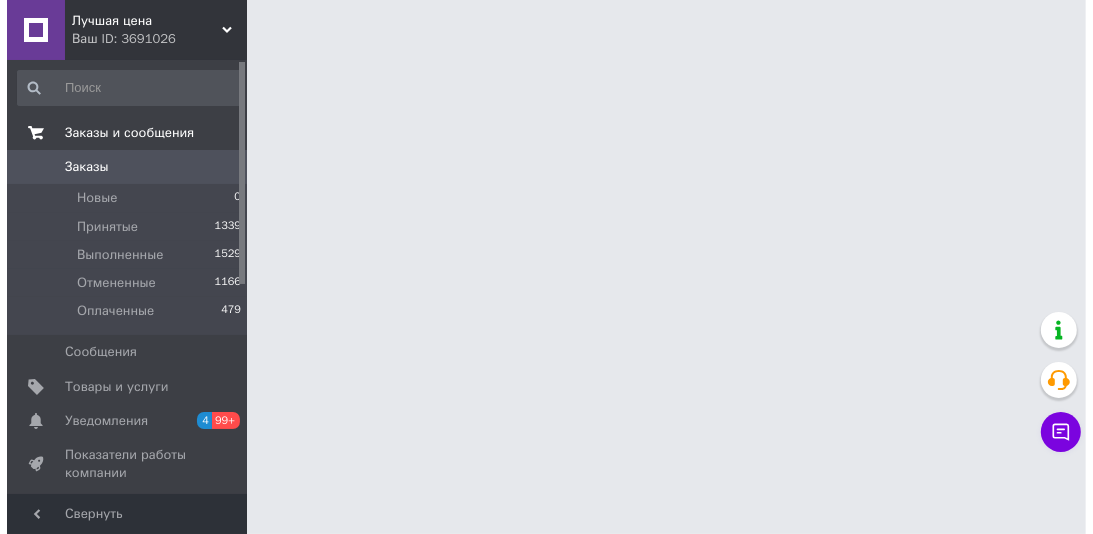 scroll, scrollTop: 0, scrollLeft: 0, axis: both 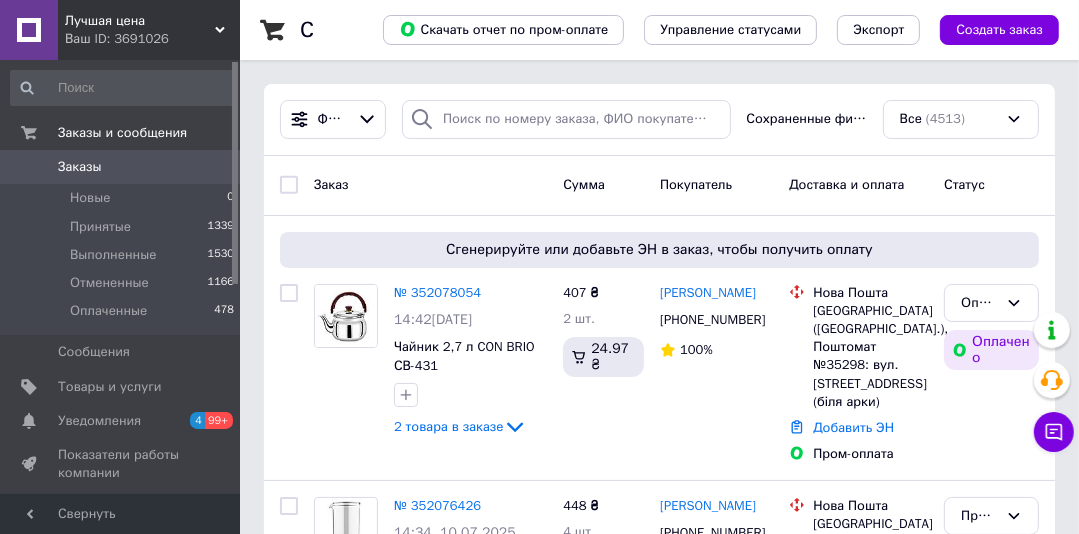 click on "Лучшая цена" at bounding box center (140, 21) 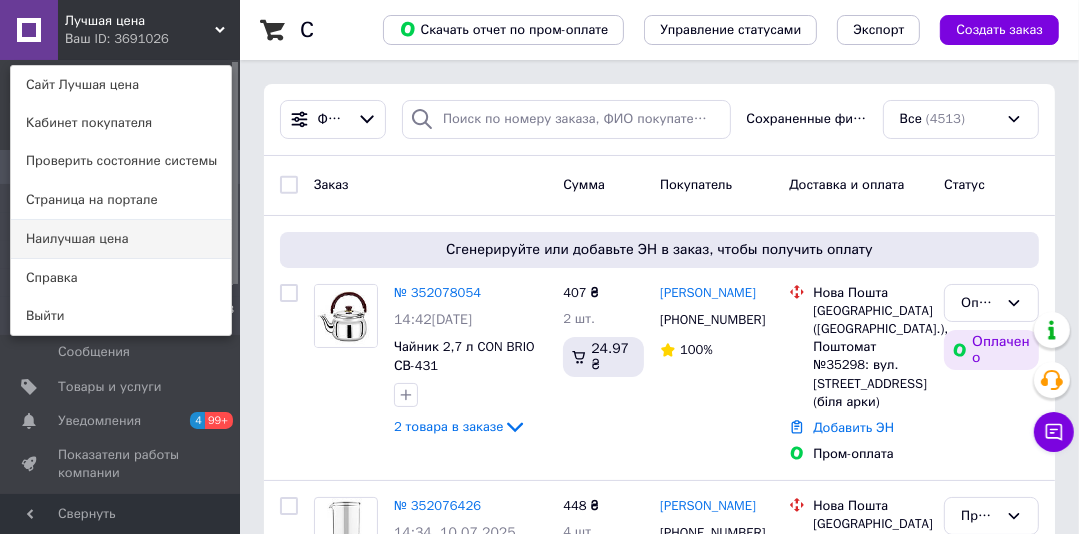 click on "Наилучшая цена" at bounding box center (121, 239) 